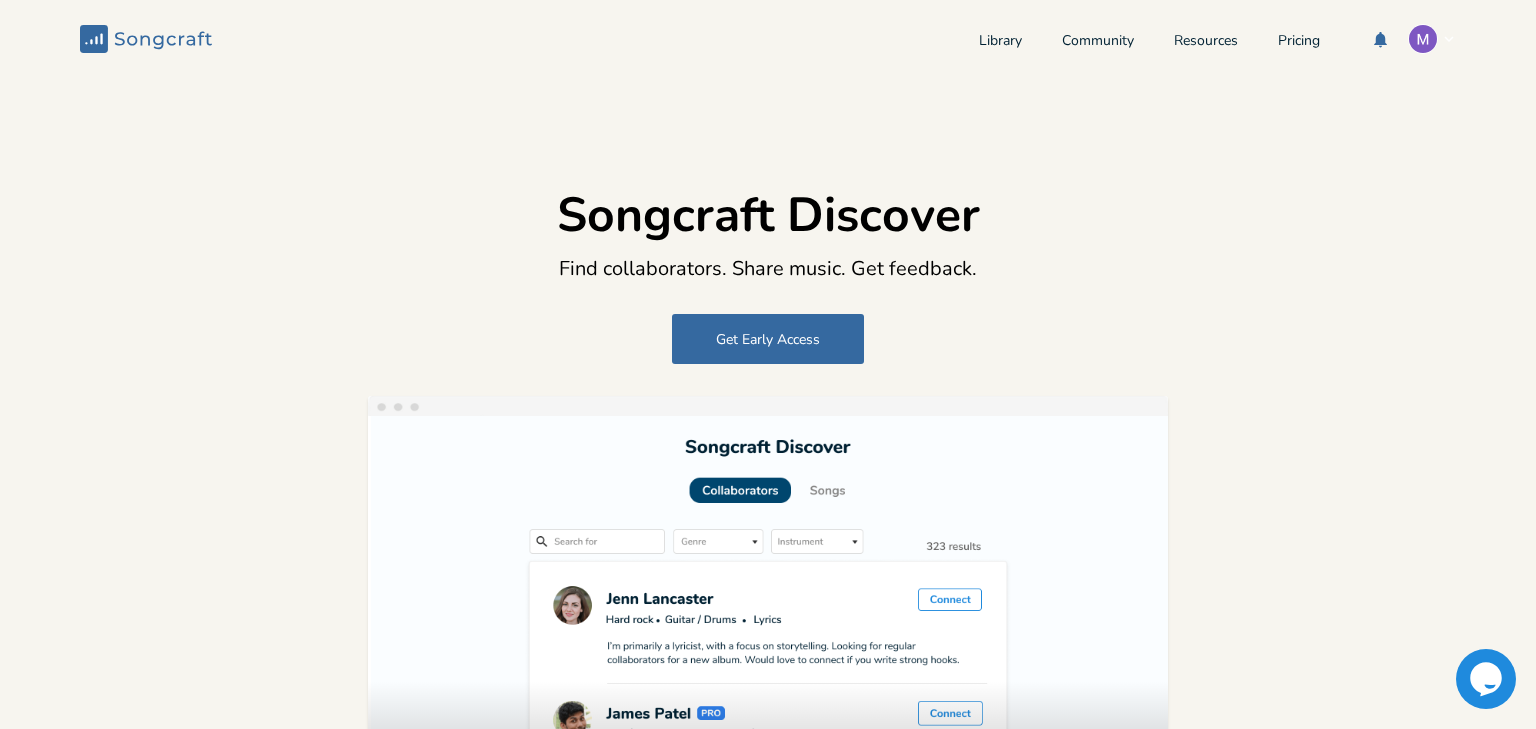 scroll, scrollTop: 0, scrollLeft: 0, axis: both 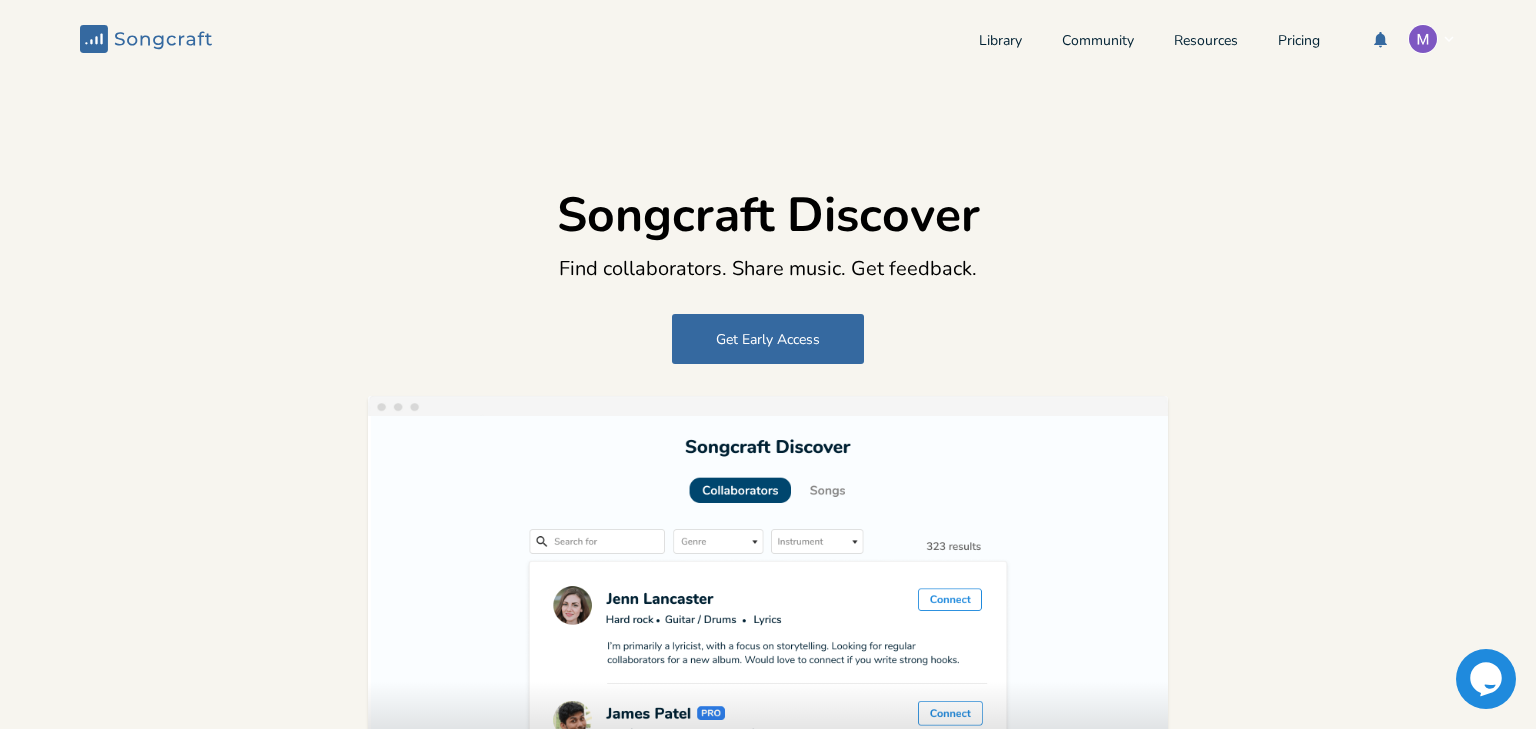 click at bounding box center (1423, 39) 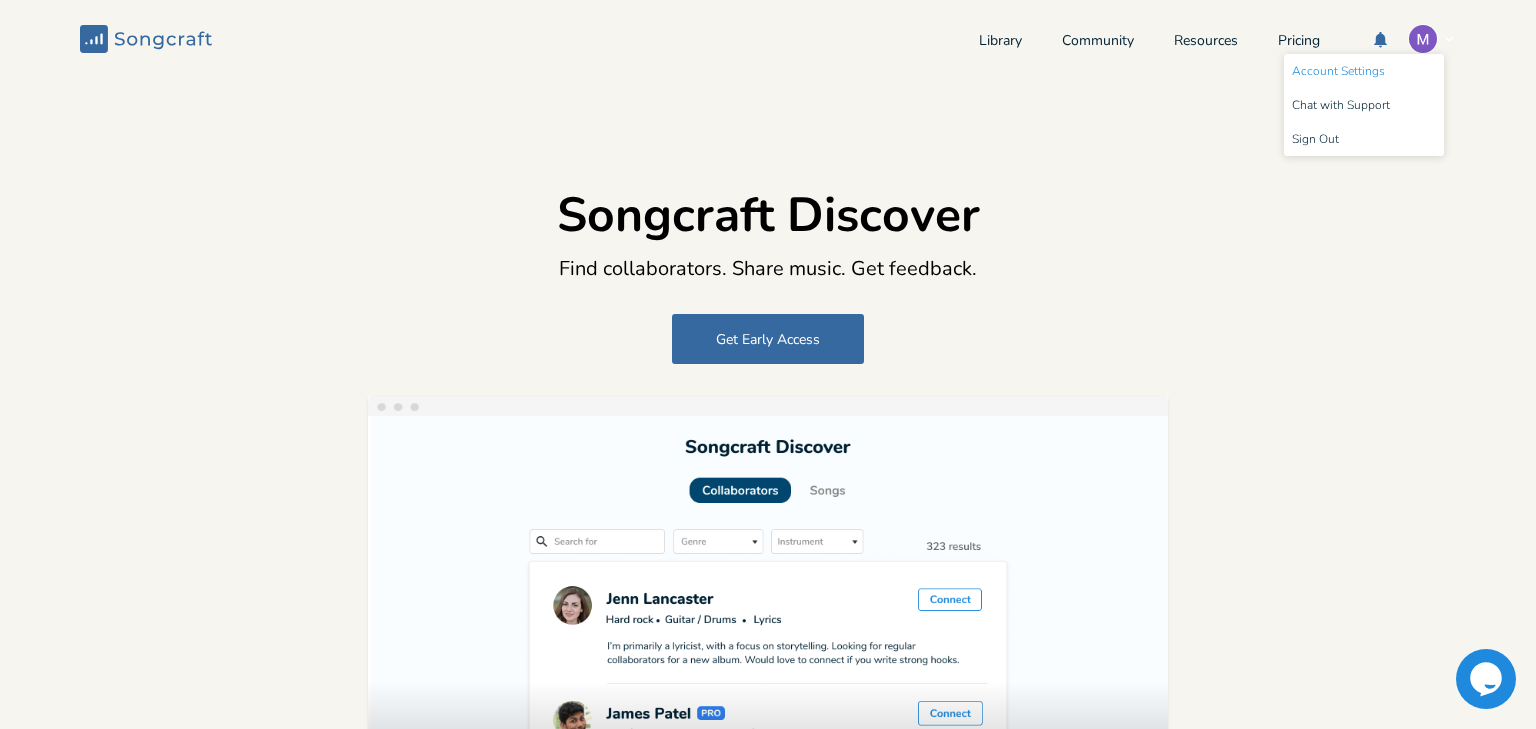 click on "Account Settings" at bounding box center (1338, 71) 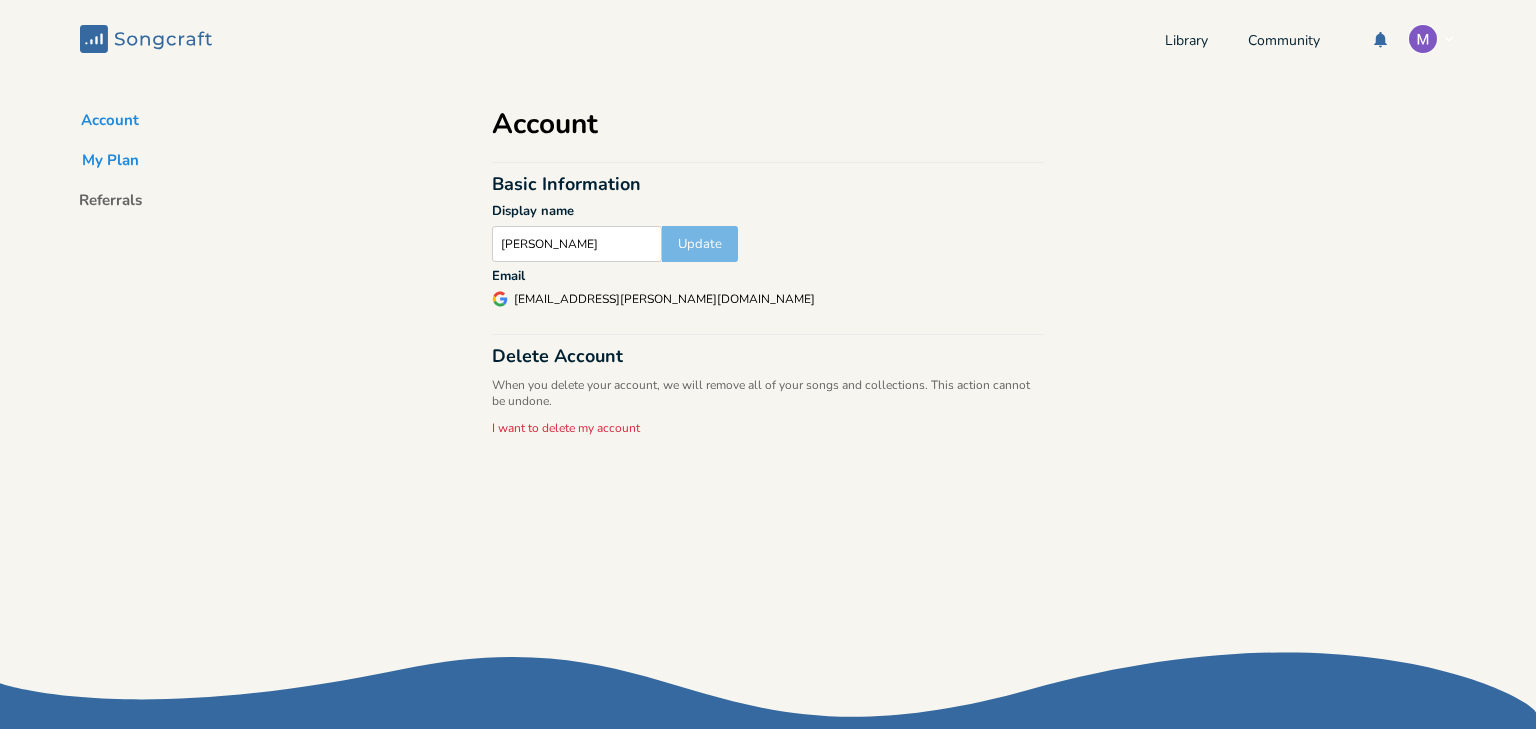click on "My Plan" at bounding box center (110, 164) 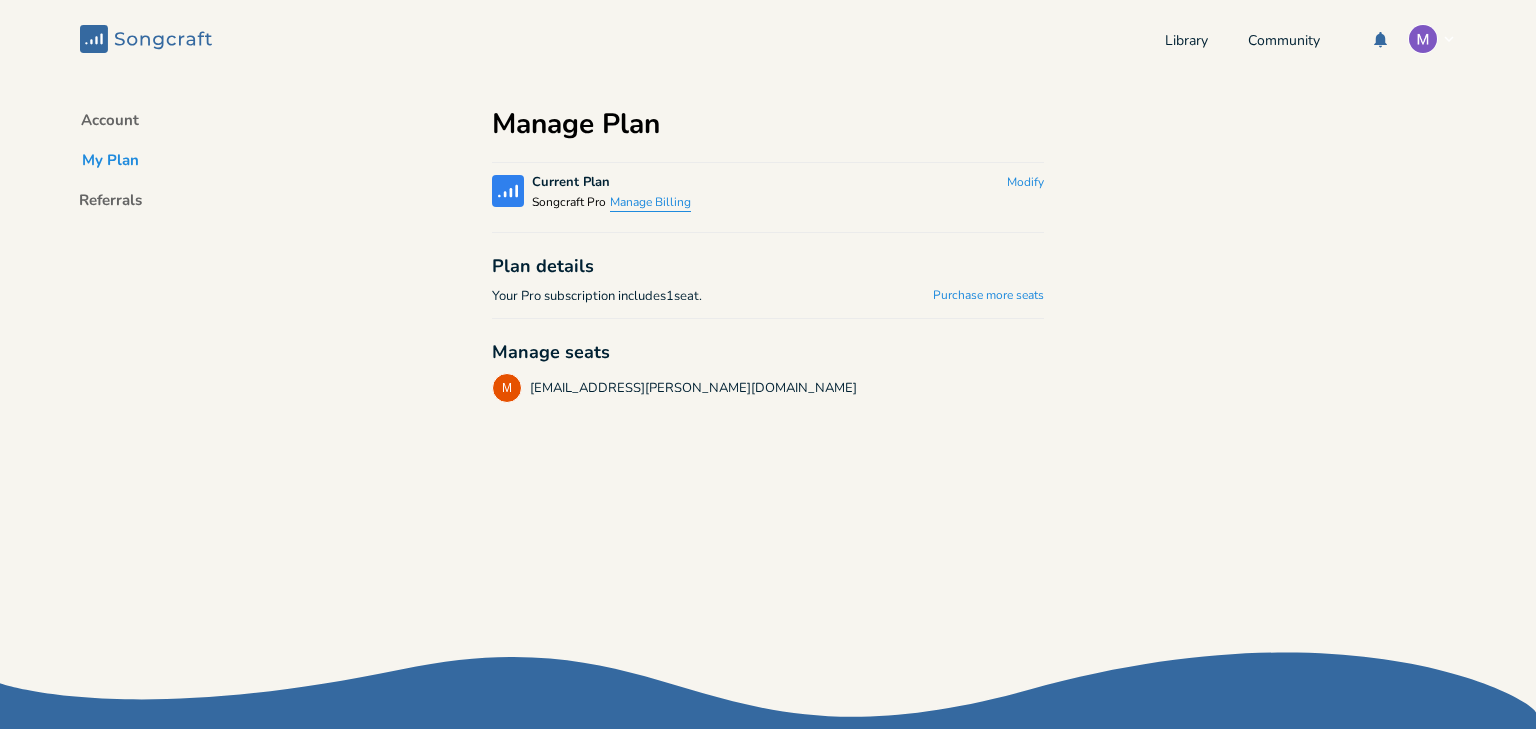 click on "Manage Billing" at bounding box center (650, 203) 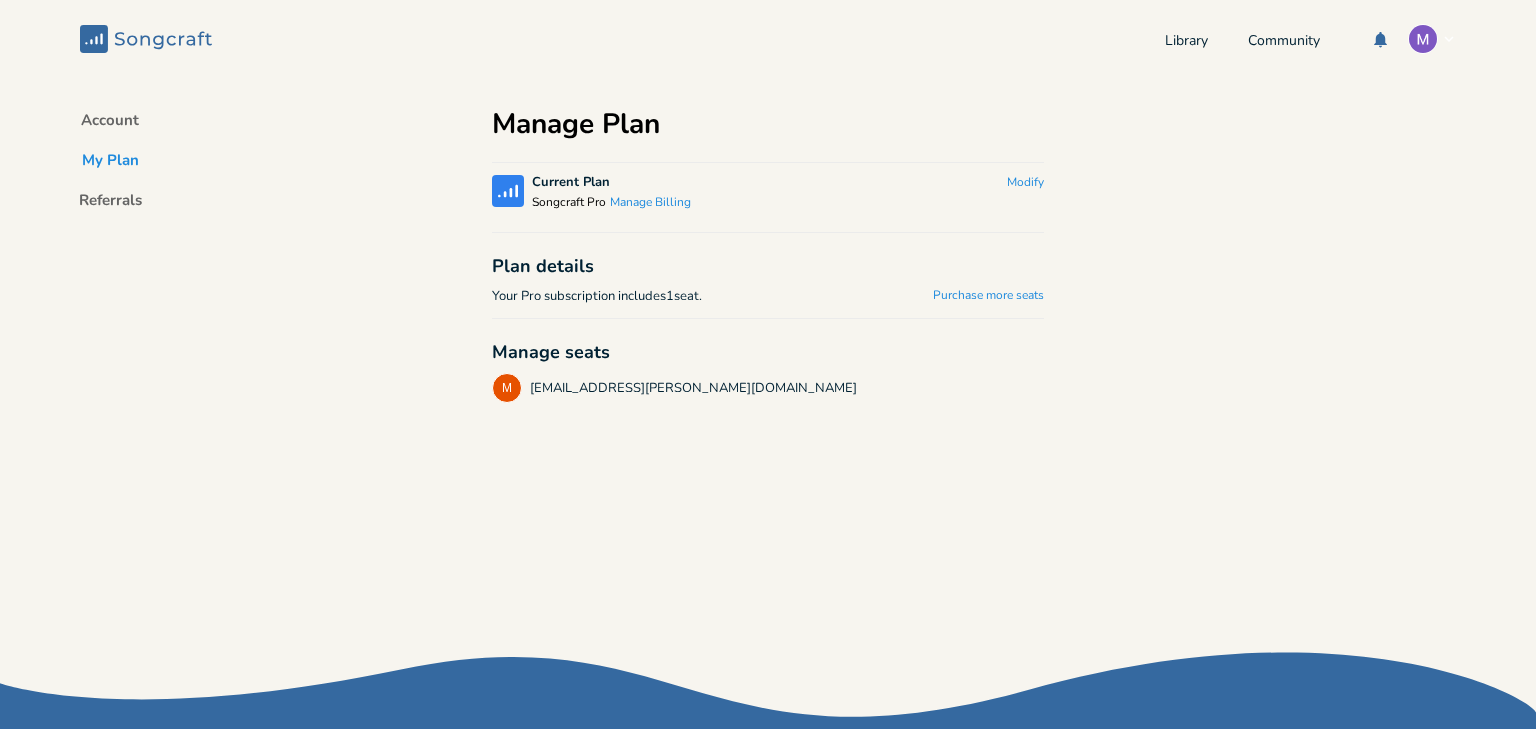 click on "Account My Plan Referrals Manage Plan Songcraft Current Plan Songcraft Pro Manage Billing Modify Plan details Your Pro subscription includes  1  seat . Purchase more seats Manage seats M [EMAIL_ADDRESS][PERSON_NAME][DOMAIN_NAME]" at bounding box center (768, 377) 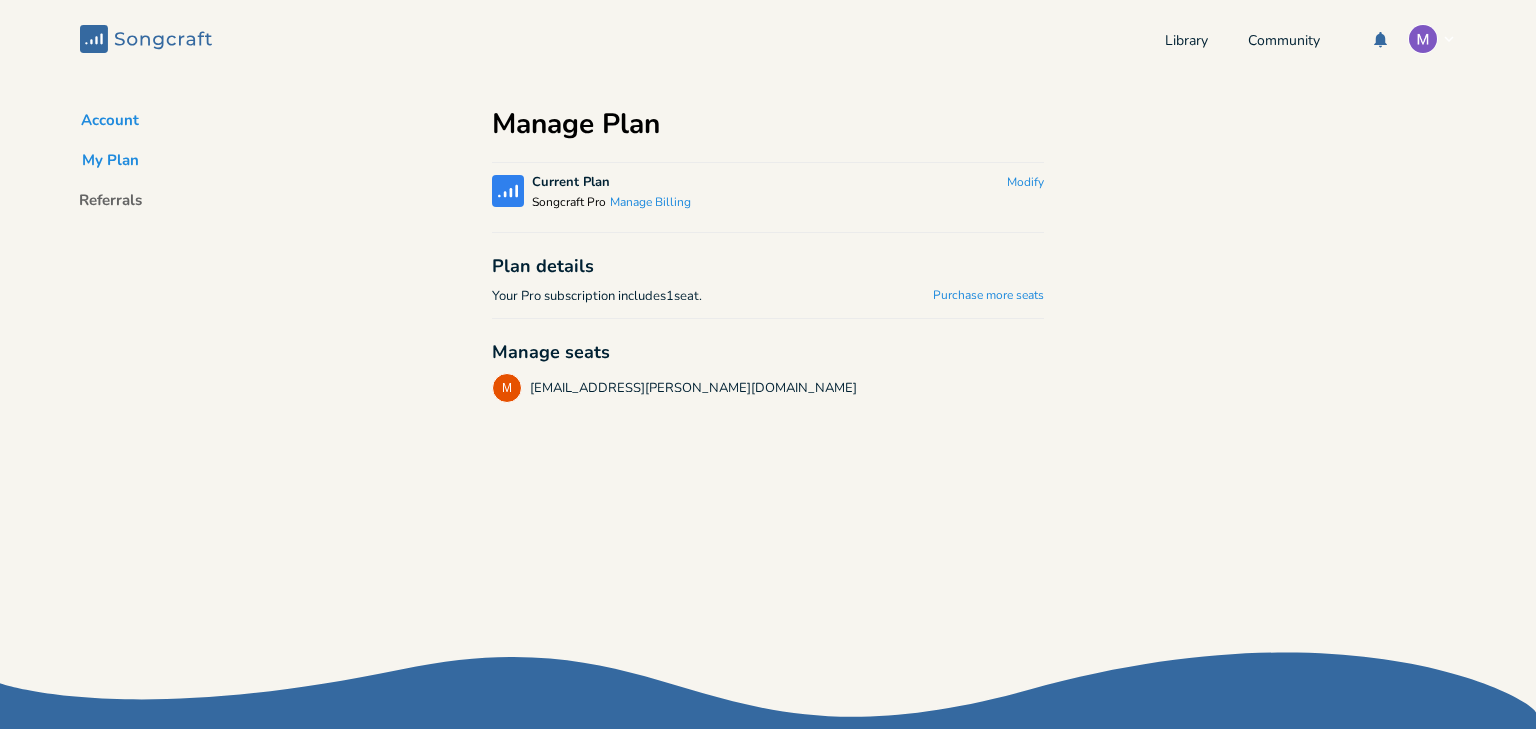 click on "Account" at bounding box center [110, 124] 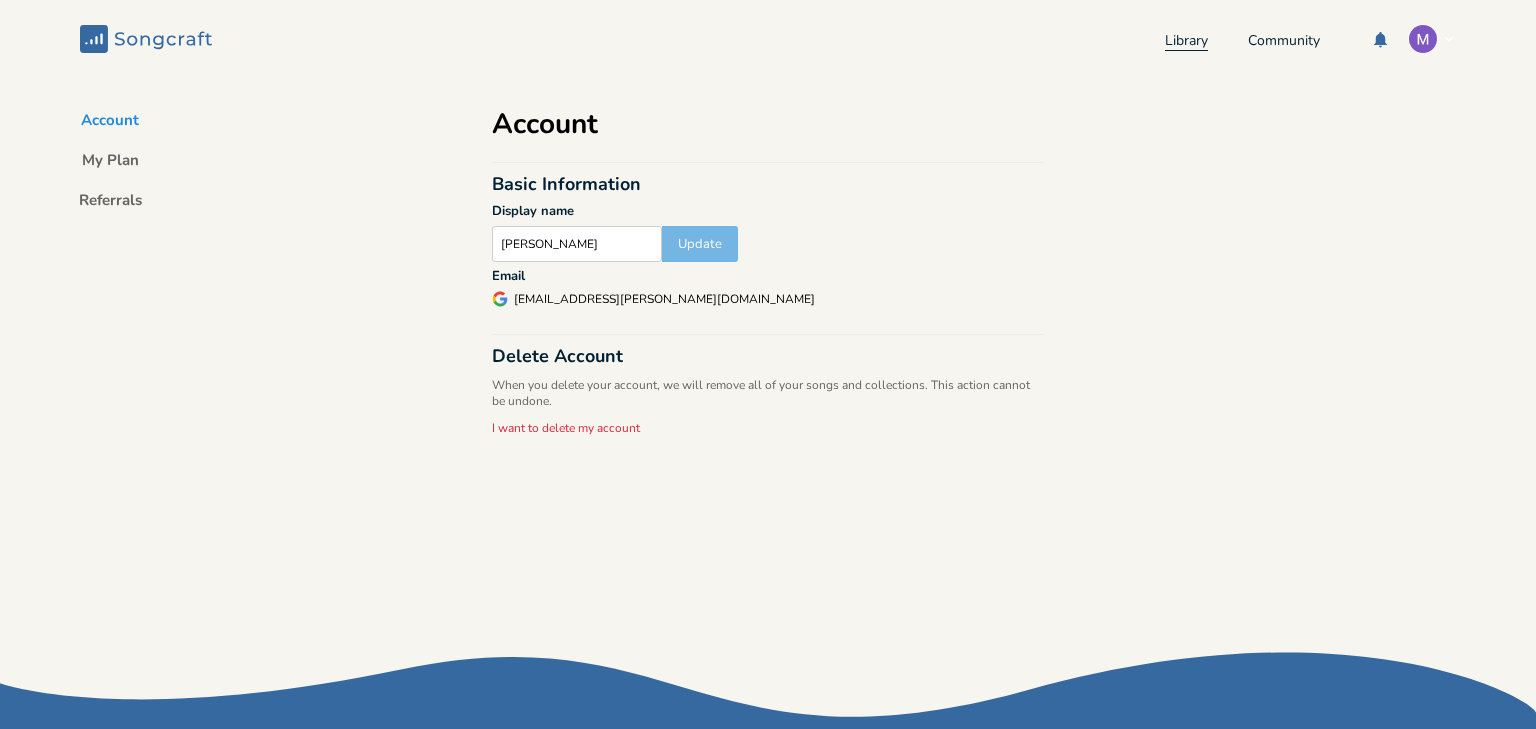 click on "Library" at bounding box center [1186, 42] 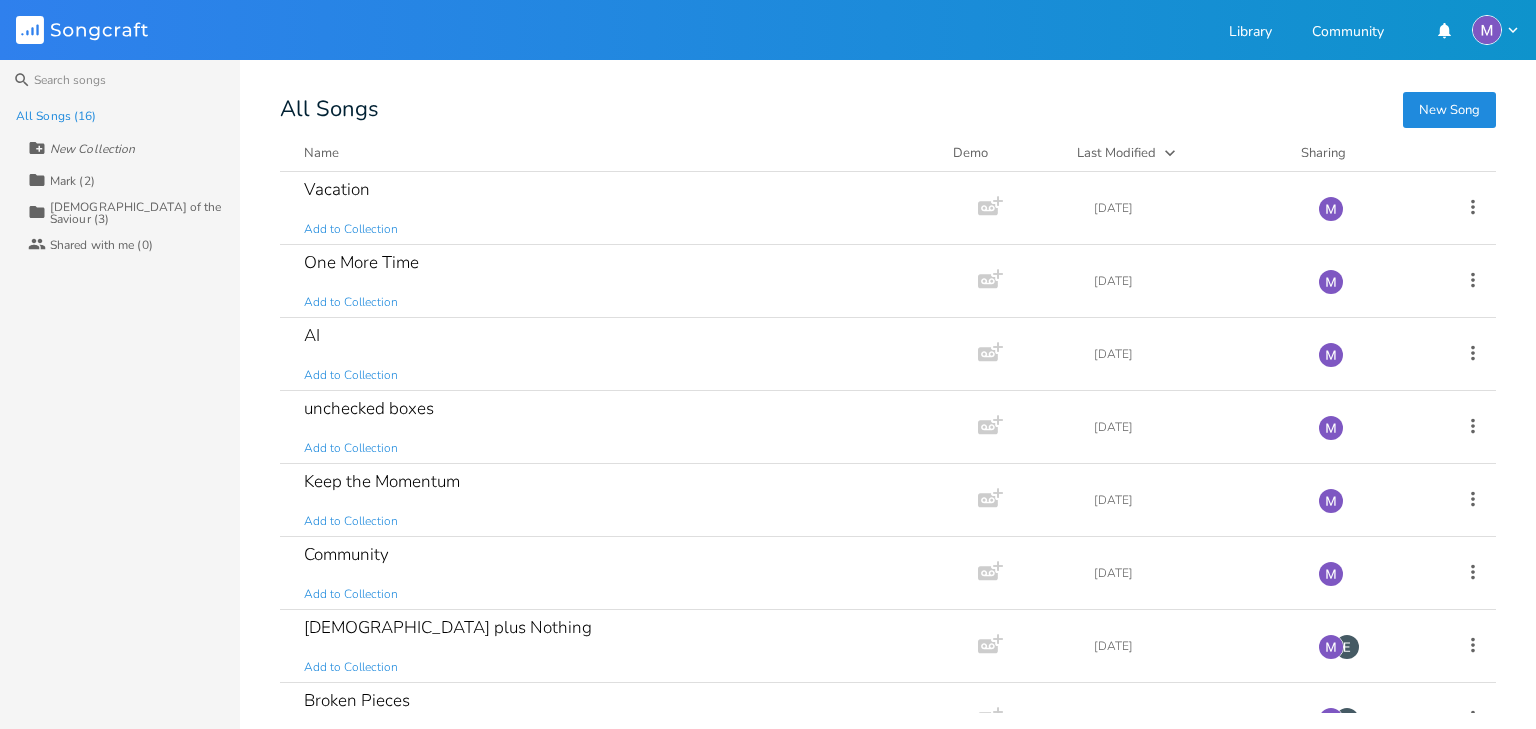 click on "New Song" at bounding box center [1449, 110] 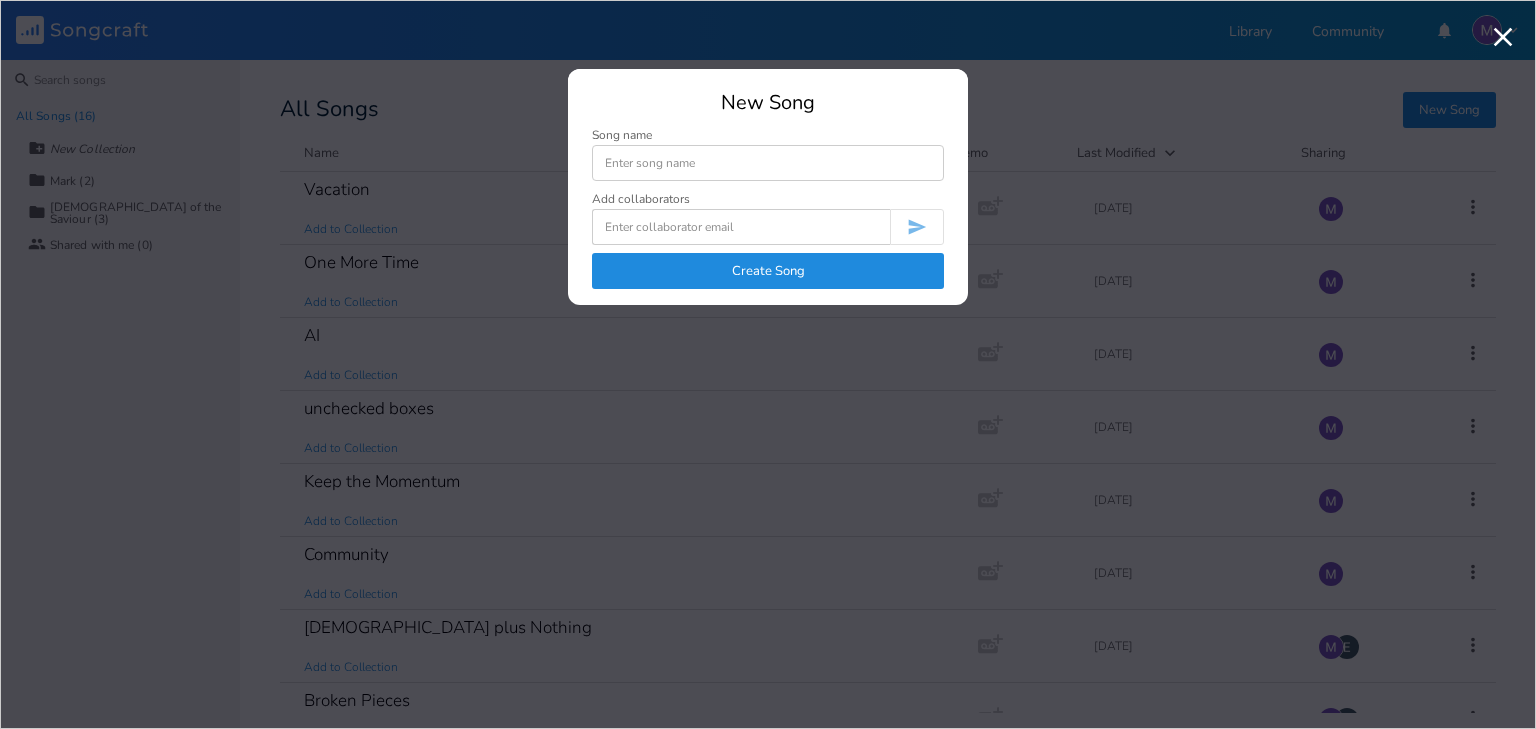 click at bounding box center [768, 163] 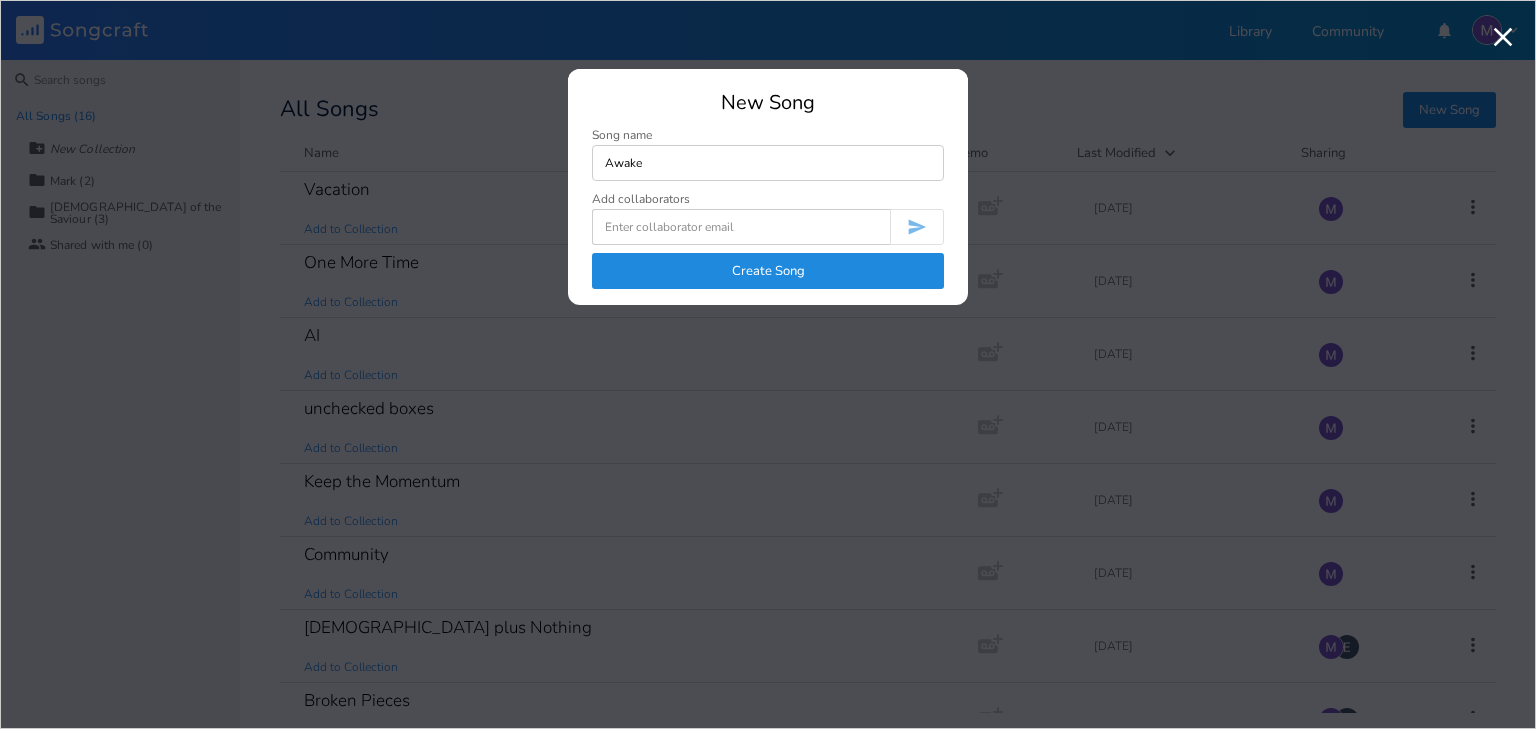 type on "Awake" 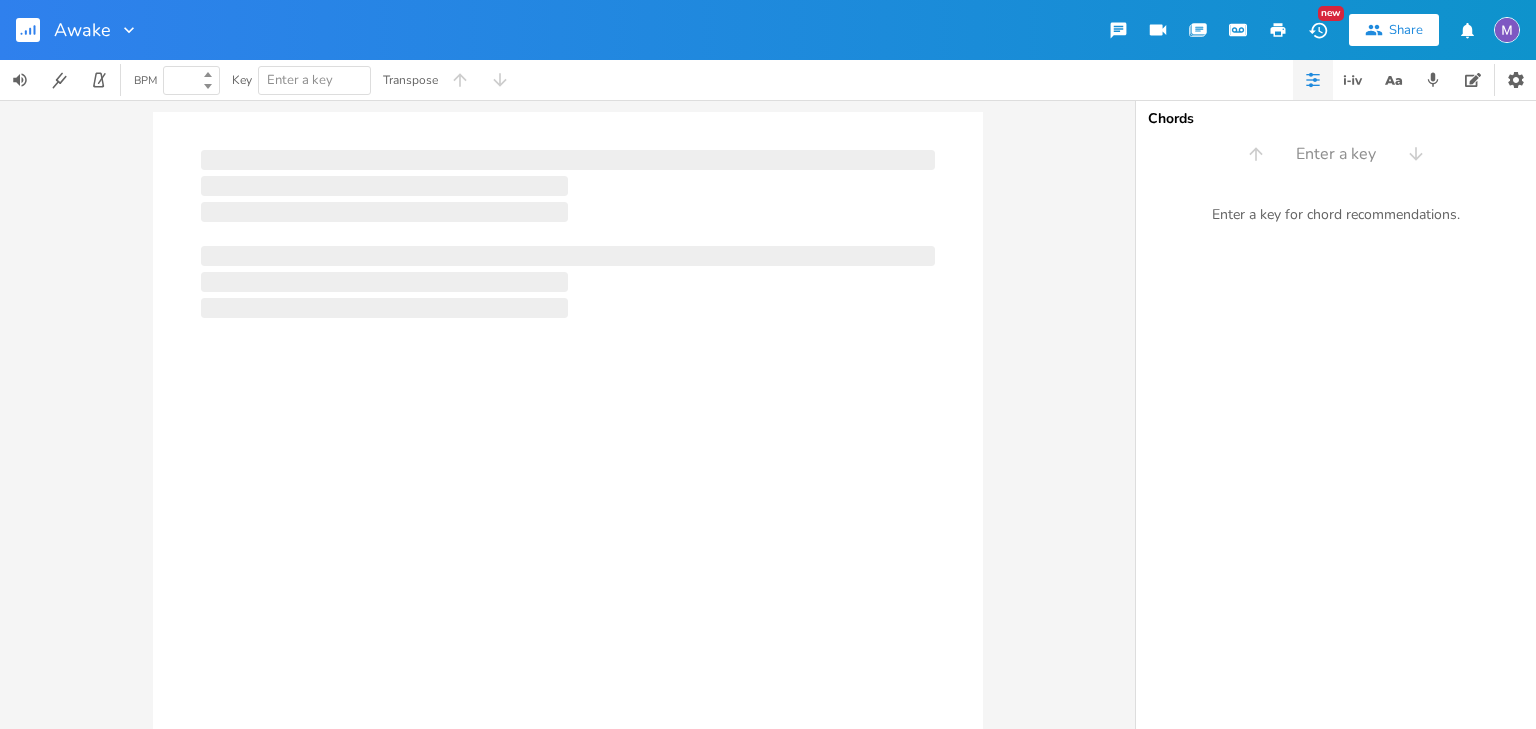 type on "100" 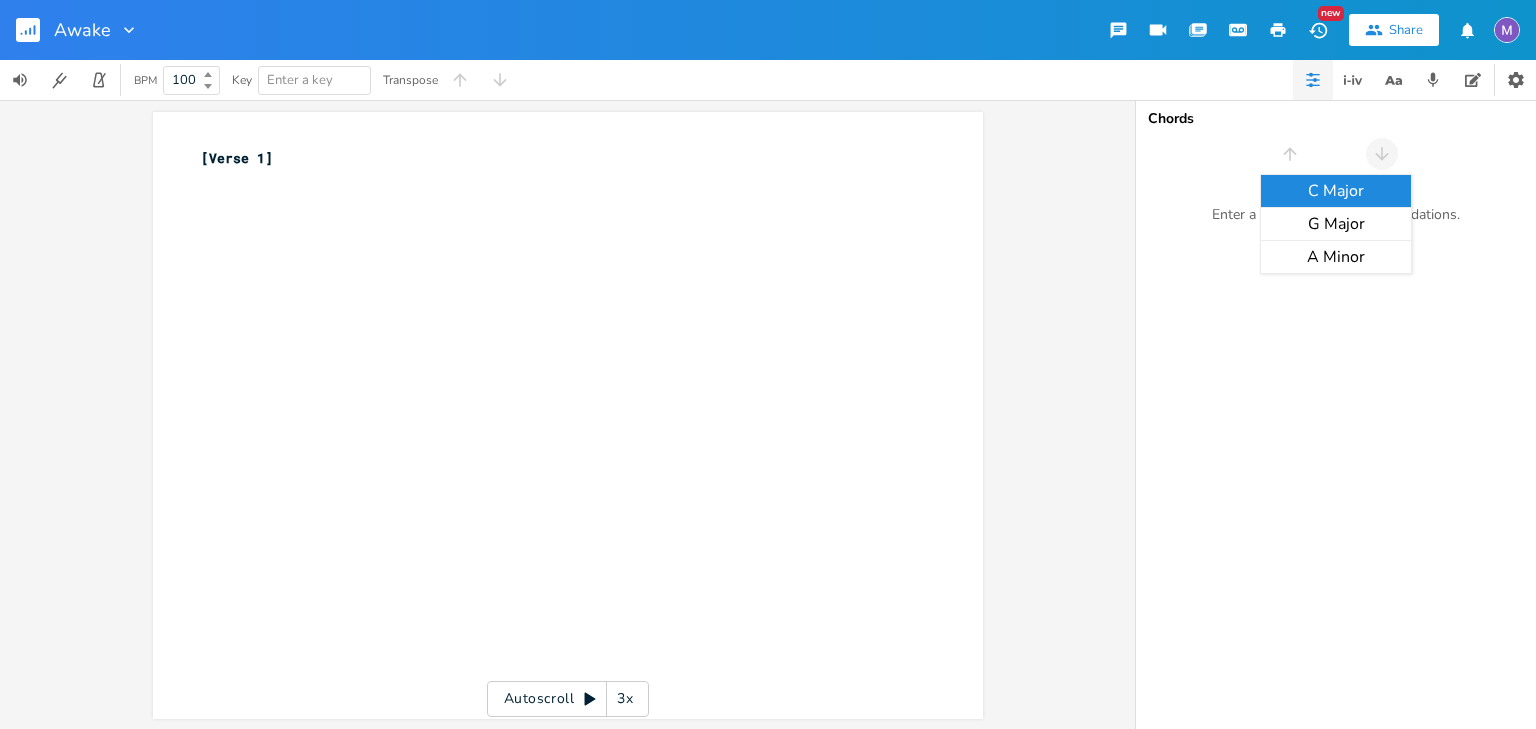 click on "C Major G Major A Minor" at bounding box center [1336, 154] 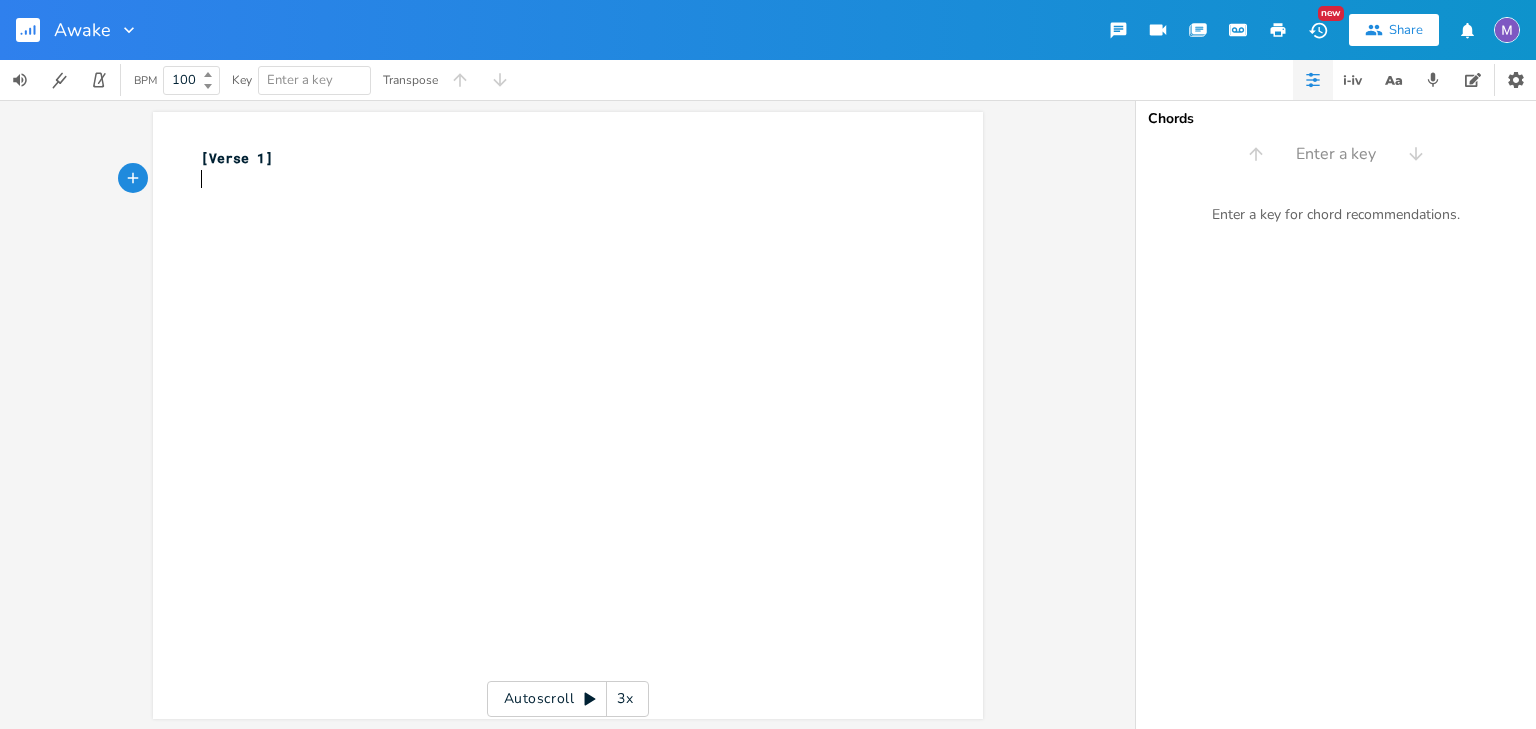 click on "xxxxxxxxxx   [Verse 1] ​" at bounding box center (583, 434) 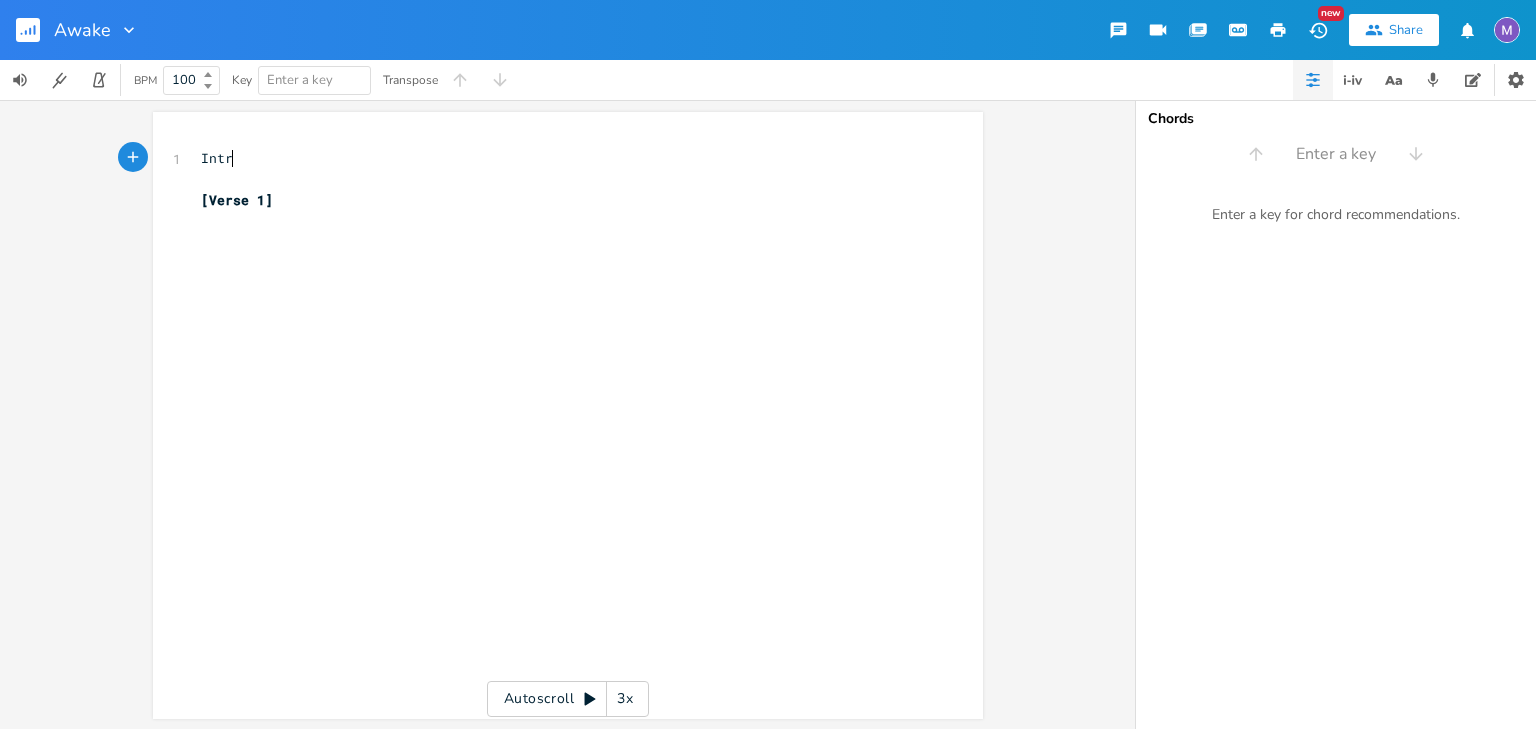 type on "Intro" 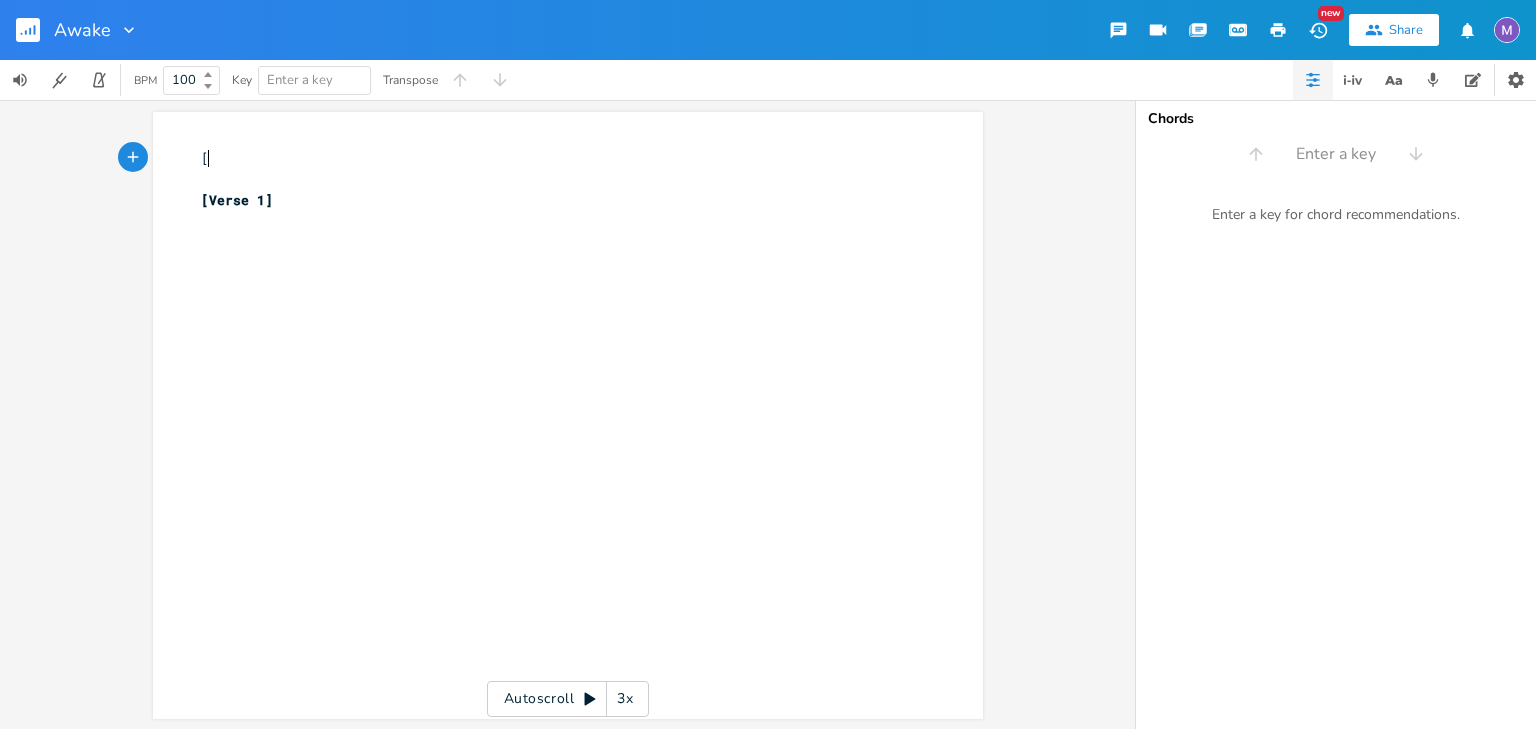 type on "[i" 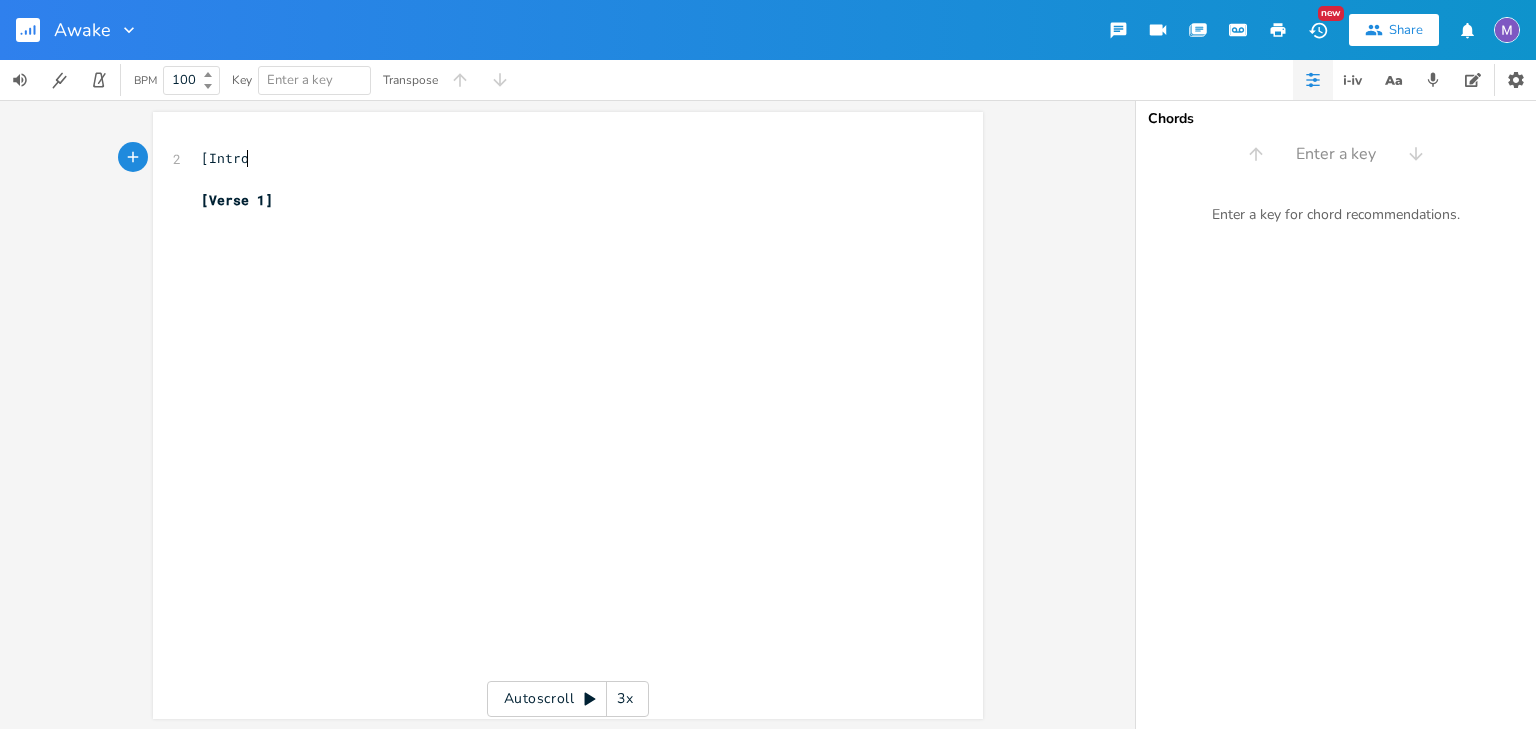 type on "Intro"" 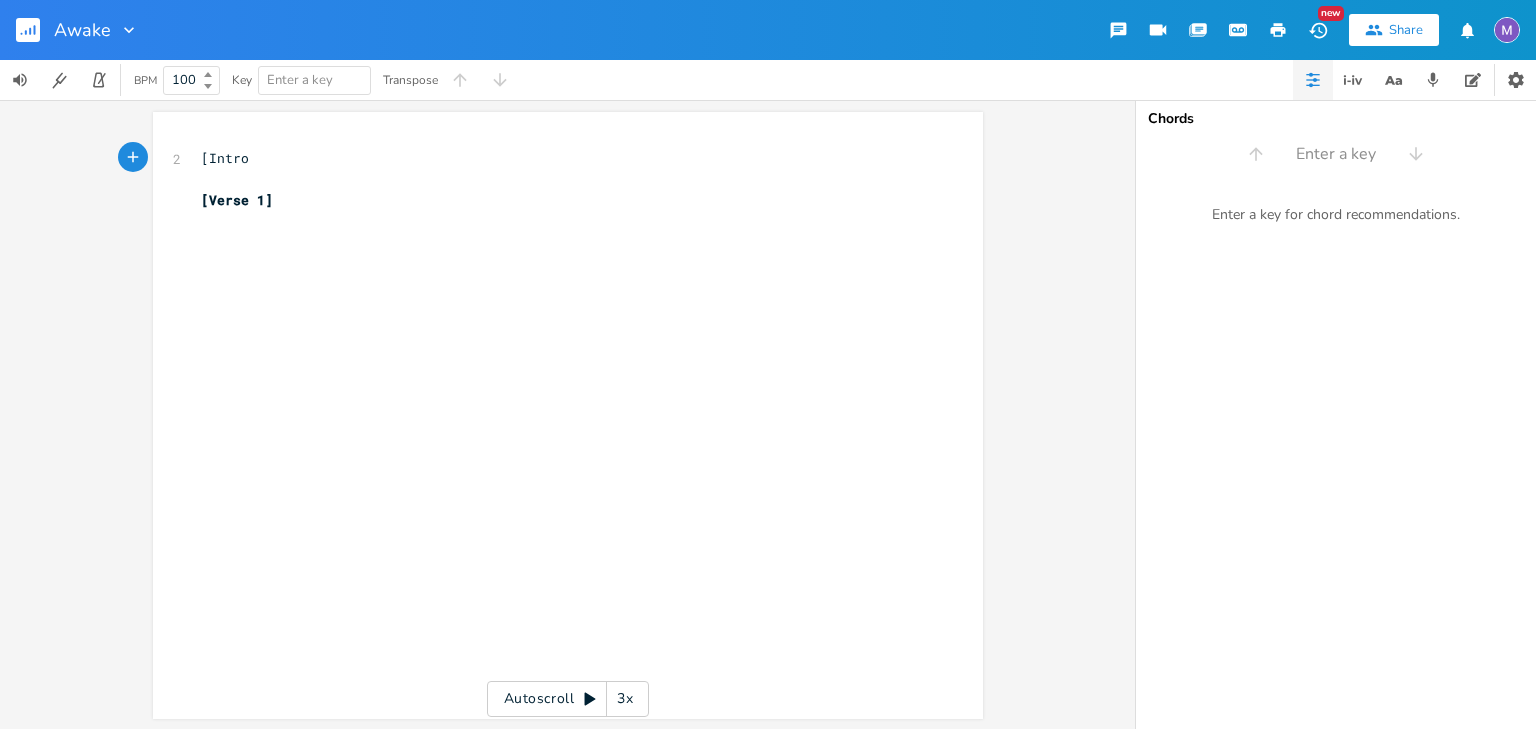 type on "]" 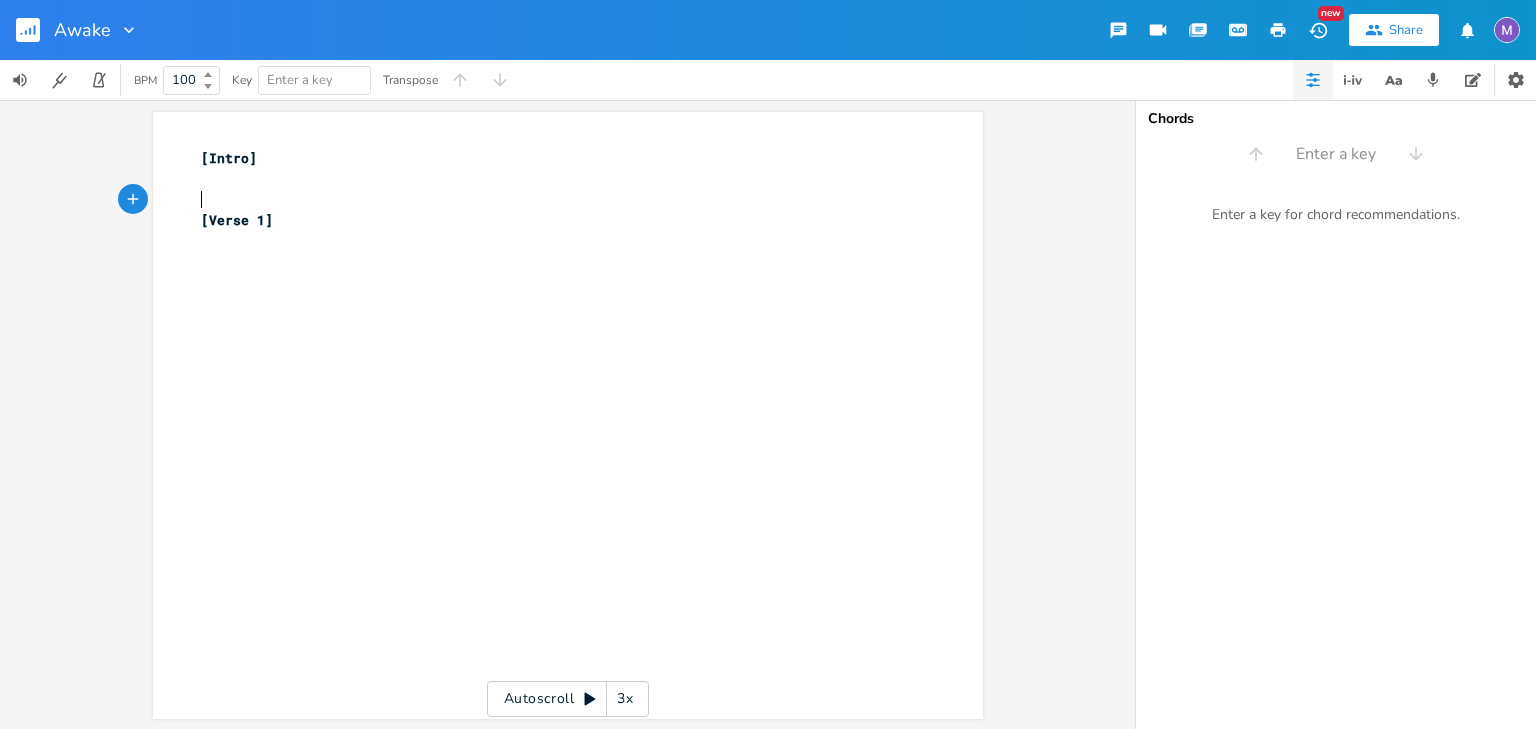 click on "​" at bounding box center [558, 200] 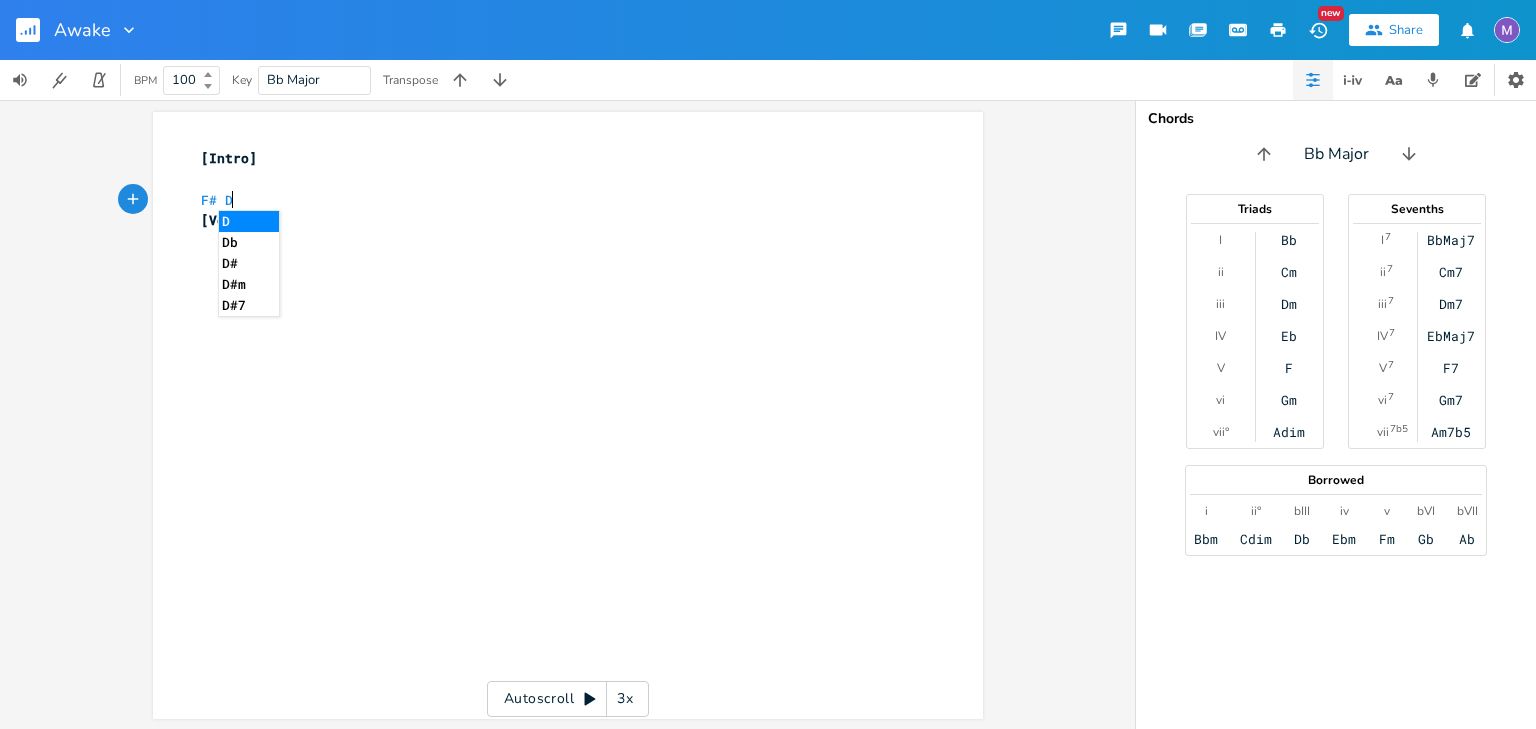 scroll, scrollTop: 0, scrollLeft: 30, axis: horizontal 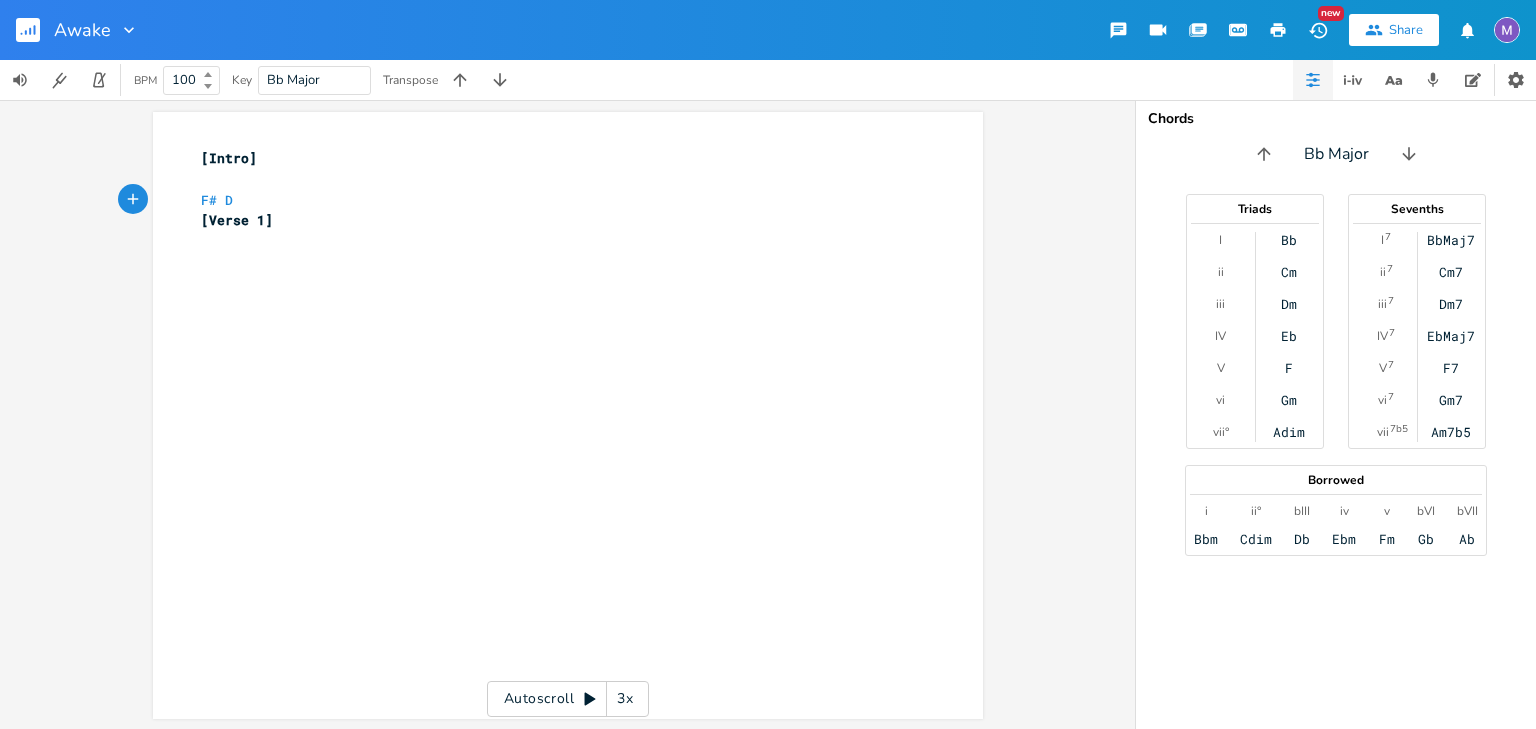 type on "F# D E" 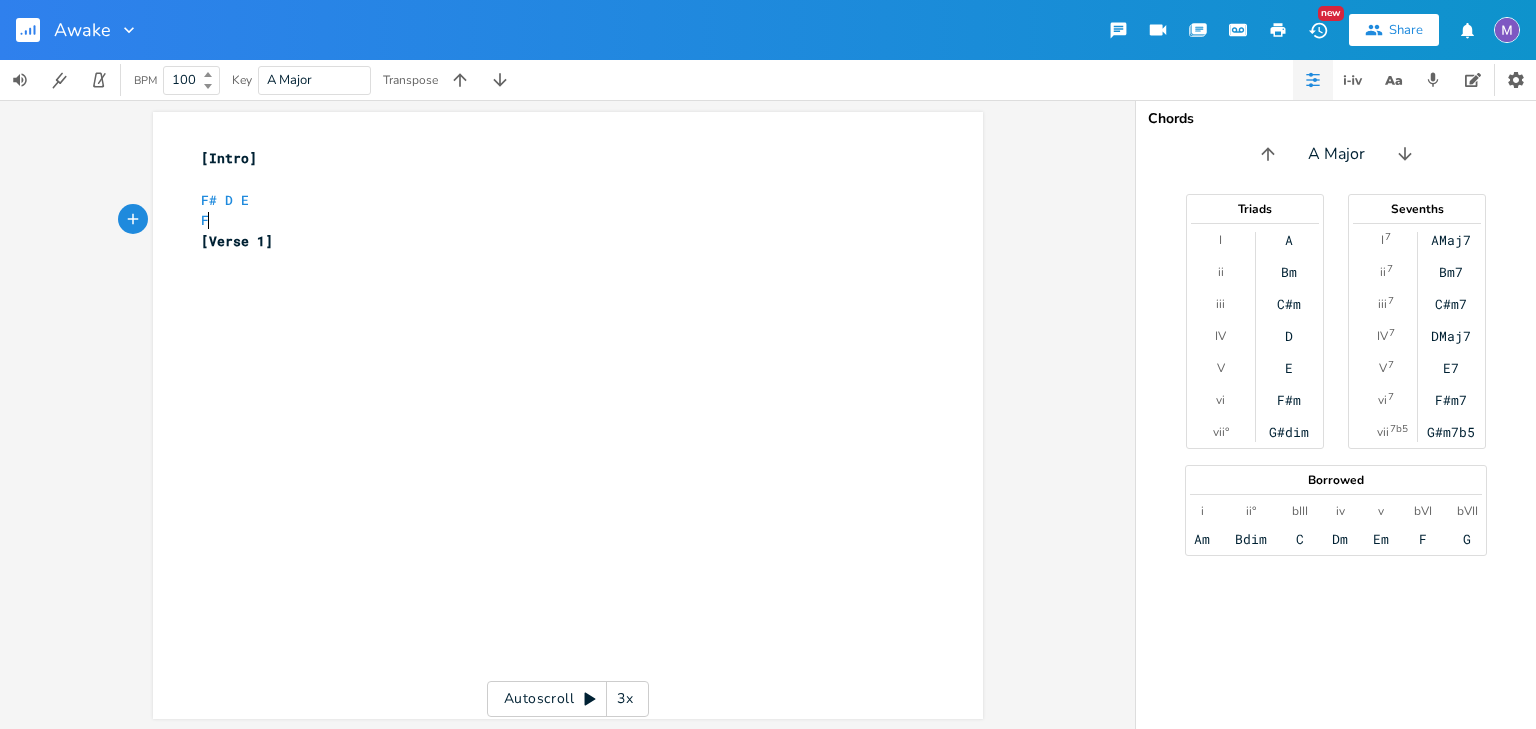 scroll, scrollTop: 0, scrollLeft: 7, axis: horizontal 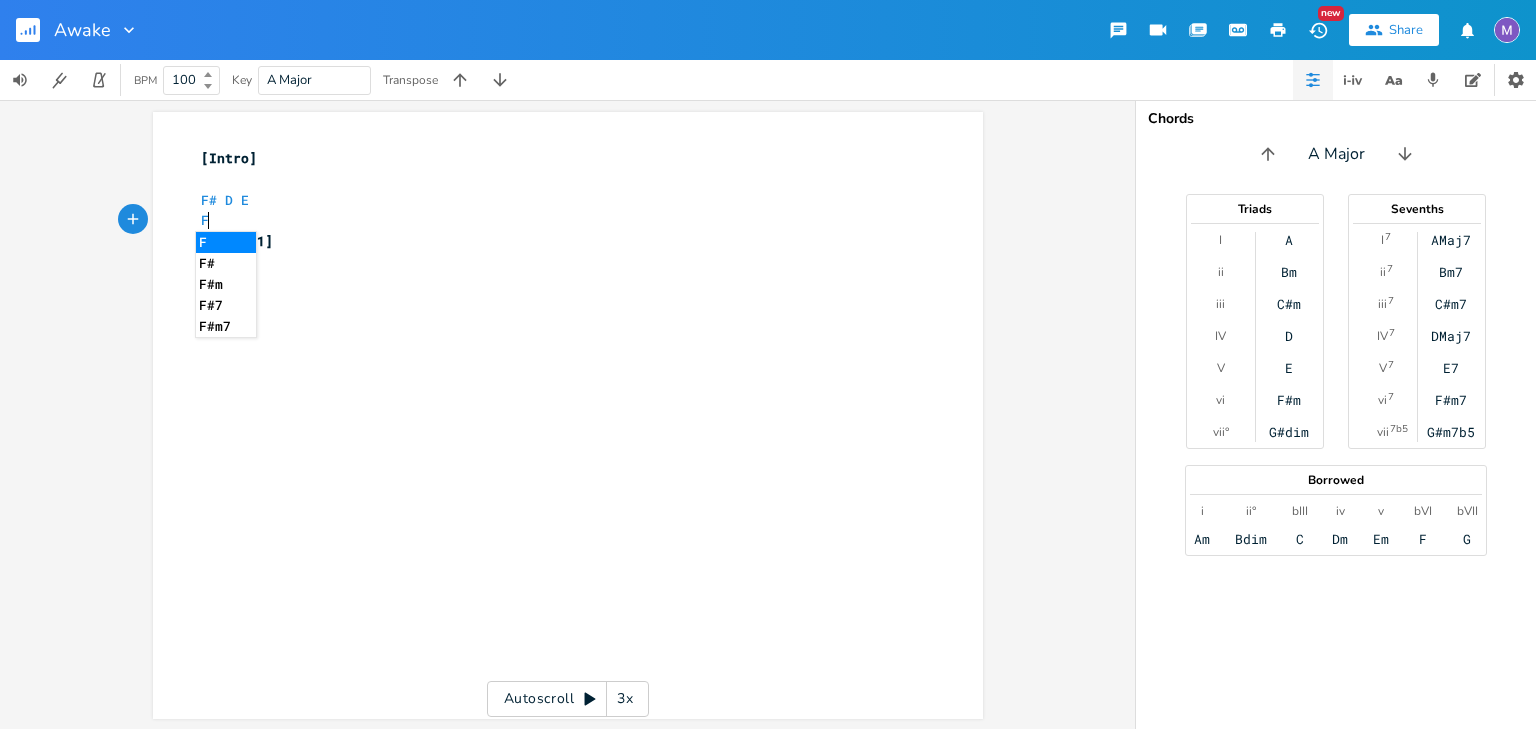 type on "F#" 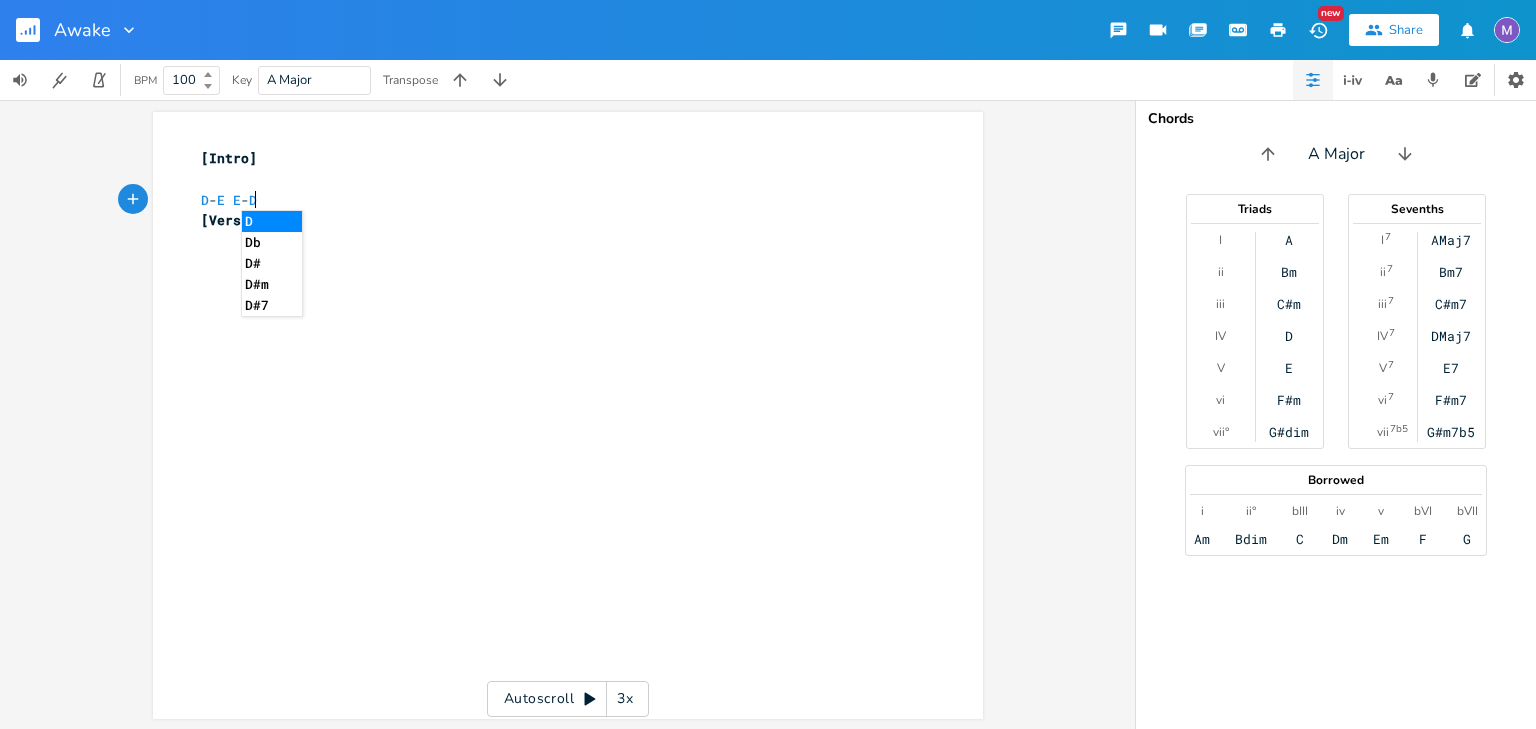 scroll, scrollTop: 0, scrollLeft: 52, axis: horizontal 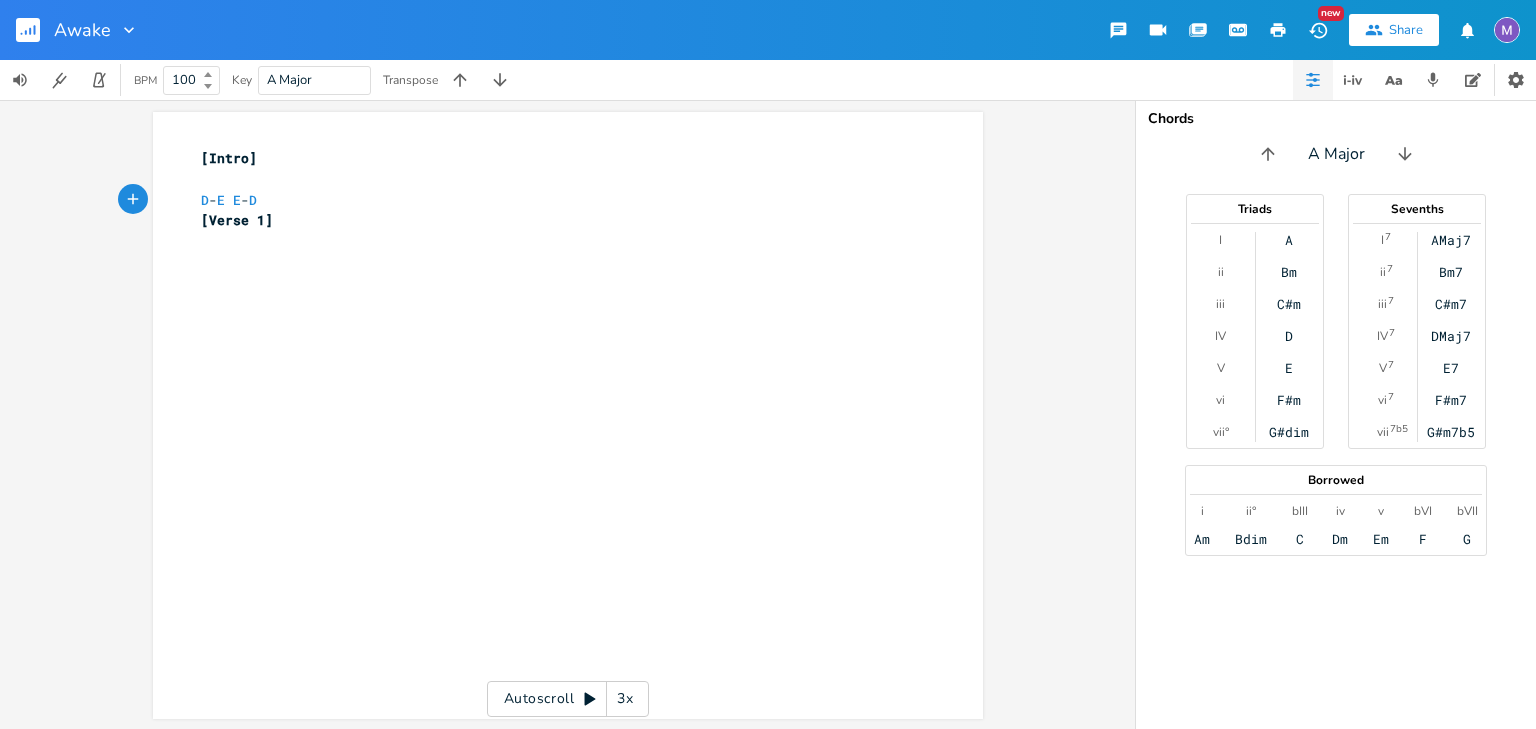 type on "D-E E-D A" 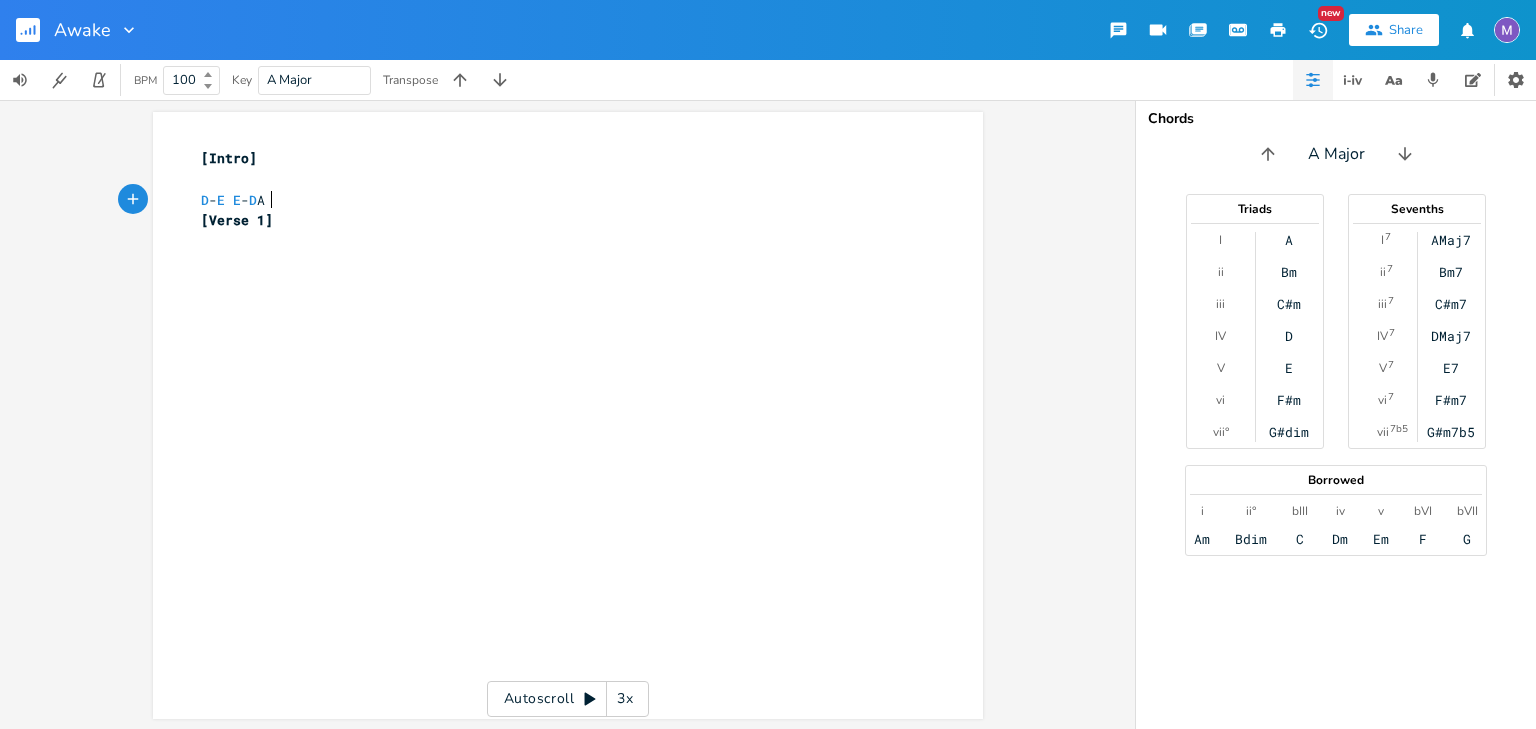 scroll, scrollTop: 0, scrollLeft: 61, axis: horizontal 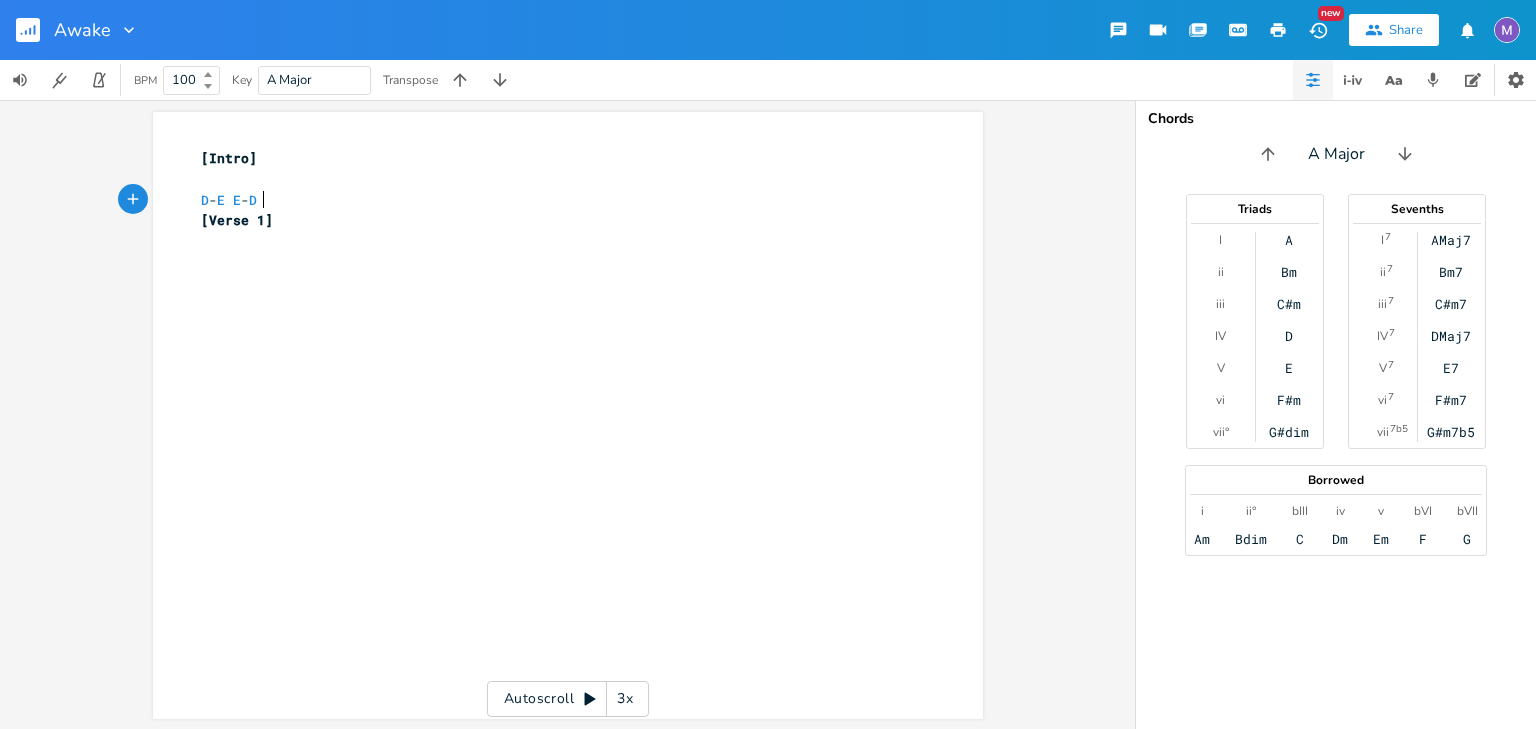 type on "a" 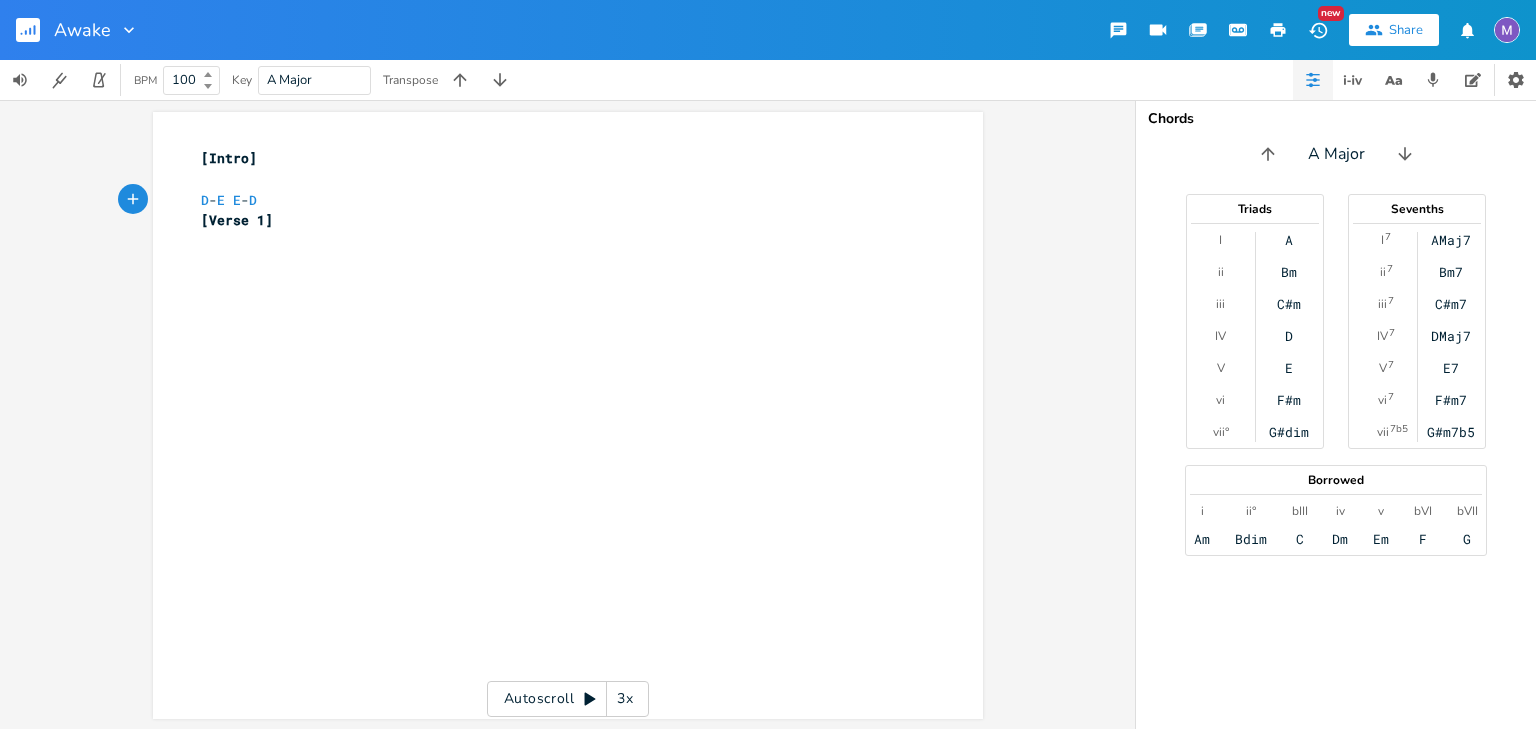 type on "a" 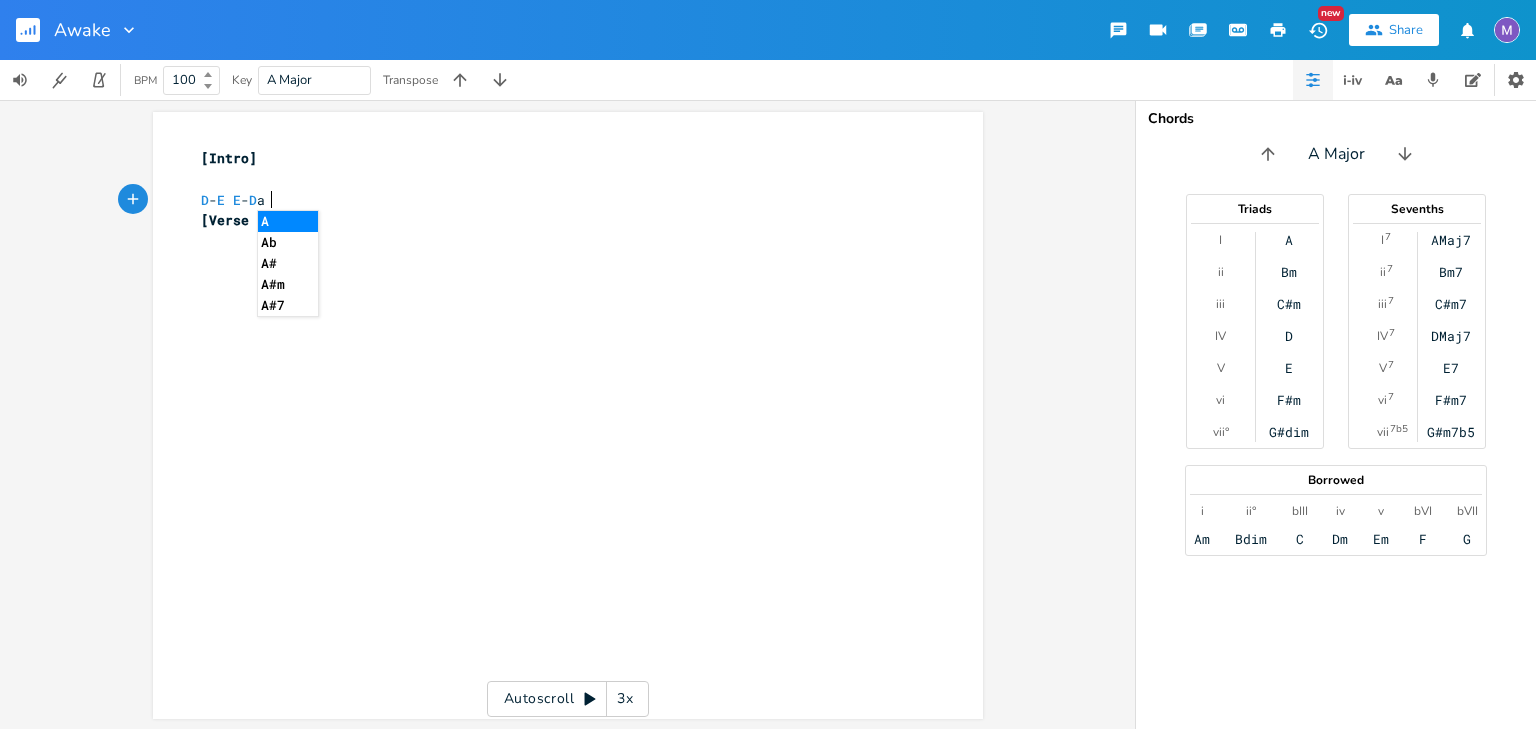 type on "a" 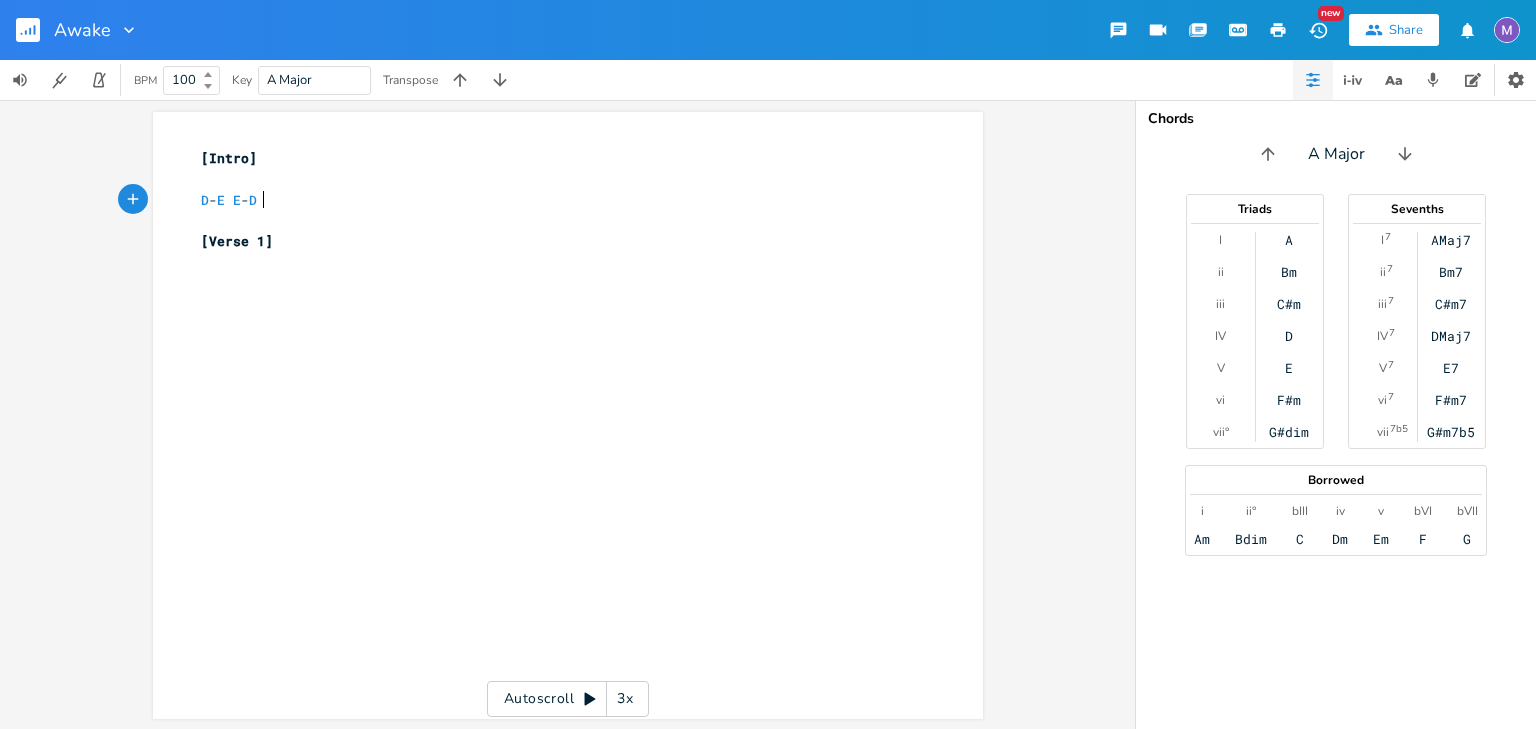 type on "A" 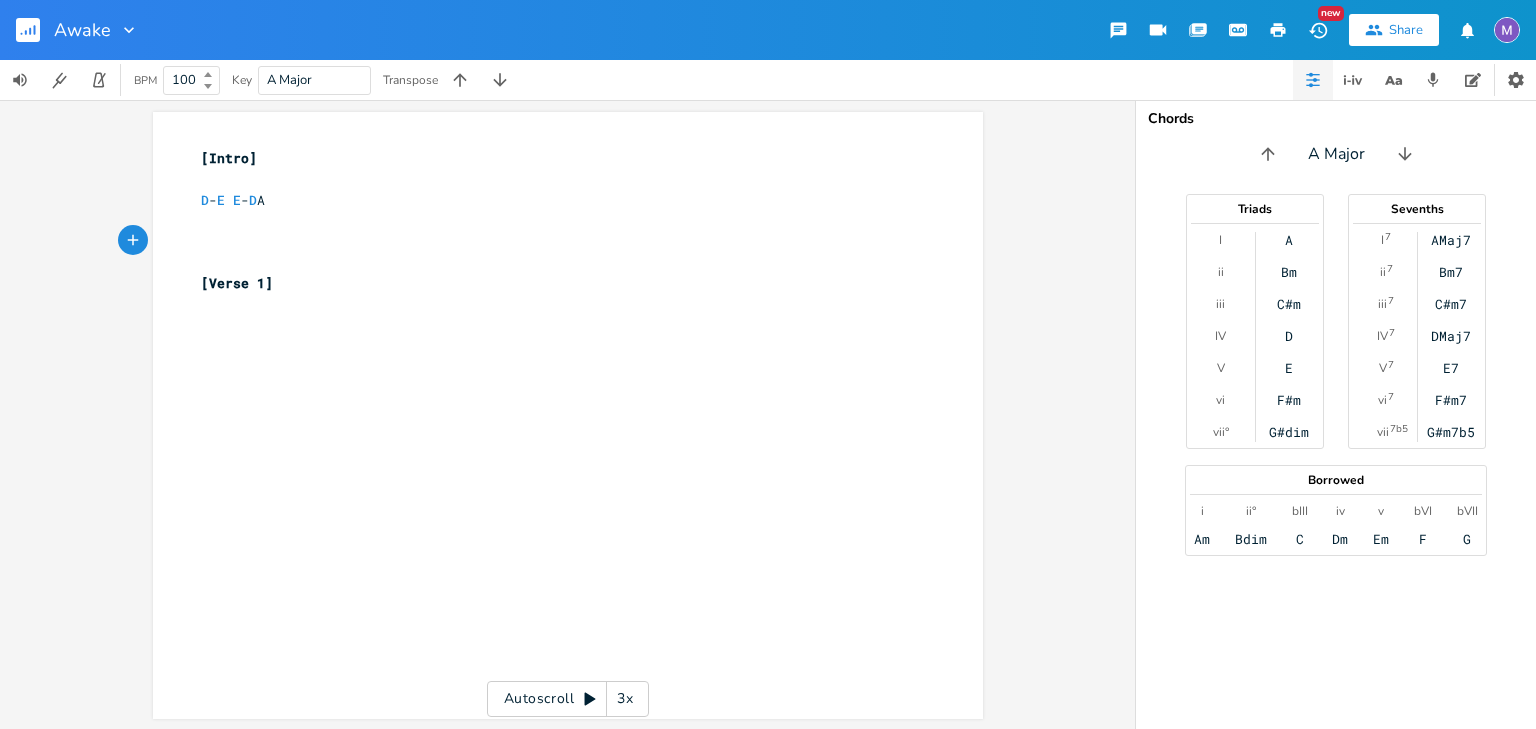 type on "s" 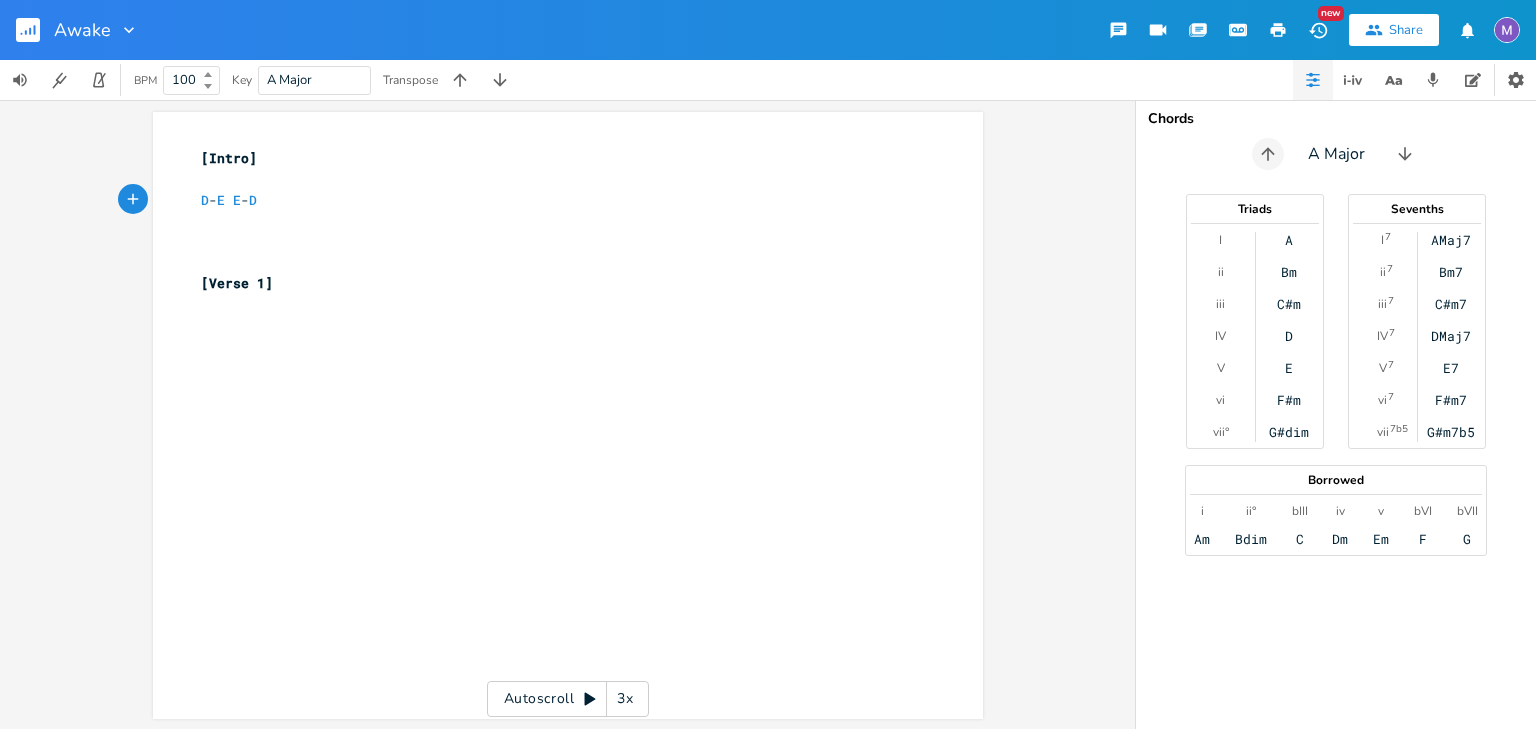 click 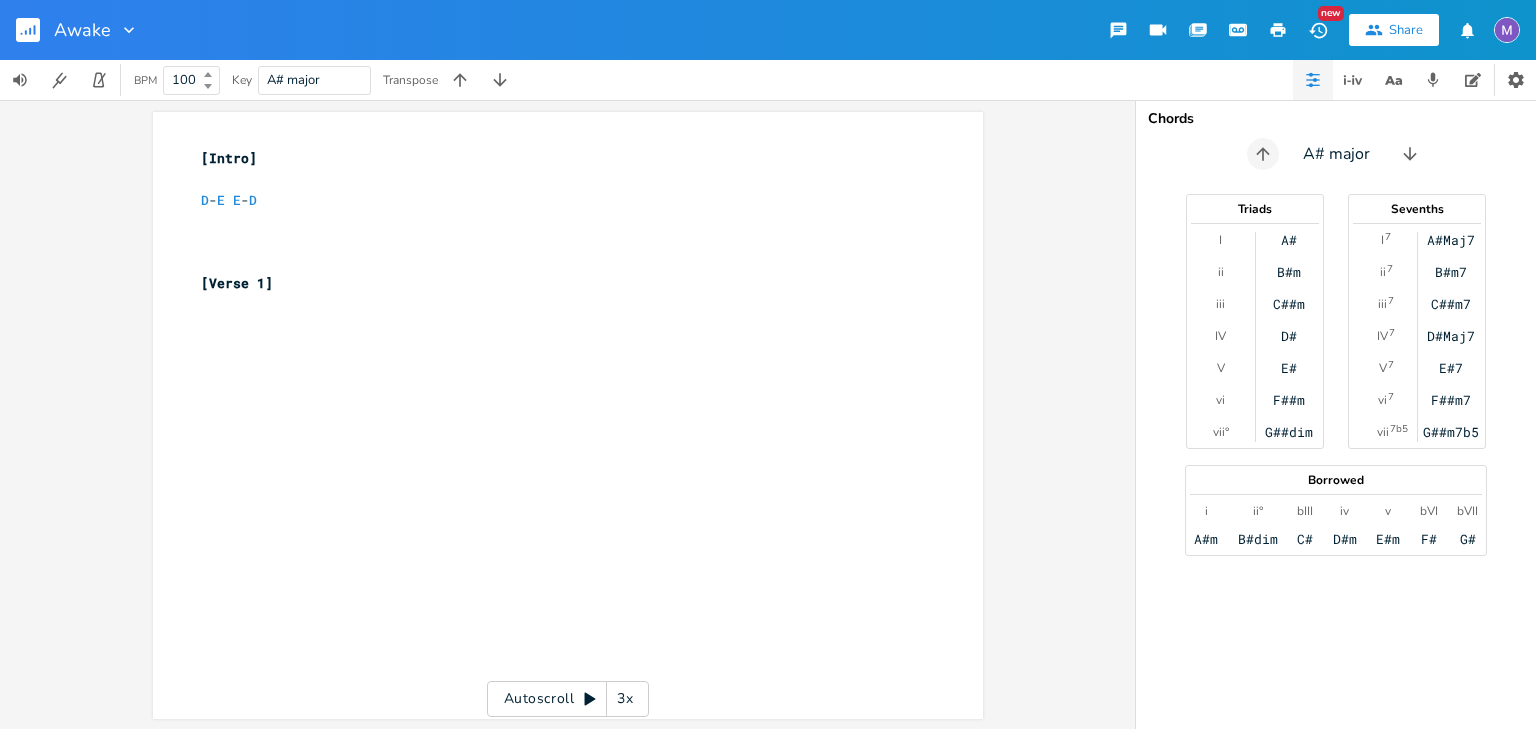 click 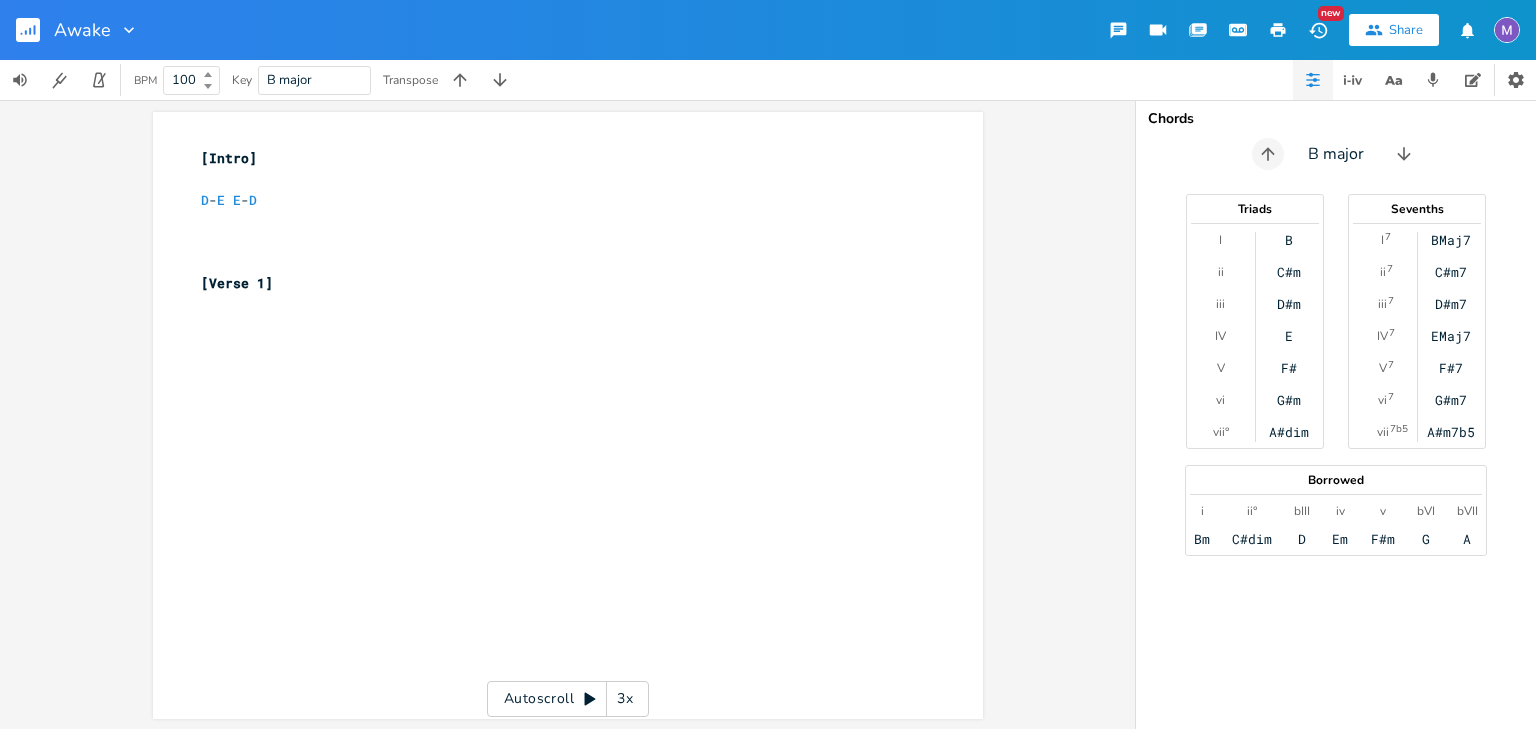 click 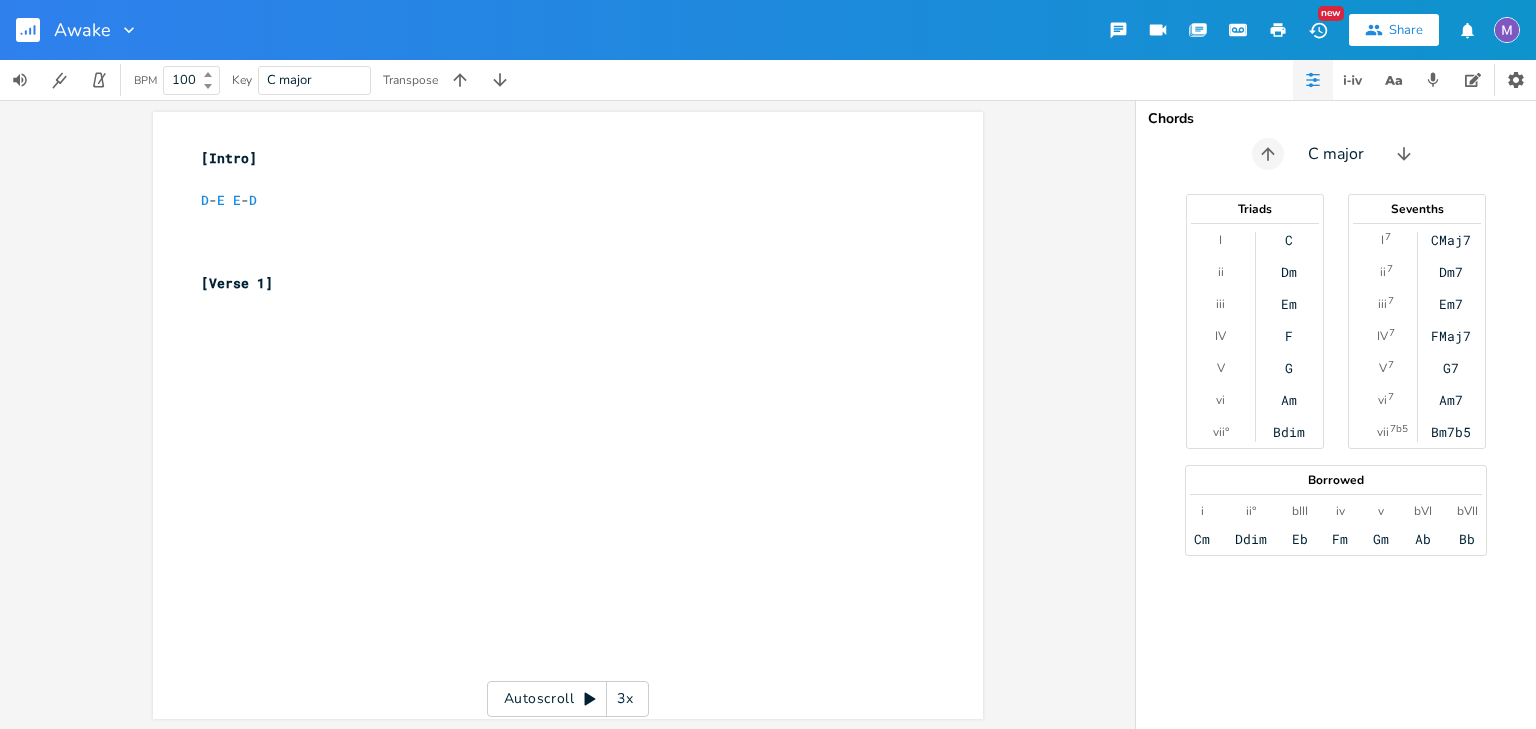 click 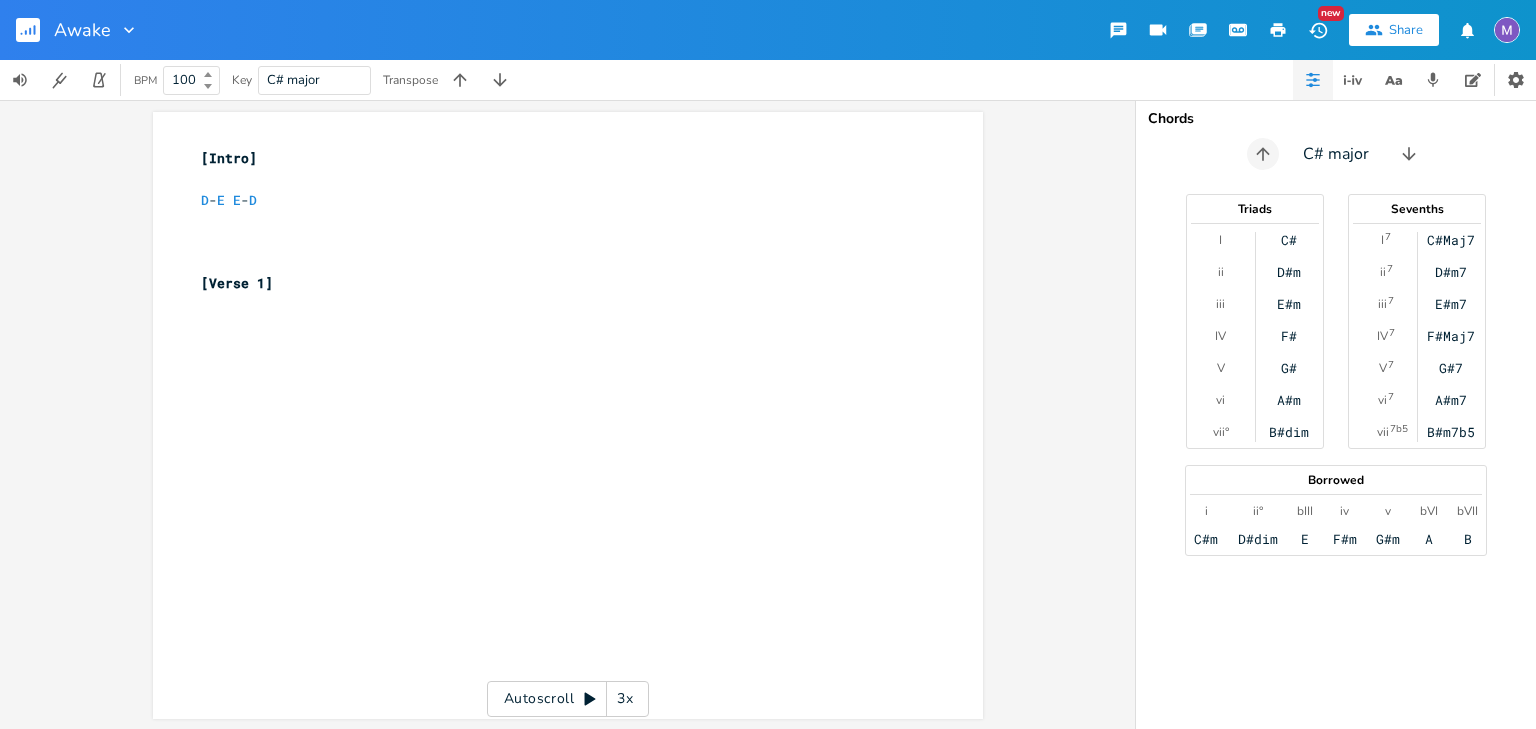 click 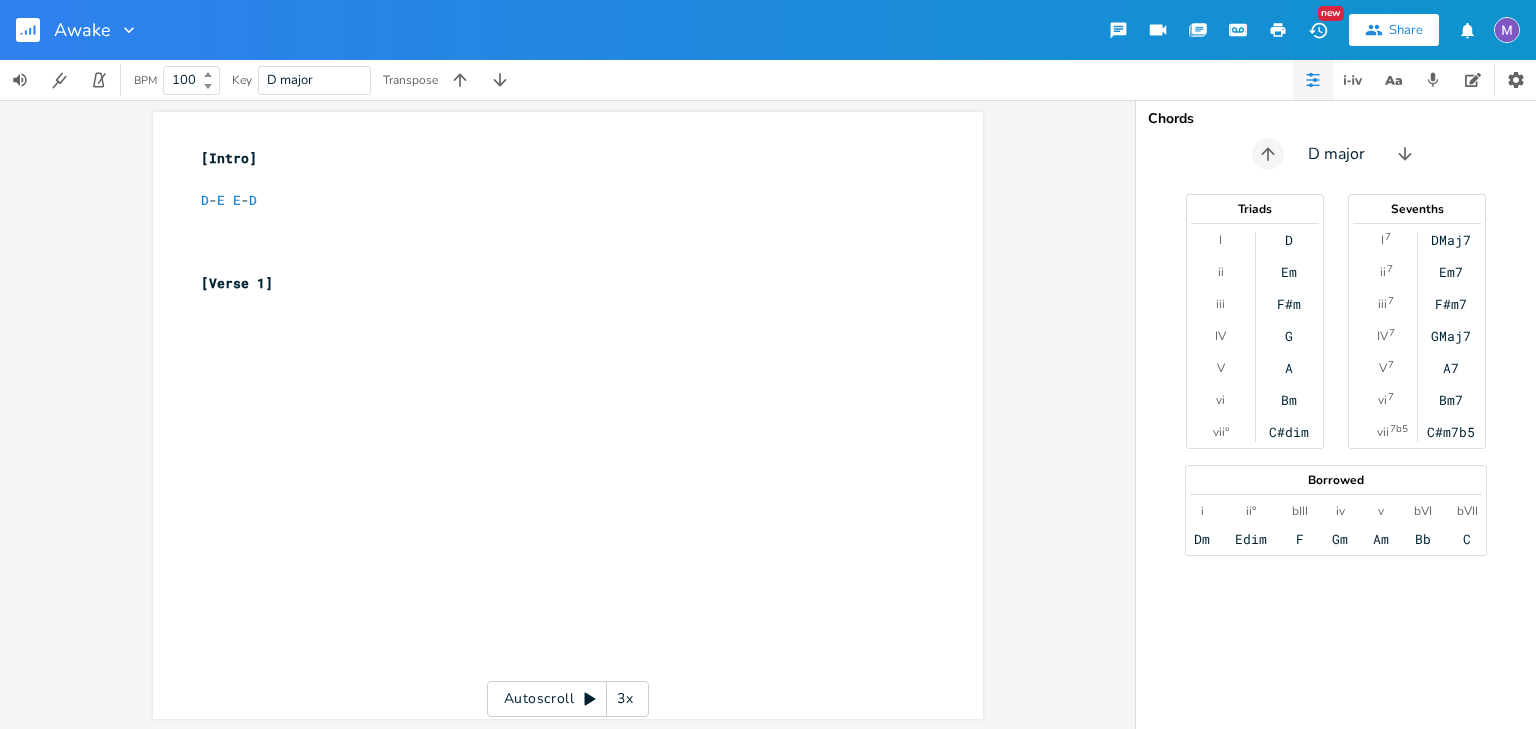 click 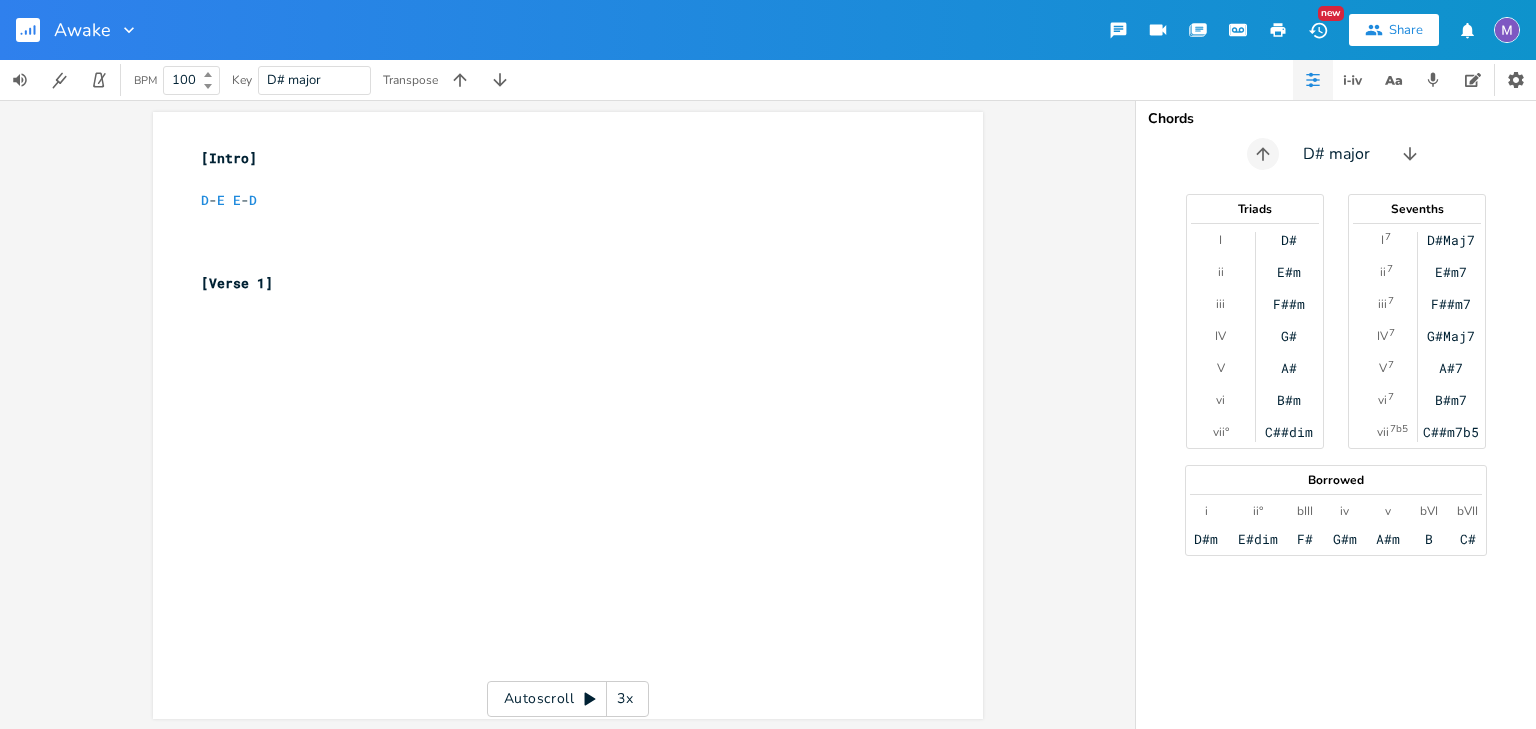 click 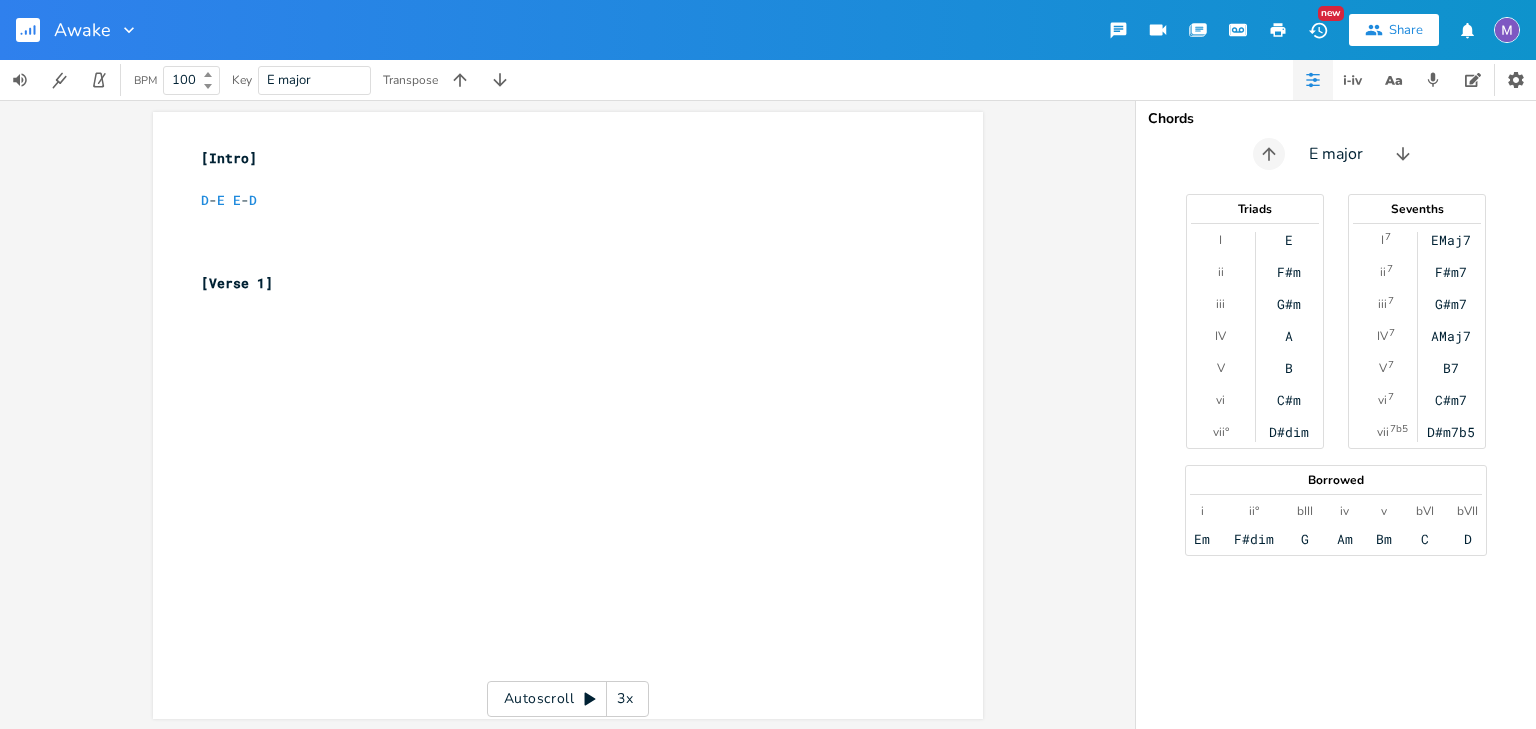 click 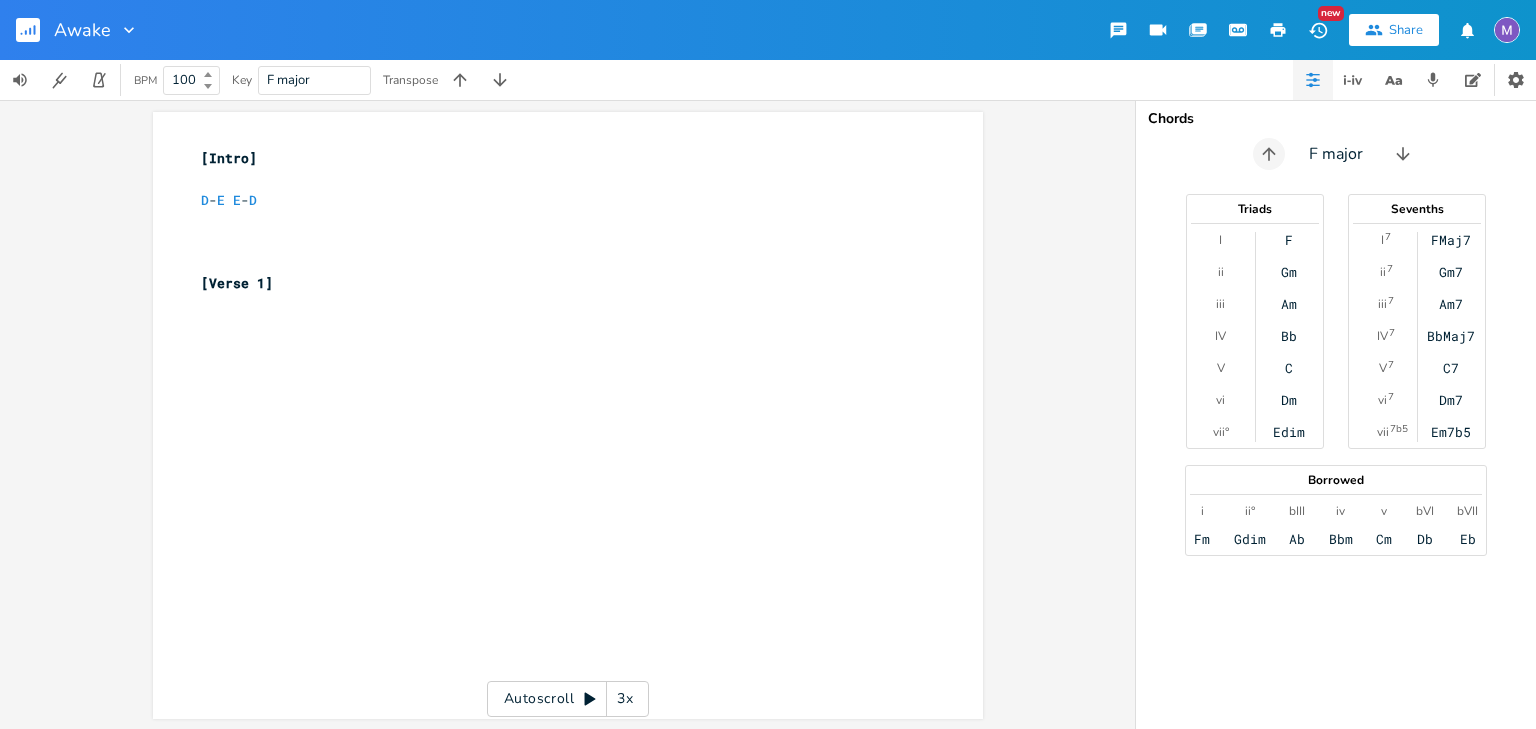 click 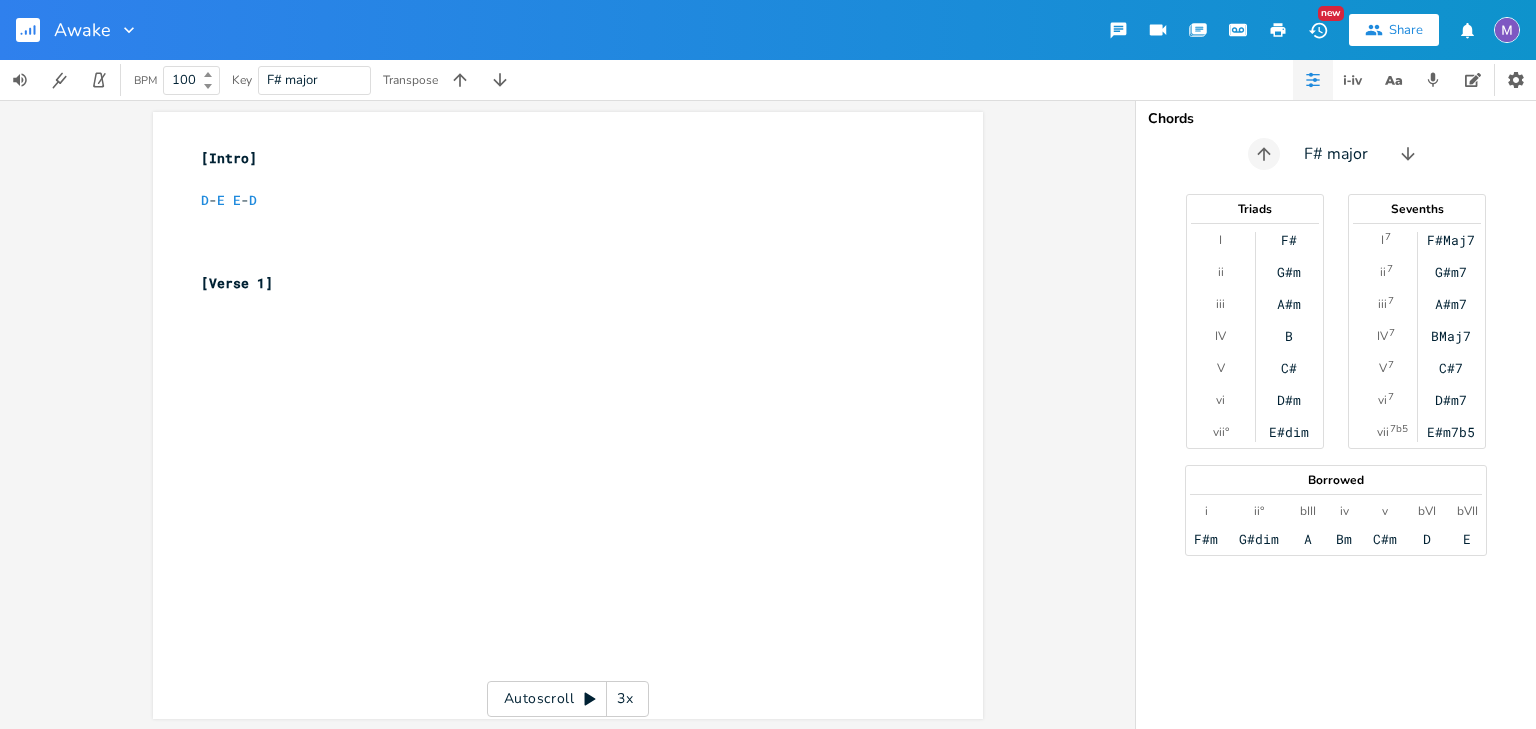 click 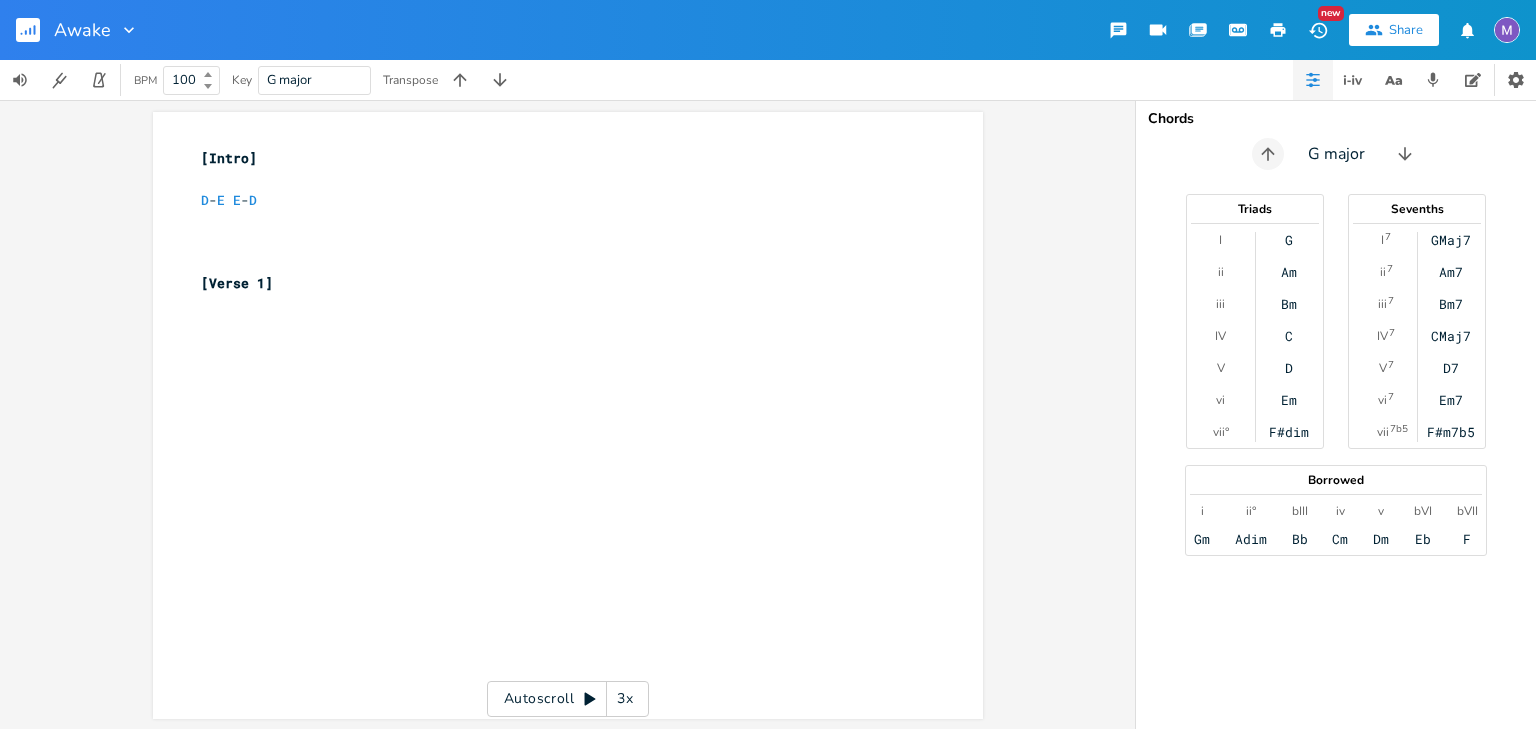 click 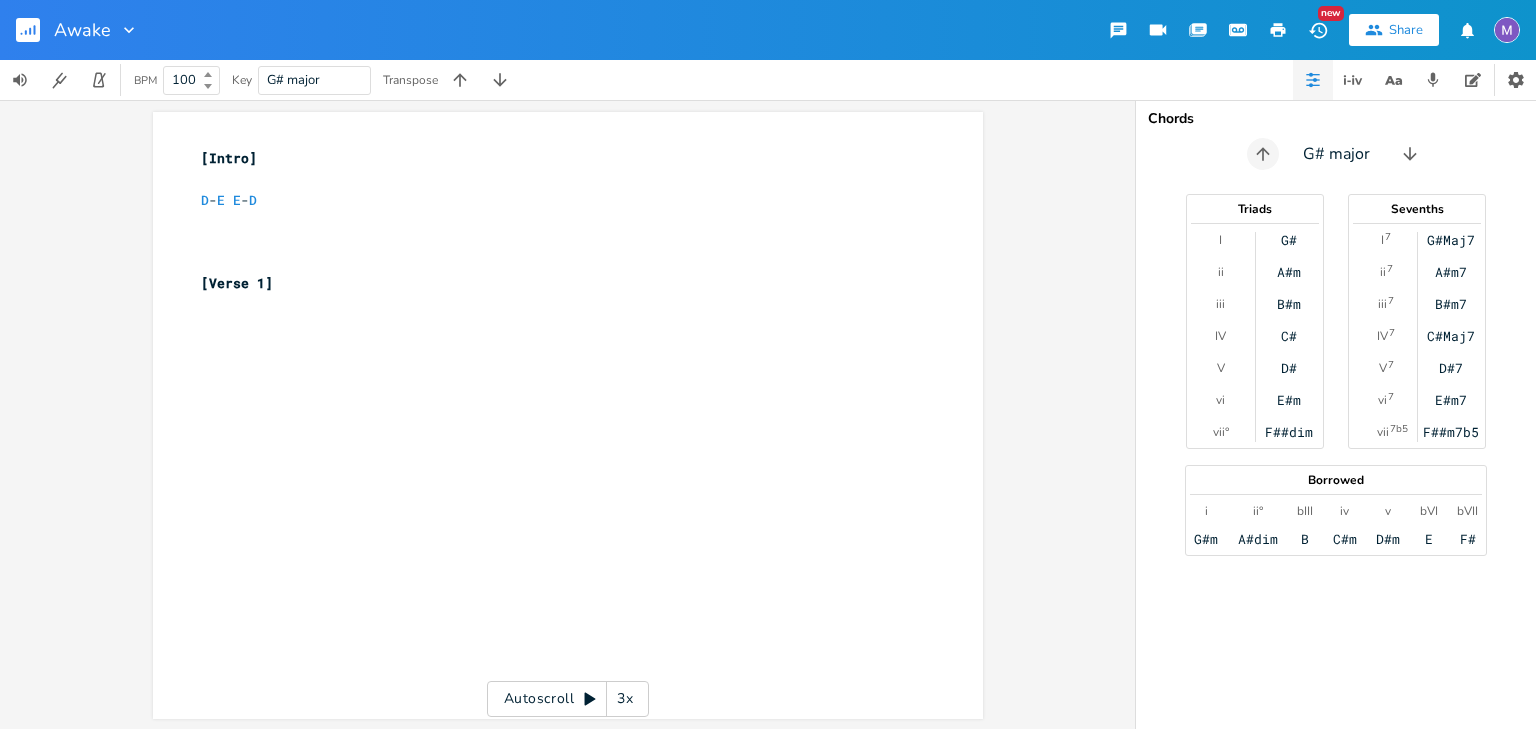click 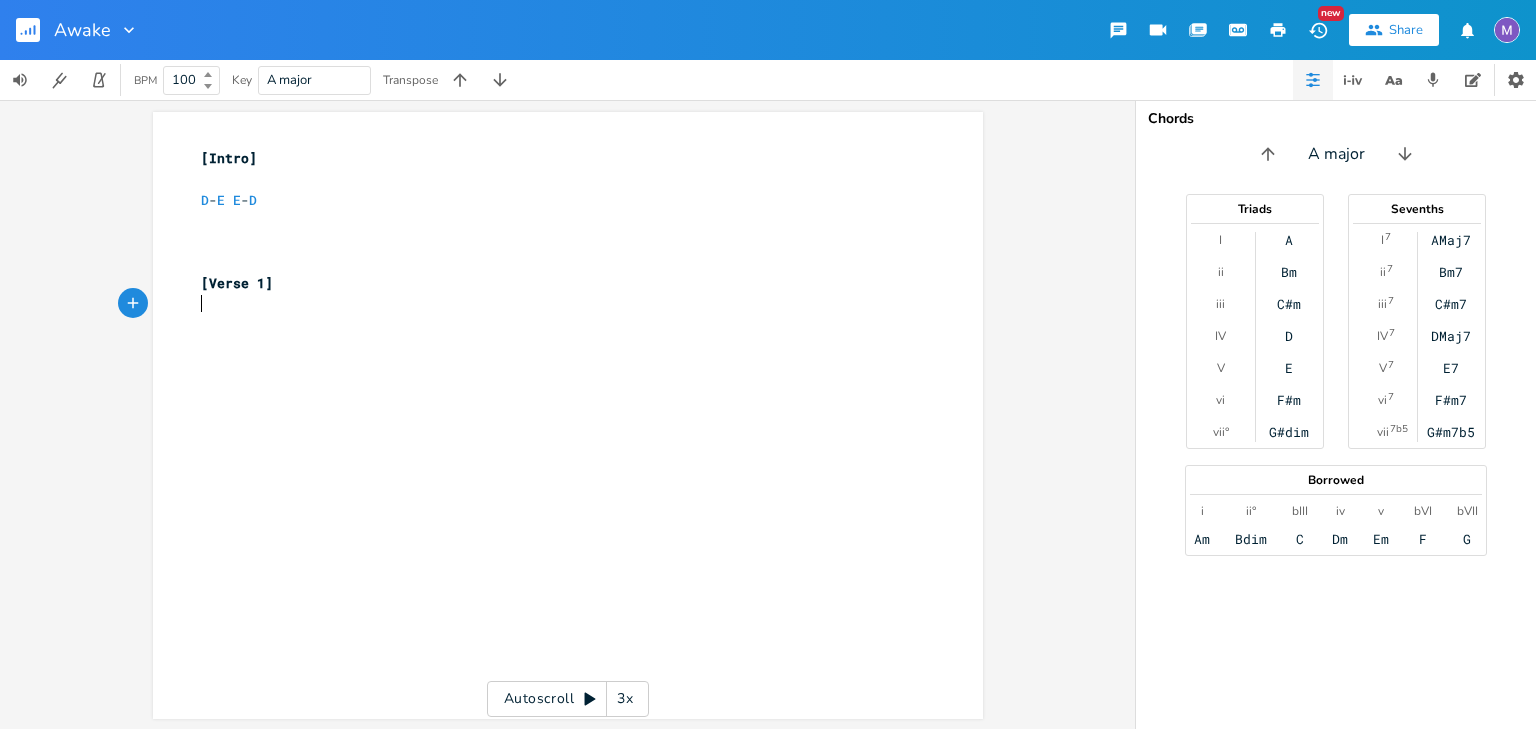 scroll, scrollTop: 0, scrollLeft: 0, axis: both 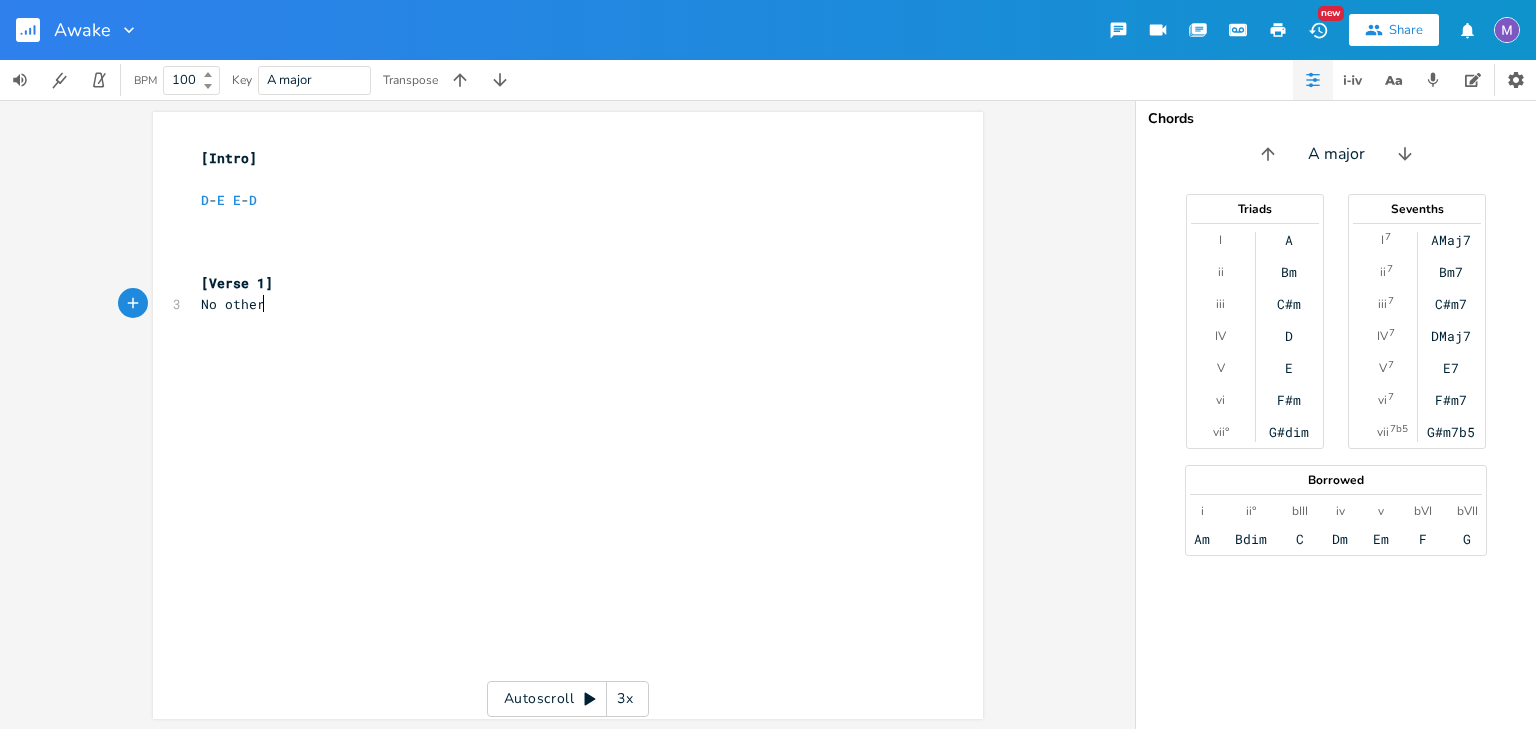 type on "No other" 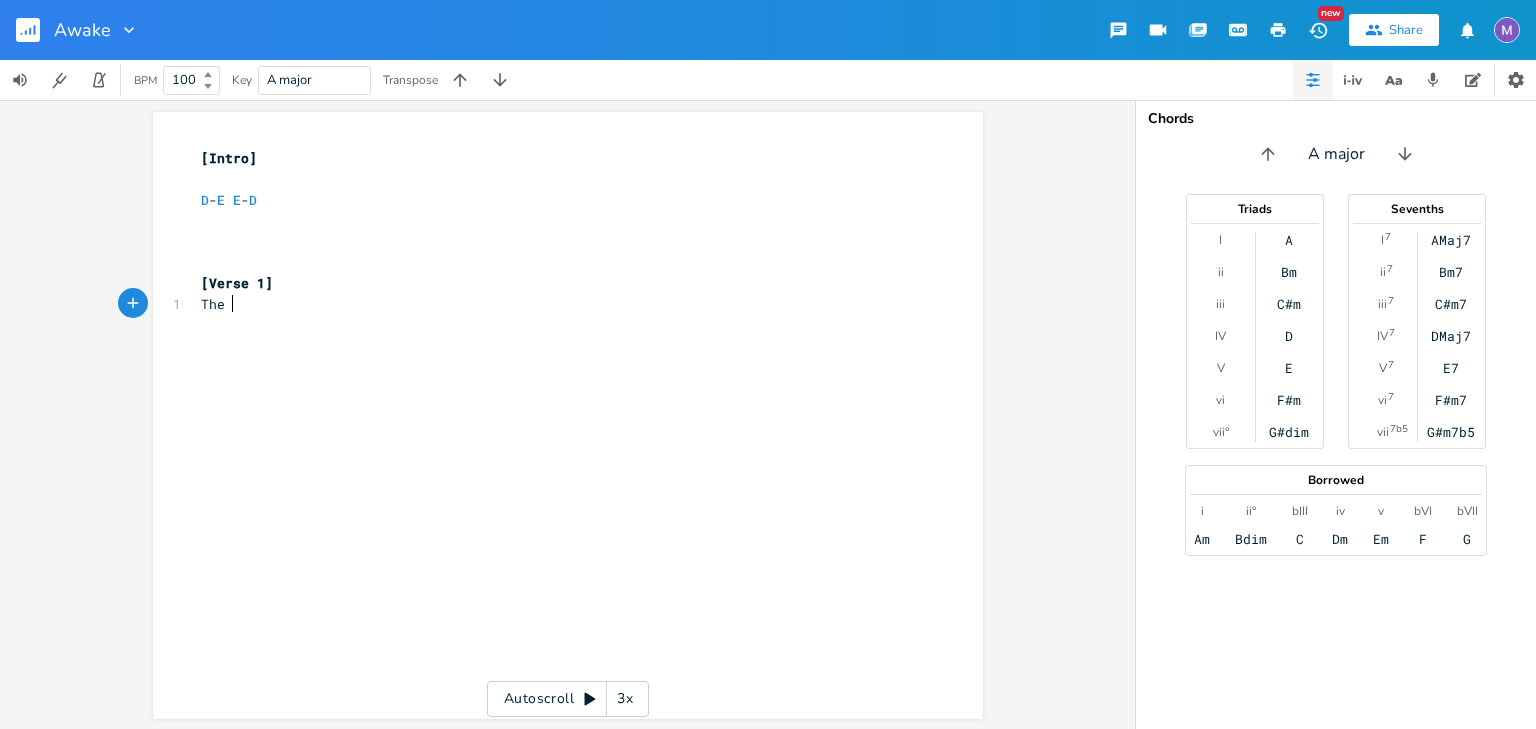 type on "The p" 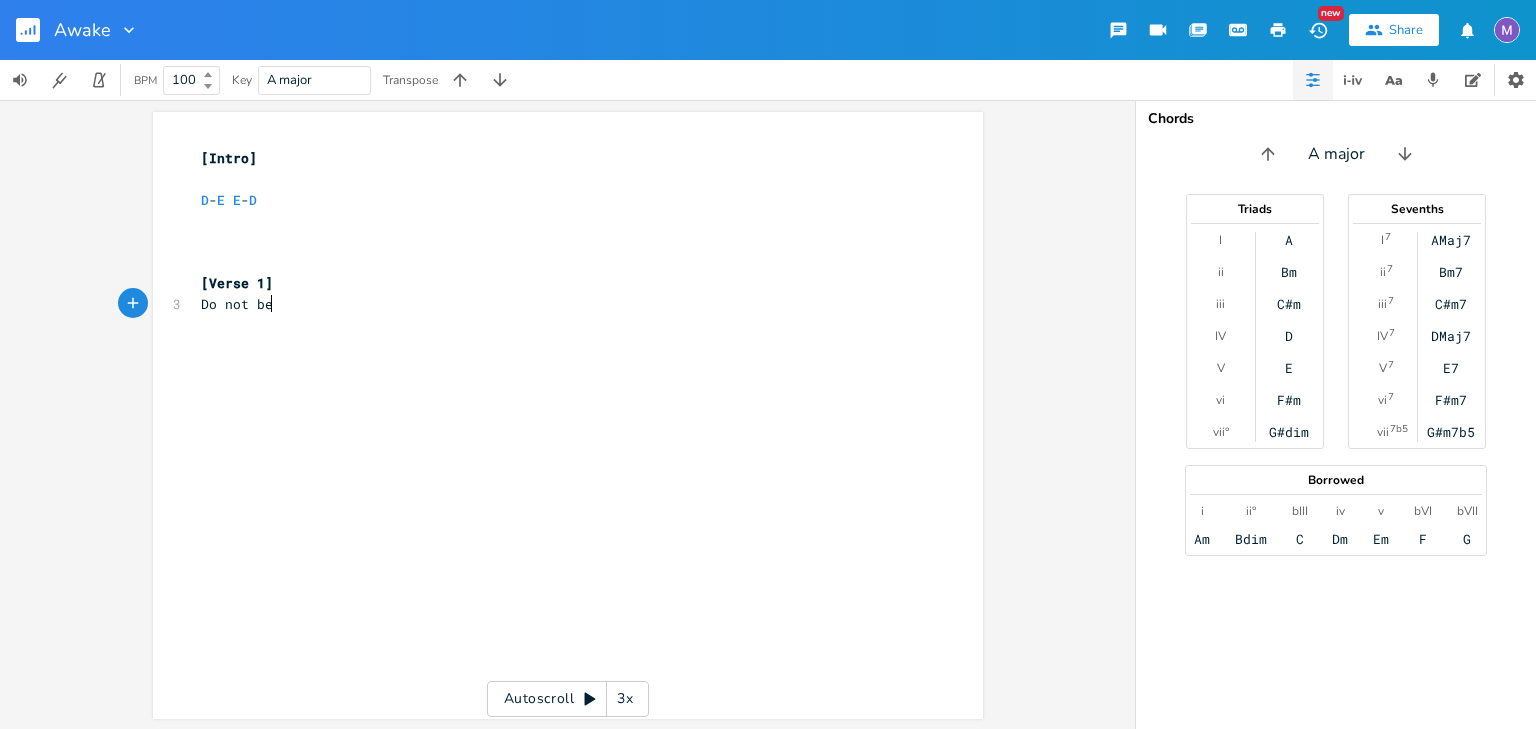 type on "Do not be t" 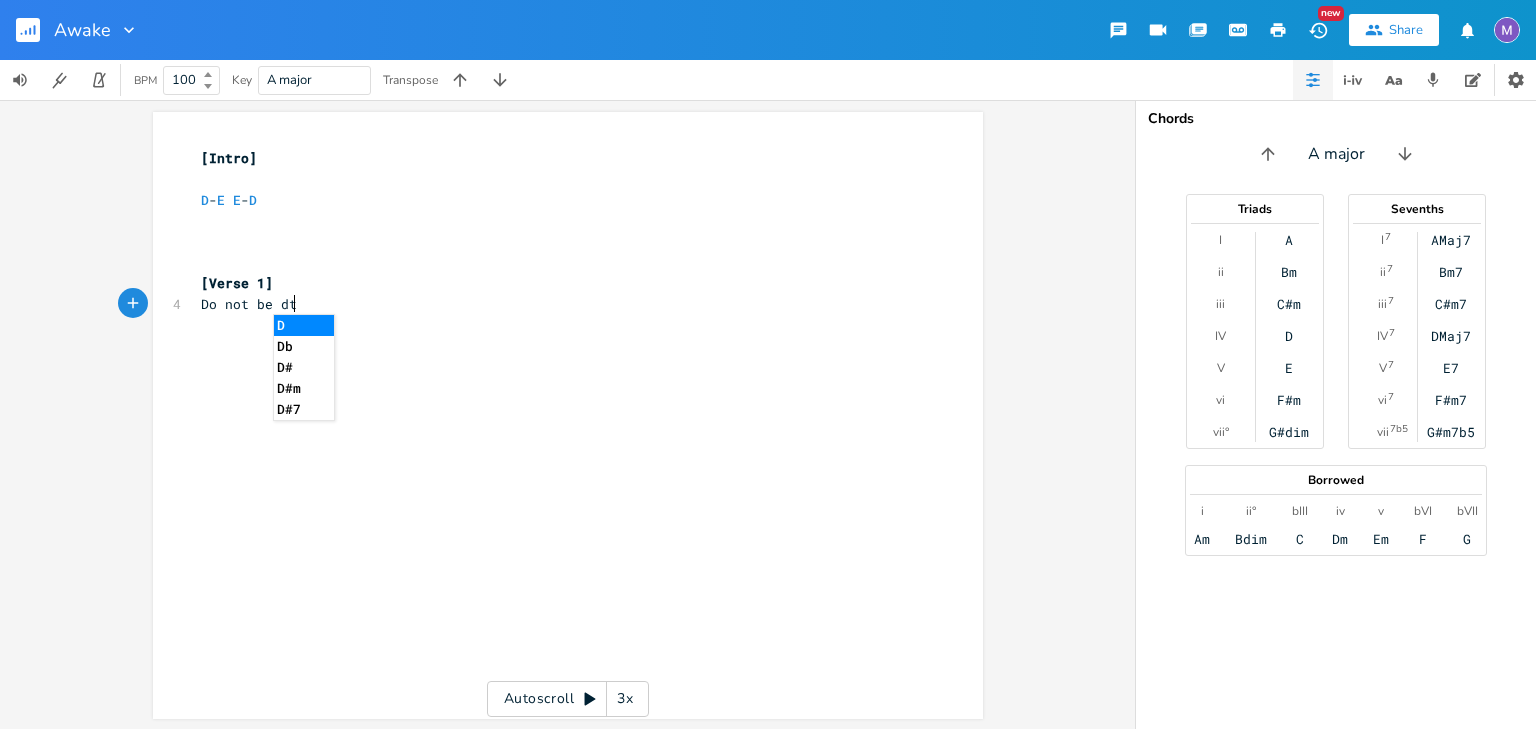 type on "dtr" 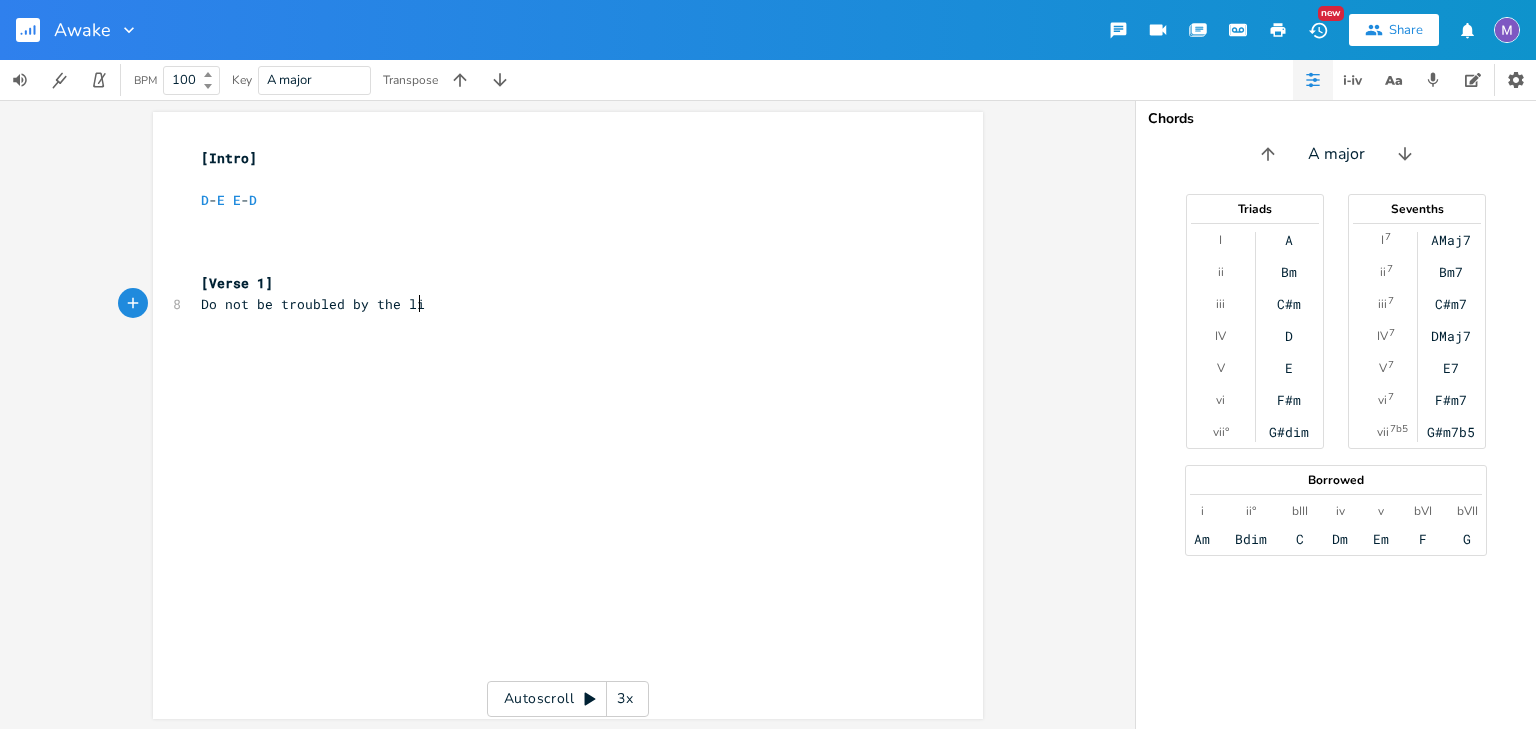 type on "troubled by the lies" 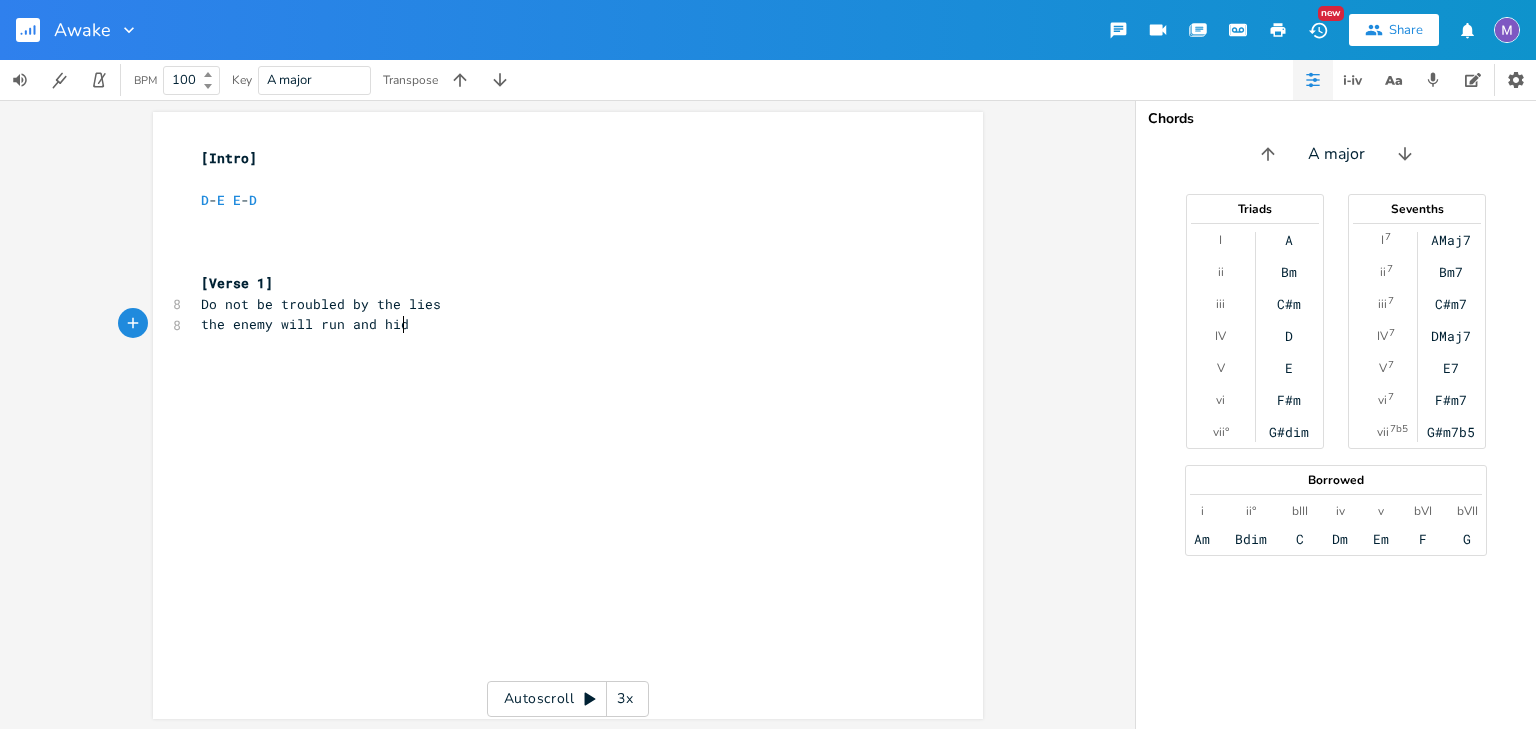 type on "the enemy will run and hide" 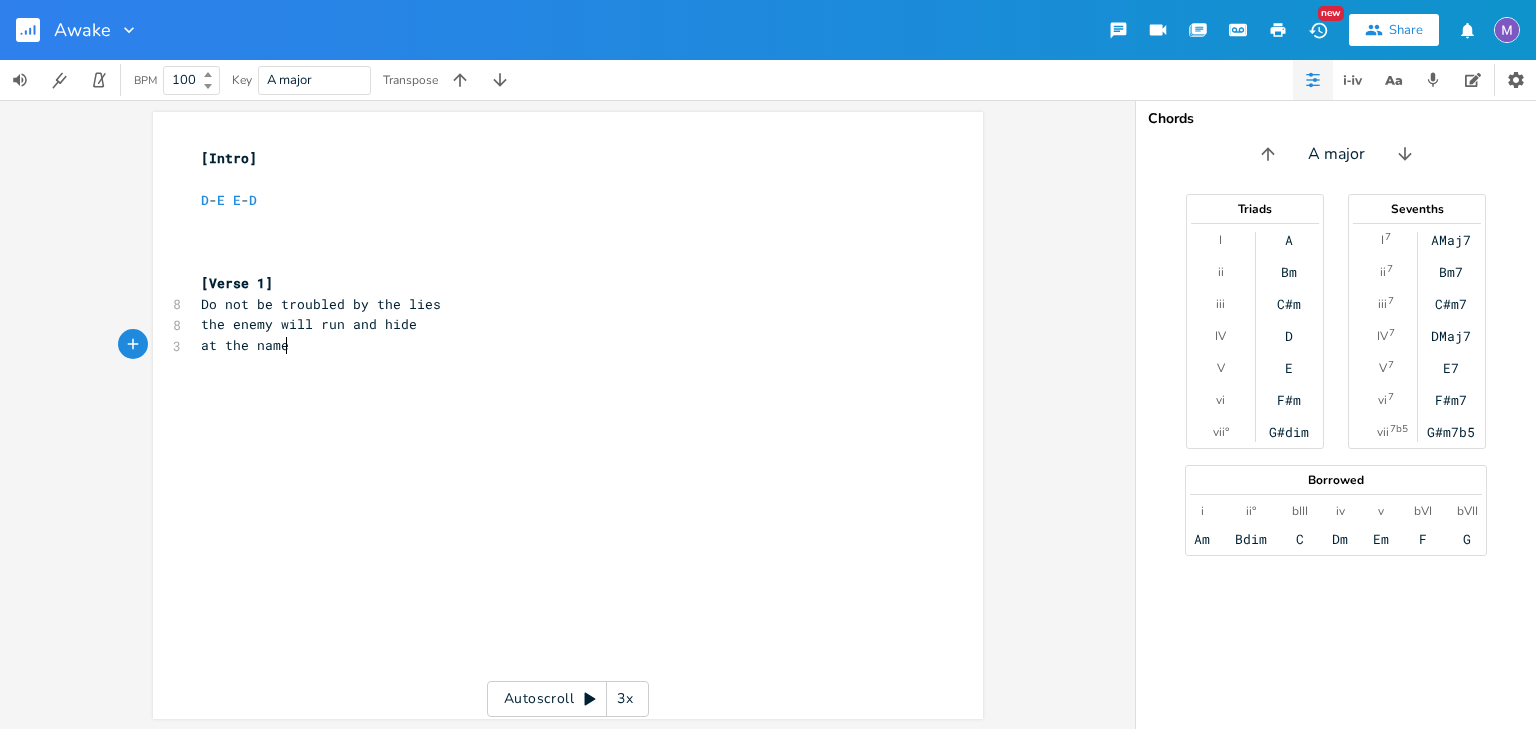 scroll, scrollTop: 0, scrollLeft: 69, axis: horizontal 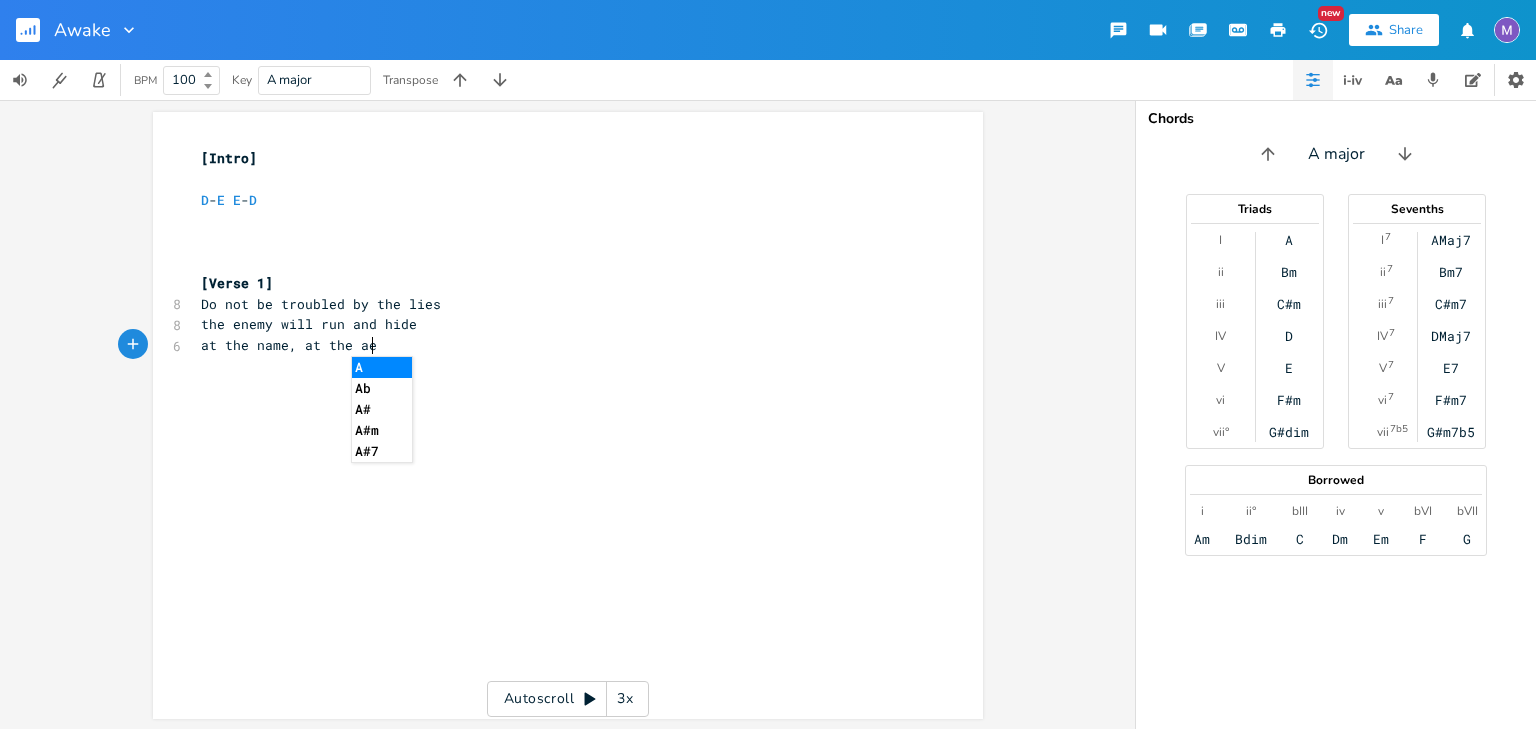 type on "at the name, at the ae" 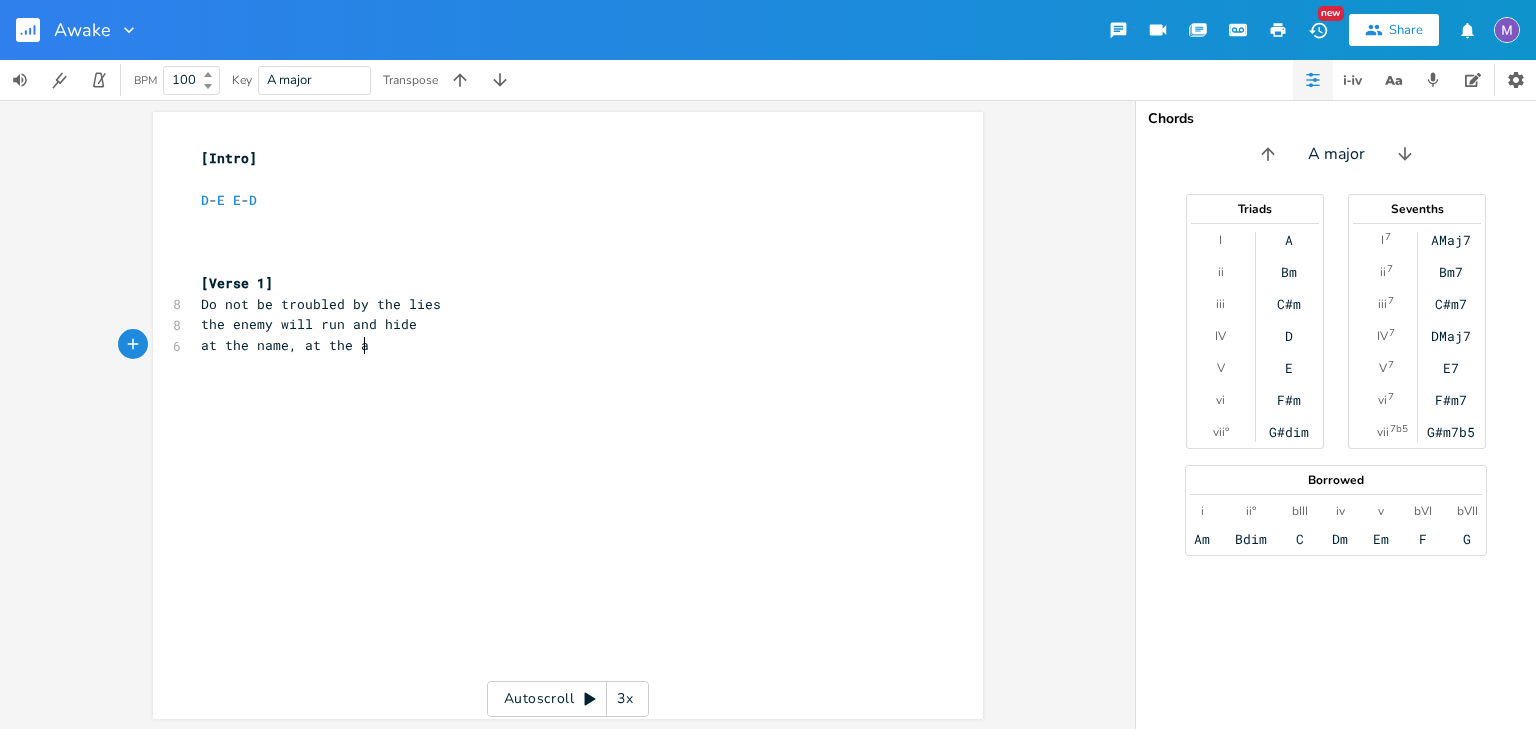 type on "m" 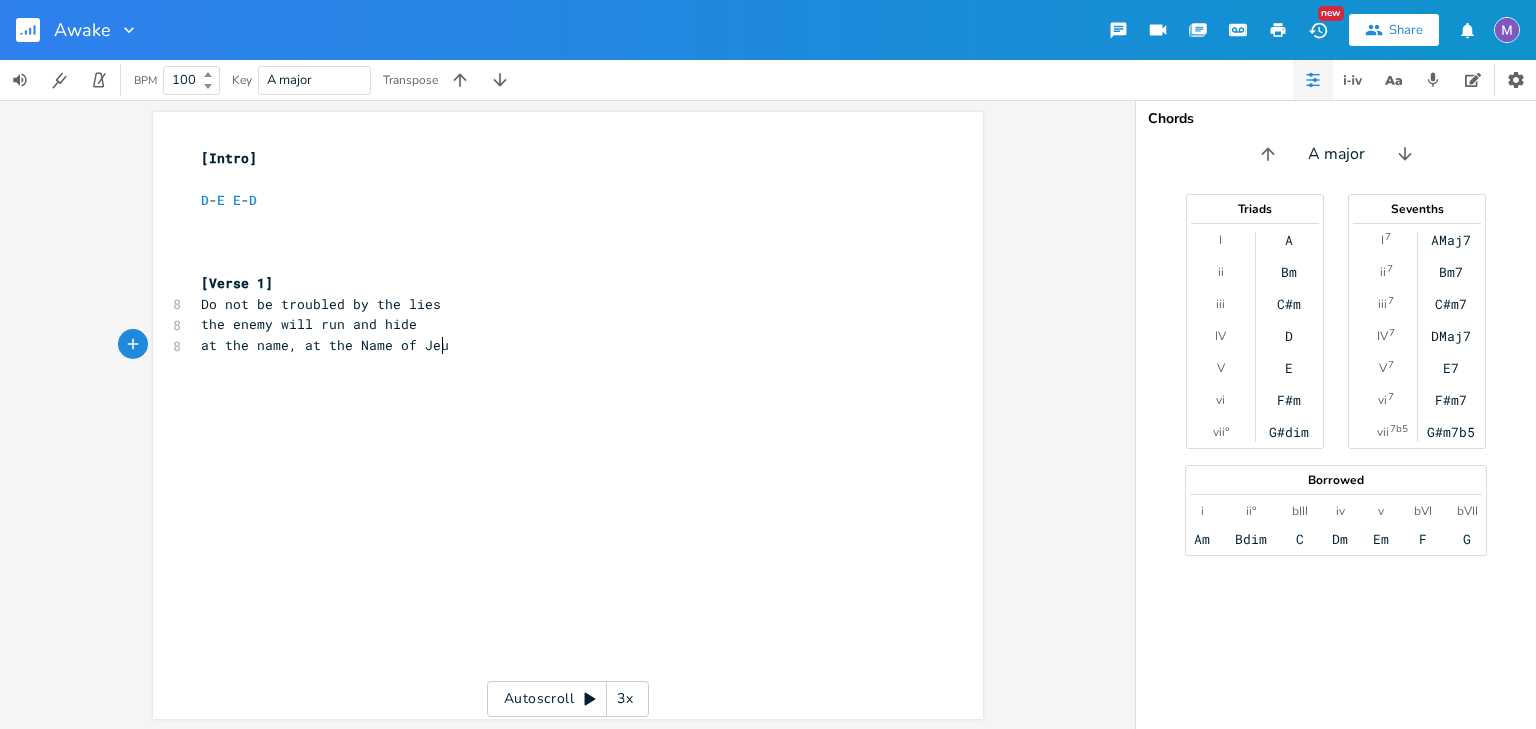 type on "Name of [DEMOGRAPHIC_DATA]" 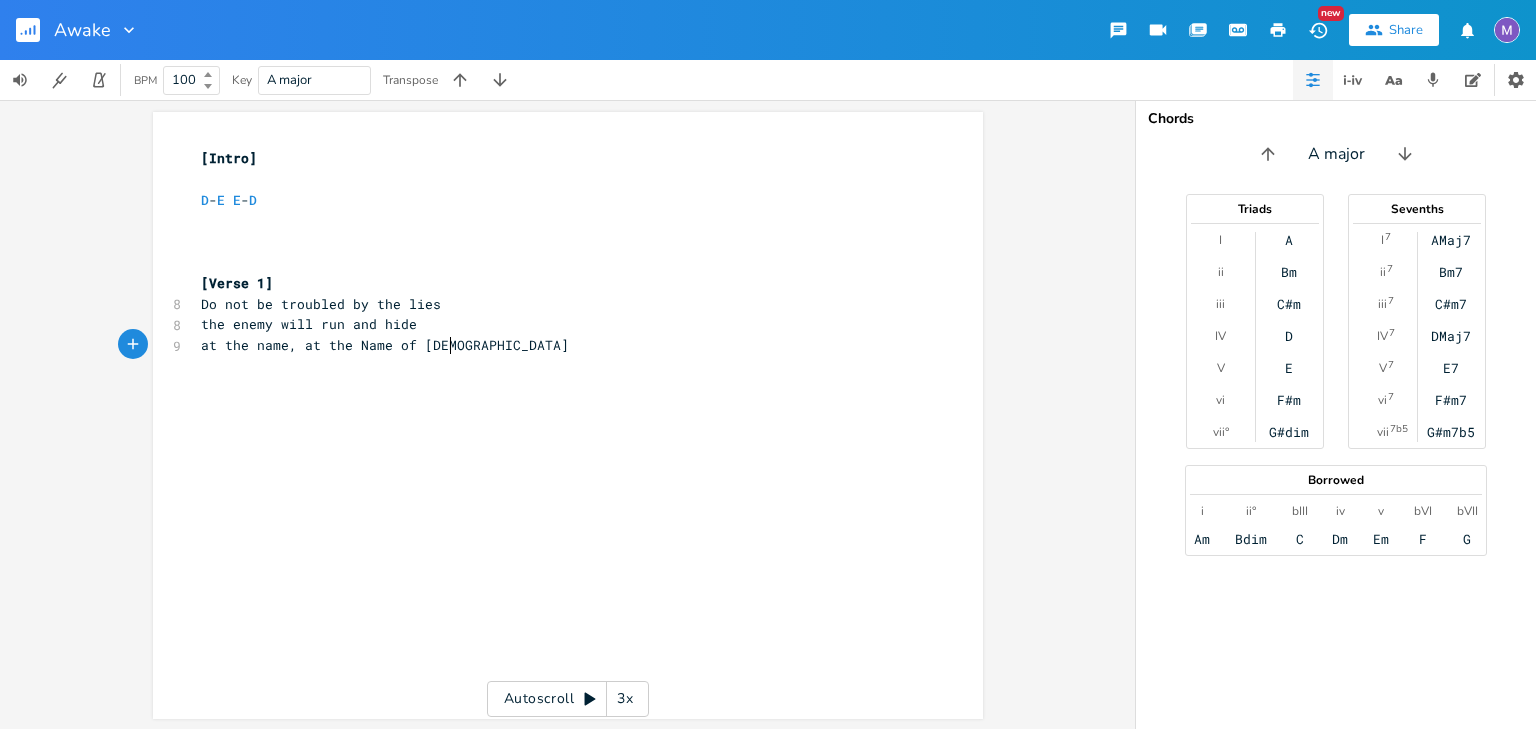 type on "sus" 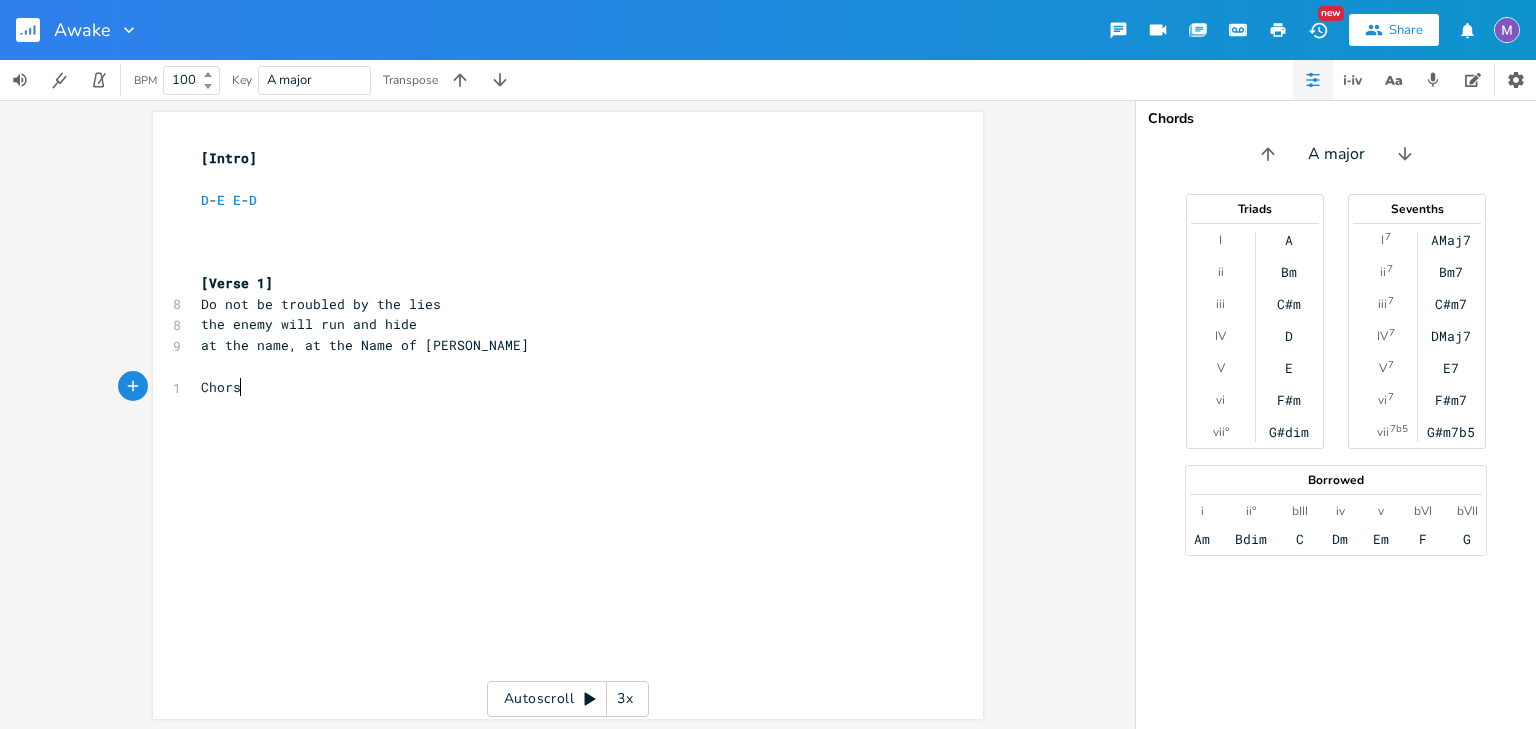 type on "Chors=" 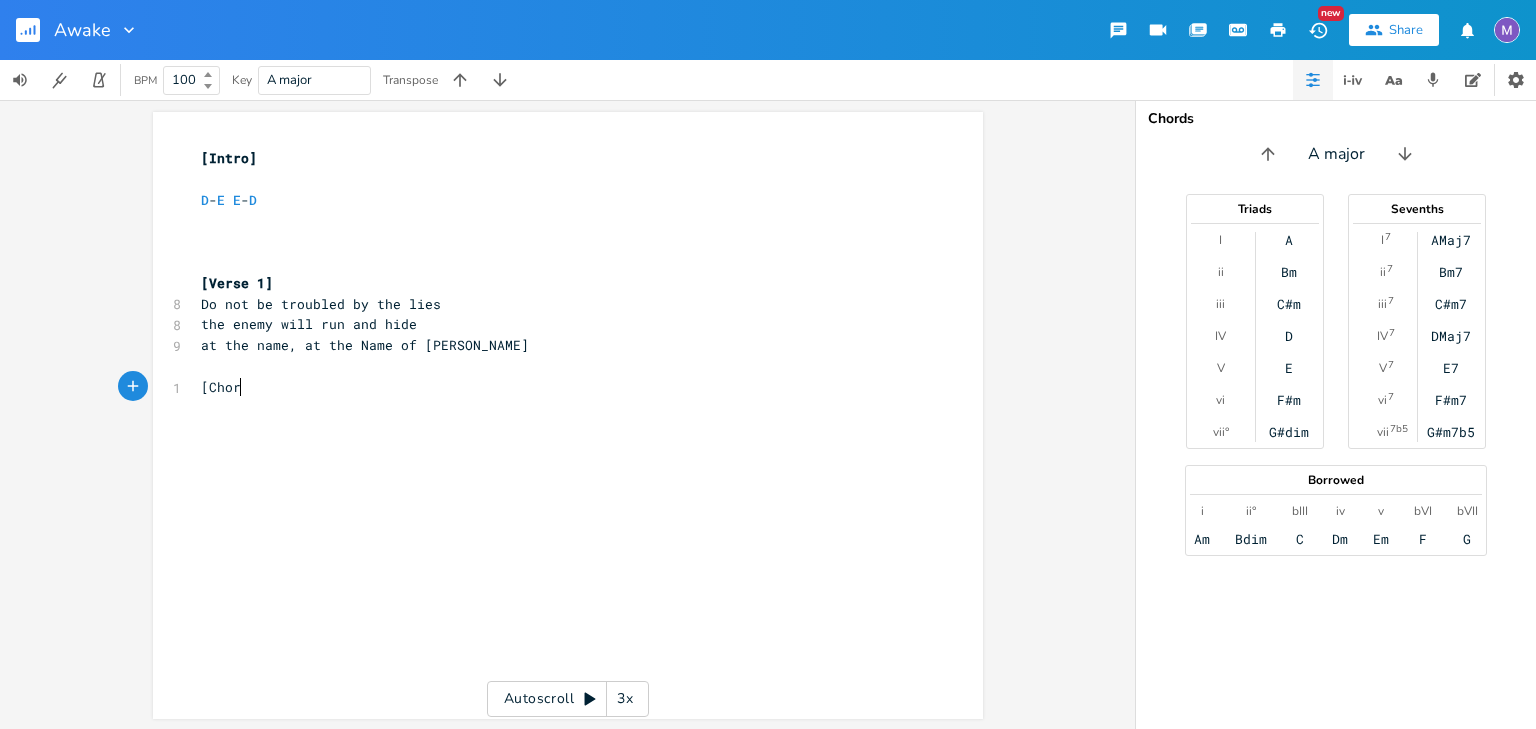 type on "[Chors" 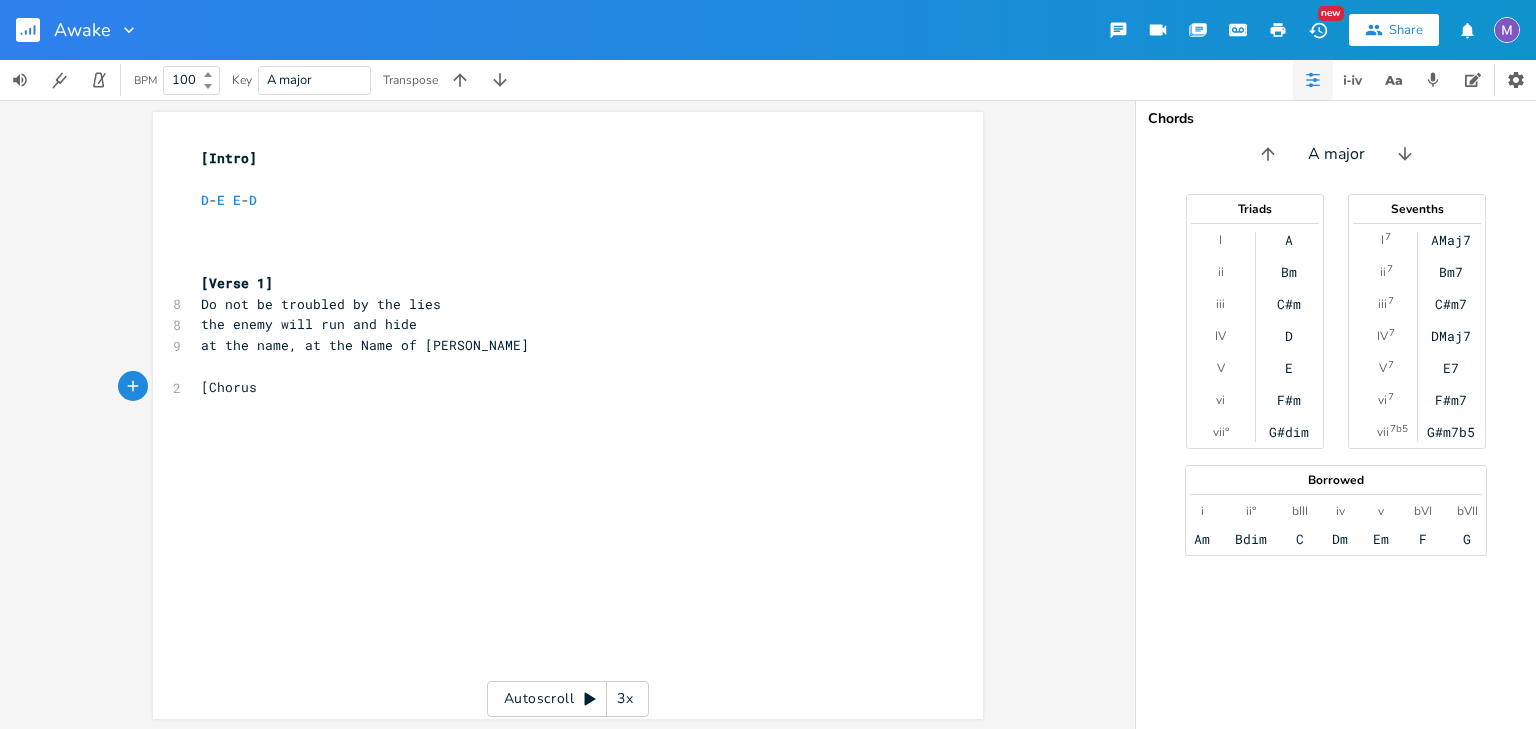 type on "us}" 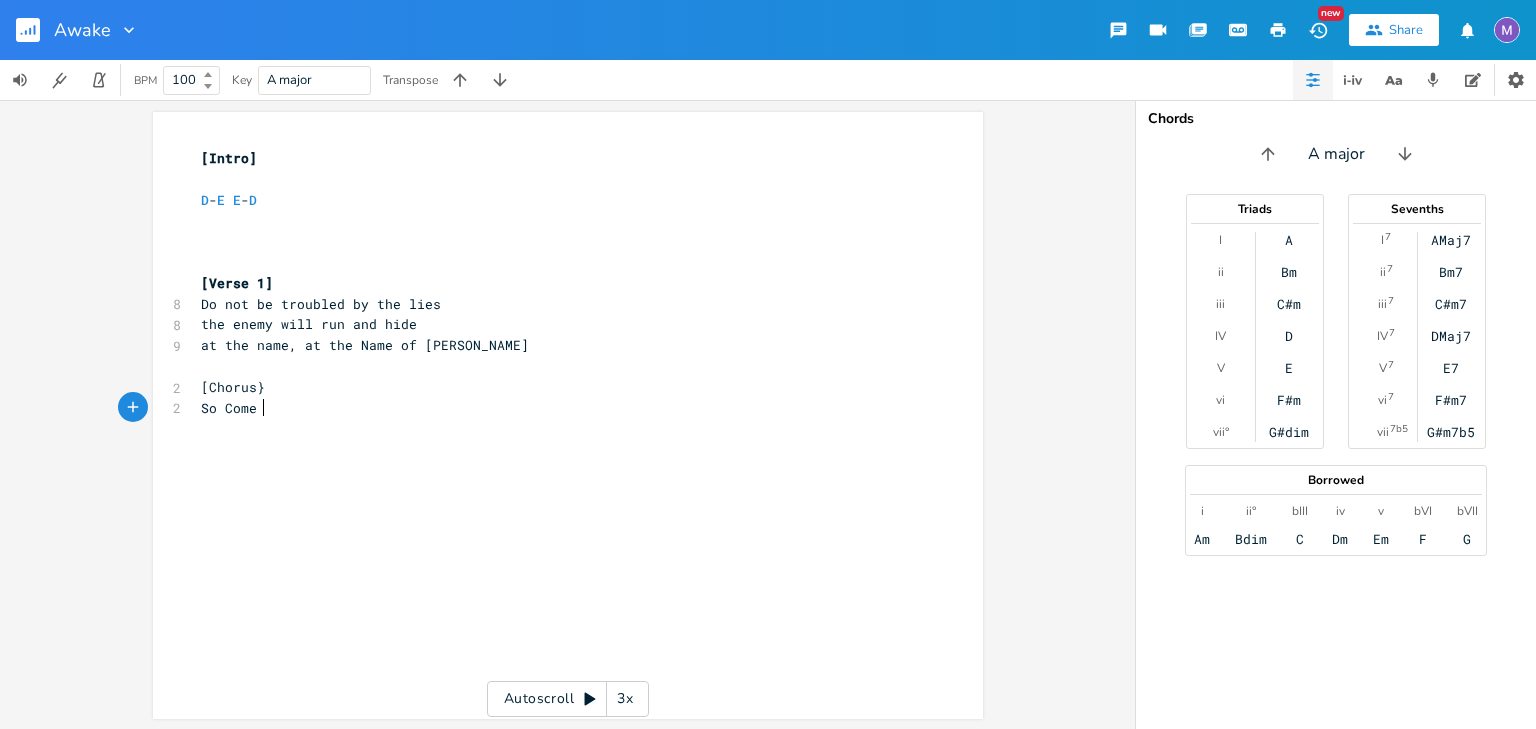scroll, scrollTop: 0, scrollLeft: 55, axis: horizontal 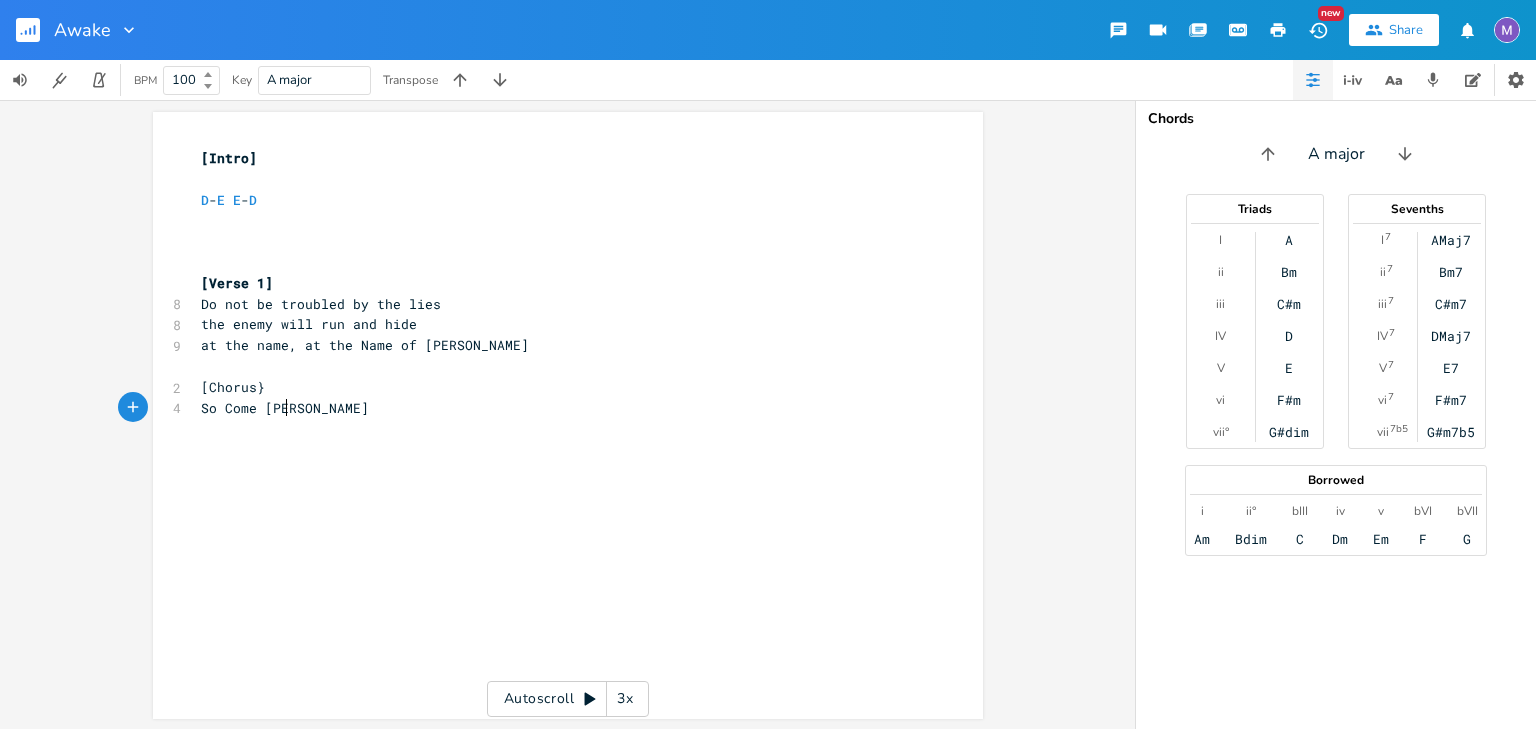 type on "So Come Alive" 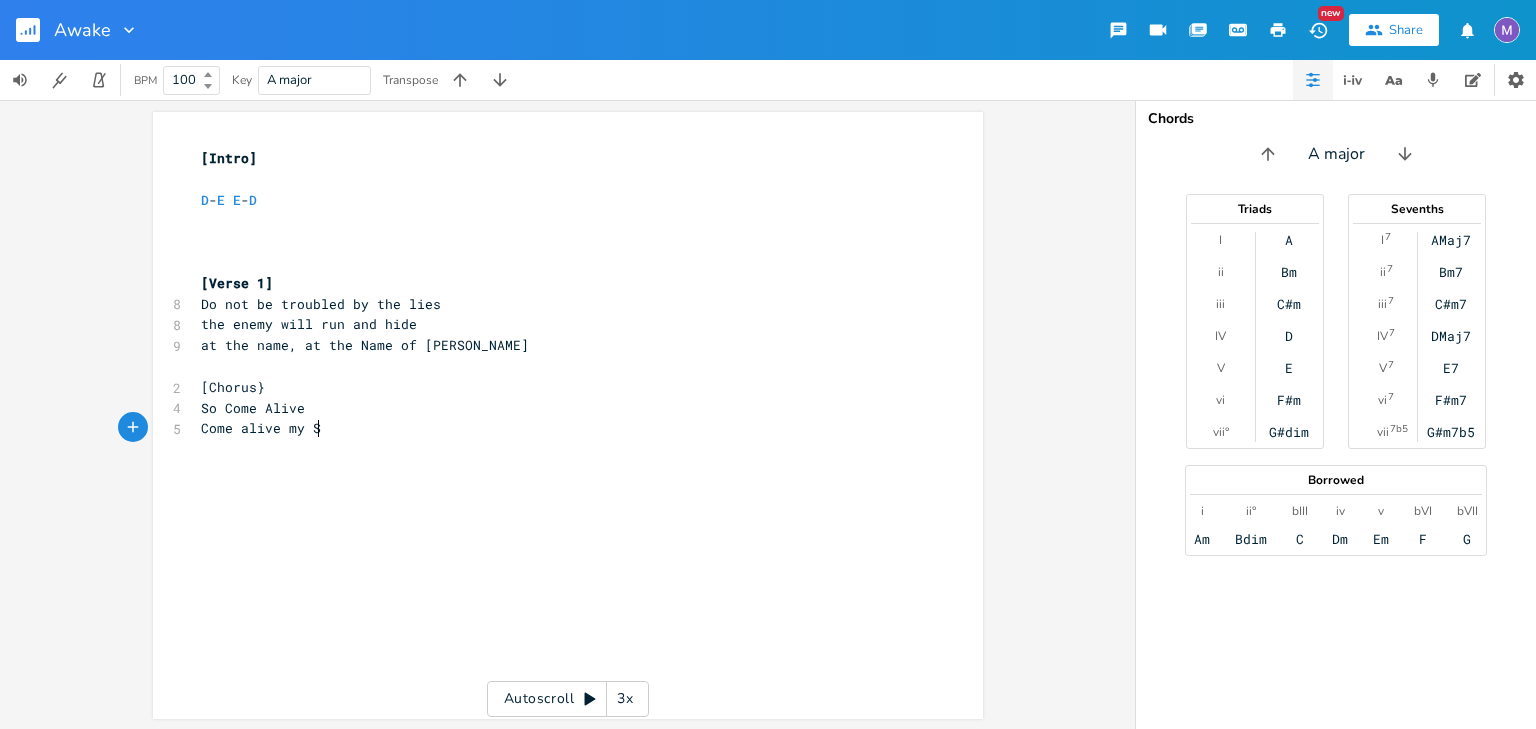 type on "Come alive my Su" 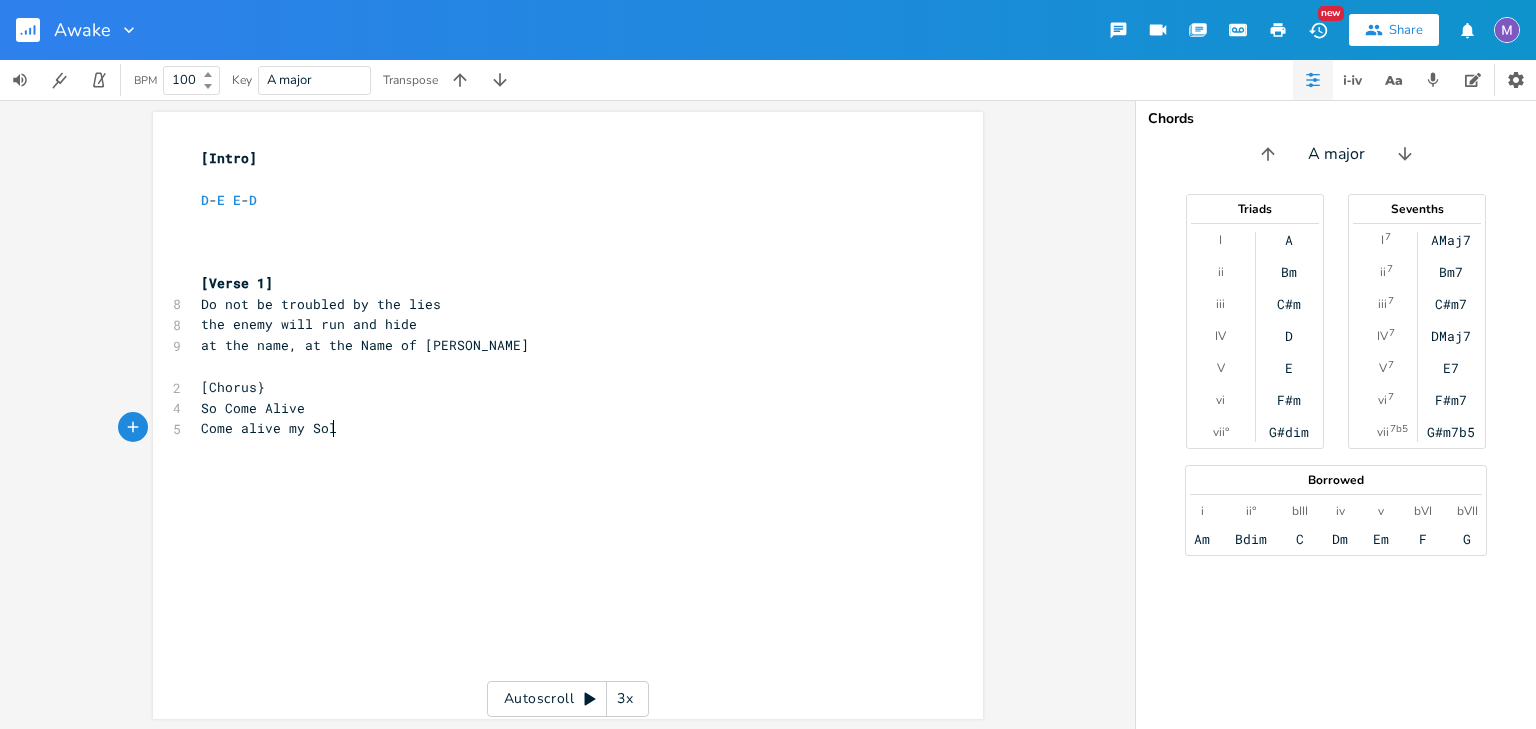 type on "ole" 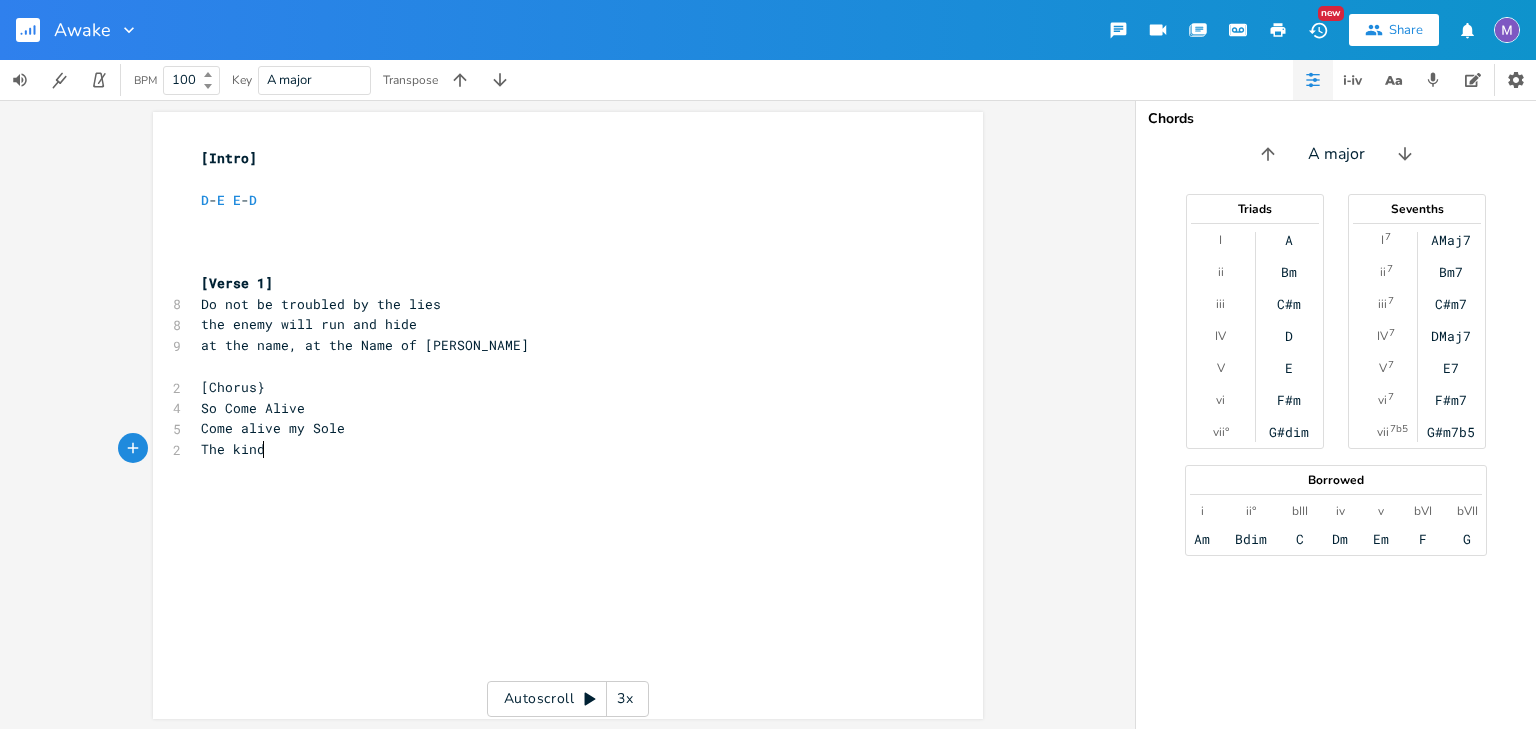 type on "The kind" 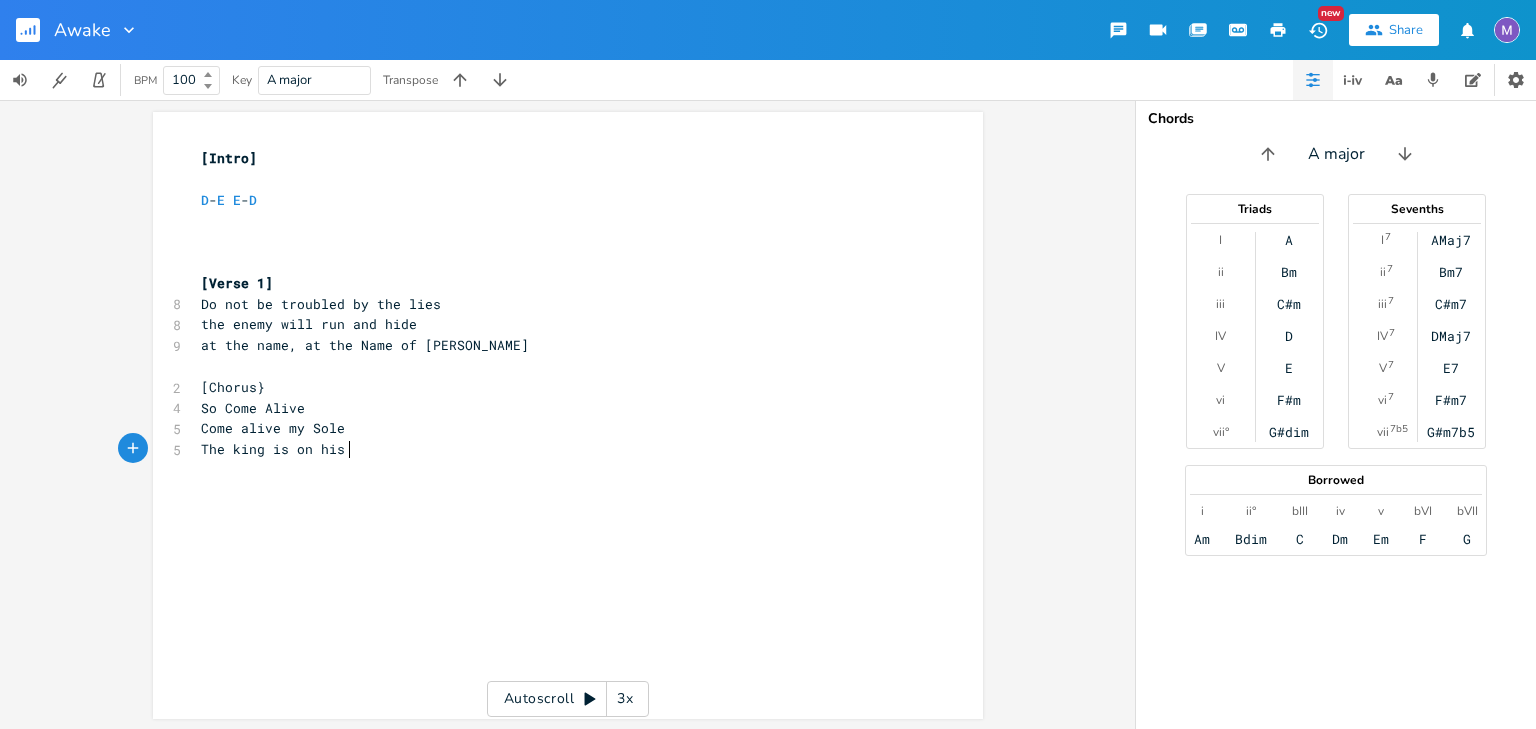 scroll, scrollTop: 0, scrollLeft: 61, axis: horizontal 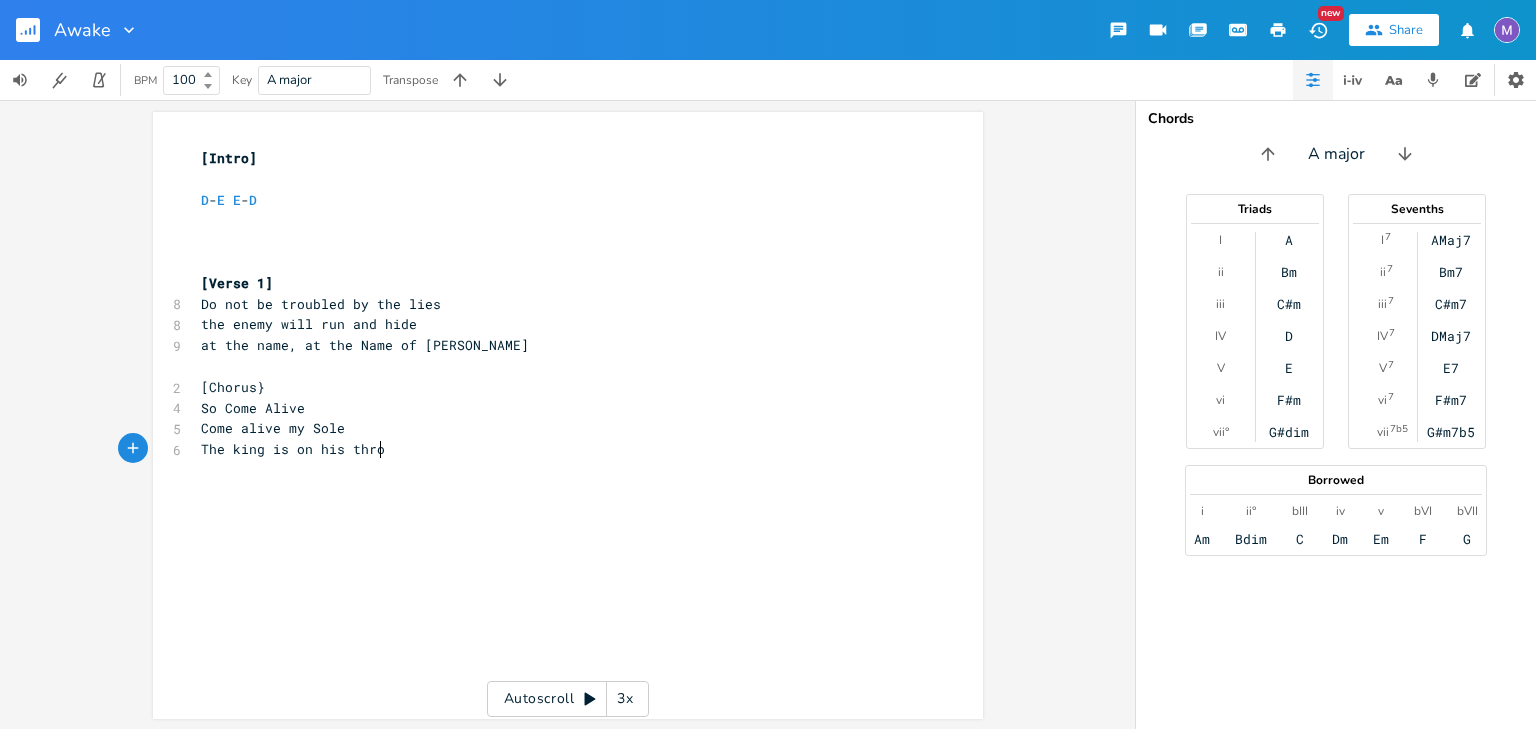 type on "g is on his throne" 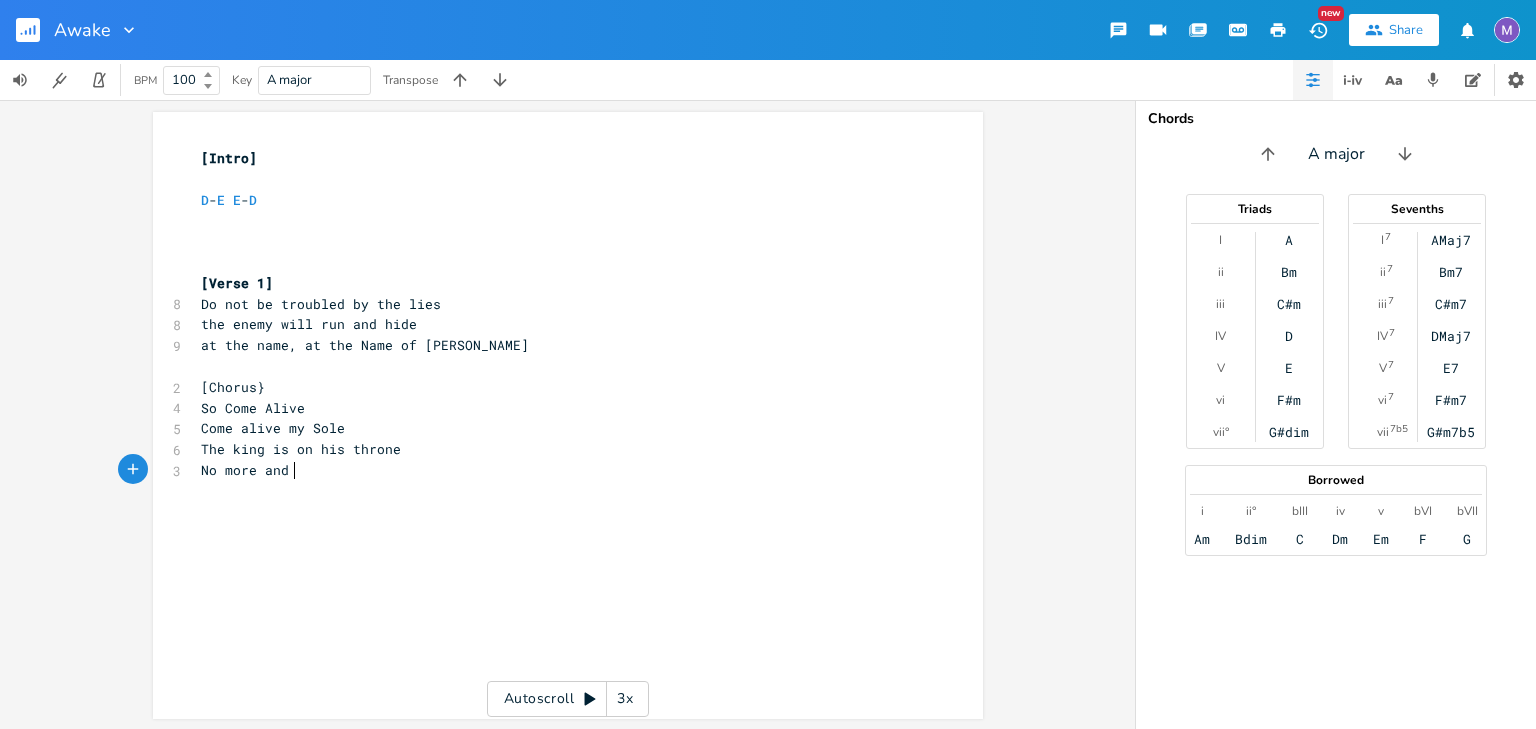 type on "No more and n" 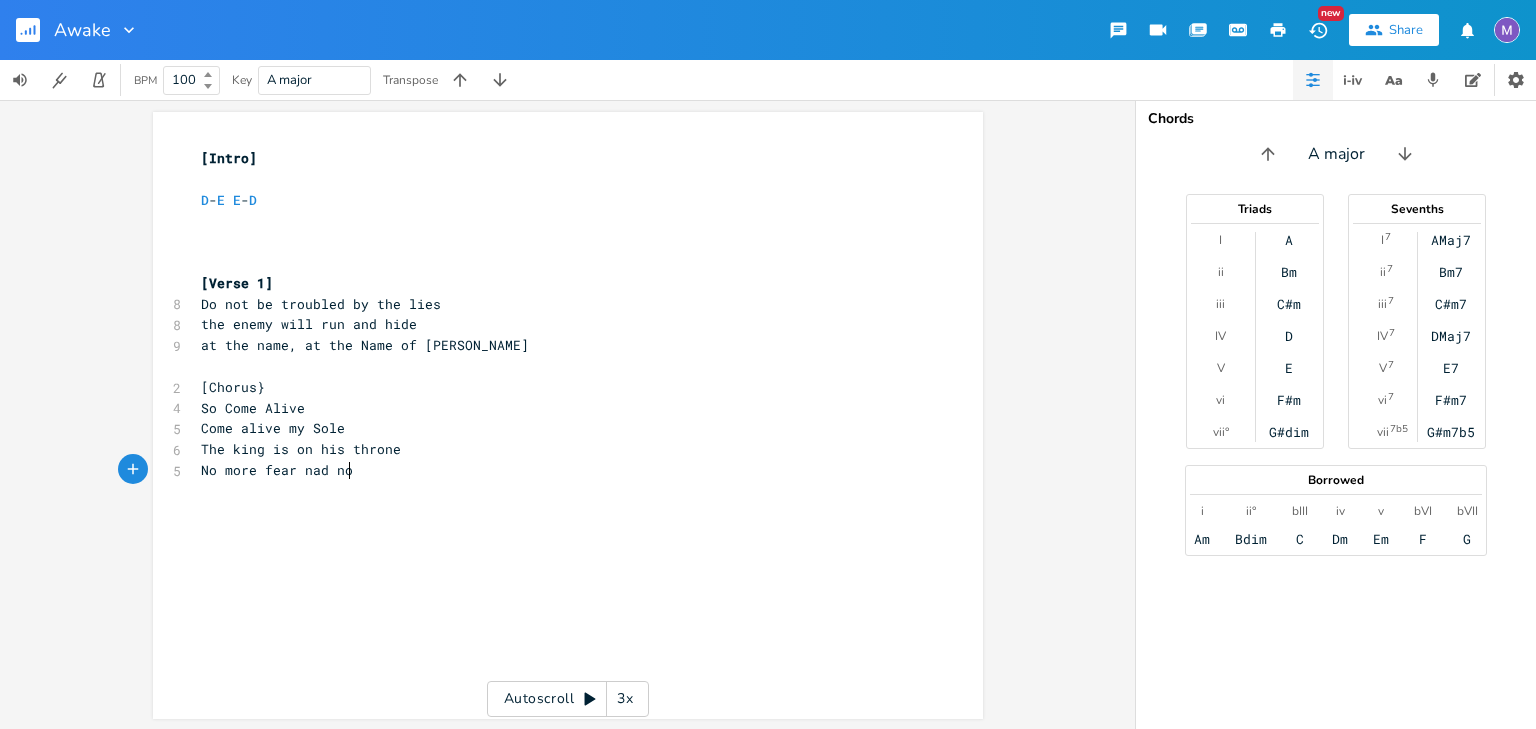 type on "fear nad no" 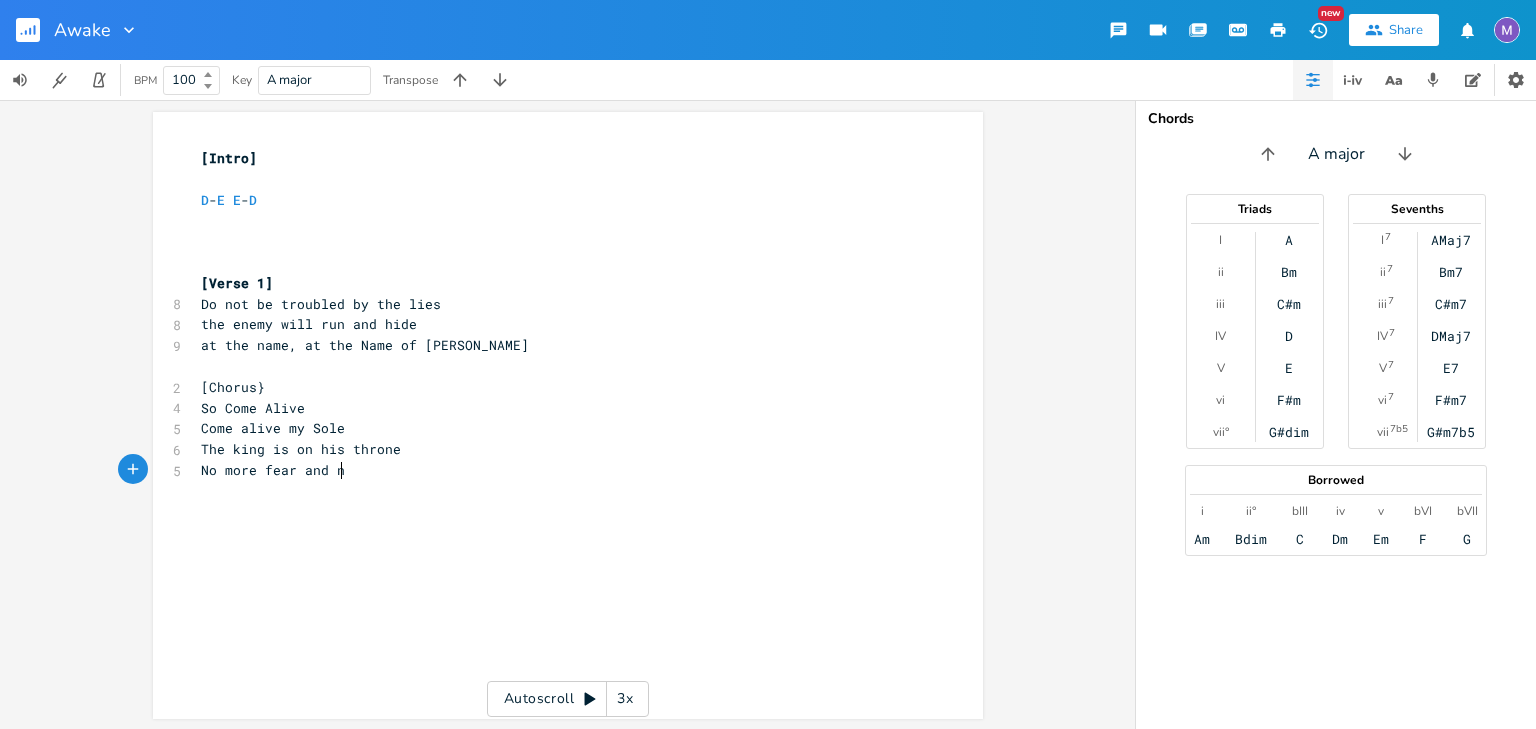 type on "and no" 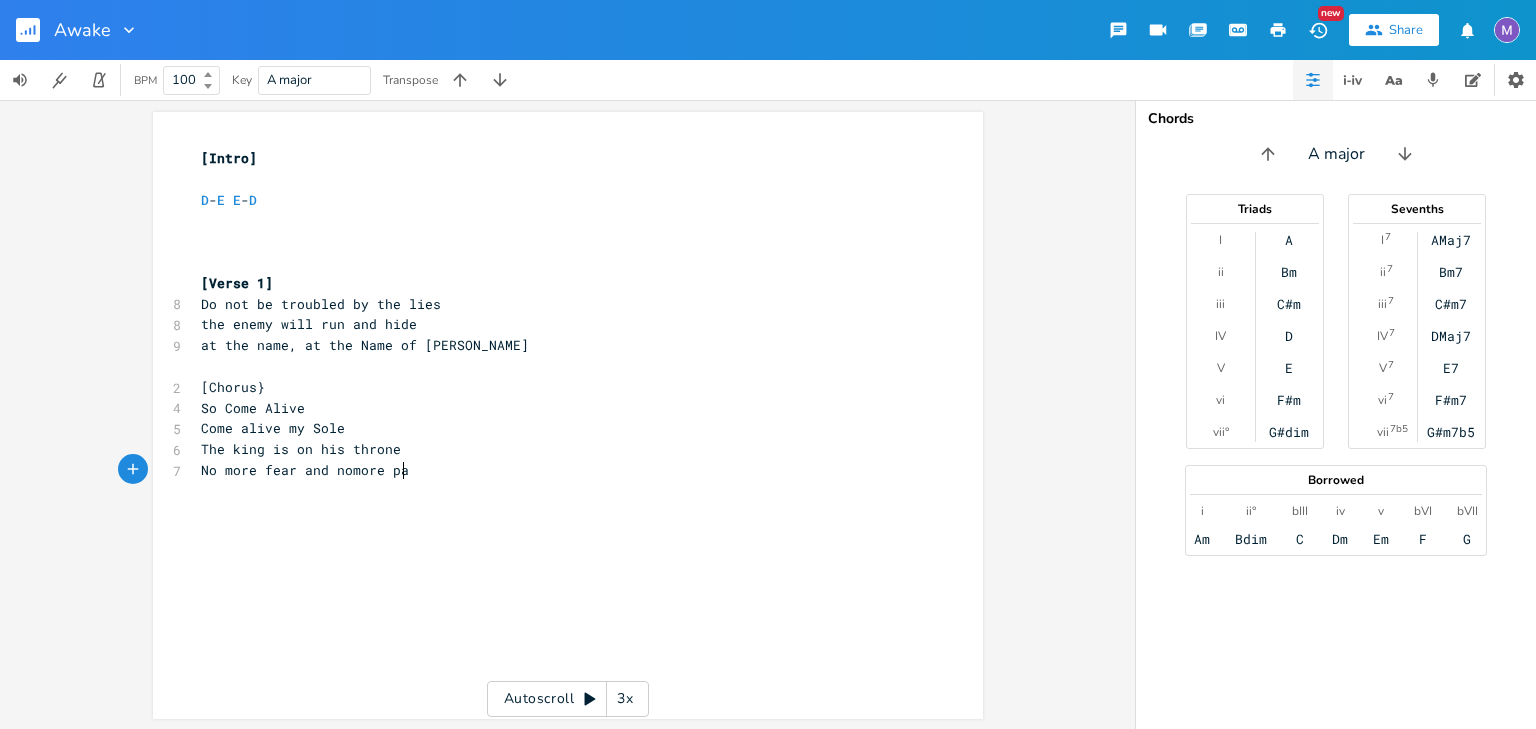 type on "more pain" 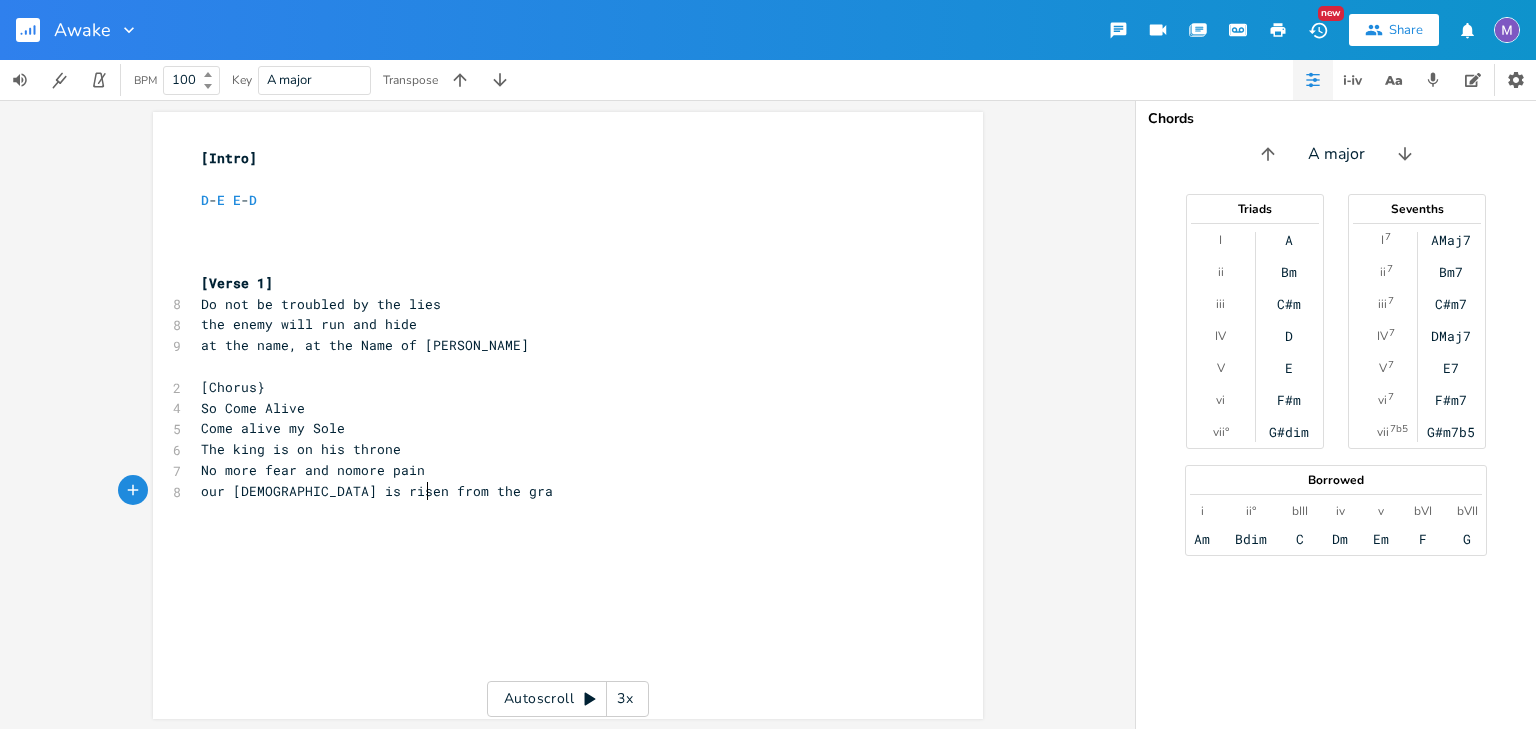scroll, scrollTop: 0, scrollLeft: 180, axis: horizontal 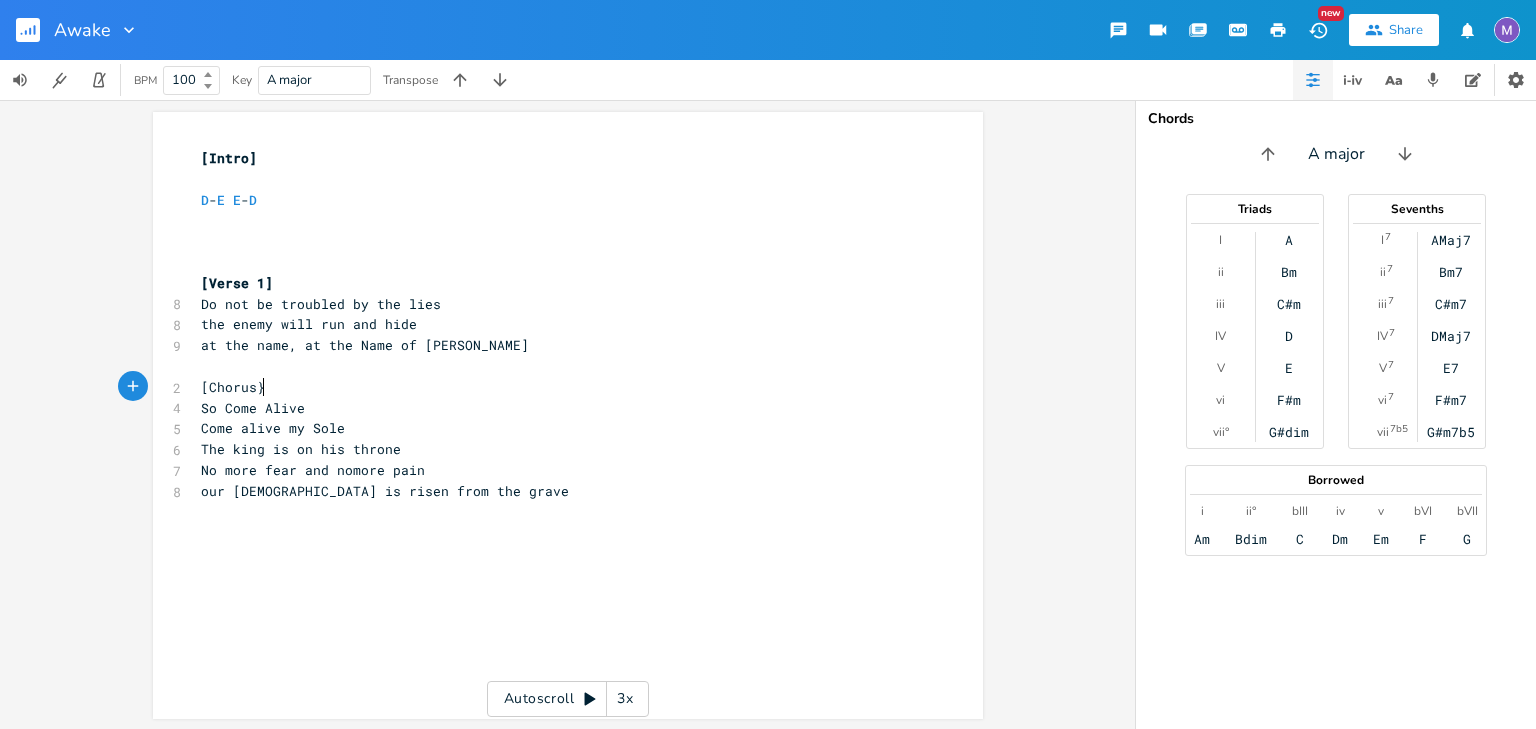 click on "[Chorus}" at bounding box center (558, 387) 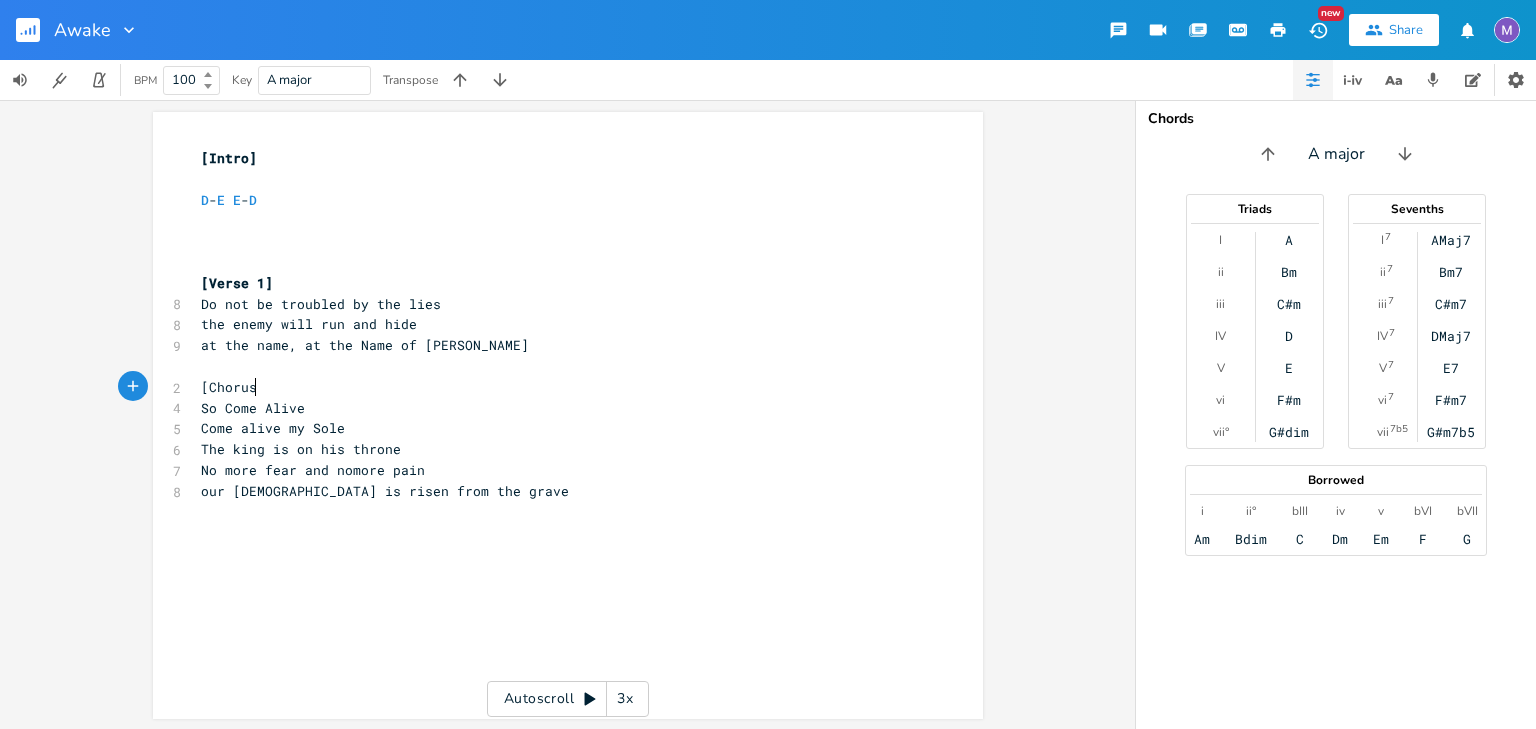 type on "]" 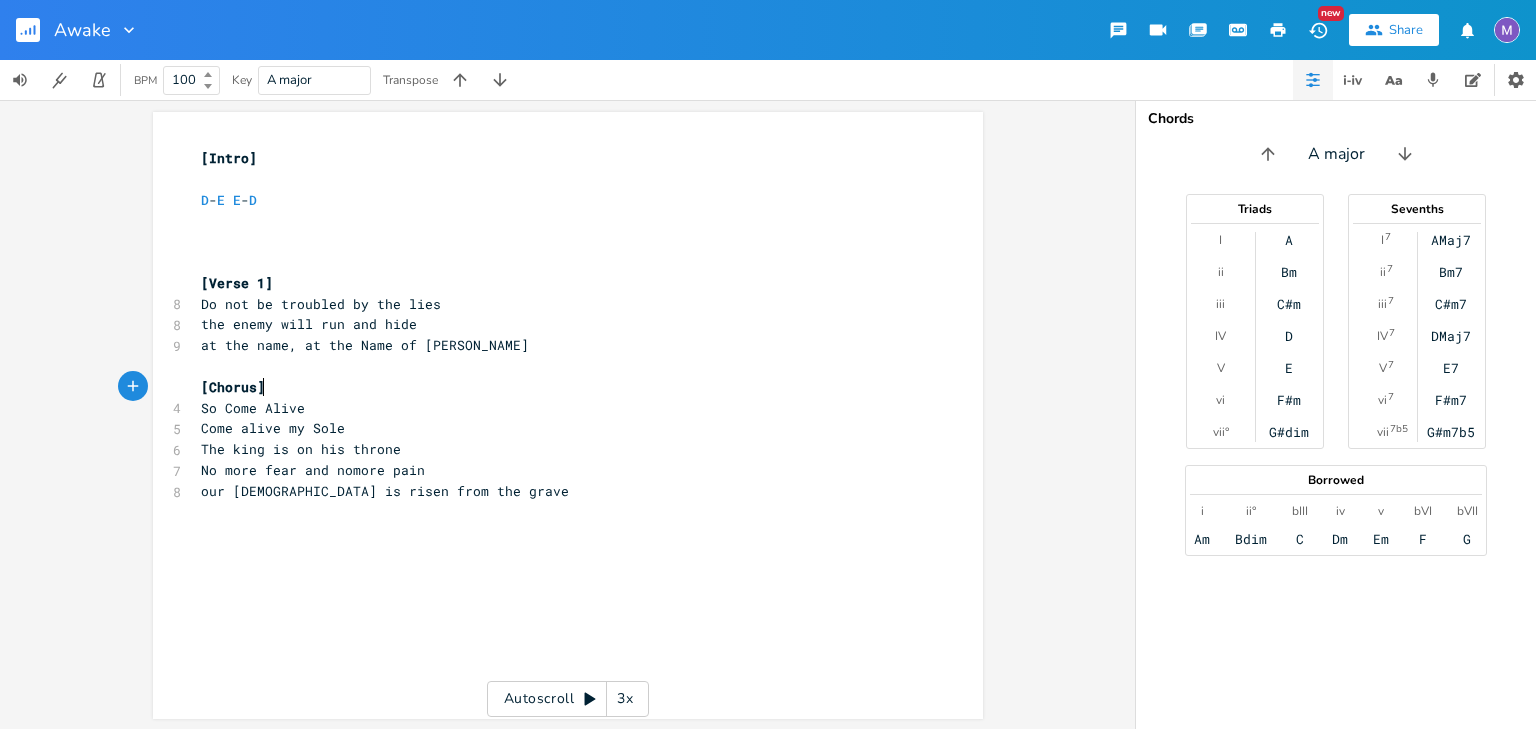 scroll, scrollTop: 0, scrollLeft: 4, axis: horizontal 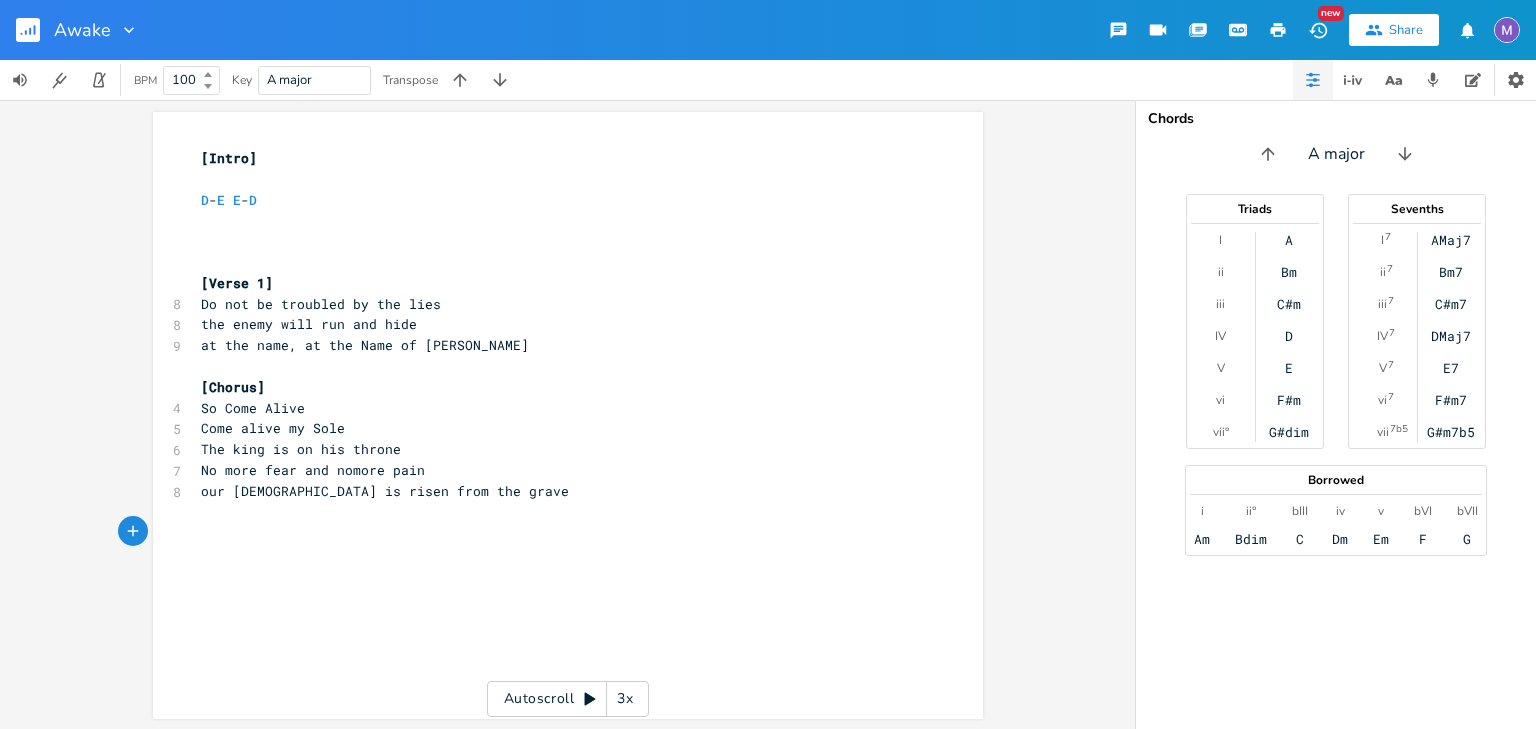 type on "e" 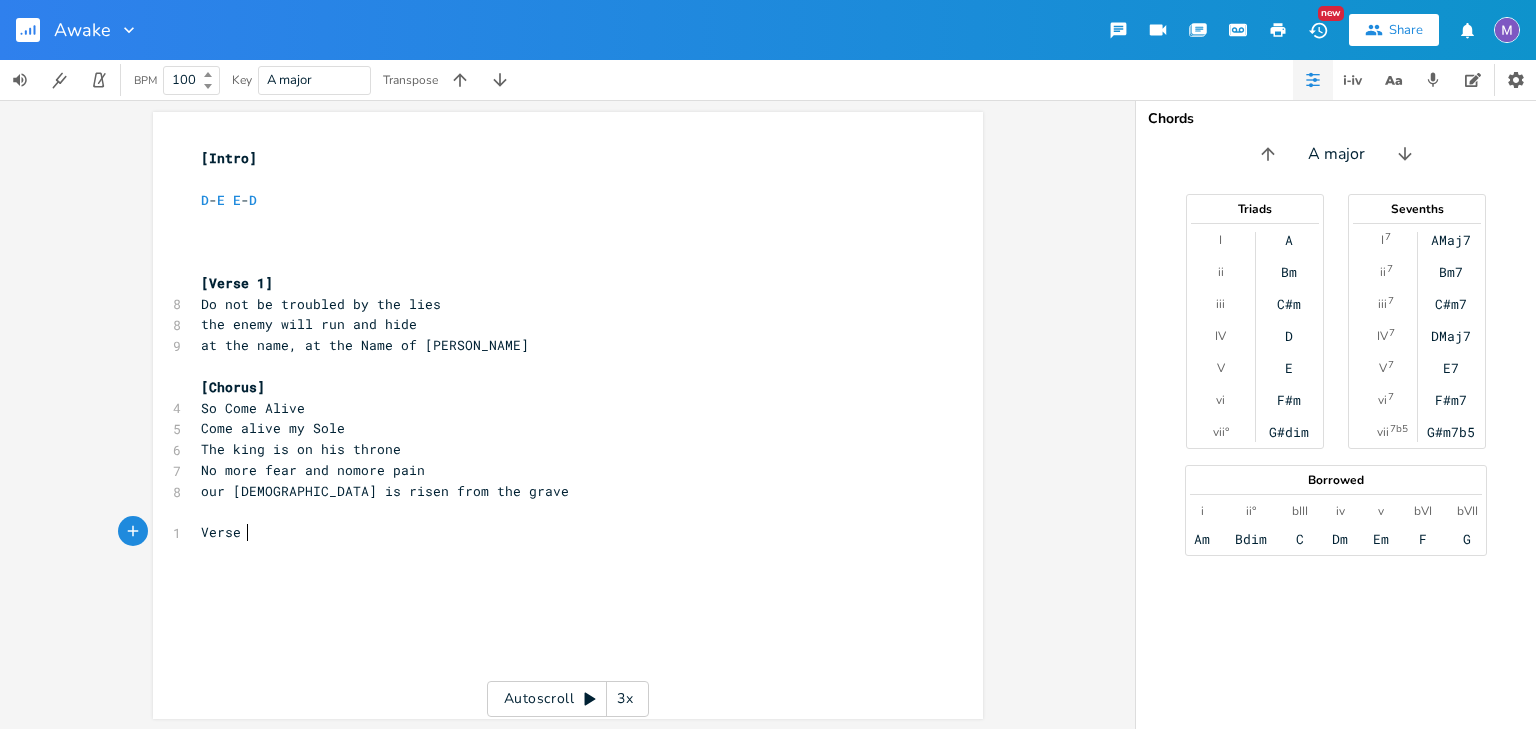 scroll, scrollTop: 0, scrollLeft: 36, axis: horizontal 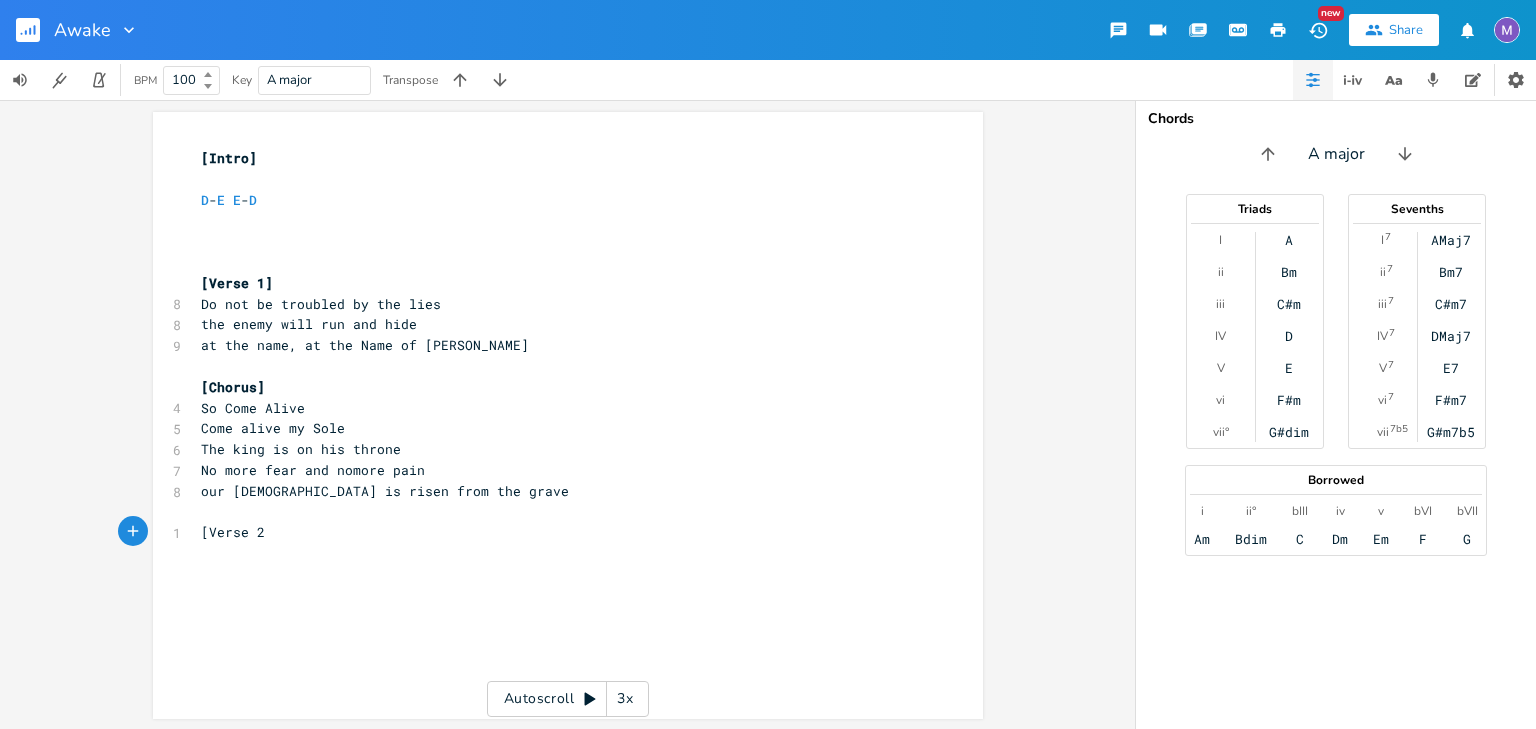 type on "[Verse 2]" 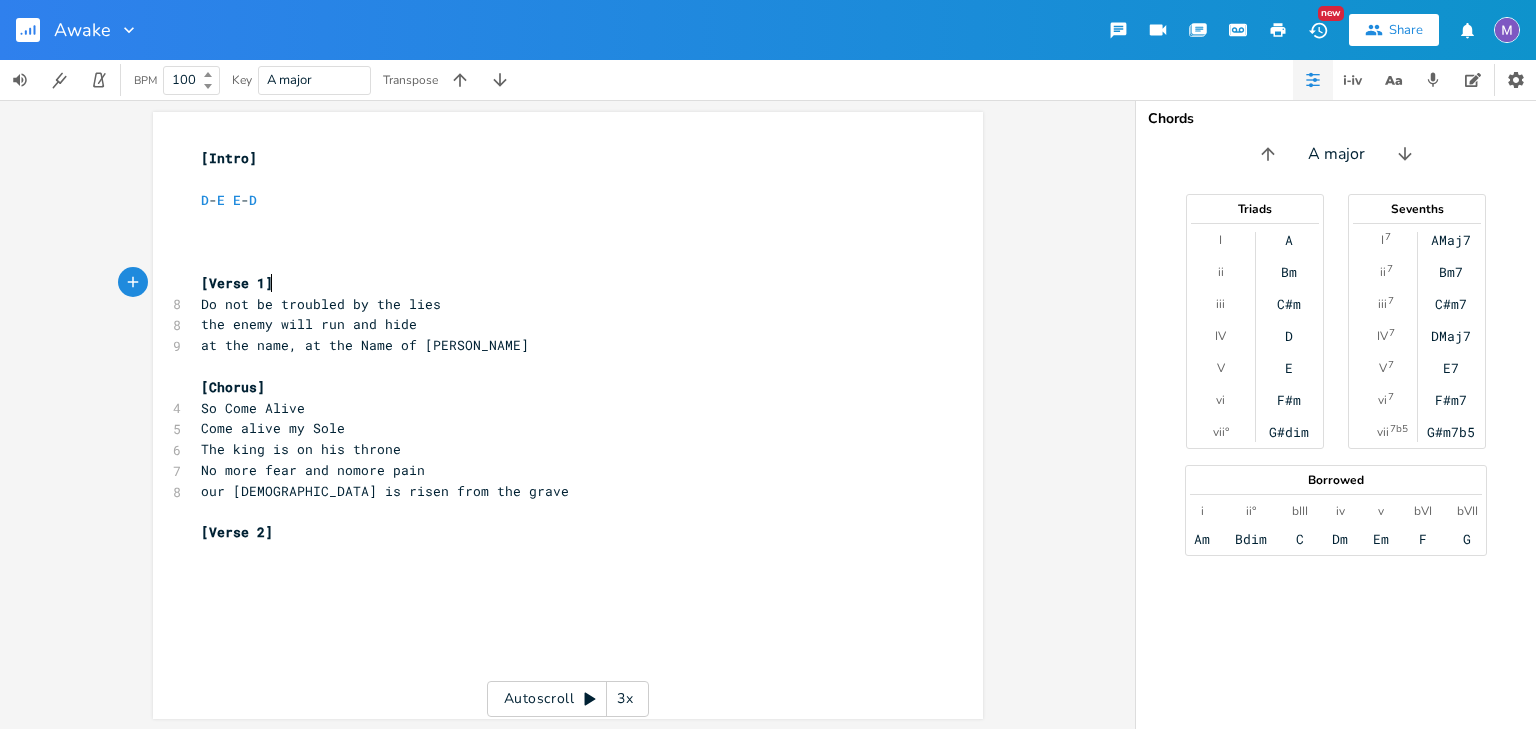 click on "[Verse 1]" at bounding box center [558, 283] 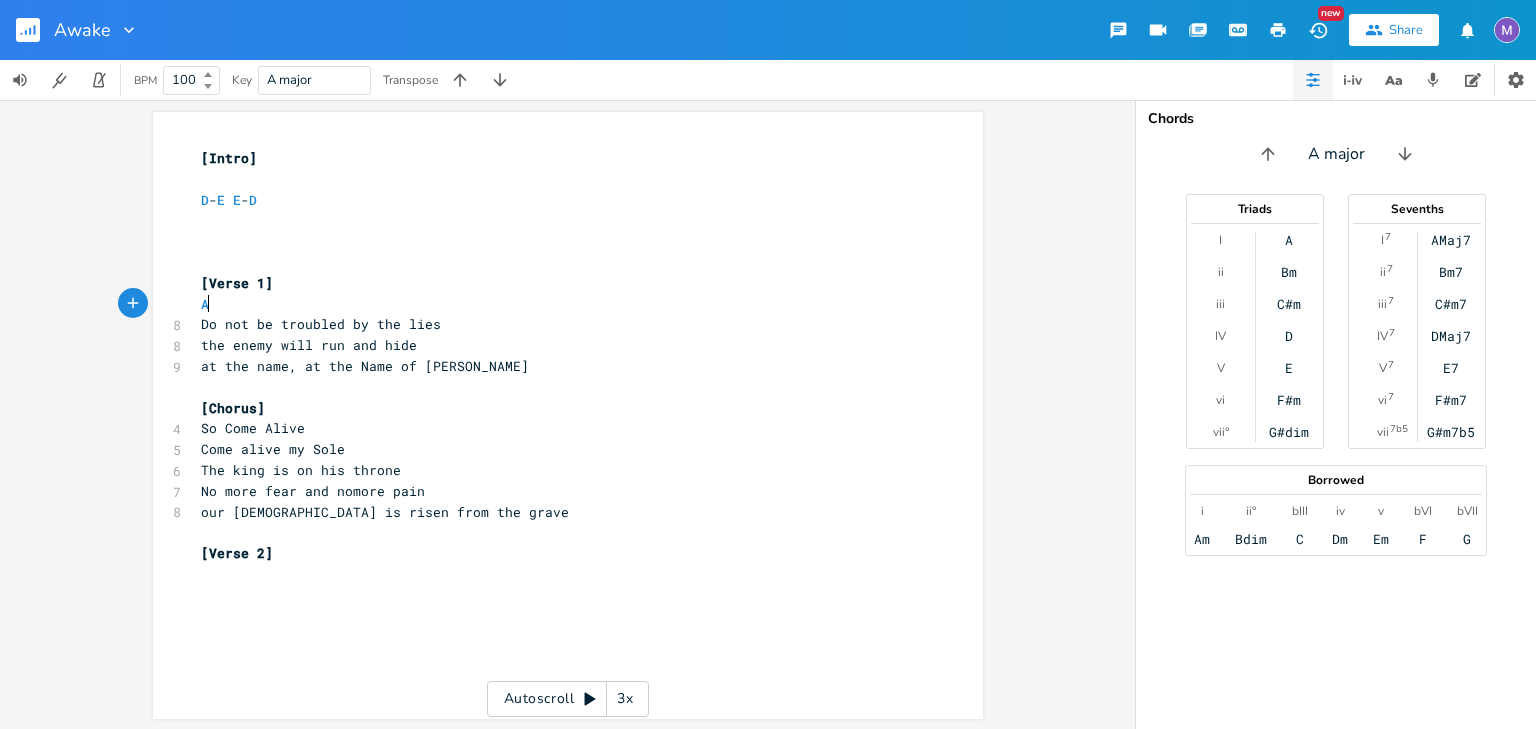 type on "A2" 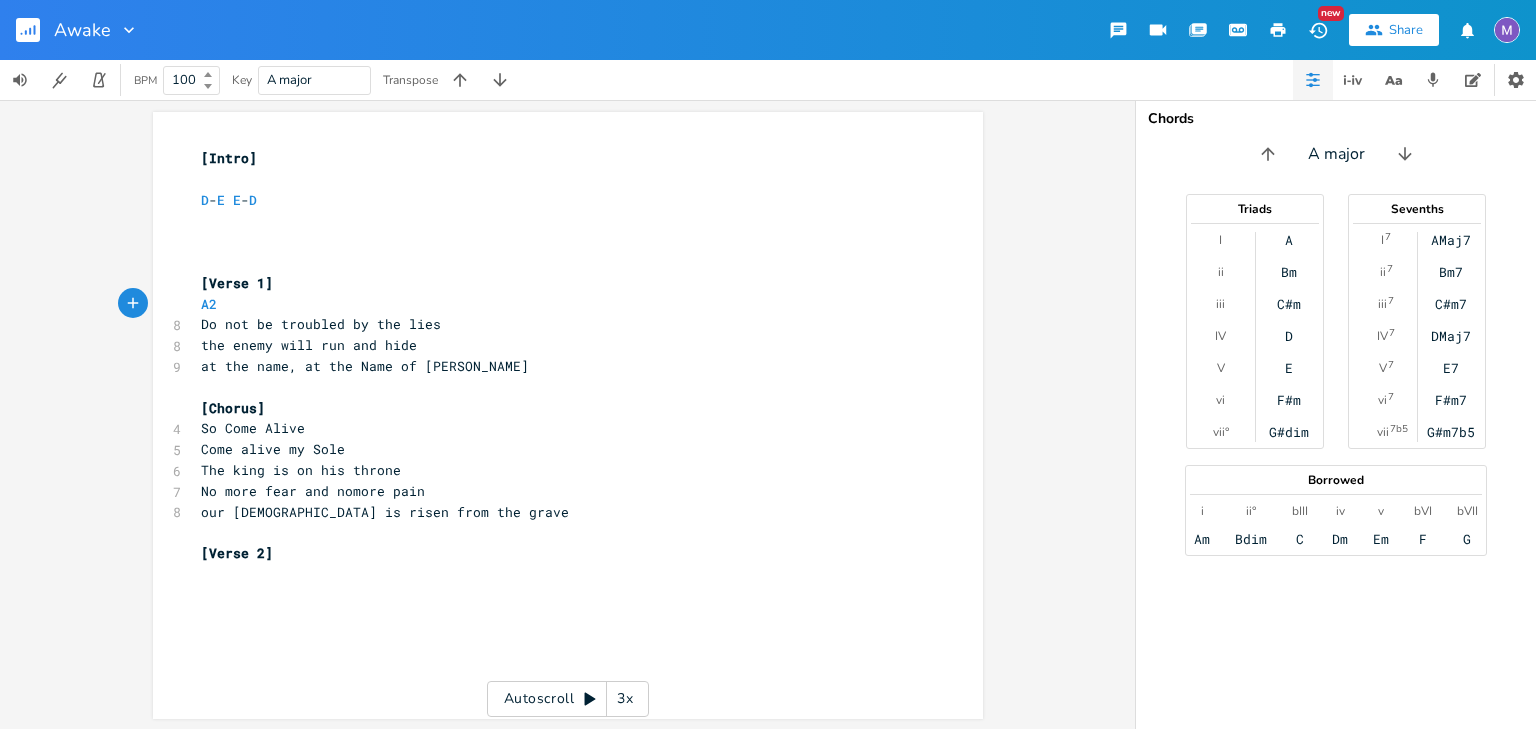 click on "xxxxxxxxxx   [Intro] ​ D - E   E - D   ​ ​ ​ [Verse 1] A2 8 Do not be troubled by the lies 8 the enemy will run and hide 9 at the name, at the Name of [PERSON_NAME] ​ [Chorus] 4 So Come Alive 5 Come alive my Sole 6 The king is on his throne 7 No more fear and nomore pain 8 our [DEMOGRAPHIC_DATA] is risen from the grave ​ [Verse 2] ​" at bounding box center (583, 434) 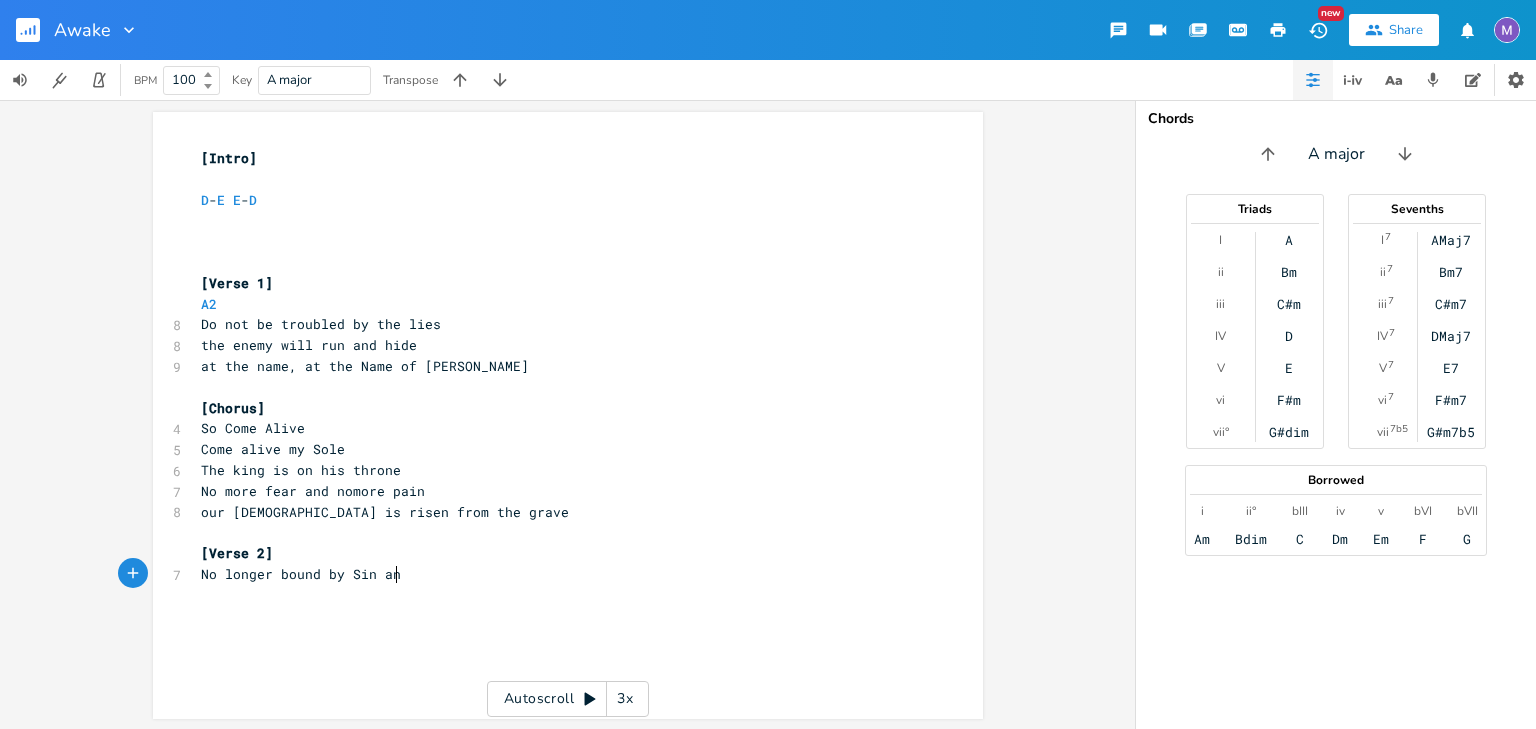 type on "No longer bound by Sin an" 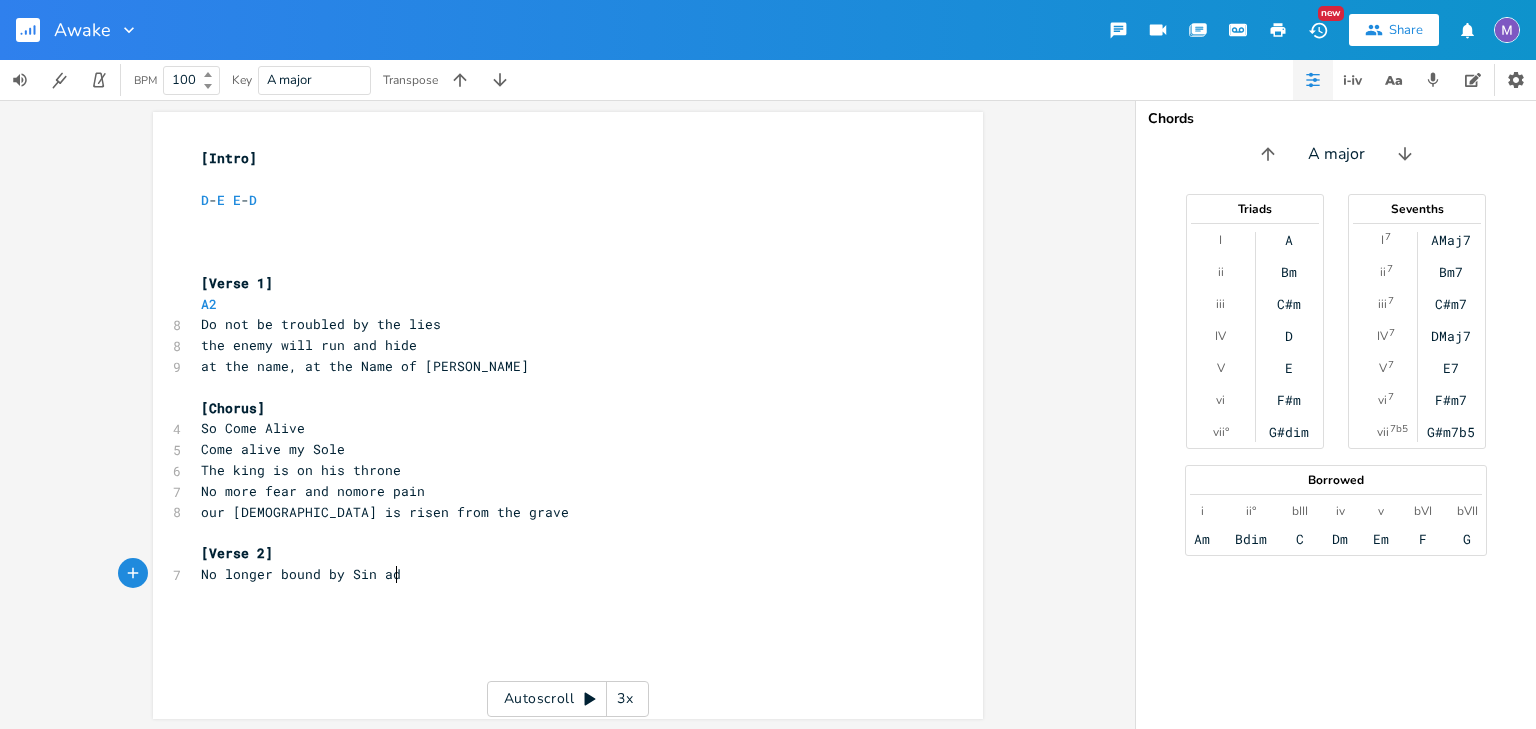 type on "d" 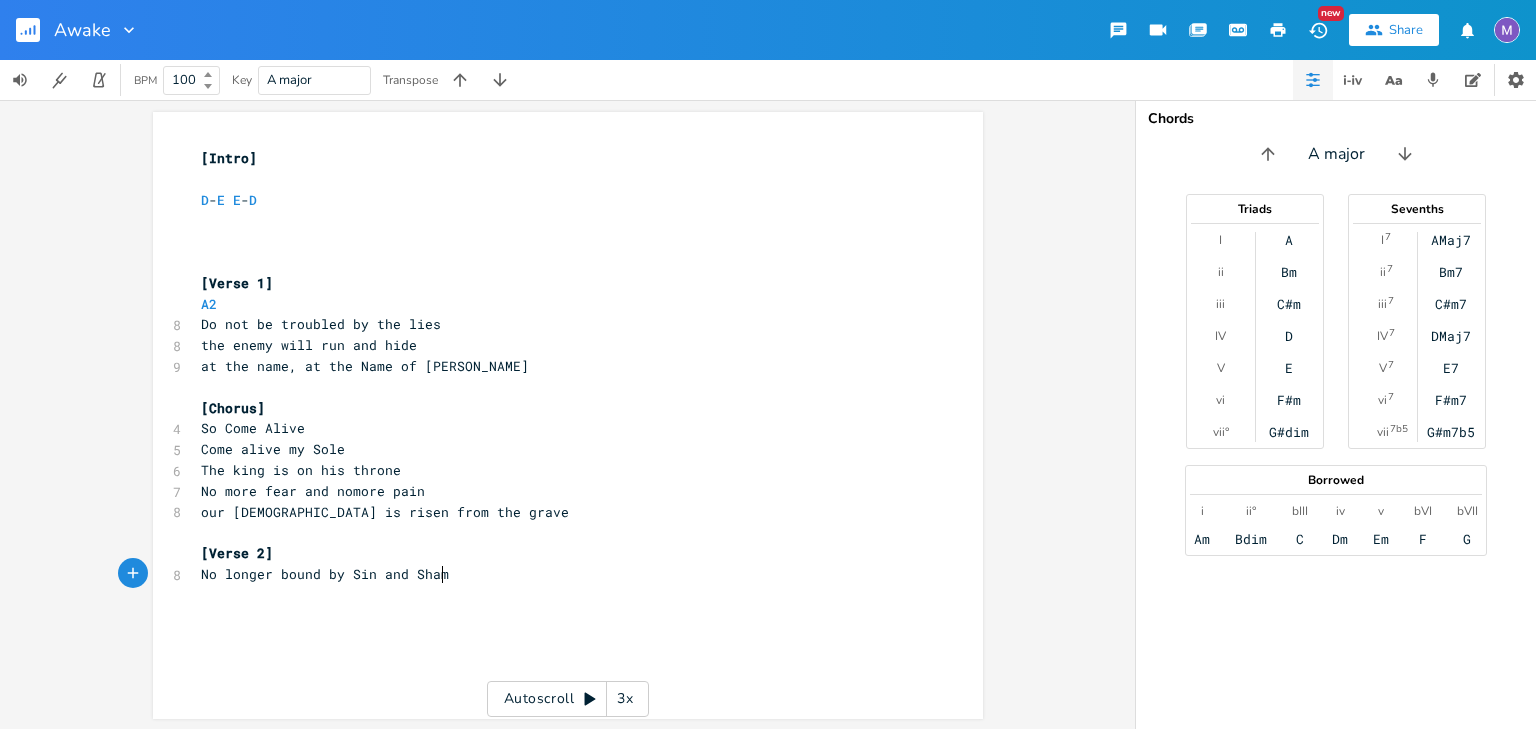 type on "nd Shame" 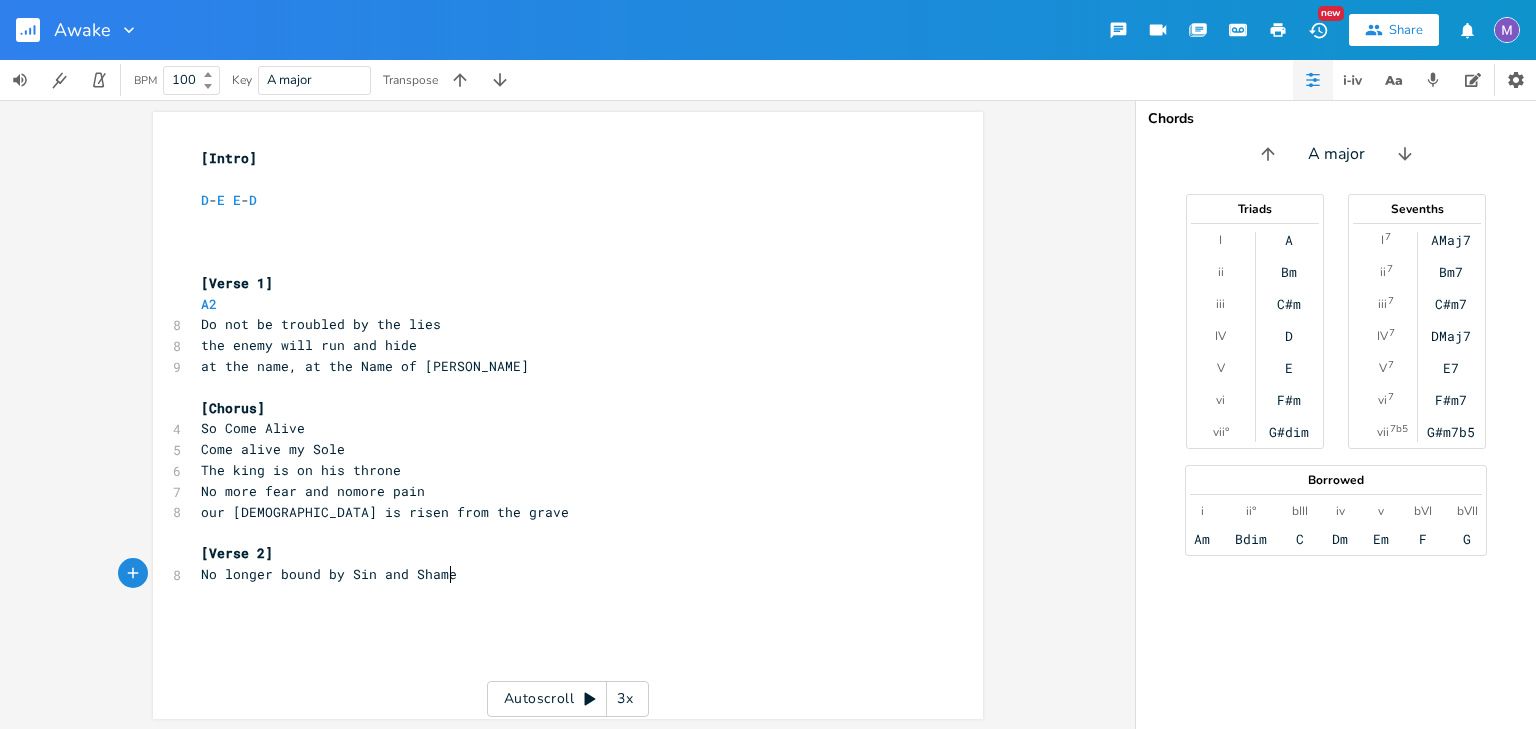 scroll, scrollTop: 0, scrollLeft: 58, axis: horizontal 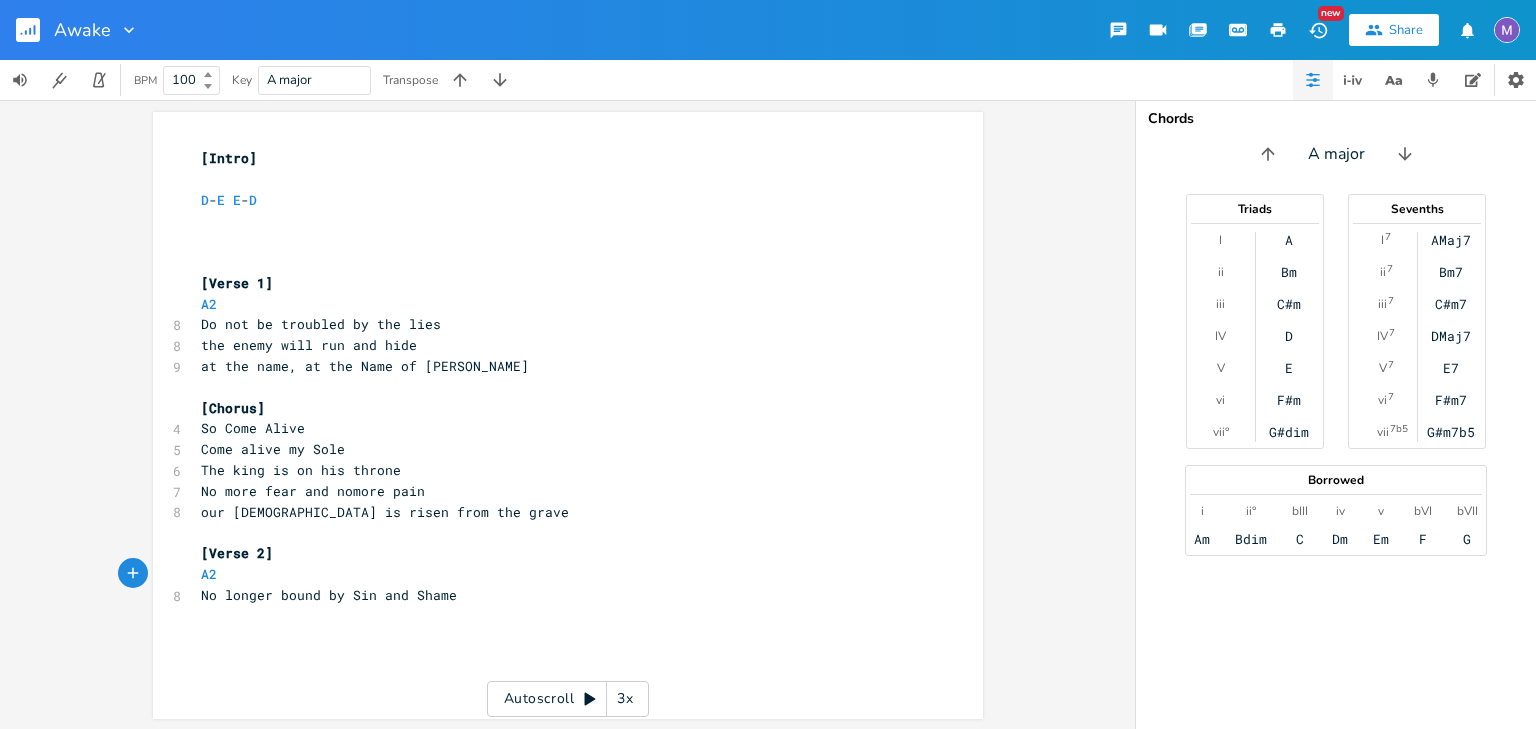 type on "A2                         E" 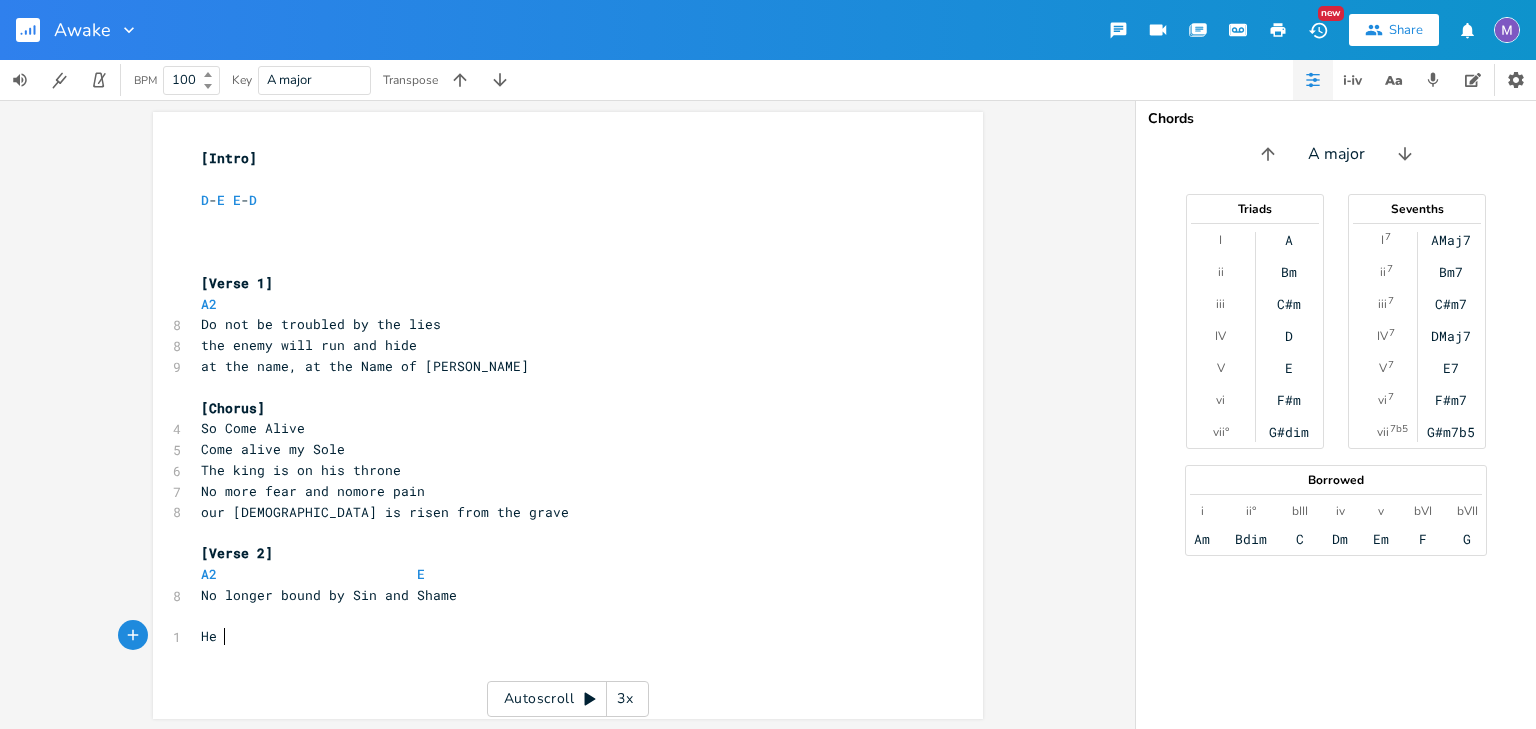 type on "He m" 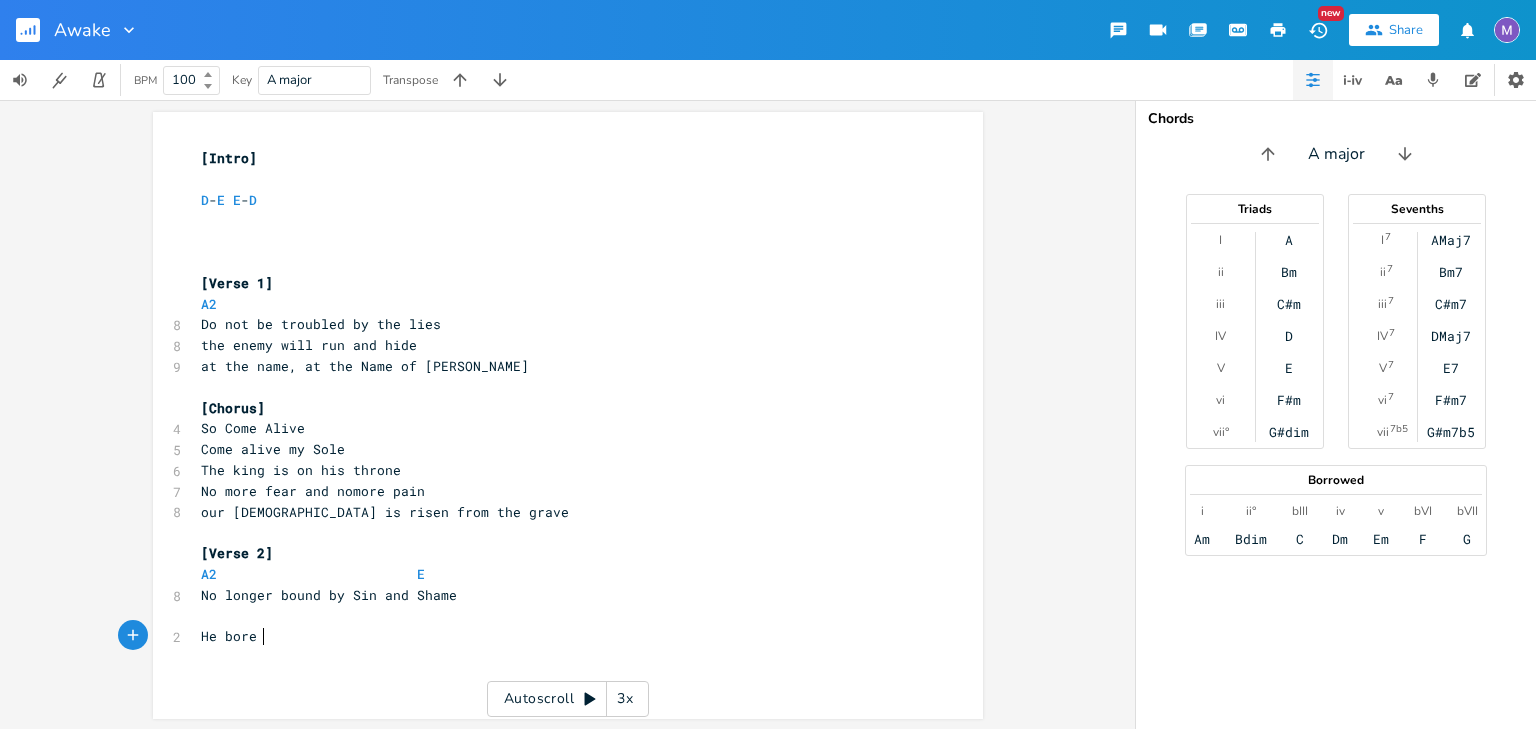 scroll, scrollTop: 0, scrollLeft: 29, axis: horizontal 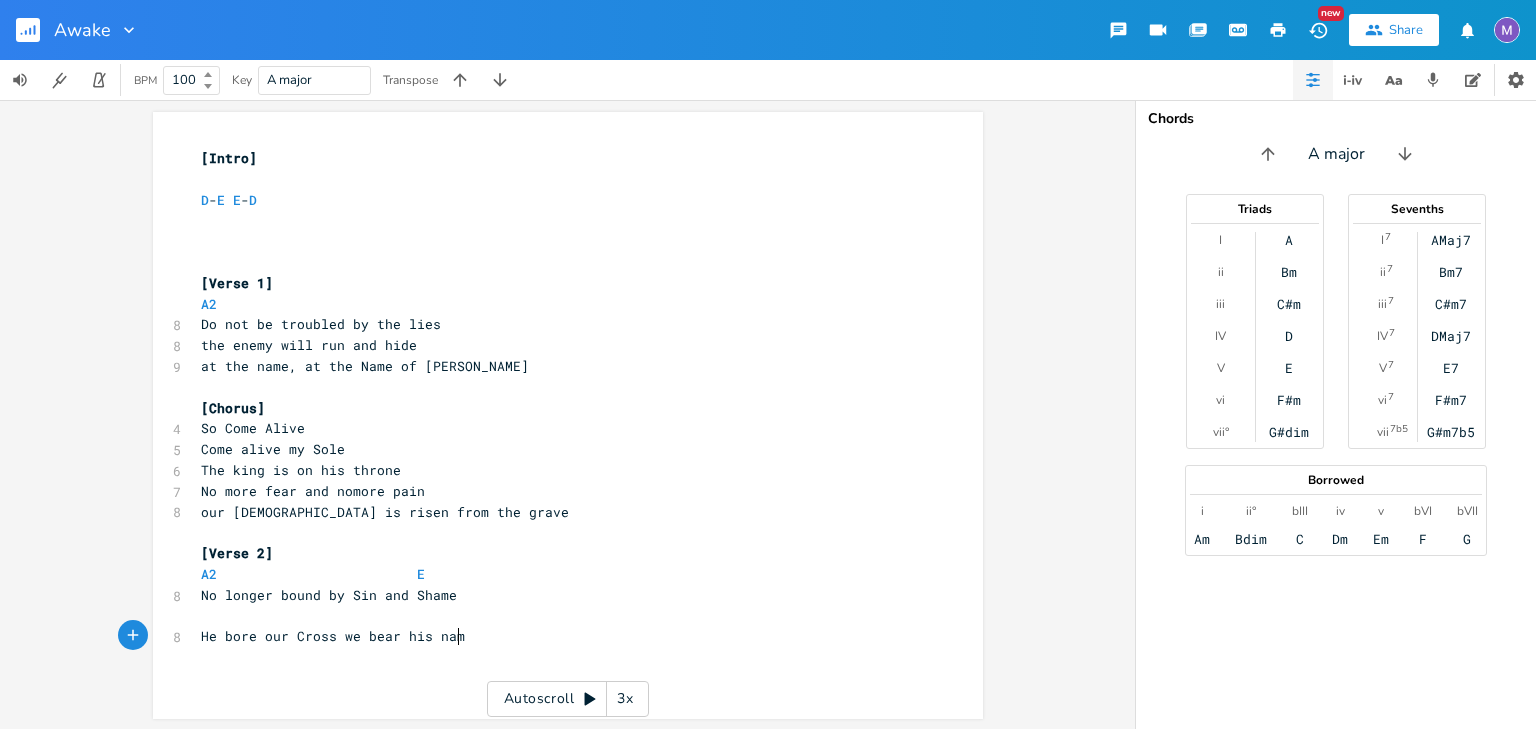 type on "bore our Cross we bear his name" 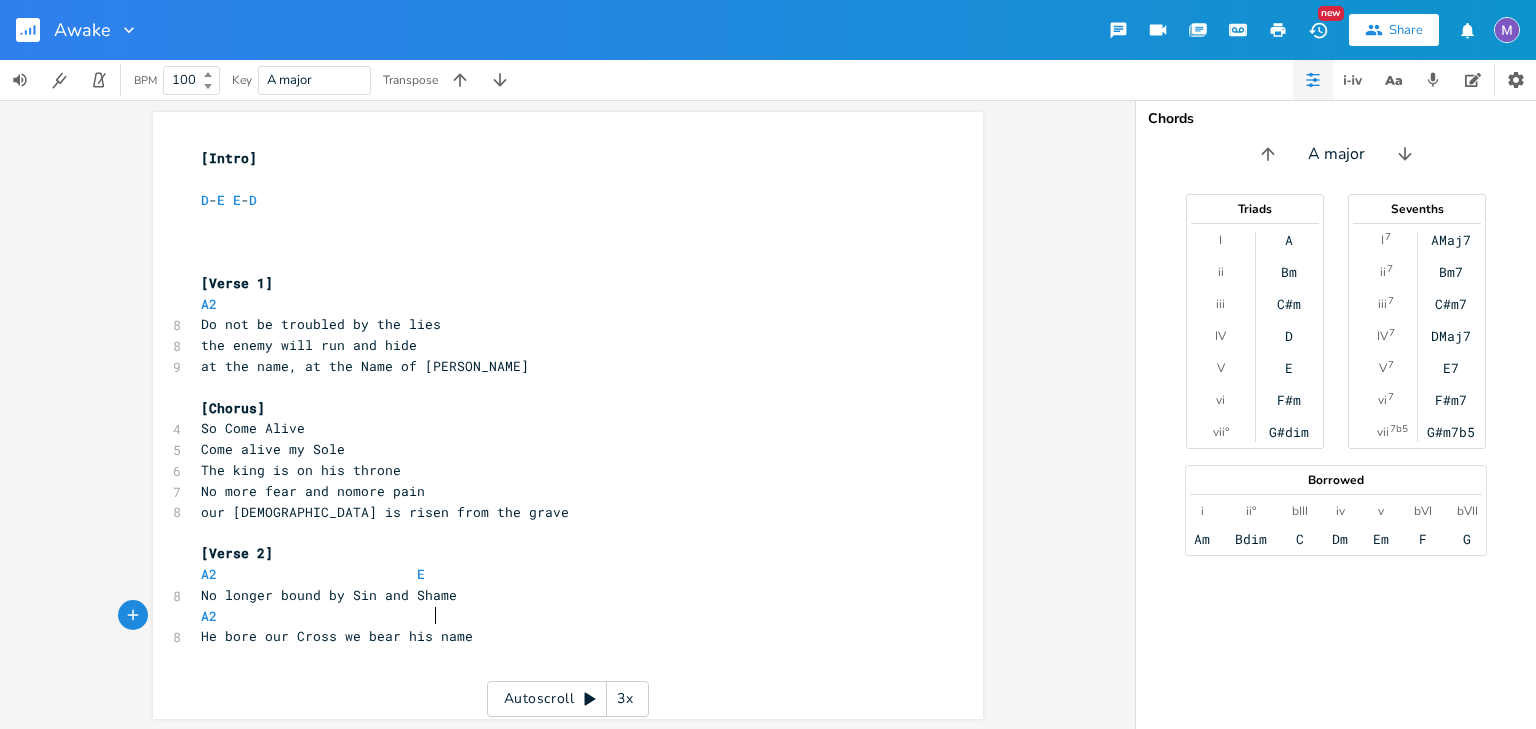 type on "A2                            E" 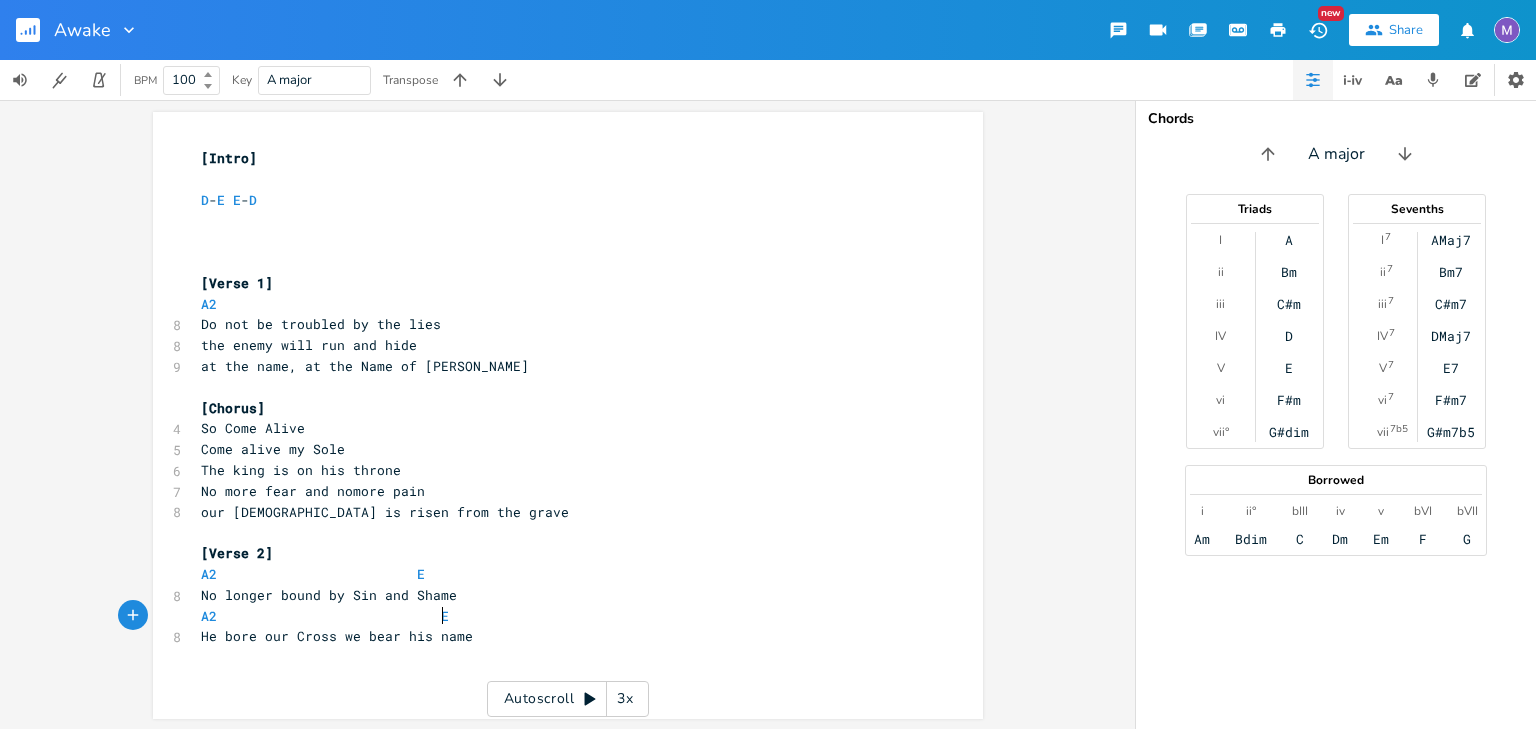 scroll, scrollTop: 0, scrollLeft: 120, axis: horizontal 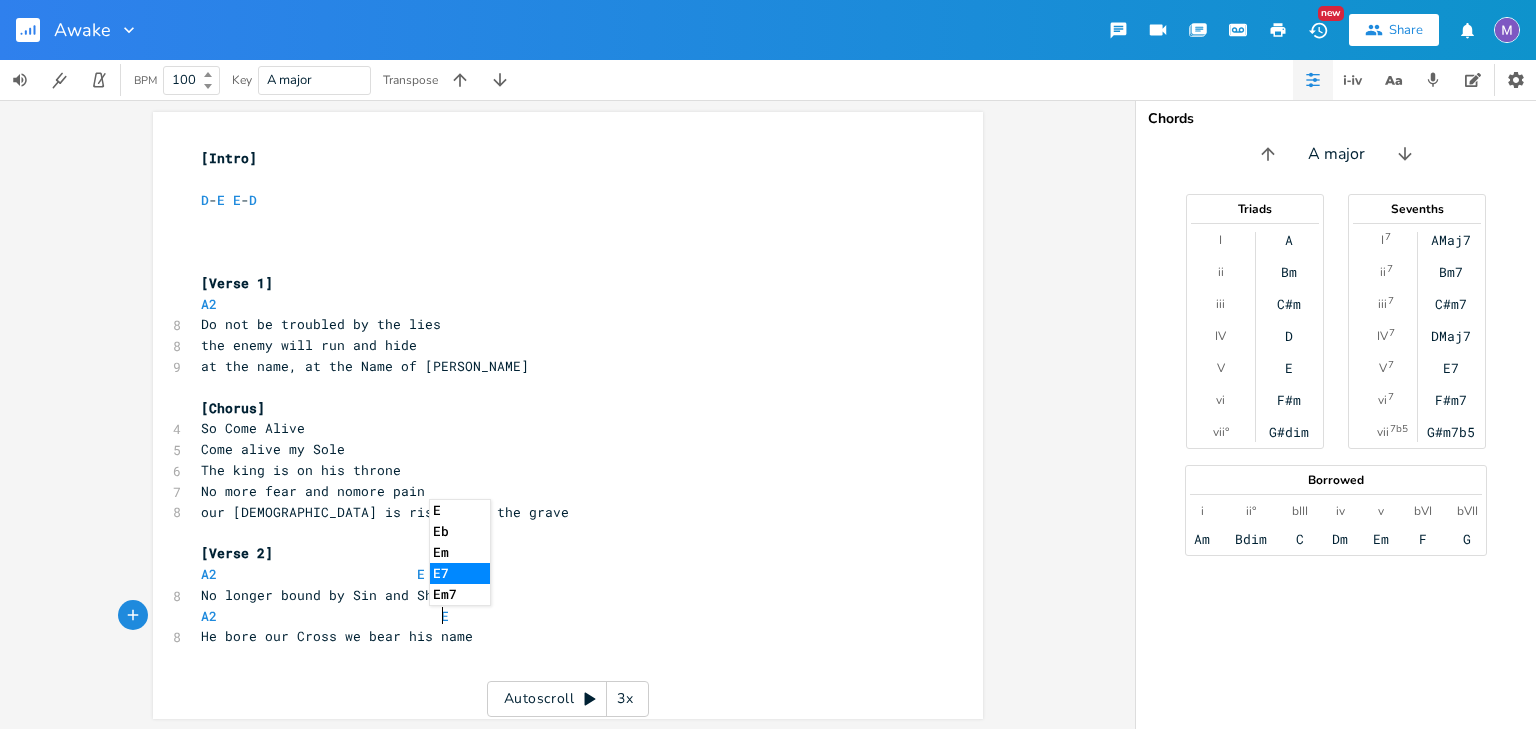 click on "No longer bound by Sin and Shame" at bounding box center [558, 595] 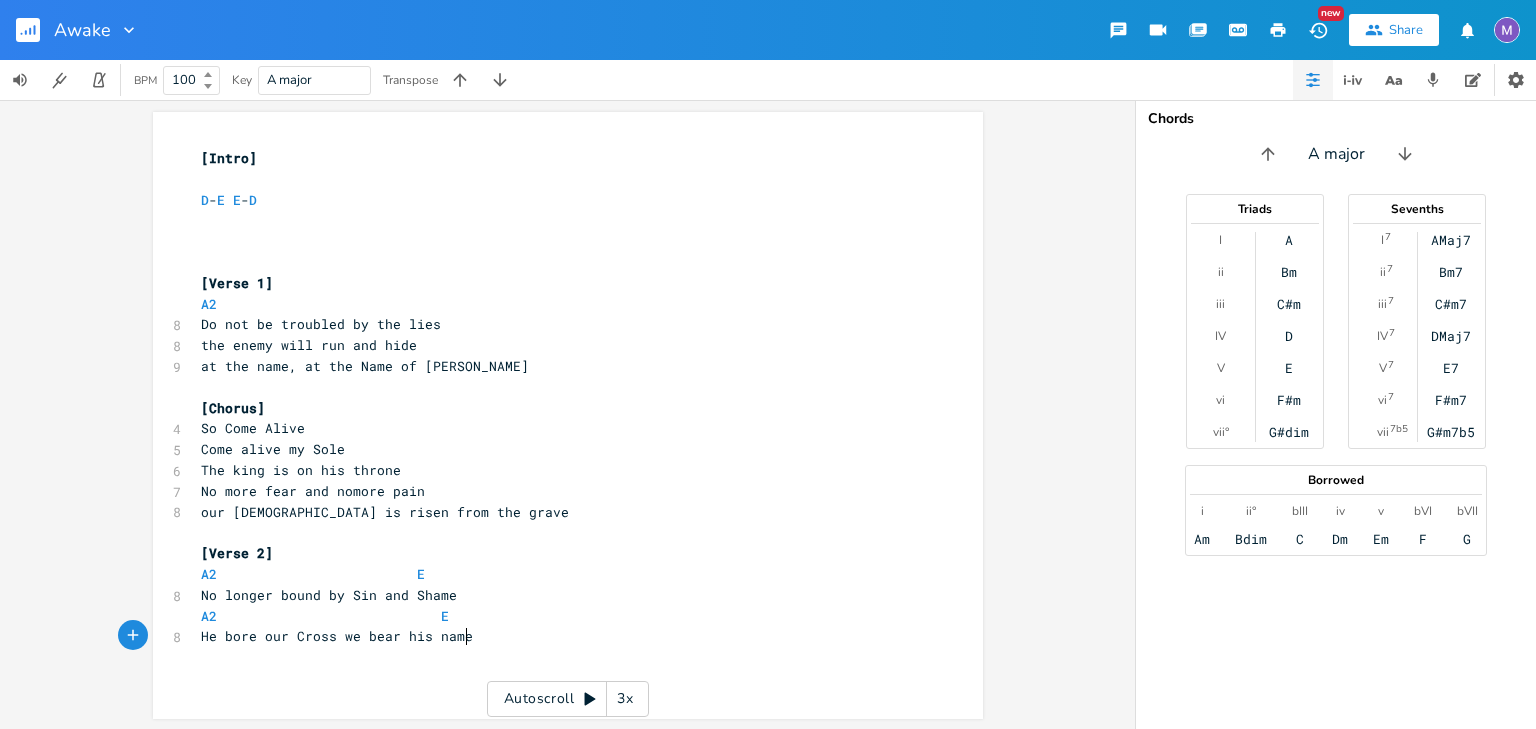 click on "xxxxxxxxxx   [Intro] ​ D - E   E - D   ​ ​ ​ [Verse 1] A2 8 Do not be troubled by the lies 8 the enemy will run and hide 9 at the name, at the Name of [PERSON_NAME] ​ [Chorus] 4 So Come Alive 5 Come alive my Sole 6 The king is on his throne 7 No more fear and nomore pain 8 our [DEMOGRAPHIC_DATA] is risen from the grave ​ [Verse 2] A2                           E 8 No longer bound by [PERSON_NAME] and Shame A2                              E 8 He bore our Cross we bear his name" at bounding box center (558, 397) 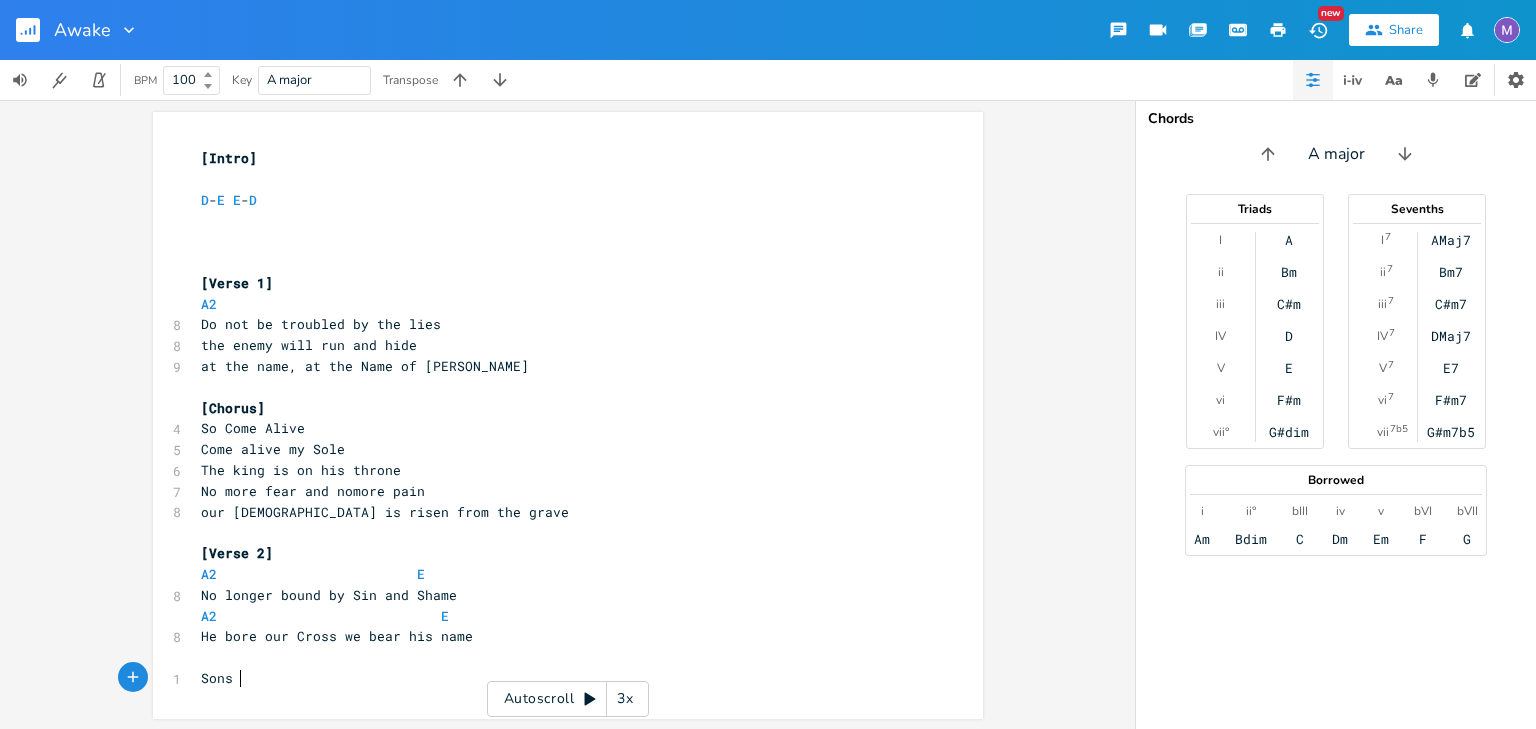 type on "Sons o" 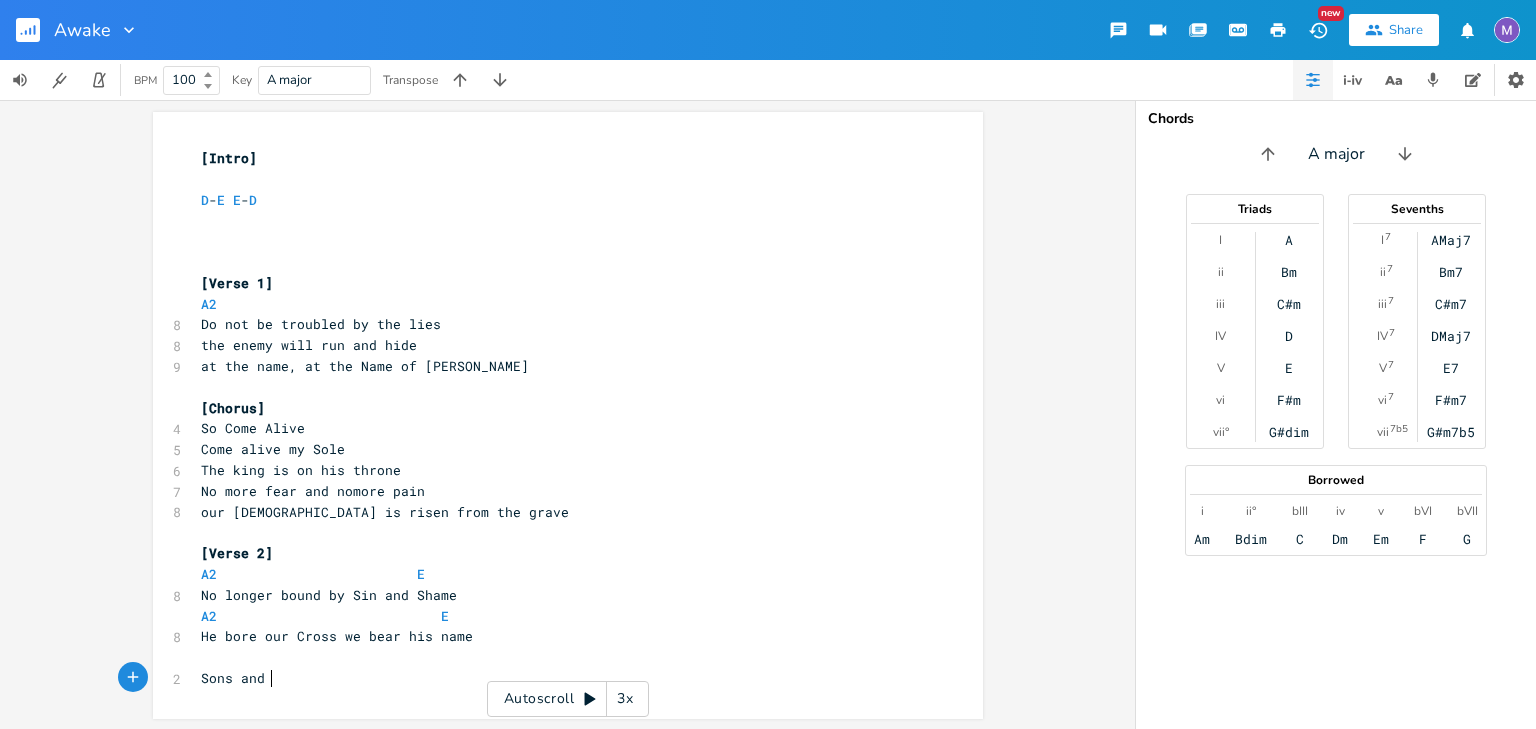 scroll, scrollTop: 0, scrollLeft: 24, axis: horizontal 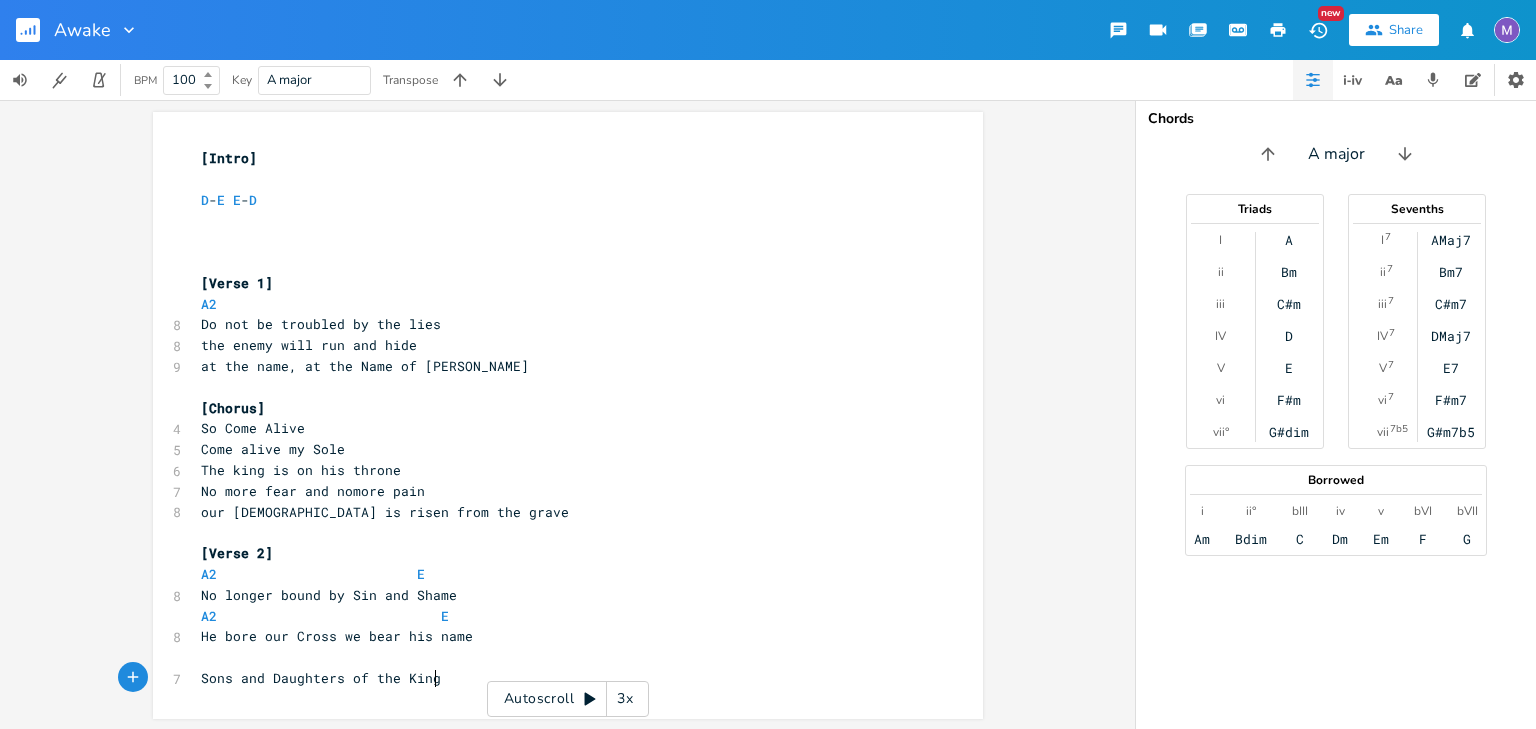 type on "and Daughters of the Kings" 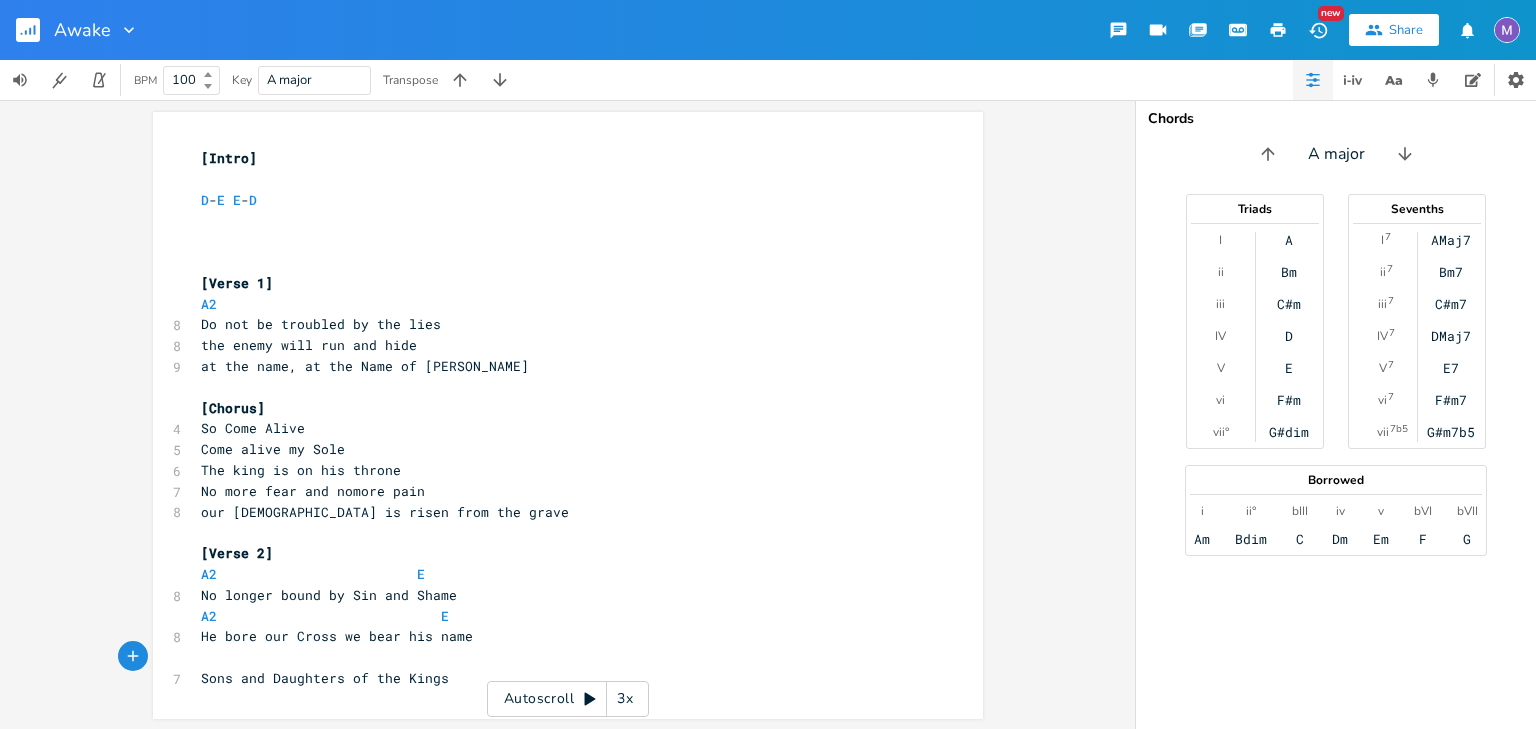 type on "A" 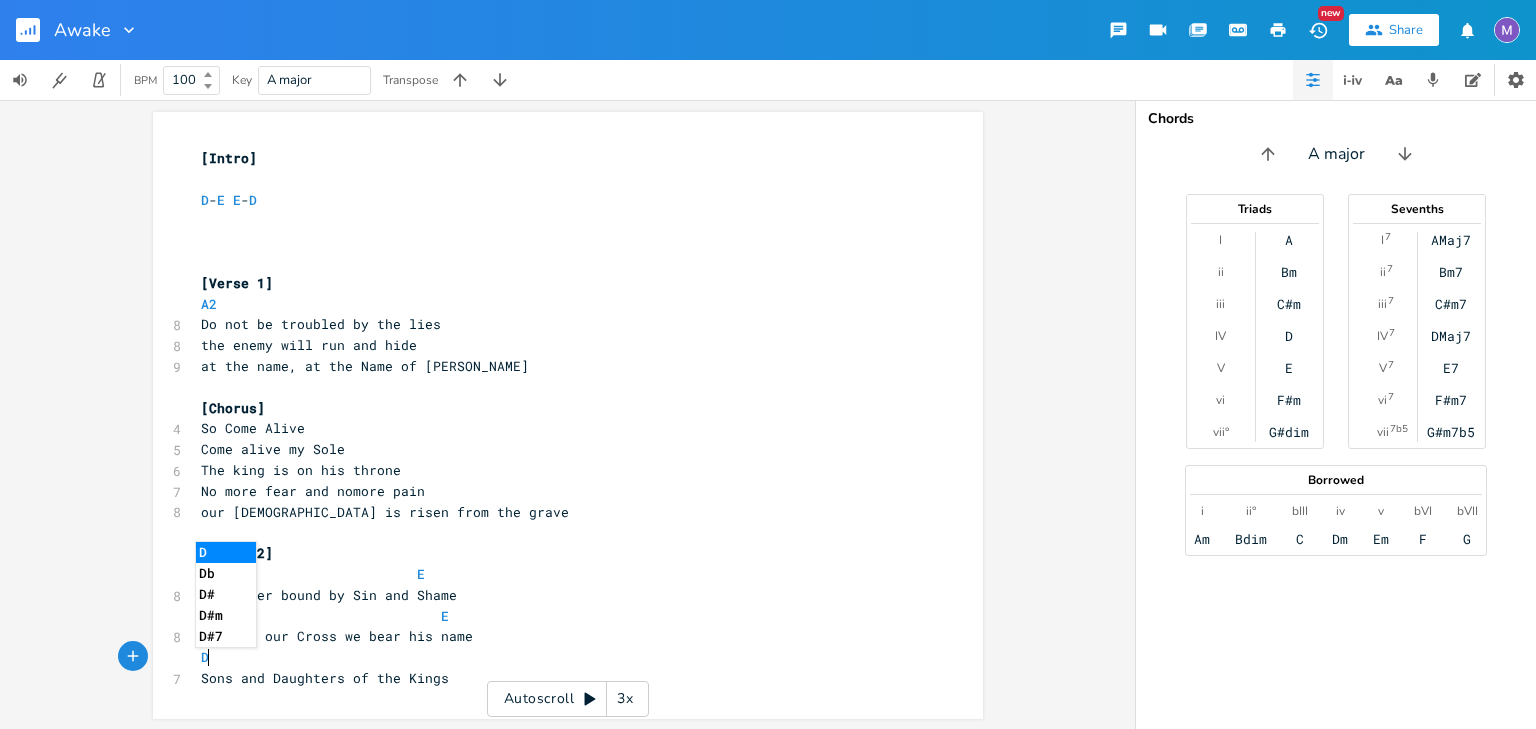 click on "D" at bounding box center [558, 657] 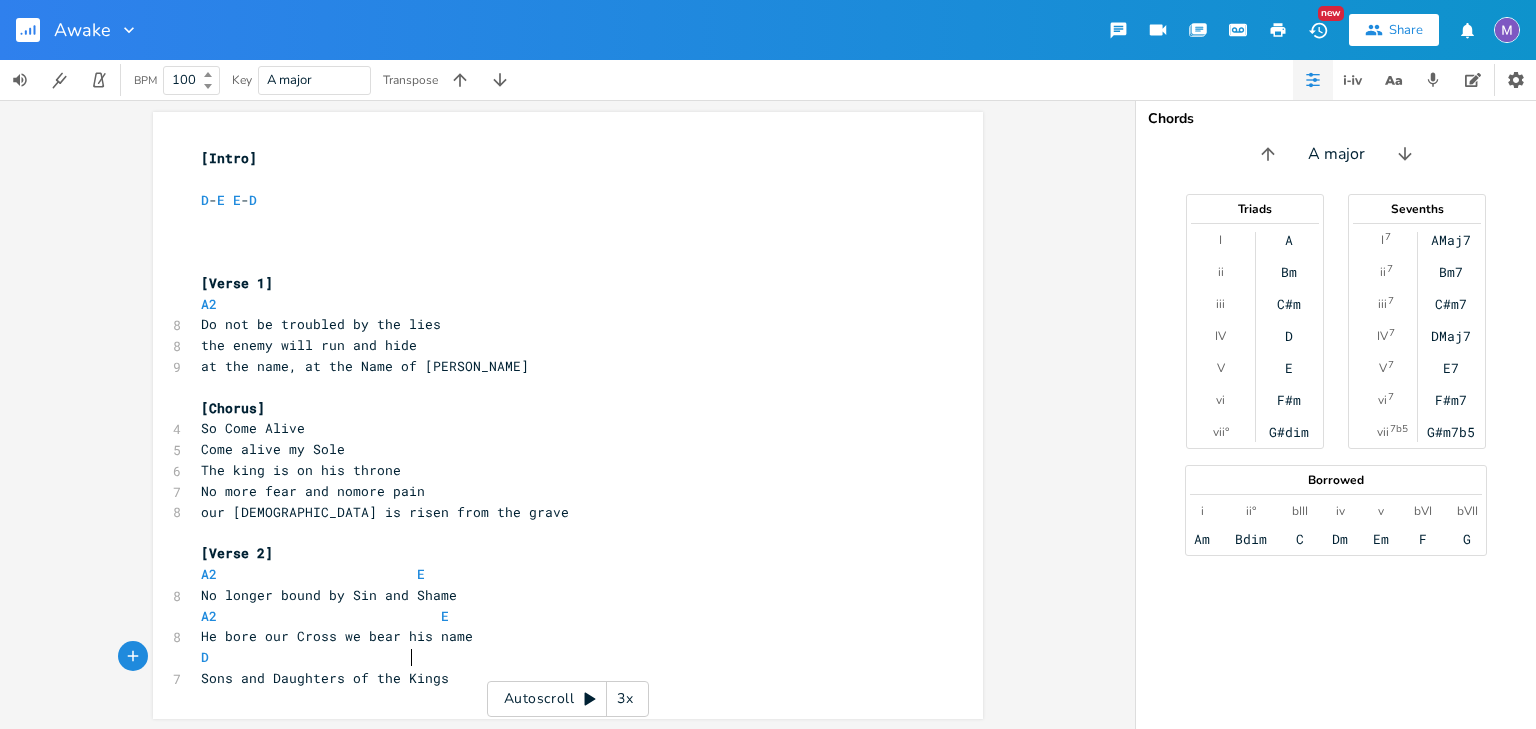 type on "\" 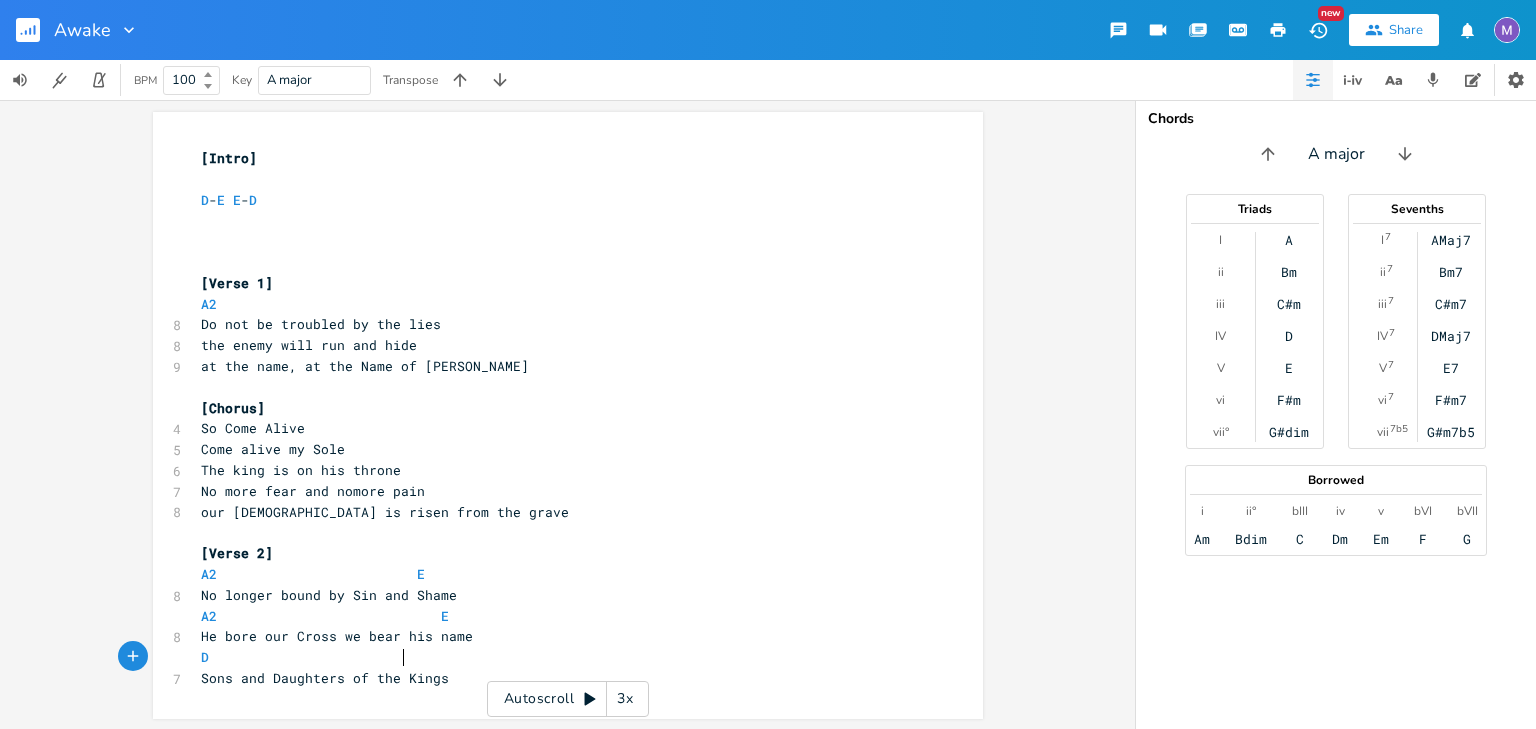 type on "a" 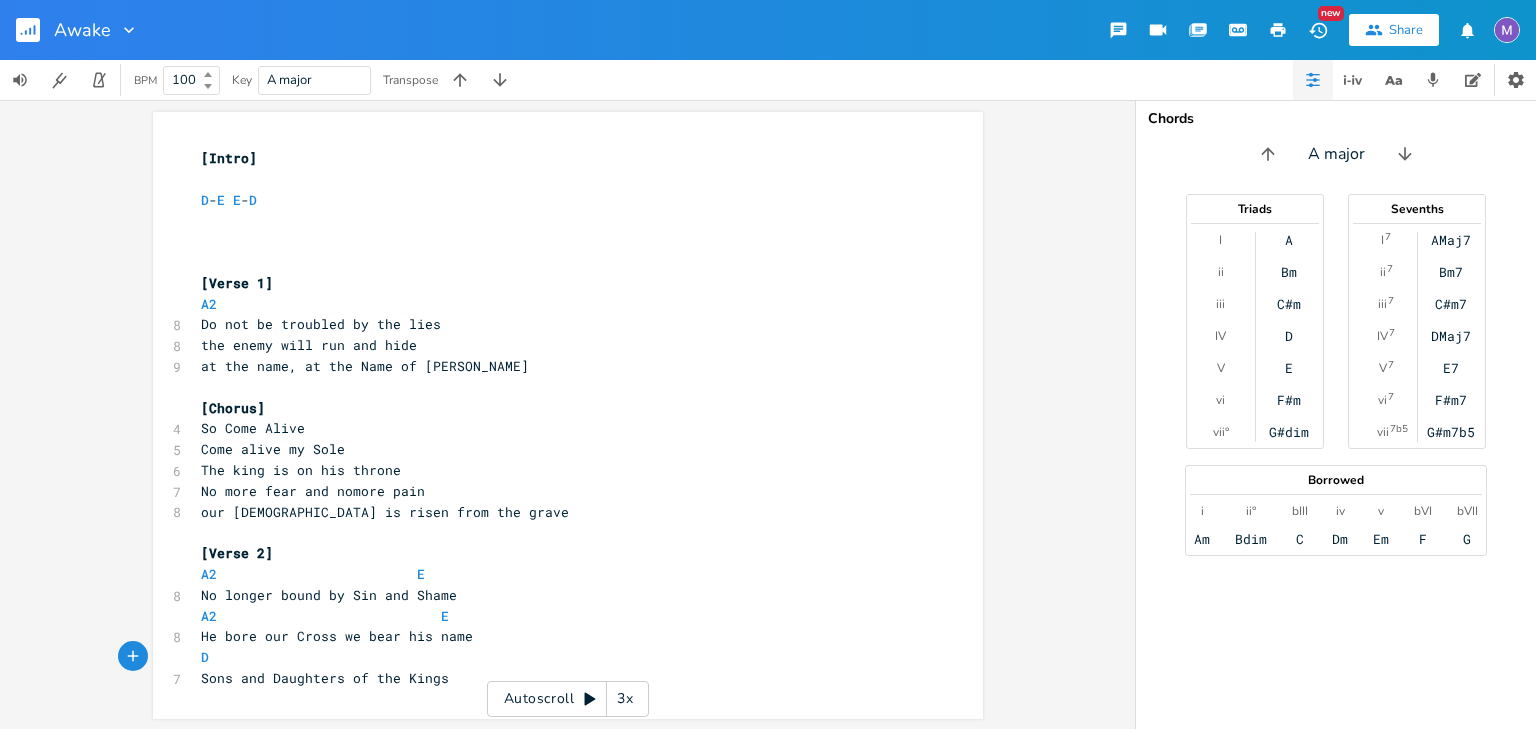 type on "a" 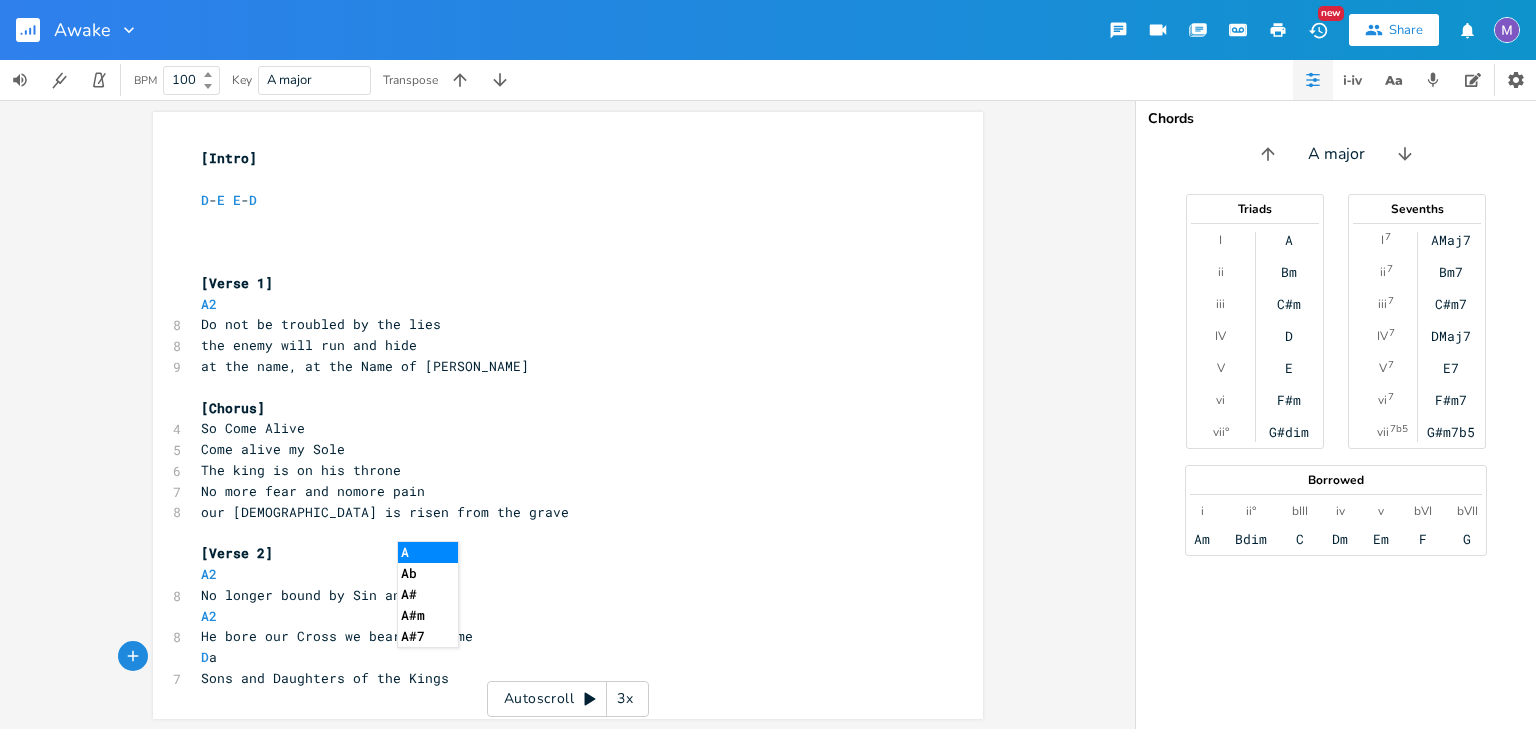 type on "A" 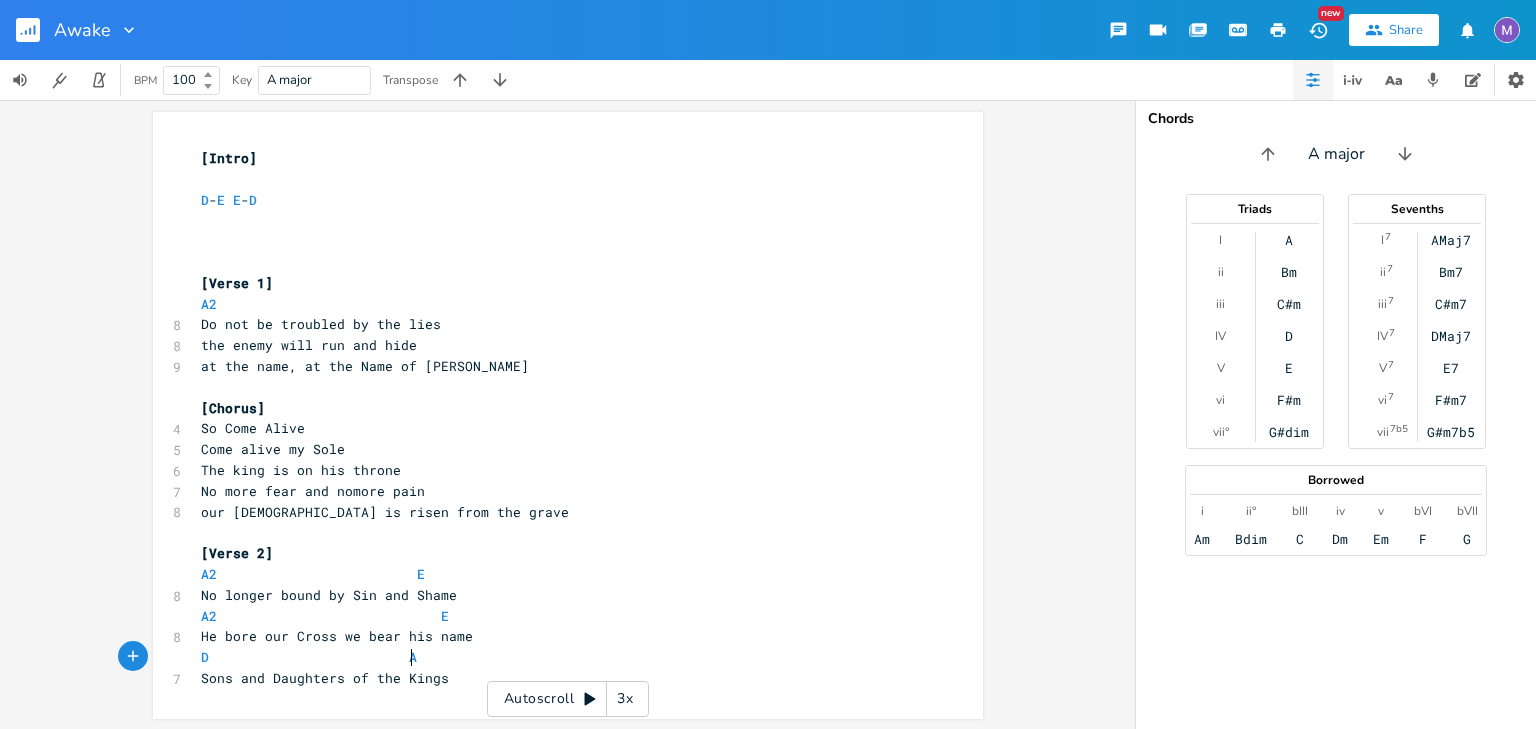 scroll, scrollTop: 0, scrollLeft: 8, axis: horizontal 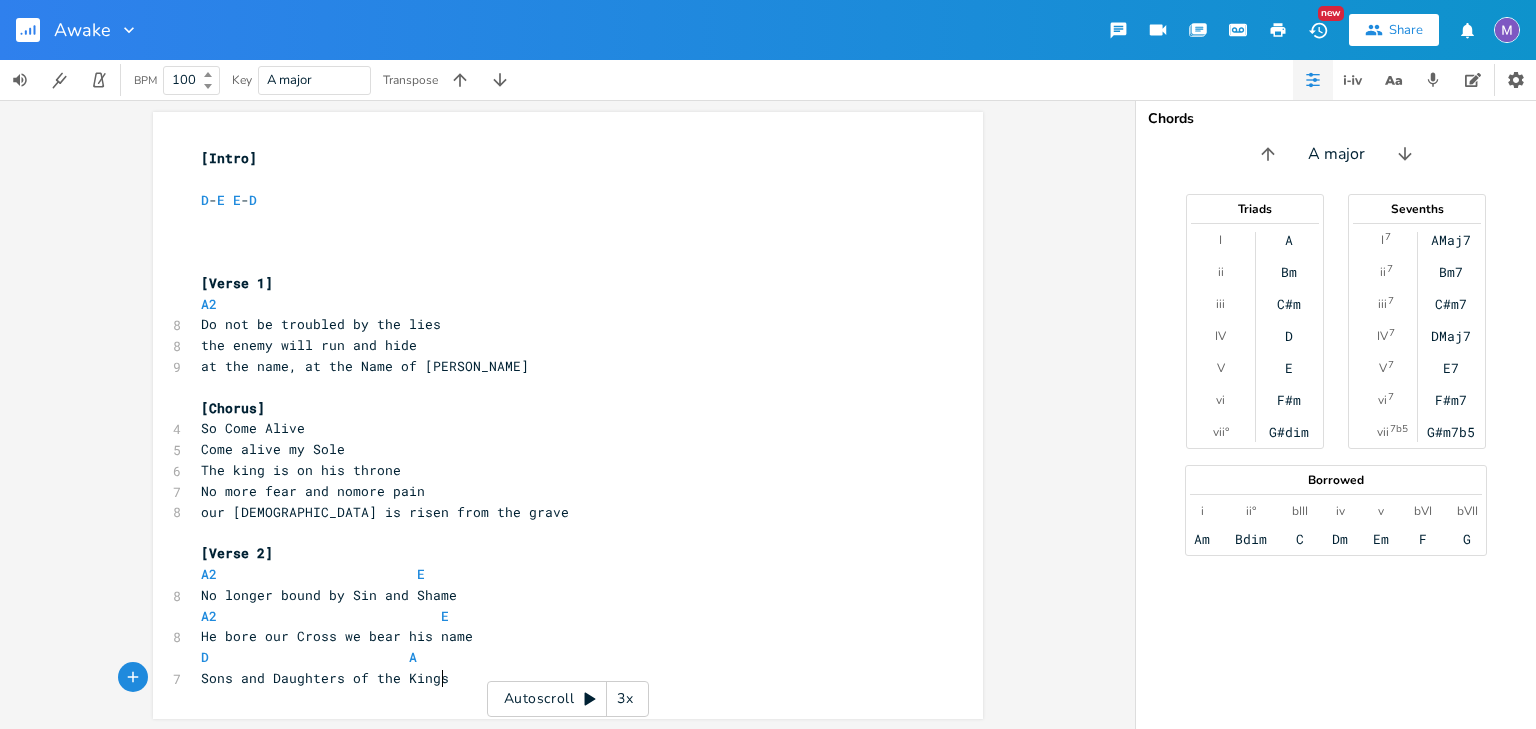 click on "xxxxxxxxxx   [Intro] ​ D - E   E - D   ​ ​ ​ [Verse 1] A2 8 Do not be troubled by the lies 8 the enemy will run and hide 9 at the name, at the Name of [PERSON_NAME] ​ [Chorus] 4 So Come Alive 5 Come alive my Sole 6 The king is on his throne 7 No more fear and nomore pain 8 our [DEMOGRAPHIC_DATA] is risen from the grave ​ [Verse 2] A2                           E 8 No longer bound by Sin and Shame A2                              E 8 He bore our Cross we bear his name D                           A 7 Sons and Daughters of the Kings" at bounding box center [583, 434] 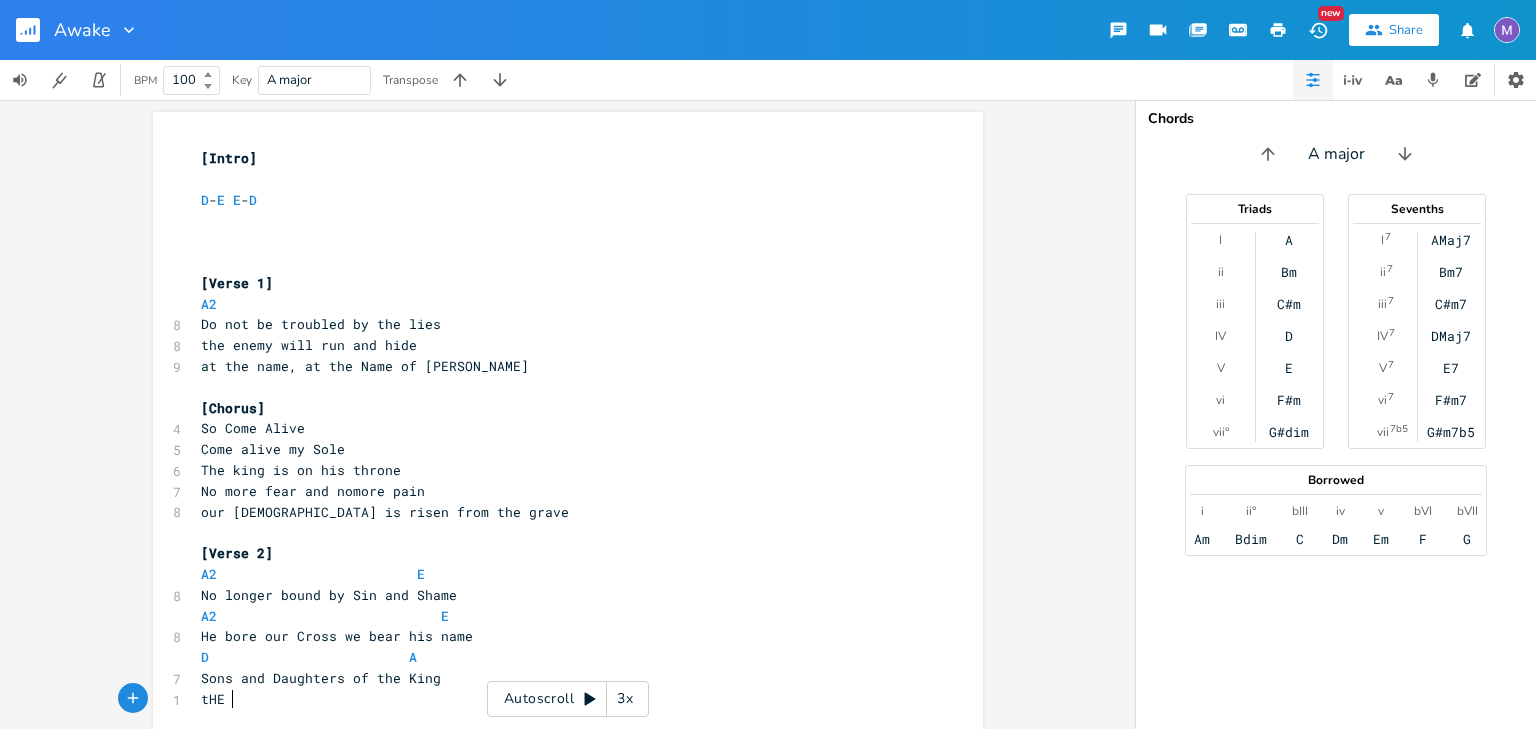 type on "tHE O" 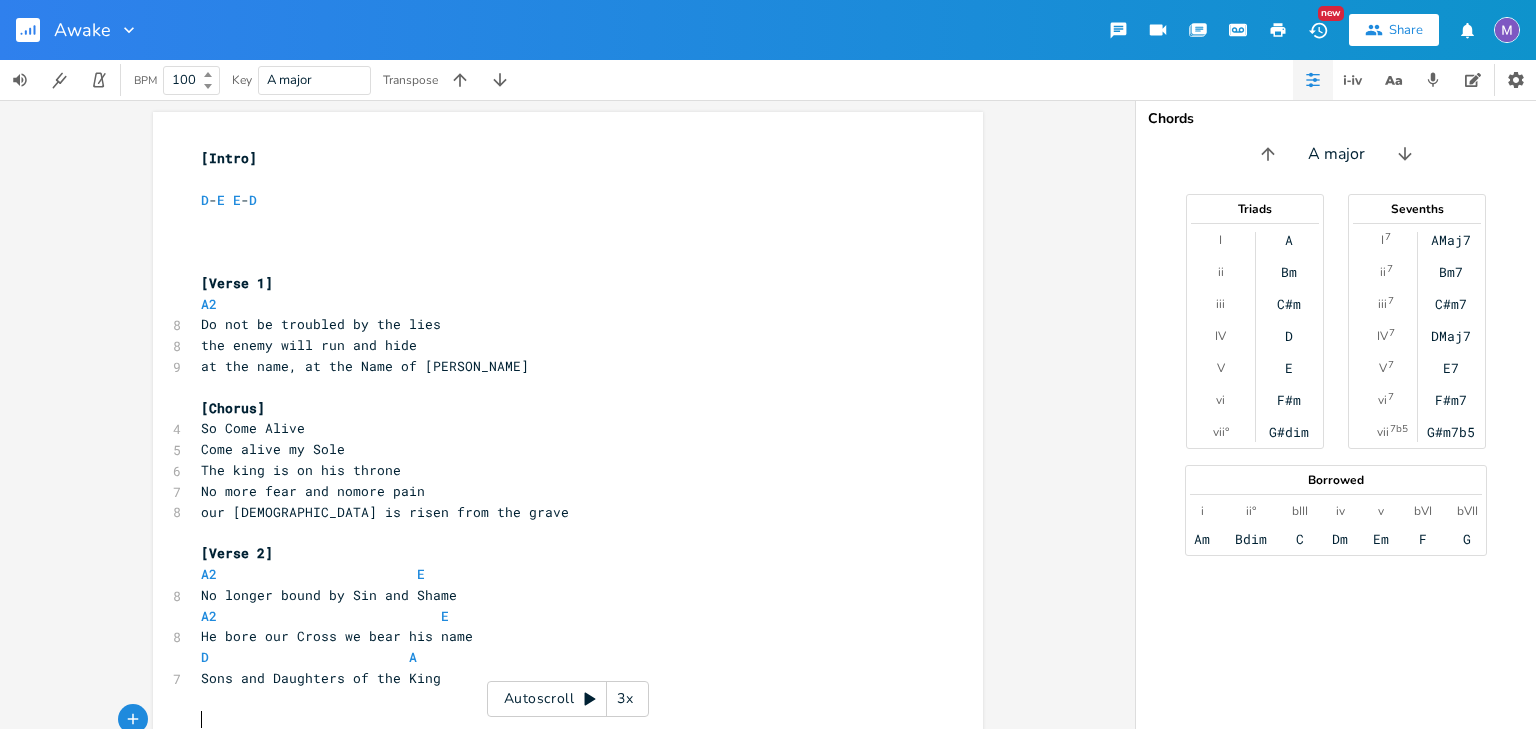 scroll, scrollTop: 0, scrollLeft: 0, axis: both 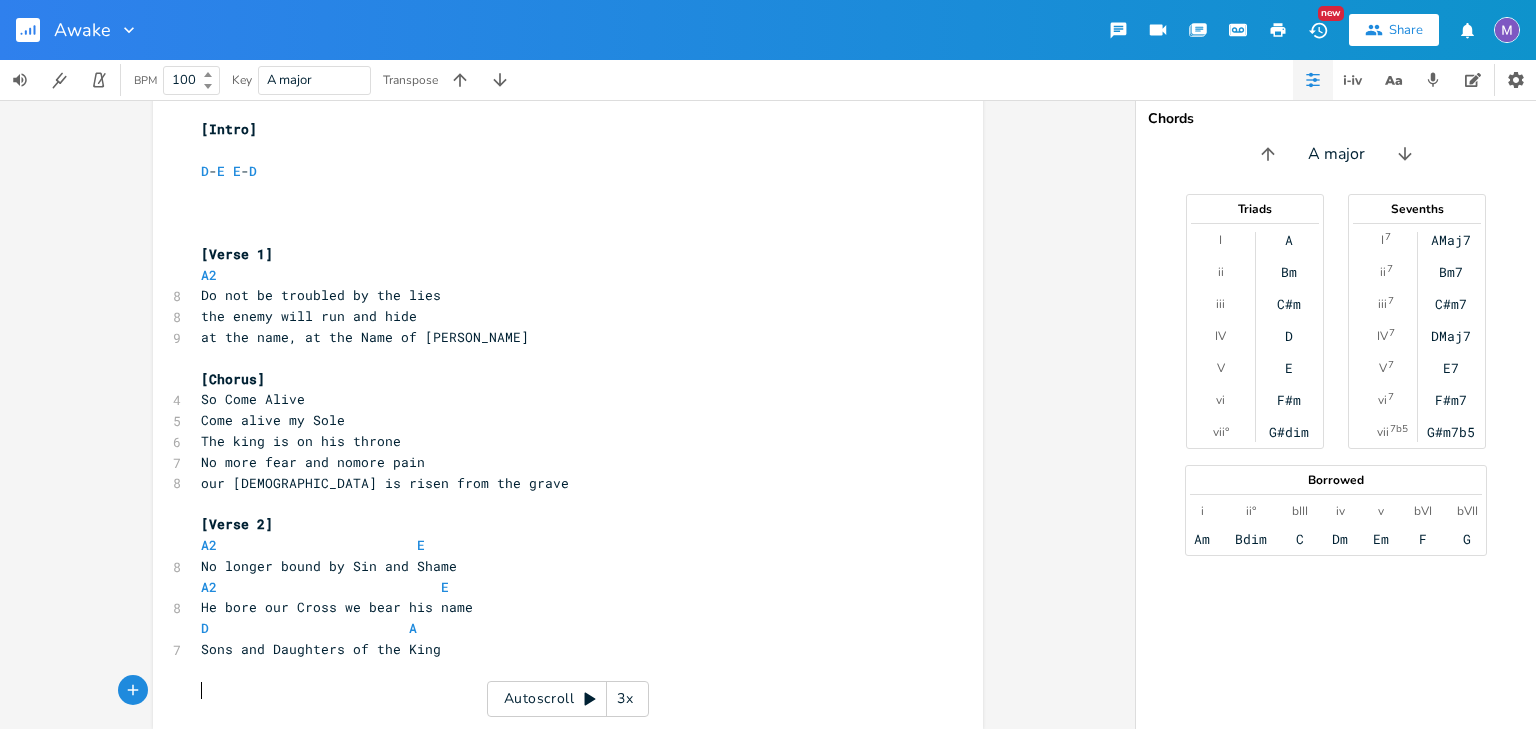 type on "ht" 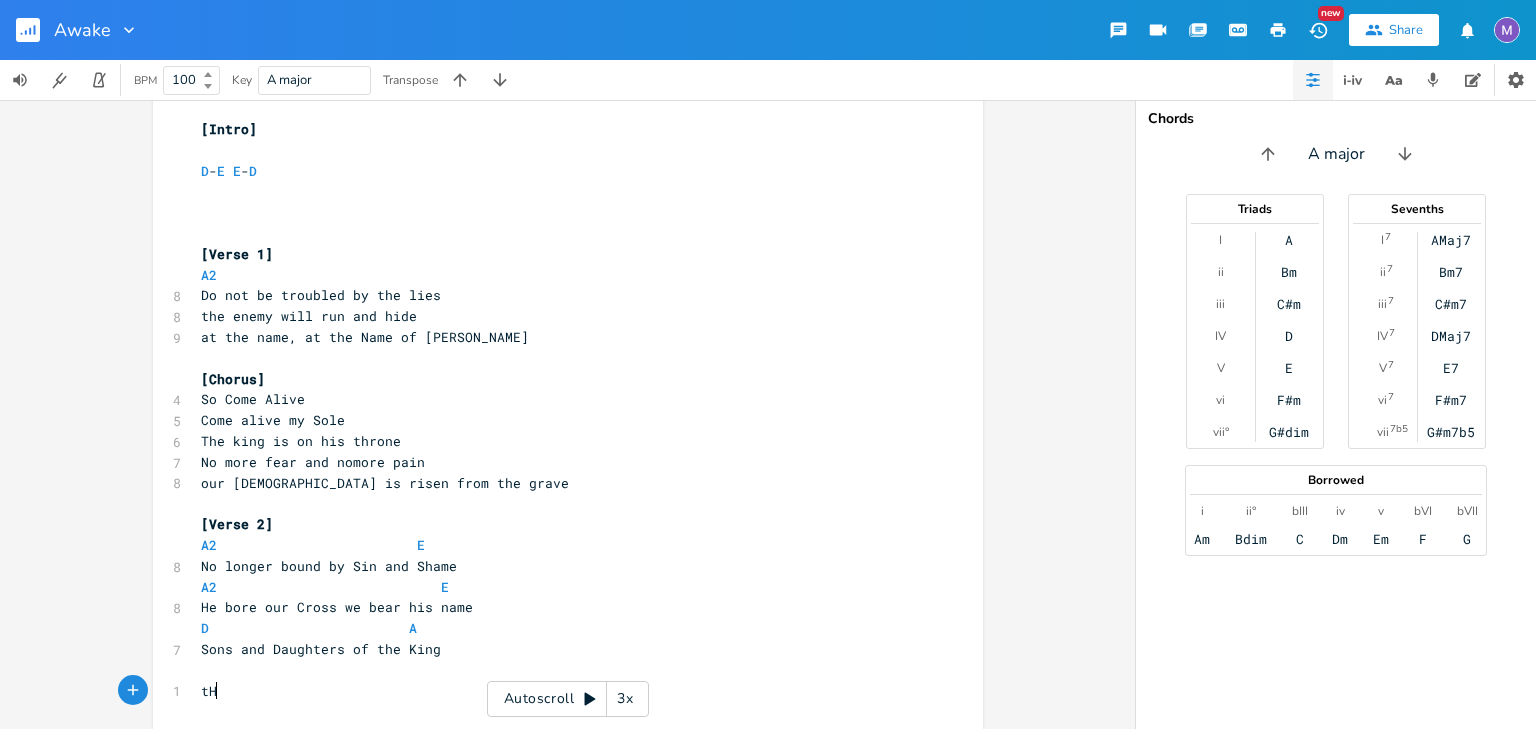 scroll, scrollTop: 0, scrollLeft: 24, axis: horizontal 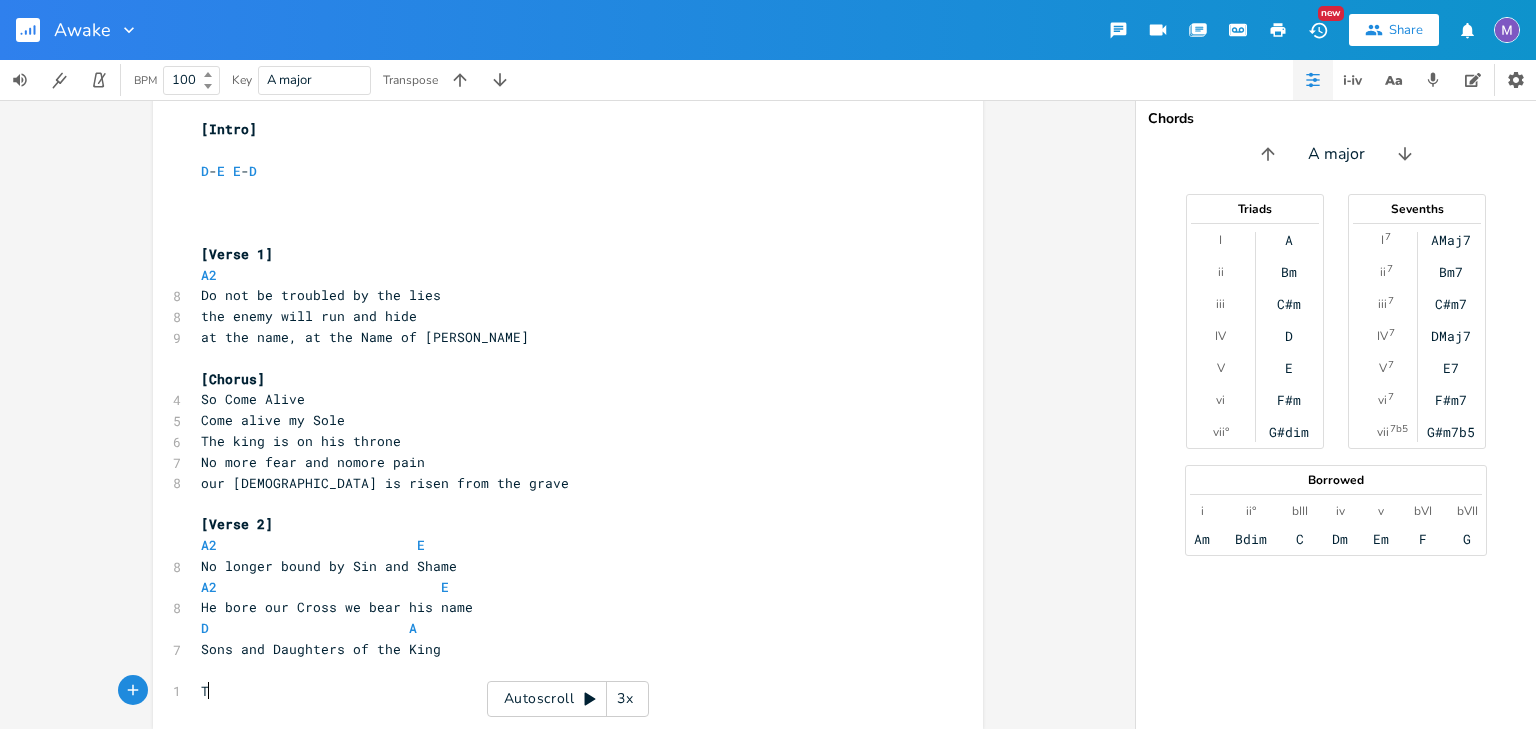 type on "TH" 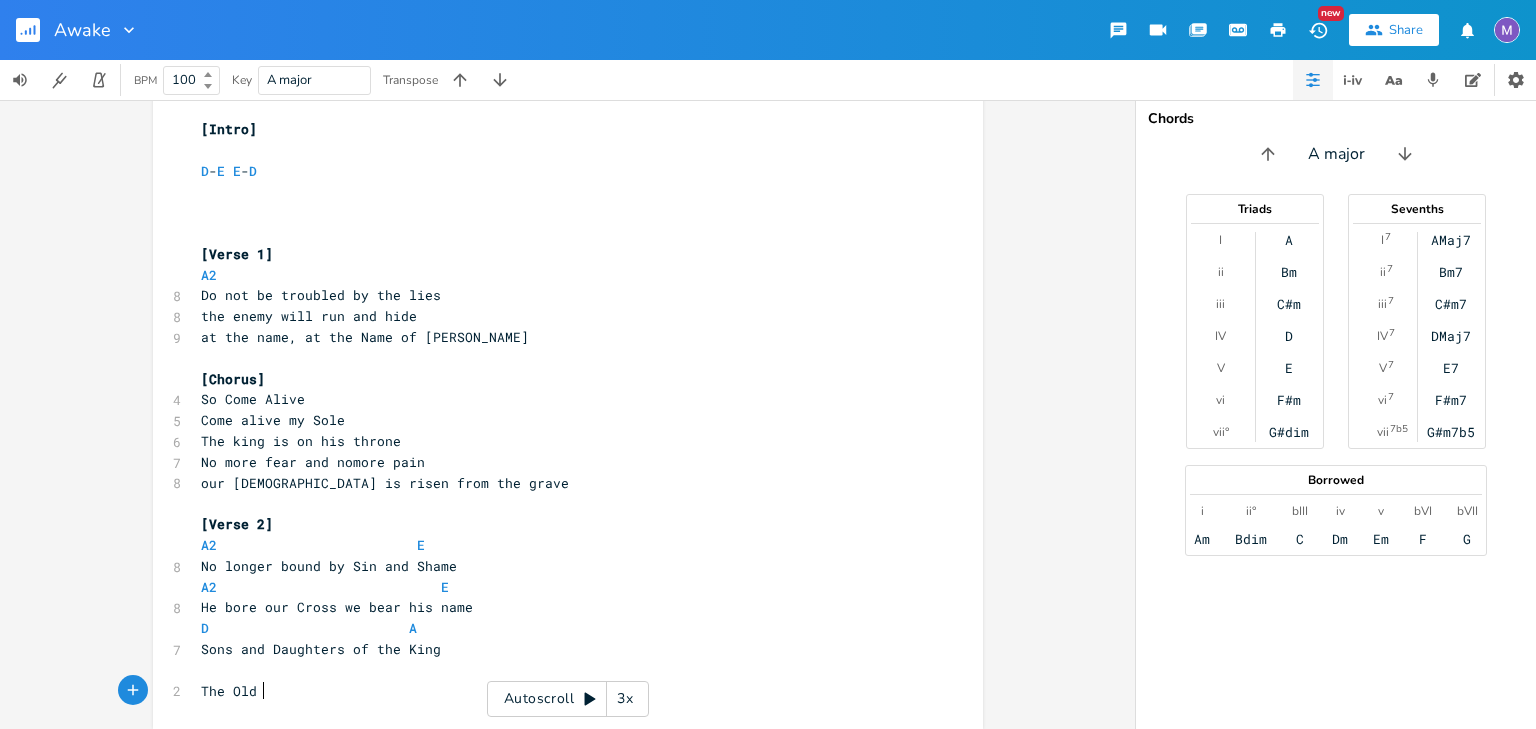 type on "he Old h" 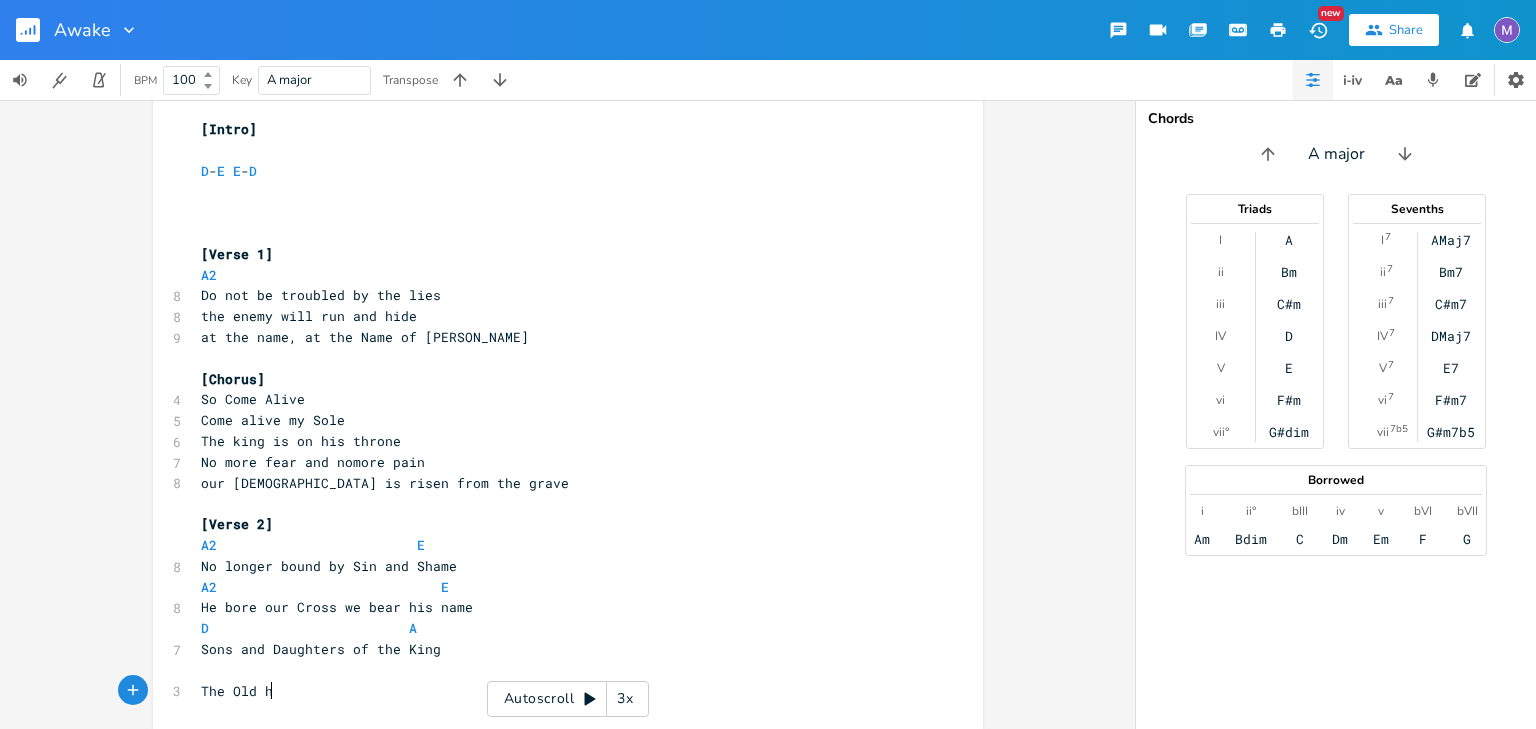 scroll, scrollTop: 0, scrollLeft: 49, axis: horizontal 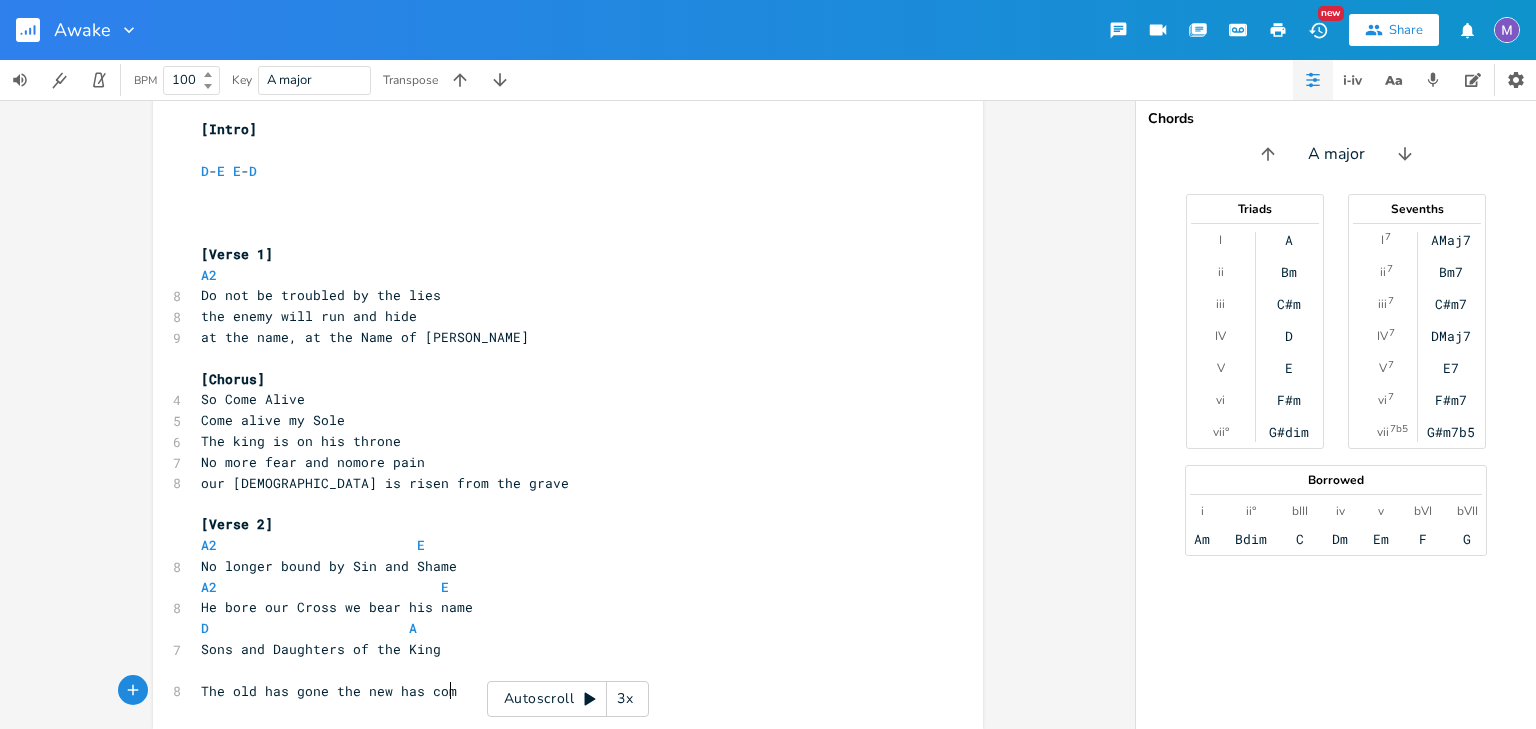 type on "old has gone the new has come" 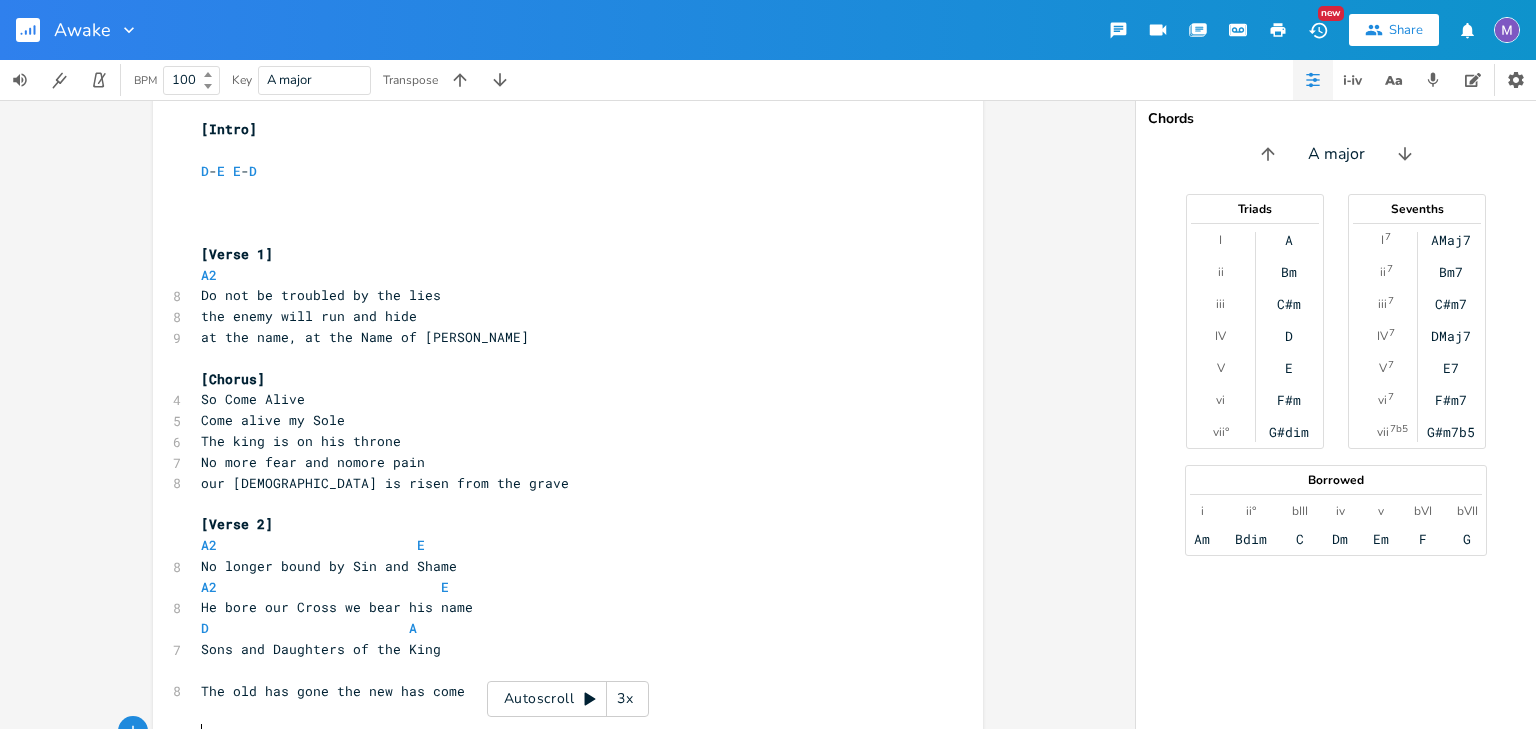 scroll, scrollTop: 0, scrollLeft: 0, axis: both 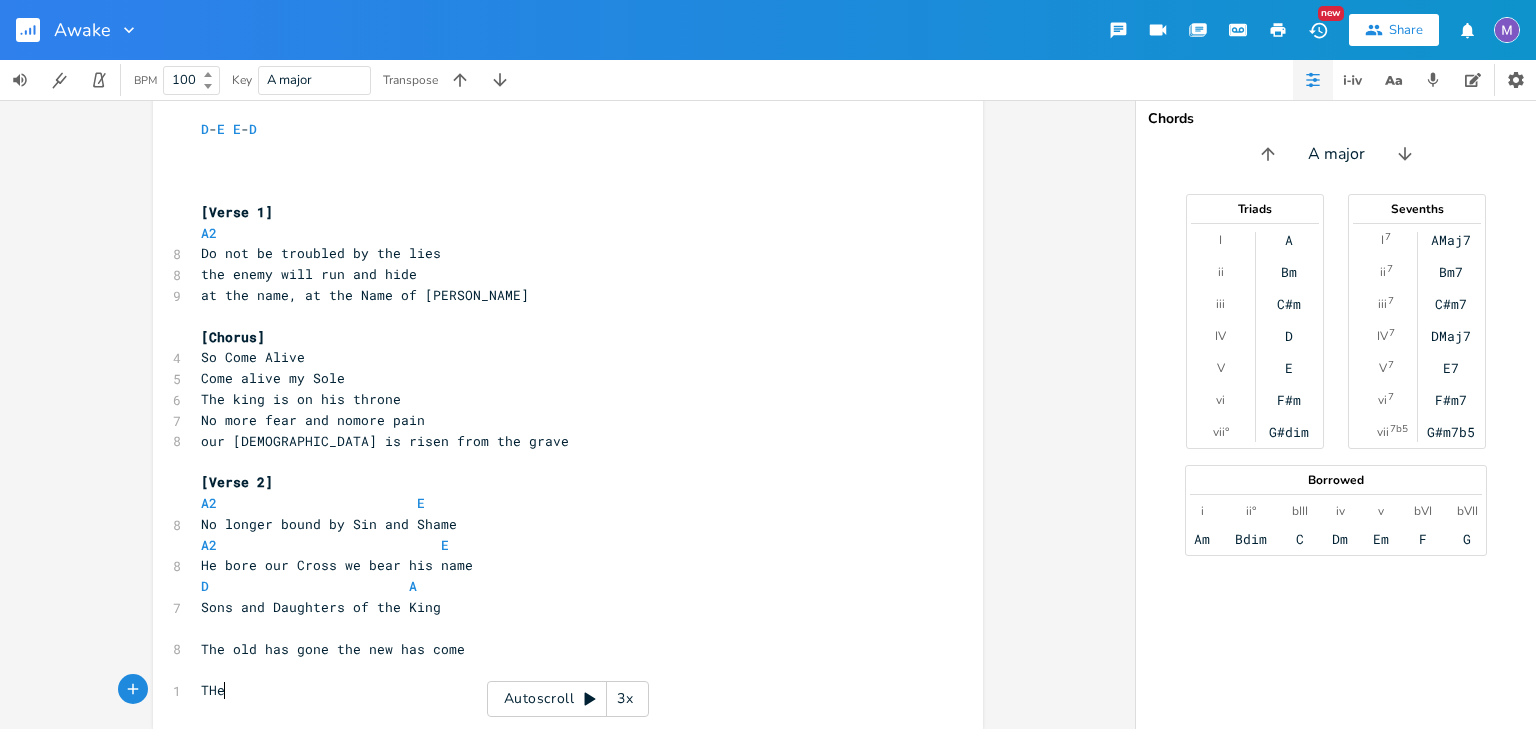 type on "THe" 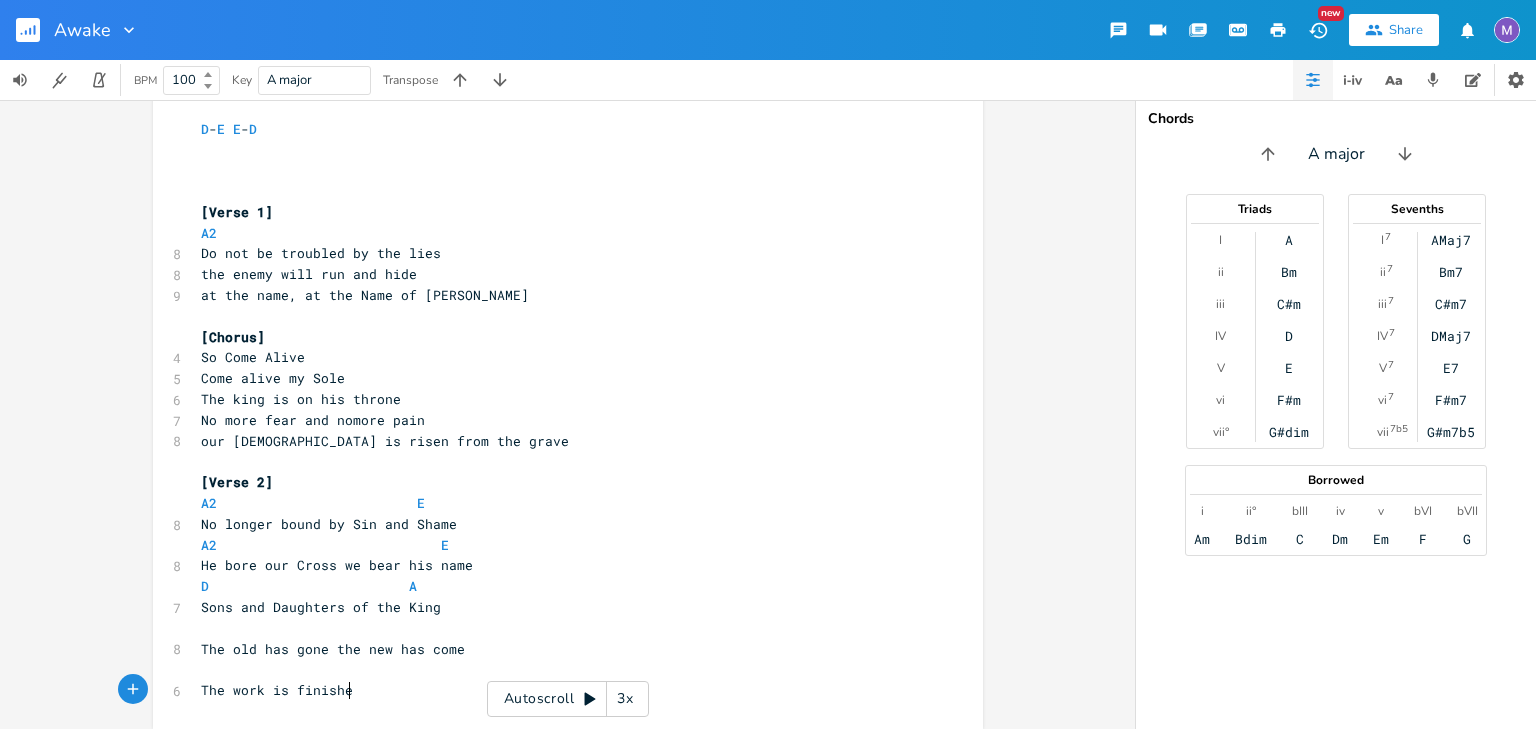 scroll, scrollTop: 0, scrollLeft: 110, axis: horizontal 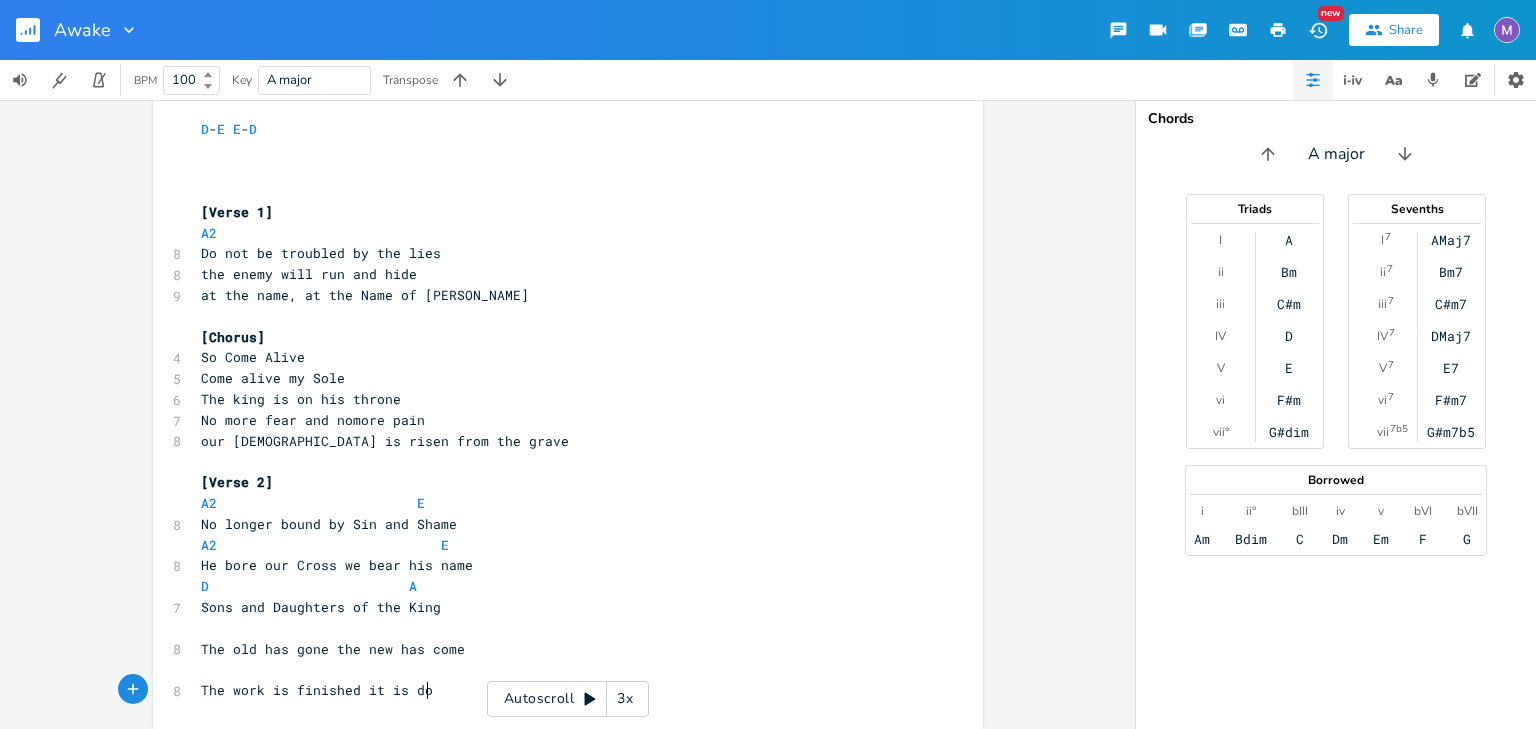 type on "he work is finished it is done" 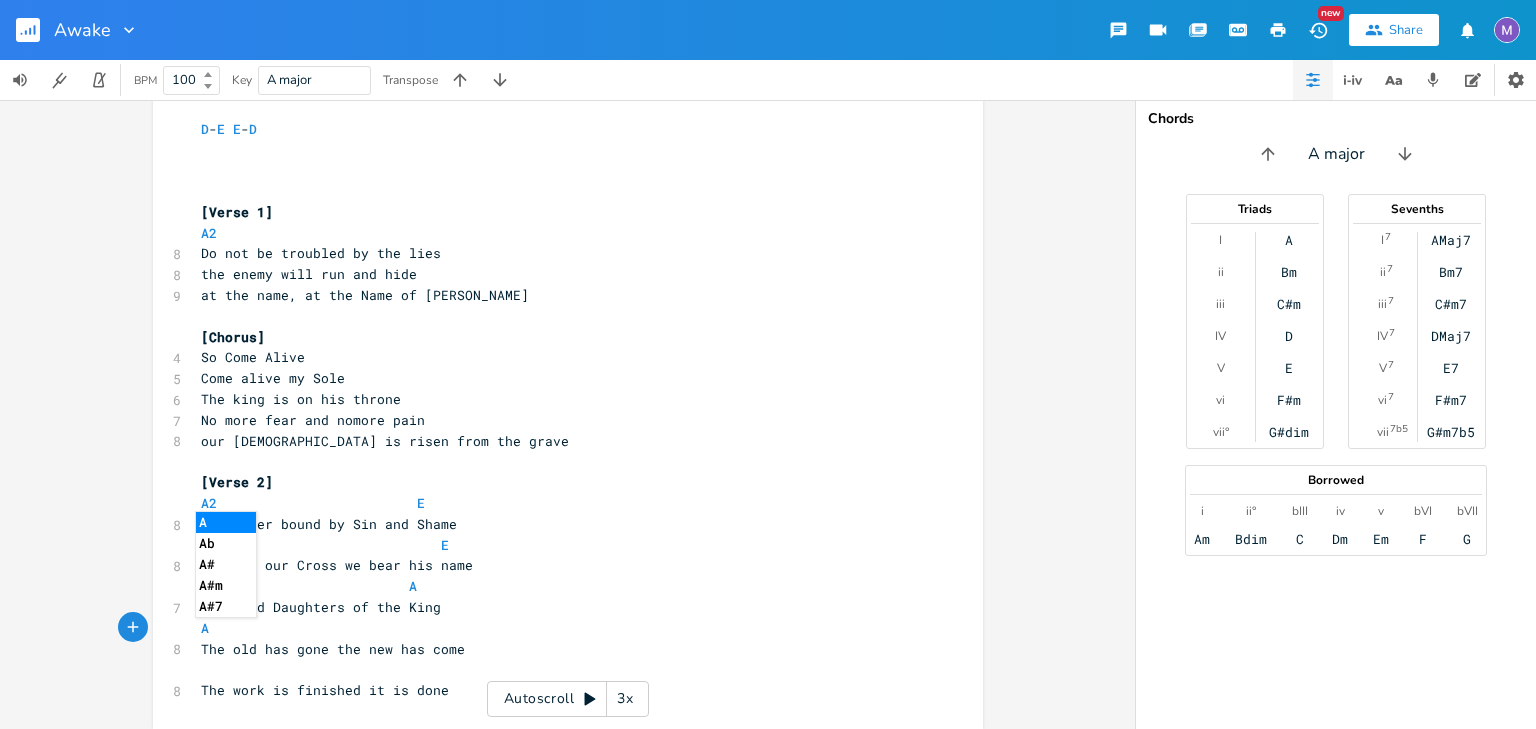 scroll, scrollTop: 0, scrollLeft: 16, axis: horizontal 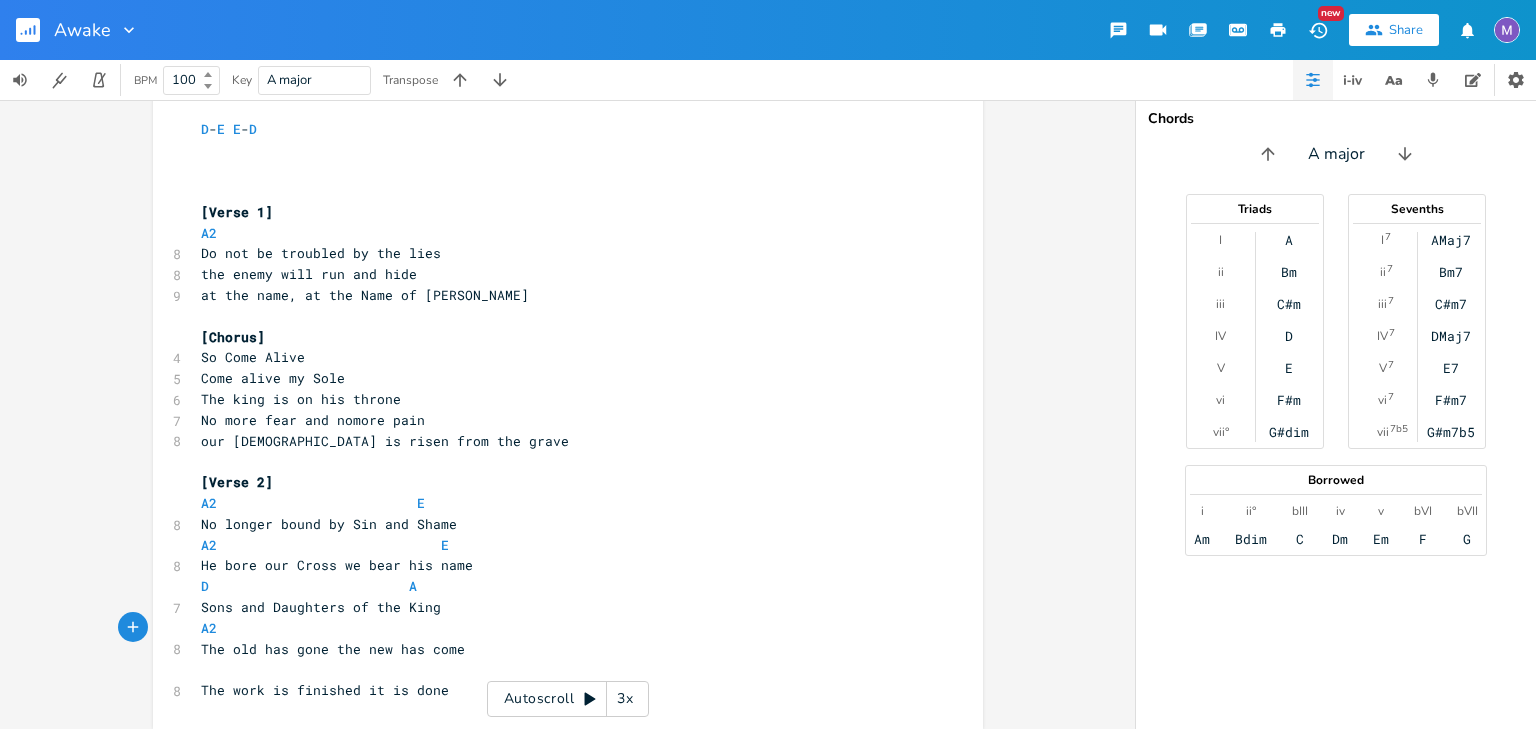 type on "A2                           E" 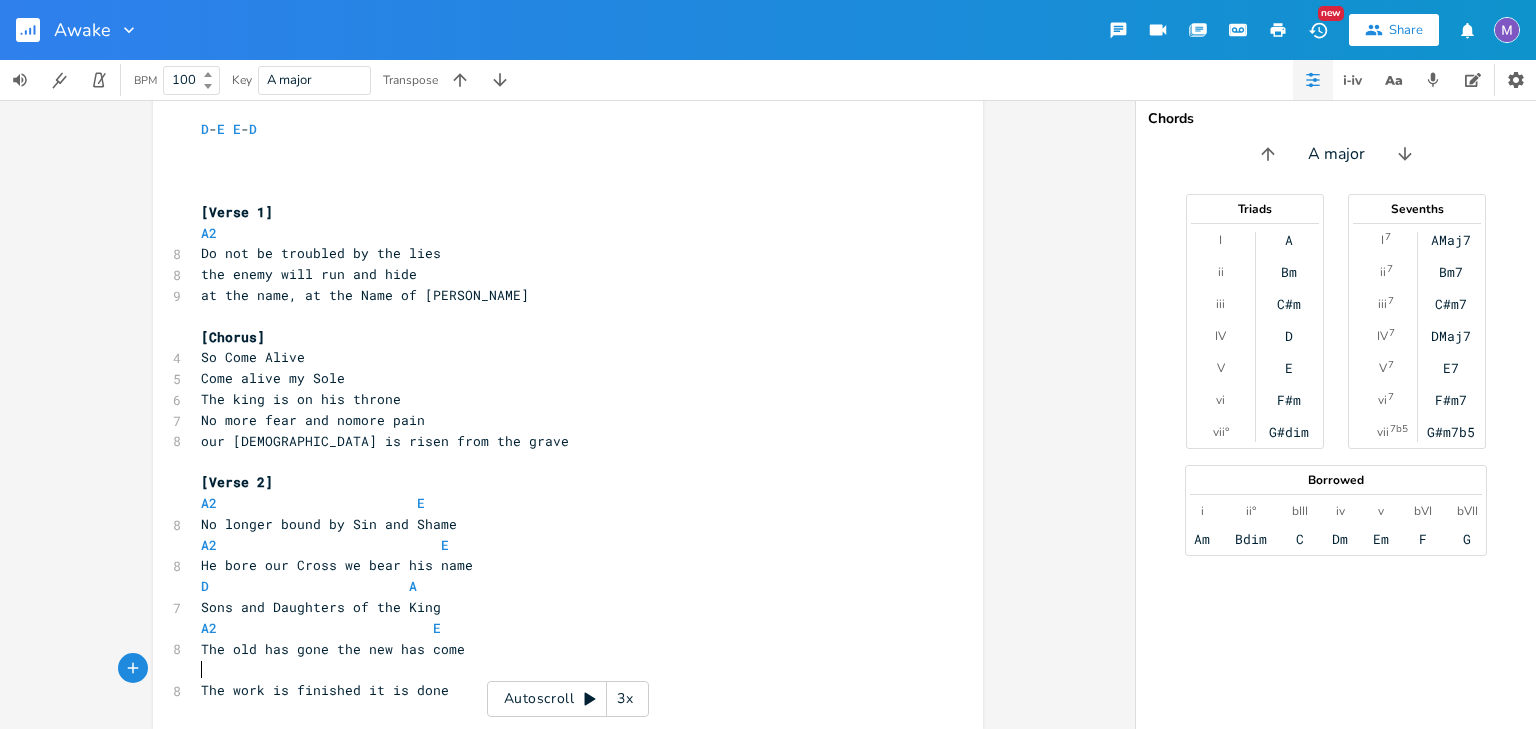 click on "​" at bounding box center (558, 669) 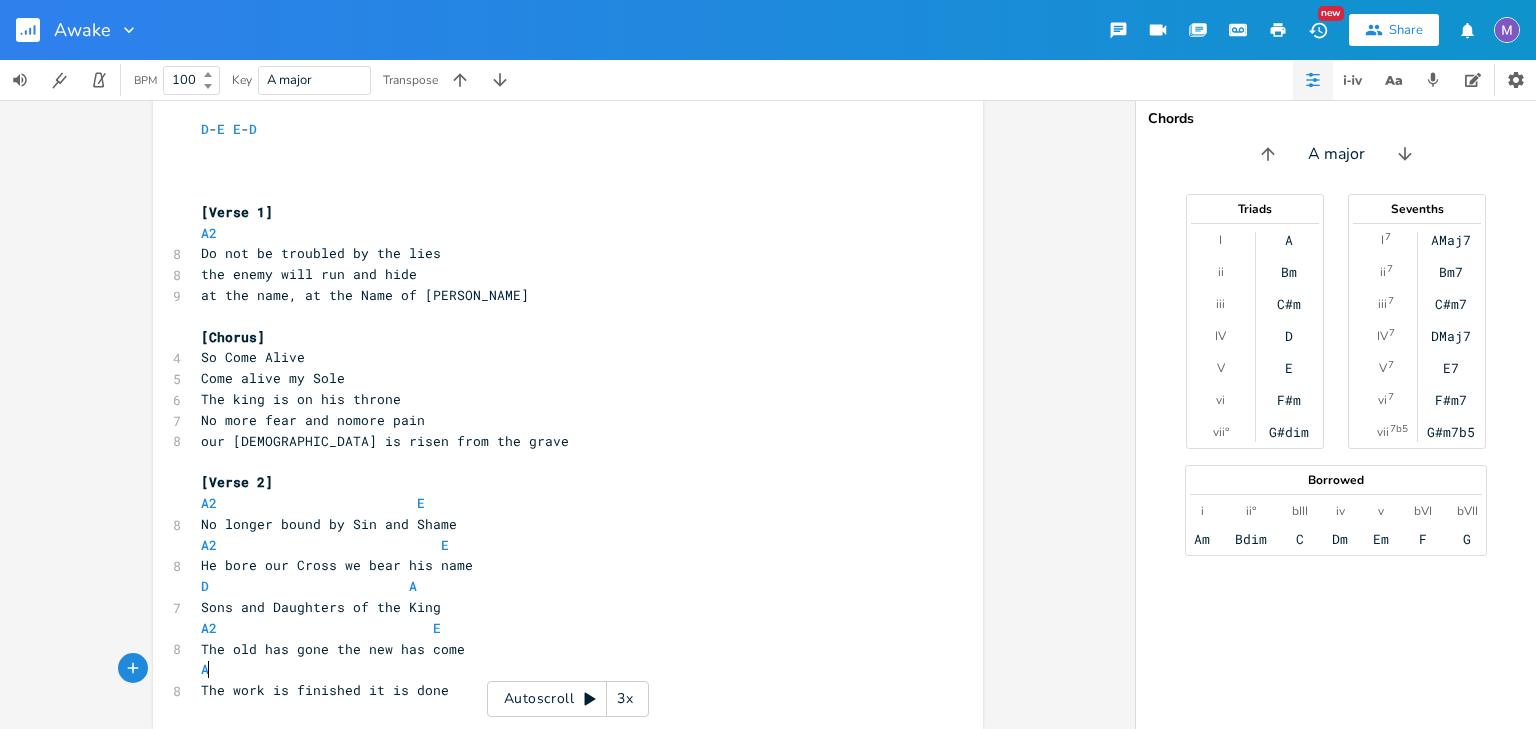type on "A2" 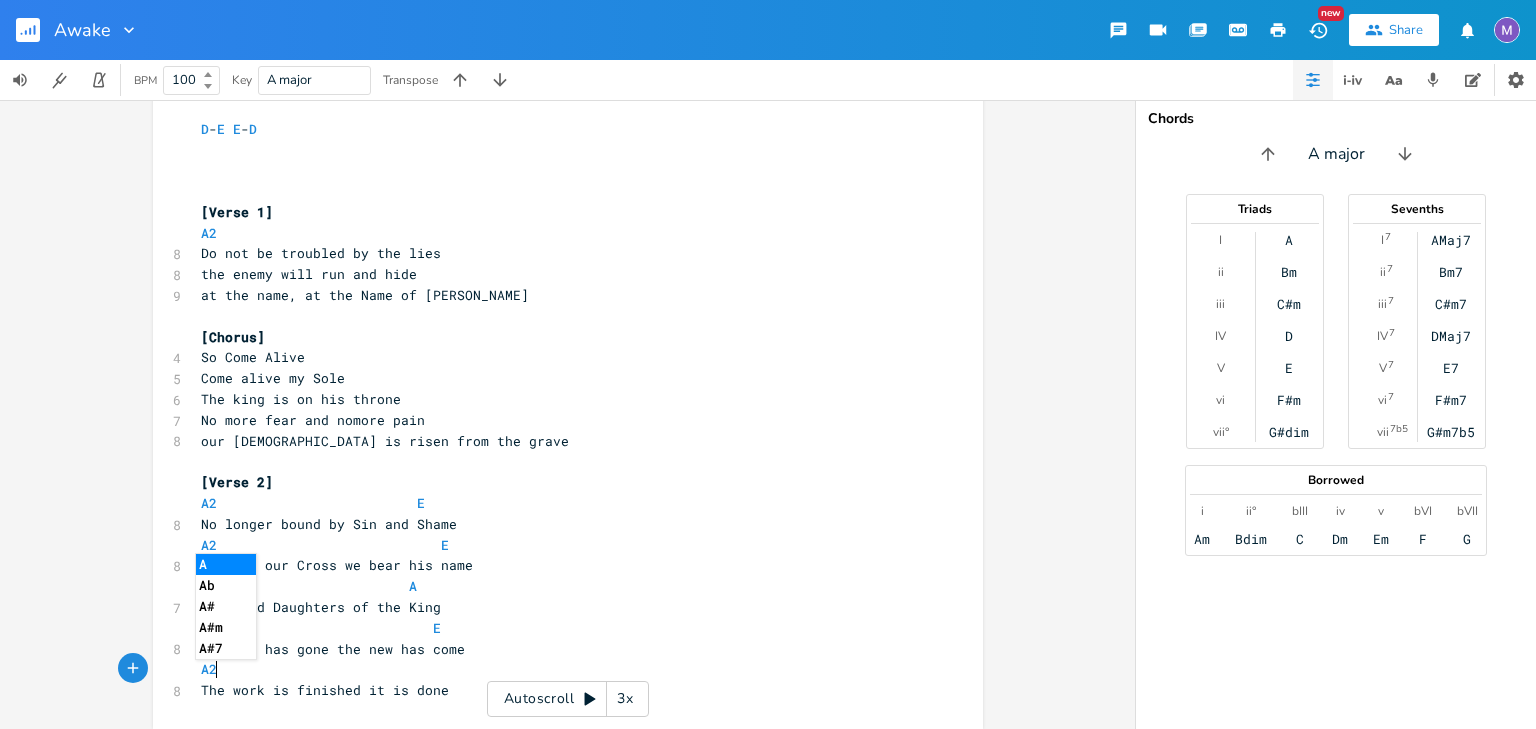 scroll, scrollTop: 0, scrollLeft: 16, axis: horizontal 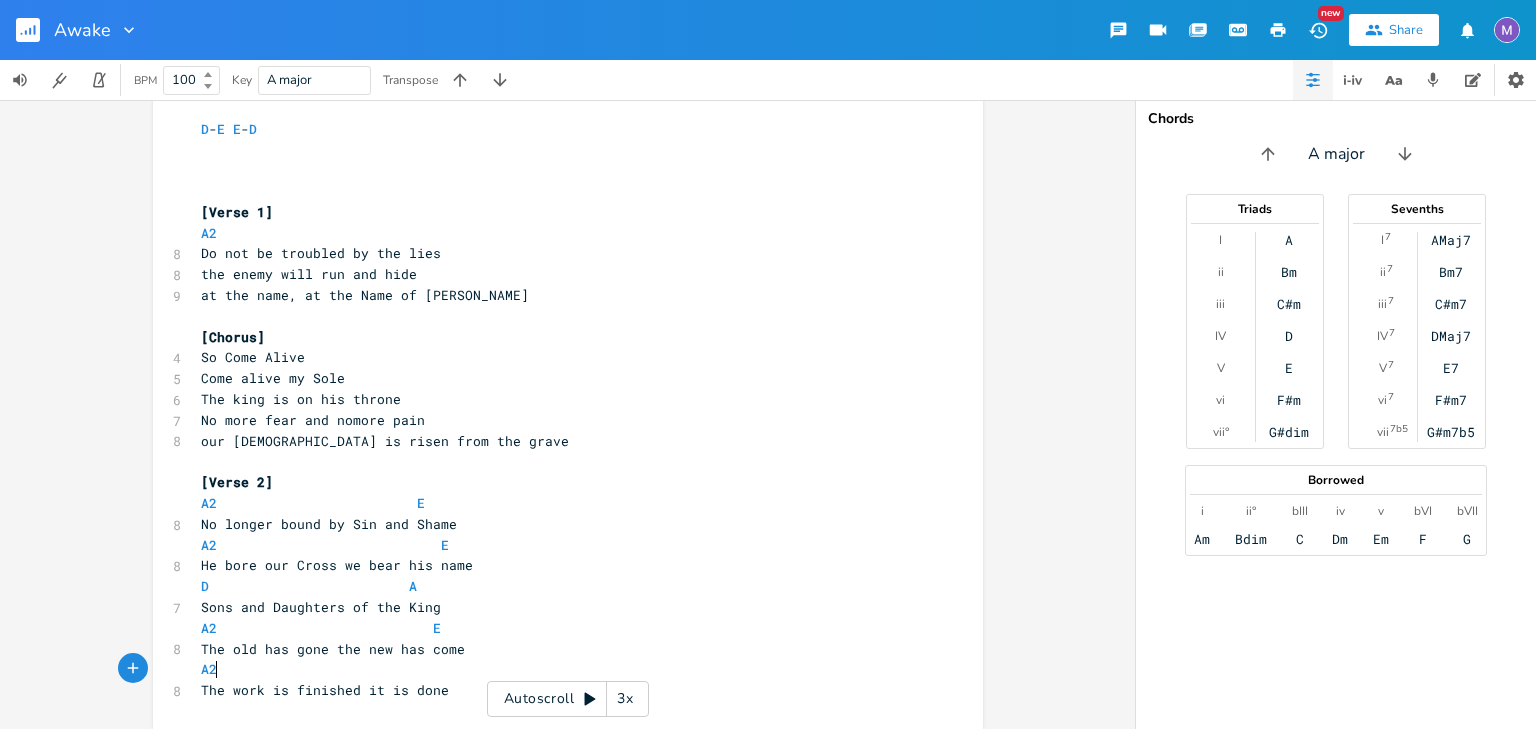click on "A2" at bounding box center (558, 669) 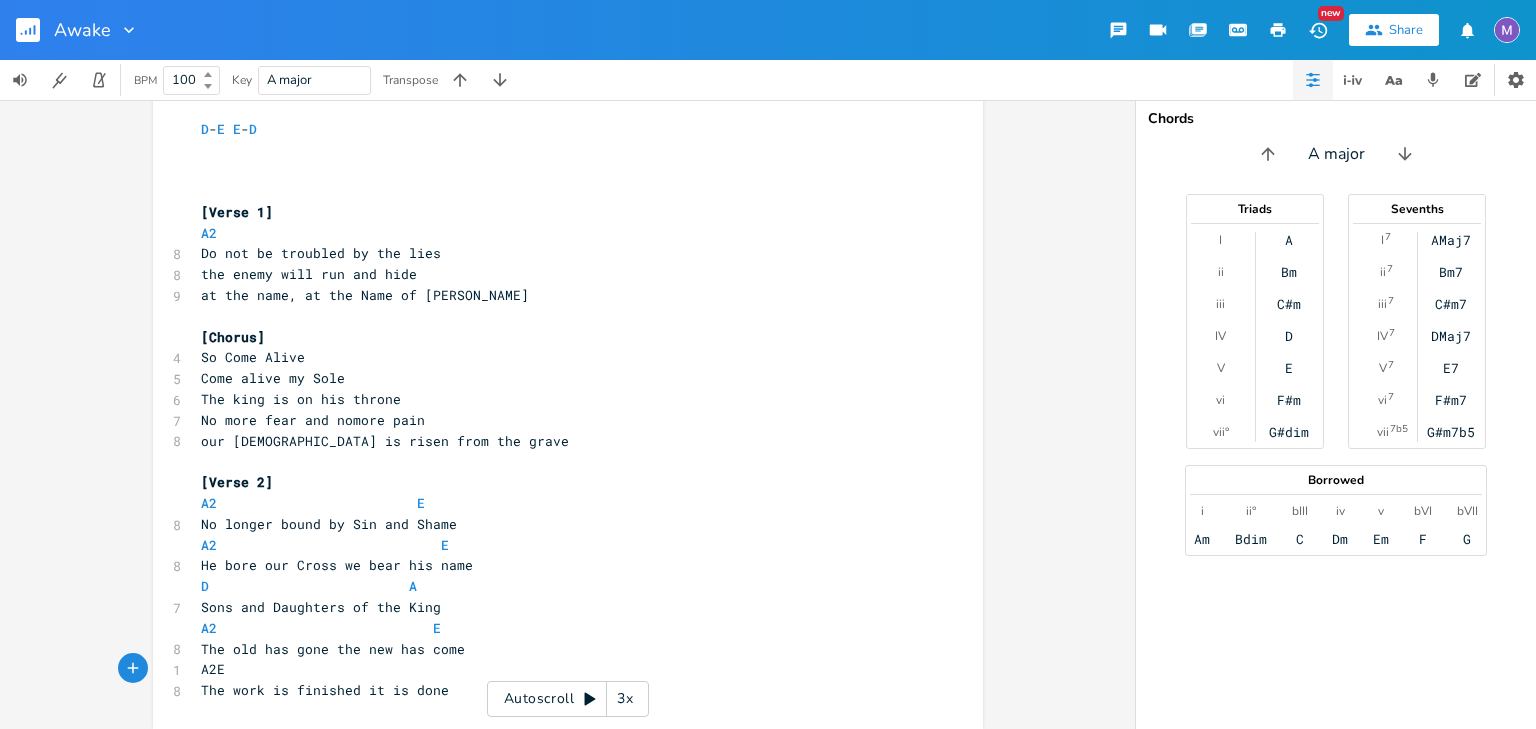 type on "E\" 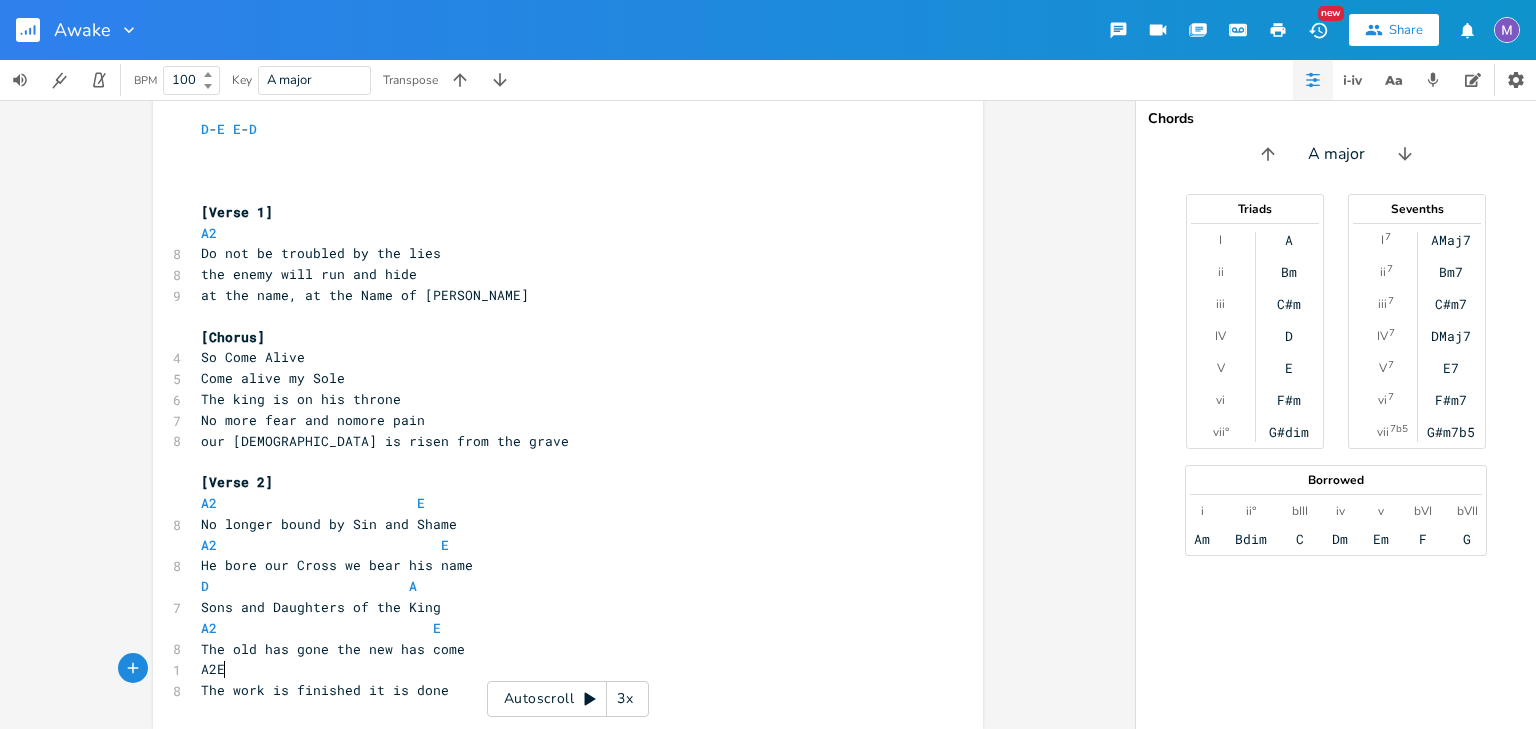 type on "]" 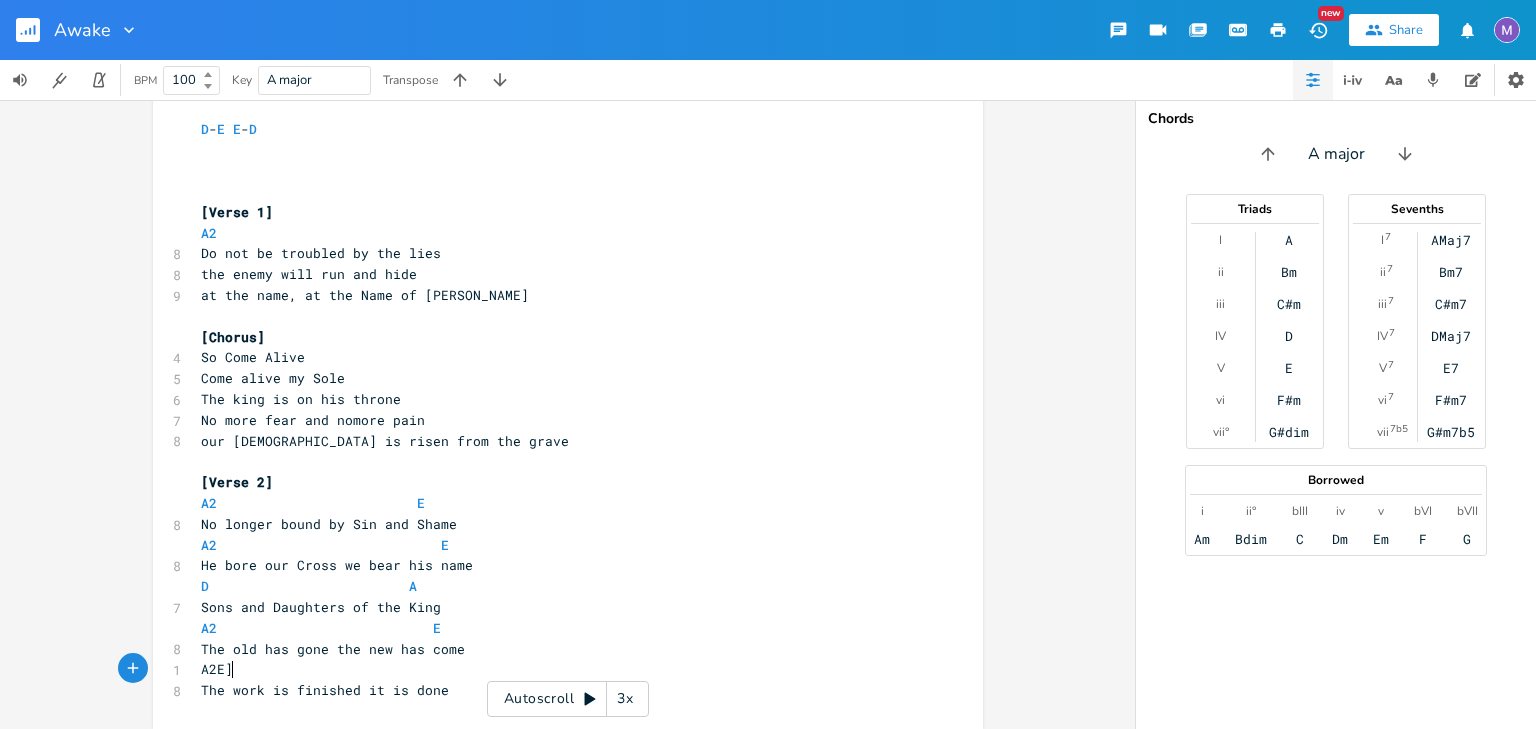 scroll, scrollTop: 0, scrollLeft: 4, axis: horizontal 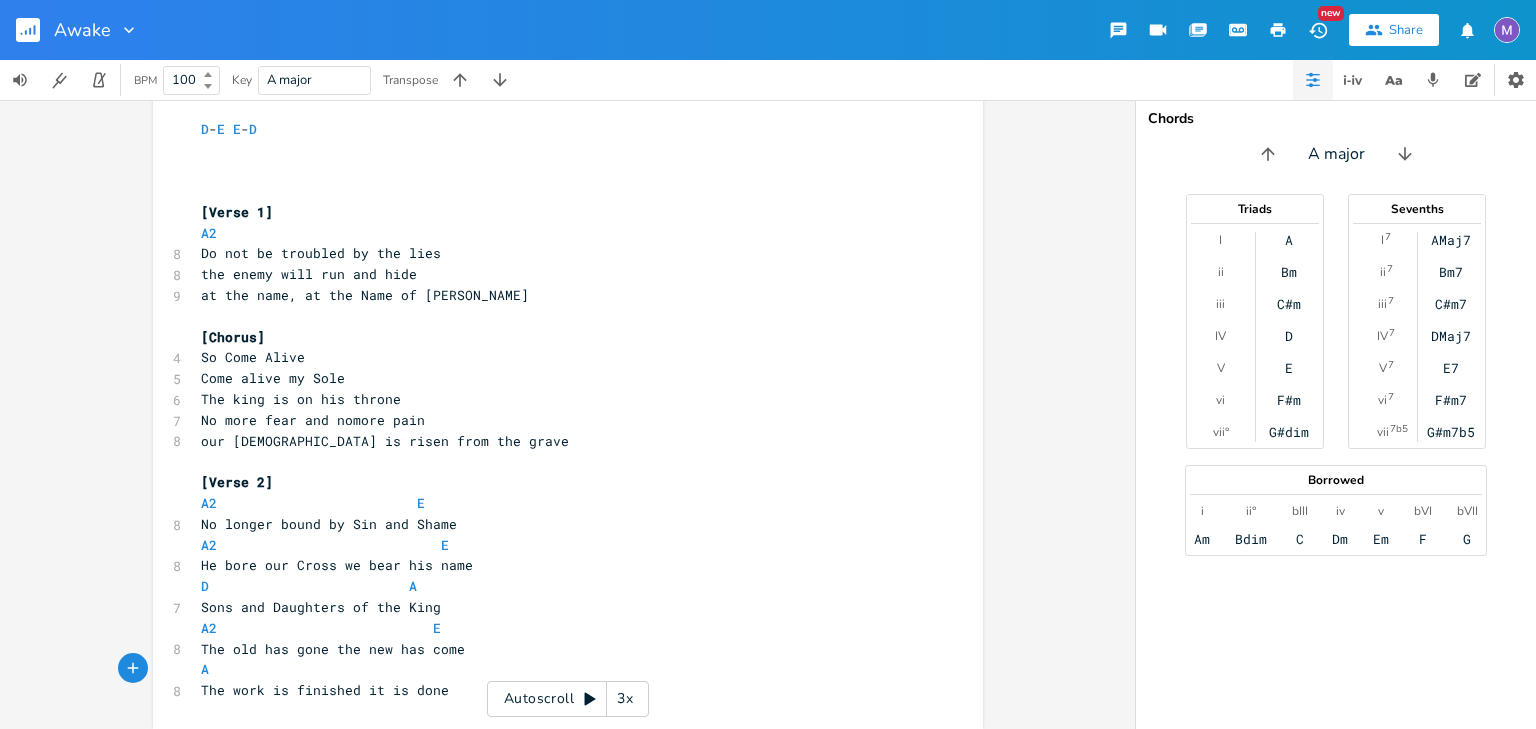 type on "E" 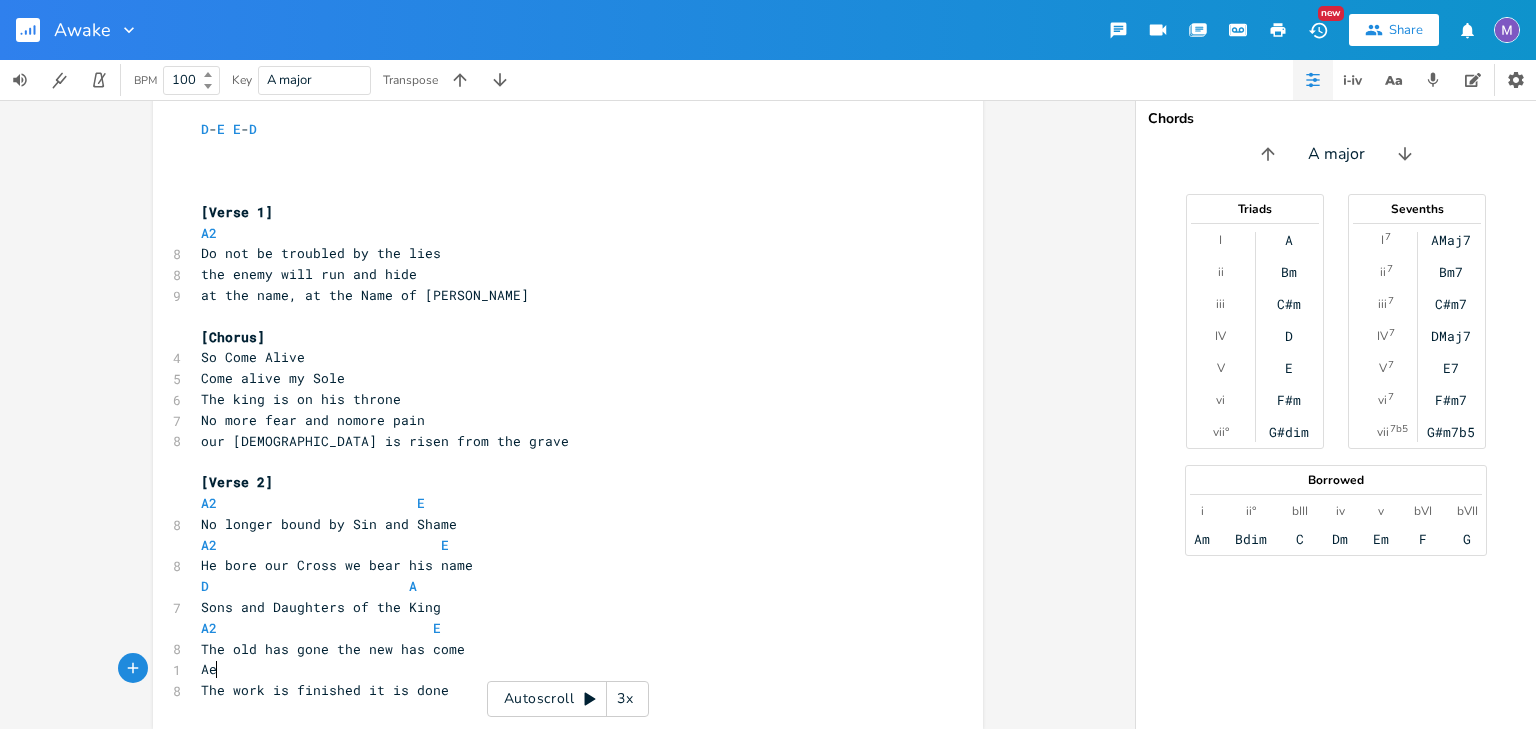 type on "e" 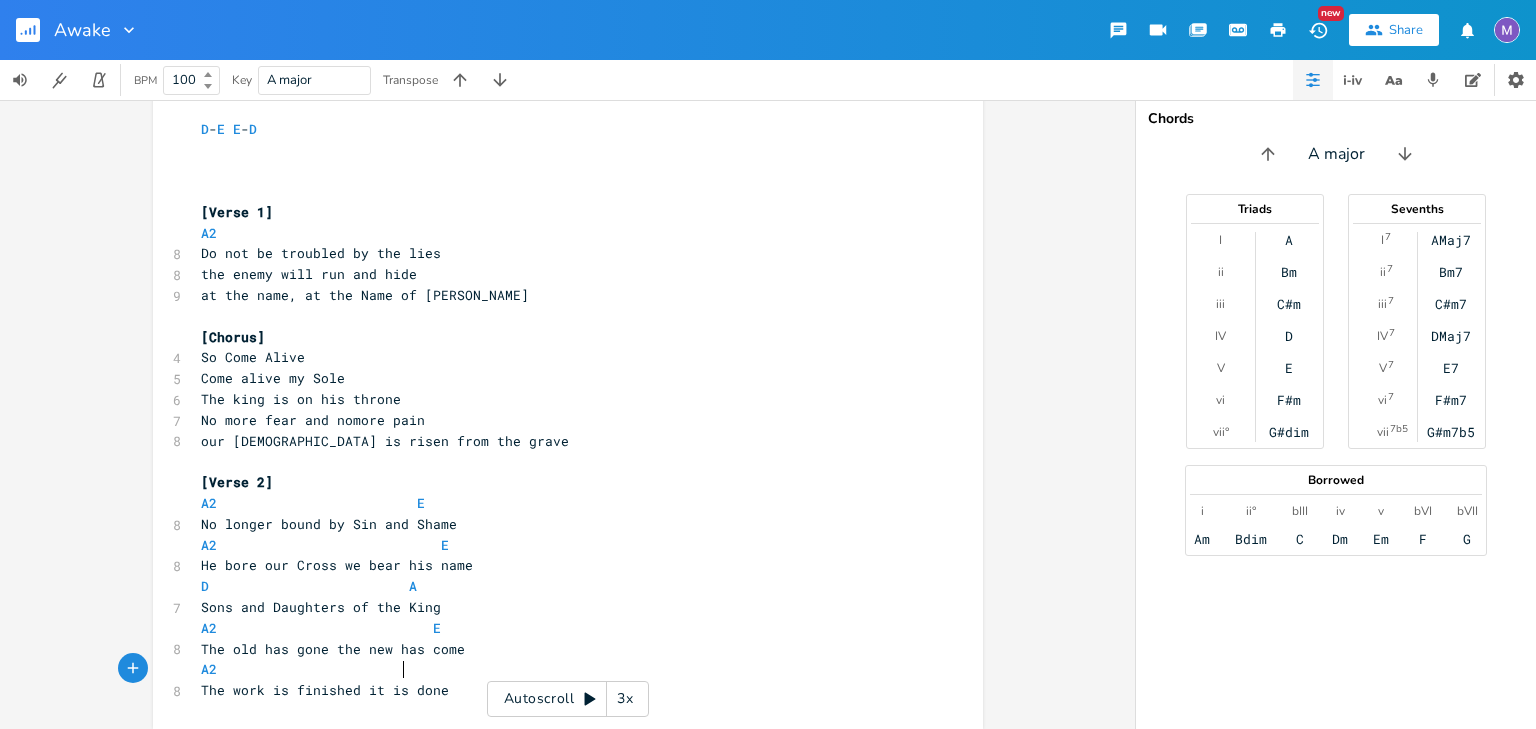 type on "2" 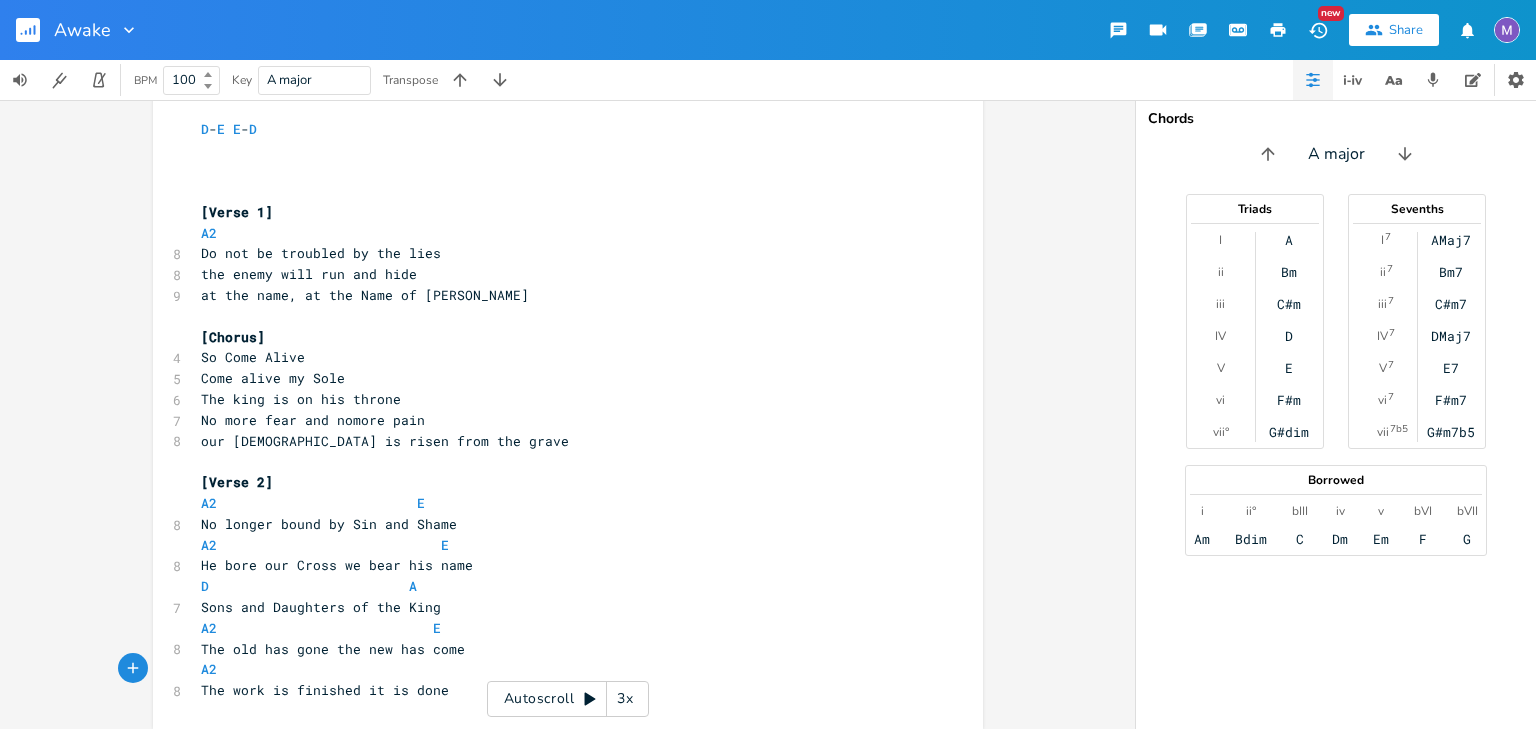 type on "e" 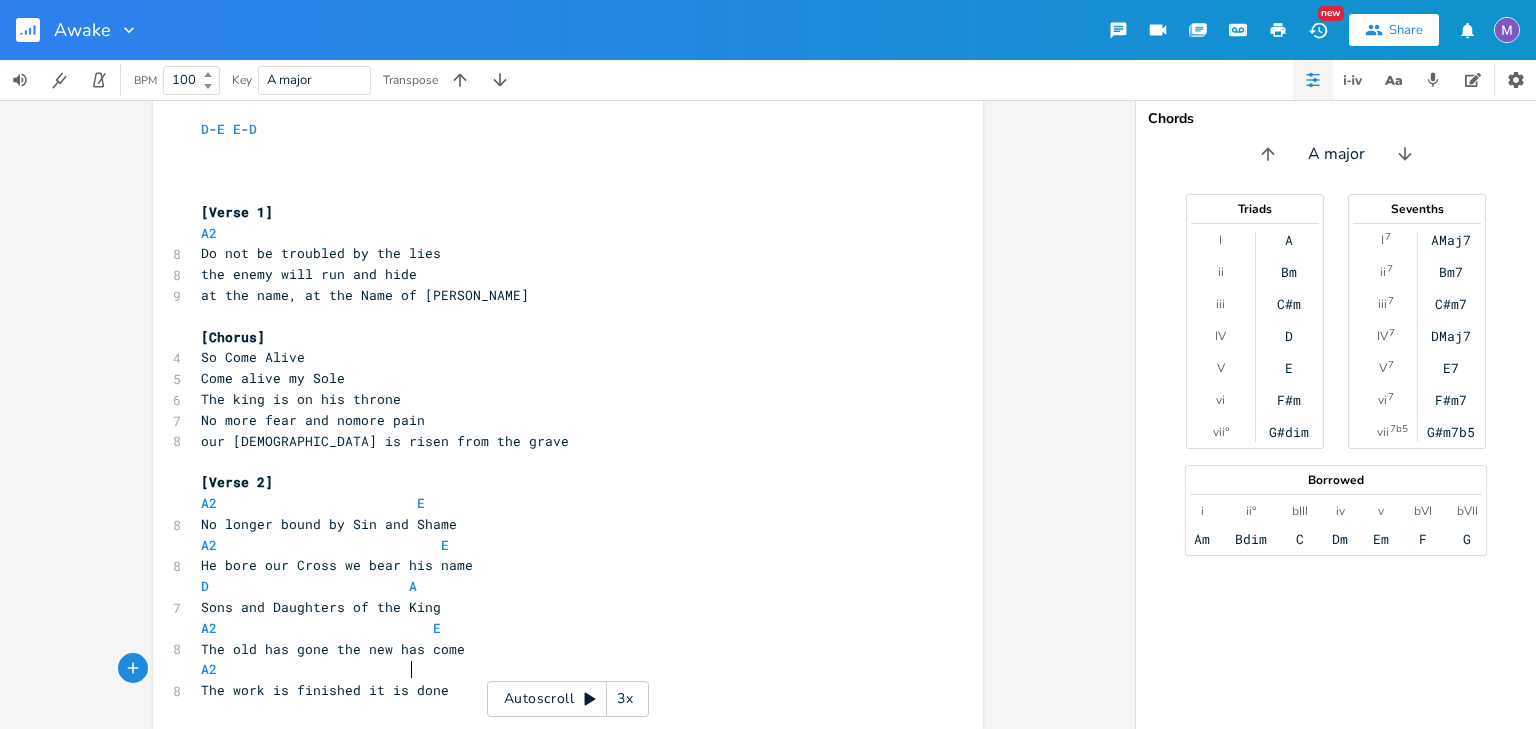 type on "E" 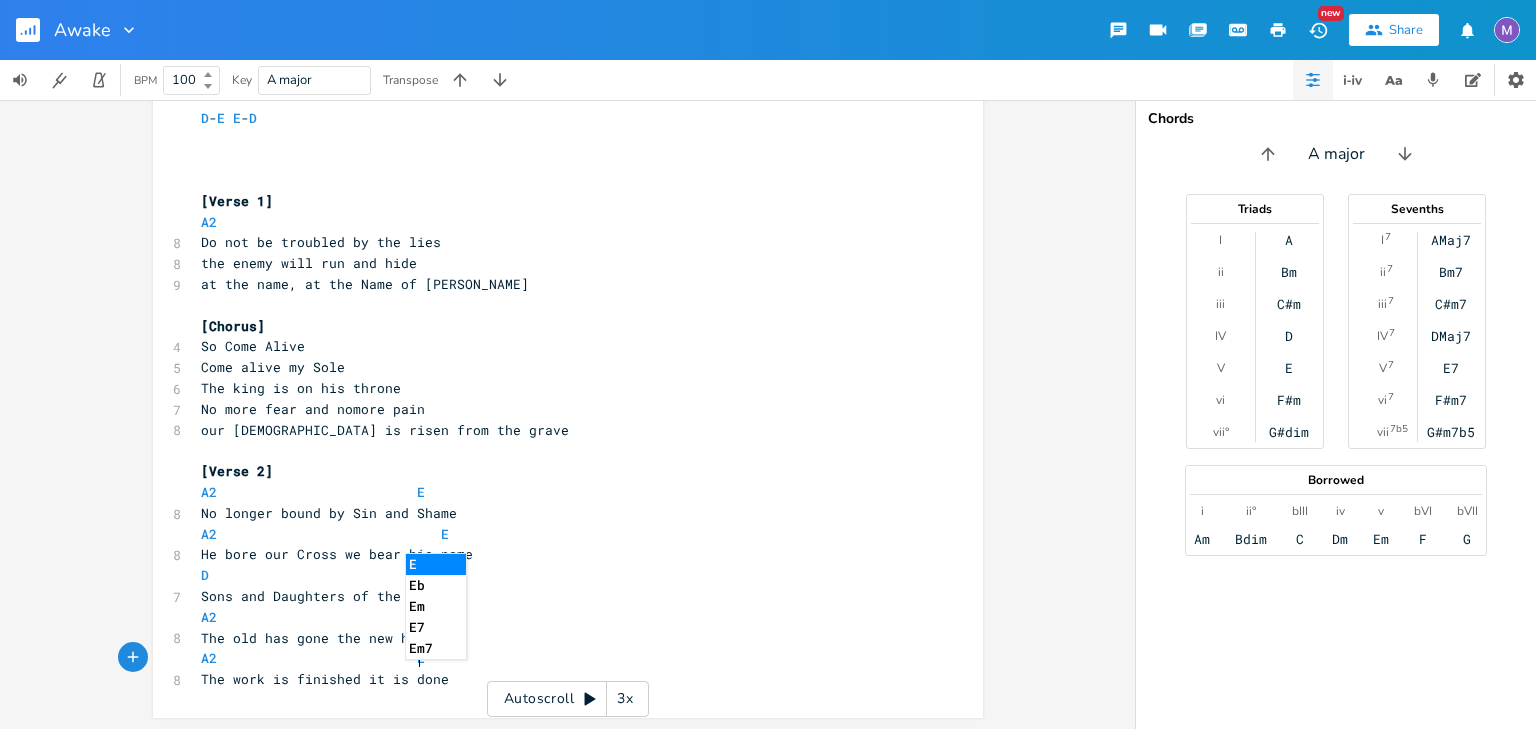 scroll, scrollTop: 0, scrollLeft: 0, axis: both 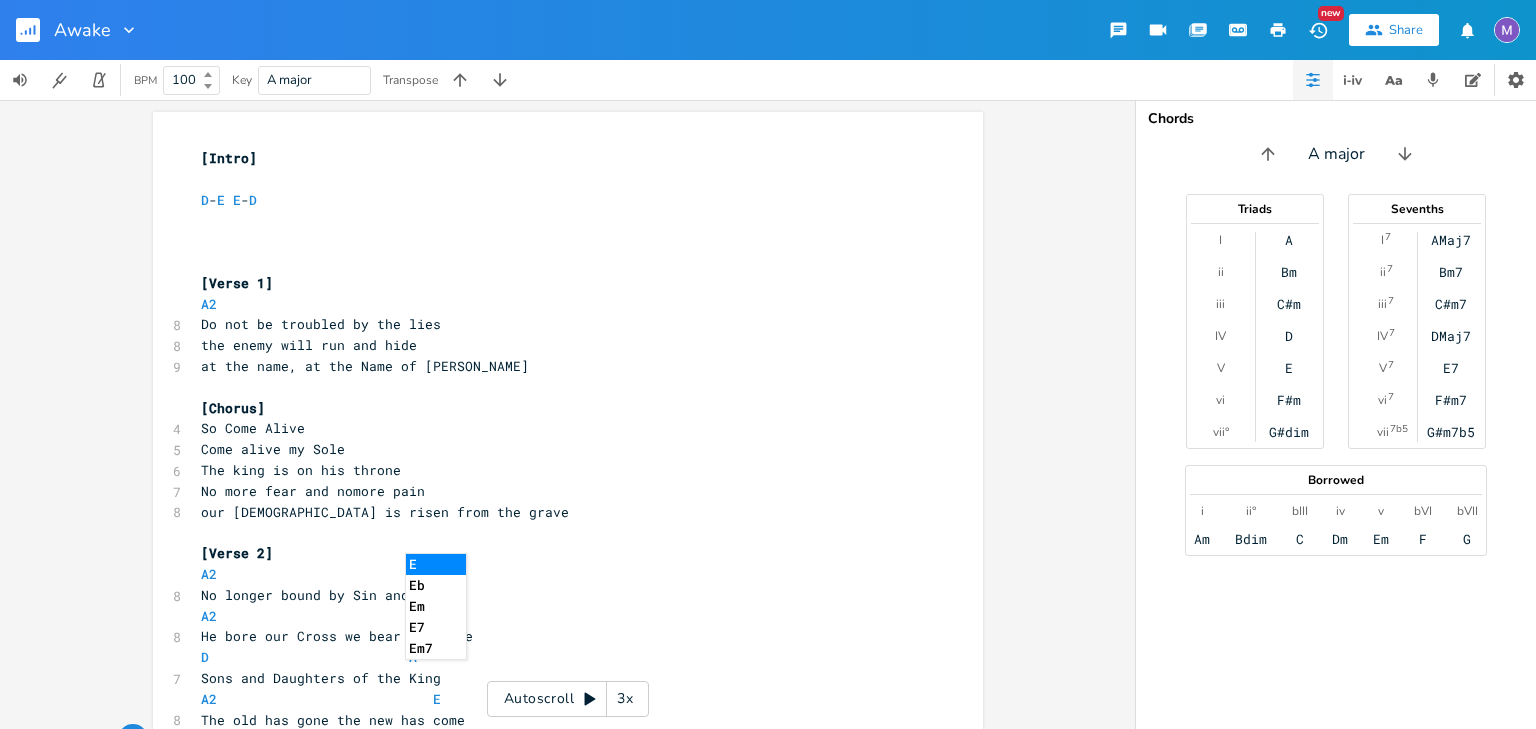 click on "[Intro]" at bounding box center [558, 158] 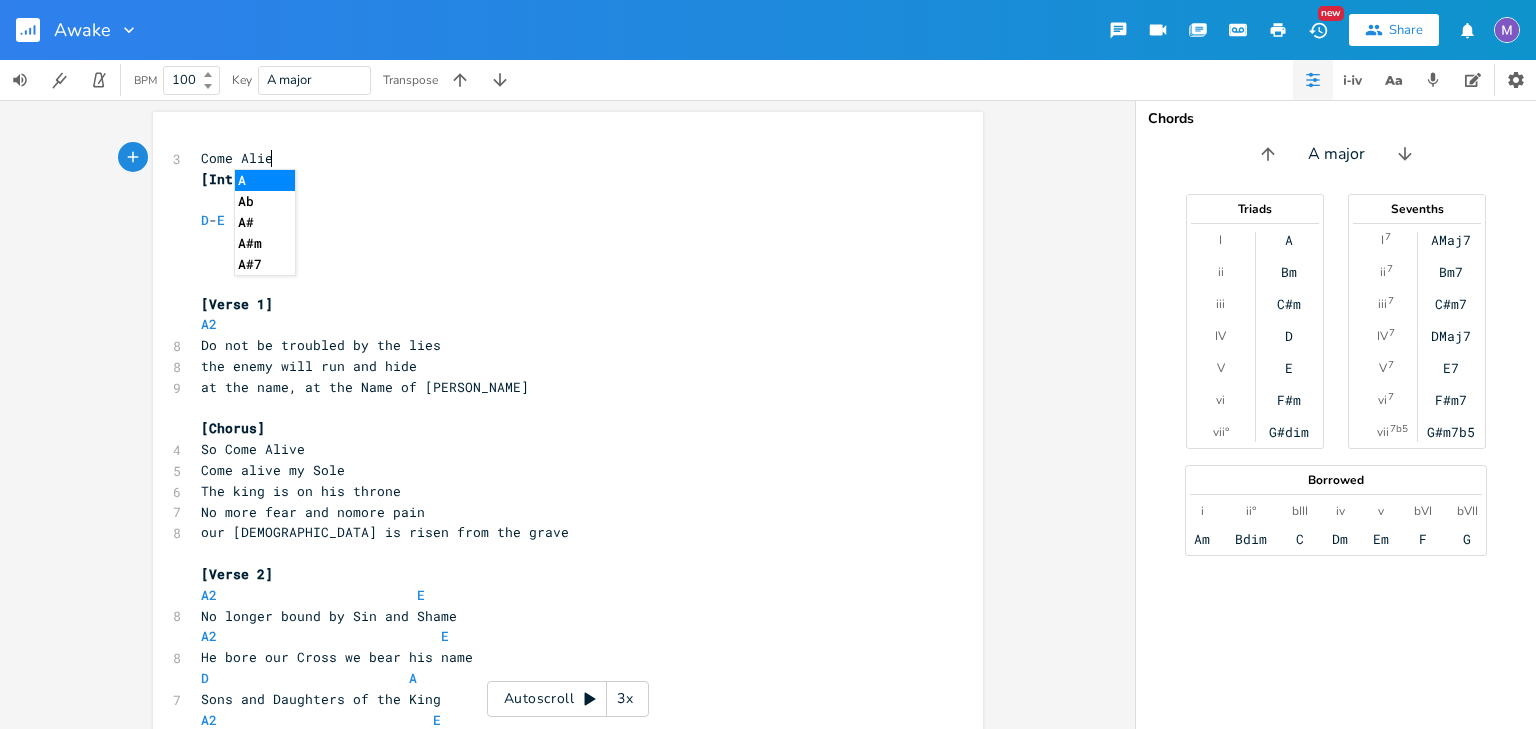 type on "Come Aliev" 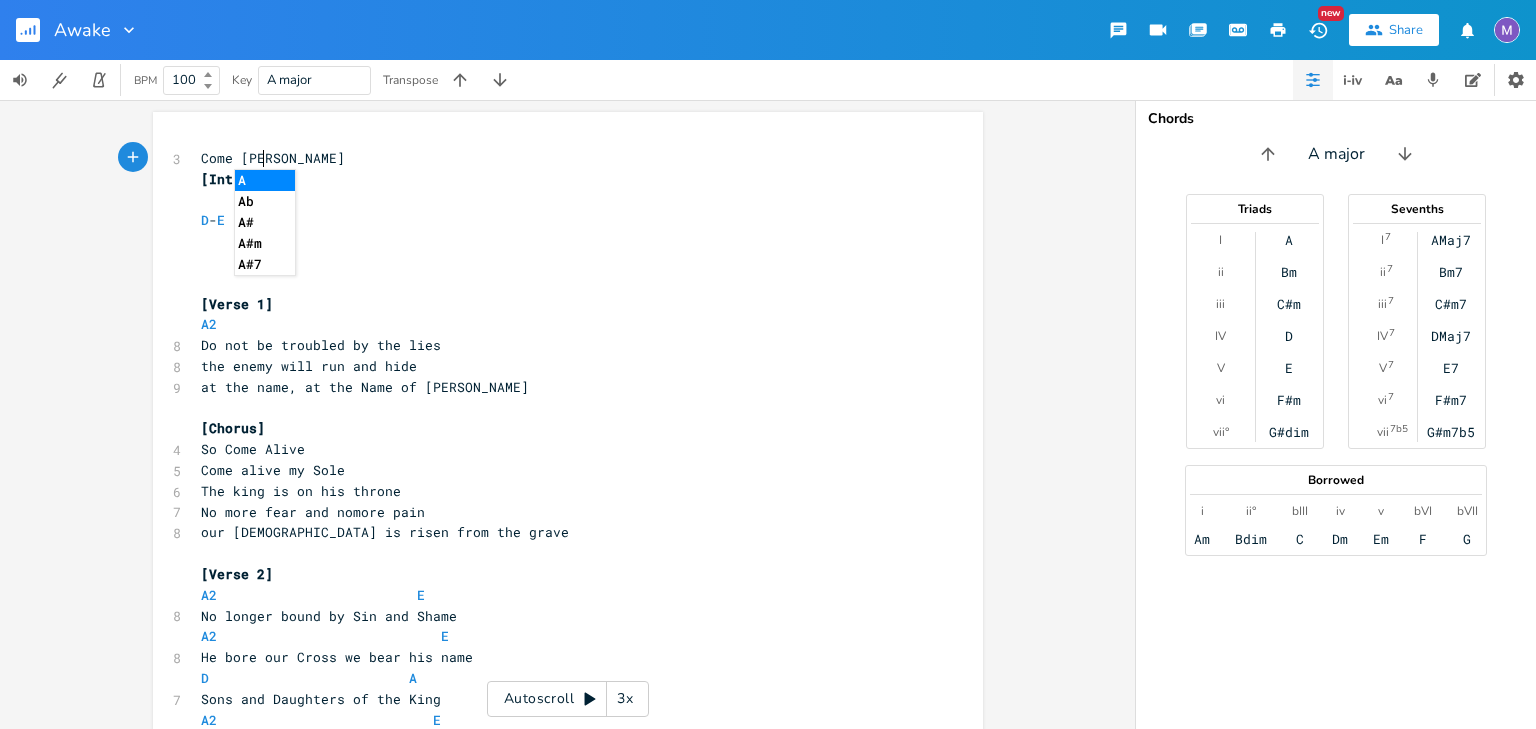 type on "live" 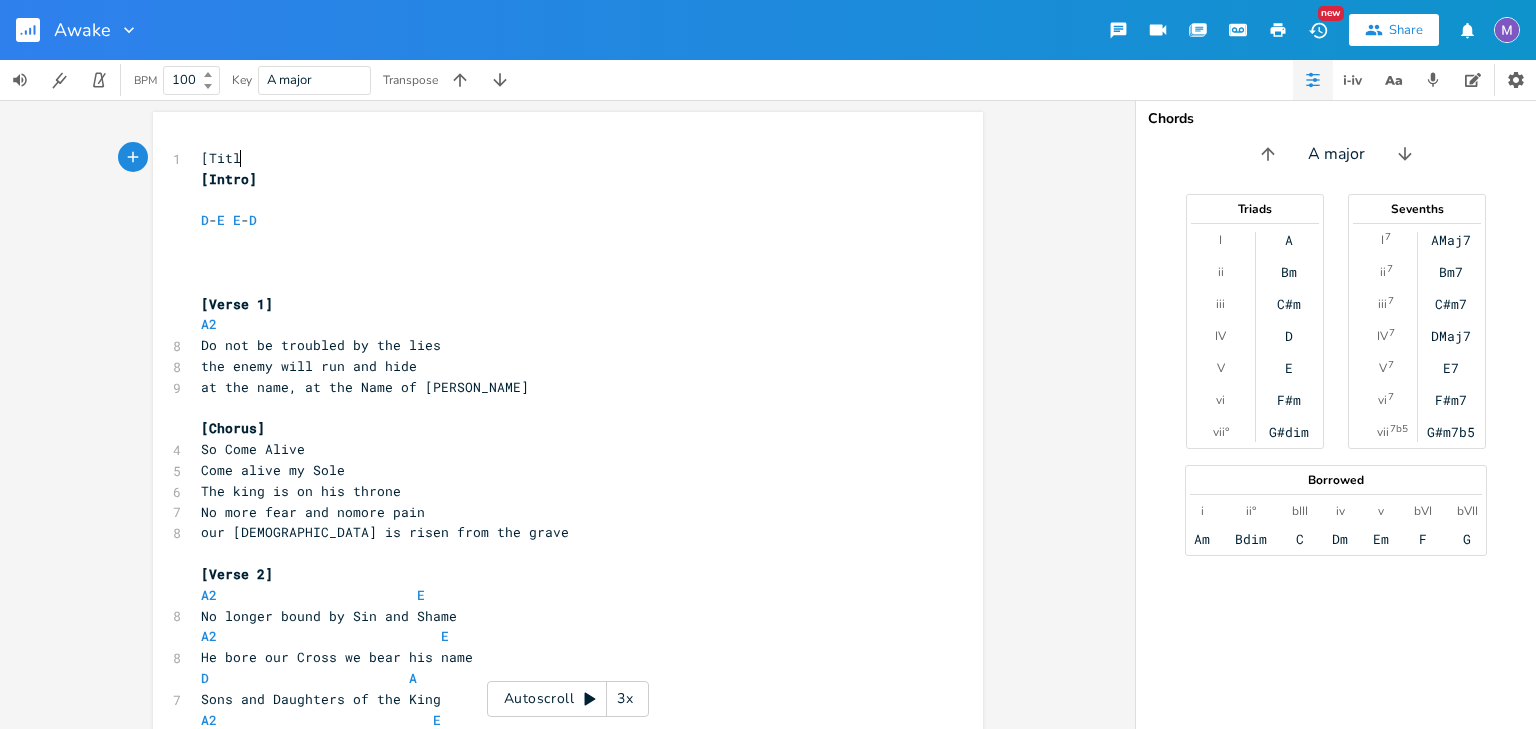 scroll, scrollTop: 0, scrollLeft: 30, axis: horizontal 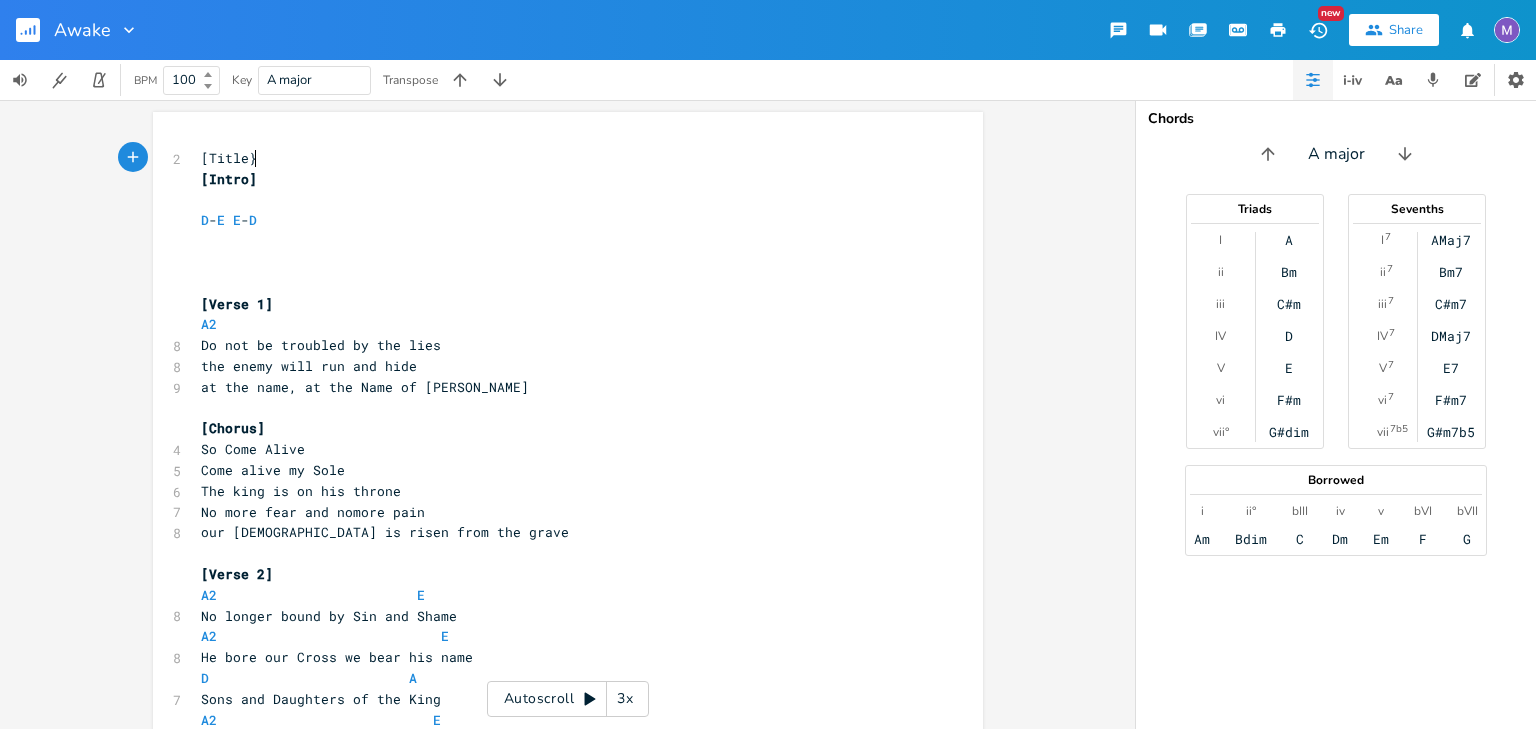 type on "[Title}" 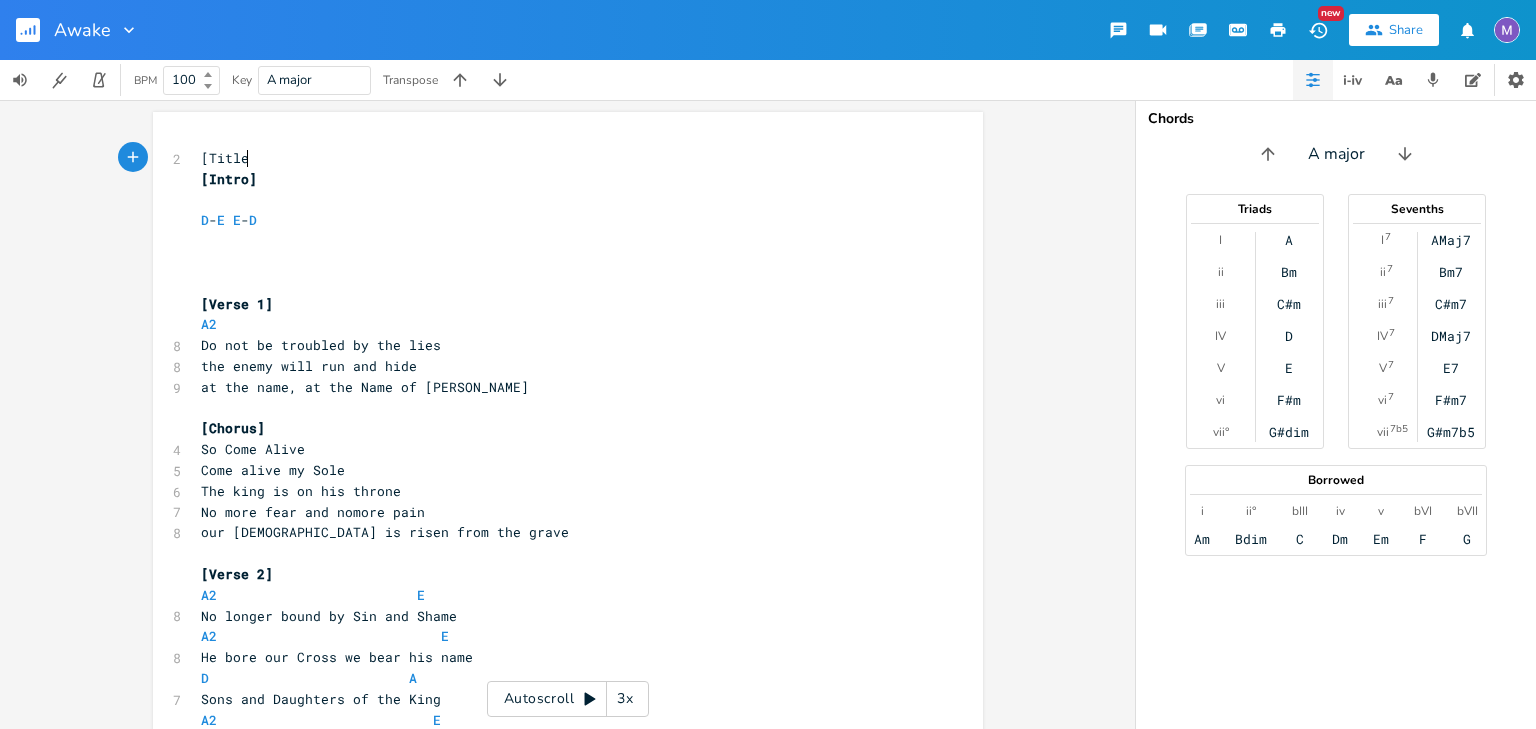 type on "'" 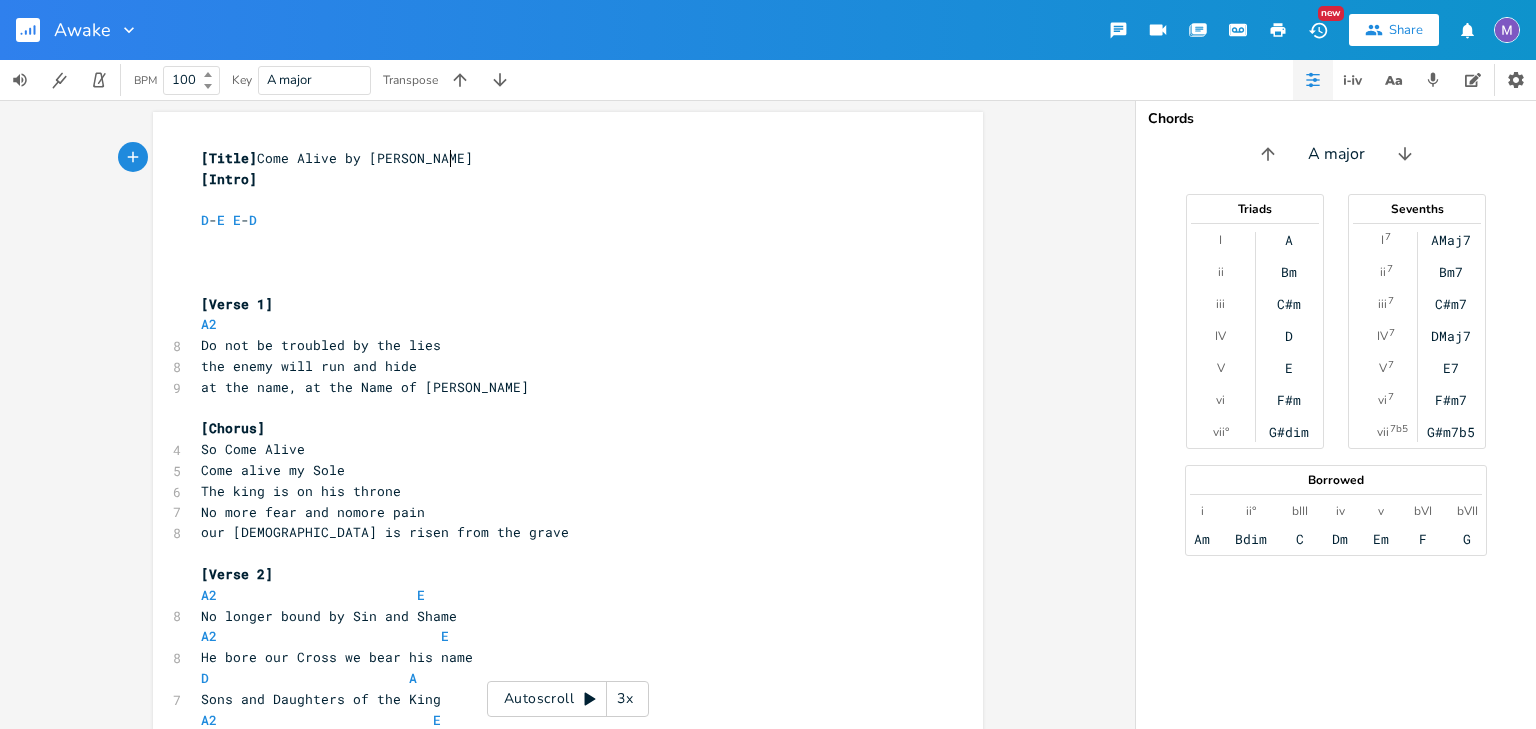 scroll, scrollTop: 0, scrollLeft: 172, axis: horizontal 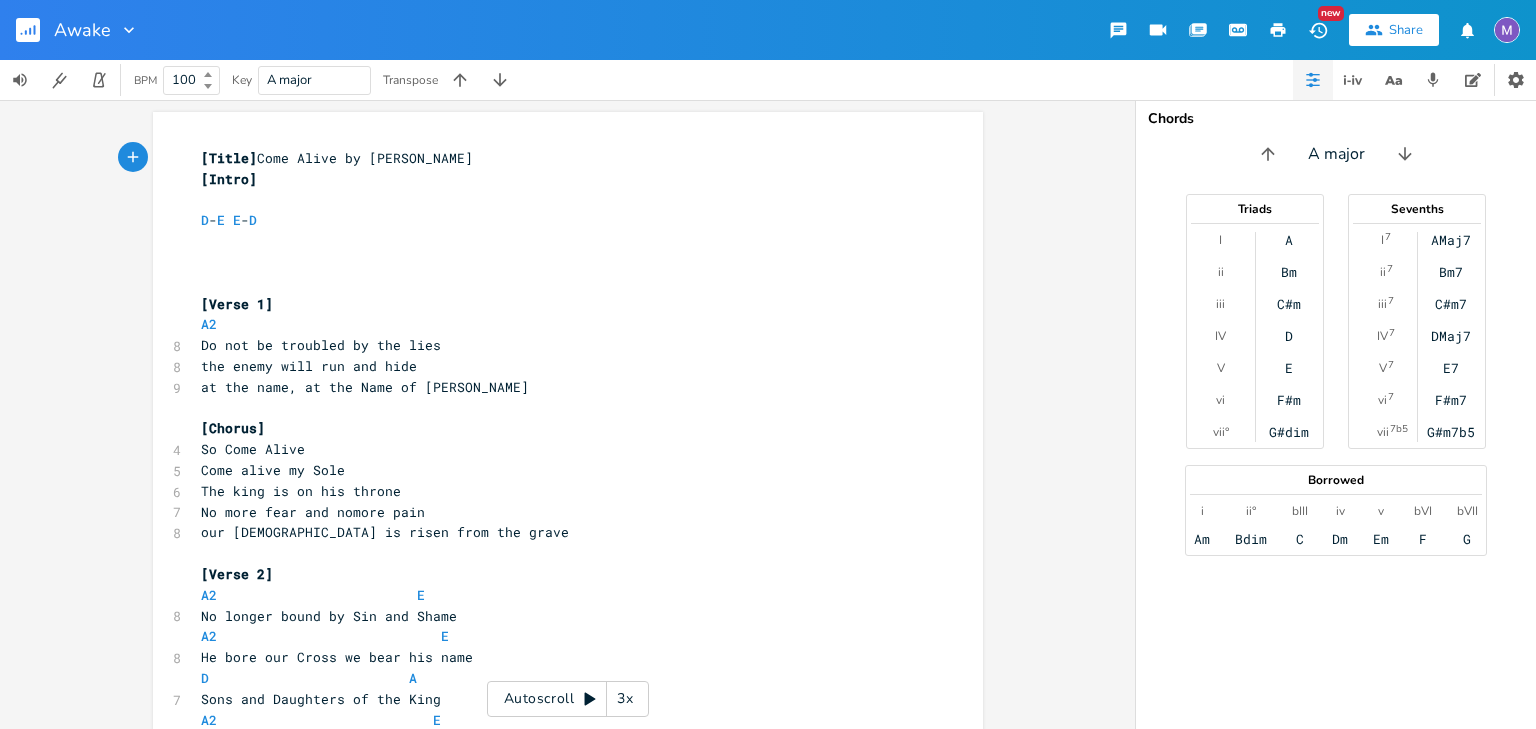 type 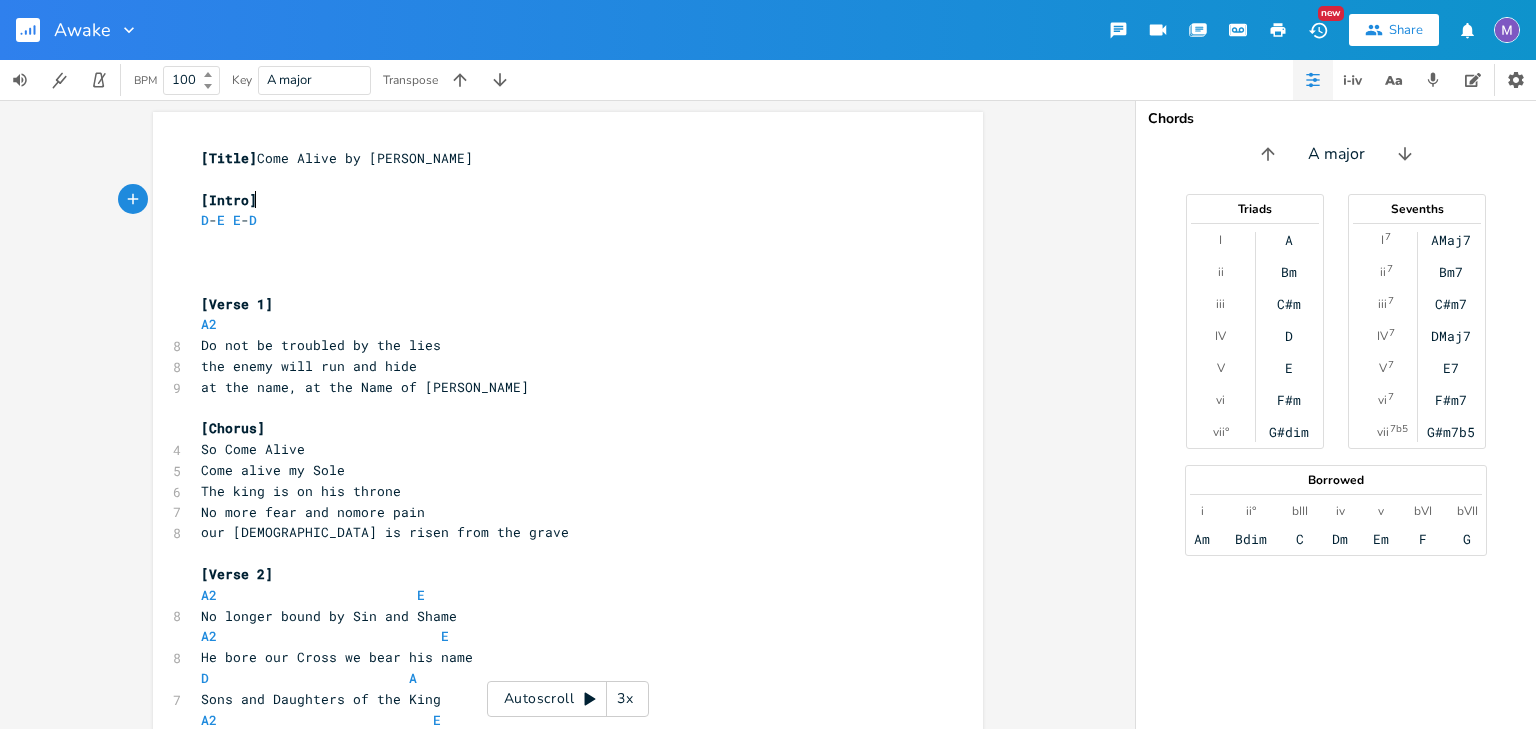 click on "​" at bounding box center (558, 283) 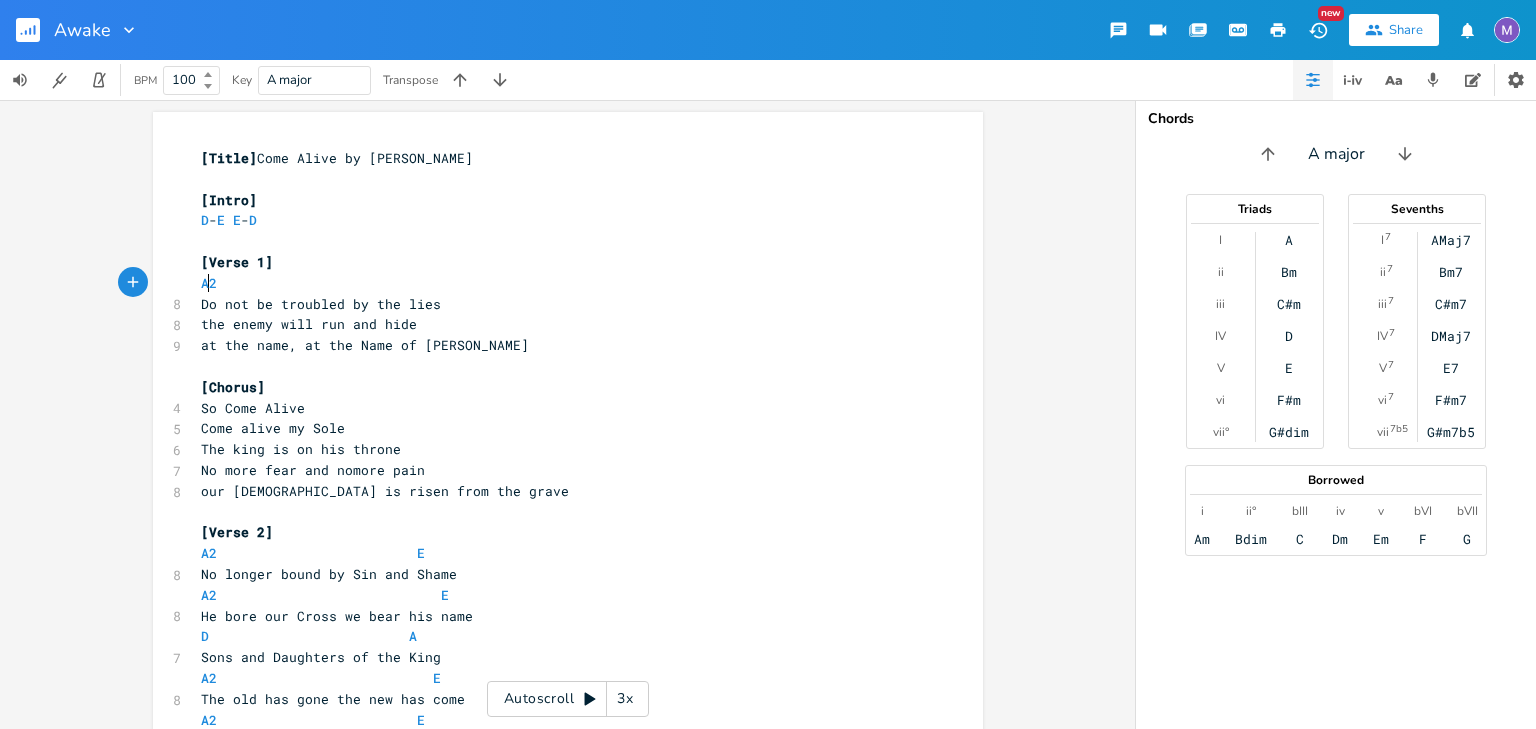 click on "A2" at bounding box center [209, 283] 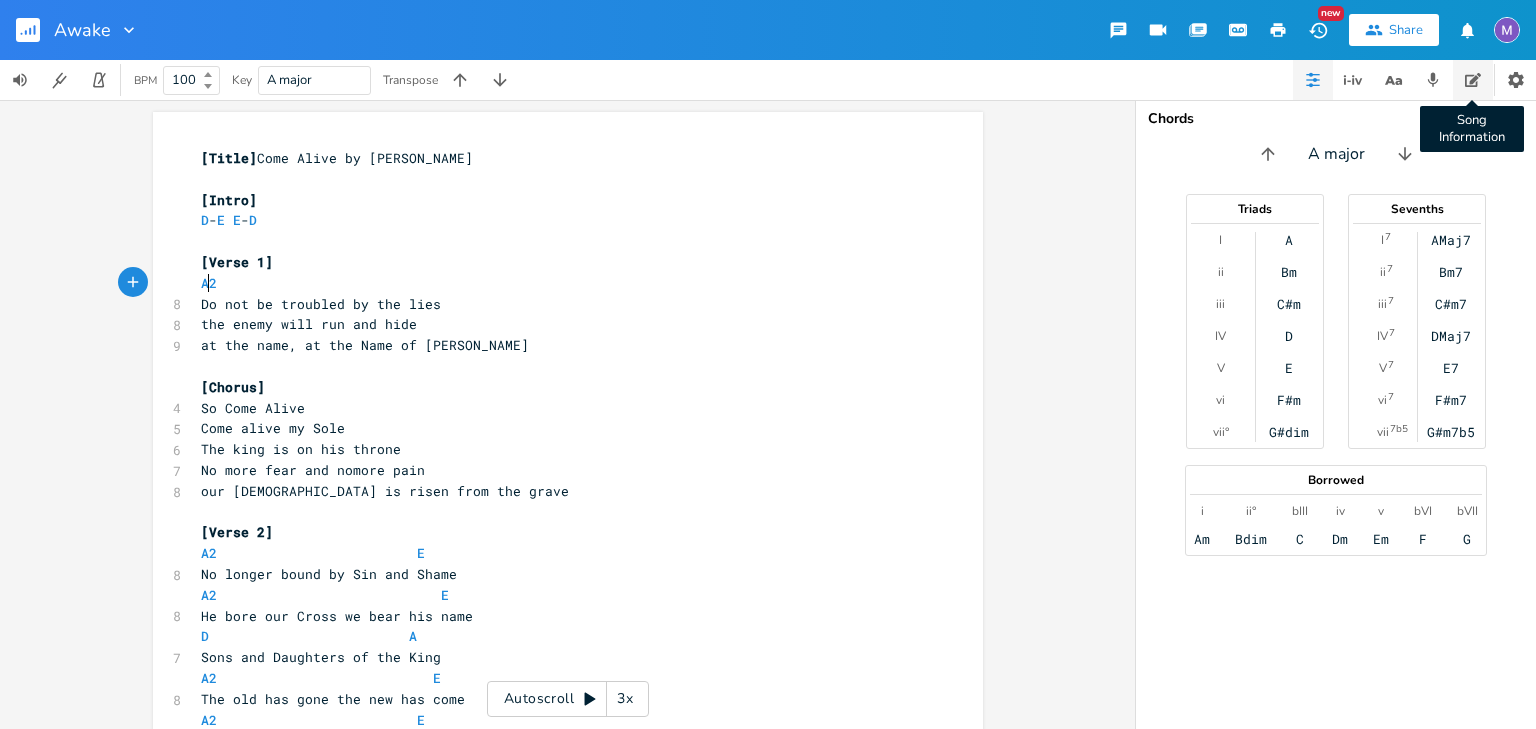 click on "Song Information" at bounding box center (1473, 80) 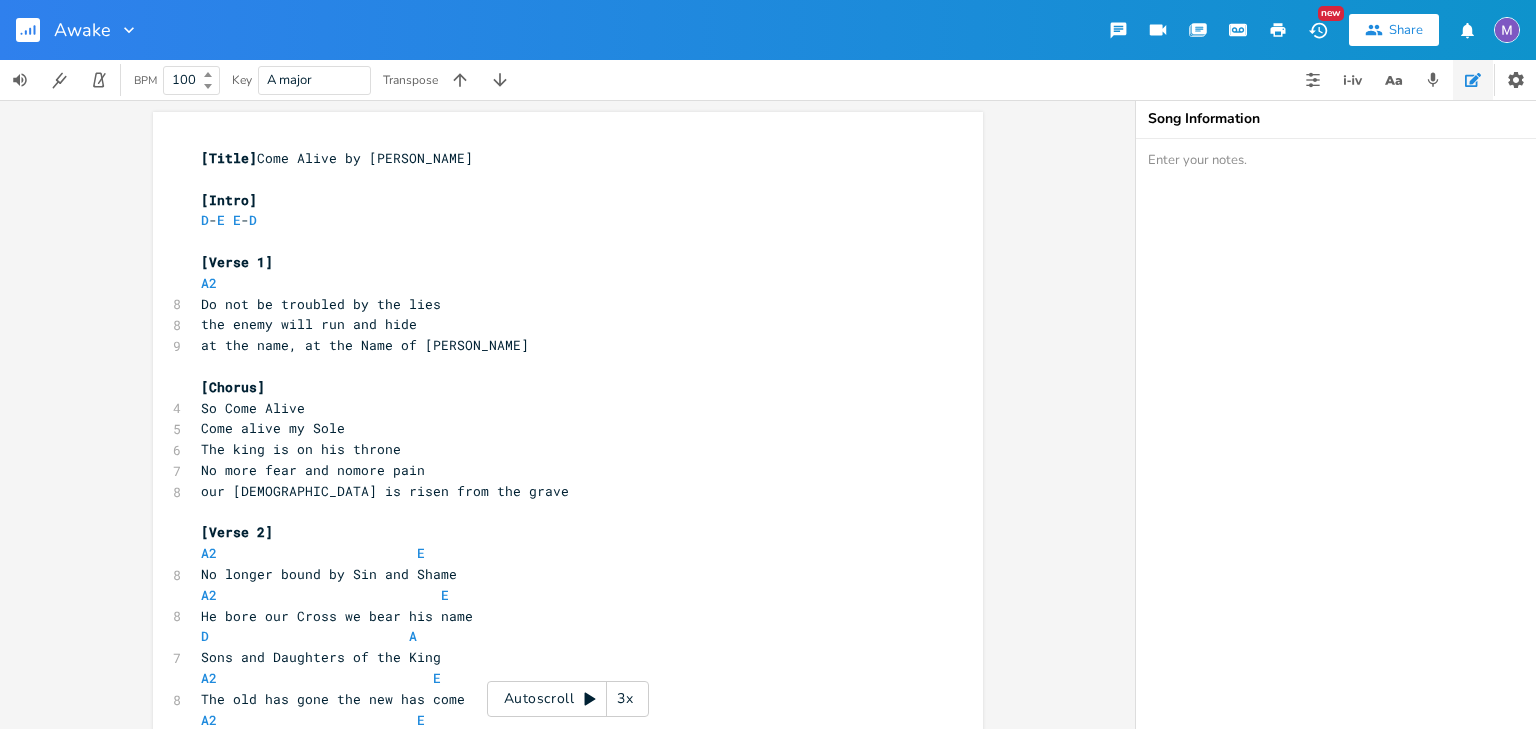 click at bounding box center [1336, 434] 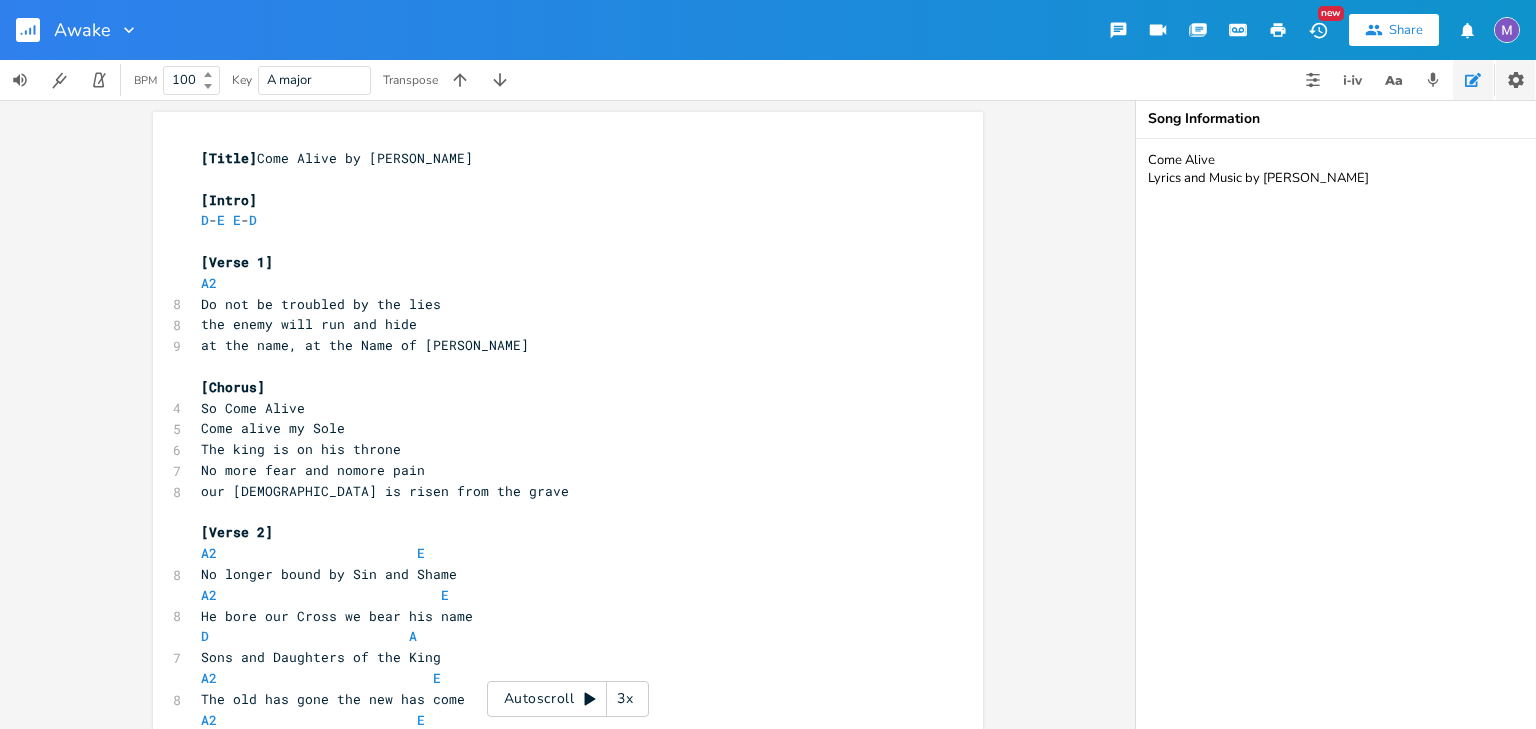 type on "Come Alive
Lyrics and Music by [PERSON_NAME]" 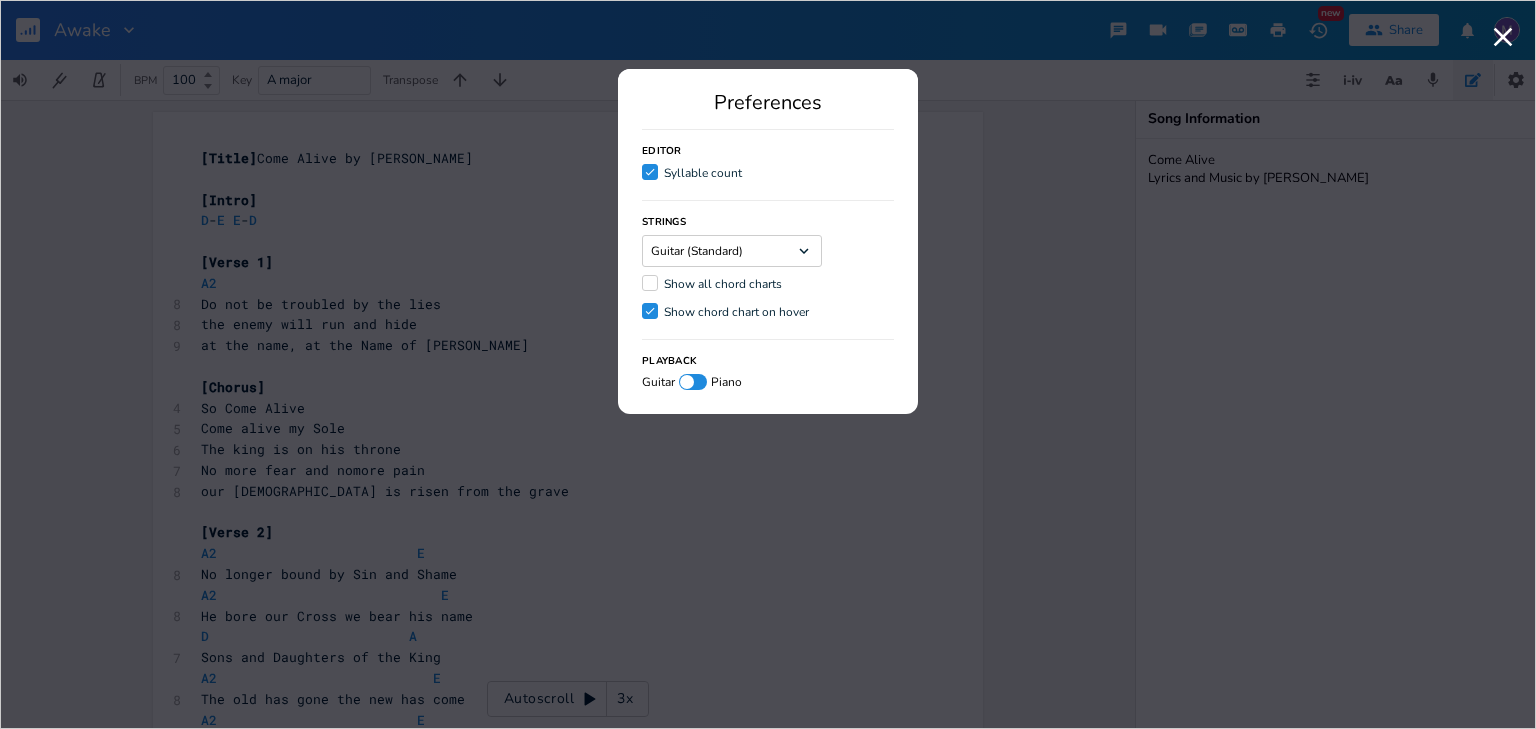 click on "Strings Guitar (Standard) Dropdown Show all chord charts Check Show chord chart on hover" at bounding box center [768, 261] 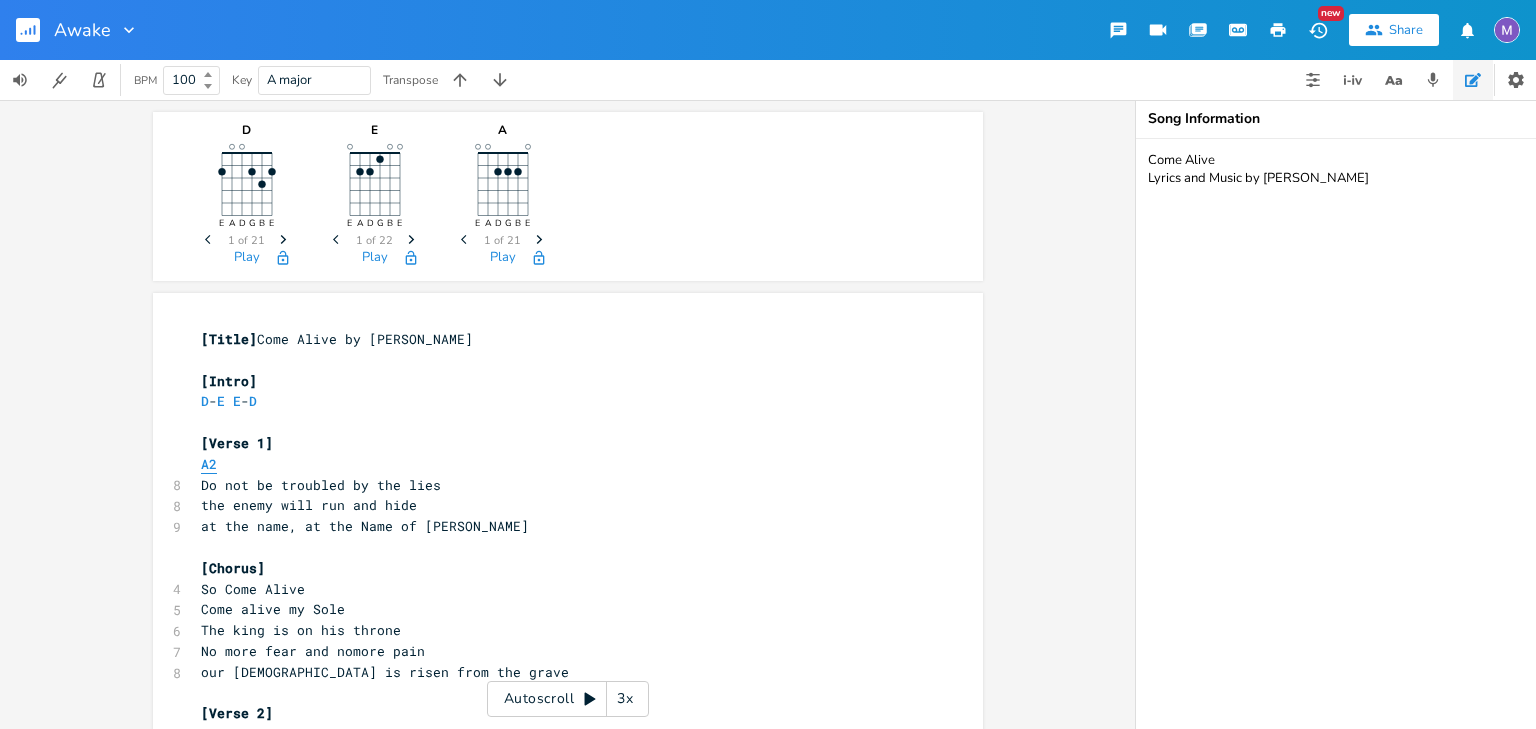 scroll, scrollTop: 0, scrollLeft: 0, axis: both 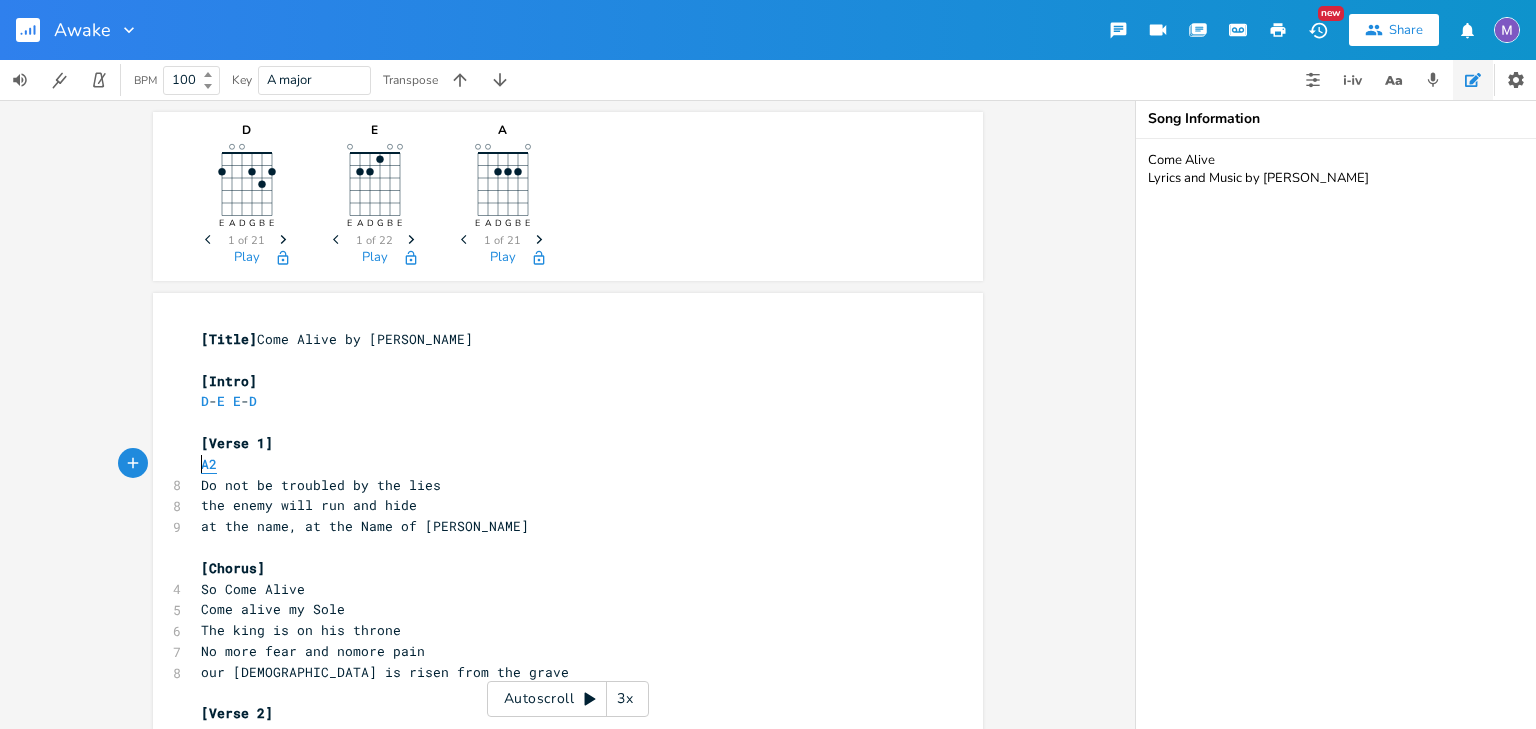 click on "A2" at bounding box center [209, 464] 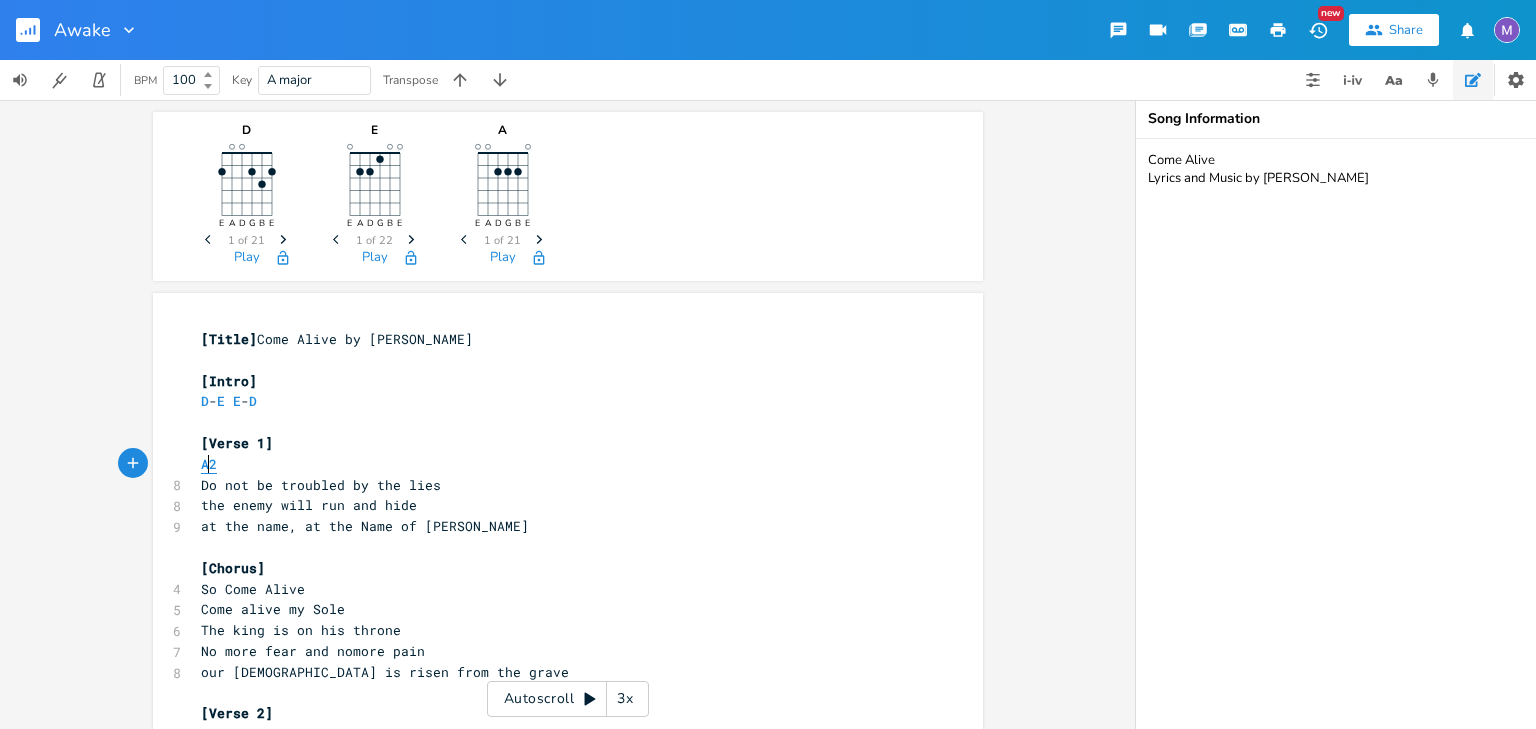 click on "A2" at bounding box center (209, 464) 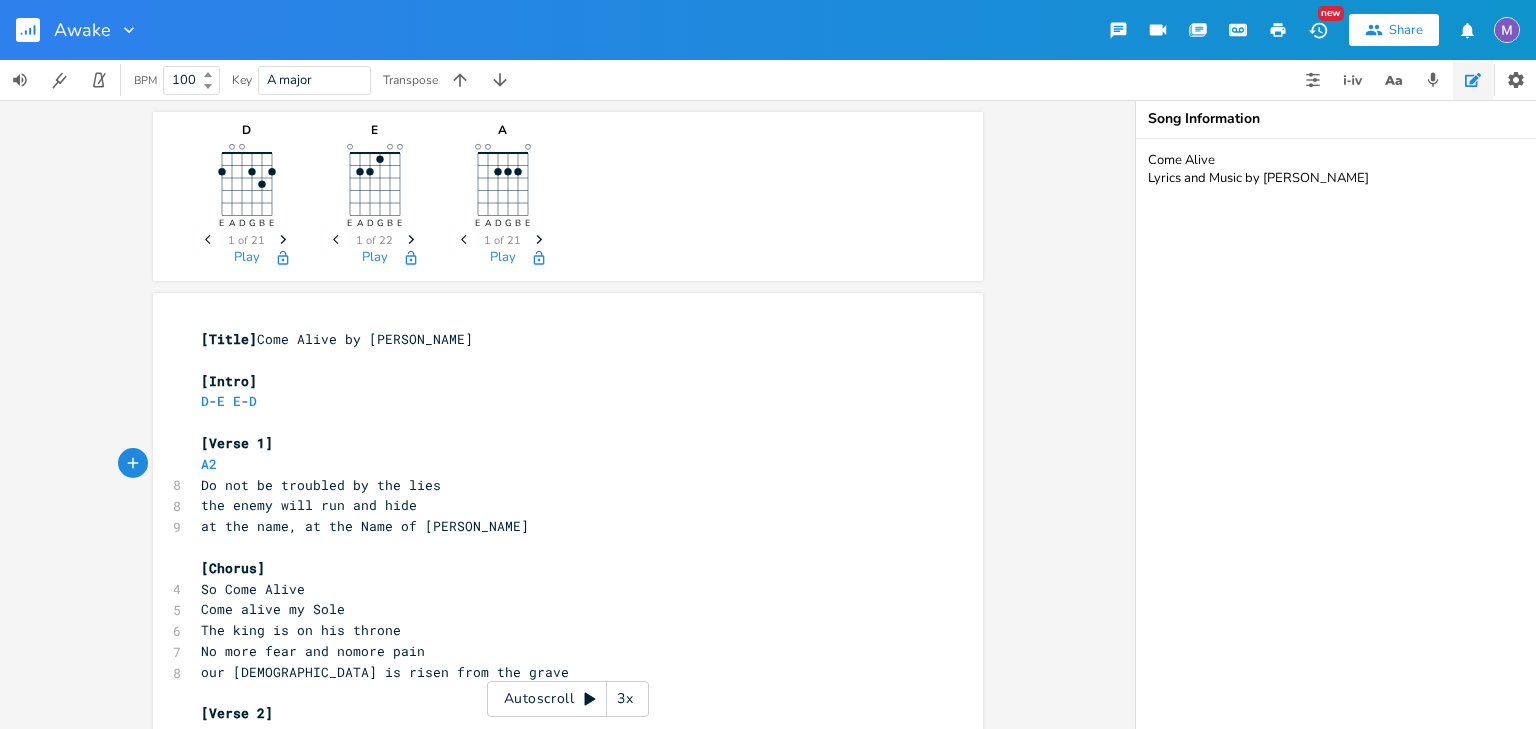 click 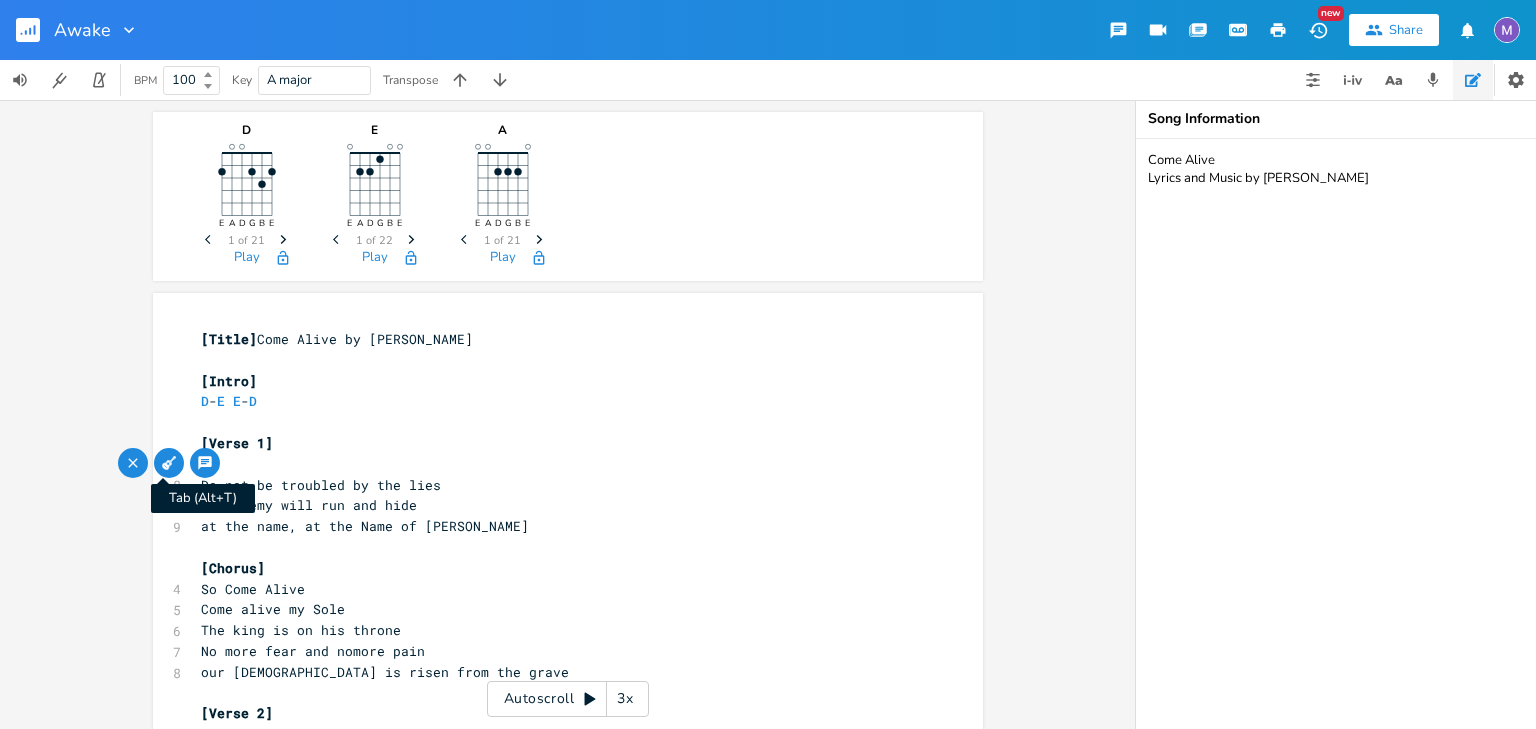 click 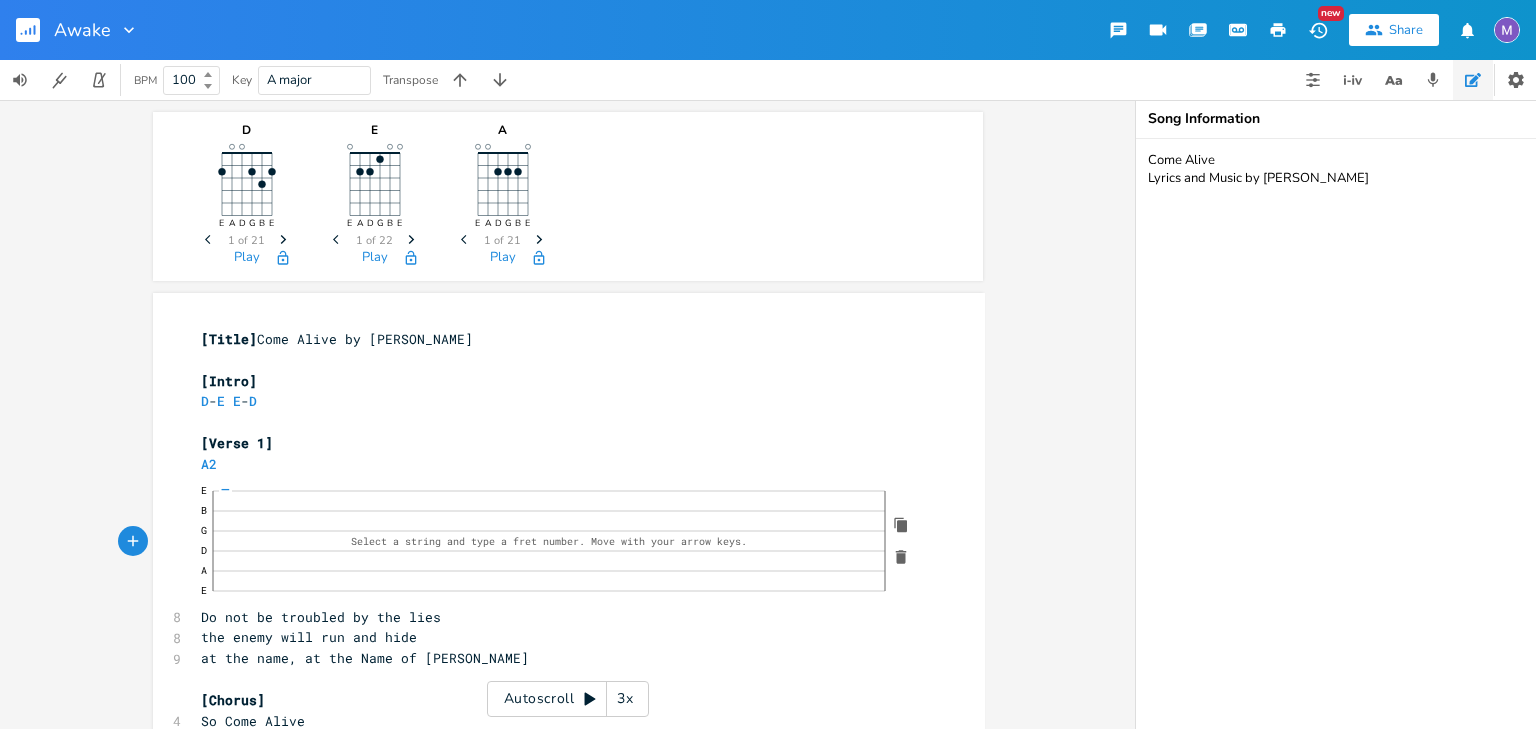 click 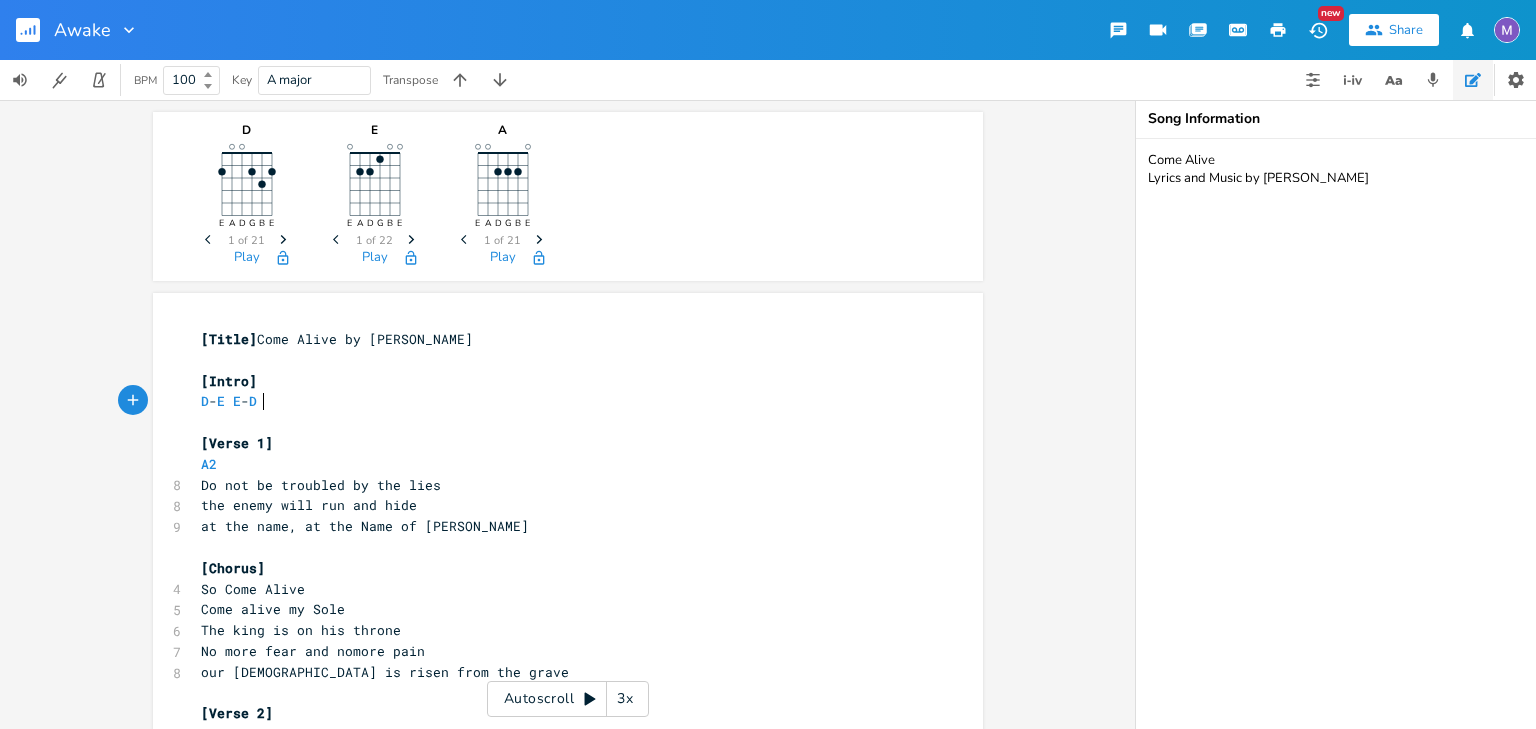 click on "D - E   E - D" at bounding box center (558, 401) 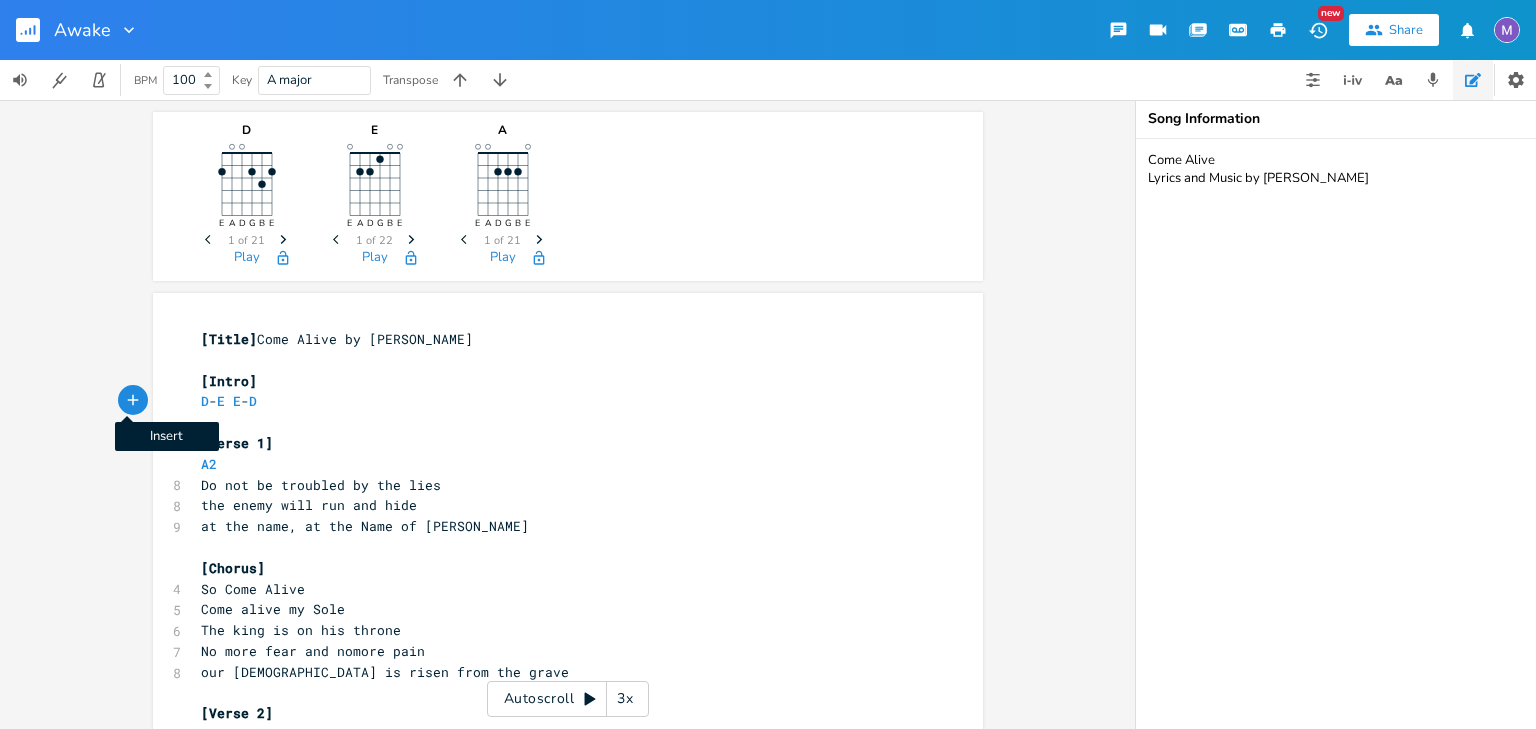 click at bounding box center [133, 400] 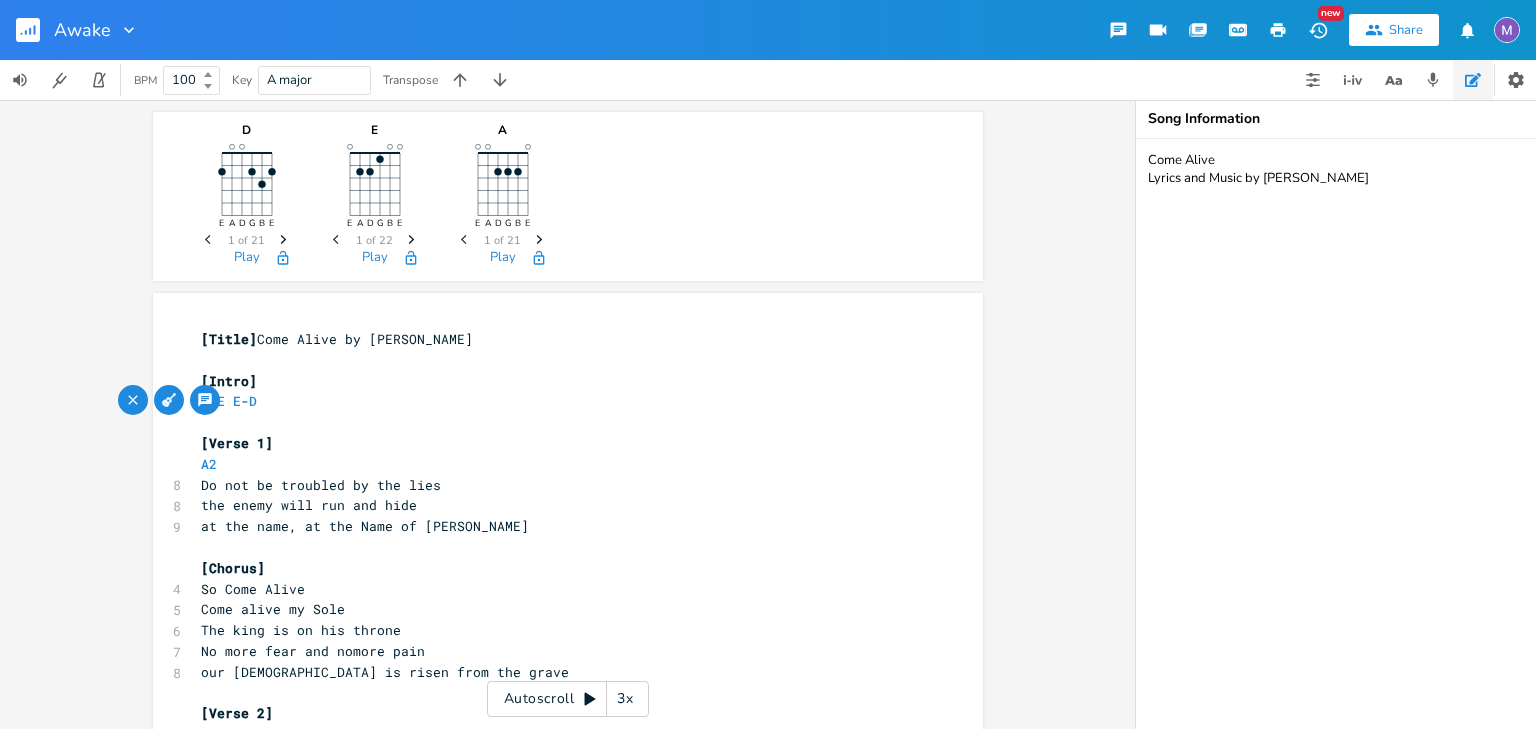 click 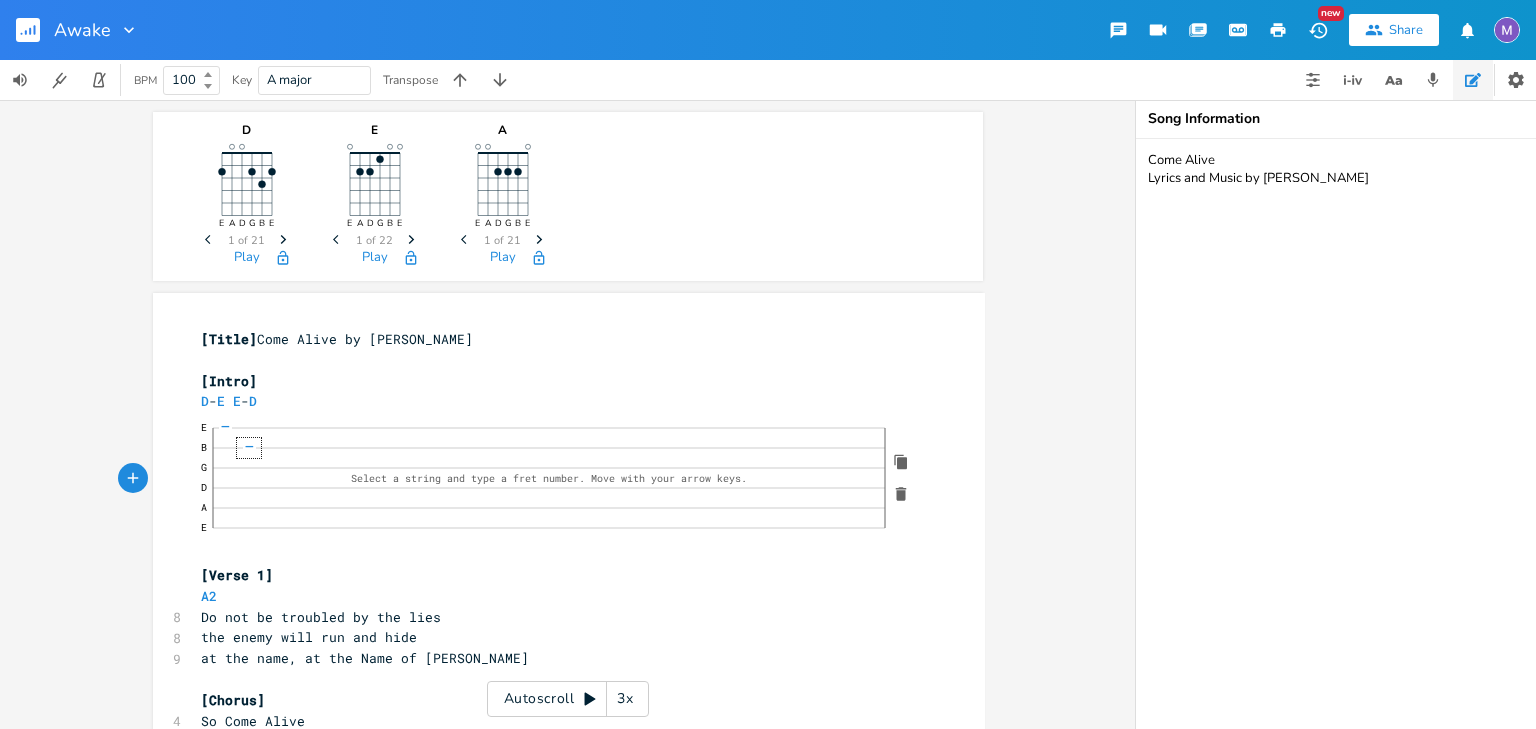 click on "—" 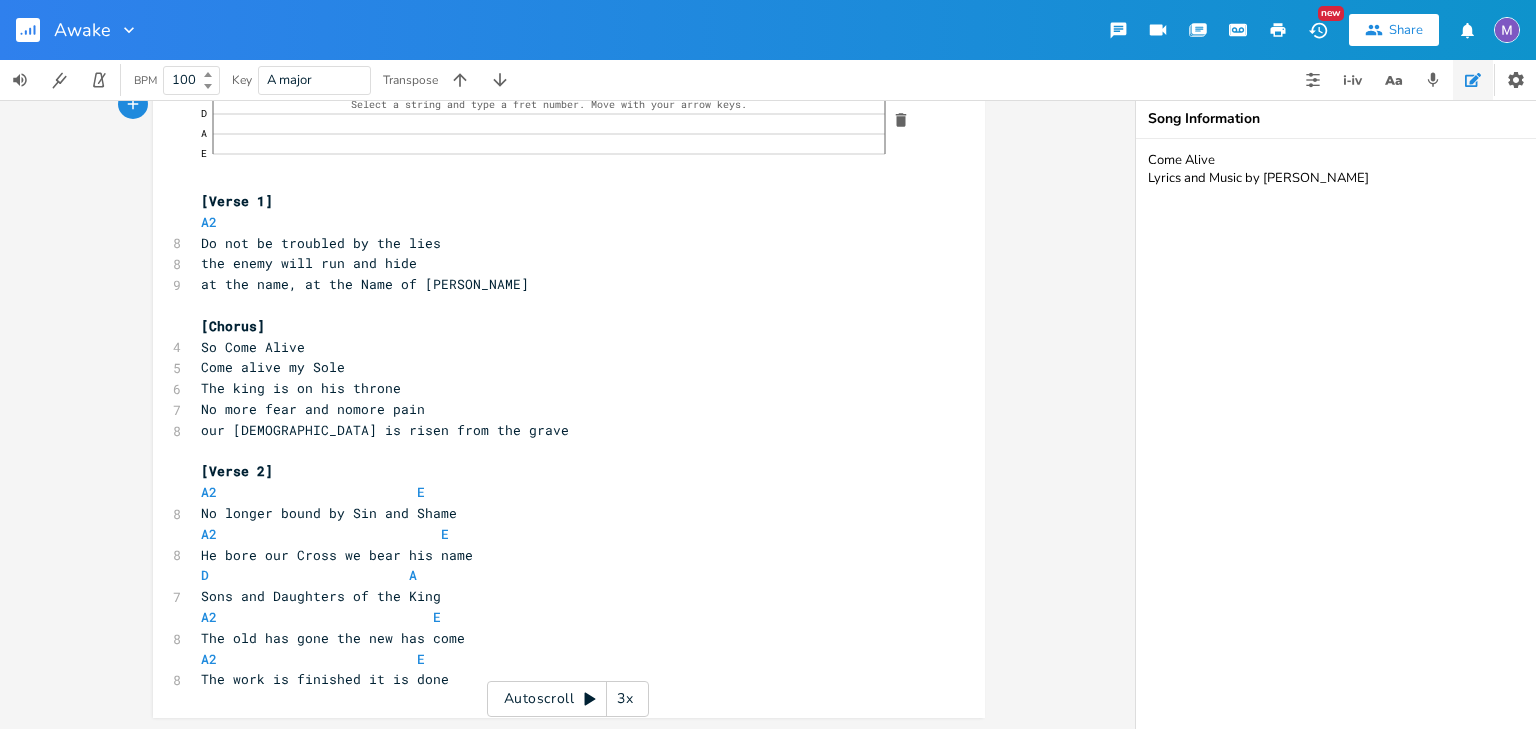 click on "The work is finished it is done" at bounding box center (559, 679) 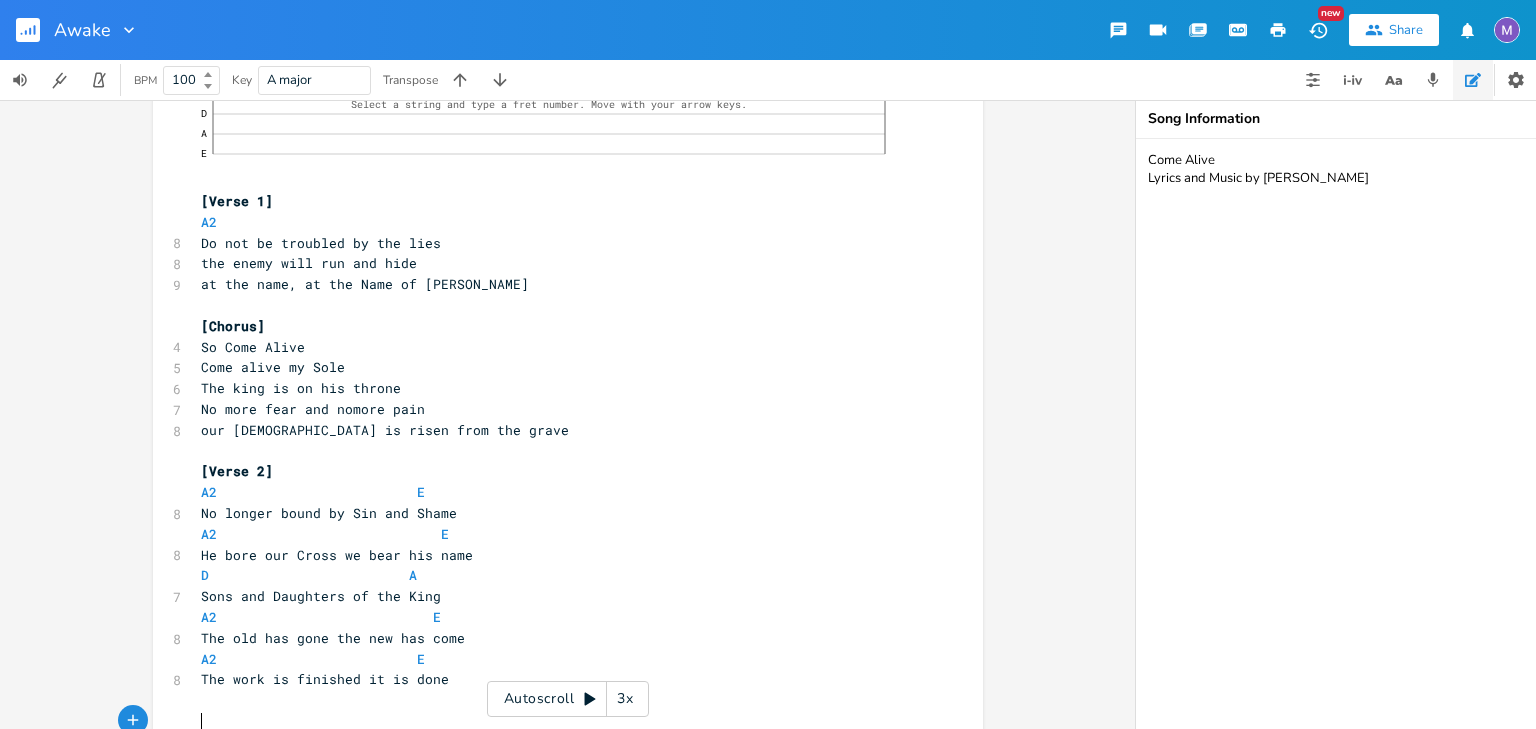 scroll, scrollTop: 0, scrollLeft: 0, axis: both 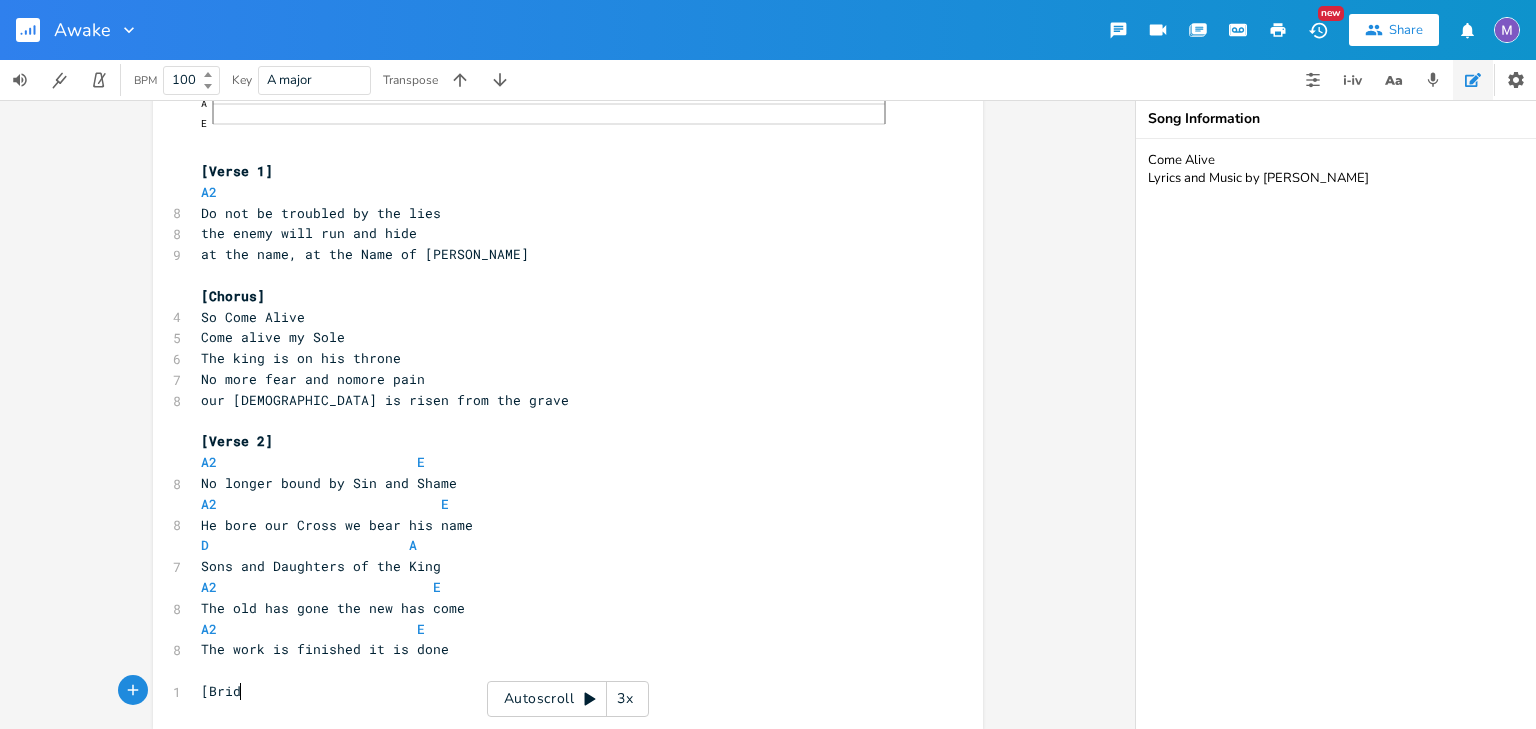 type on "[Bride" 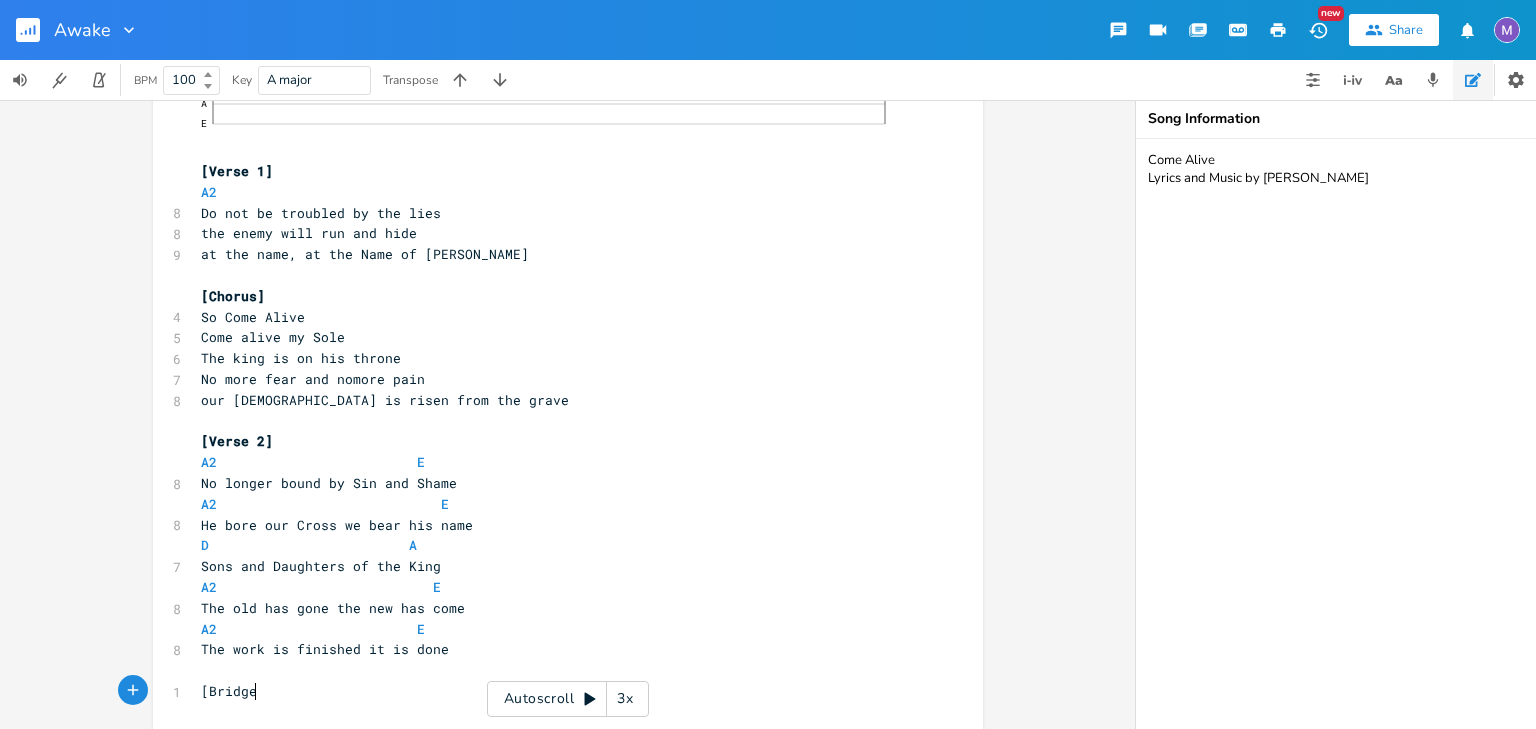 scroll, scrollTop: 0, scrollLeft: 13, axis: horizontal 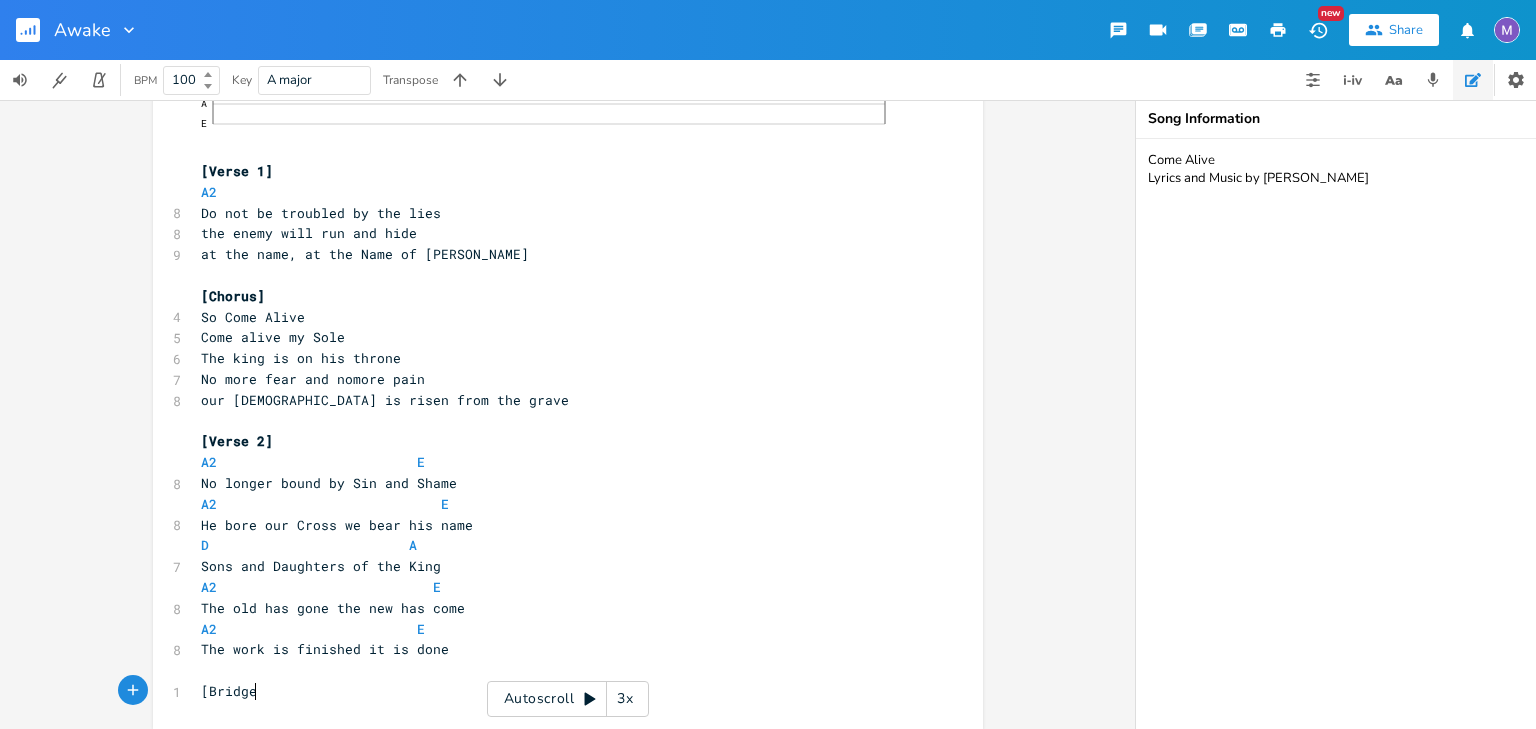 type on "ge]" 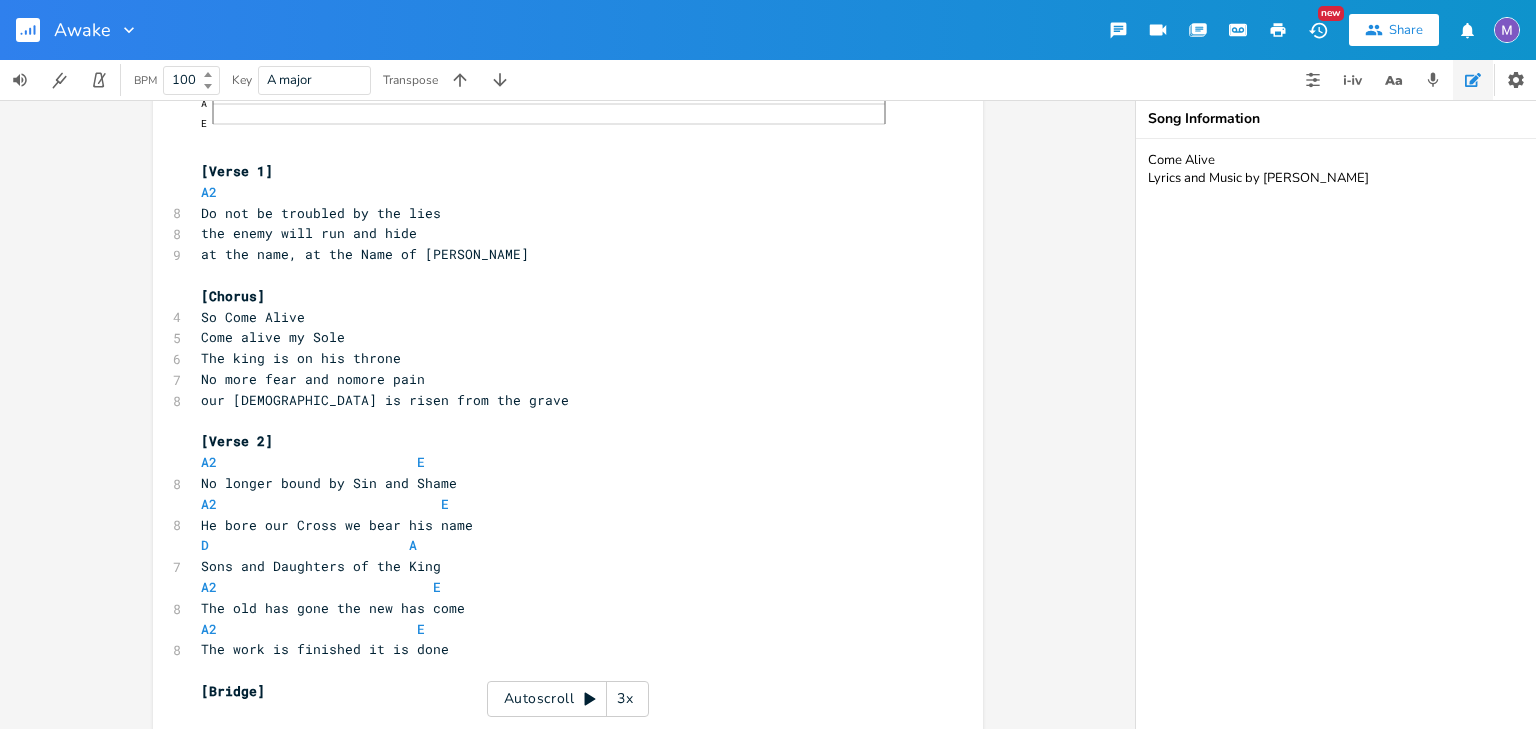 click on "D E A D G B E Previous 1 of 21 Next Play E E A D G B E Previous 1 of 22 Next Play A E A D G B E Previous 1 of 21 Next Play xxxxxxxxxx   [Title]  Come Alive by [PERSON_NAME] ​ [Intro] D - E   E - D   E B G D A E Select a string and type a fret number. Move with your arrow keys. [Verse 1] A2 8 Do not be troubled by the lies 8 the enemy will run and hide 9 at the name, at the Name of [PERSON_NAME] ​ [Chorus] 4 So Come Alive 5 Come alive my Sole 6 The king is on his throne 7 No more fear and nomore pain 8 our god is risen from the grave ​ [Verse 2] A2                           E 8 No longer bound by Sin and Shame A2                              E 8 He bore our Cross we bear his name D                           A 7 Sons and Daughters of the King A2                             E 8 The old has gone the new has come A2                           E 8 The work is finished it is done ​ [Bridge] ​ Autoscroll 3x" at bounding box center (567, 414) 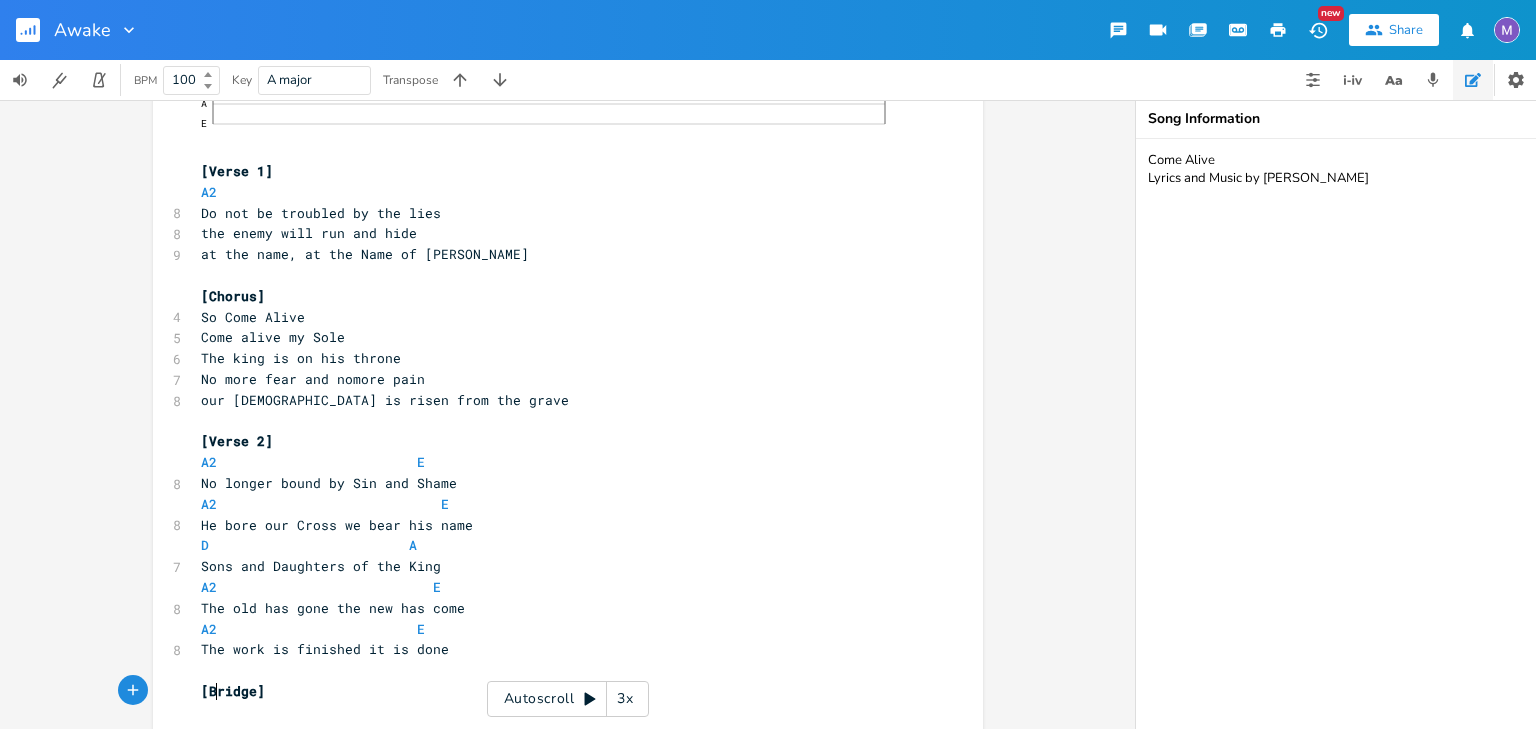 scroll, scrollTop: 0, scrollLeft: 0, axis: both 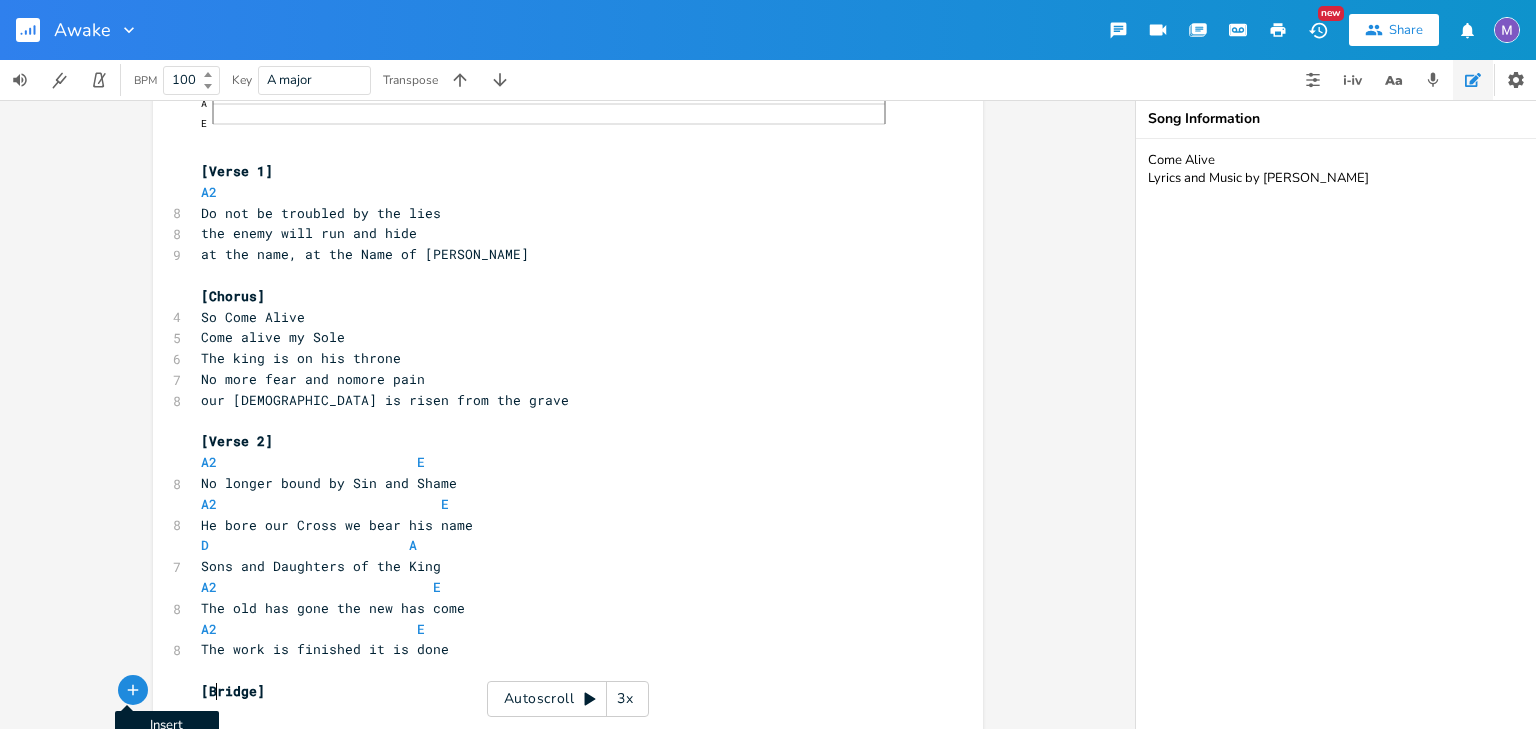click 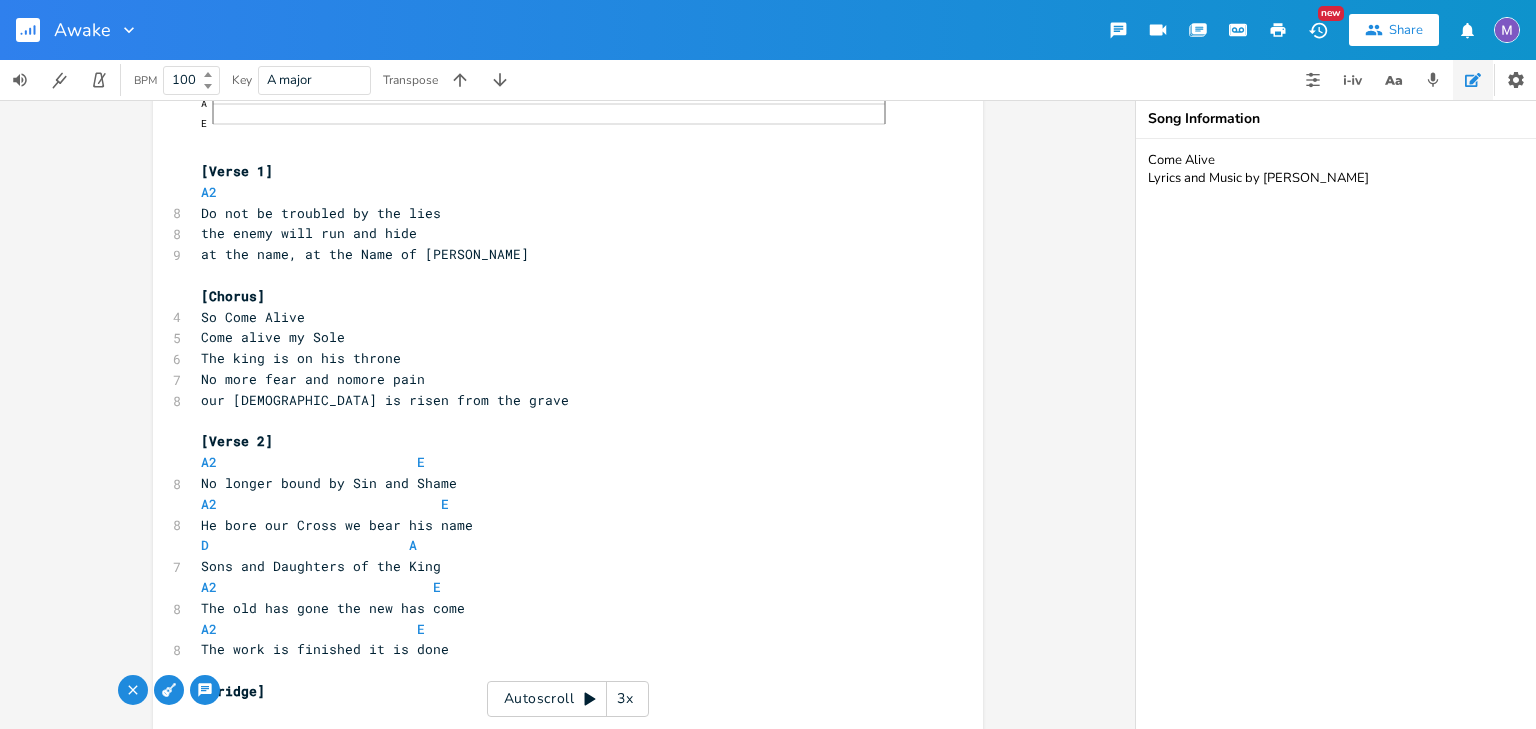 click at bounding box center [169, 690] 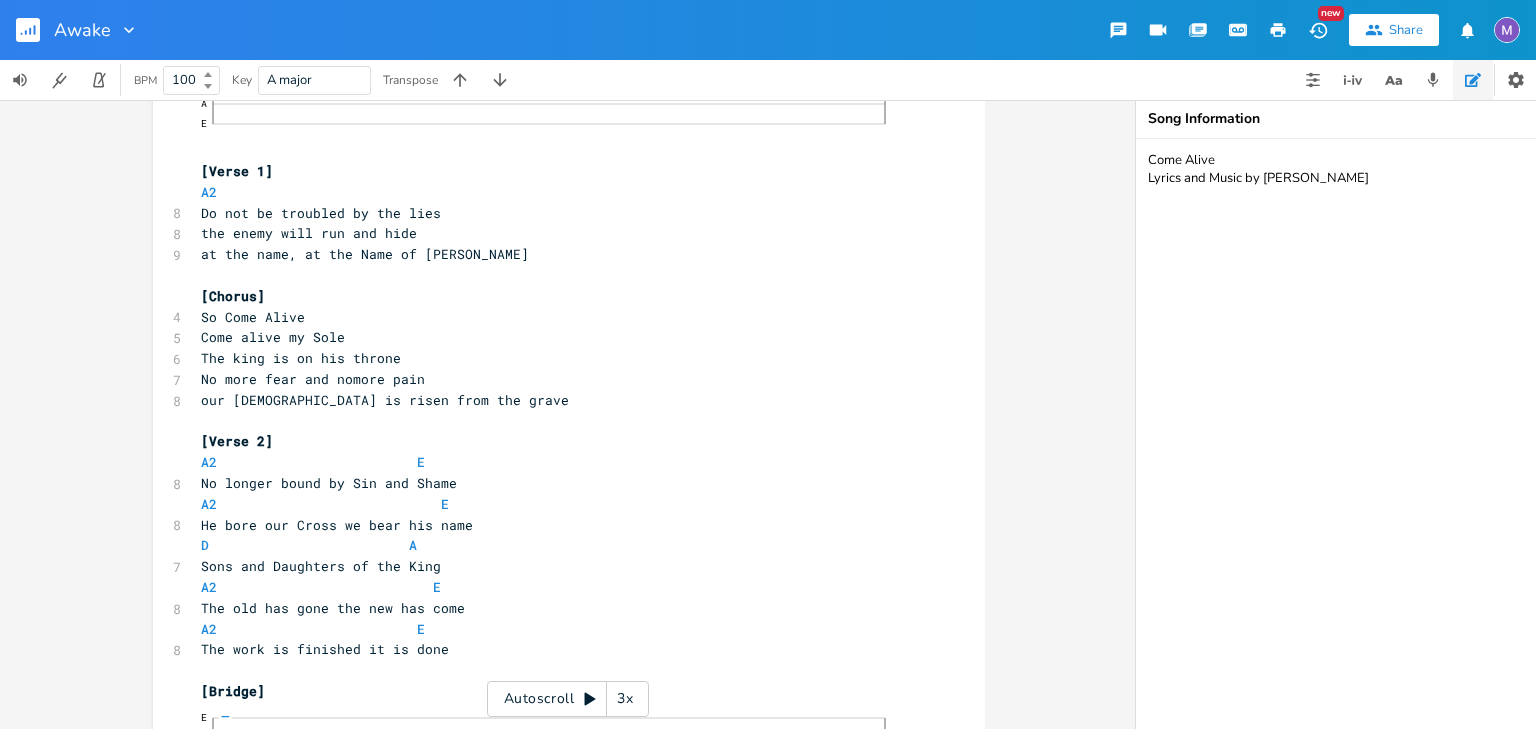 scroll, scrollTop: 569, scrollLeft: 0, axis: vertical 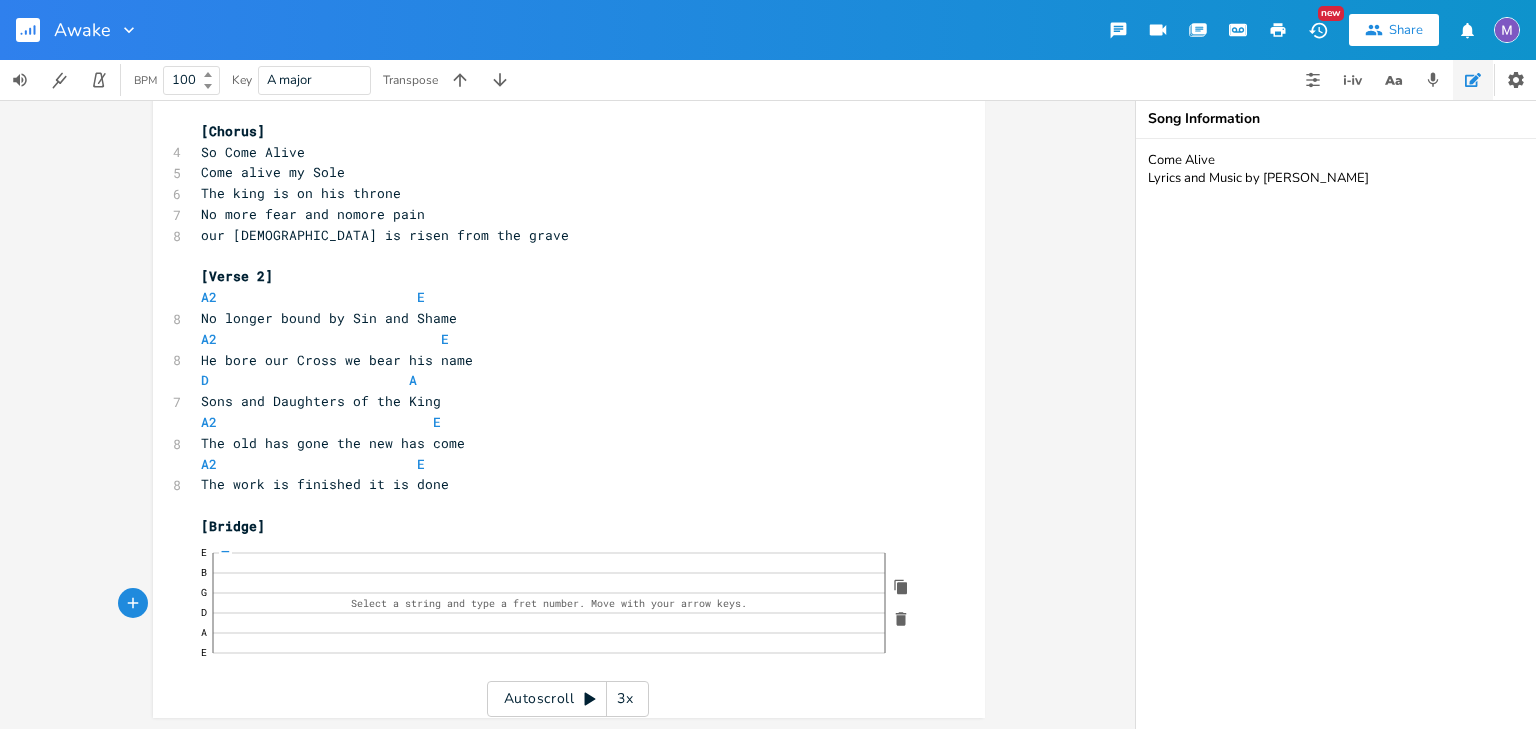 click on "—" 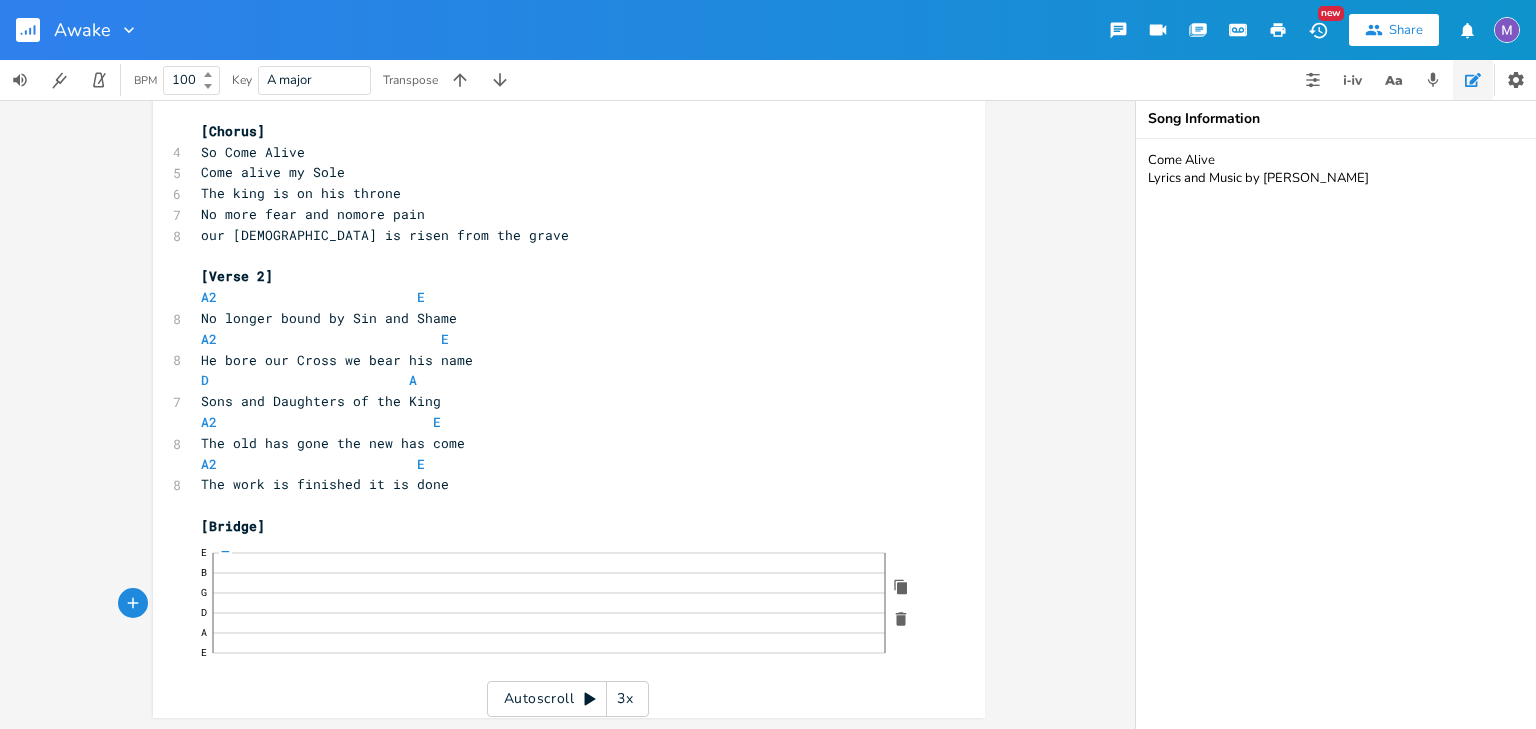 click 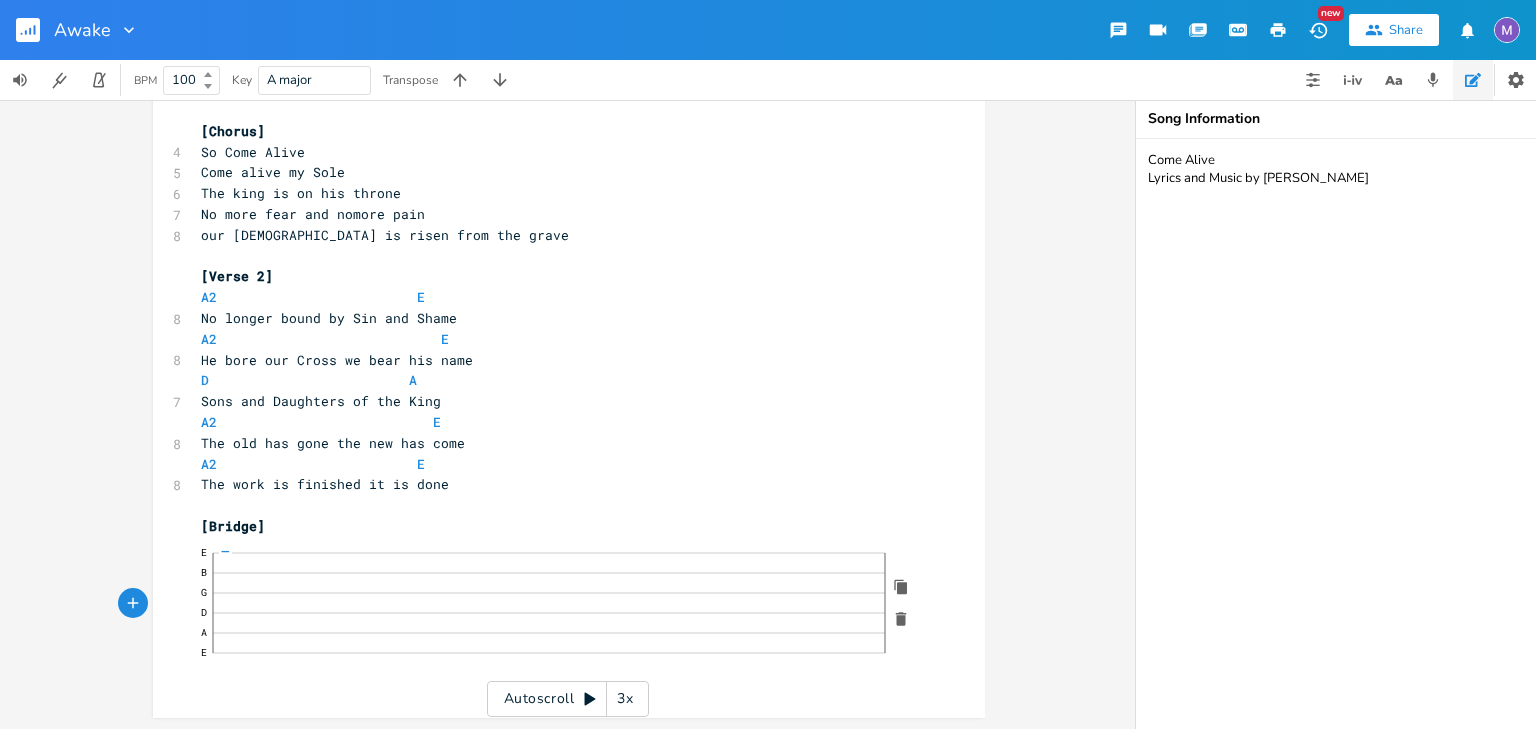 click on "—" 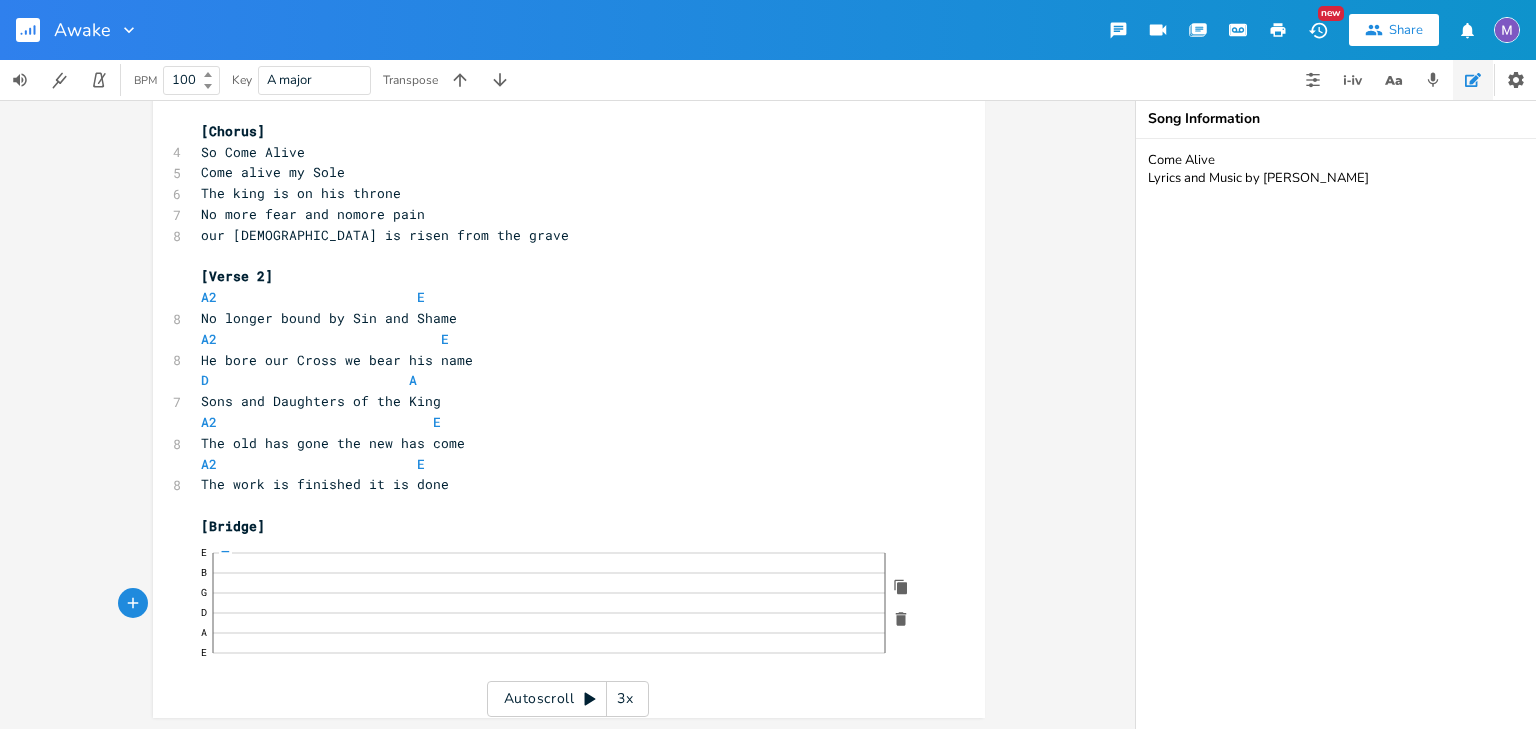 click on "—" 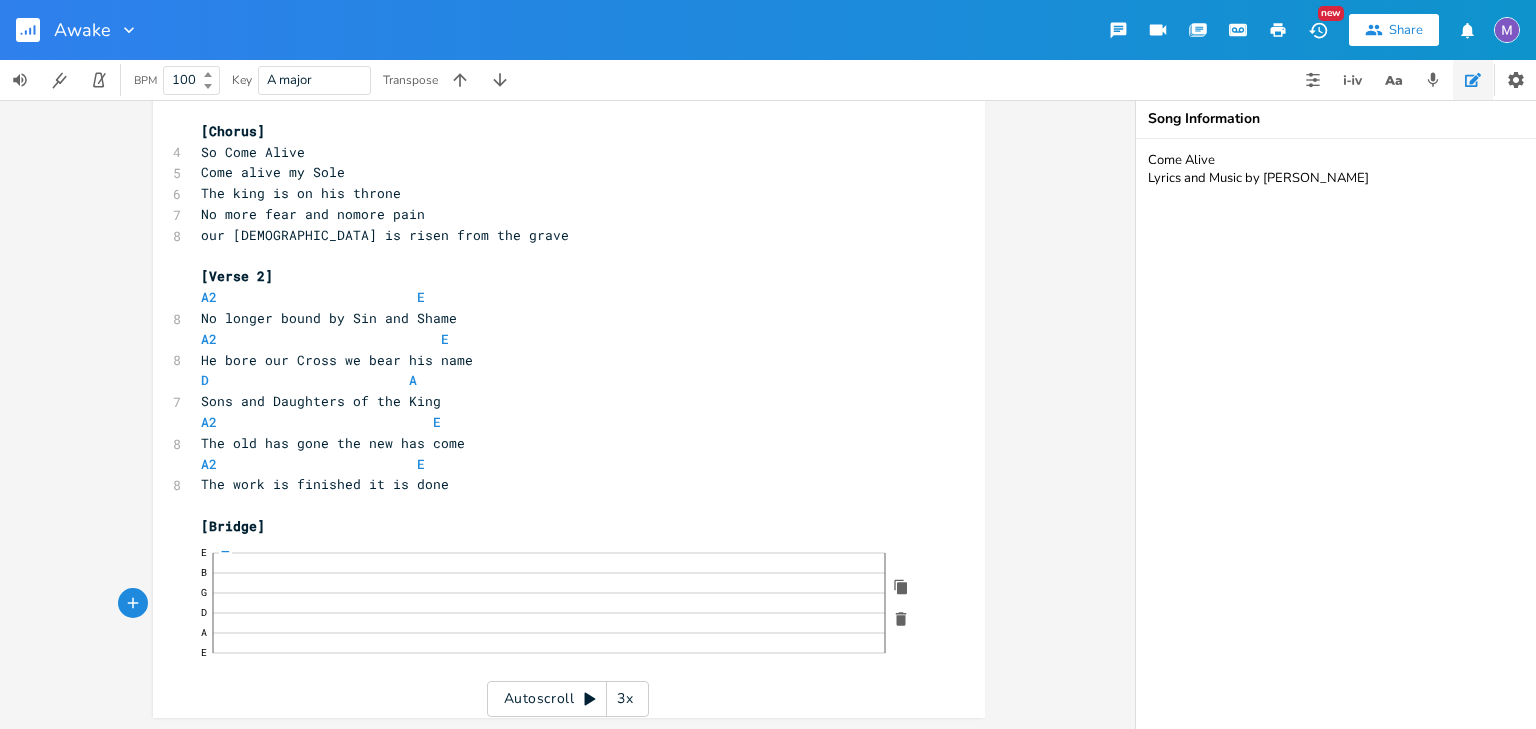click on "—" 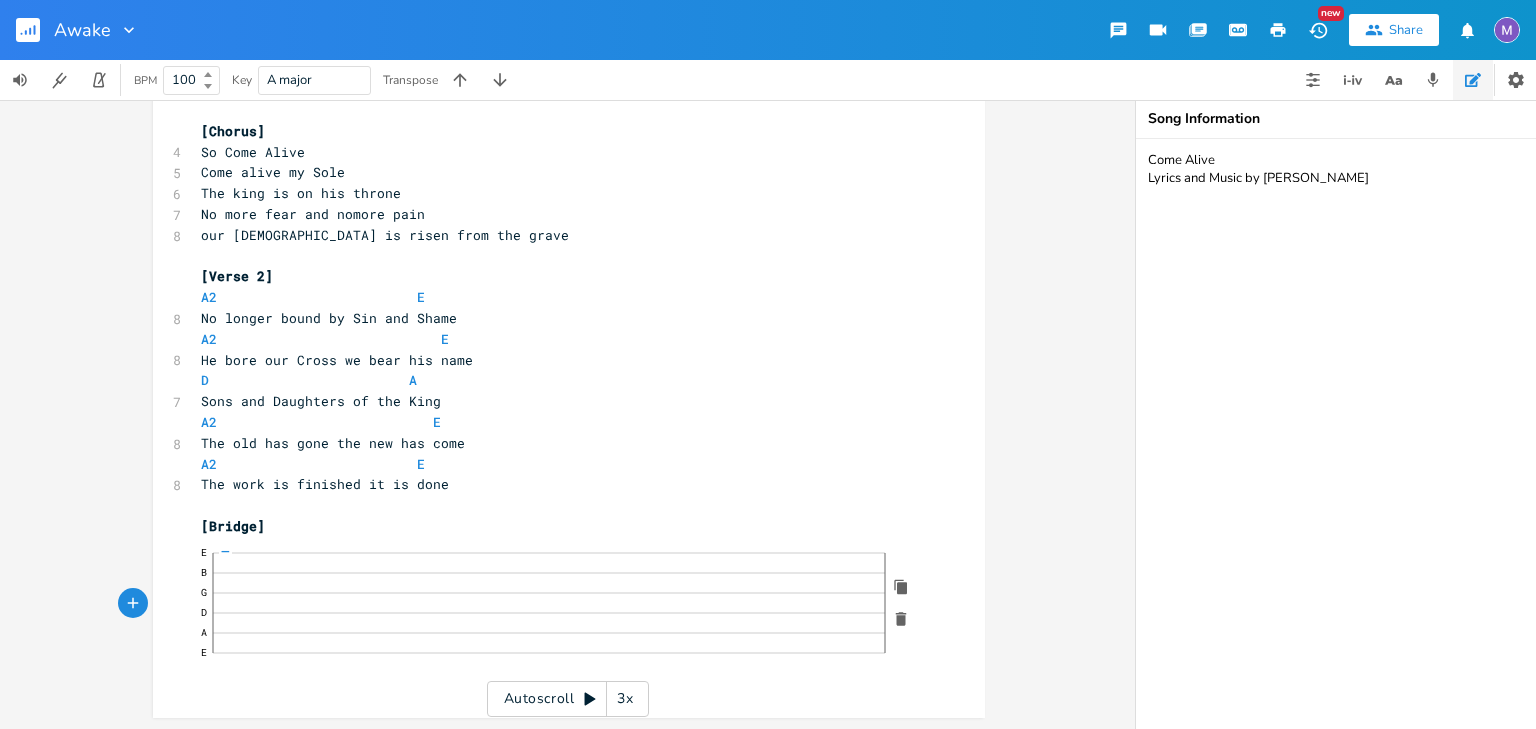 click on "—" 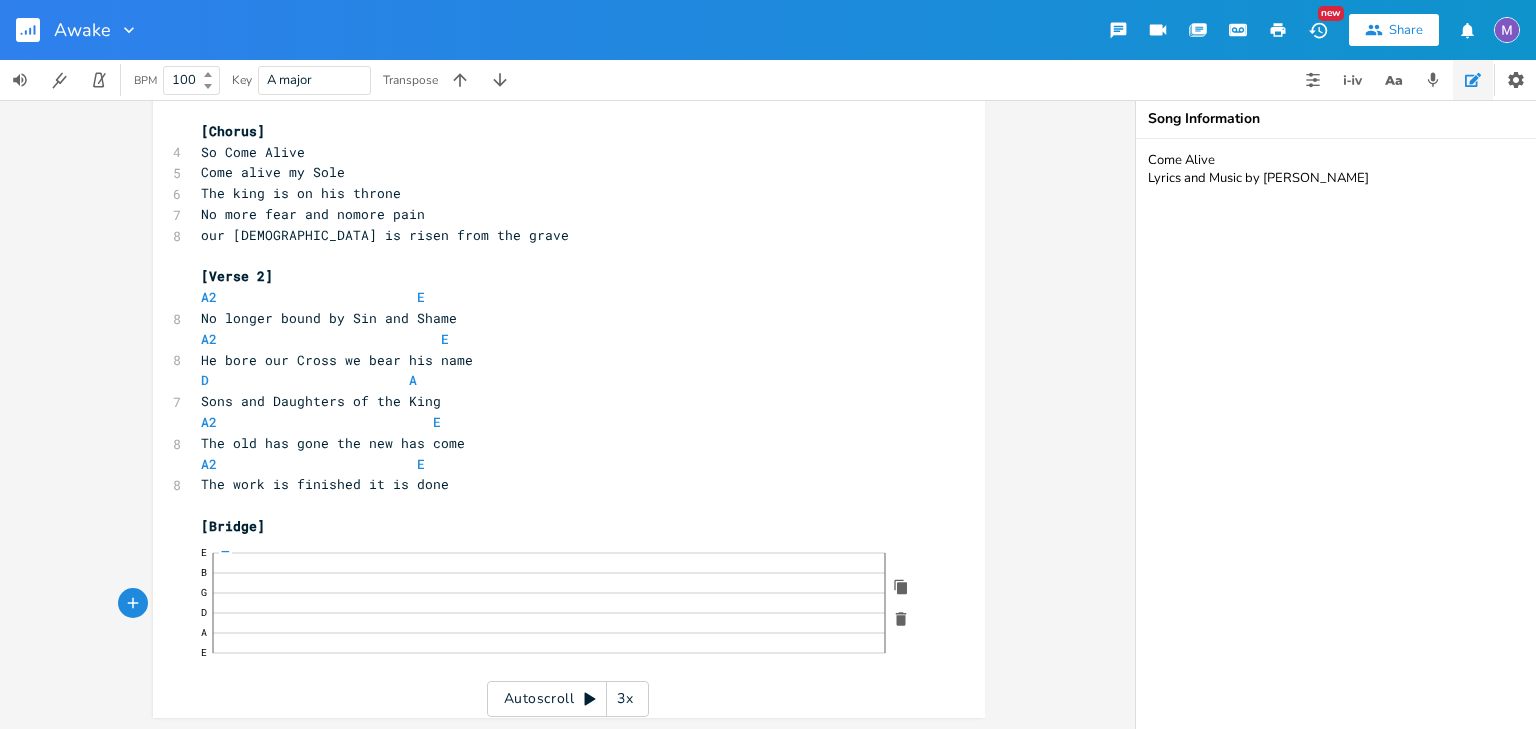 click on "—" 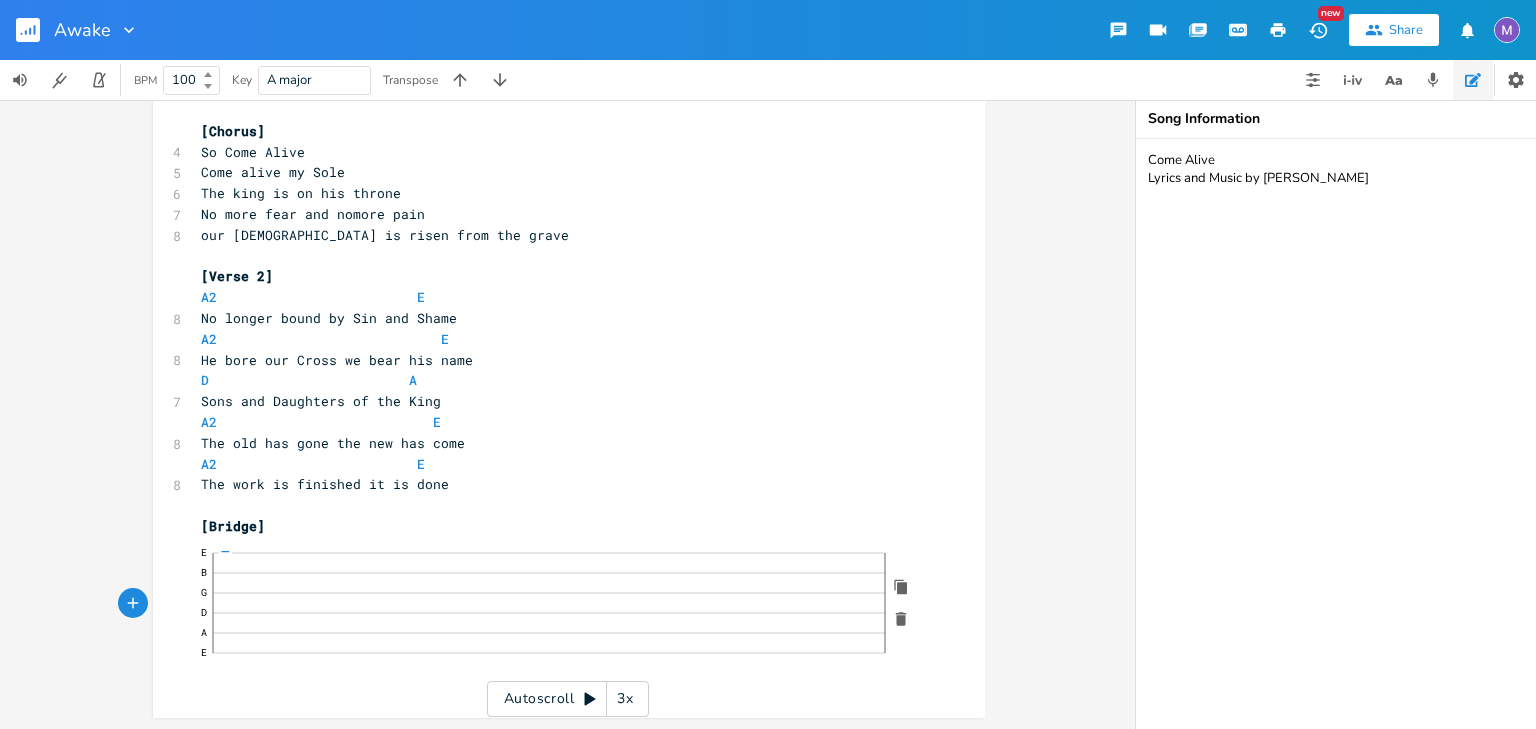 click on "—" 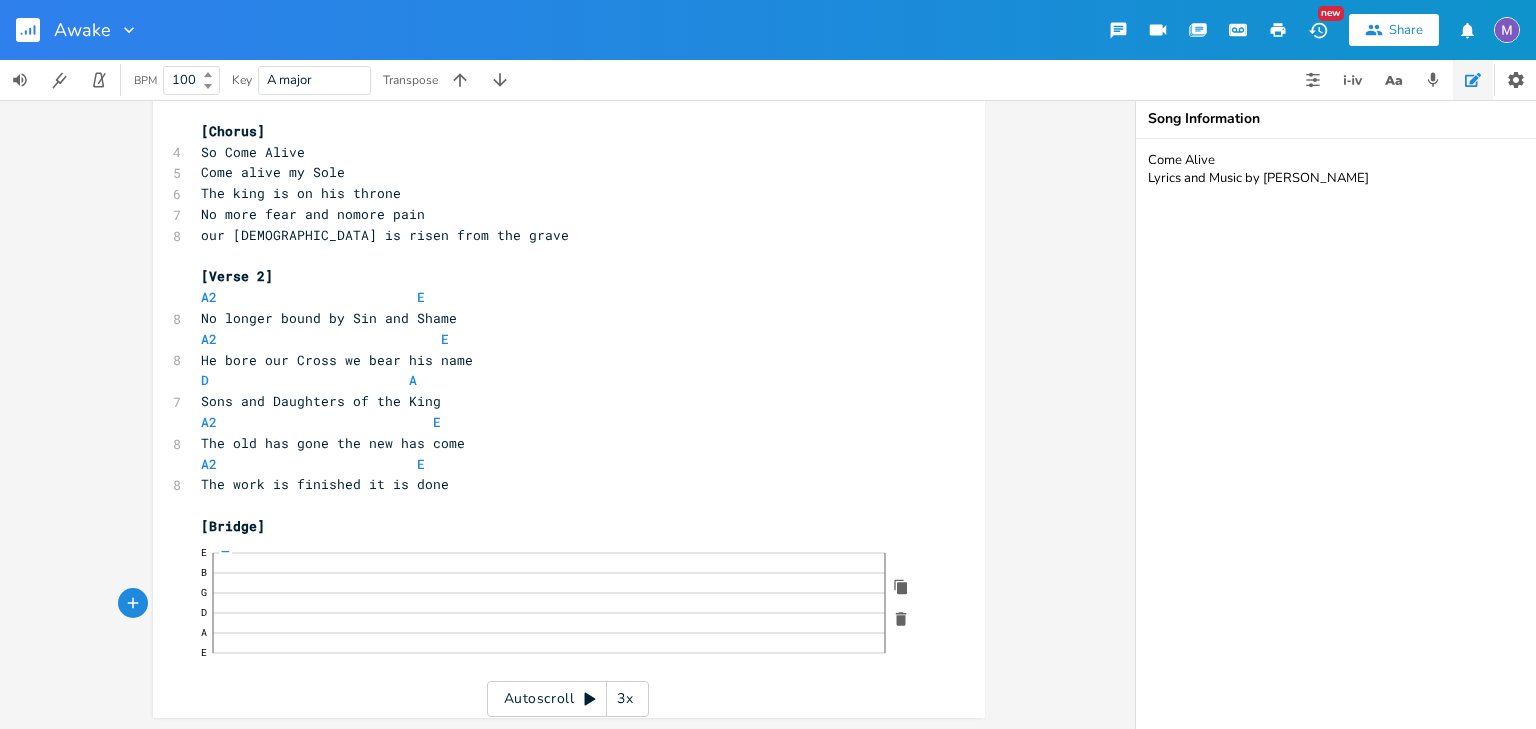 click on "—" 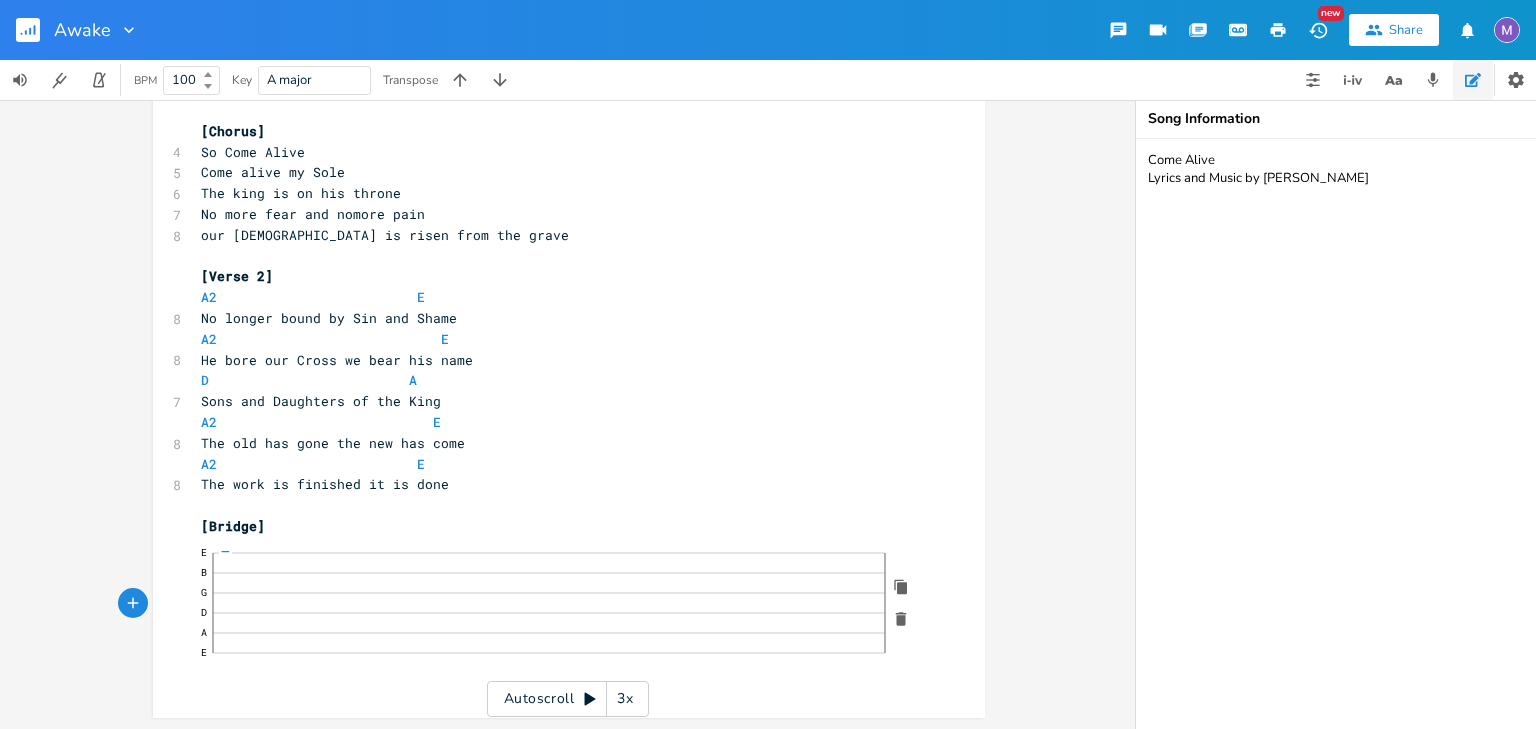 click on "—" 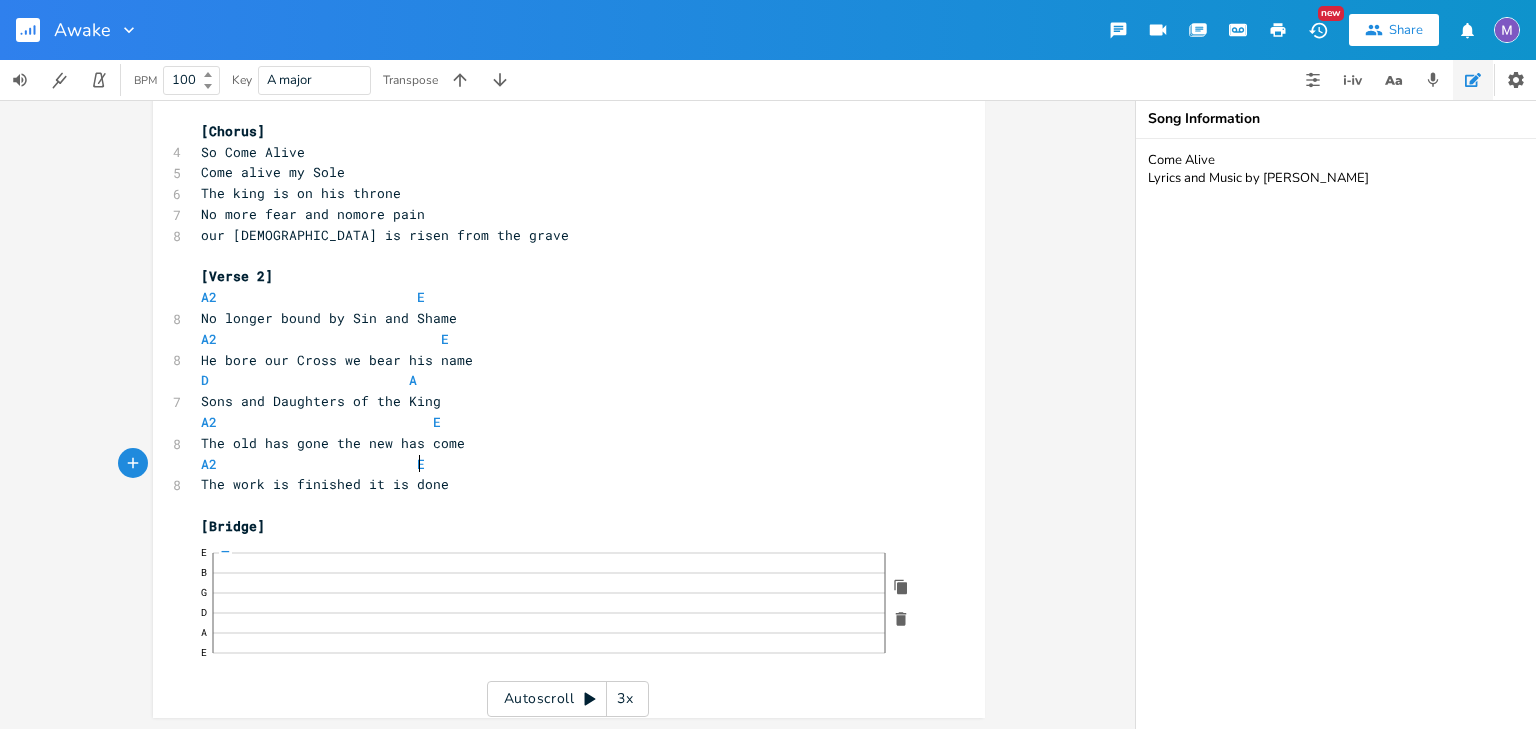 click on "A2                           E" at bounding box center (559, 464) 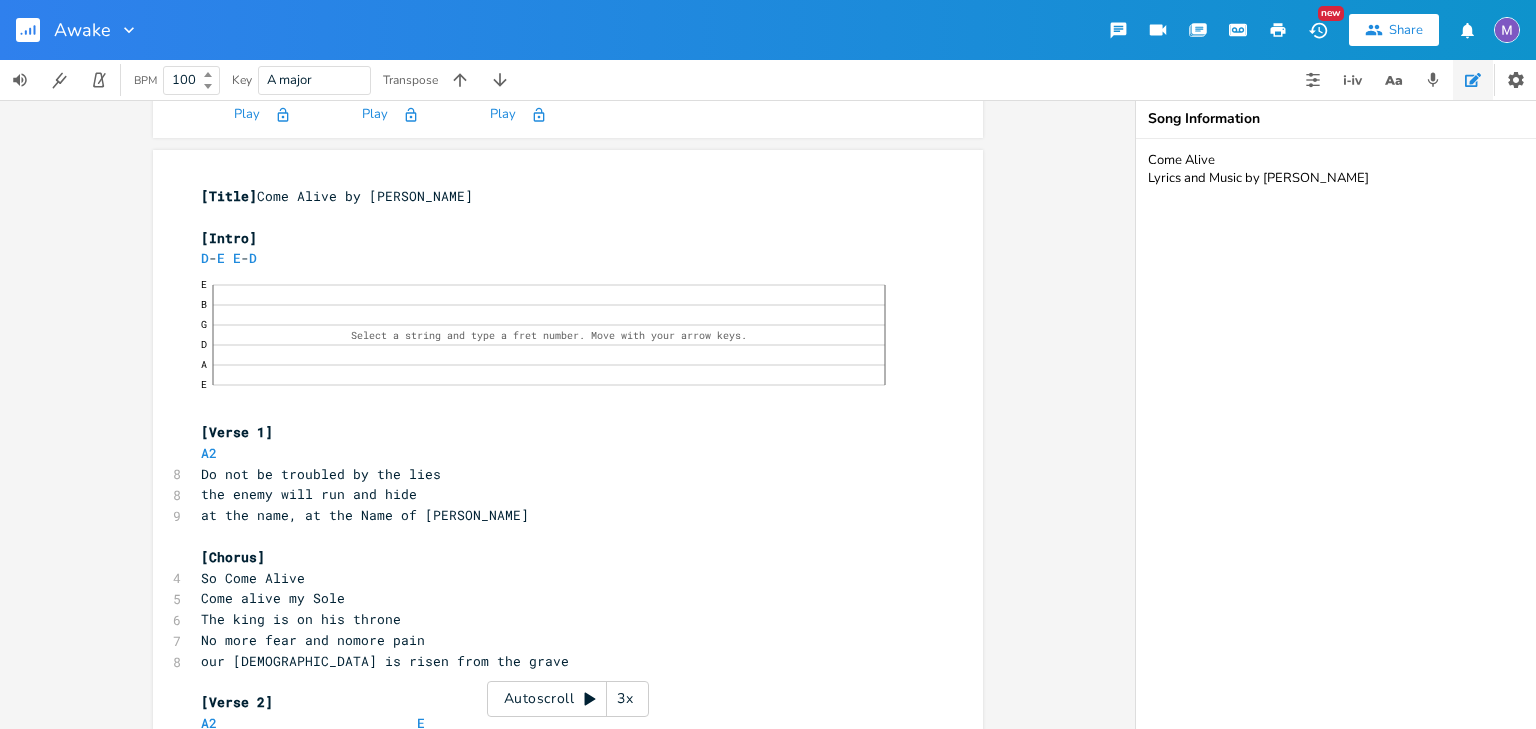 scroll, scrollTop: 137, scrollLeft: 0, axis: vertical 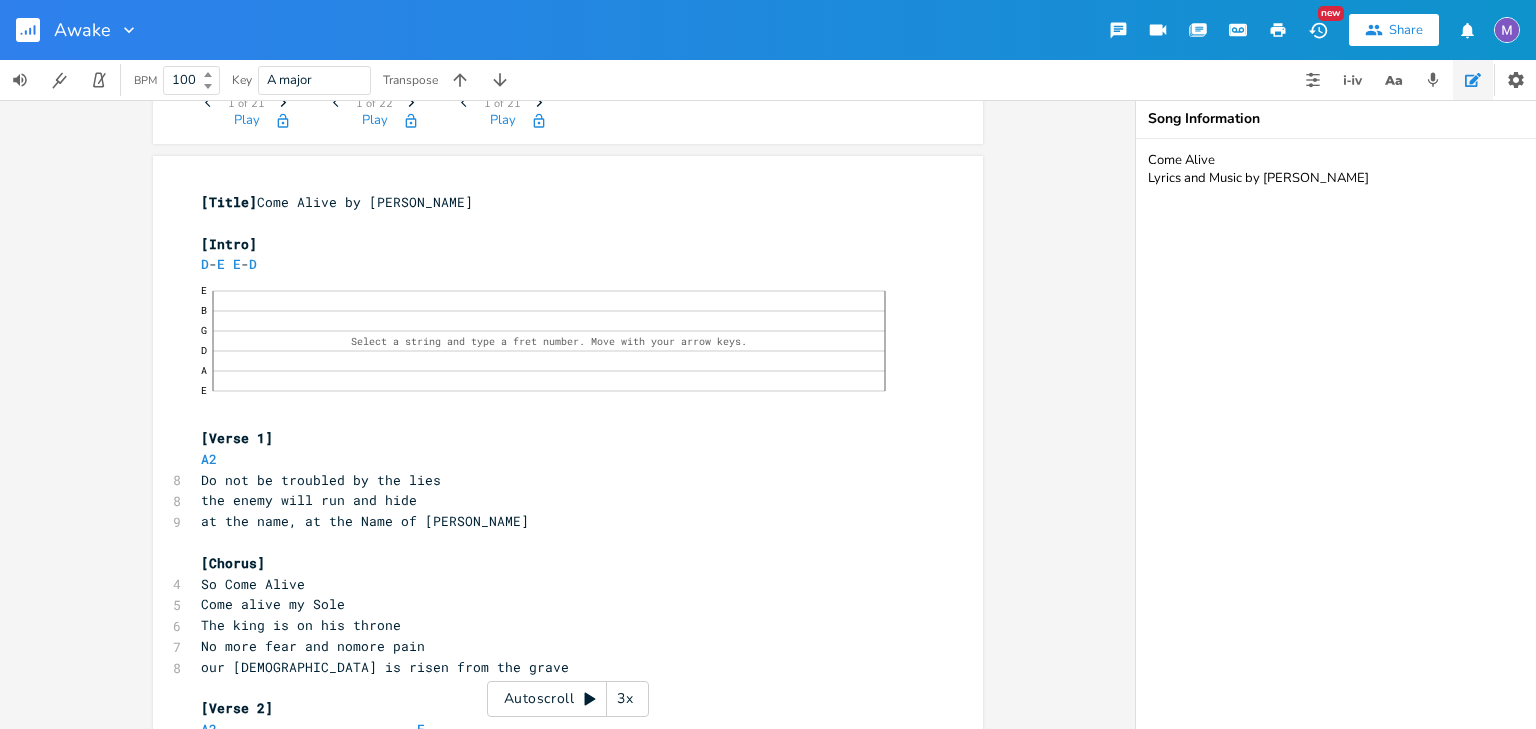 click on "—" 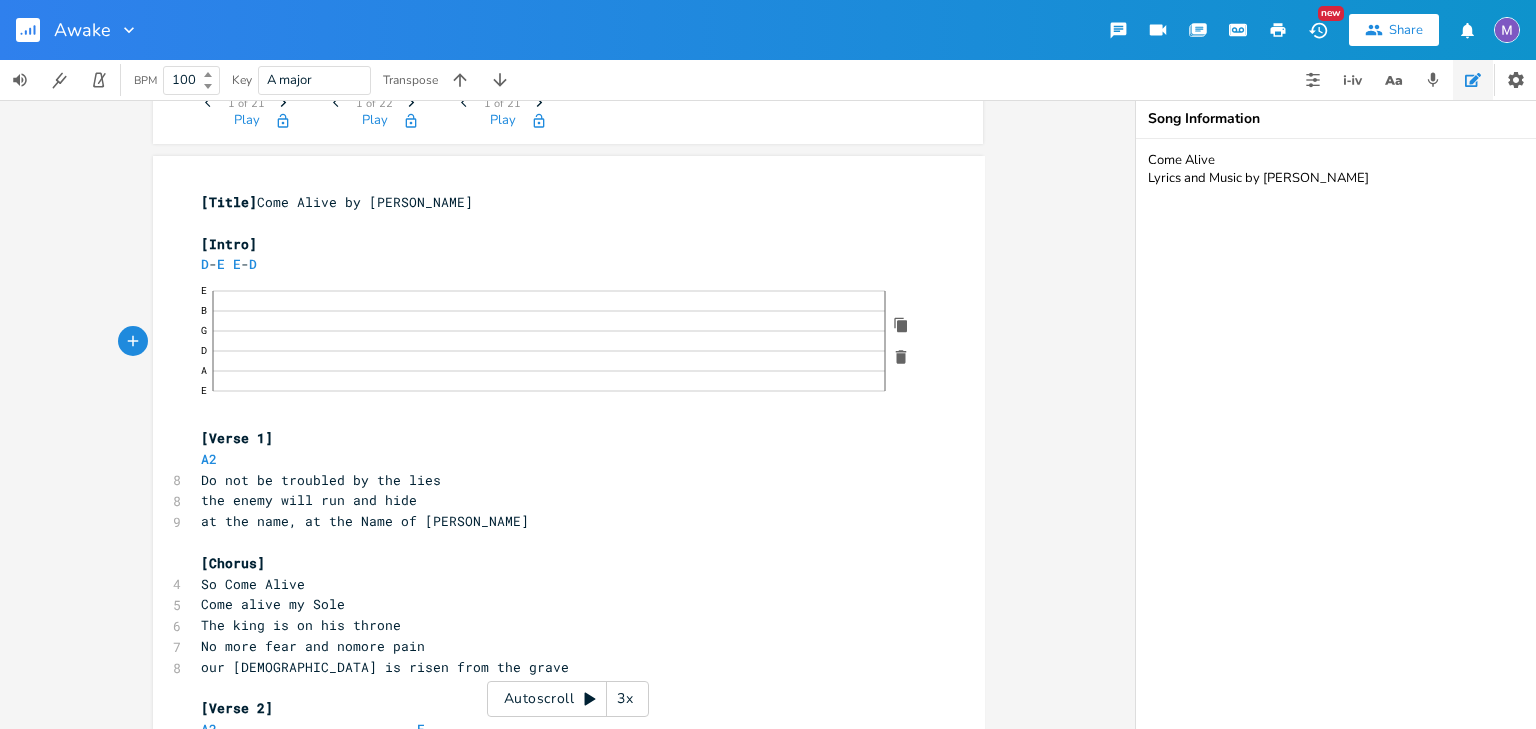 click on "—" 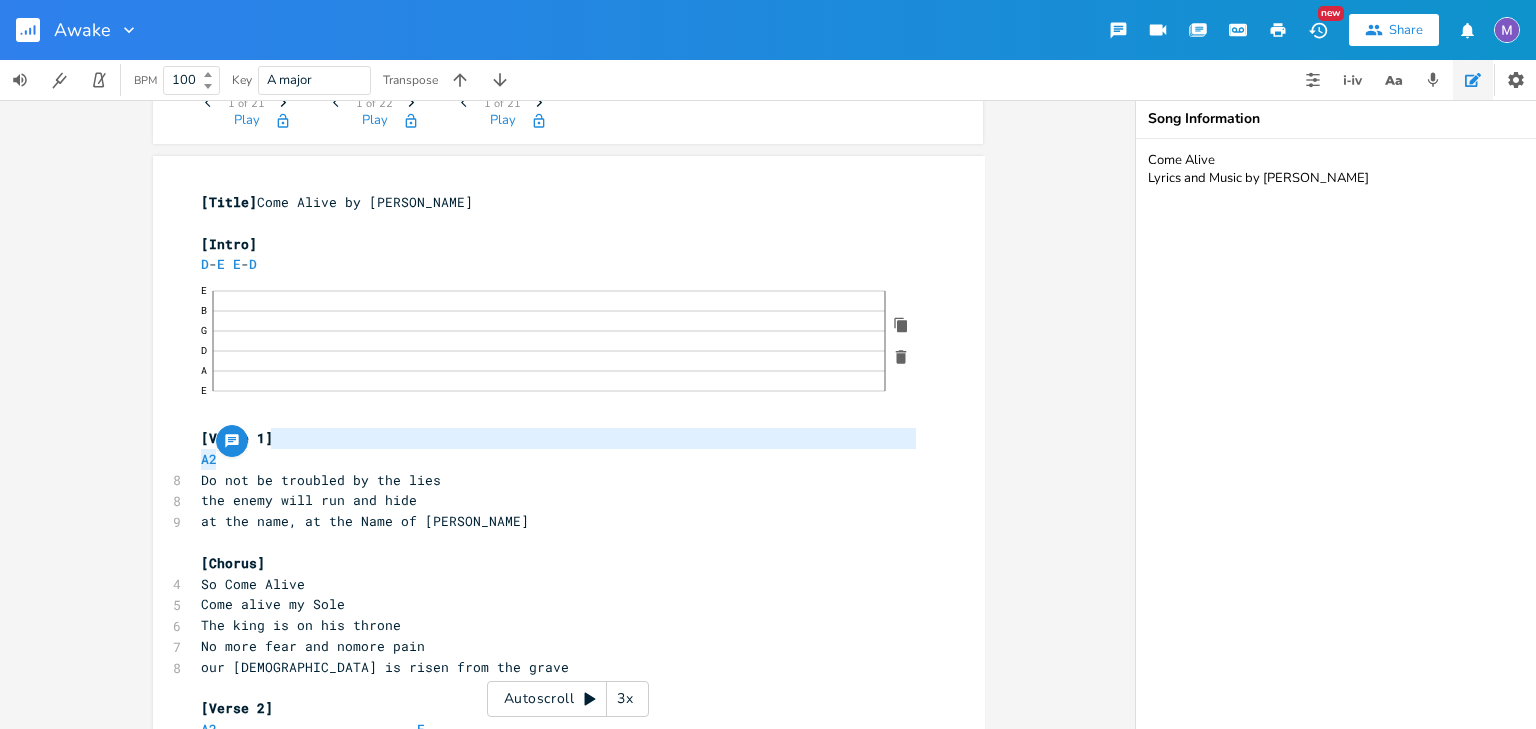 click on "—" 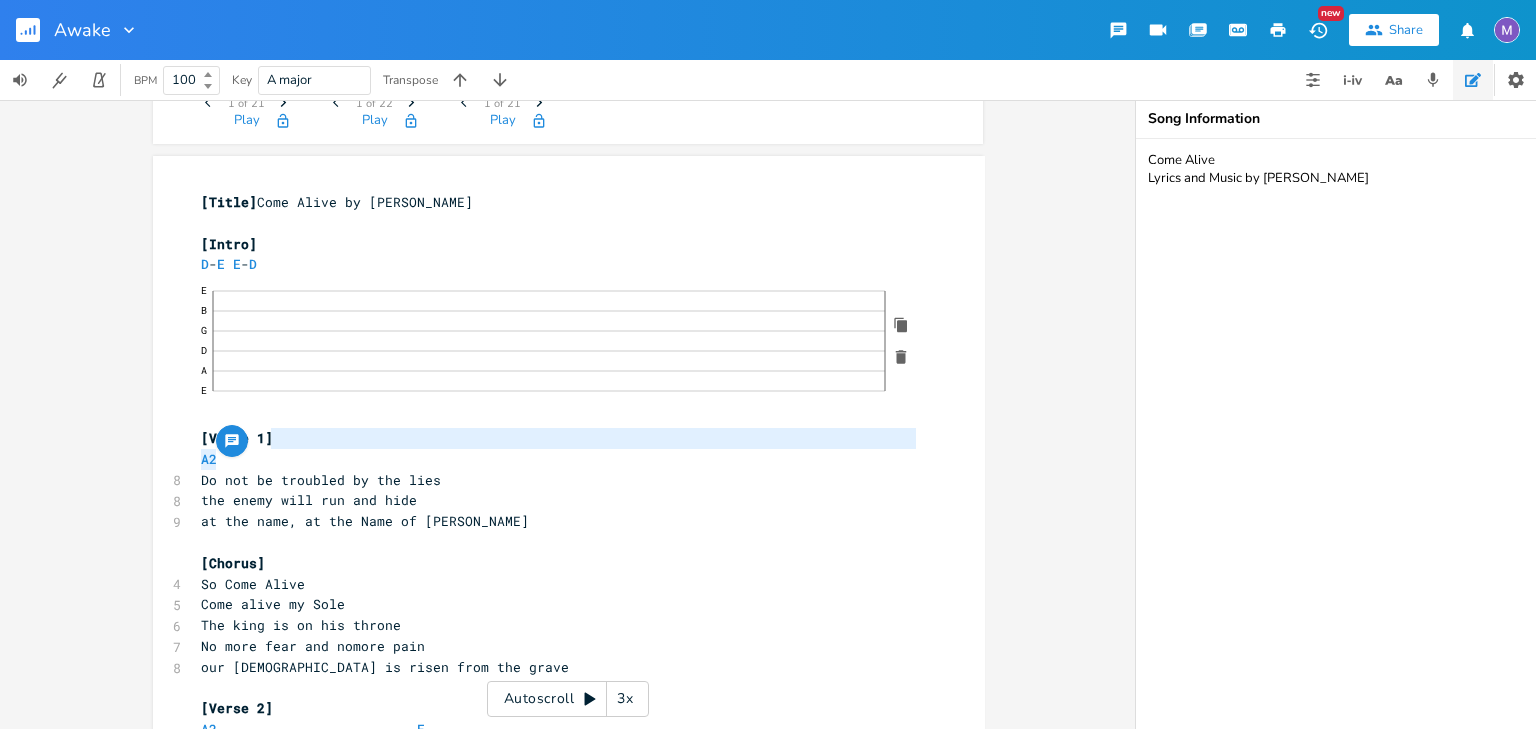 click on "—" 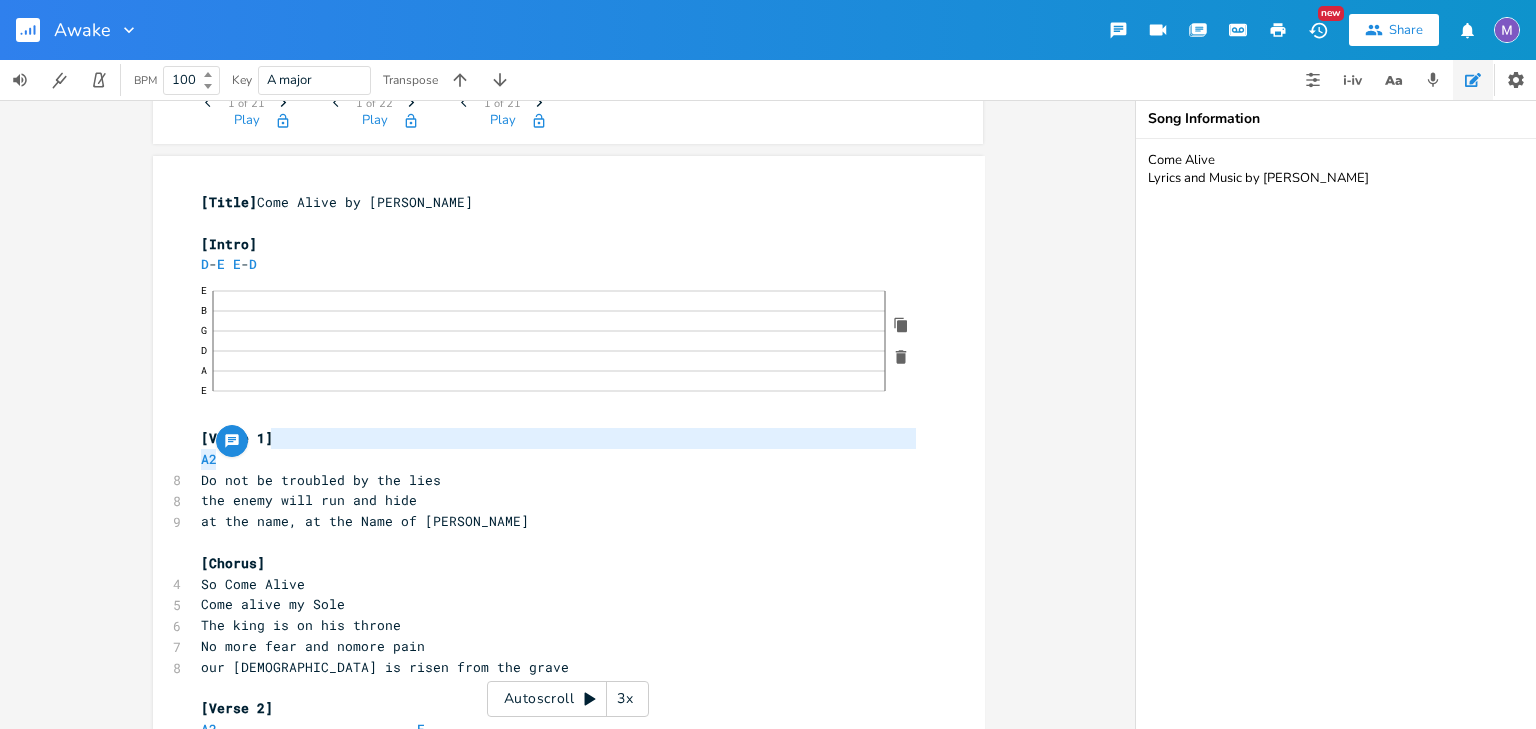 click on "—" 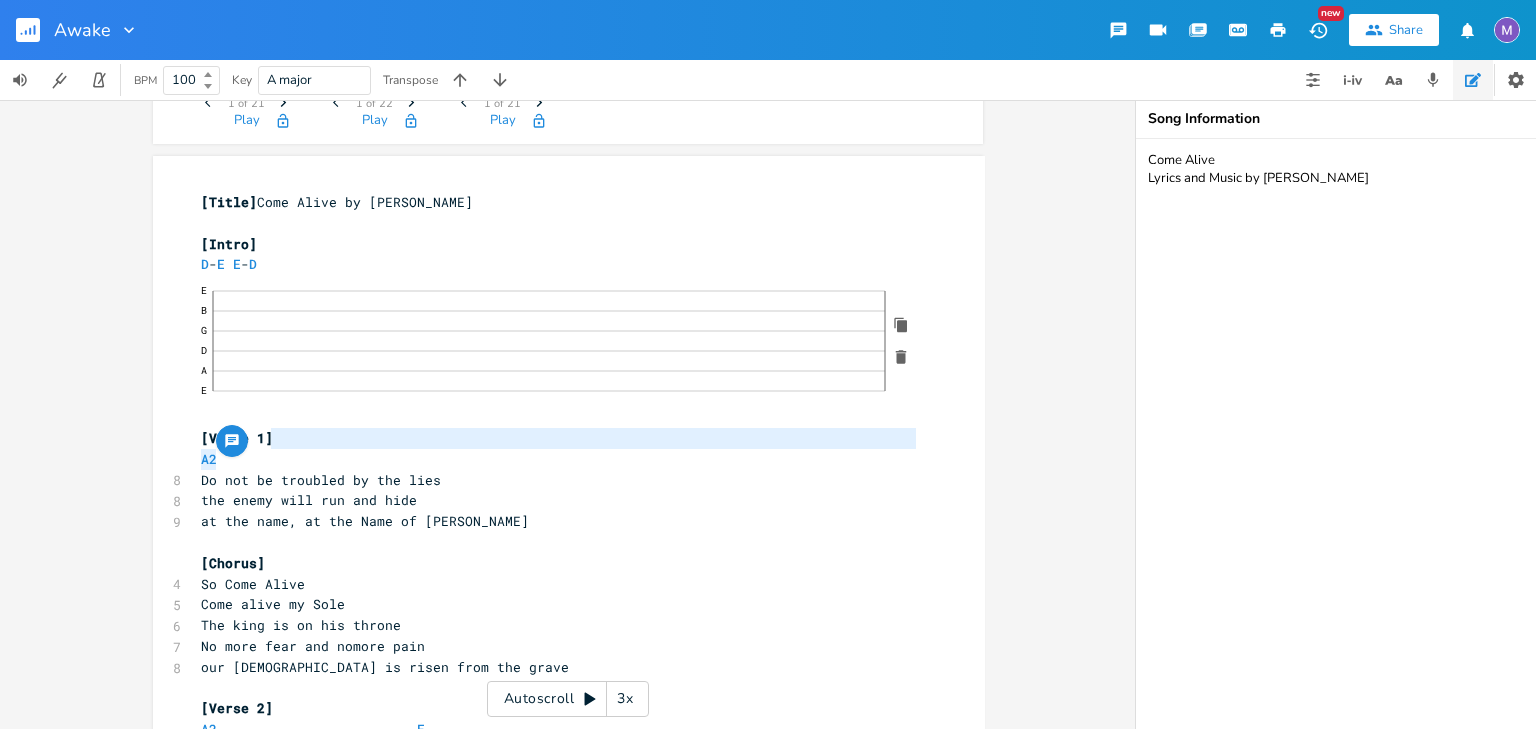 click on "—" 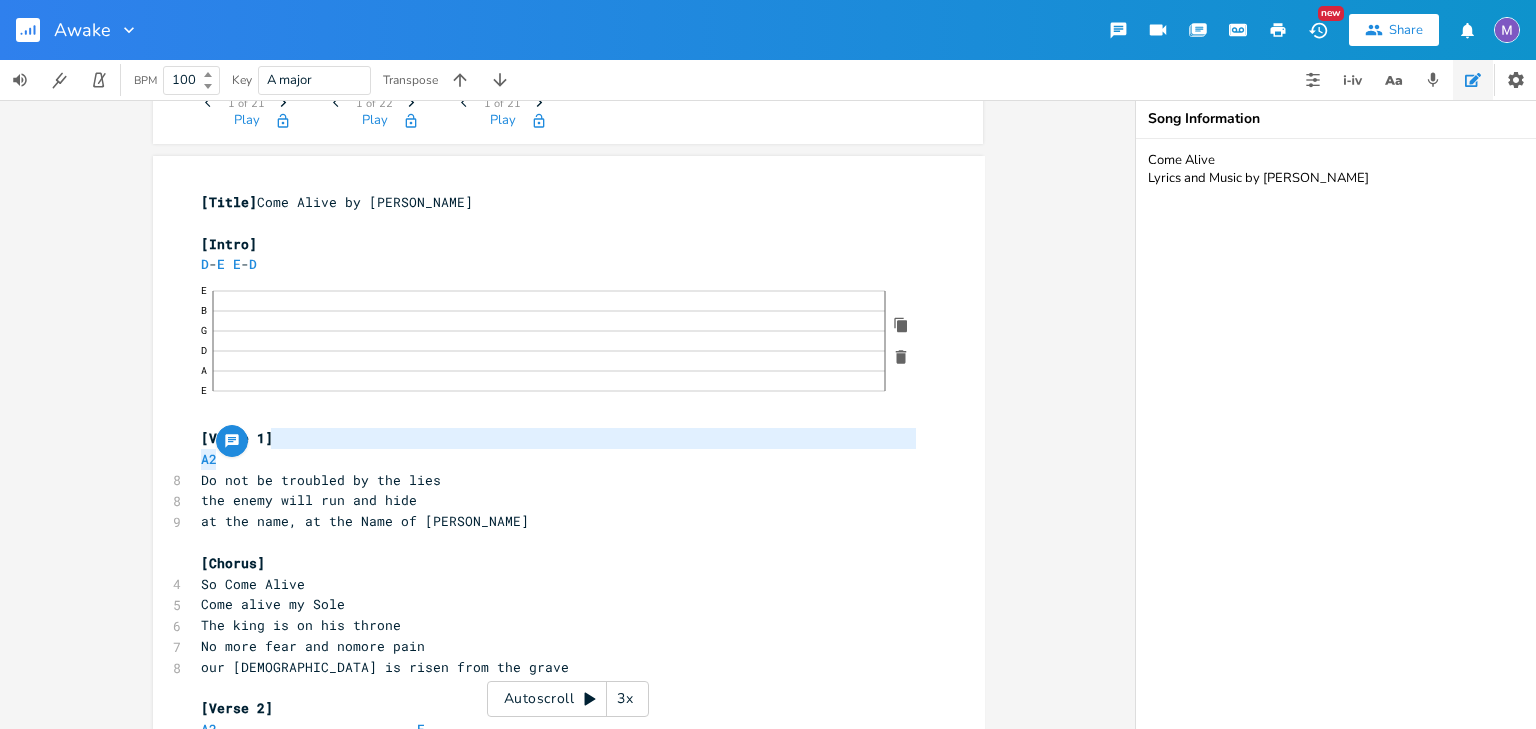click on "—" 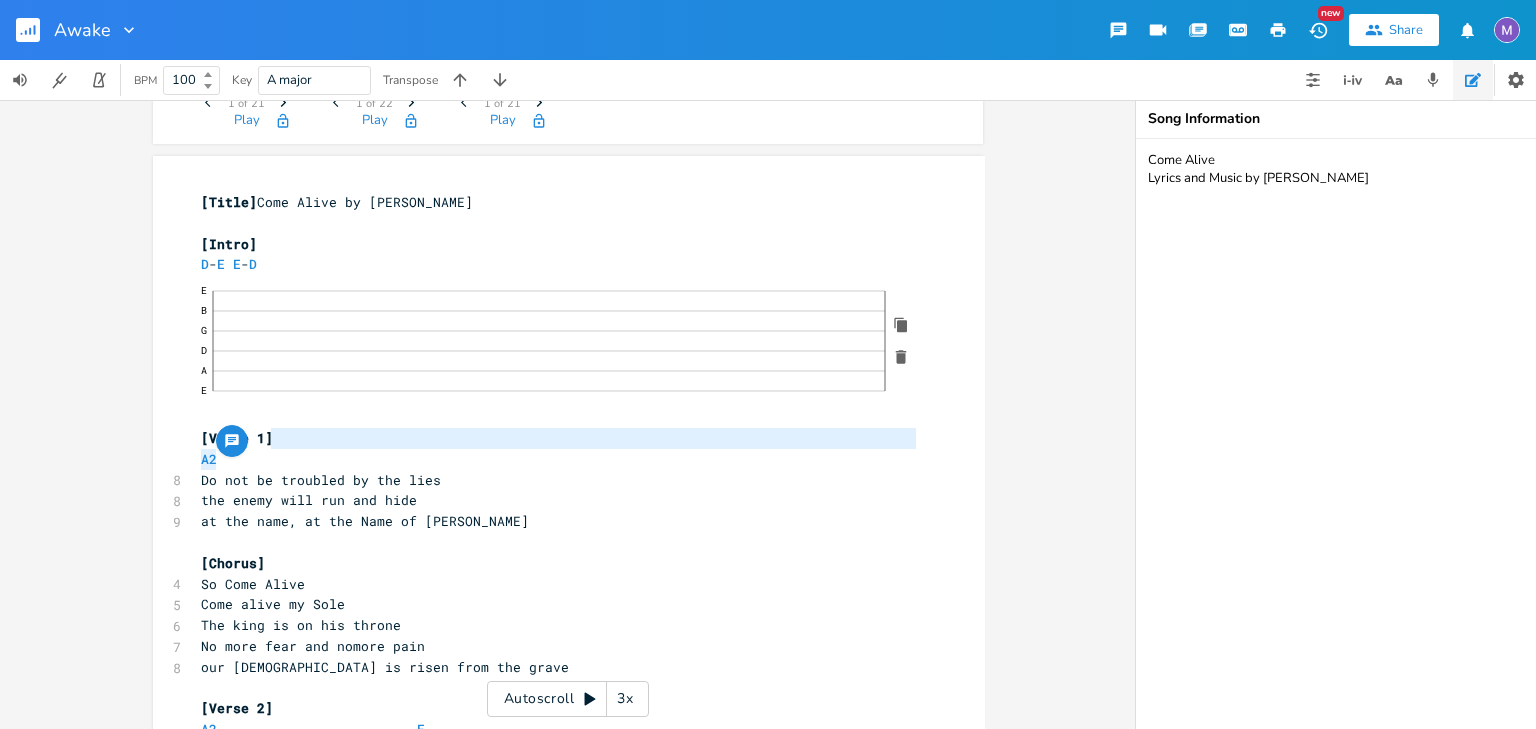 click on "—" 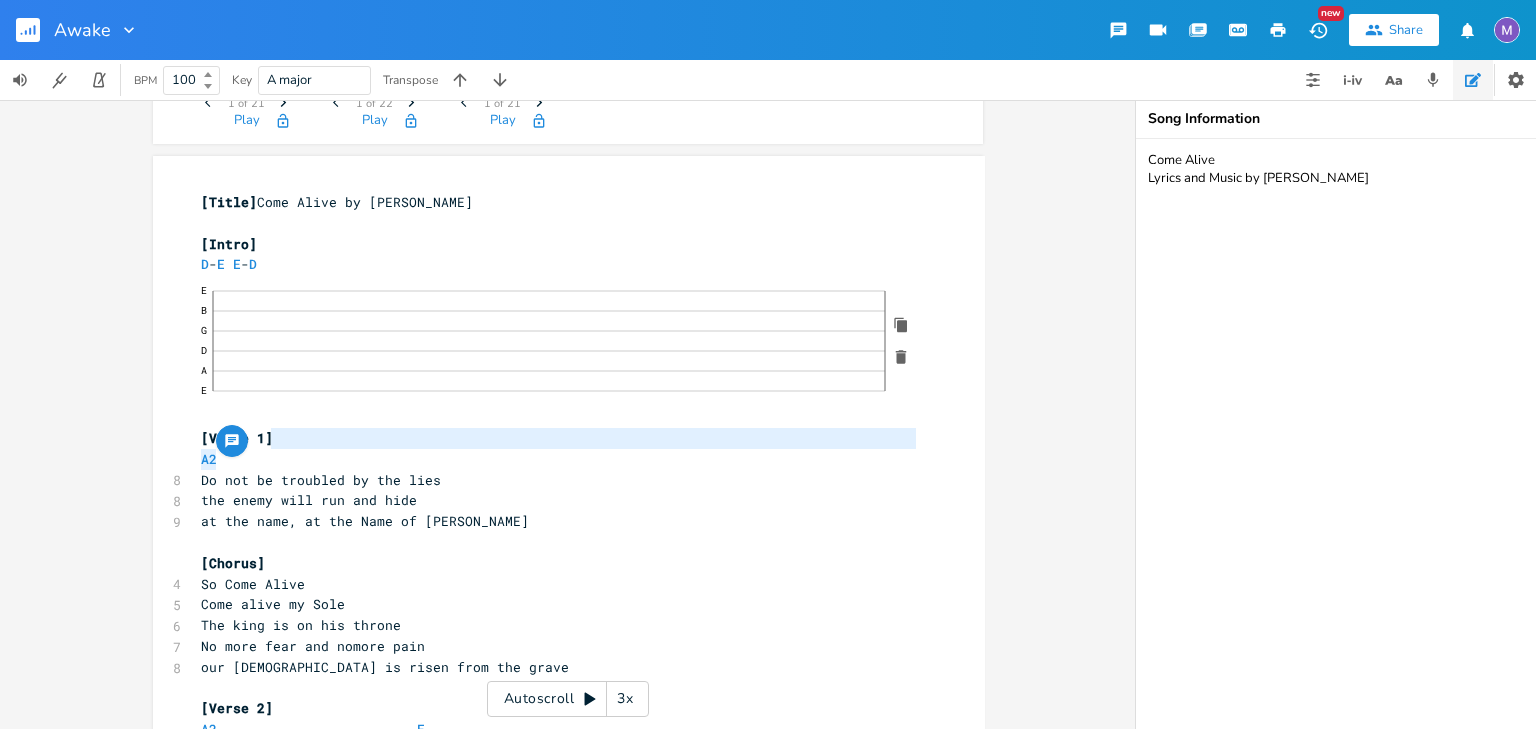click on "—" 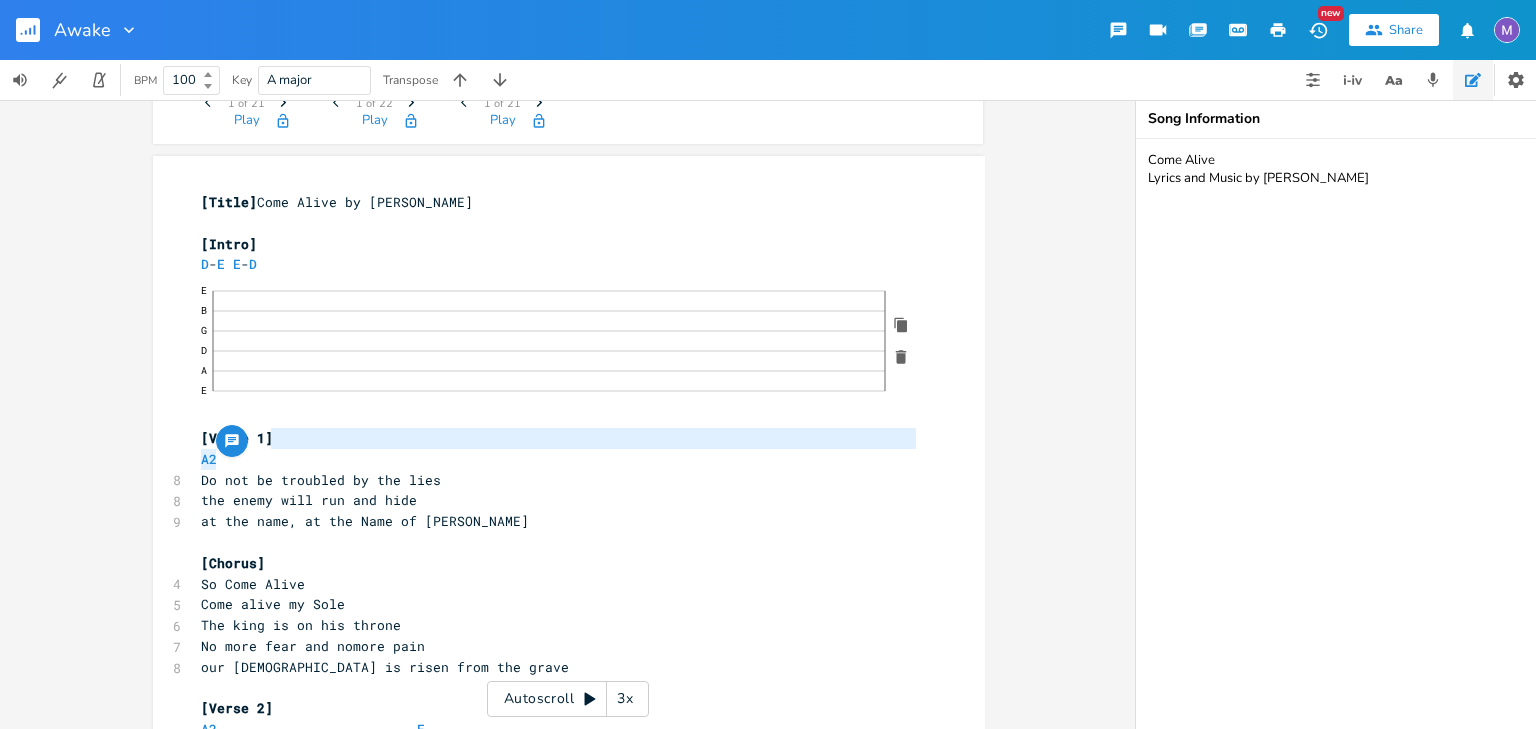 click on "7" 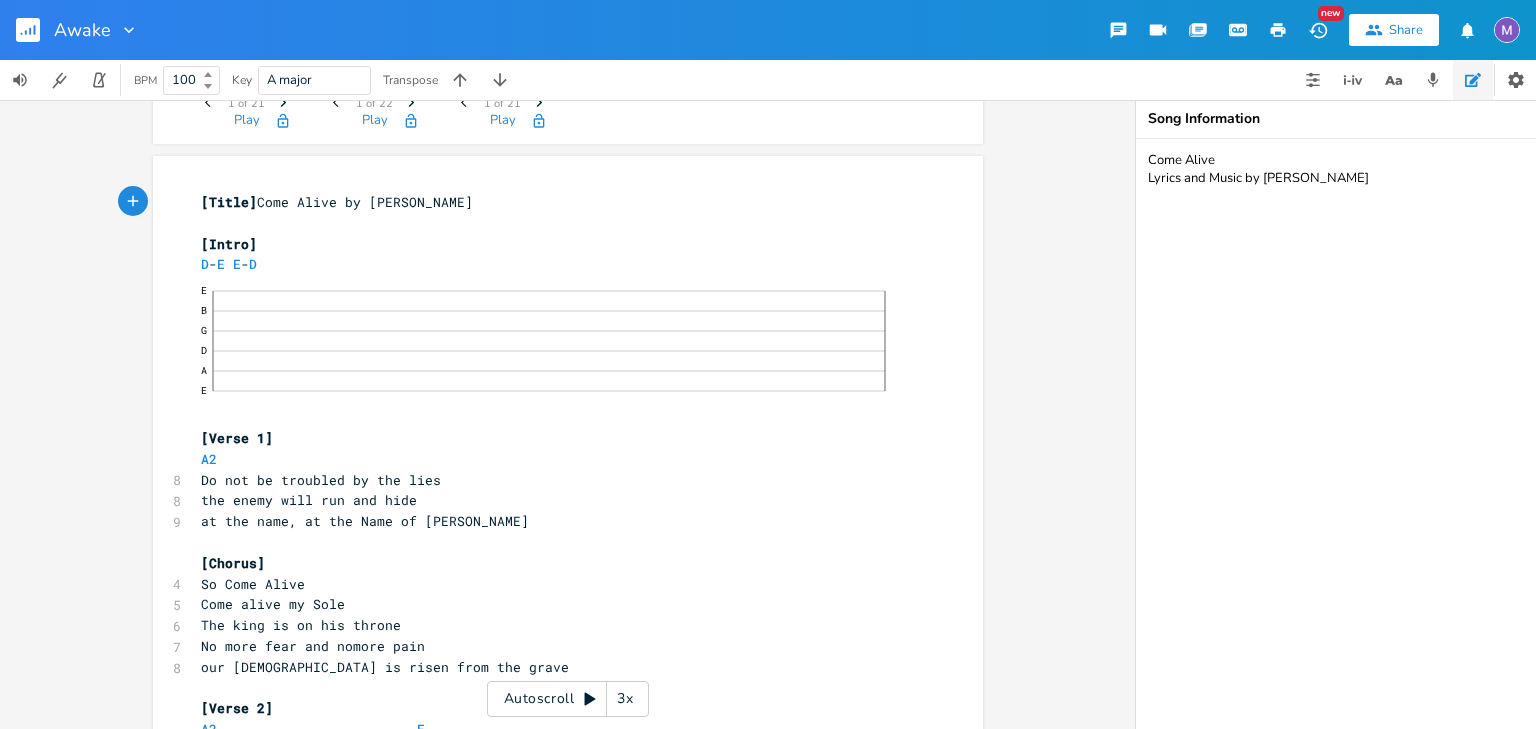click on "D - E   E - D" at bounding box center (558, 264) 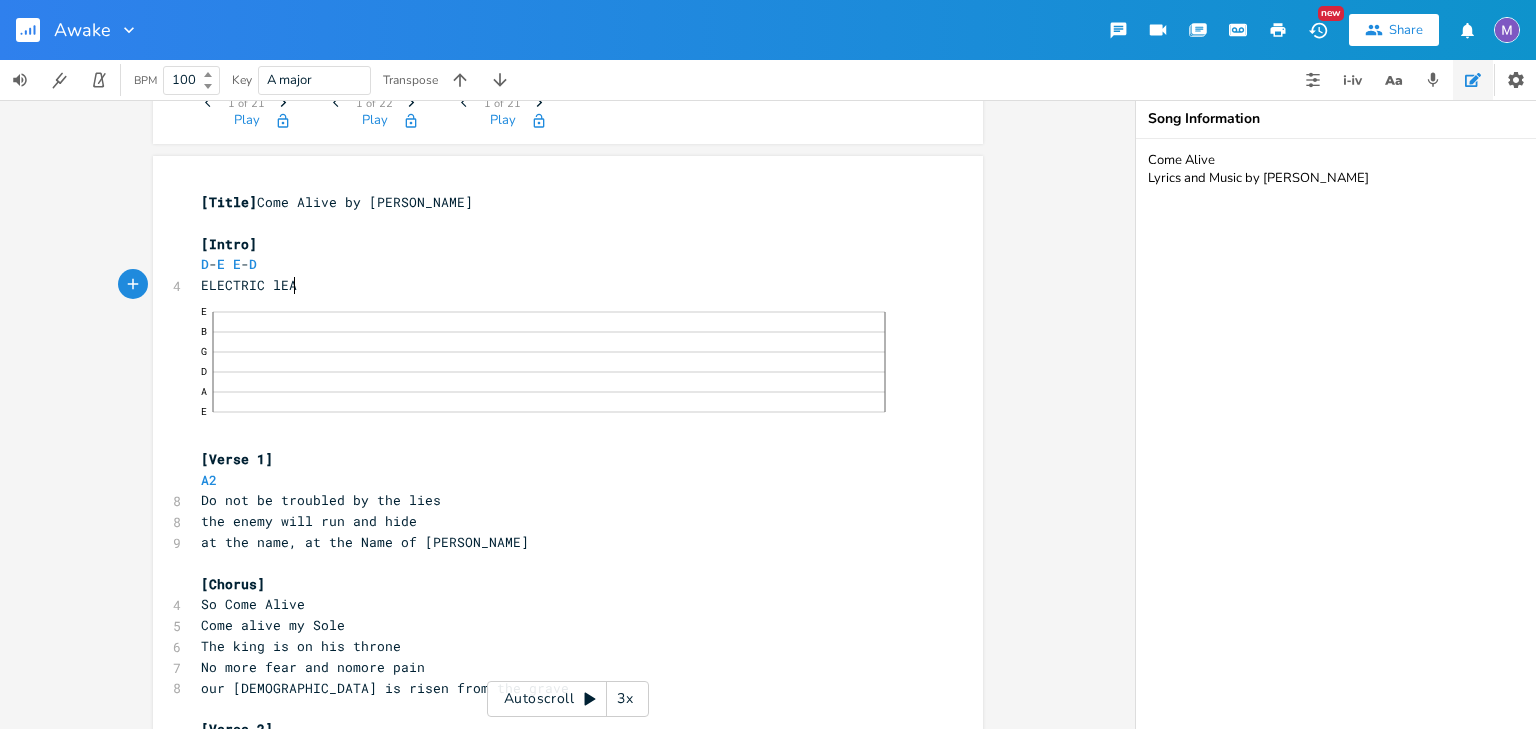 type on "ELECTRIC lEAD" 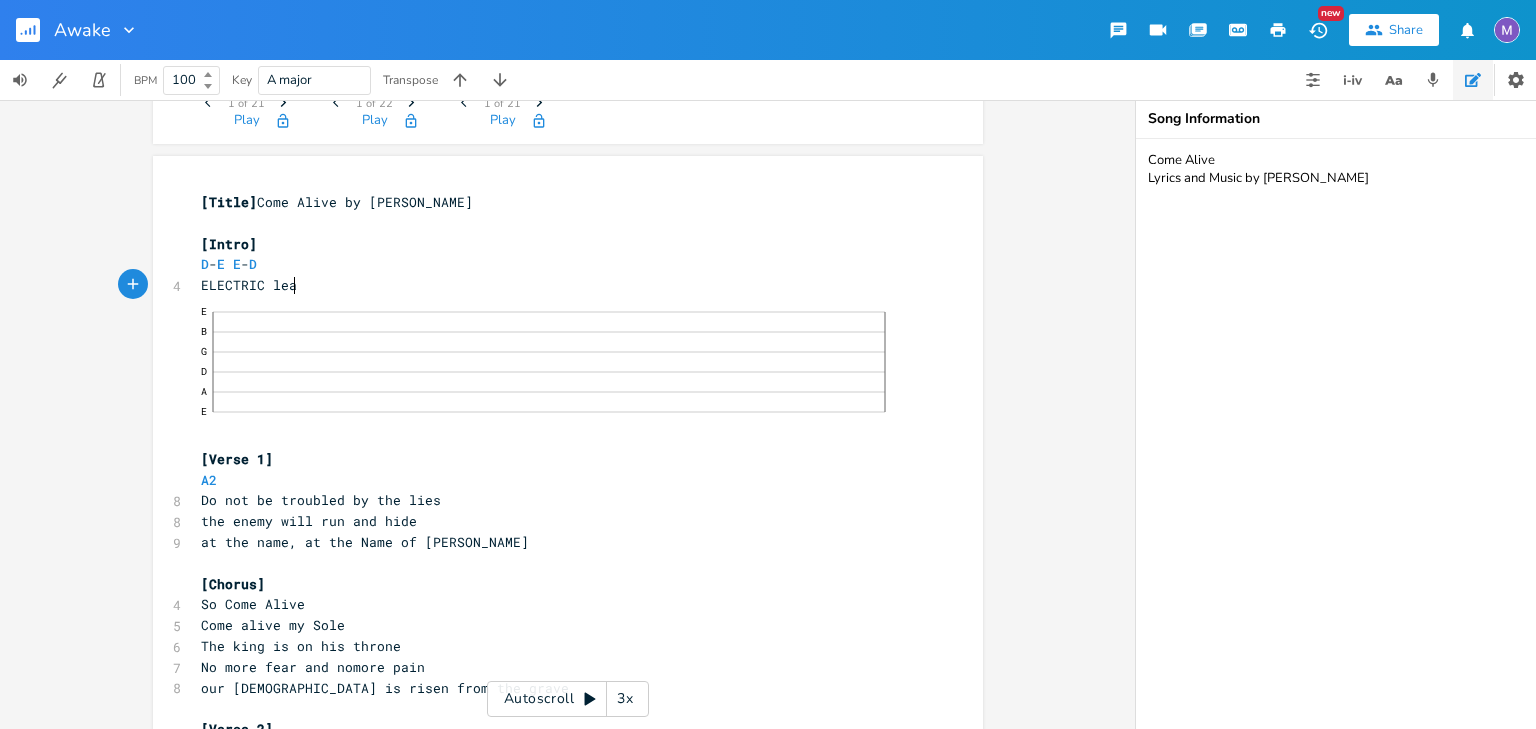 type on "lead" 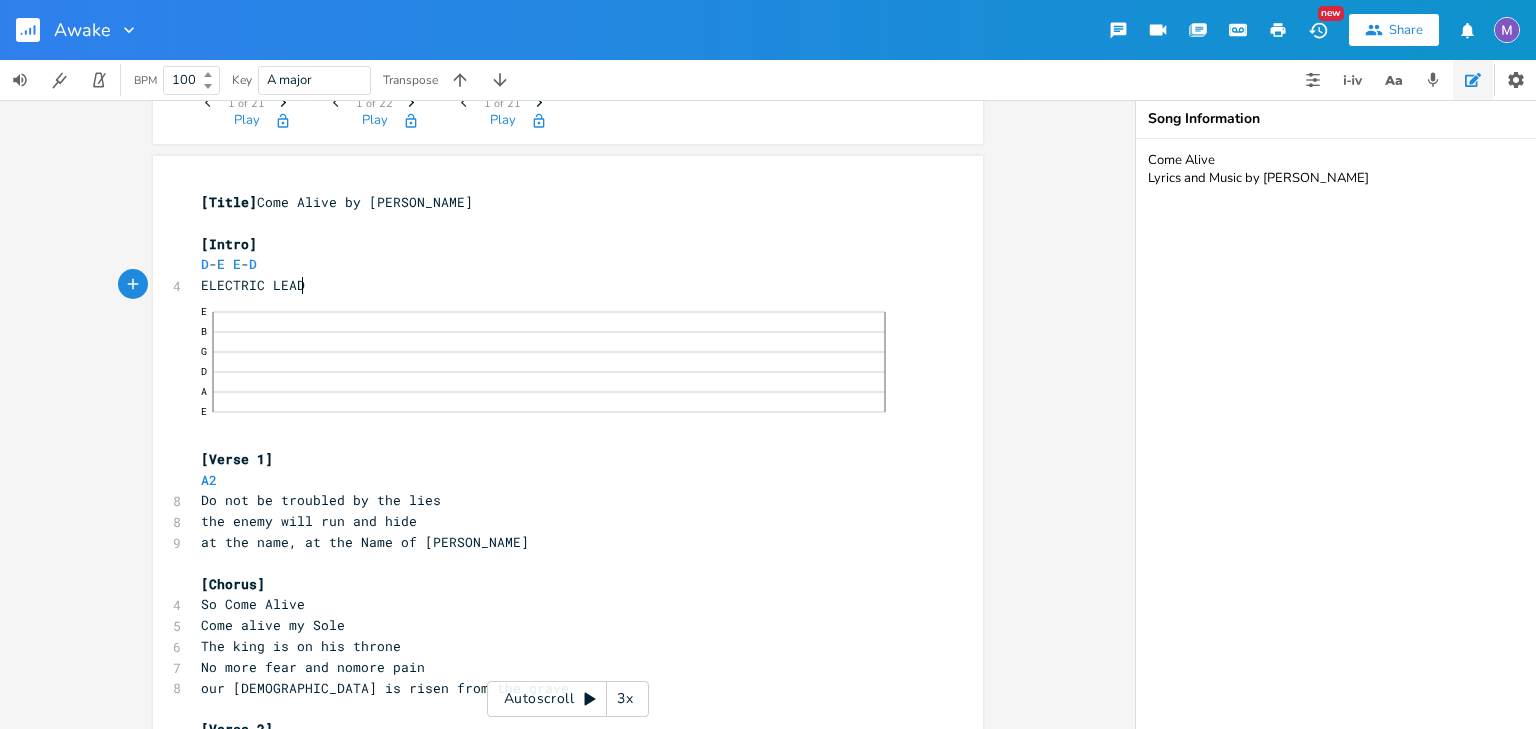 scroll, scrollTop: 0, scrollLeft: 32, axis: horizontal 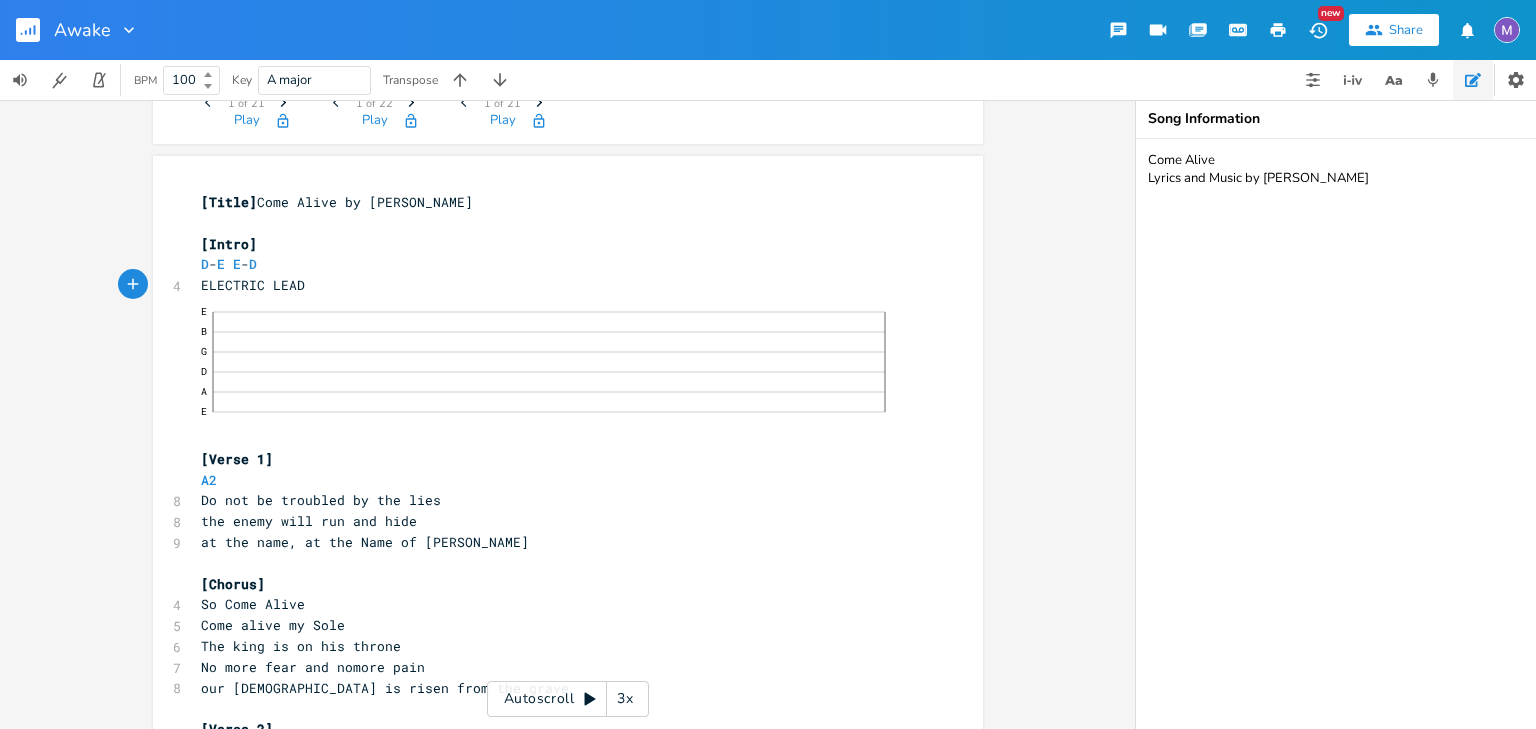 type on "LEAD" 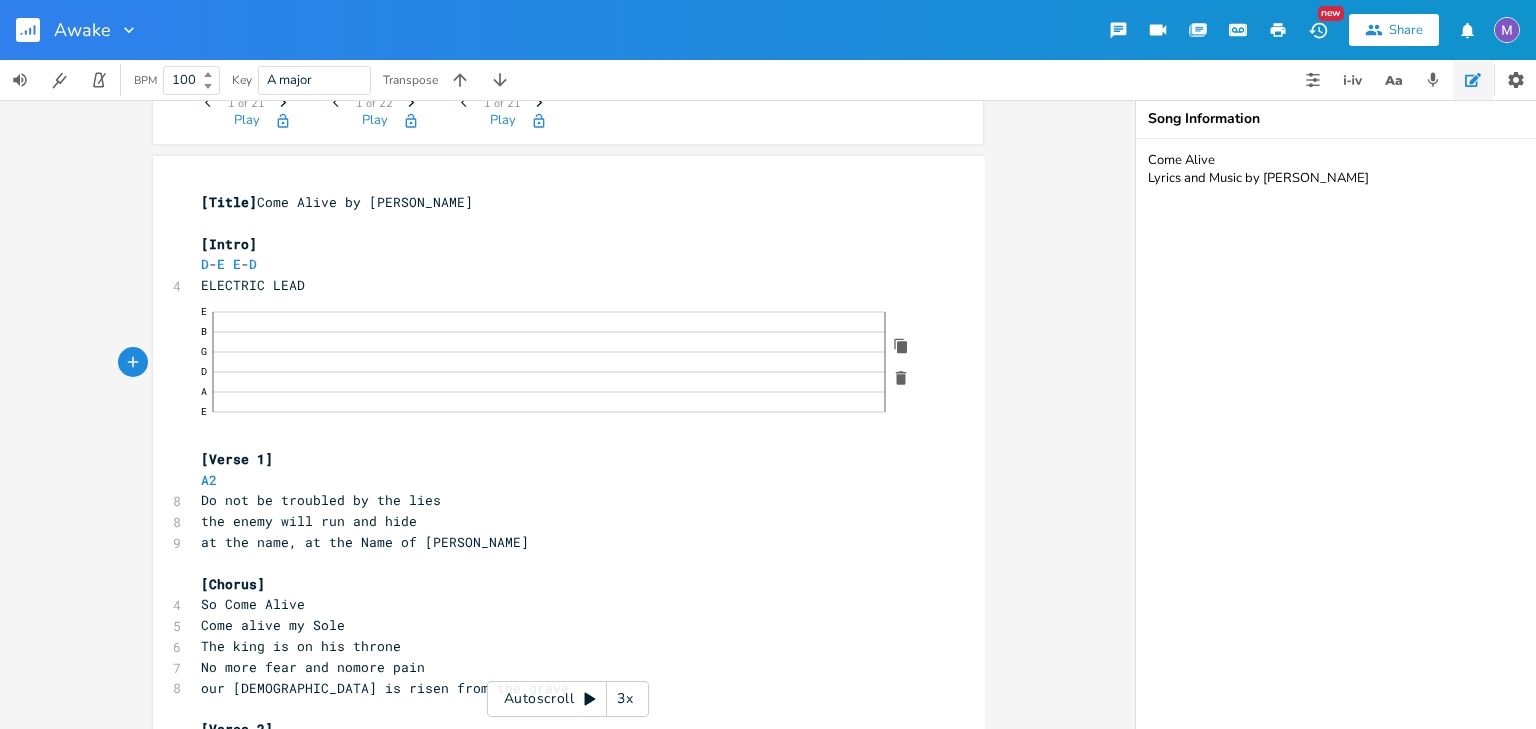 click on "—" 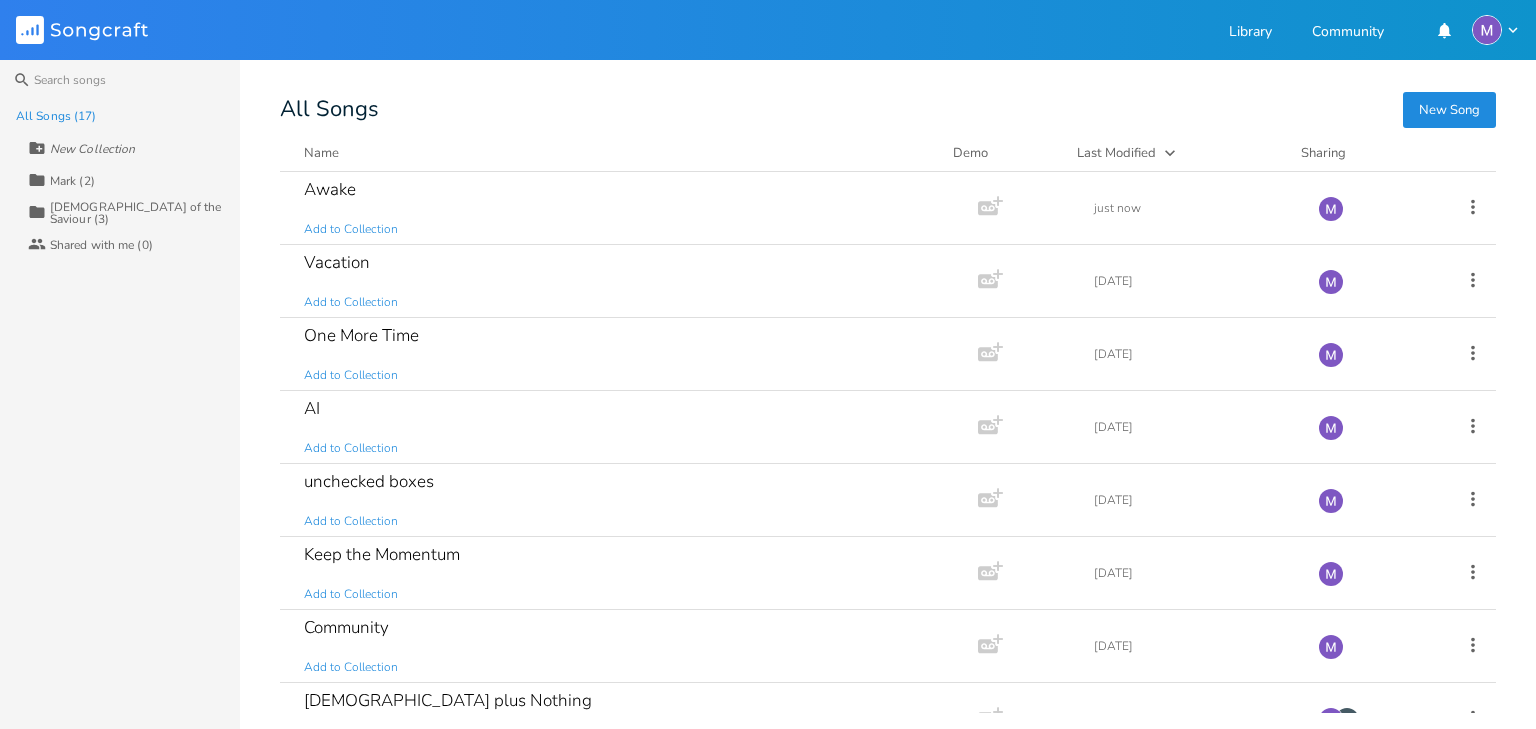 click on "One More Time Add to Collection" at bounding box center [625, 354] 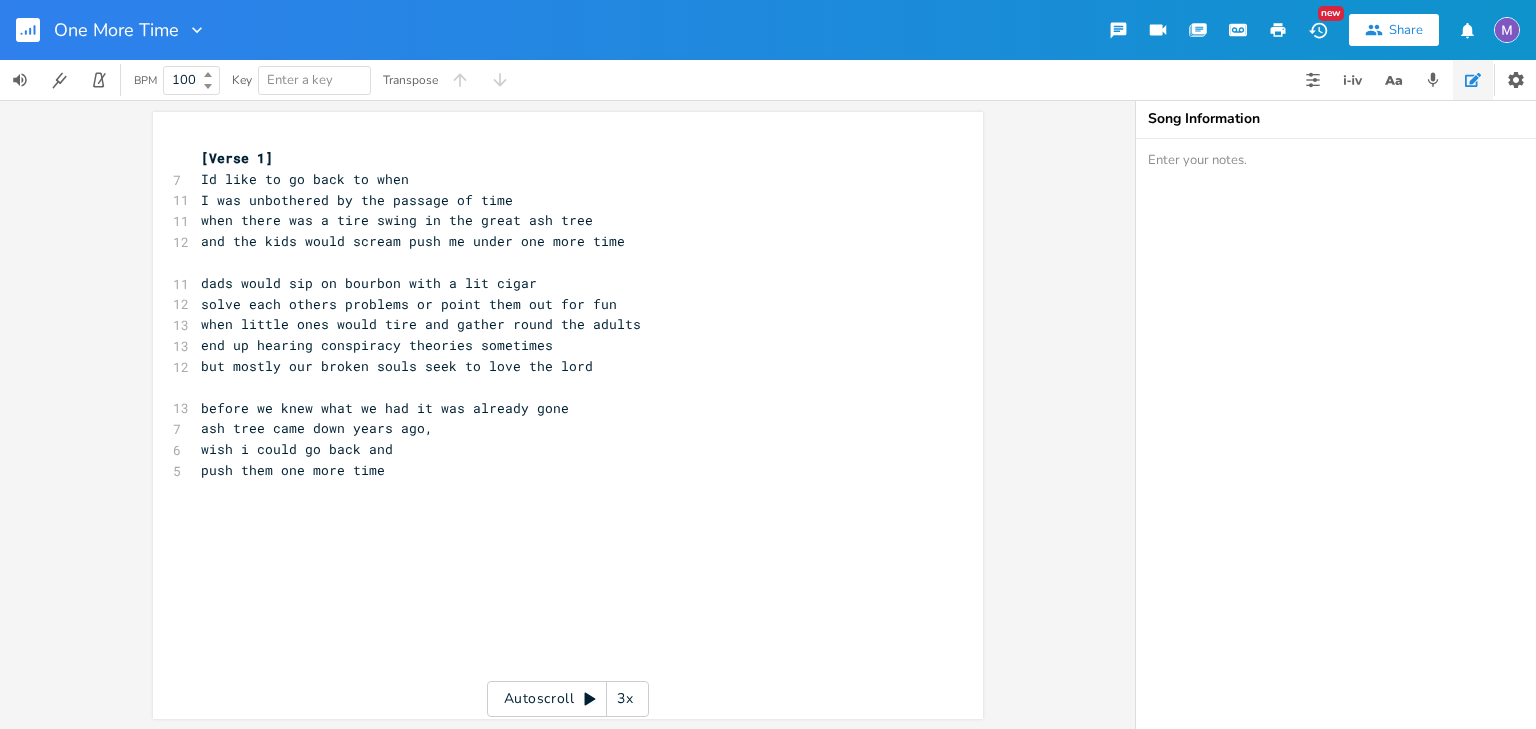 click 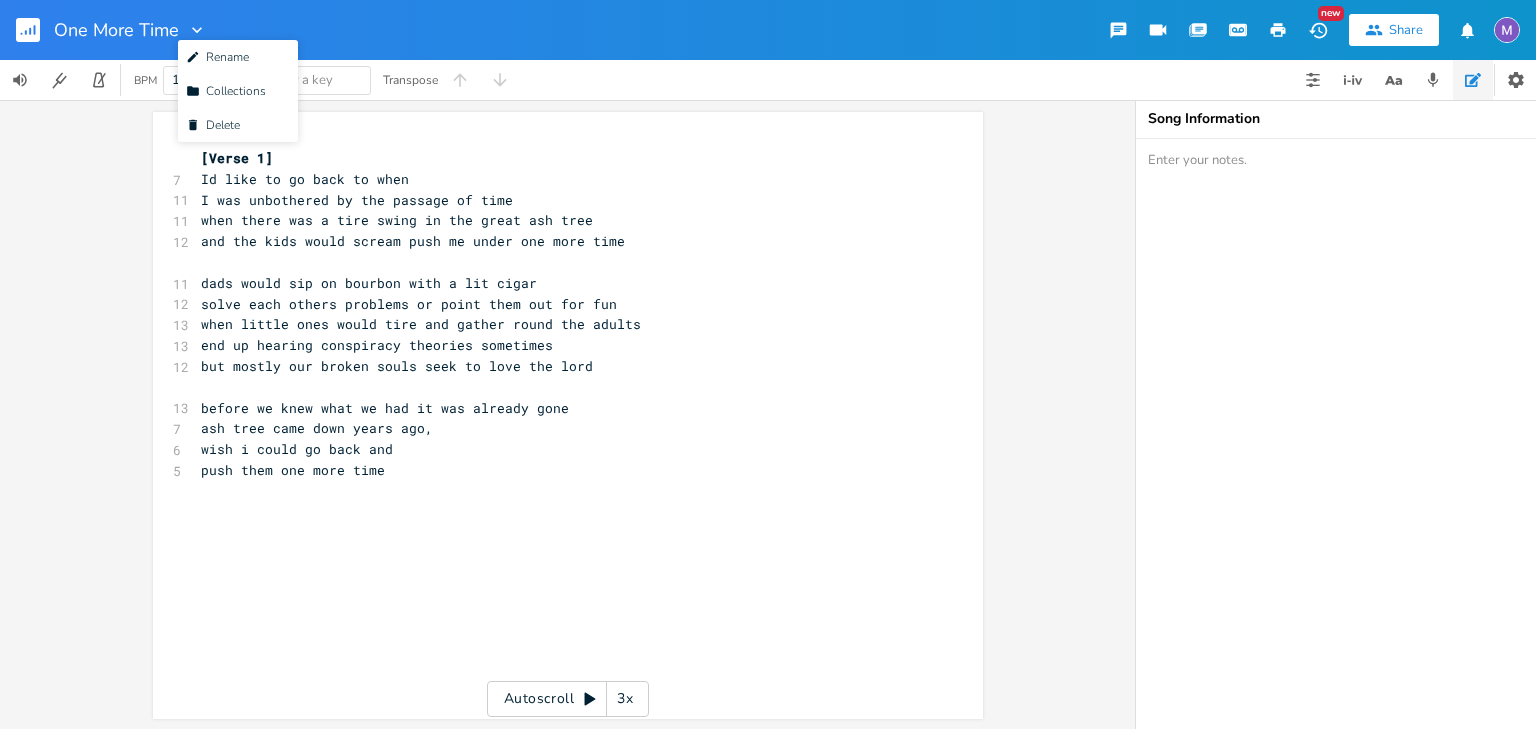 click at bounding box center [36, 30] 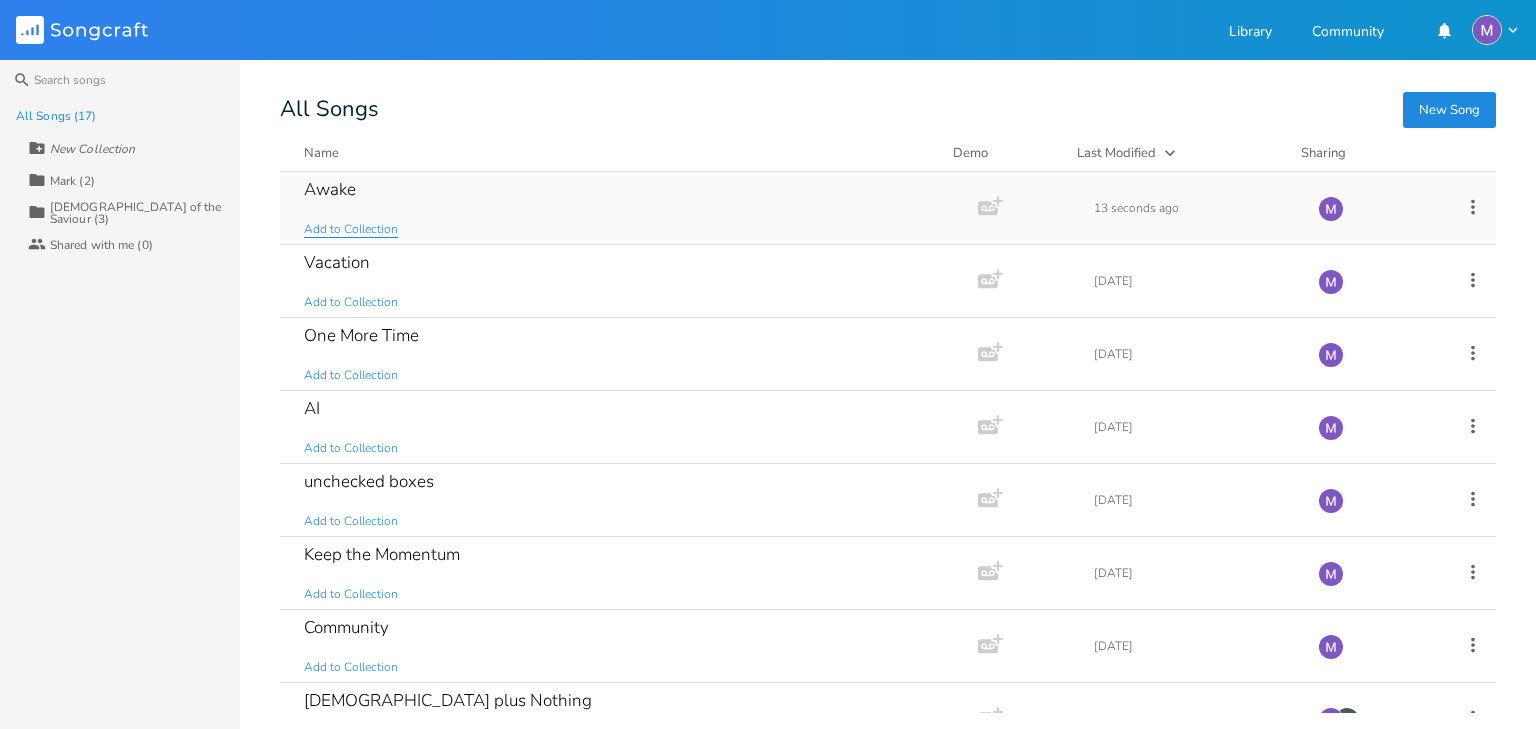 click on "Add to Collection" at bounding box center (351, 229) 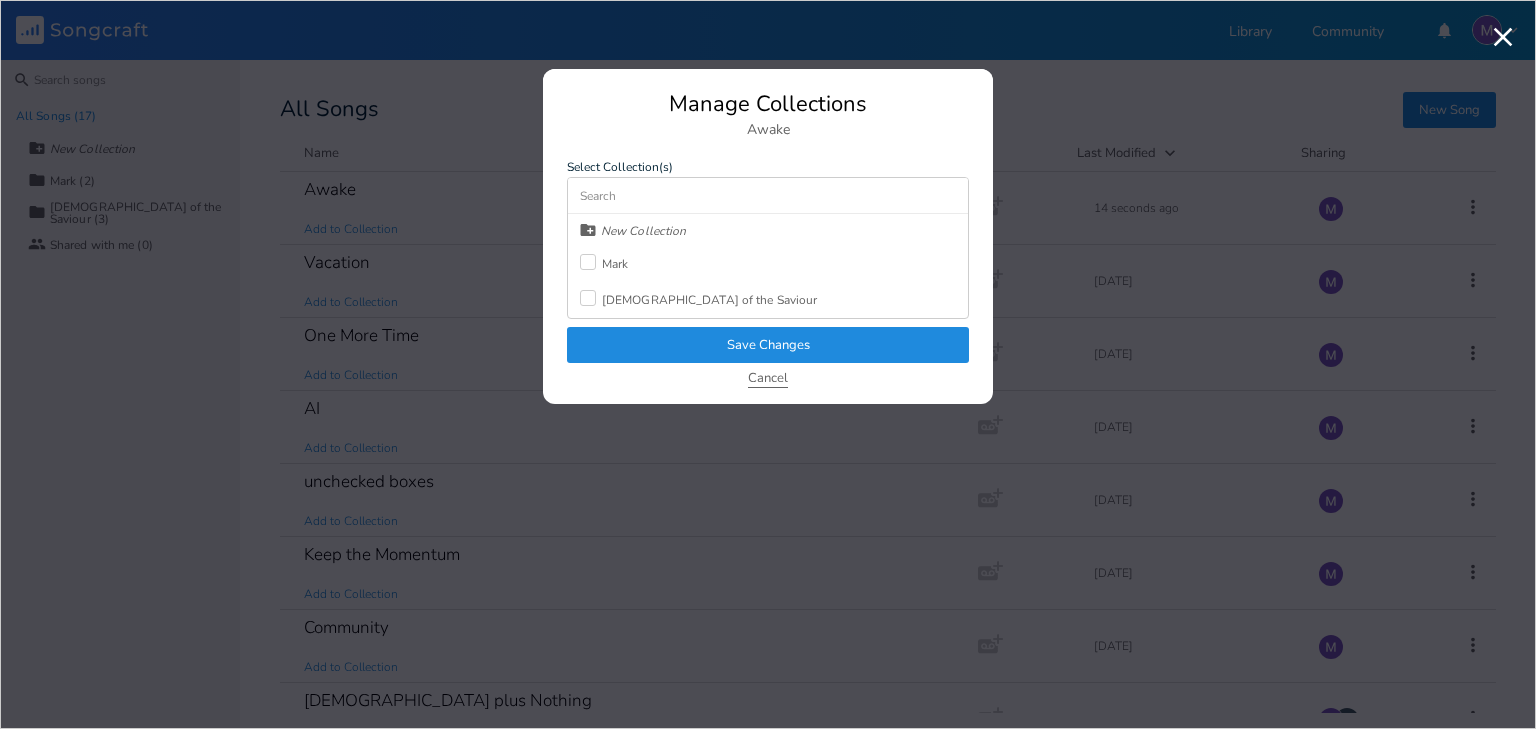 click on "Cancel" at bounding box center [768, 379] 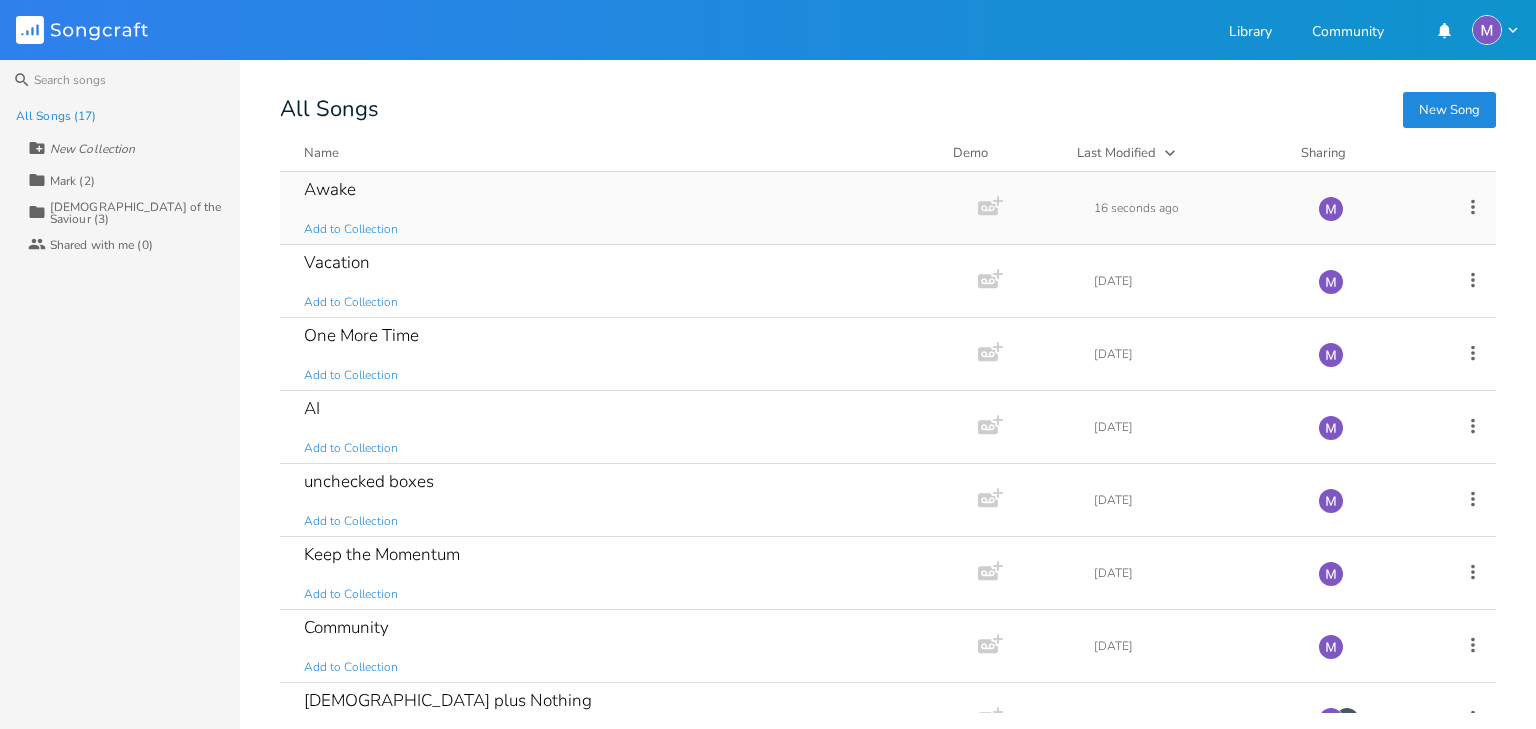 click on "Awake Add to Collection" at bounding box center (625, 208) 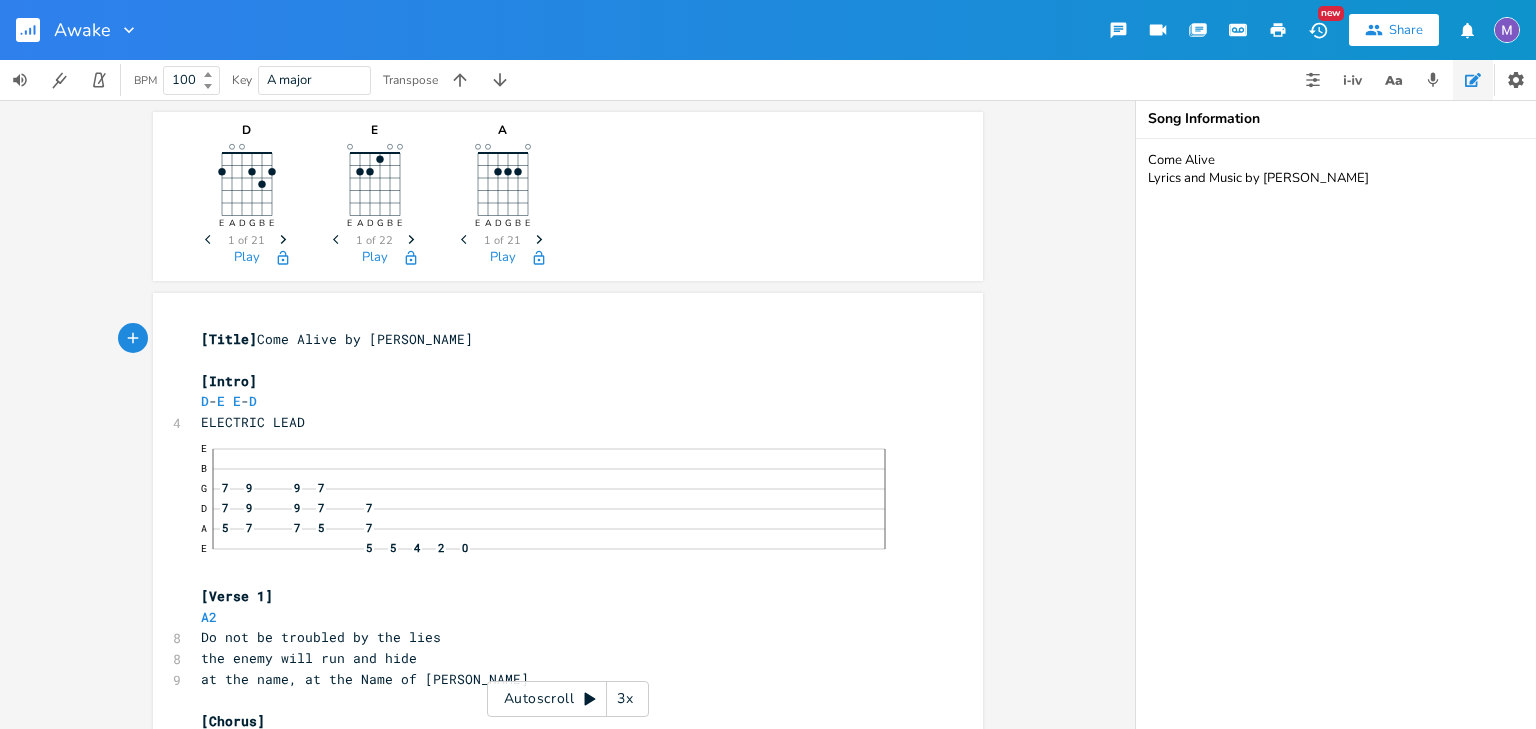 click on "Awake" at bounding box center [96, 30] 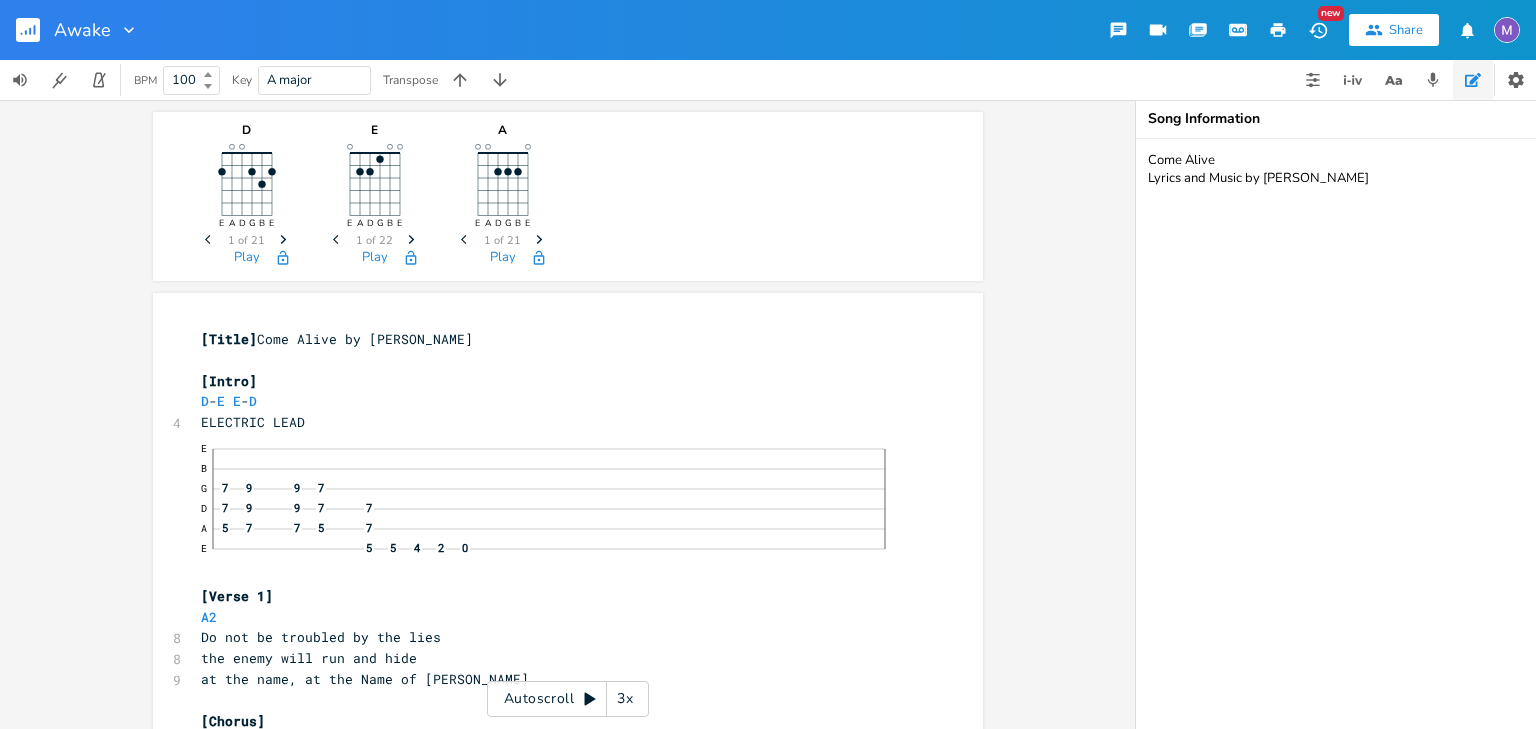 click on "Awake" at bounding box center [96, 30] 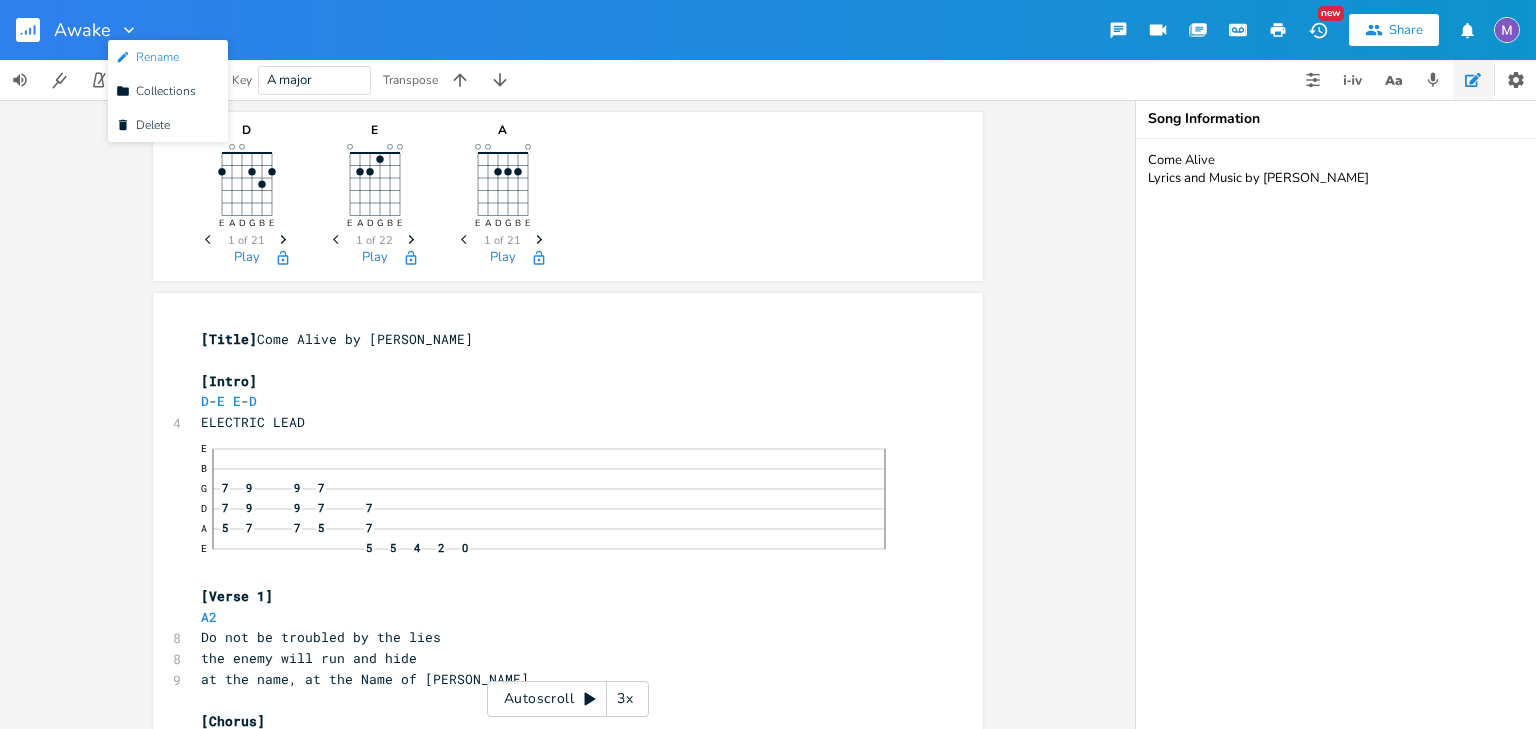 click on "Edit Rename" at bounding box center (168, 57) 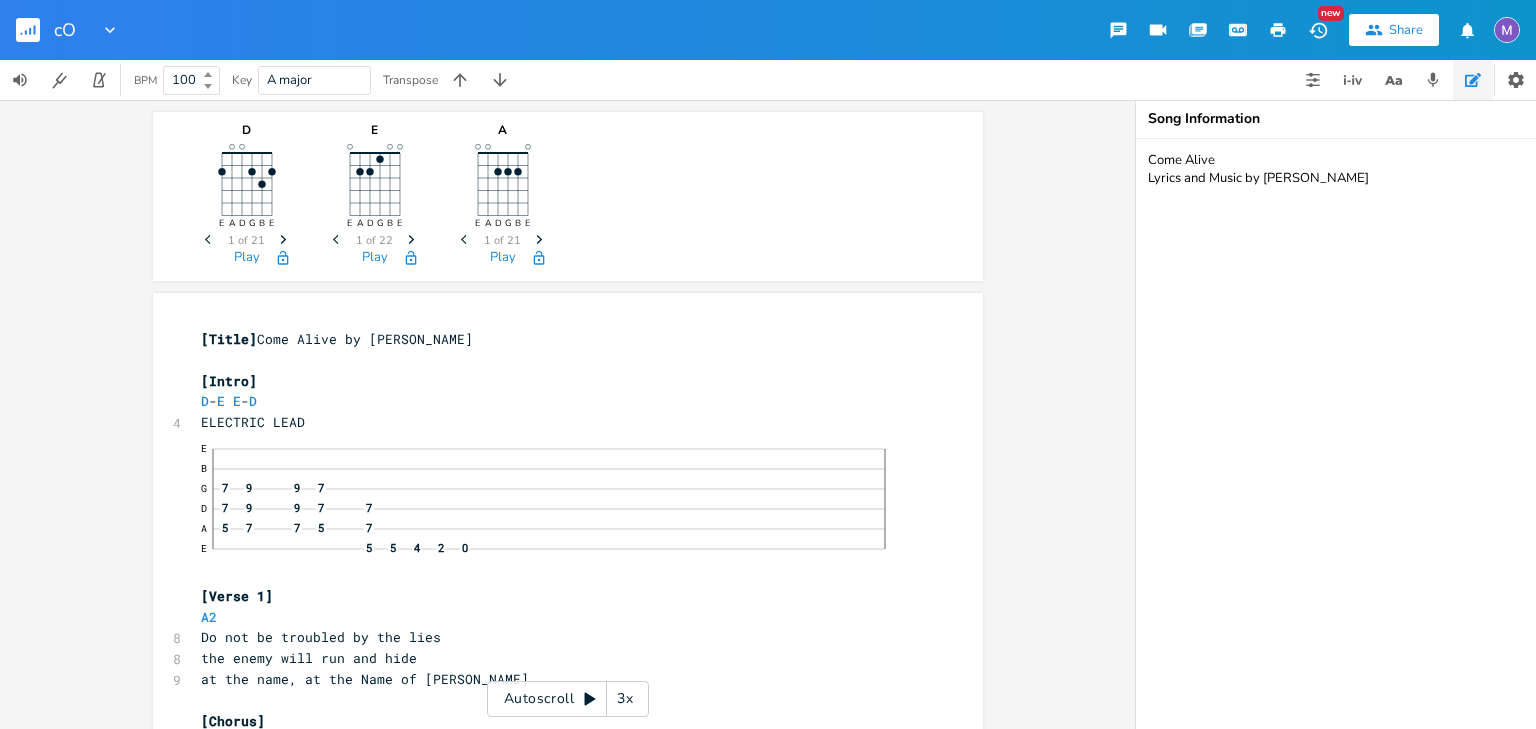 type on "c" 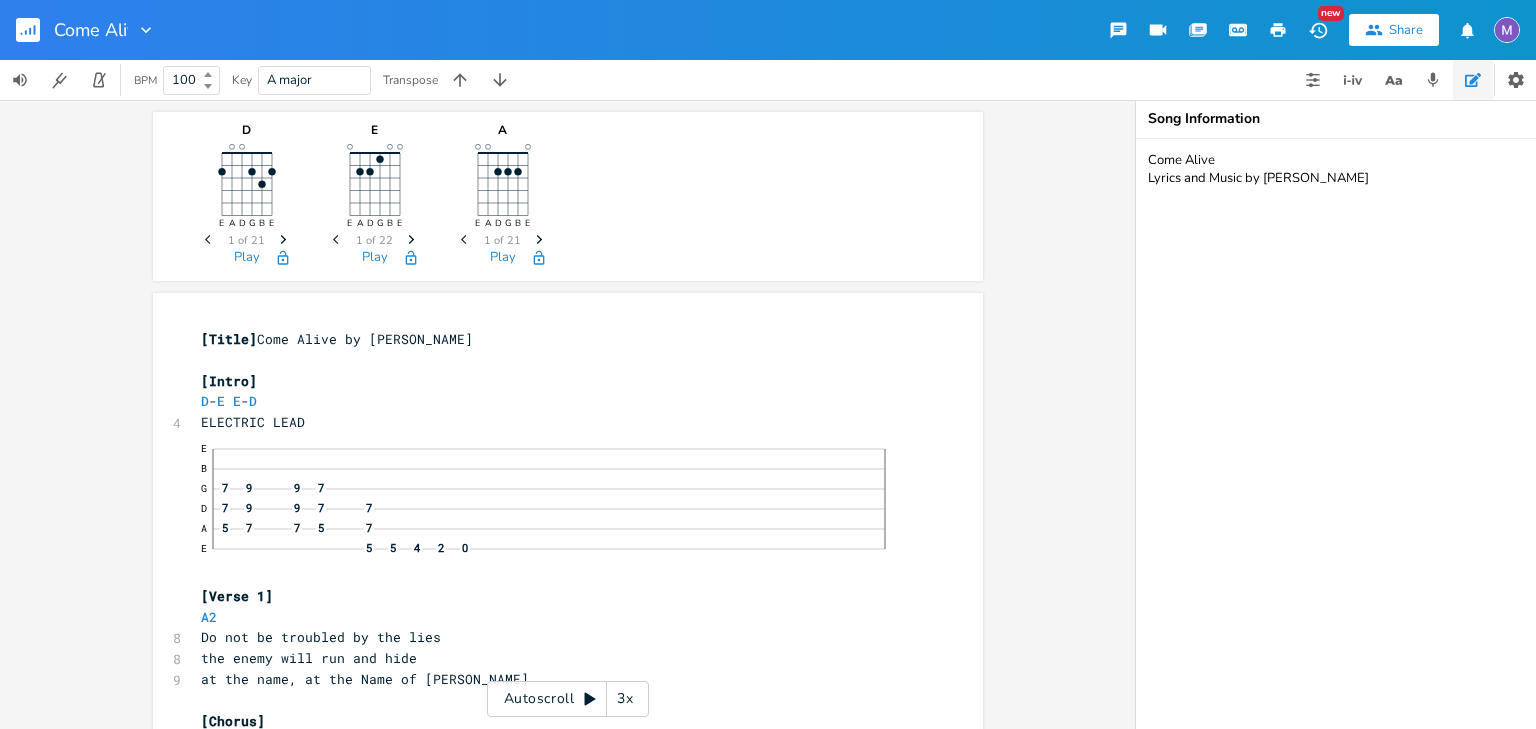 type on "Come Alive" 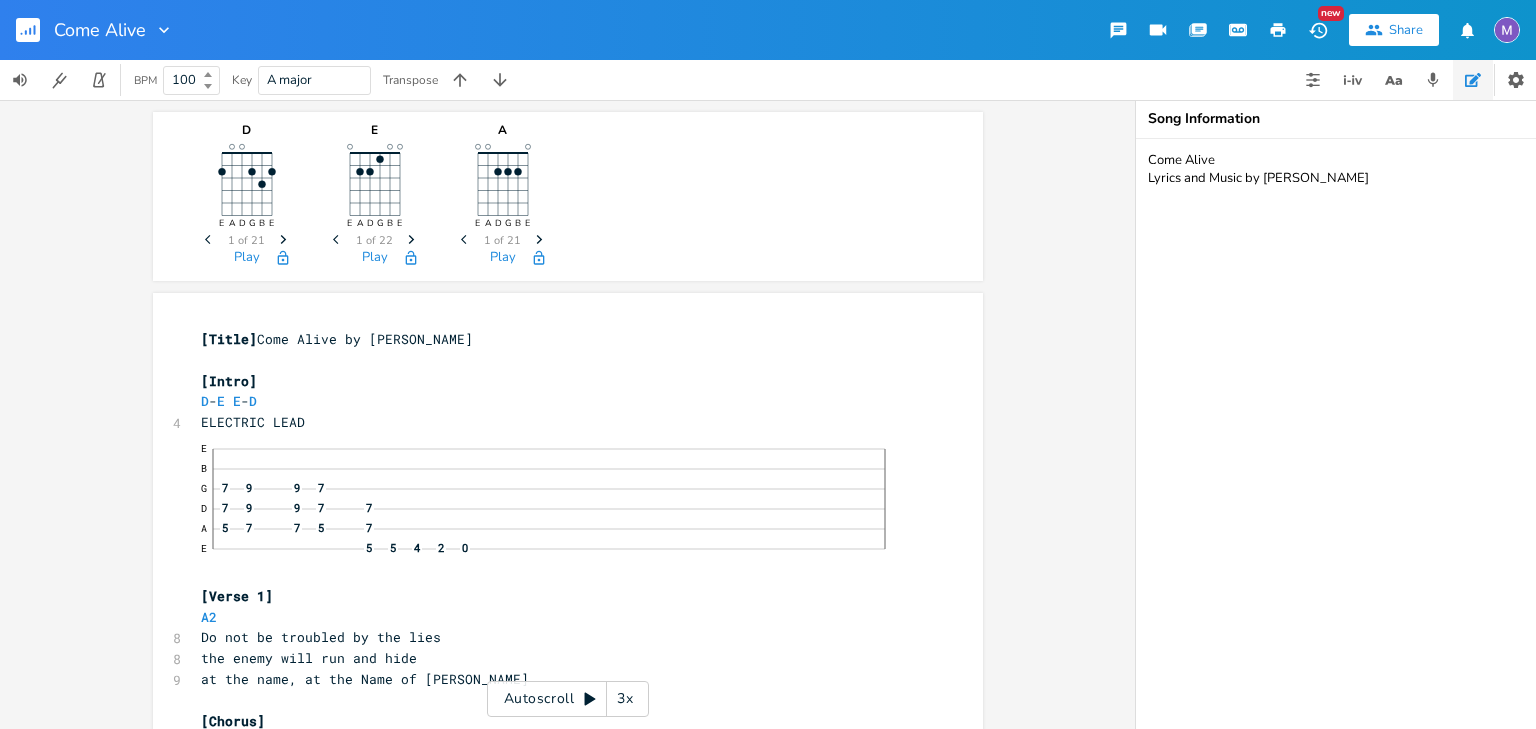 click on "D E A D G B E Previous 1 of 21 Next Play E E A D G B E Previous 1 of 22 Next Play A E A D G B E Previous 1 of 21 Next Play xxxxxxxxxx   [Title]  Come Alive by [PERSON_NAME] ​ [Intro] D - E   E - D   4 ELECTRIC LEAD E B G 7 9 9 7 D 7 9 9 7 7 A 5 7 7 5 7 E 5 5 4 2 0 [Verse 1] A2 8 Do not be troubled by the lies 8 the enemy will run and hide 9 at the name, at the Name of [PERSON_NAME] ​ [Chorus] 4 So Come Alive 5 Come alive my Sole 6 The king is on his throne 7 No more fear and nomore pain 8 our god is risen from the grave ​ [Verse 2] A2                           E 8 No longer bound by Sin and Shame A2                              E 8 He bore our Cross we bear his name D                           A 7 Sons and Daughters of the King A2                             E 8 The old has gone the new has come A2                           E 8 The work is finished it is done ​ [Bridge] E B 7 5 7 5 7 7 5 7 5 7 10 10 9 10 10 9 G 6 6 6 6 9 9 9 9 9 9 D A E Autoscroll" at bounding box center [567, 414] 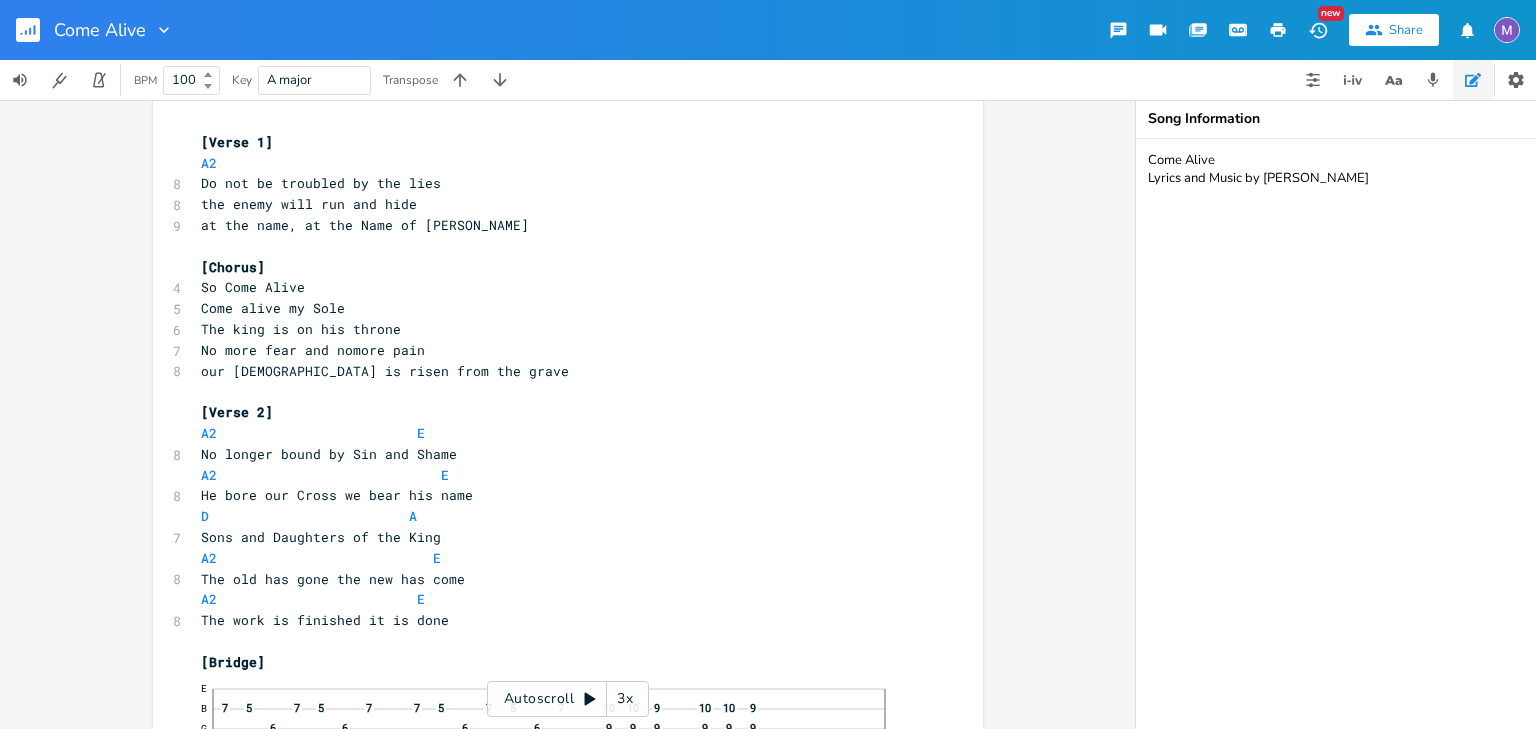 scroll, scrollTop: 457, scrollLeft: 0, axis: vertical 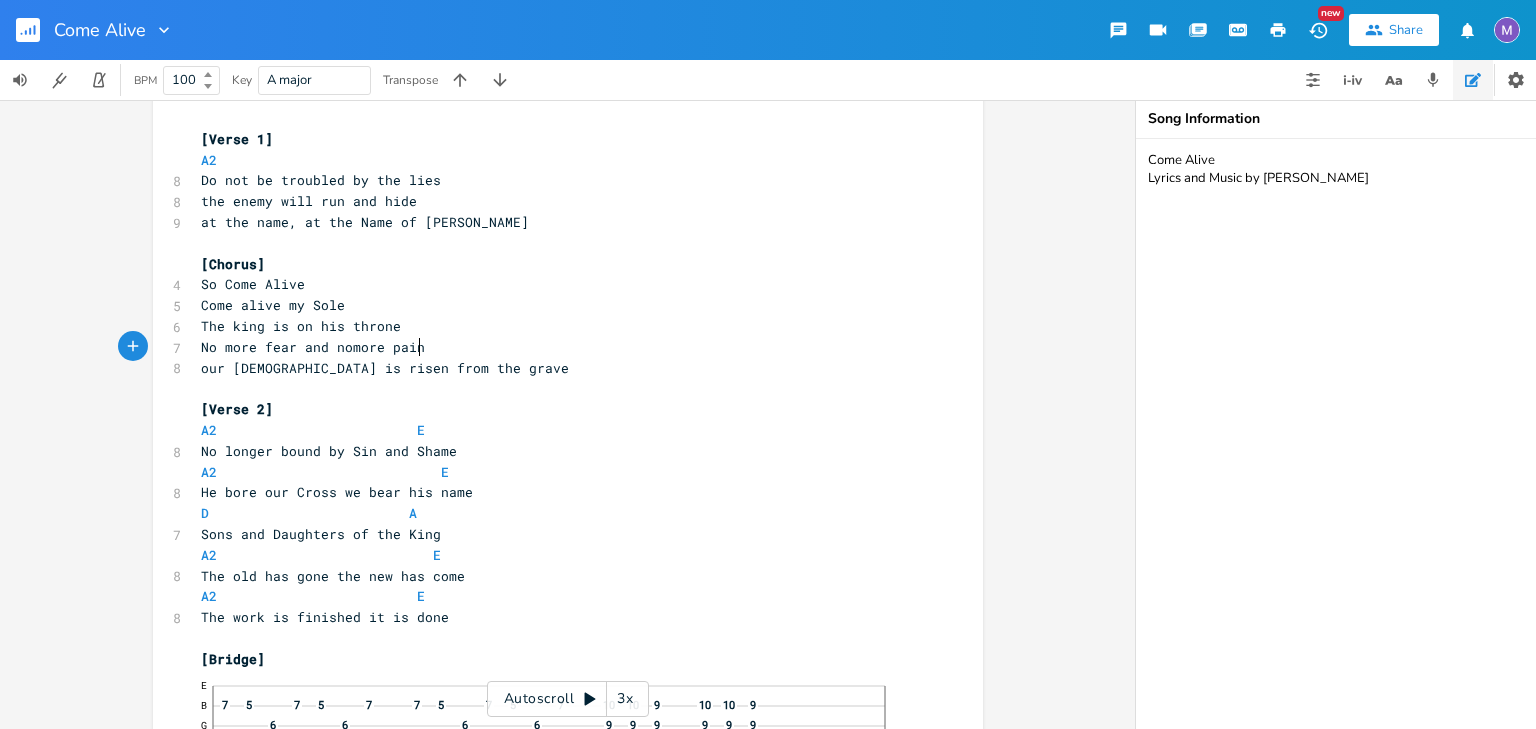 click on "No more fear and nomore pain" at bounding box center (558, 347) 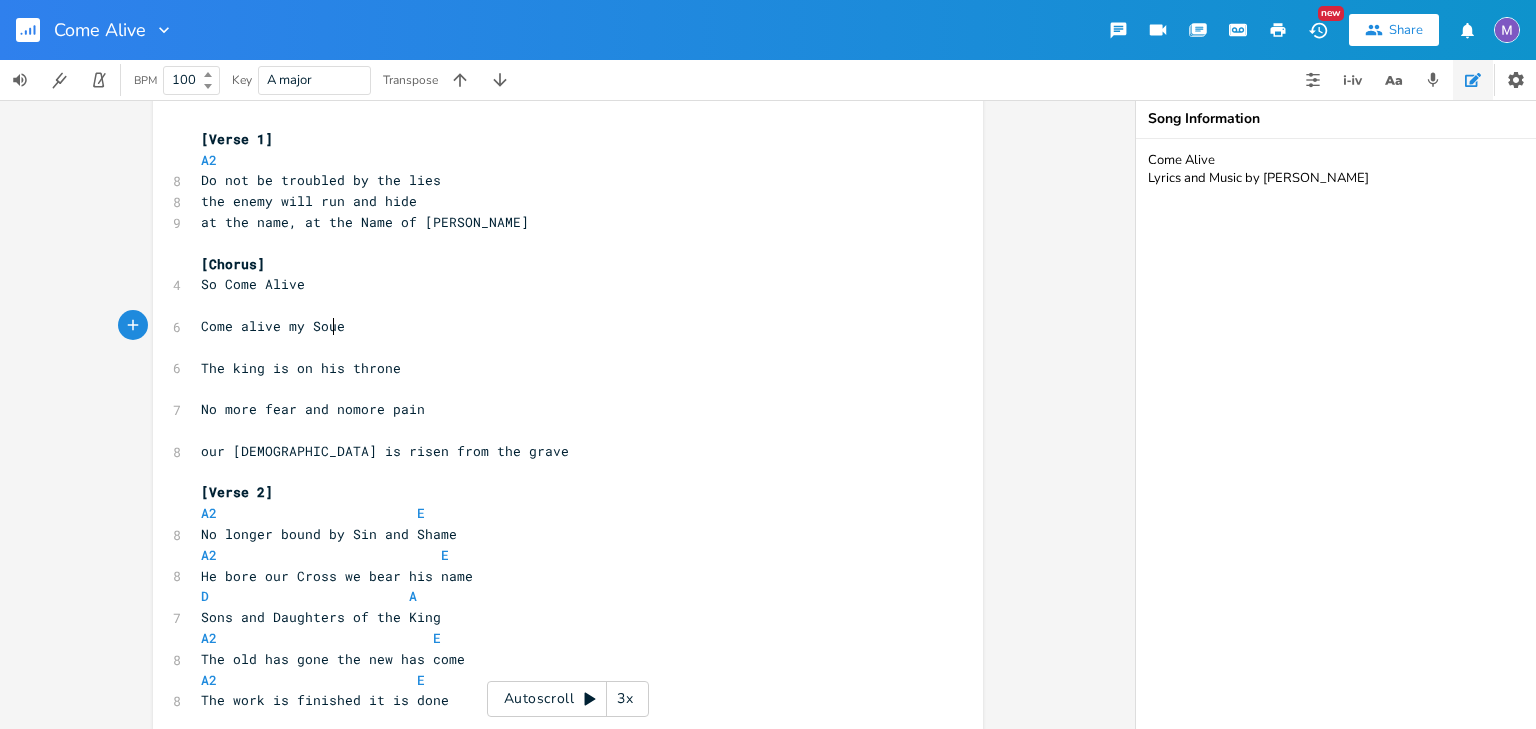 scroll, scrollTop: 0, scrollLeft: 5, axis: horizontal 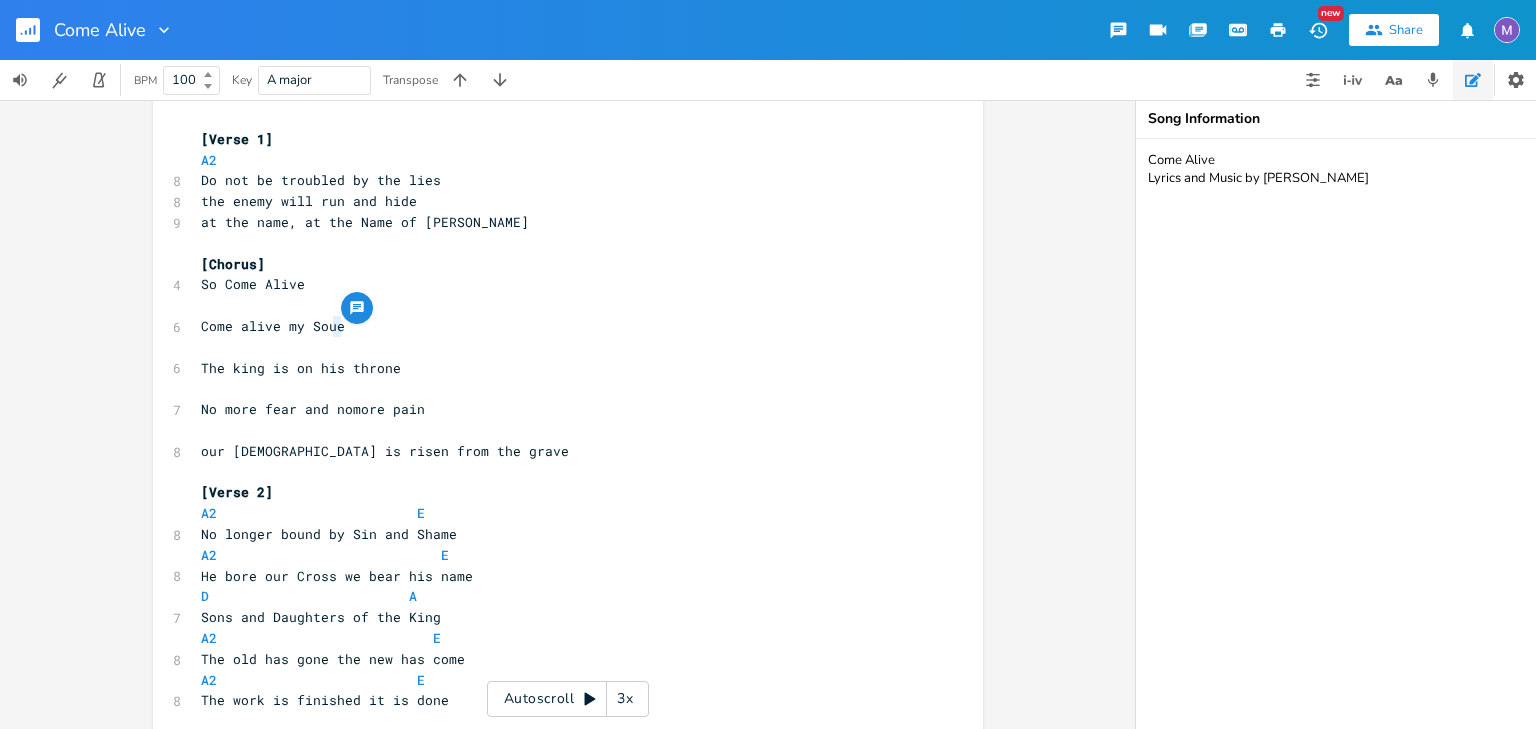 type on "l" 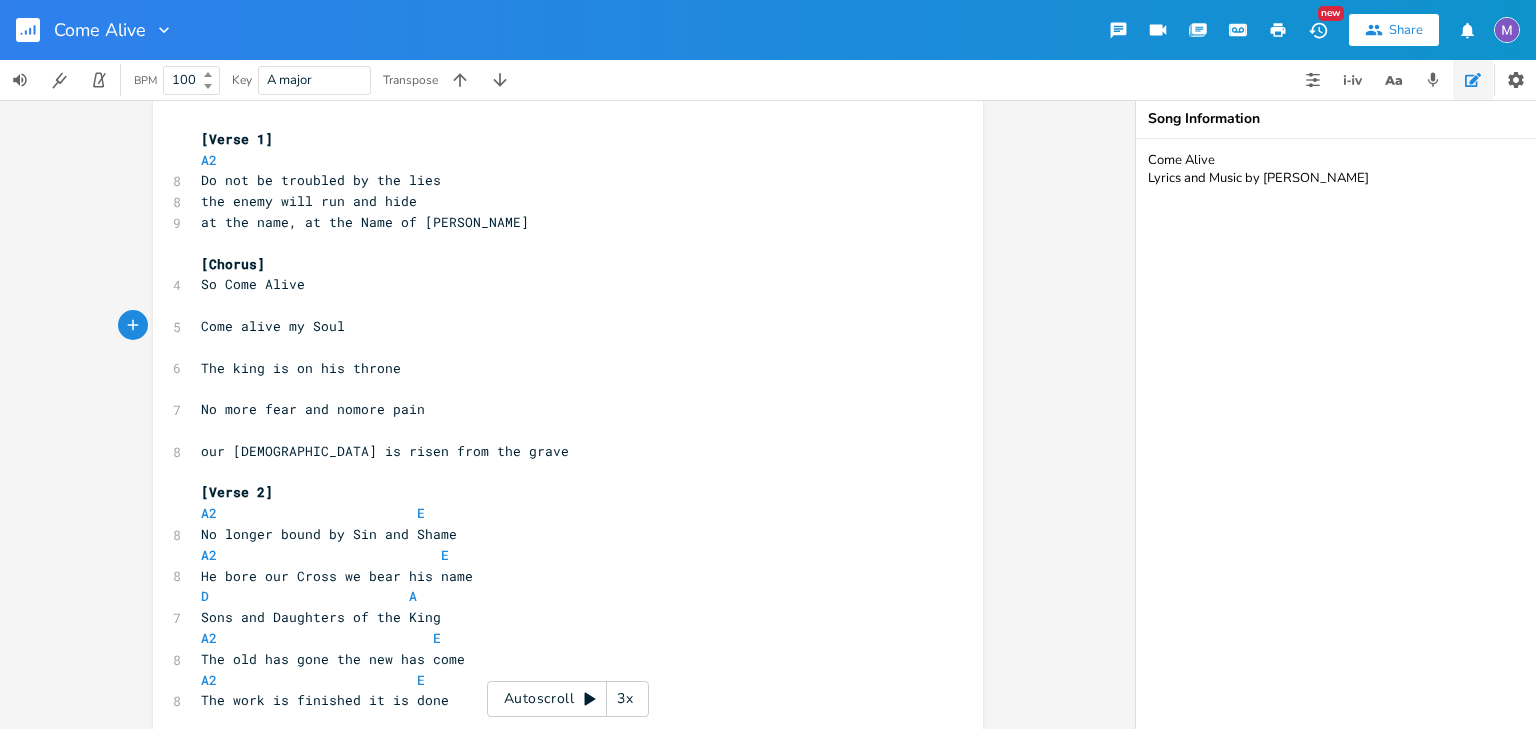 click on "[Chorus]" at bounding box center [558, 264] 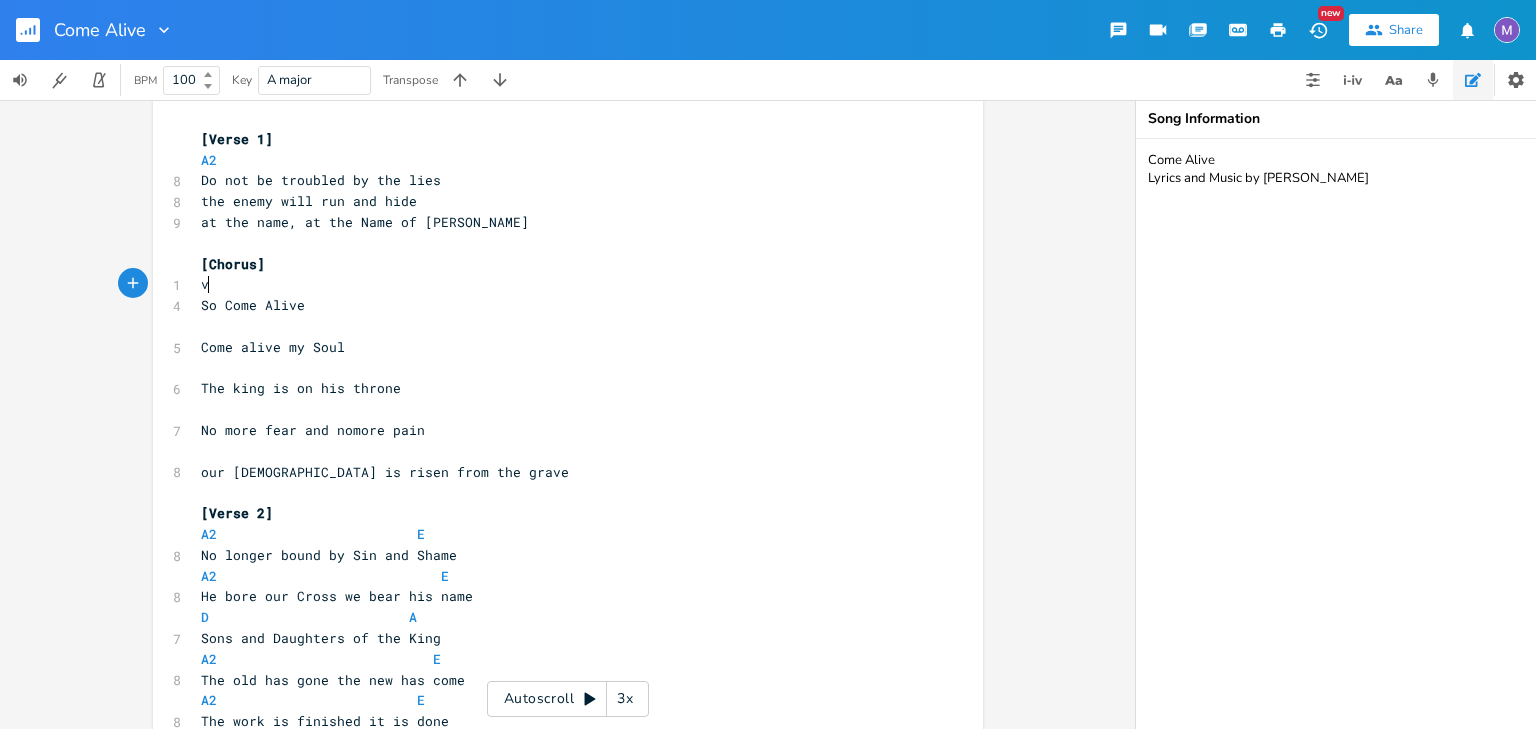 type on "v" 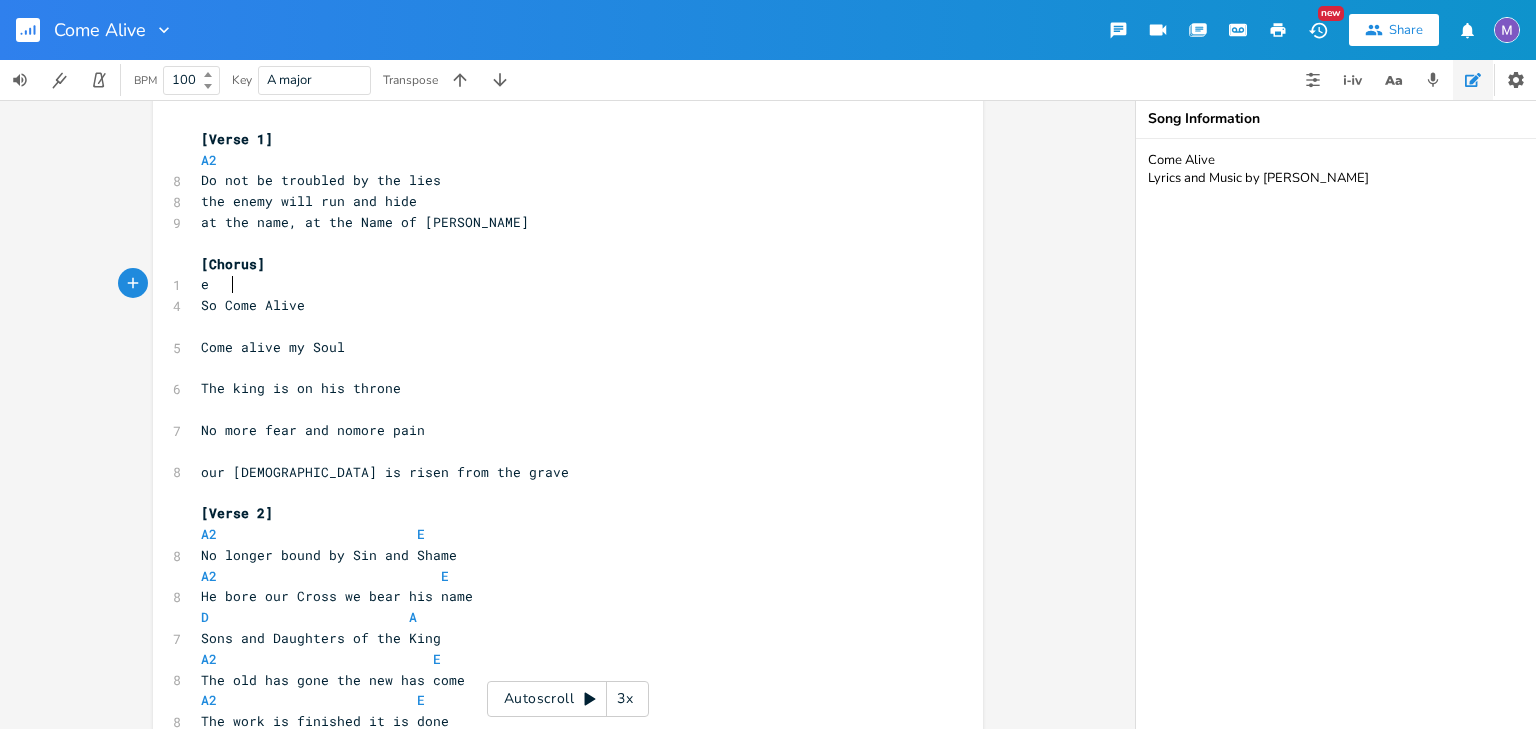 scroll, scrollTop: 0, scrollLeft: 16, axis: horizontal 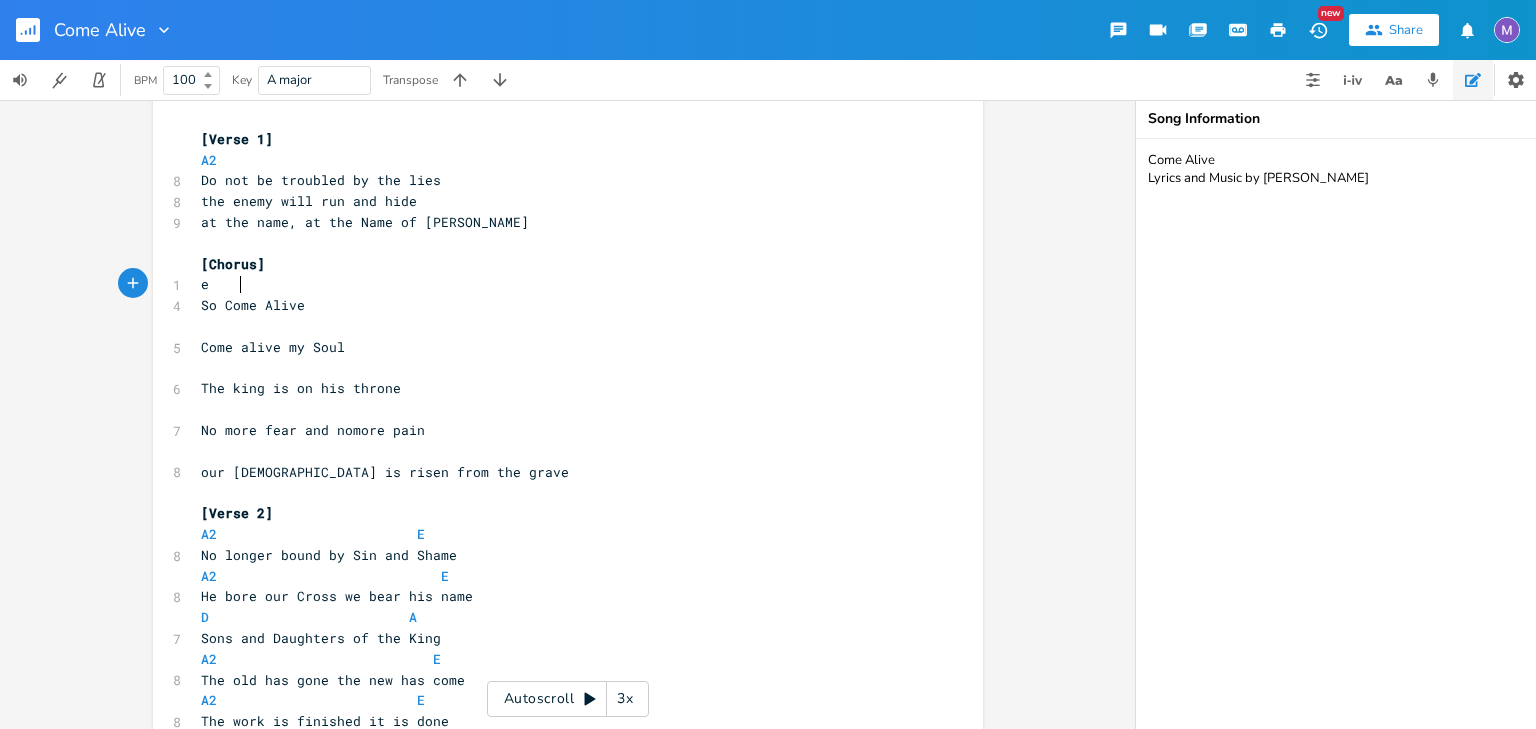 type on "e A" 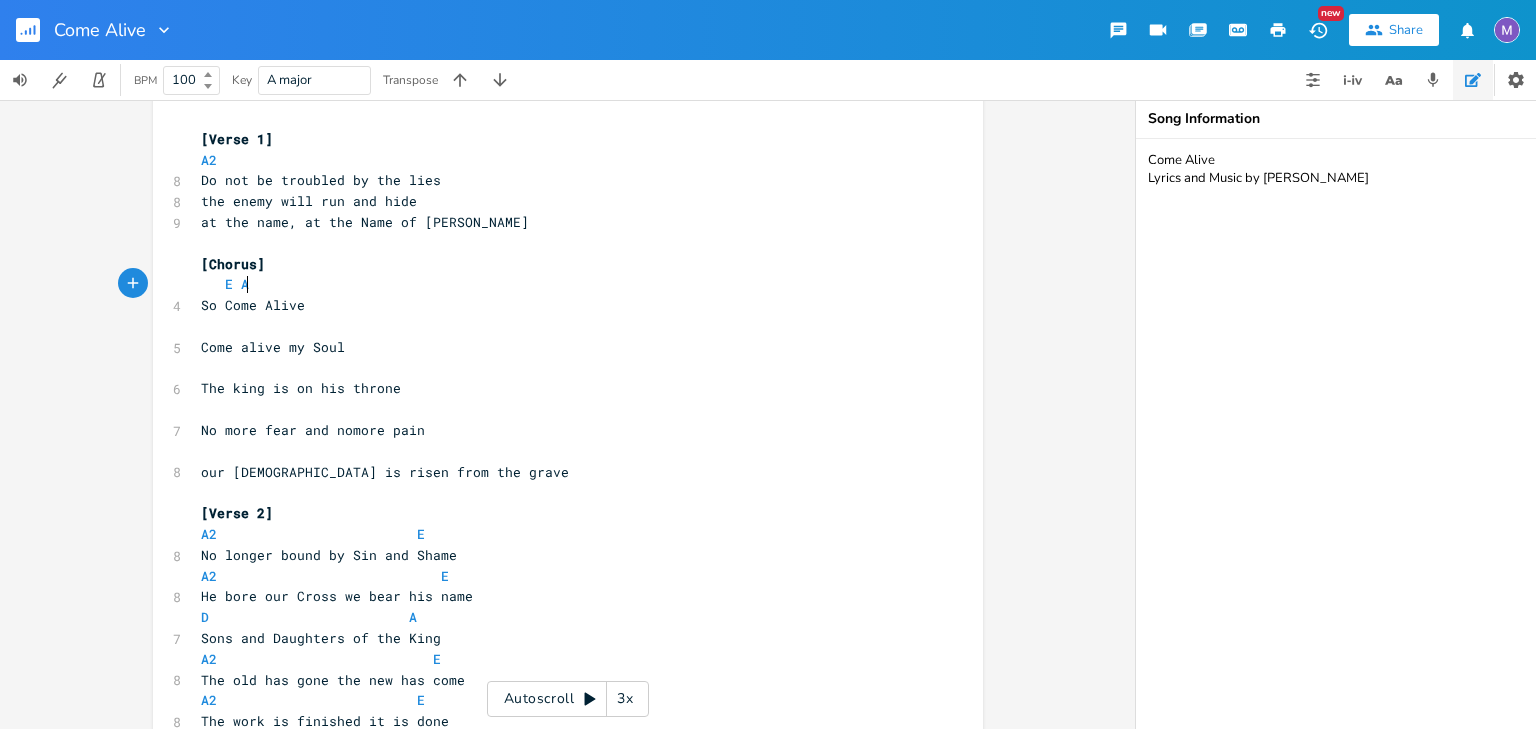 type on "E A2" 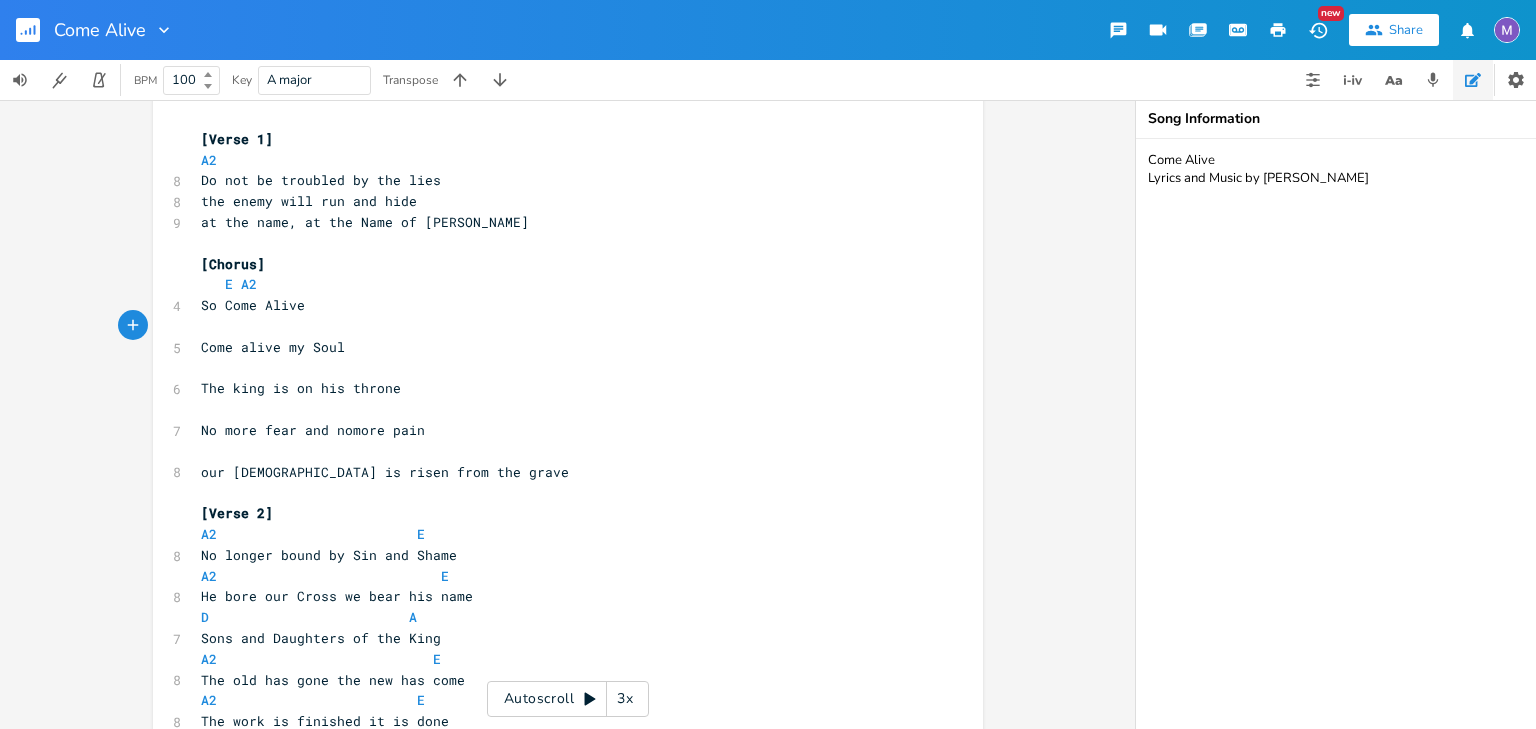 type on "E" 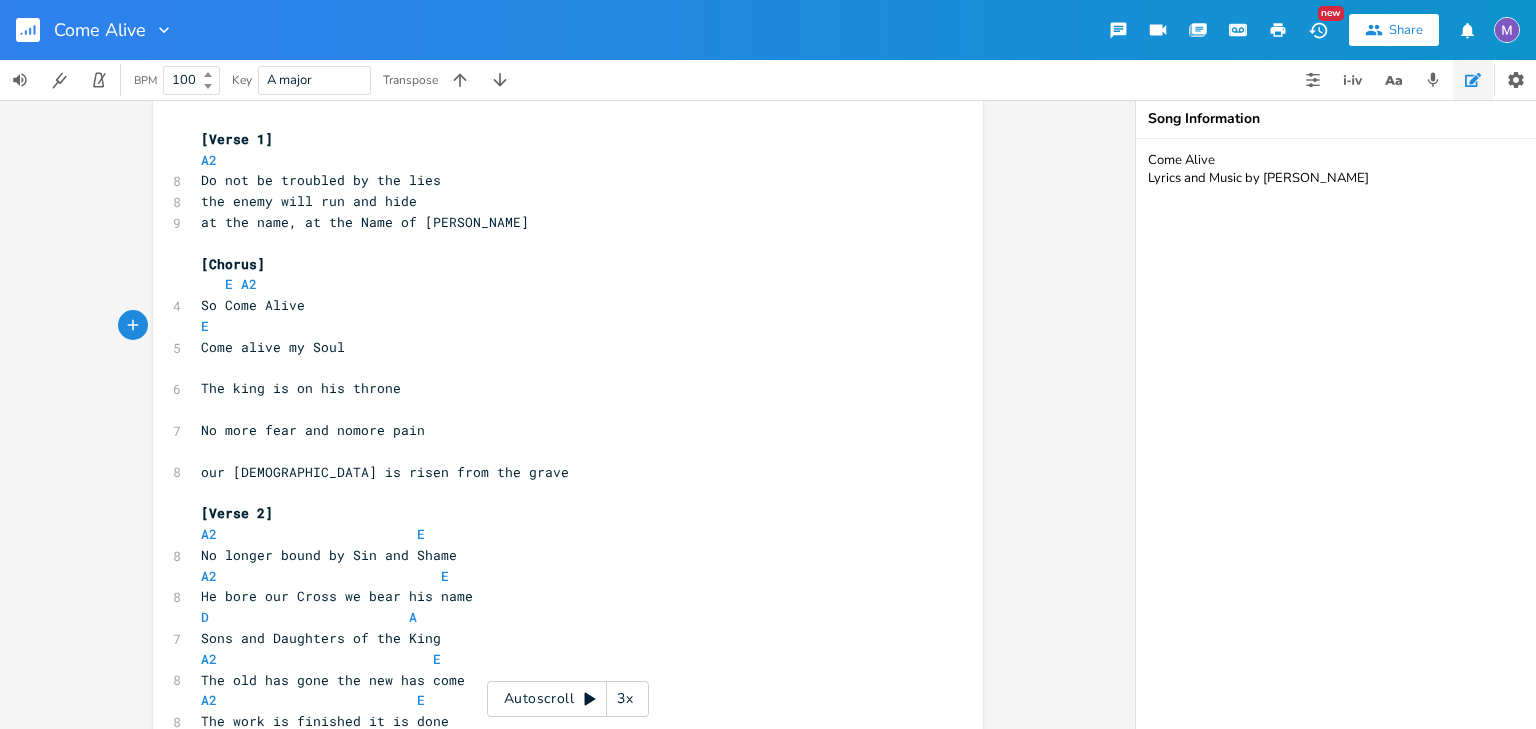 scroll, scrollTop: 0, scrollLeft: 3, axis: horizontal 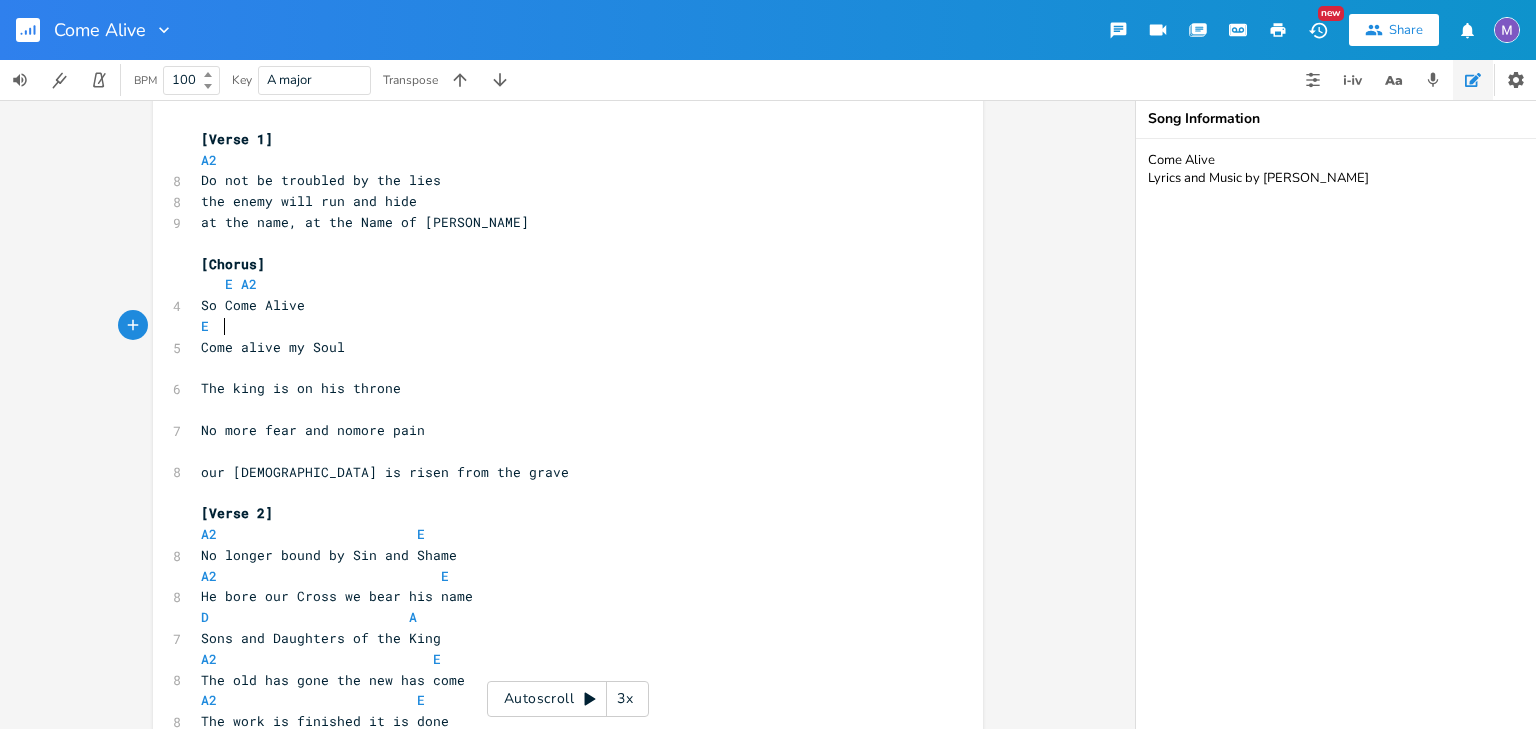 type on "a" 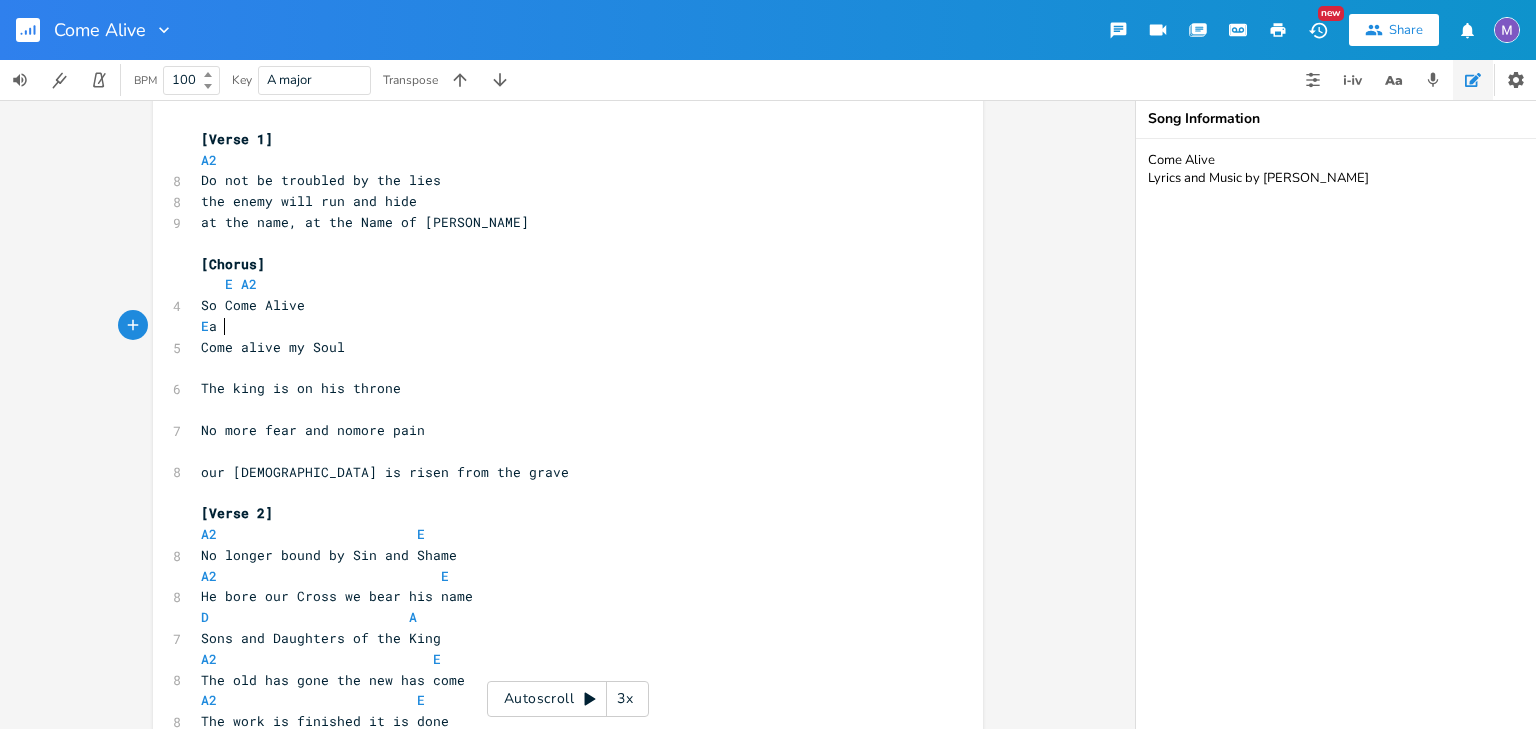 scroll, scrollTop: 0, scrollLeft: 7, axis: horizontal 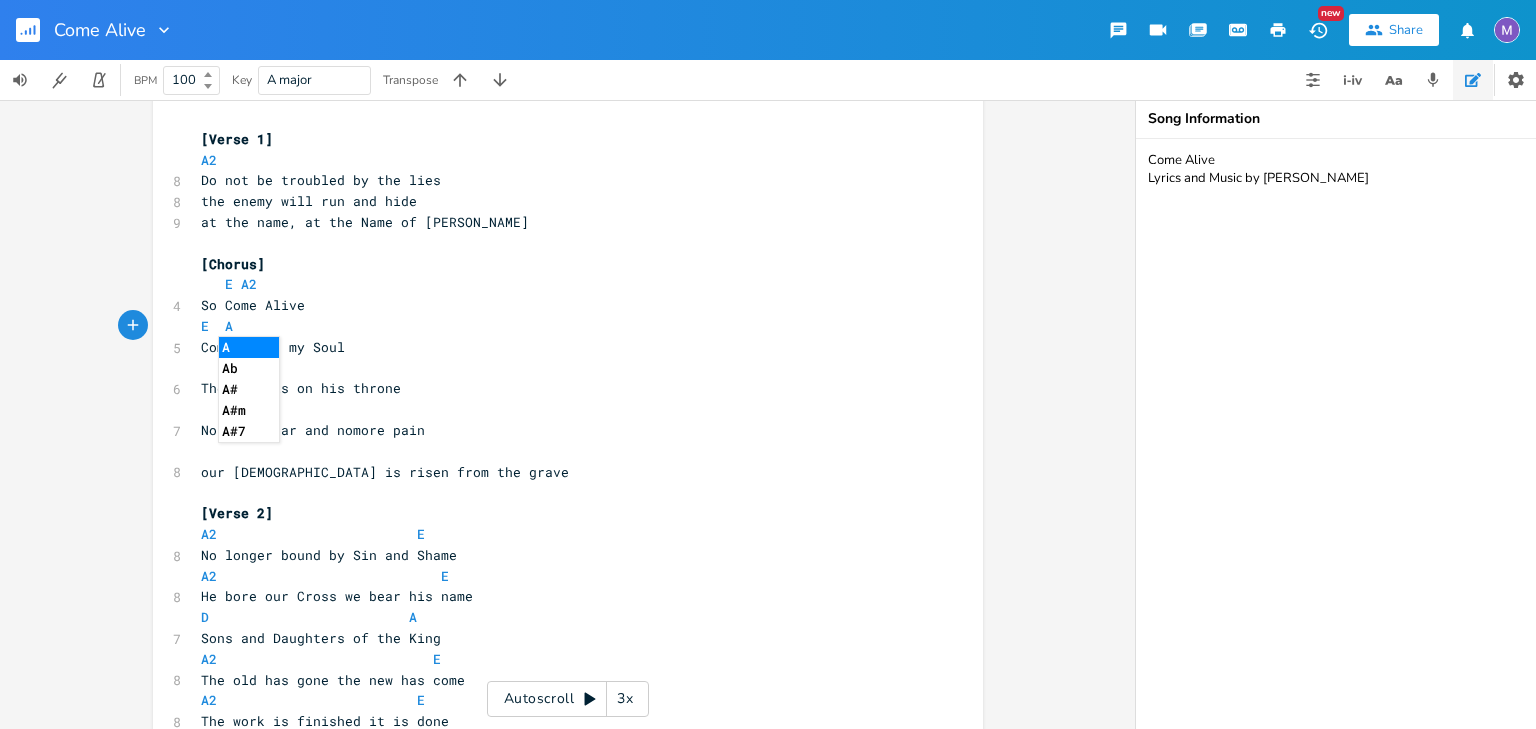 type on "A2" 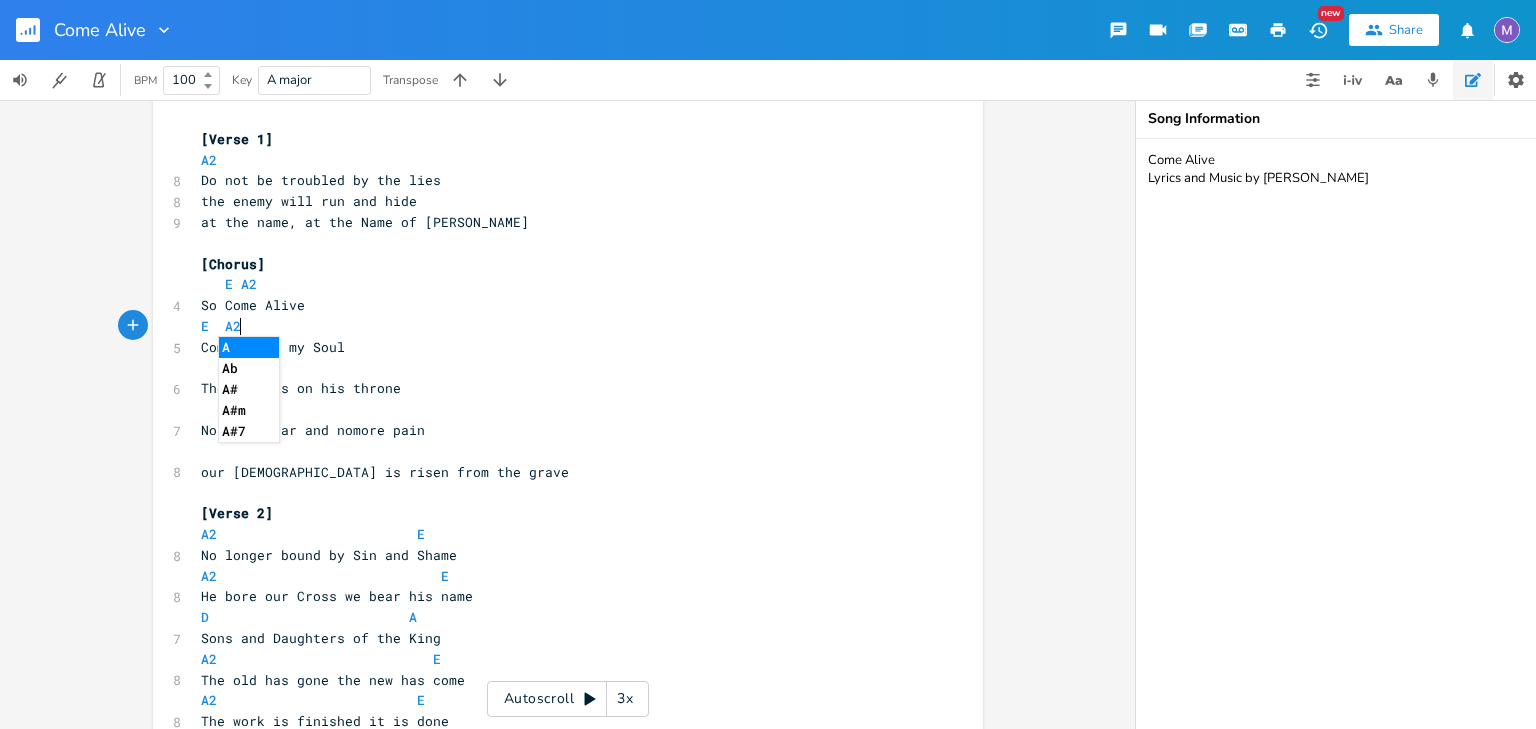scroll, scrollTop: 0, scrollLeft: 19, axis: horizontal 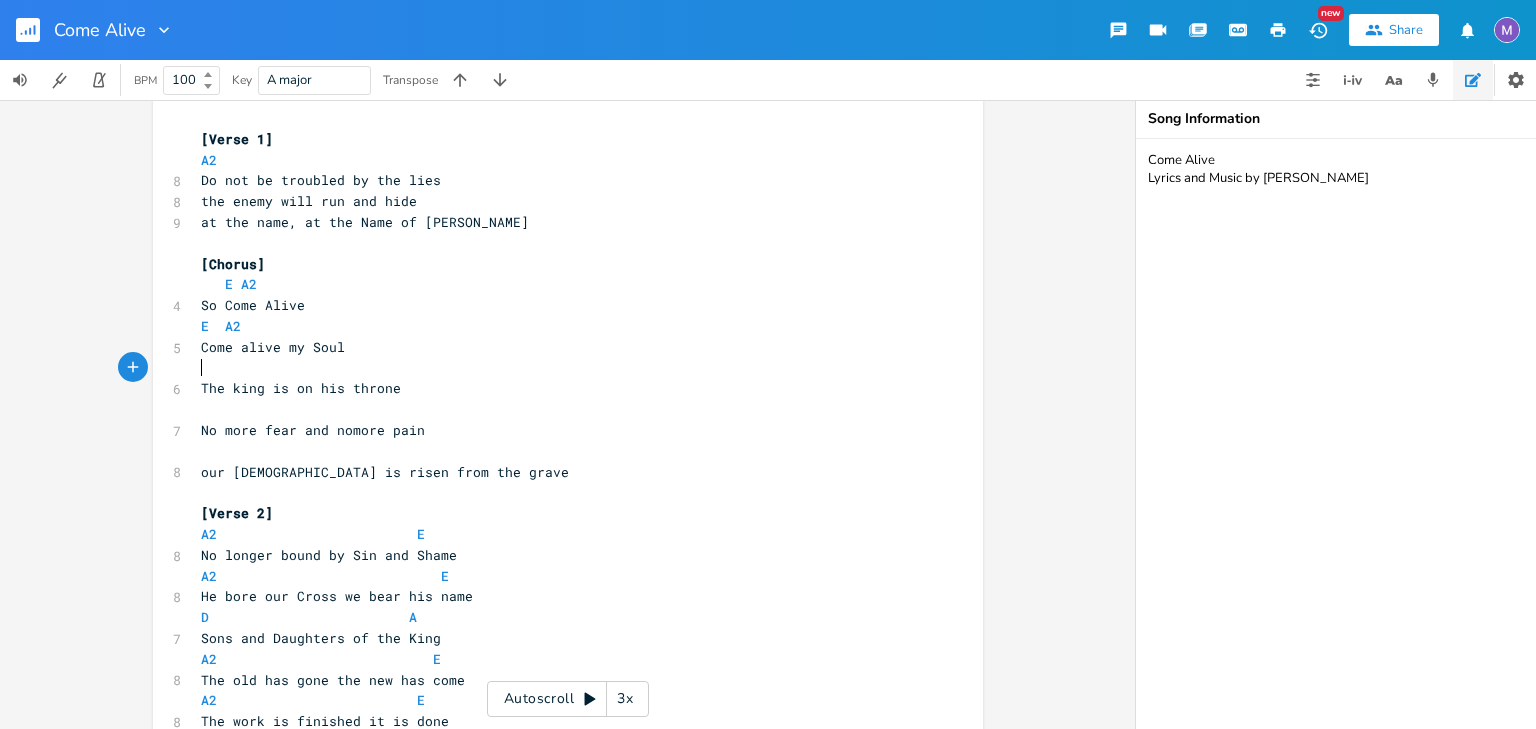 click on "So Come Alive" at bounding box center [558, 305] 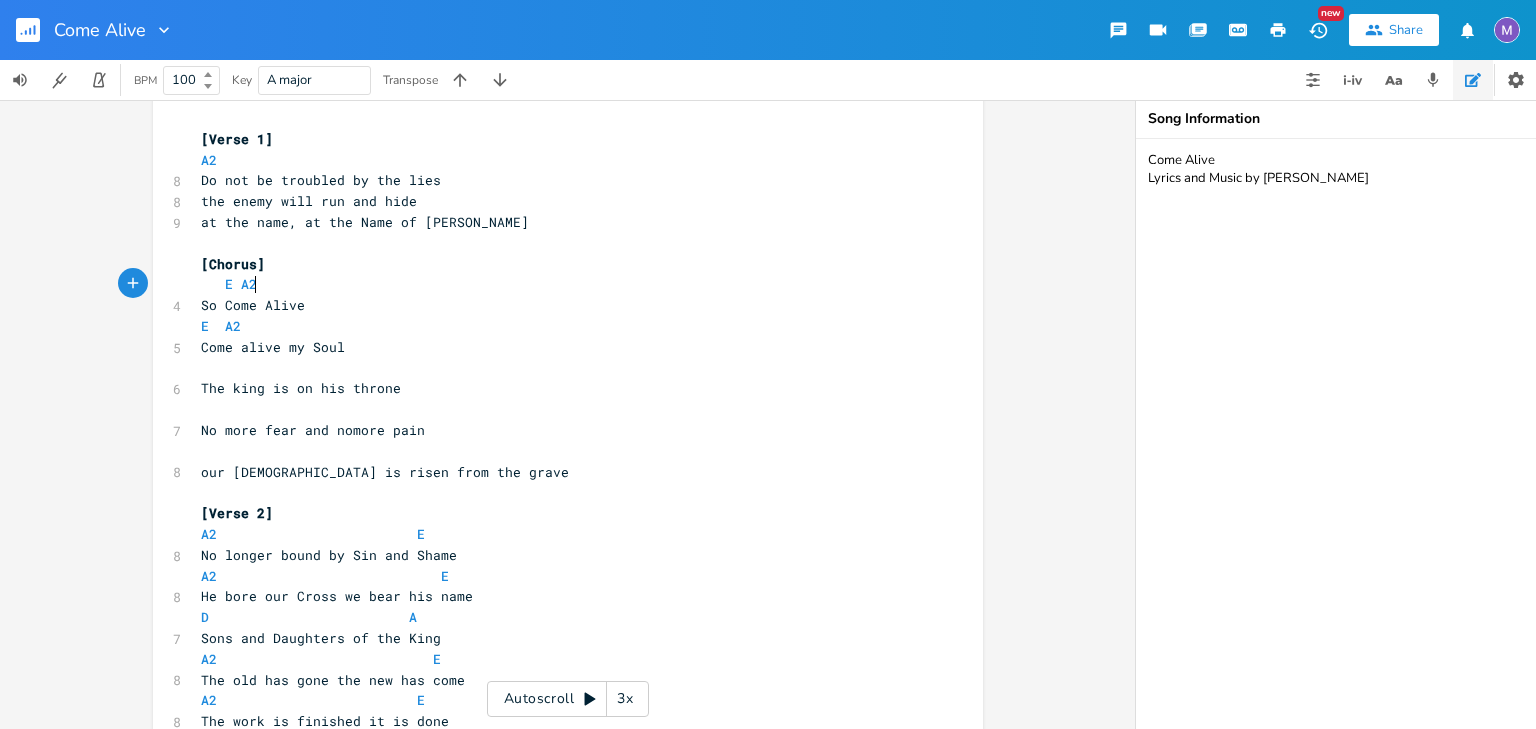 click on "E   A2" at bounding box center (558, 284) 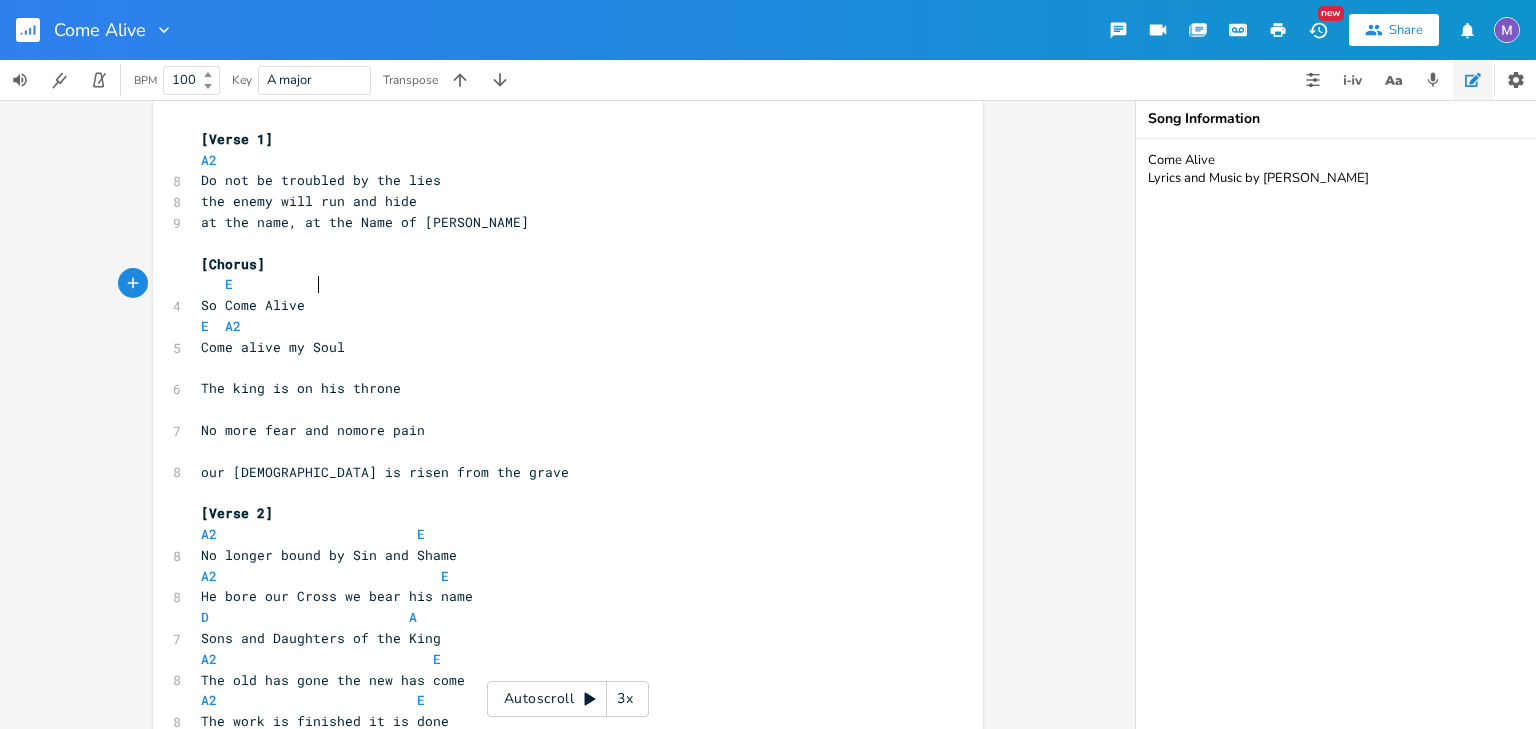 scroll, scrollTop: 0, scrollLeft: 32, axis: horizontal 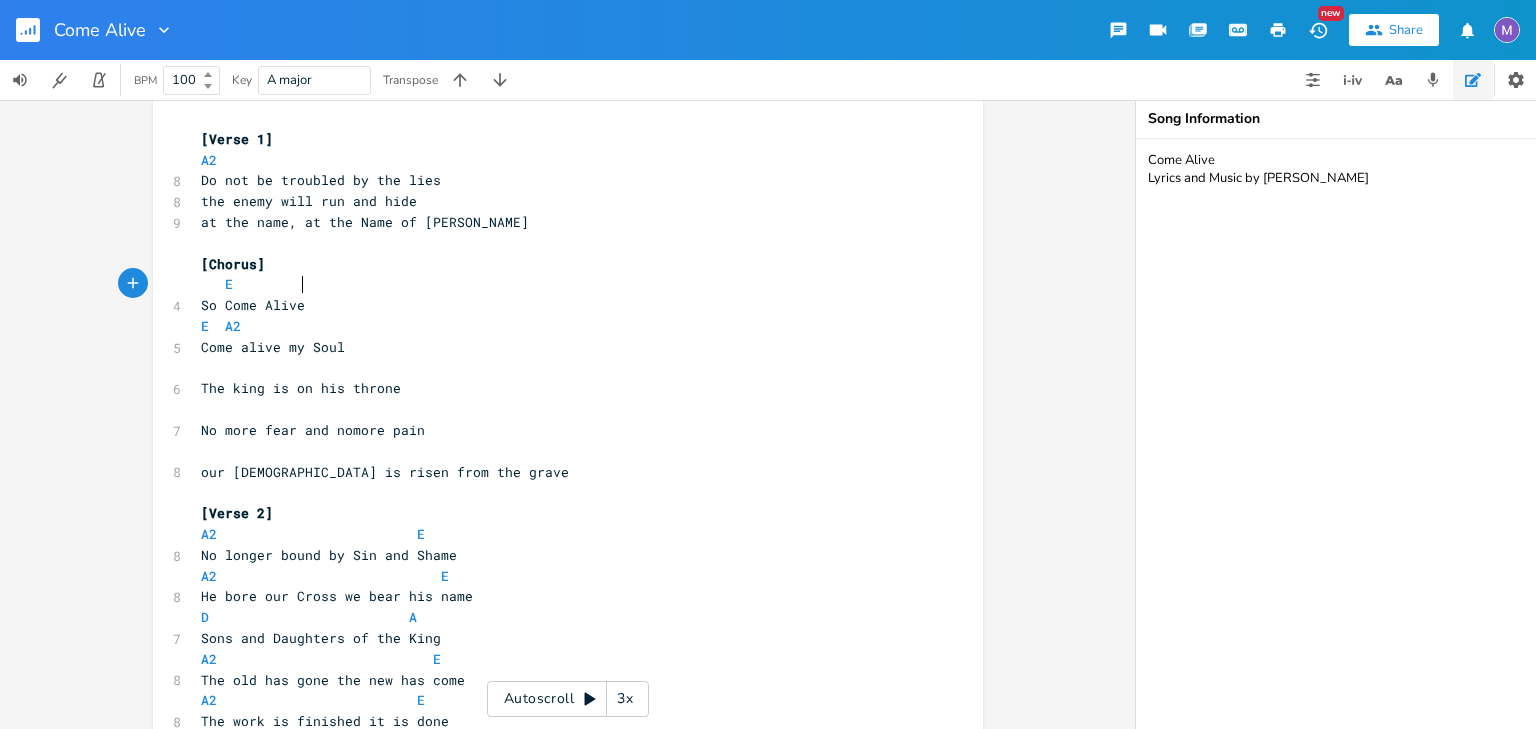 type on "a" 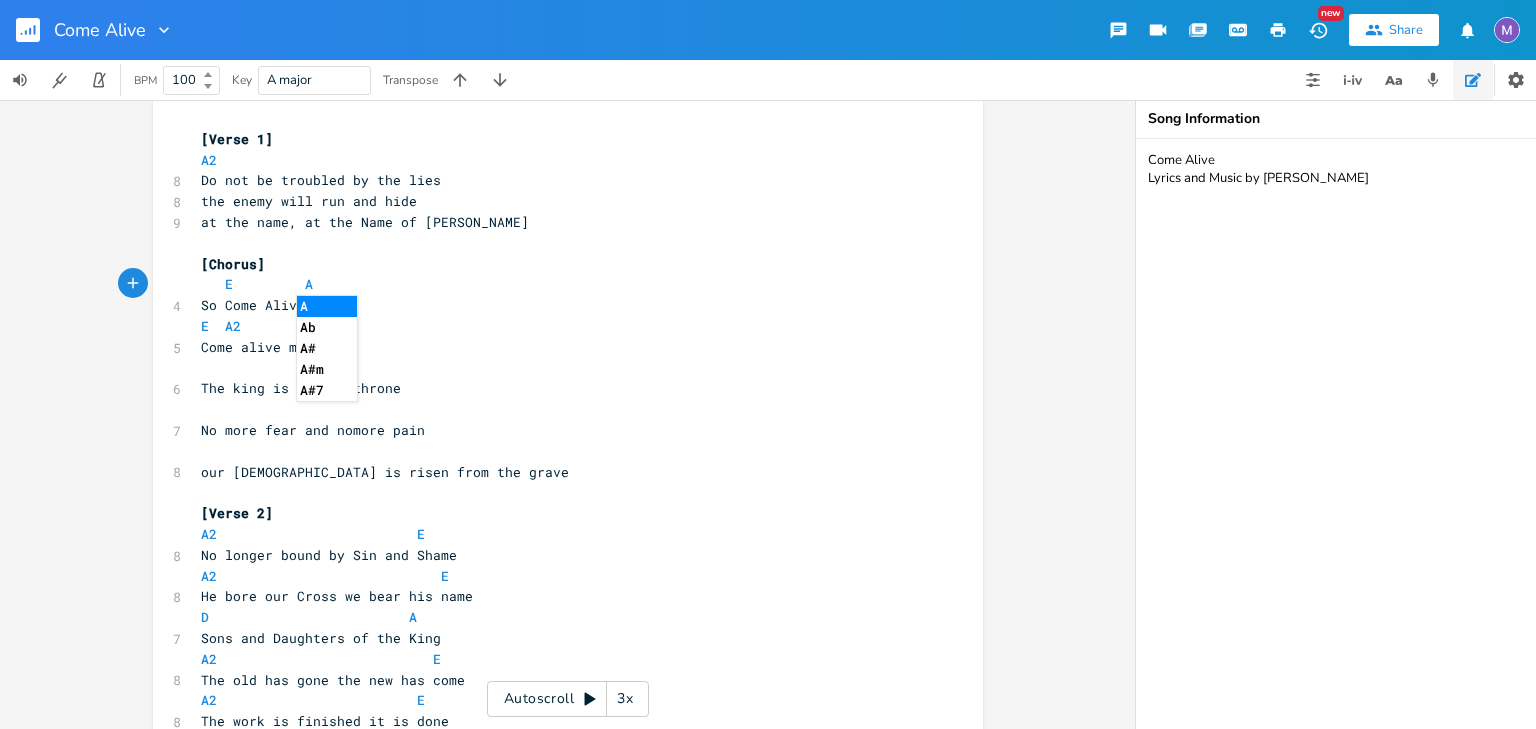 type on "A2" 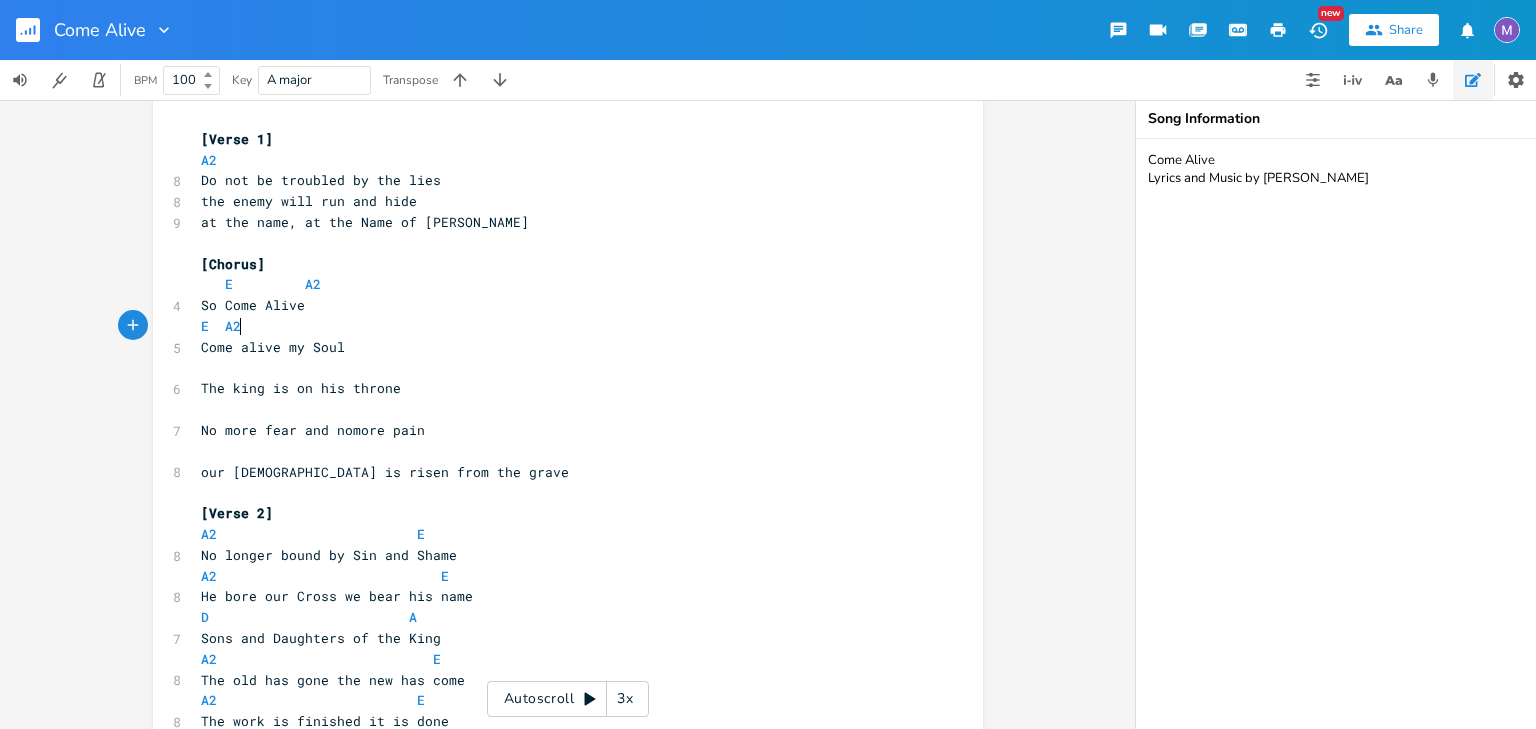 click on "E    A2" at bounding box center (558, 326) 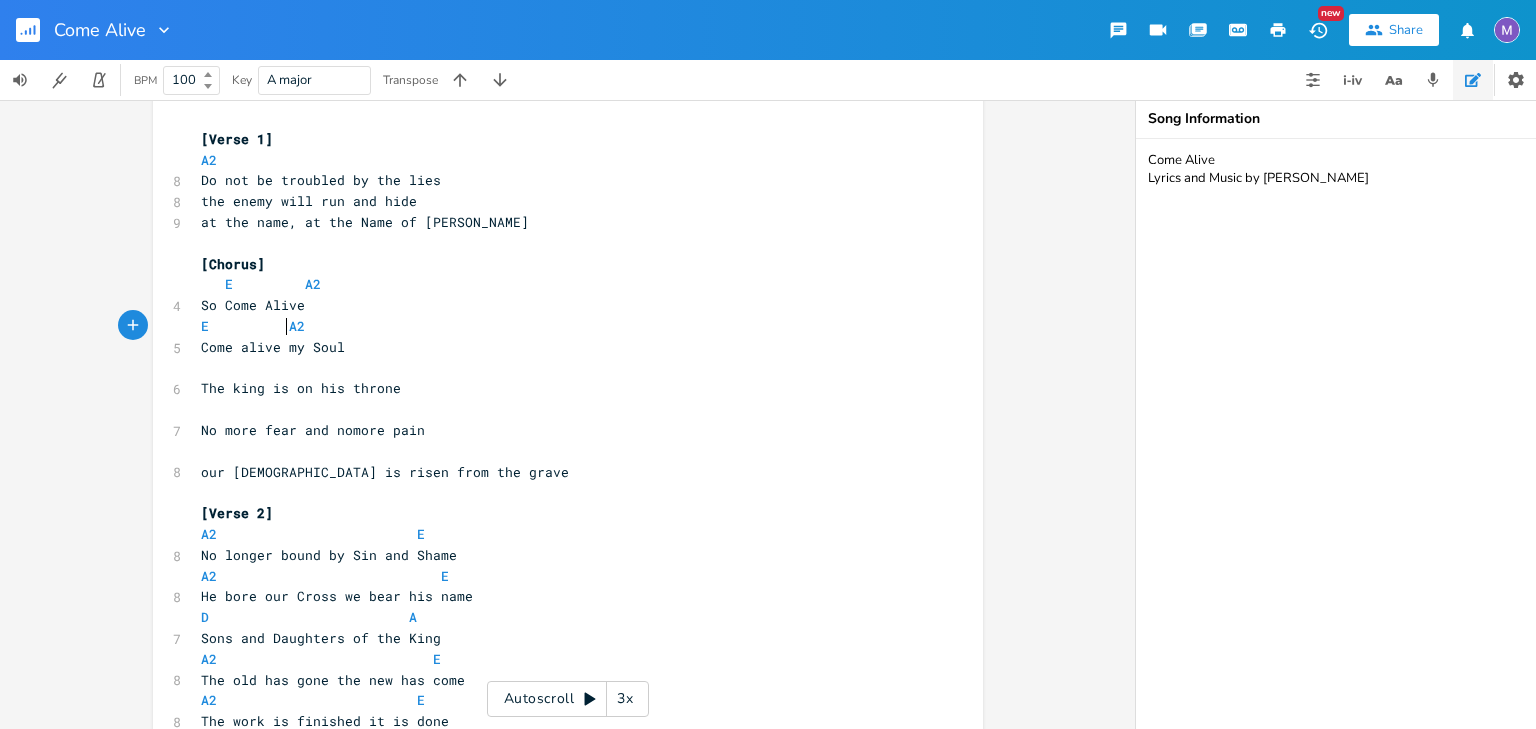 scroll, scrollTop: 0, scrollLeft: 29, axis: horizontal 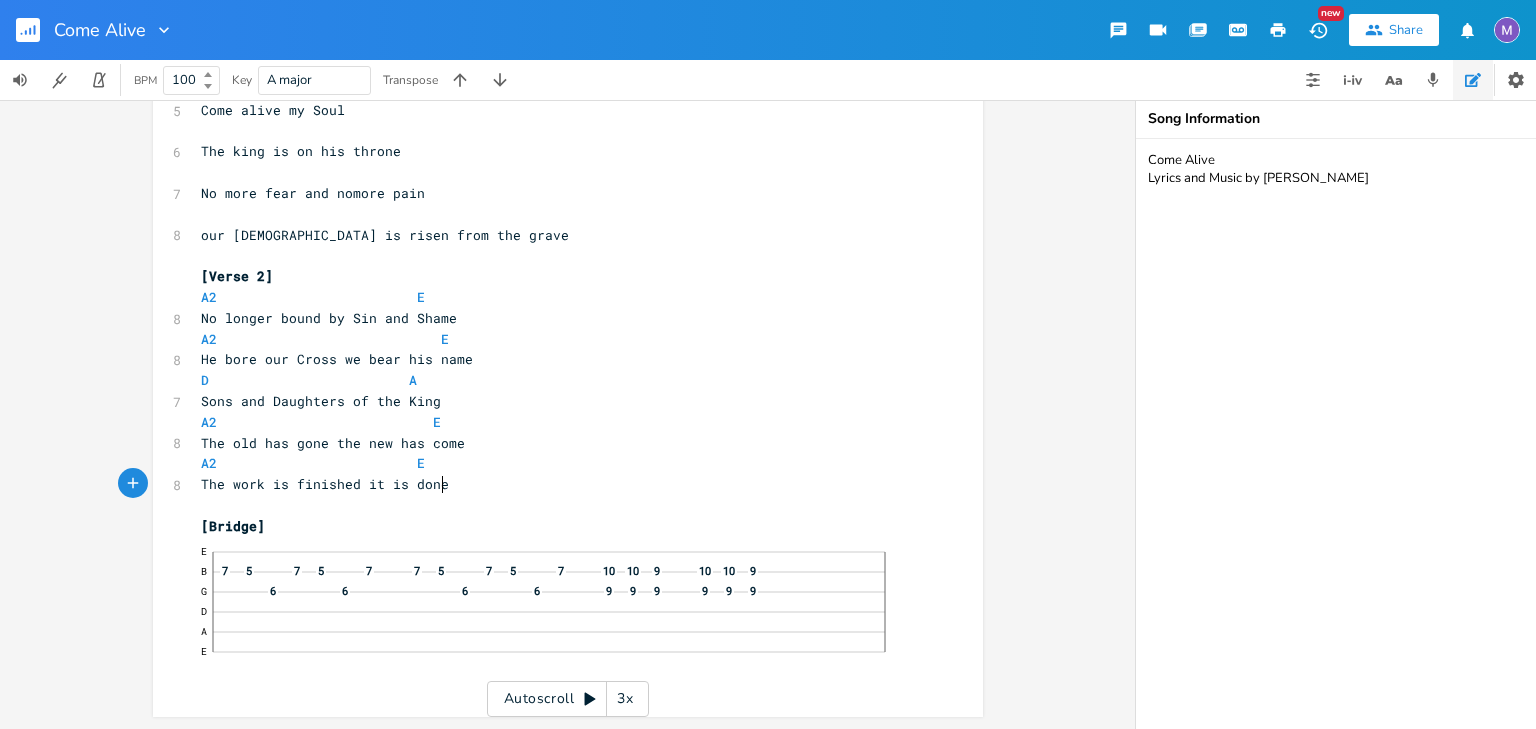 click on "The work is finished it is done" at bounding box center (558, 484) 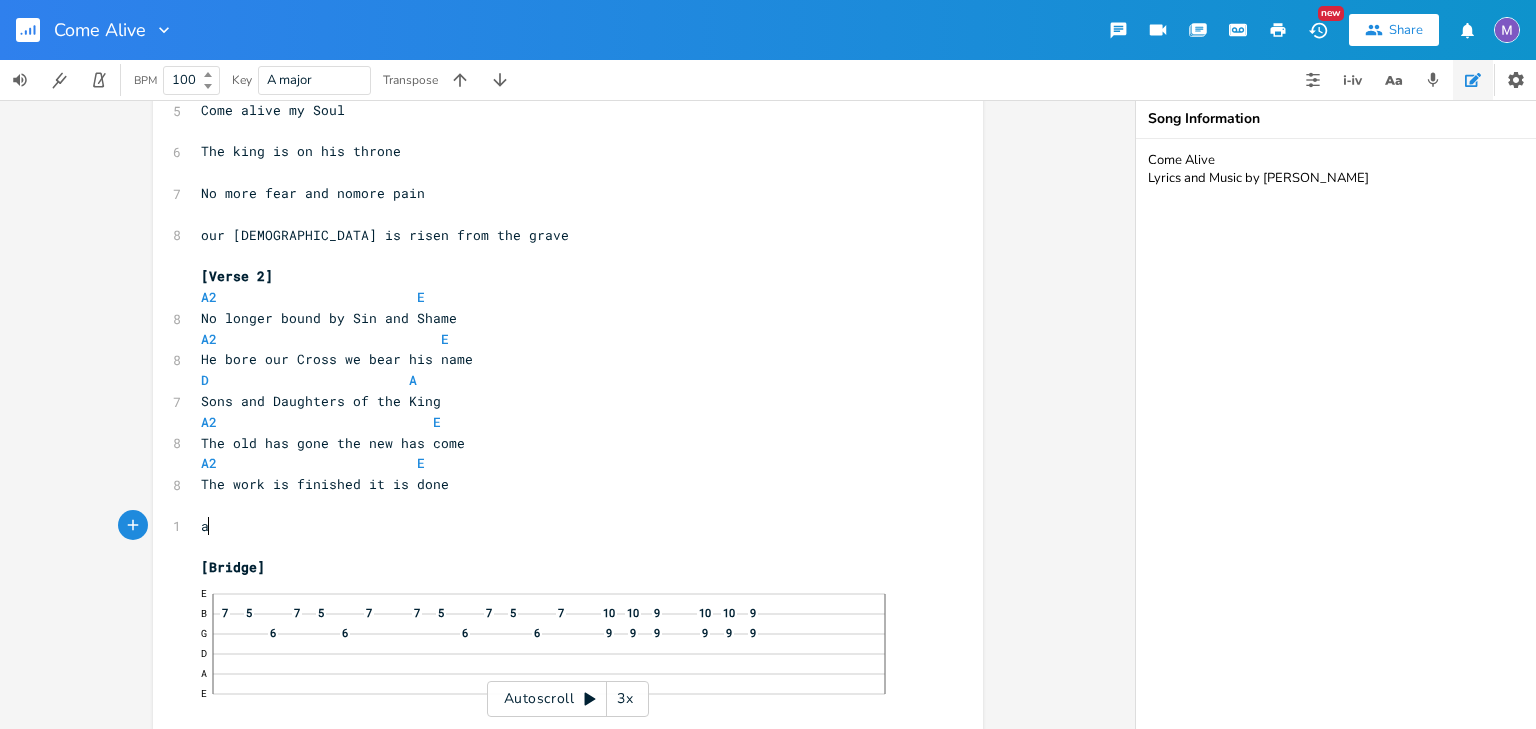 type on "aT" 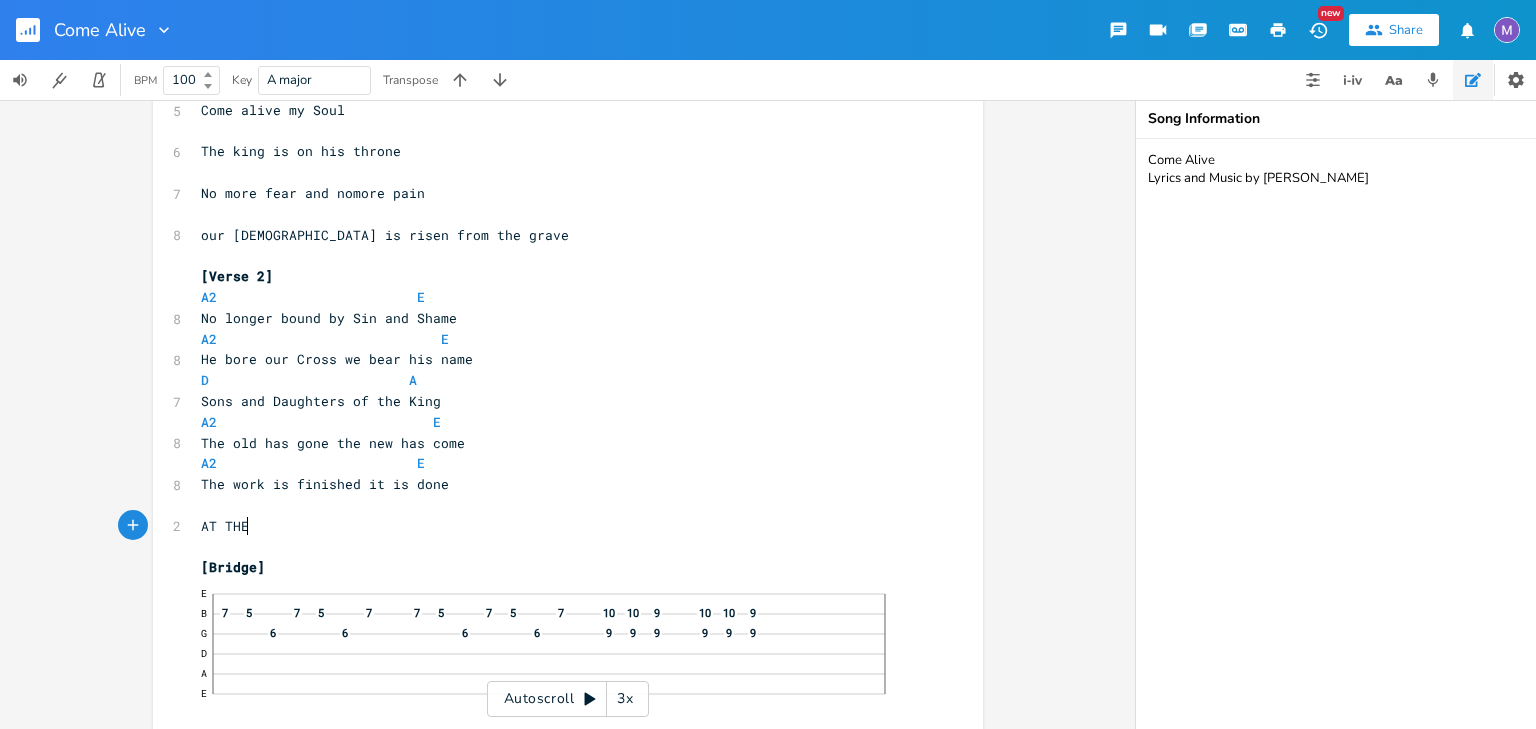 type on "AT THE" 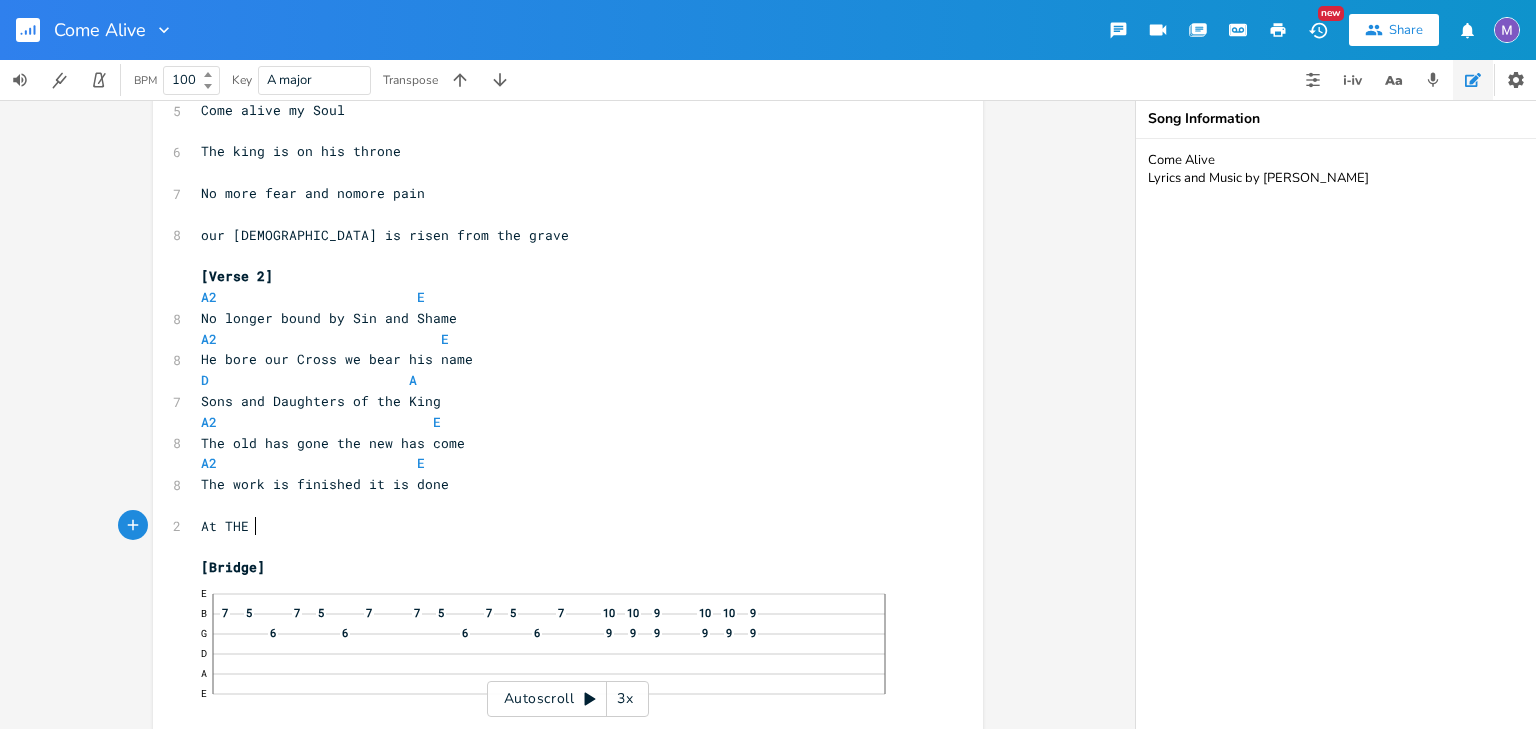 type on "t THE n" 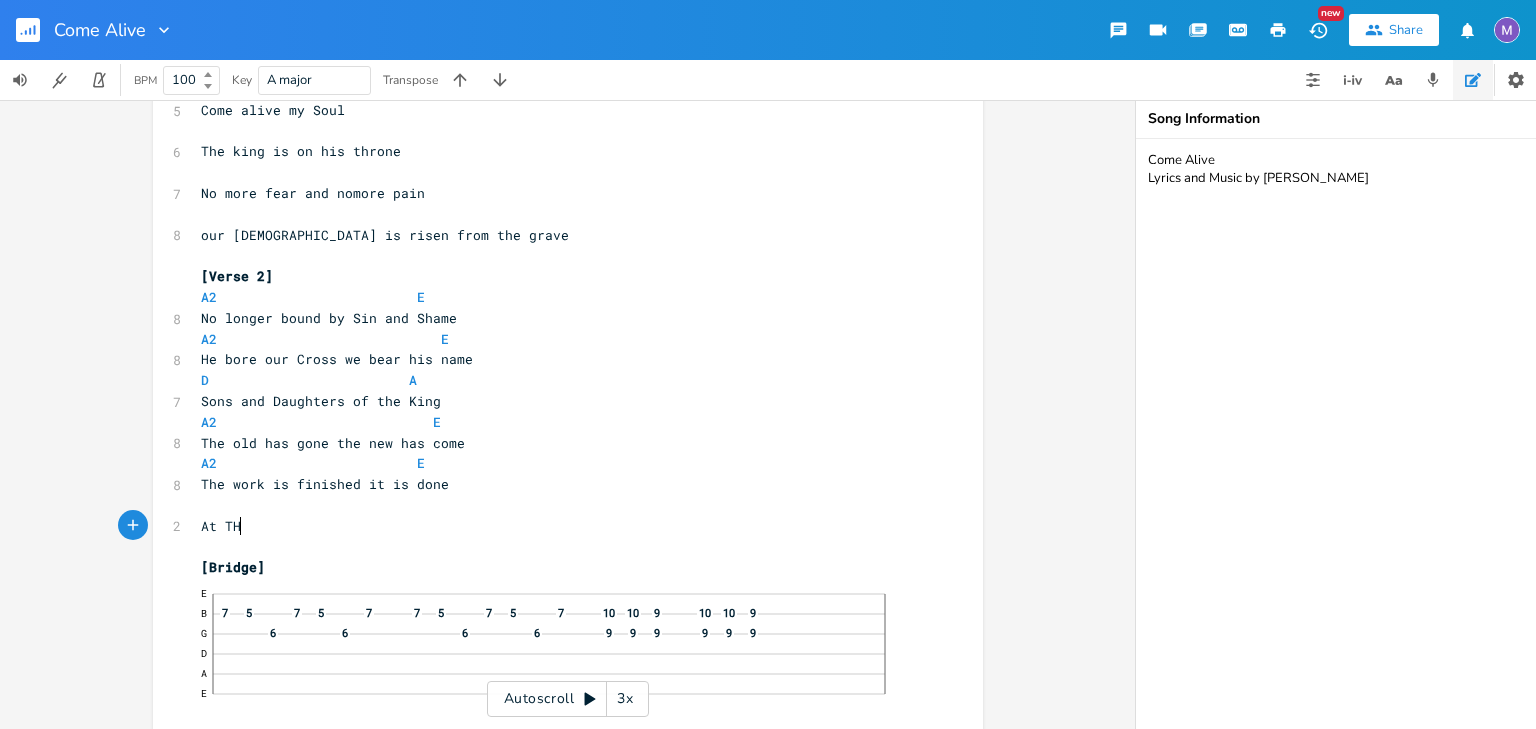 type on "HE" 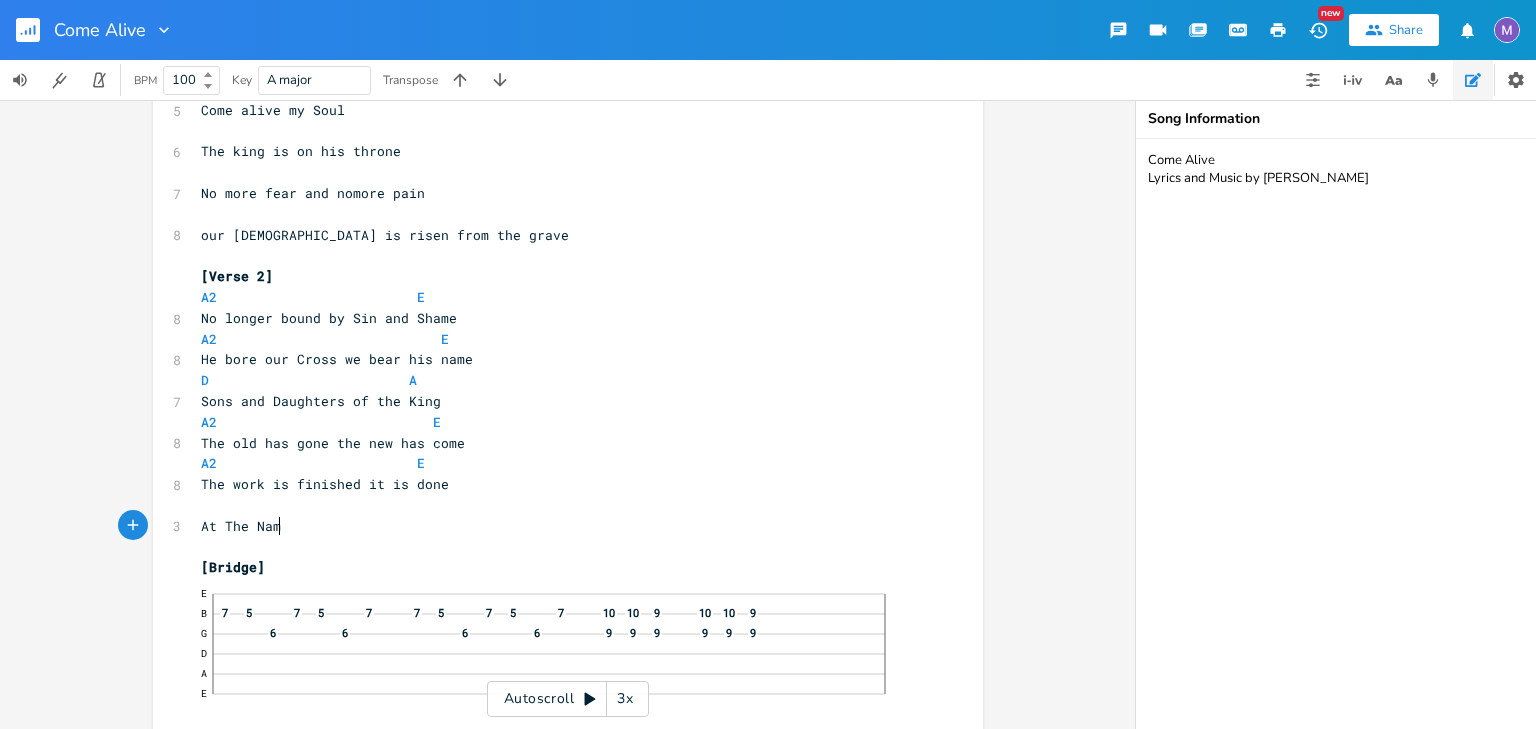 scroll, scrollTop: 0, scrollLeft: 52, axis: horizontal 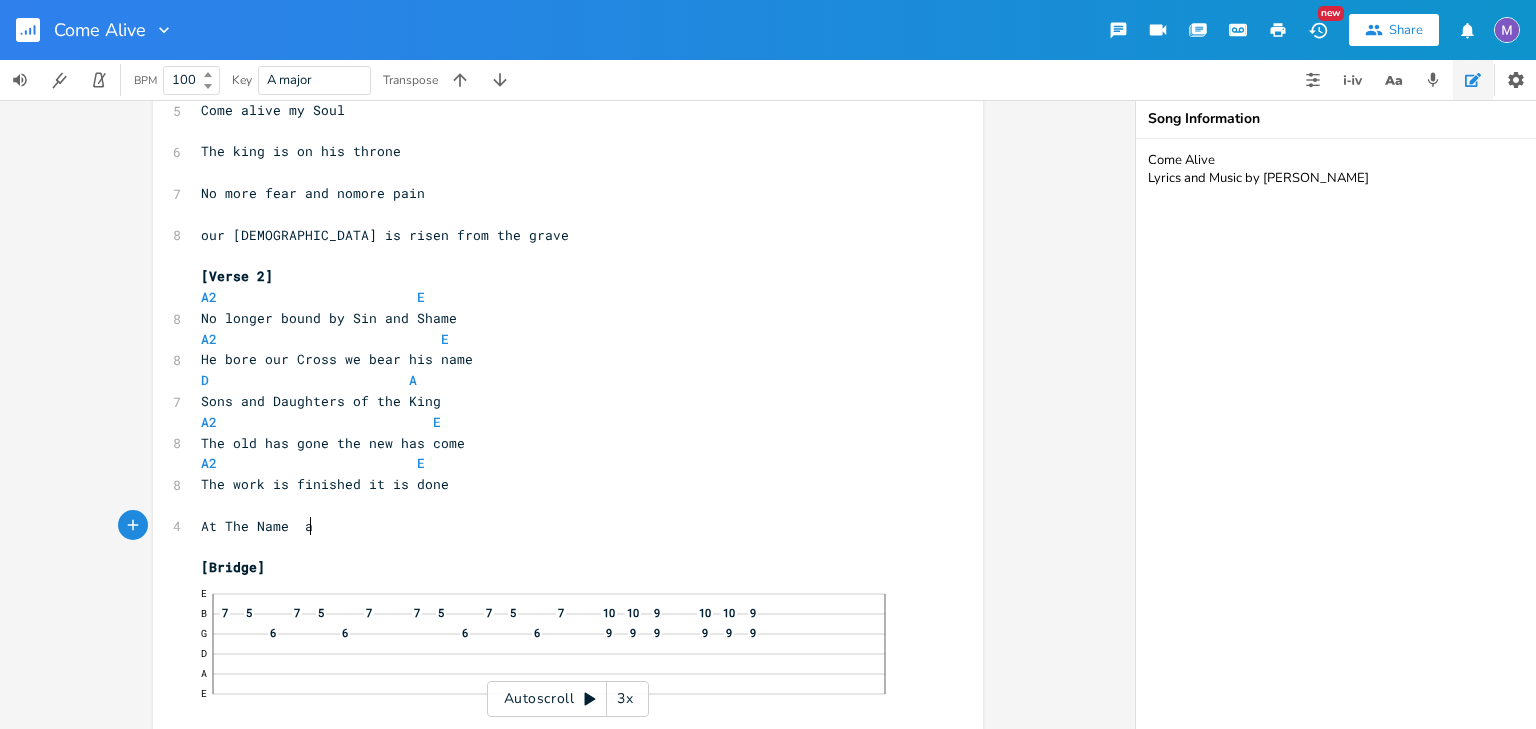 type on "he Name  at" 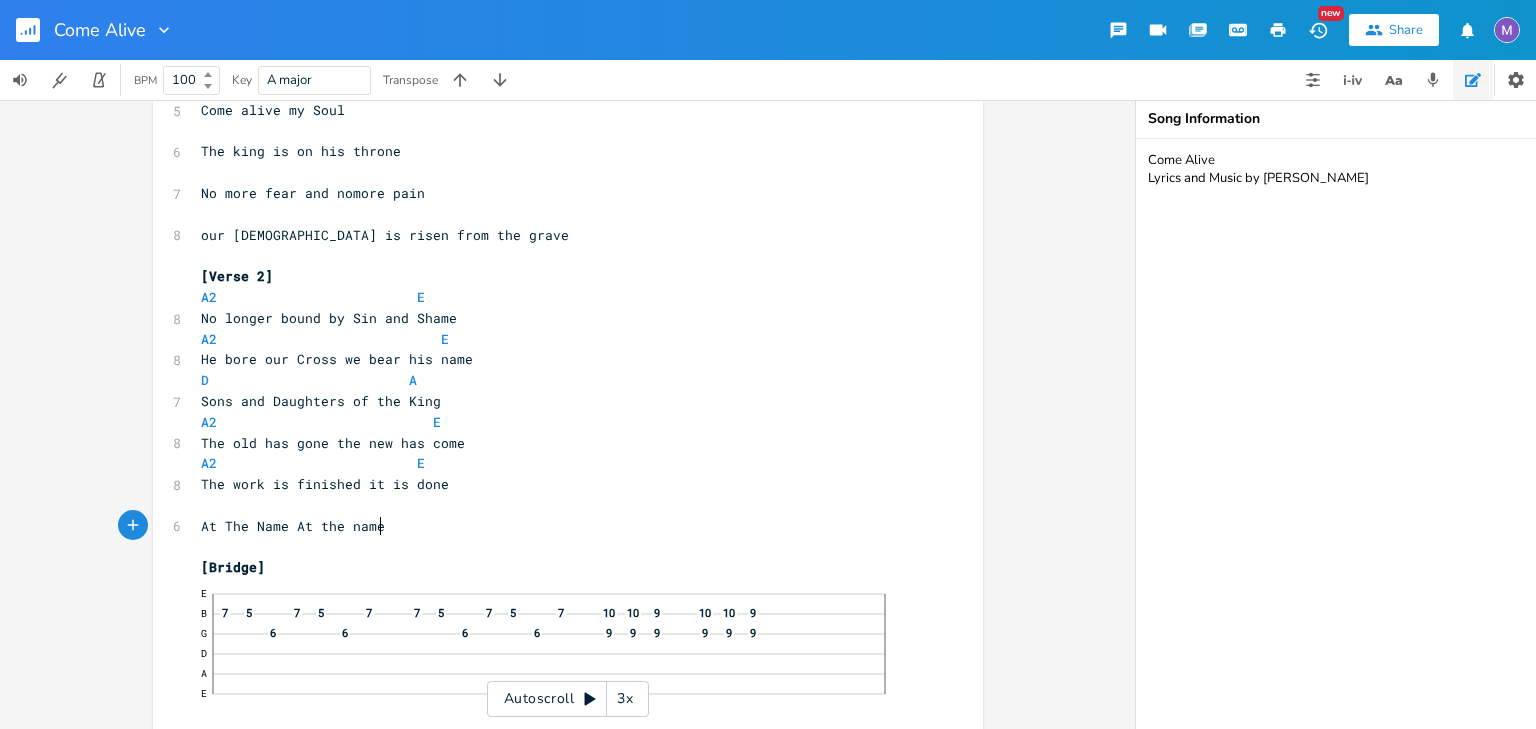 scroll, scrollTop: 0, scrollLeft: 72, axis: horizontal 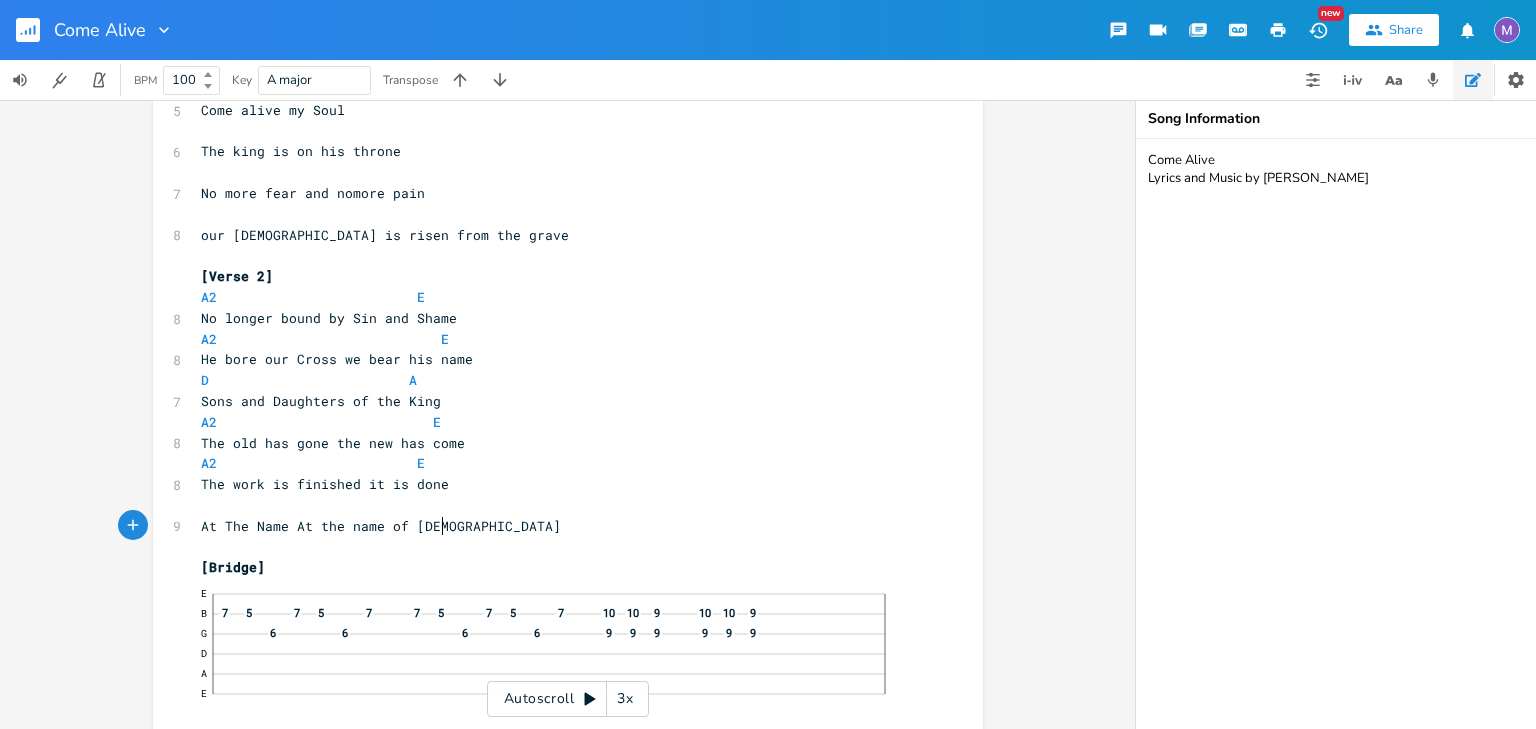 type on "At the name of [PERSON_NAME]" 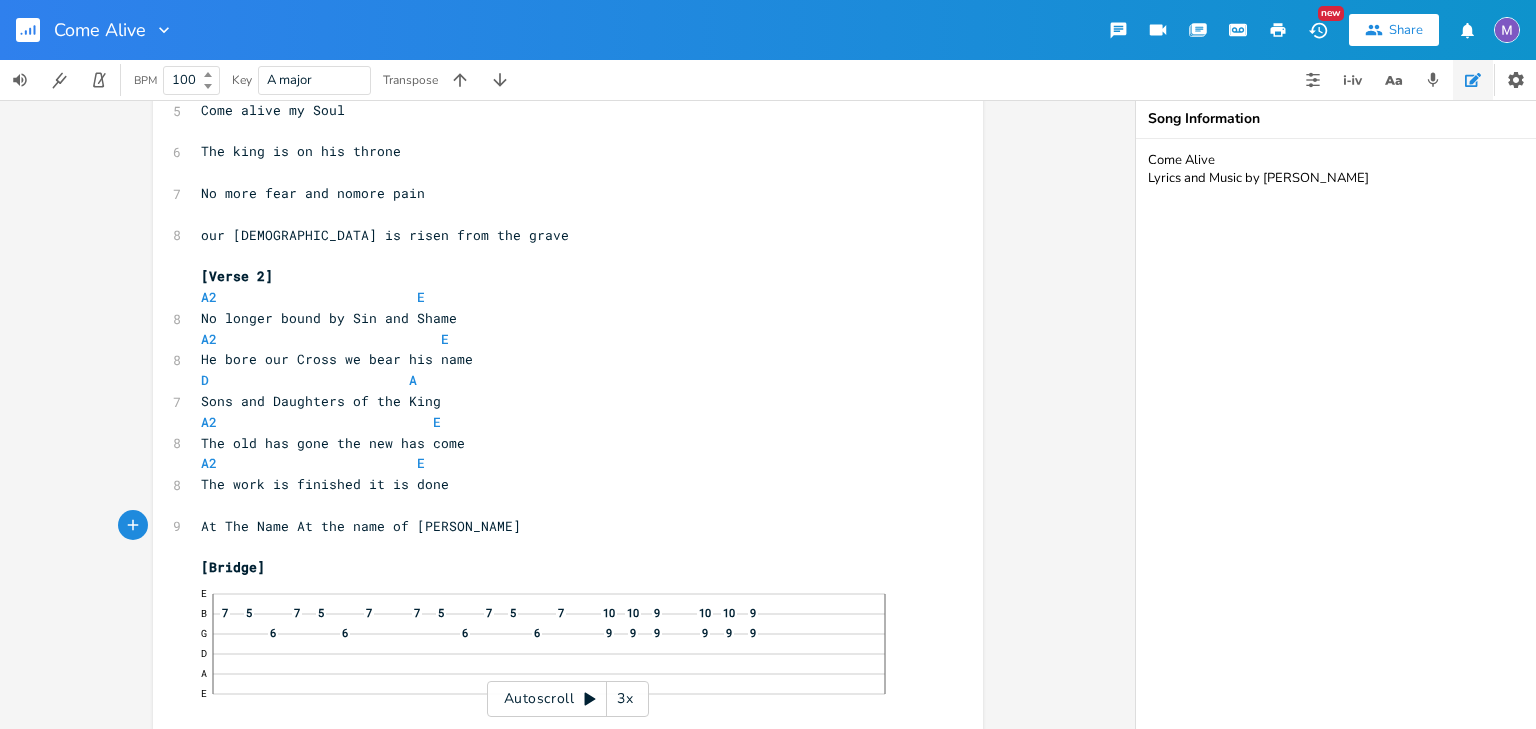click on "​" at bounding box center (558, 505) 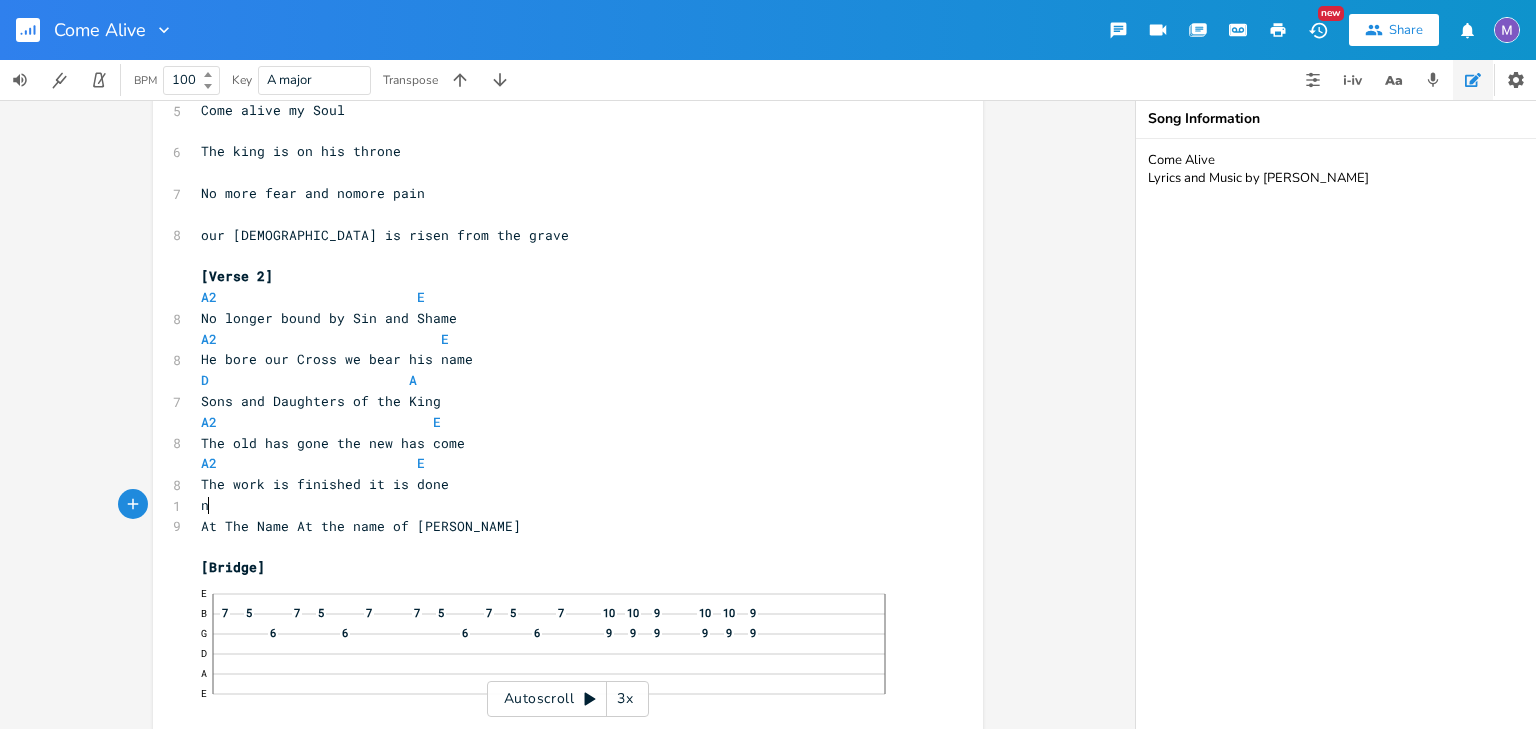 type on "n]" 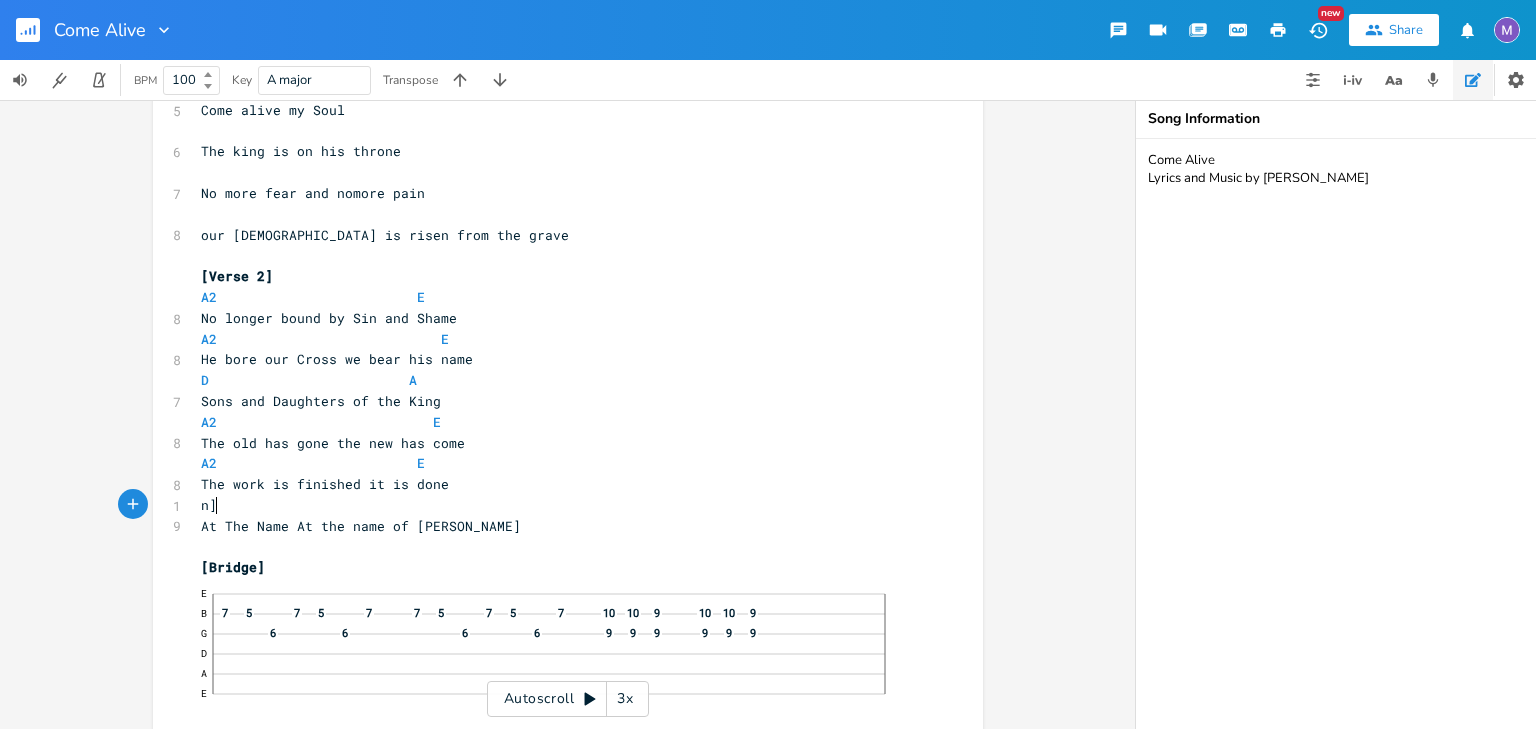 scroll, scrollTop: 0, scrollLeft: 10, axis: horizontal 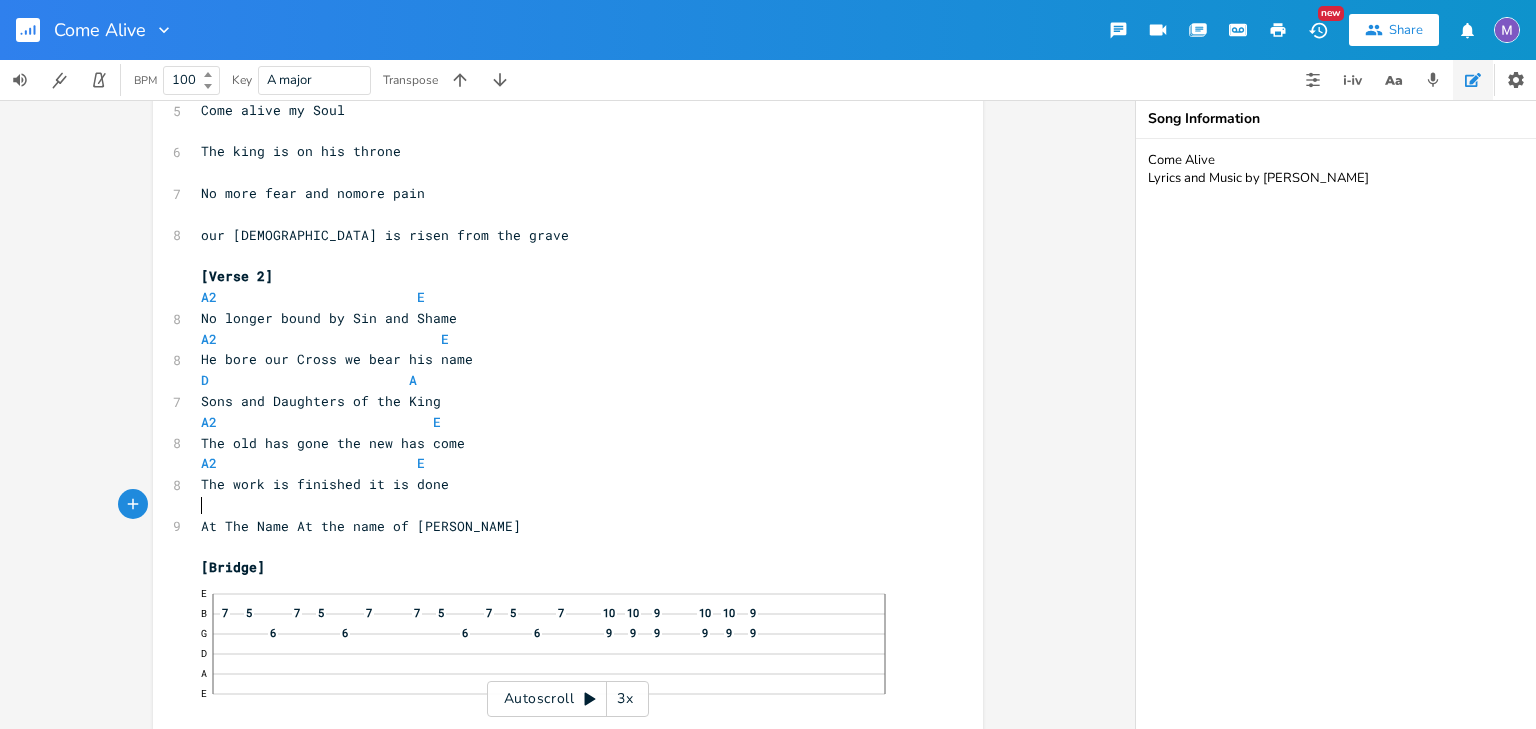 click on "​" at bounding box center [558, 505] 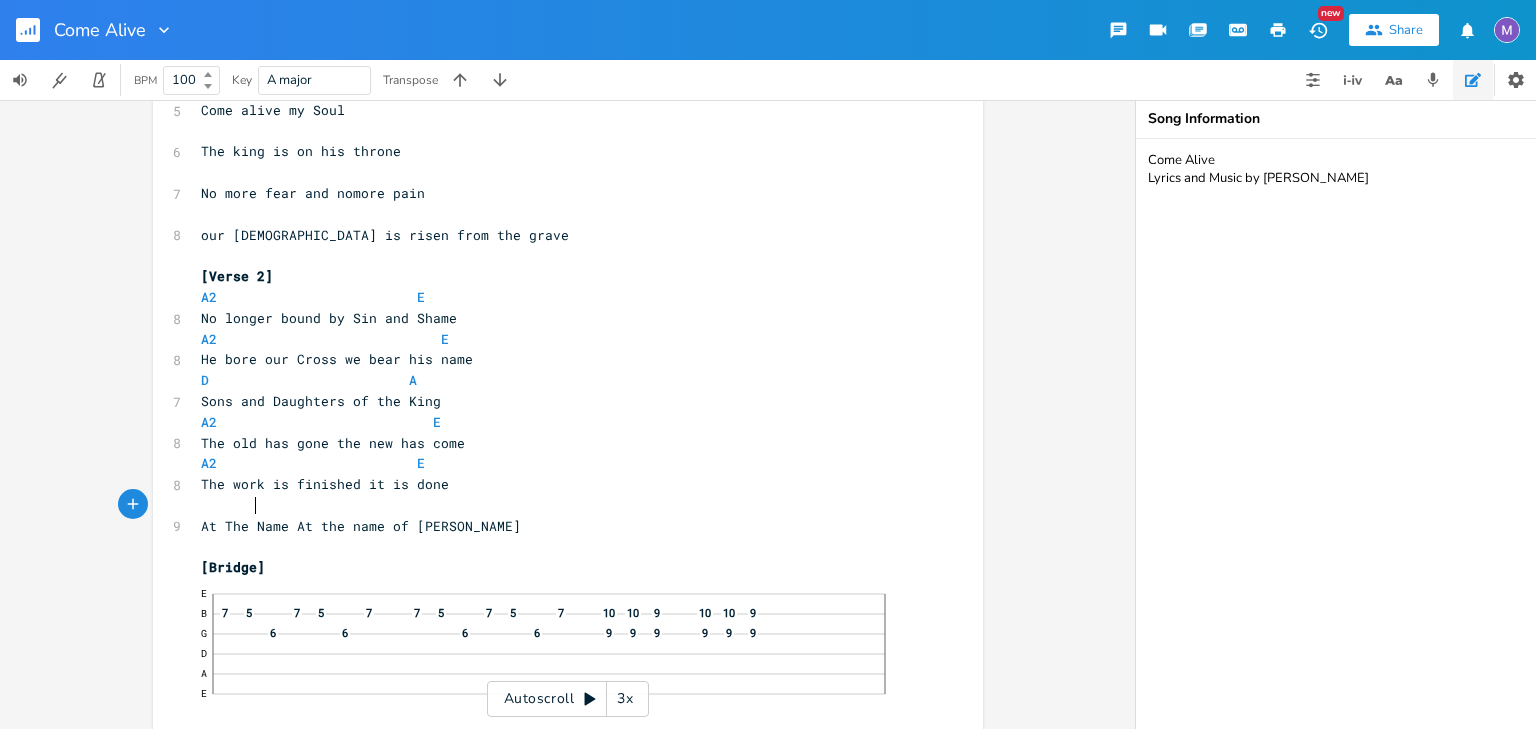 scroll, scrollTop: 0, scrollLeft: 26, axis: horizontal 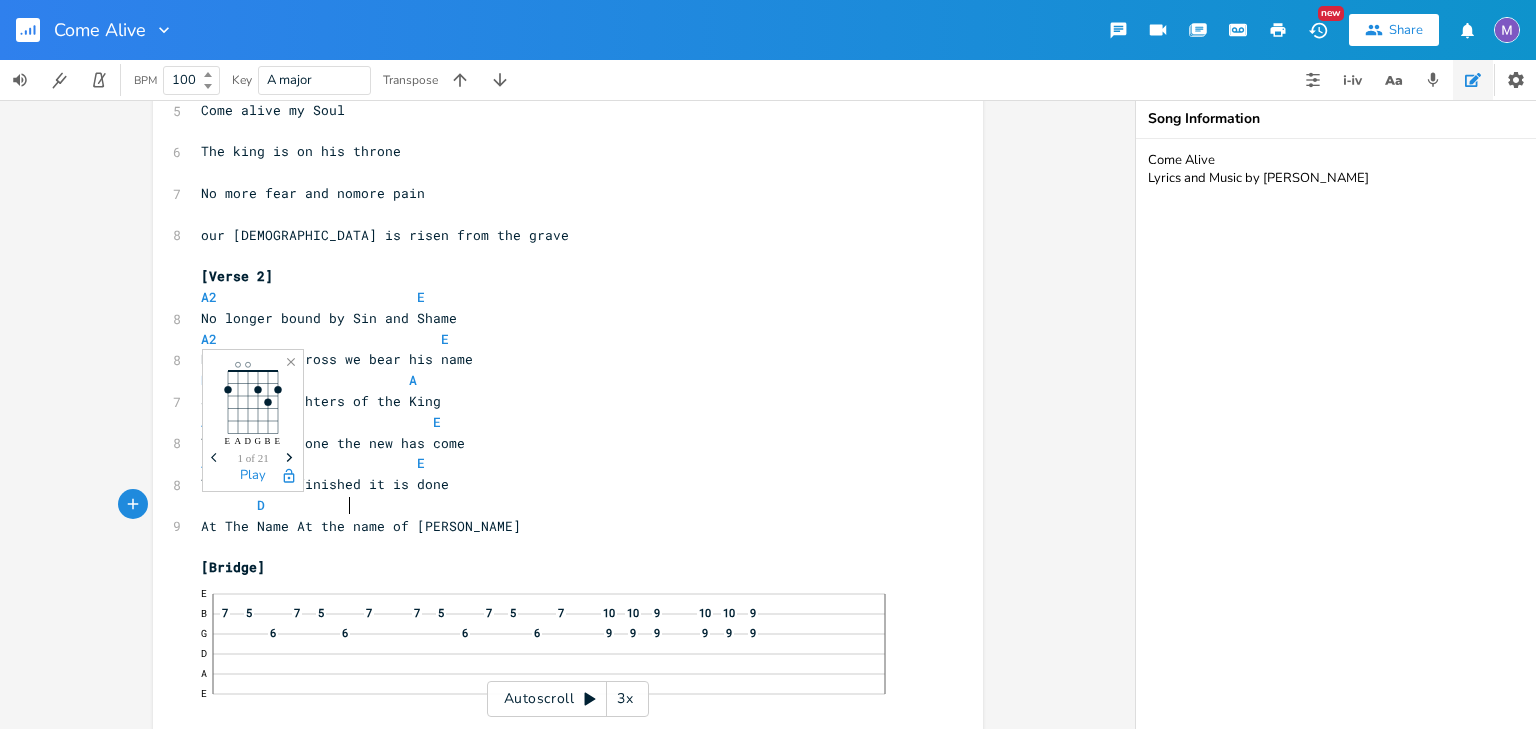 type on "D" 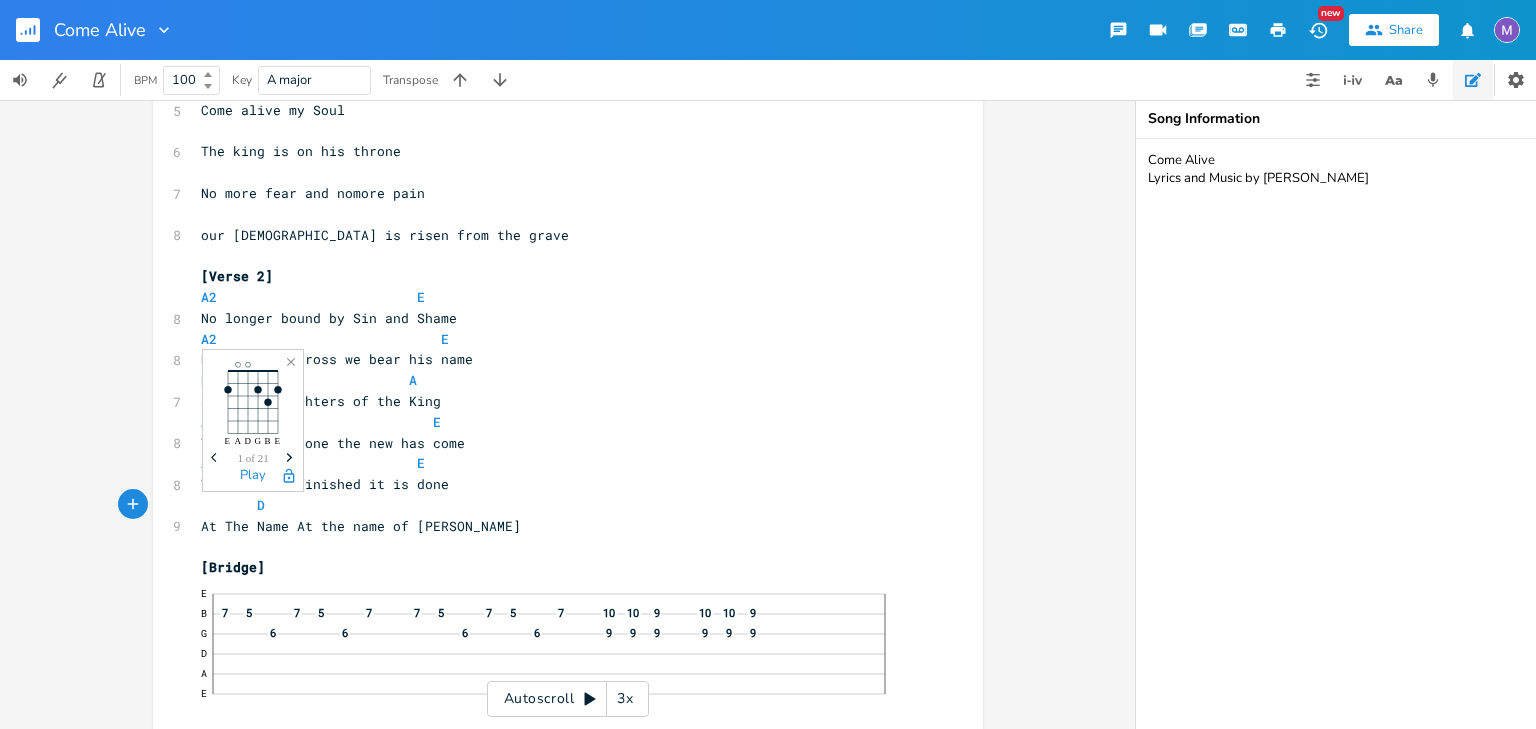 type on "a" 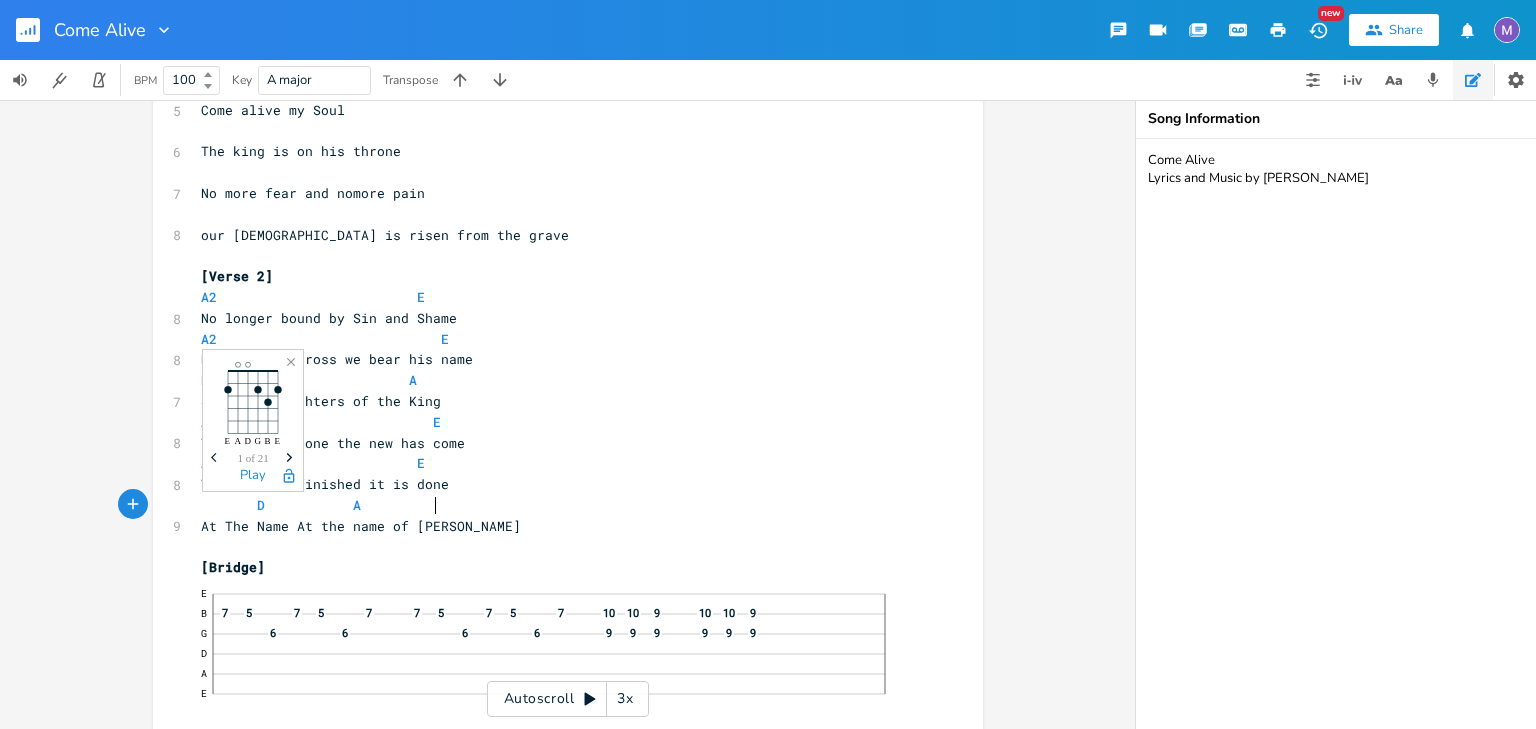 scroll, scrollTop: 0, scrollLeft: 42, axis: horizontal 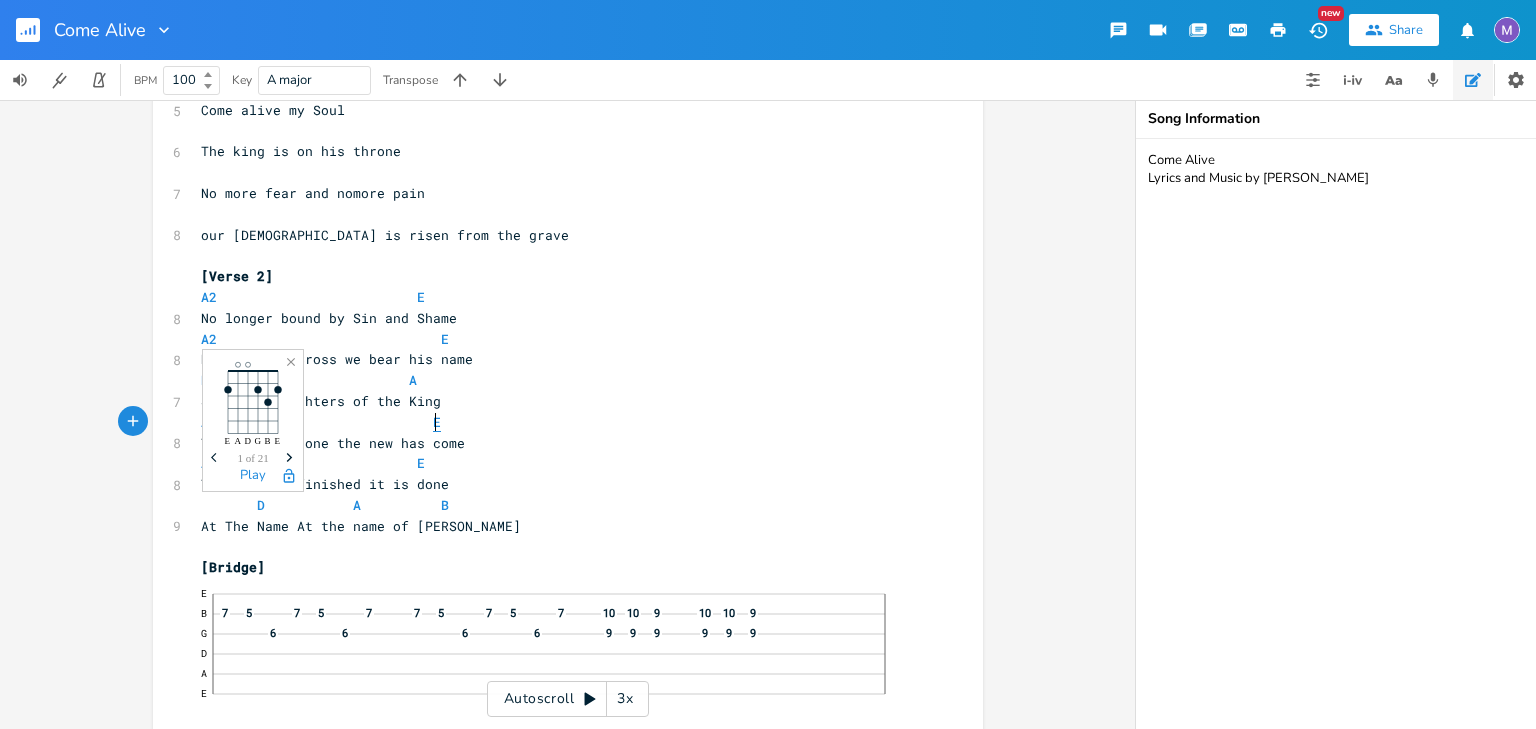 click on "E" at bounding box center (437, 422) 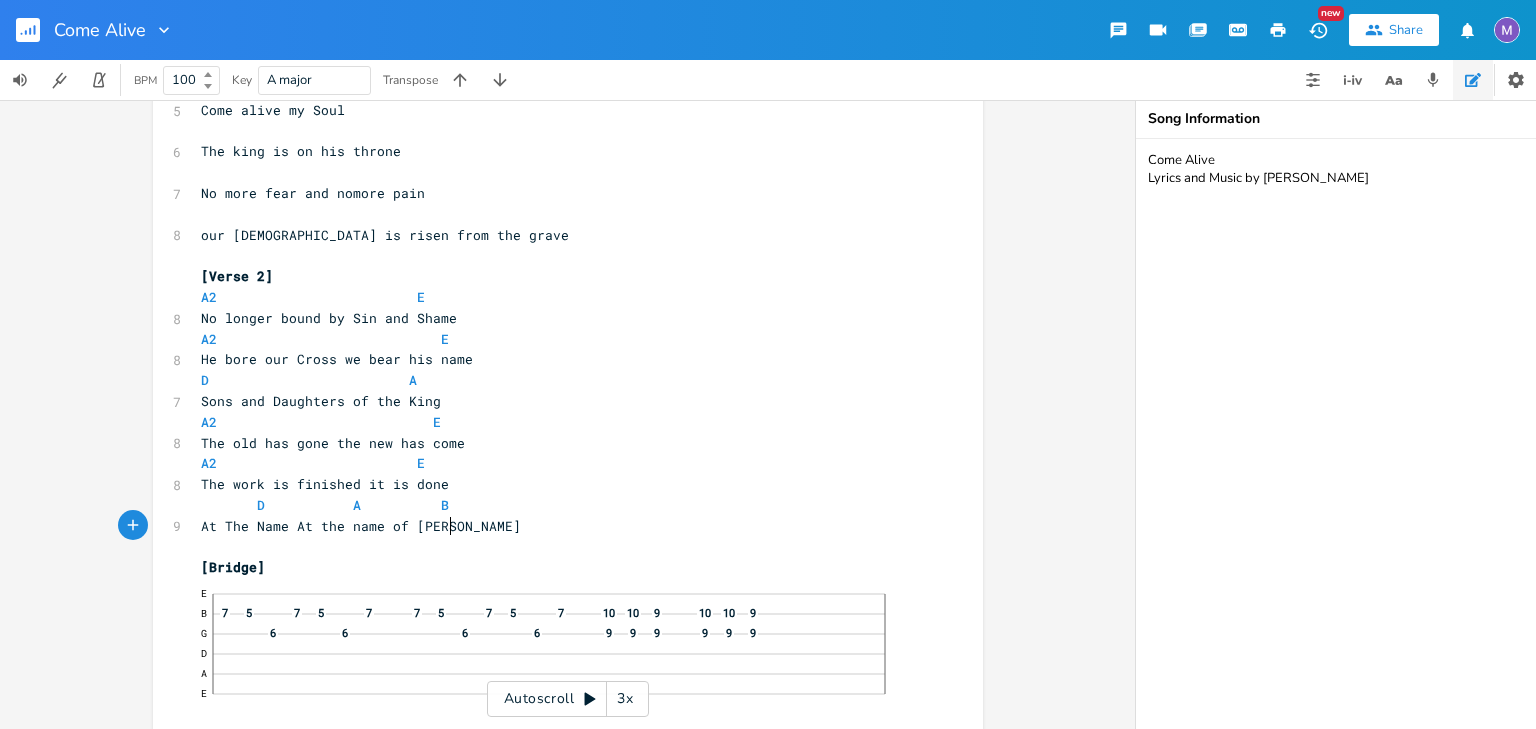 click on "At The Name At the name of [PERSON_NAME]" at bounding box center [558, 526] 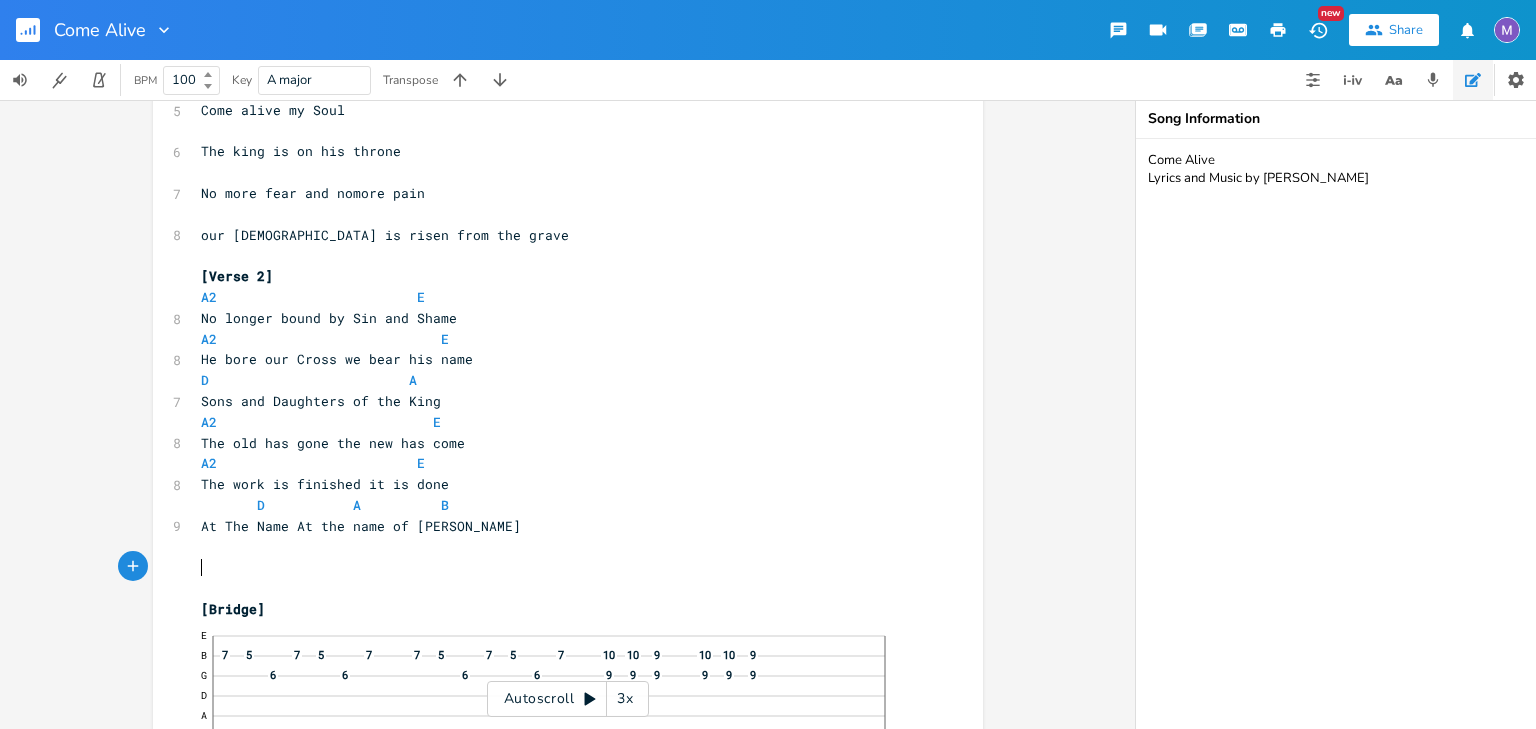type on "c" 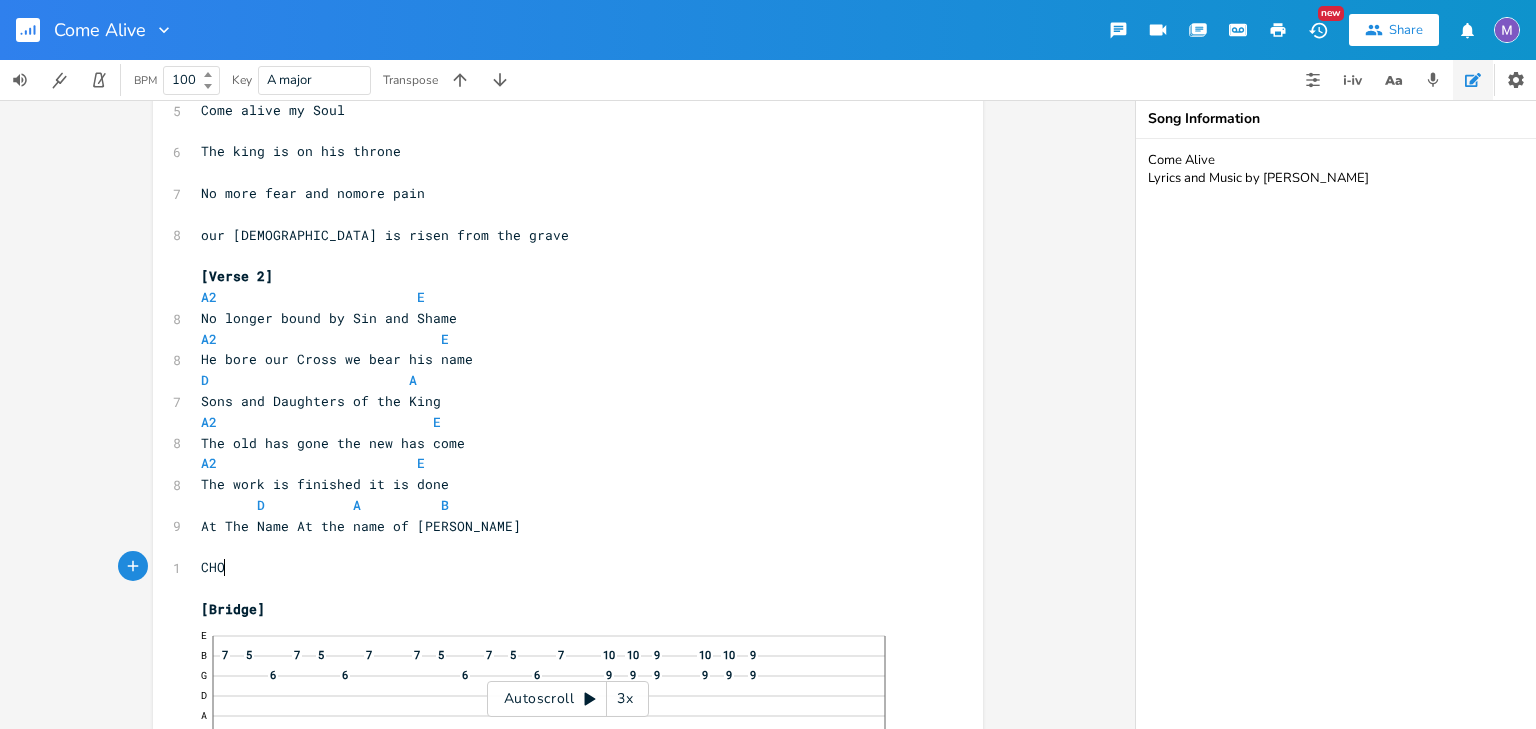 type on "CHOR" 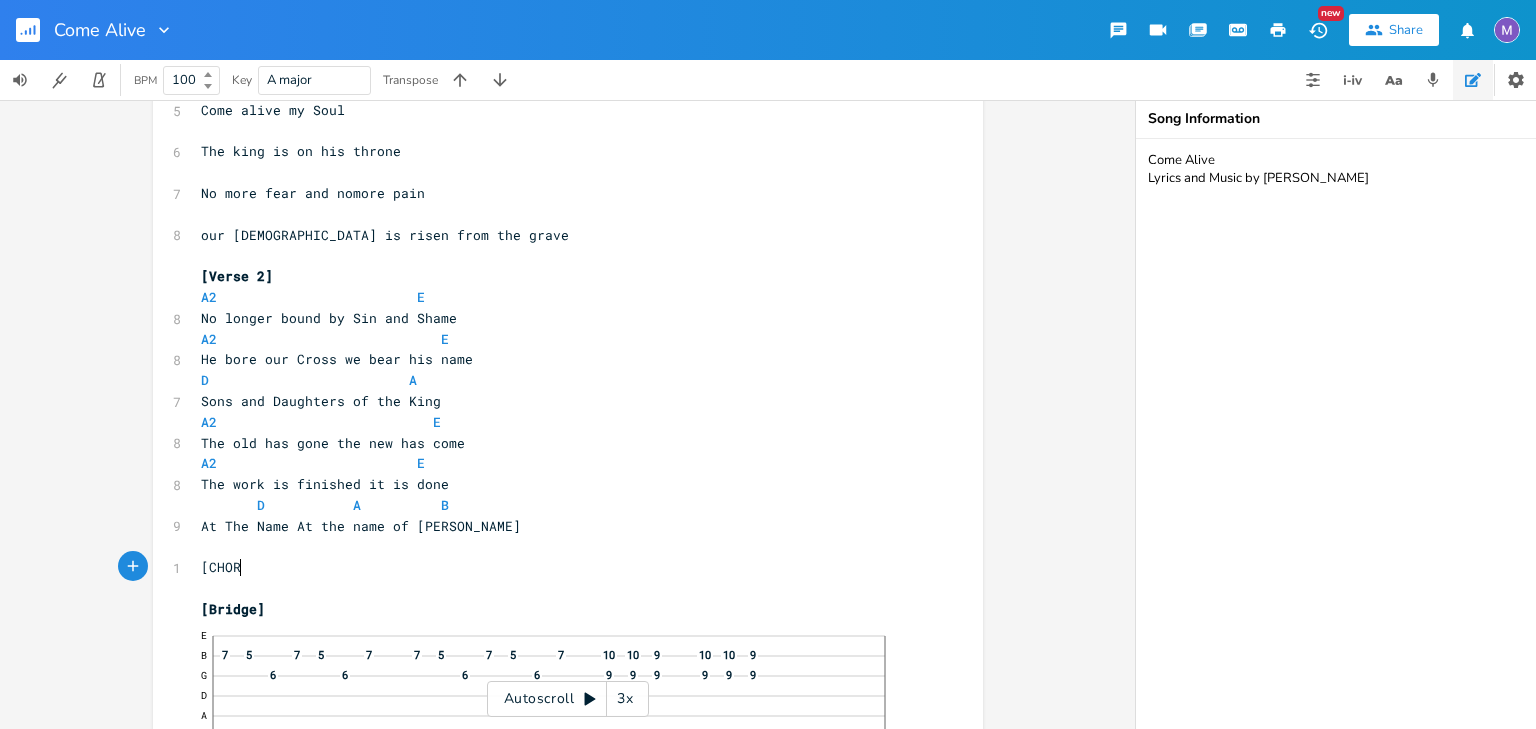 scroll, scrollTop: 0, scrollLeft: 58, axis: horizontal 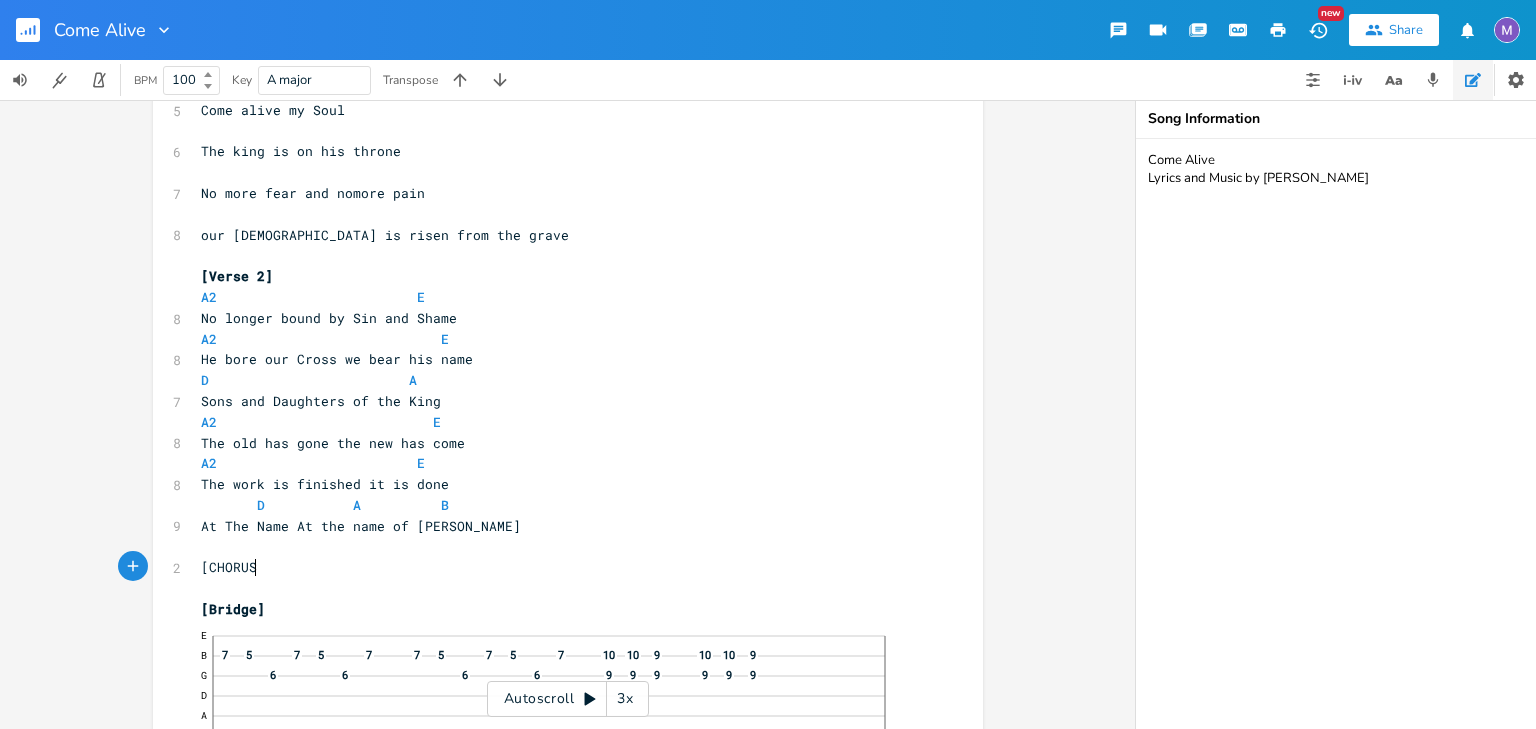 type on "[CHORUS]" 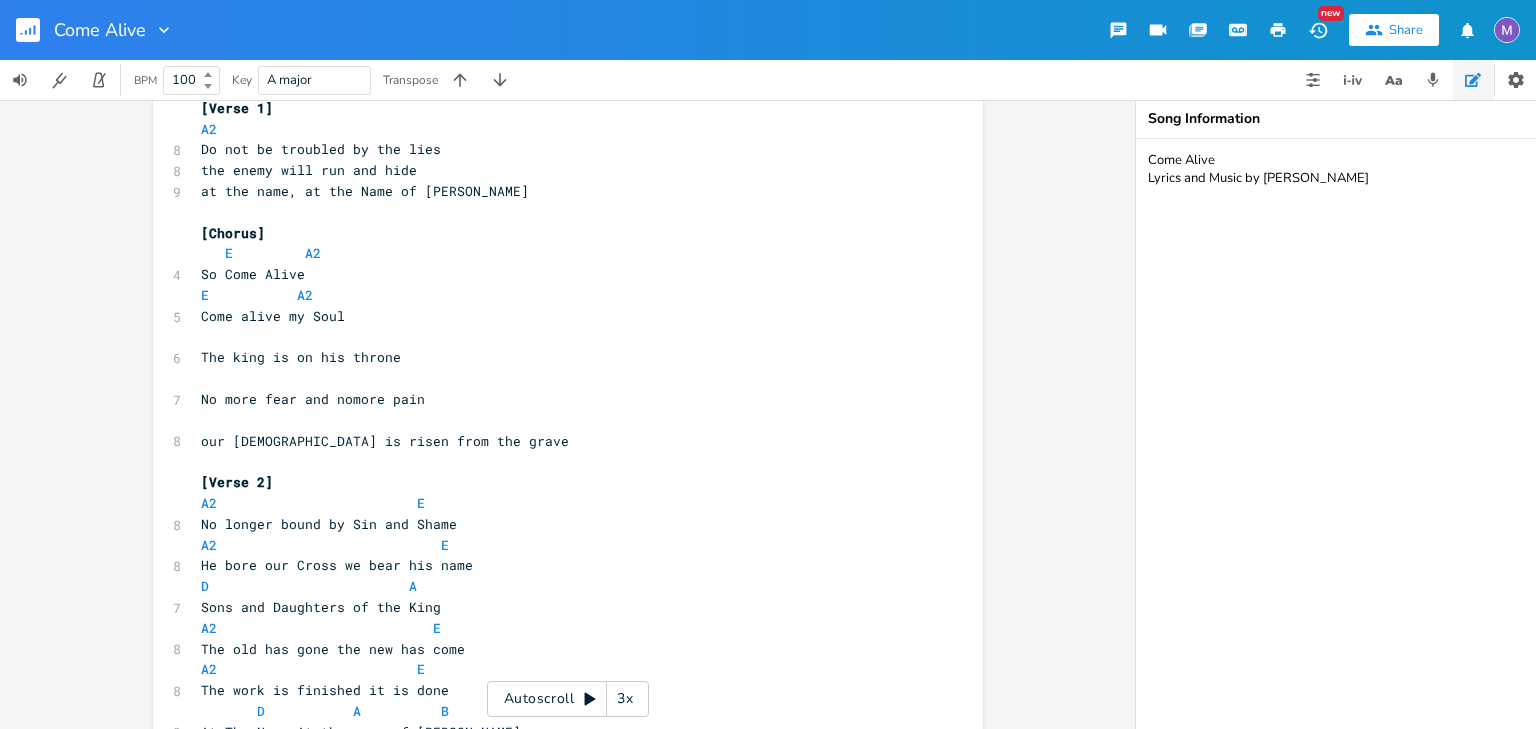 scroll, scrollTop: 487, scrollLeft: 0, axis: vertical 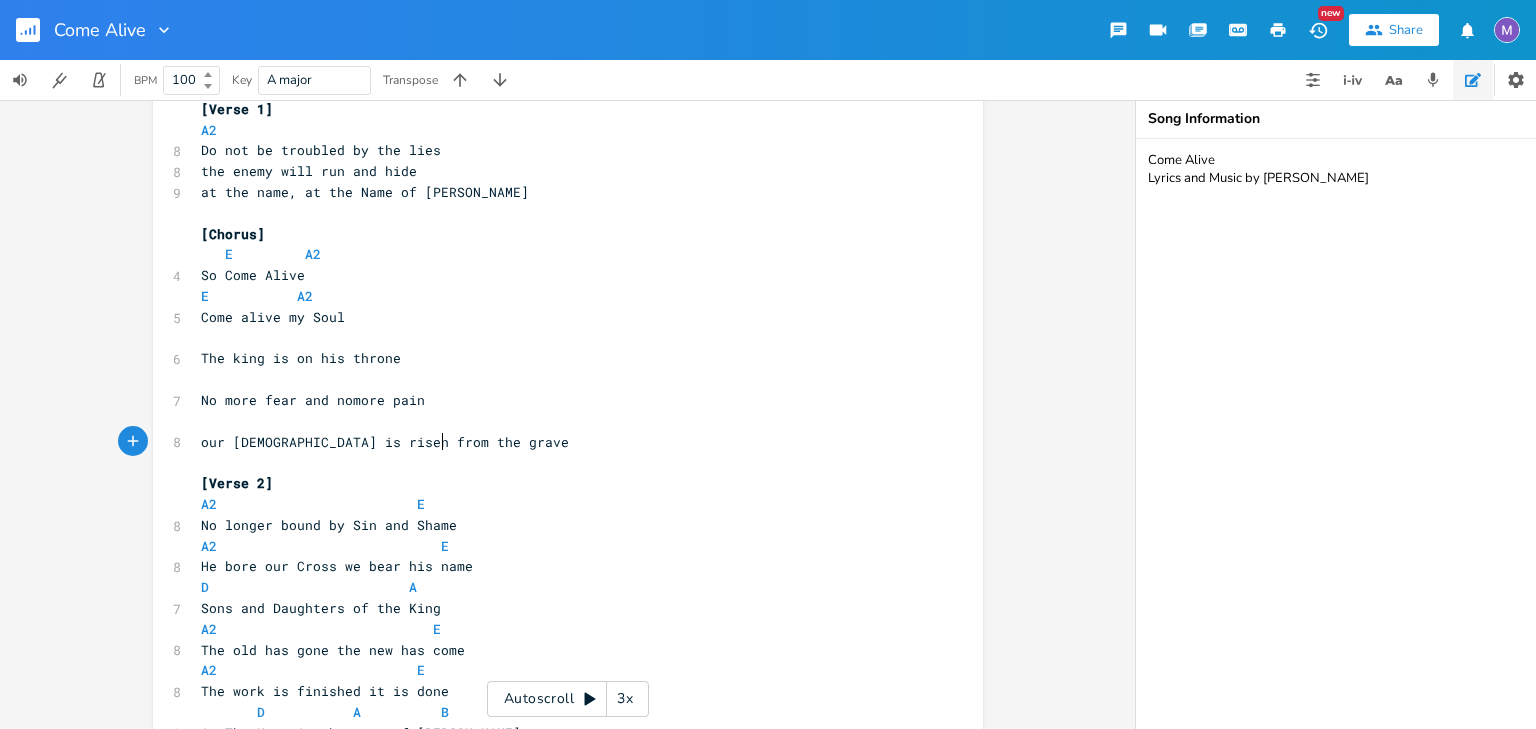 click on "our [DEMOGRAPHIC_DATA] is risen from the grave" at bounding box center (558, 442) 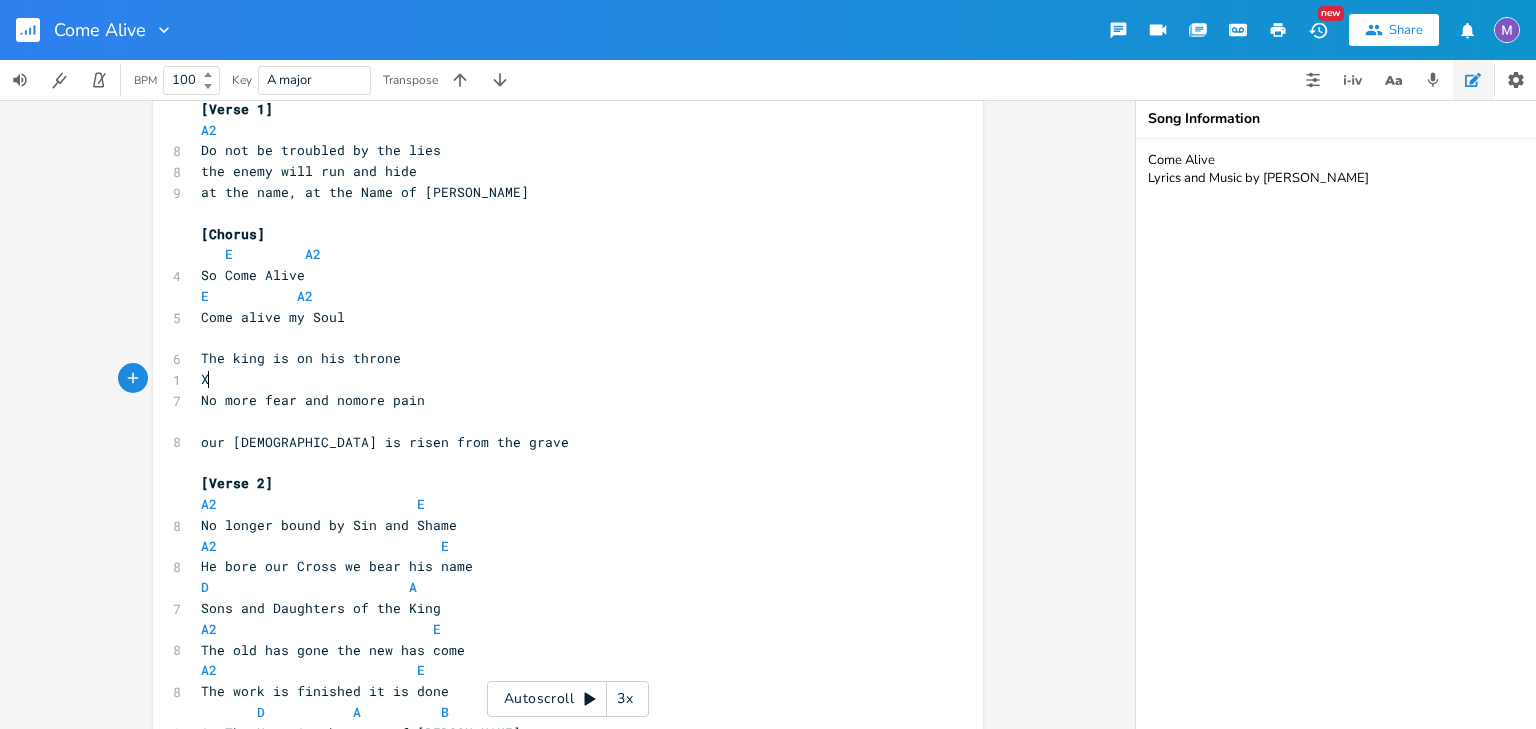 scroll, scrollTop: 0, scrollLeft: 8, axis: horizontal 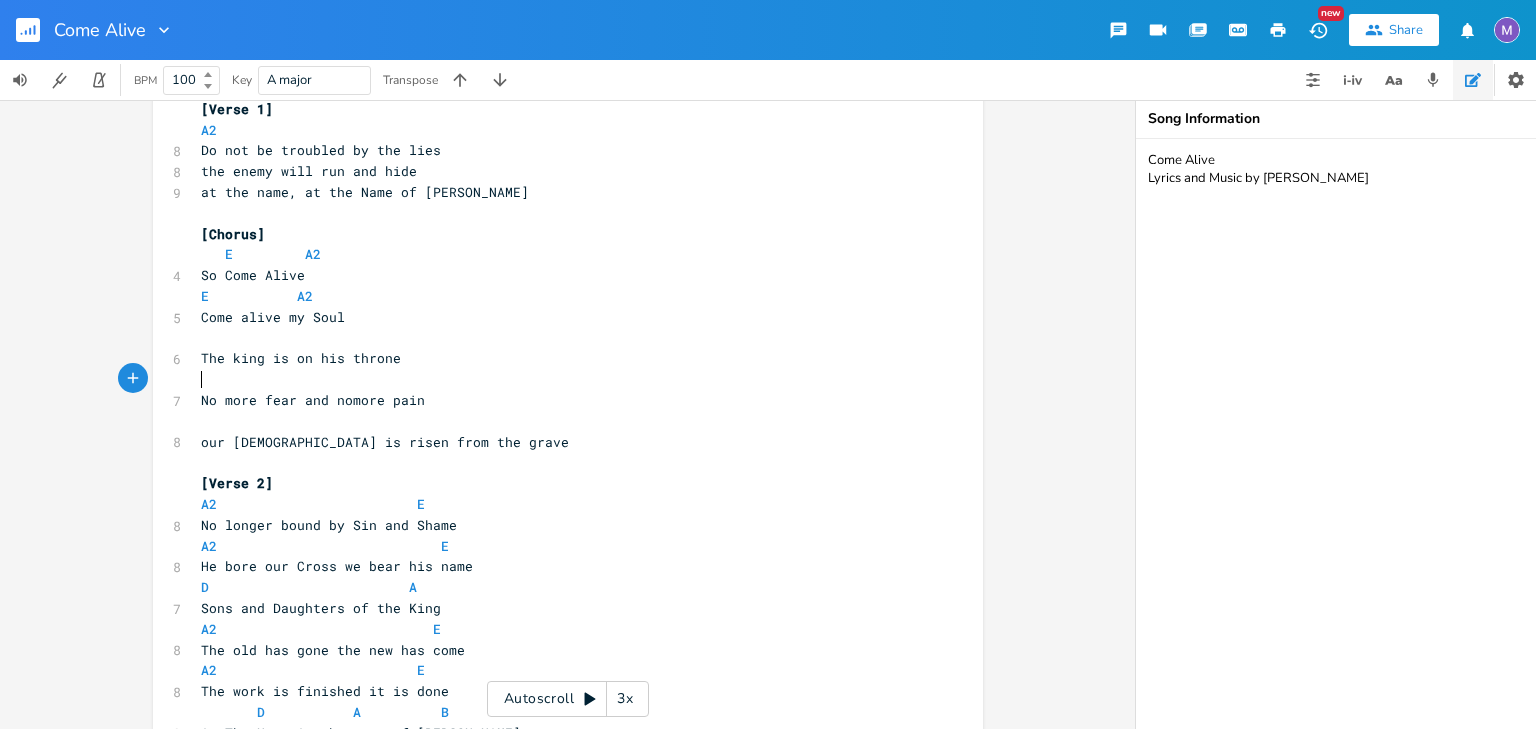 type on "D" 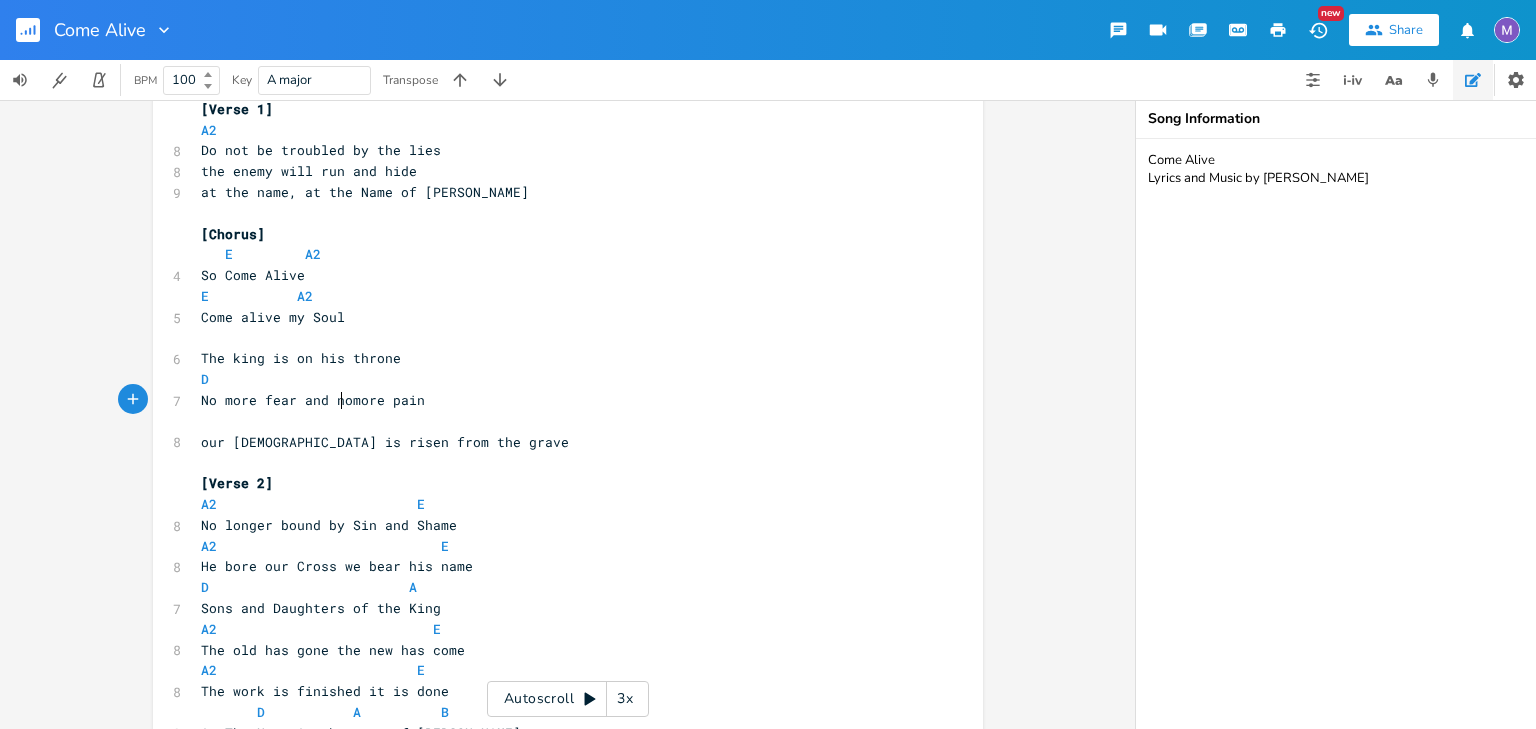 click on "No more fear and nomore pain" at bounding box center [313, 400] 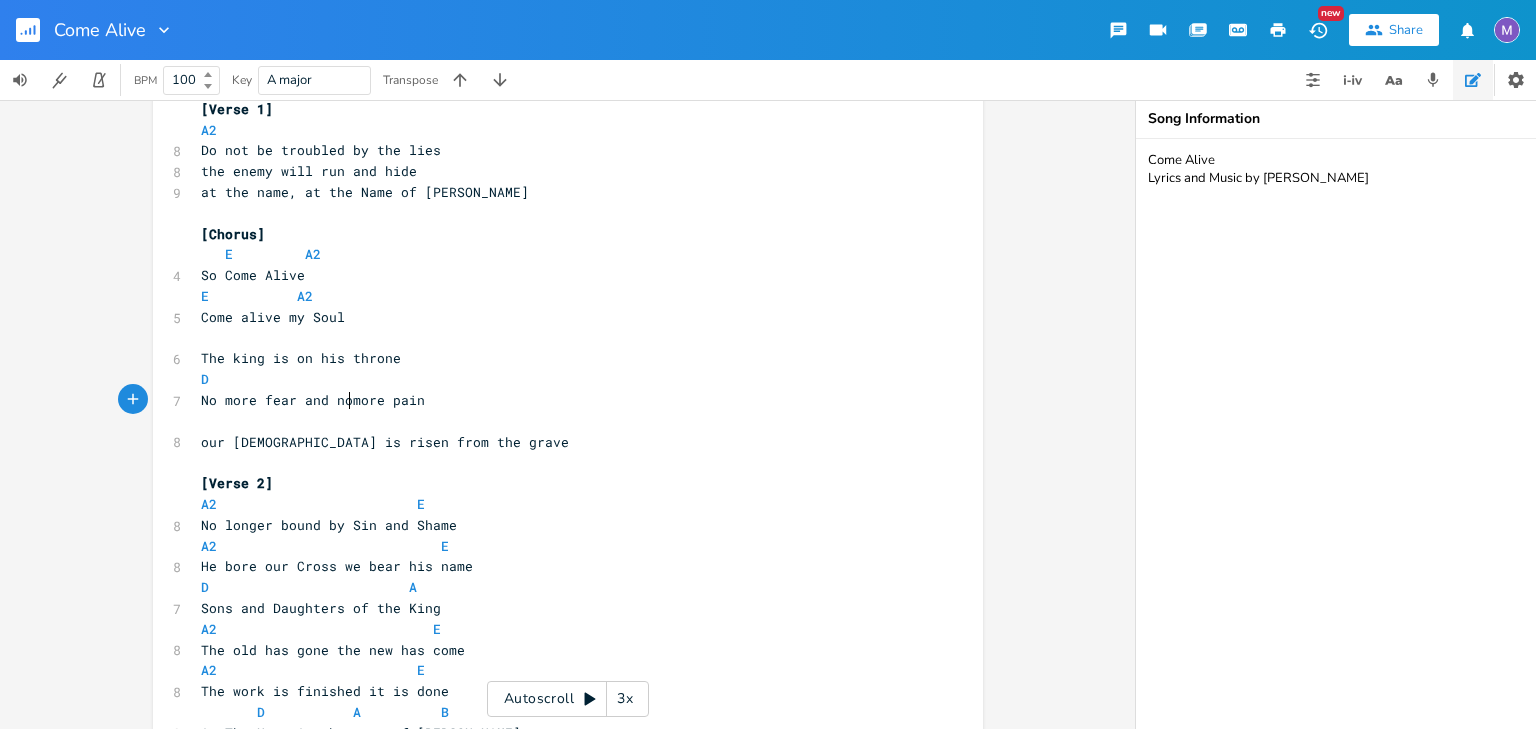 click on "No more fear and nomore pain" at bounding box center [313, 400] 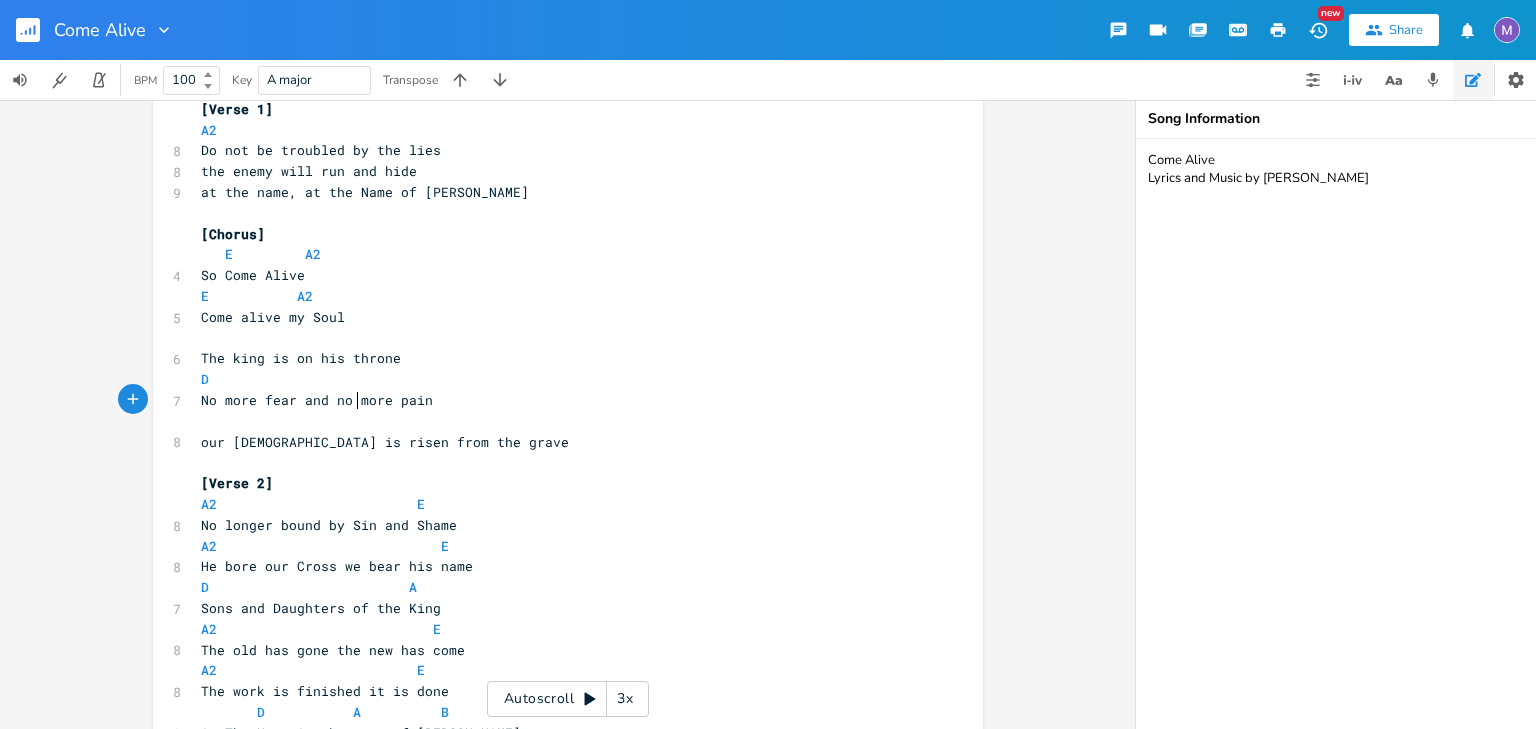 click on "D" at bounding box center [558, 379] 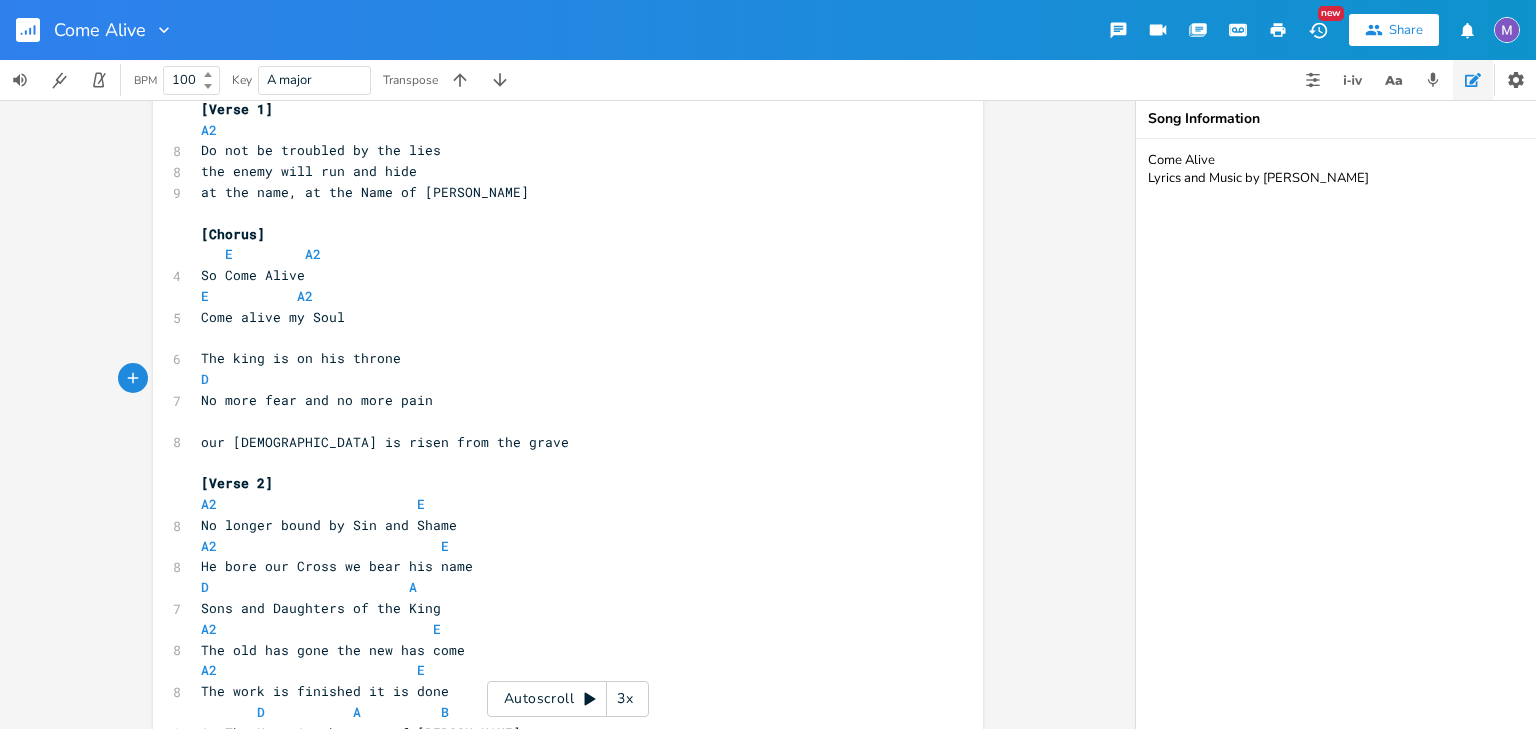 click on "D" at bounding box center [558, 379] 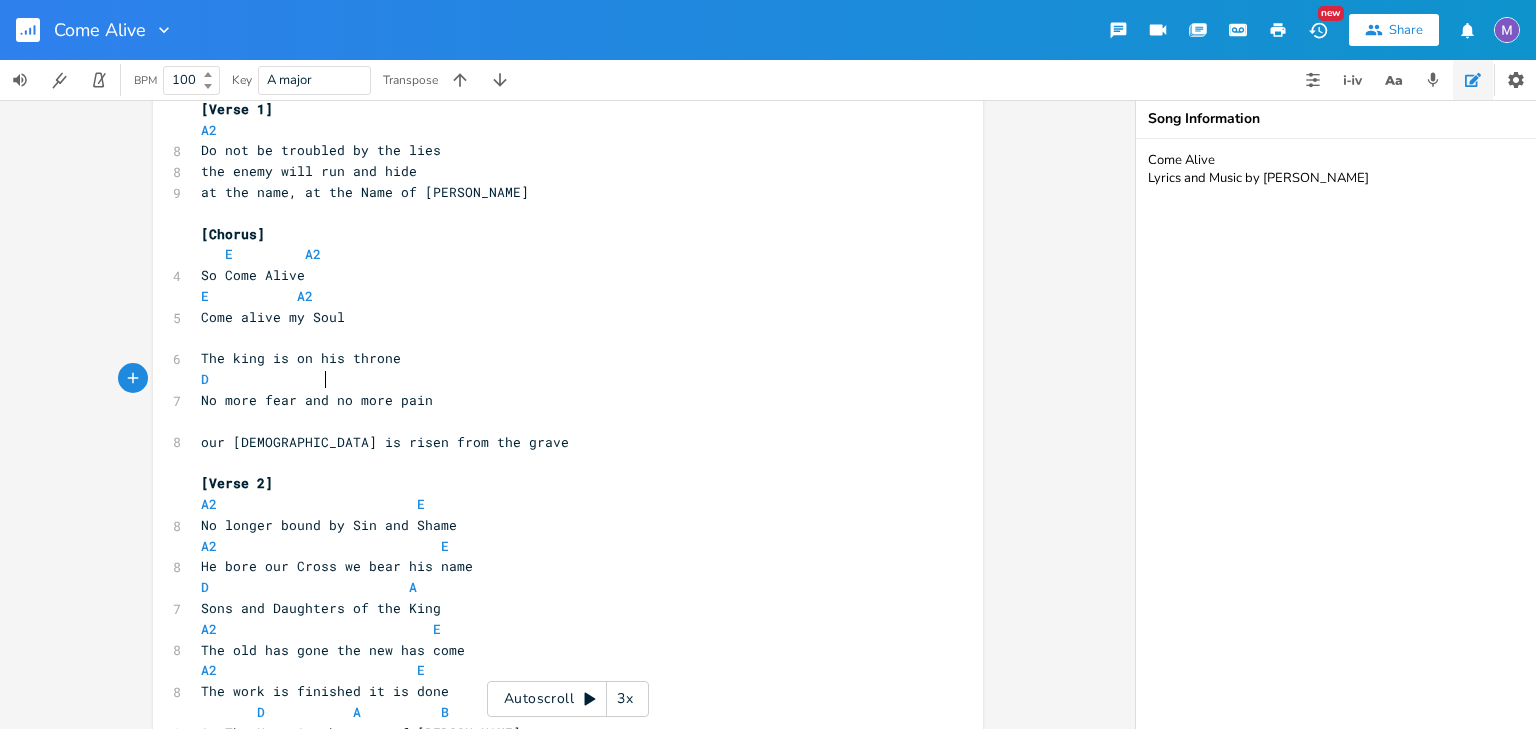 scroll, scrollTop: 0, scrollLeft: 57, axis: horizontal 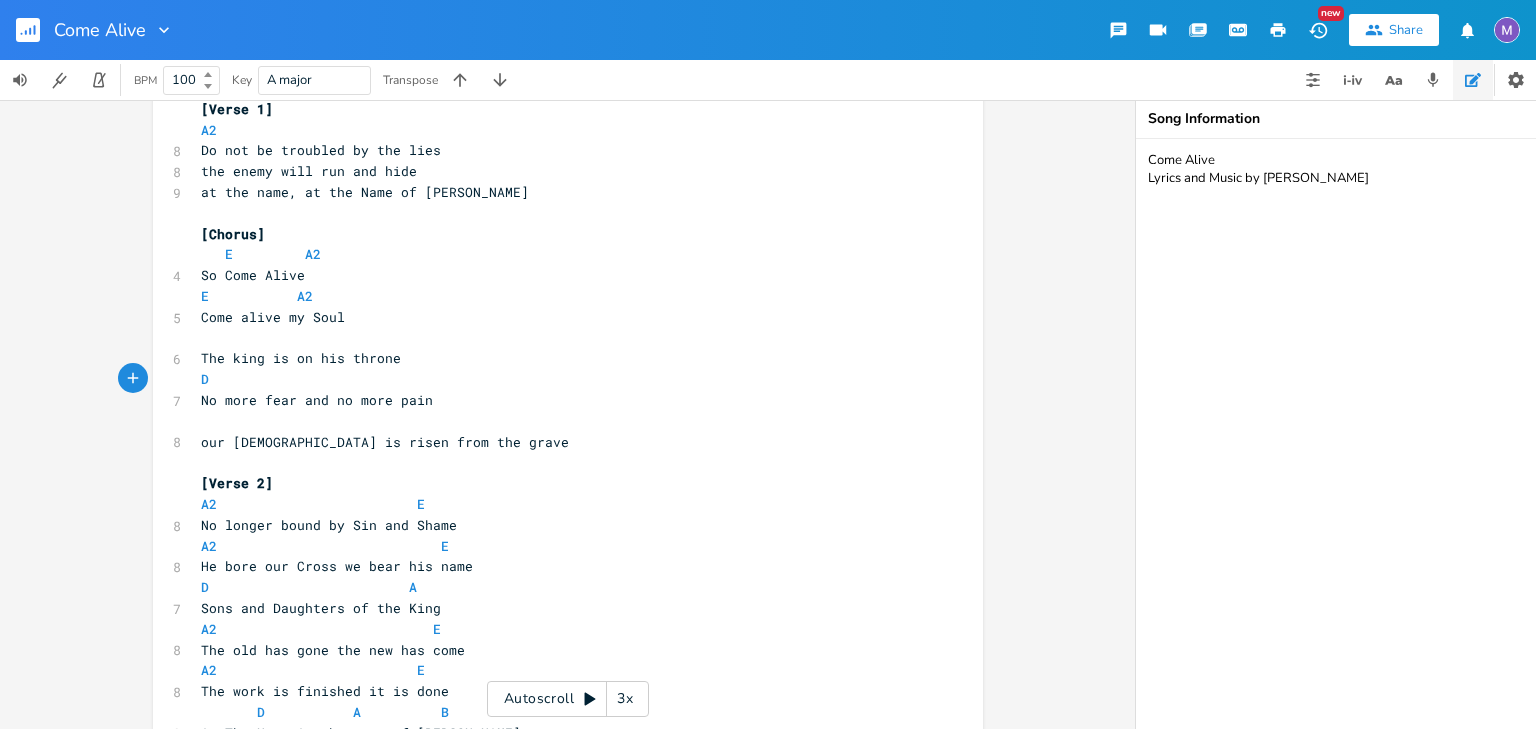 type on "A" 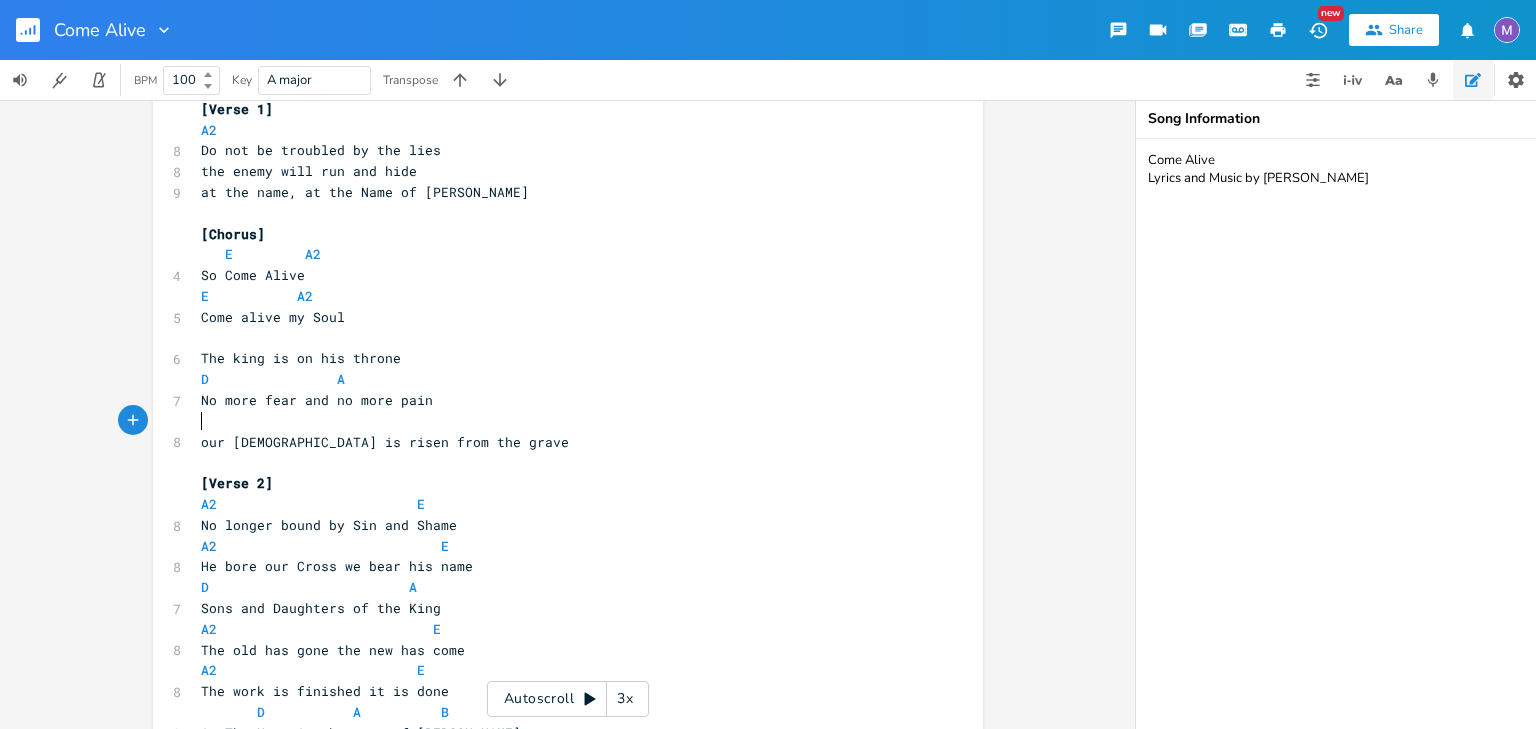 click on "​" at bounding box center [558, 421] 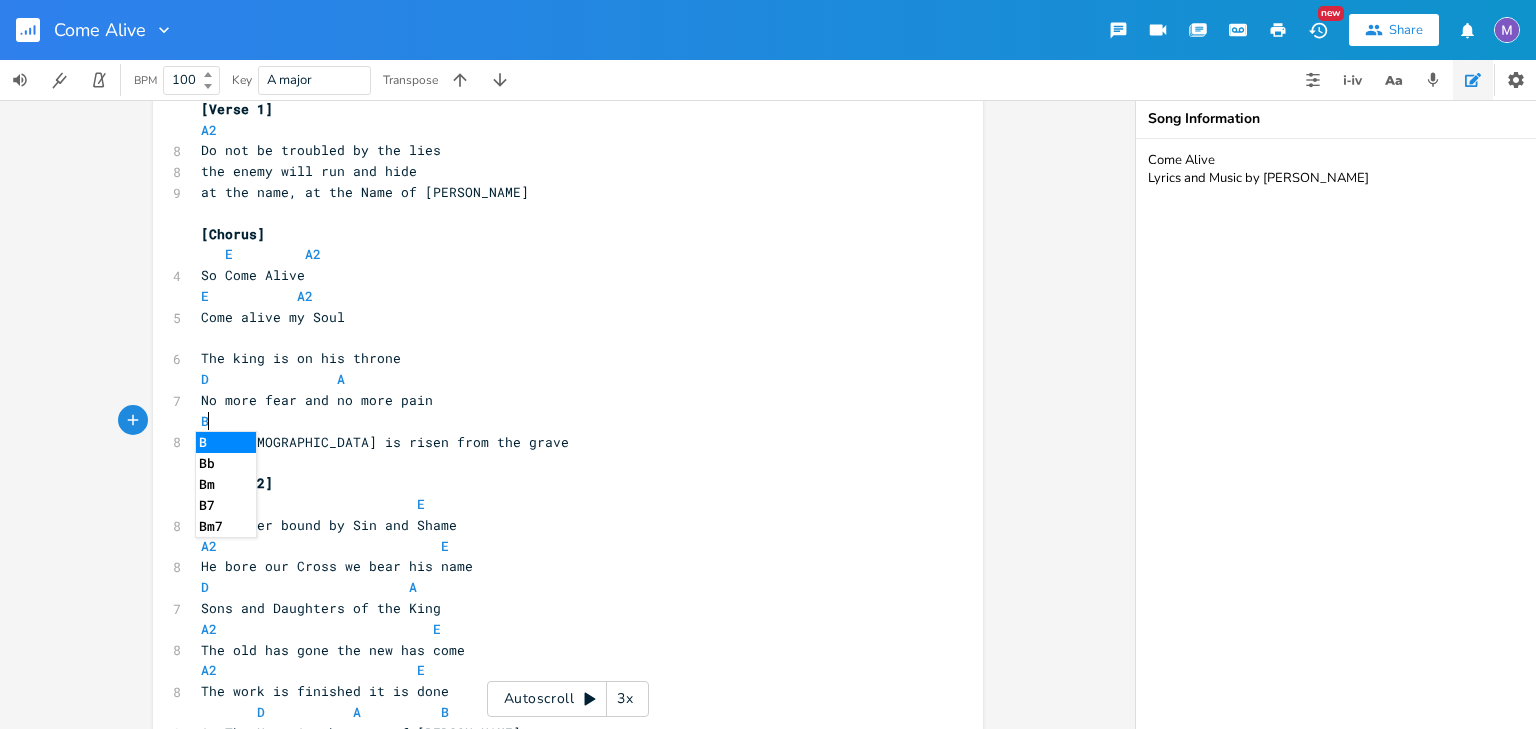 click on "B" at bounding box center (558, 421) 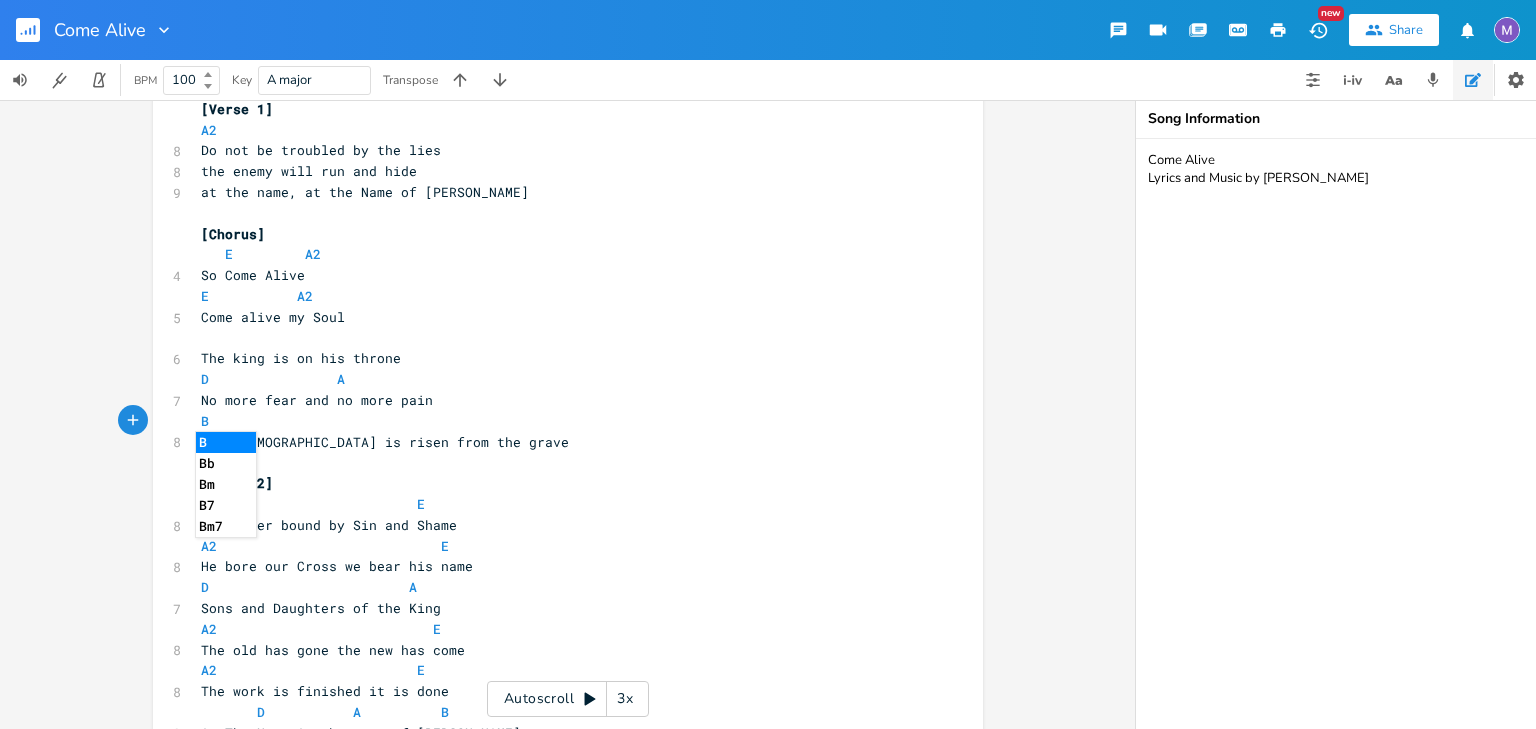 click on "B" at bounding box center [558, 421] 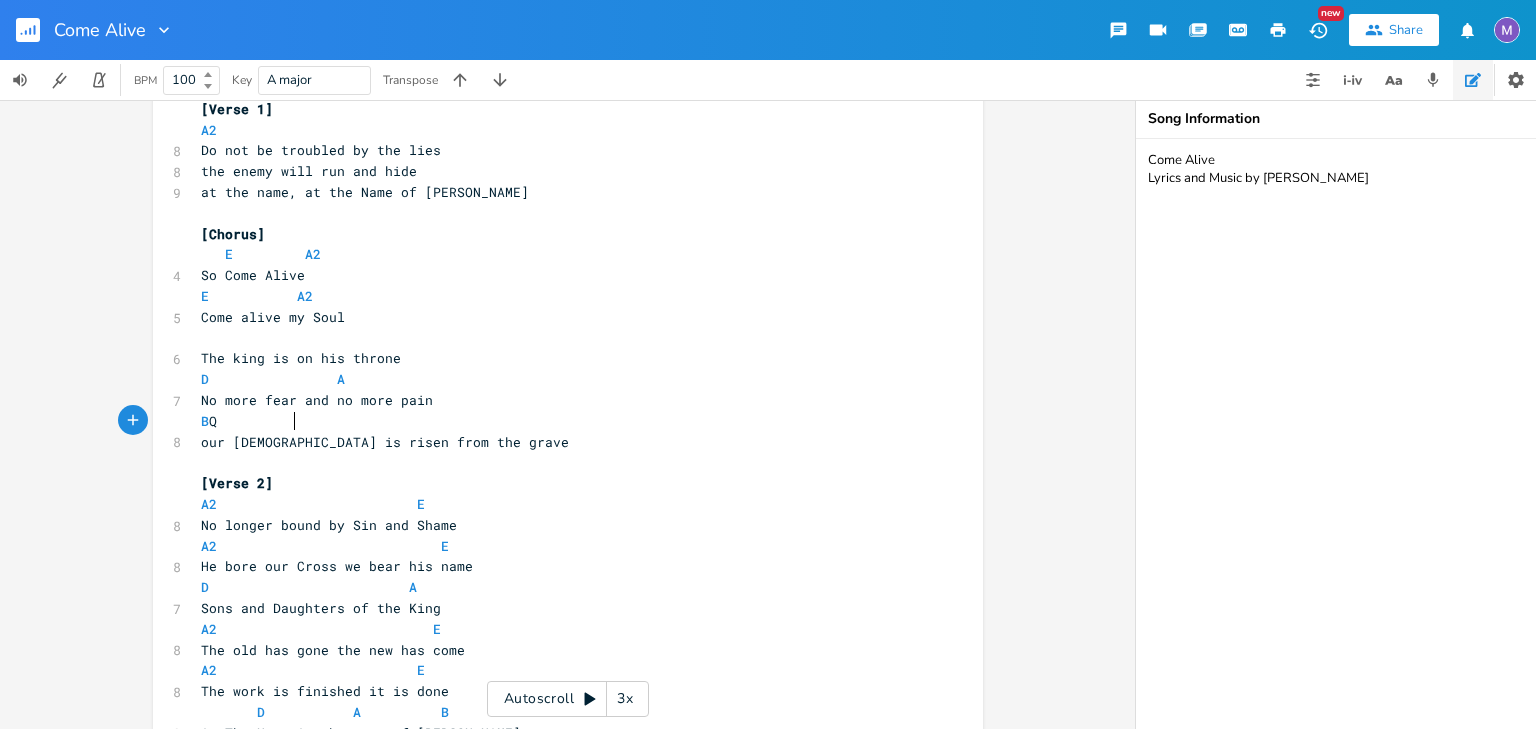 type on "Q" 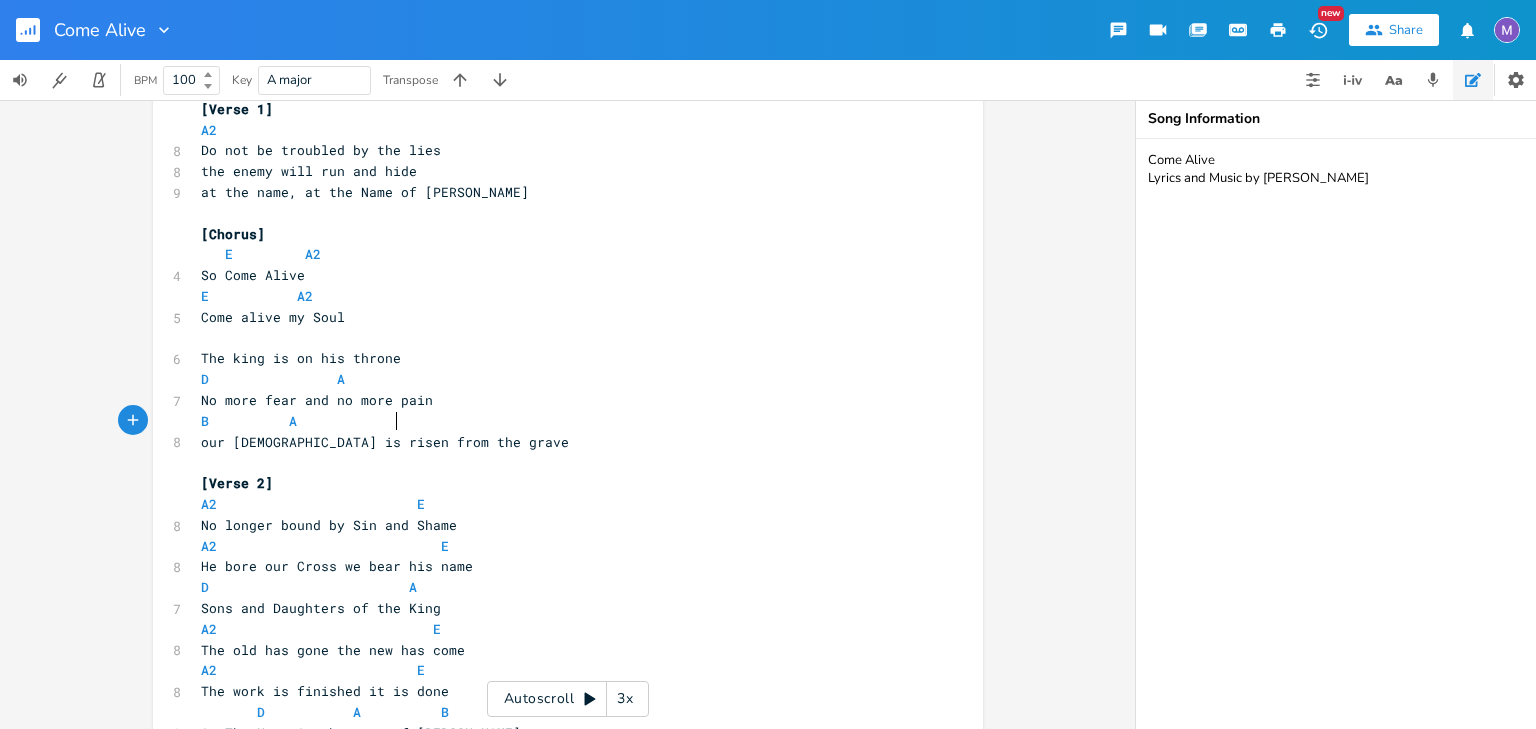 scroll, scrollTop: 0, scrollLeft: 56, axis: horizontal 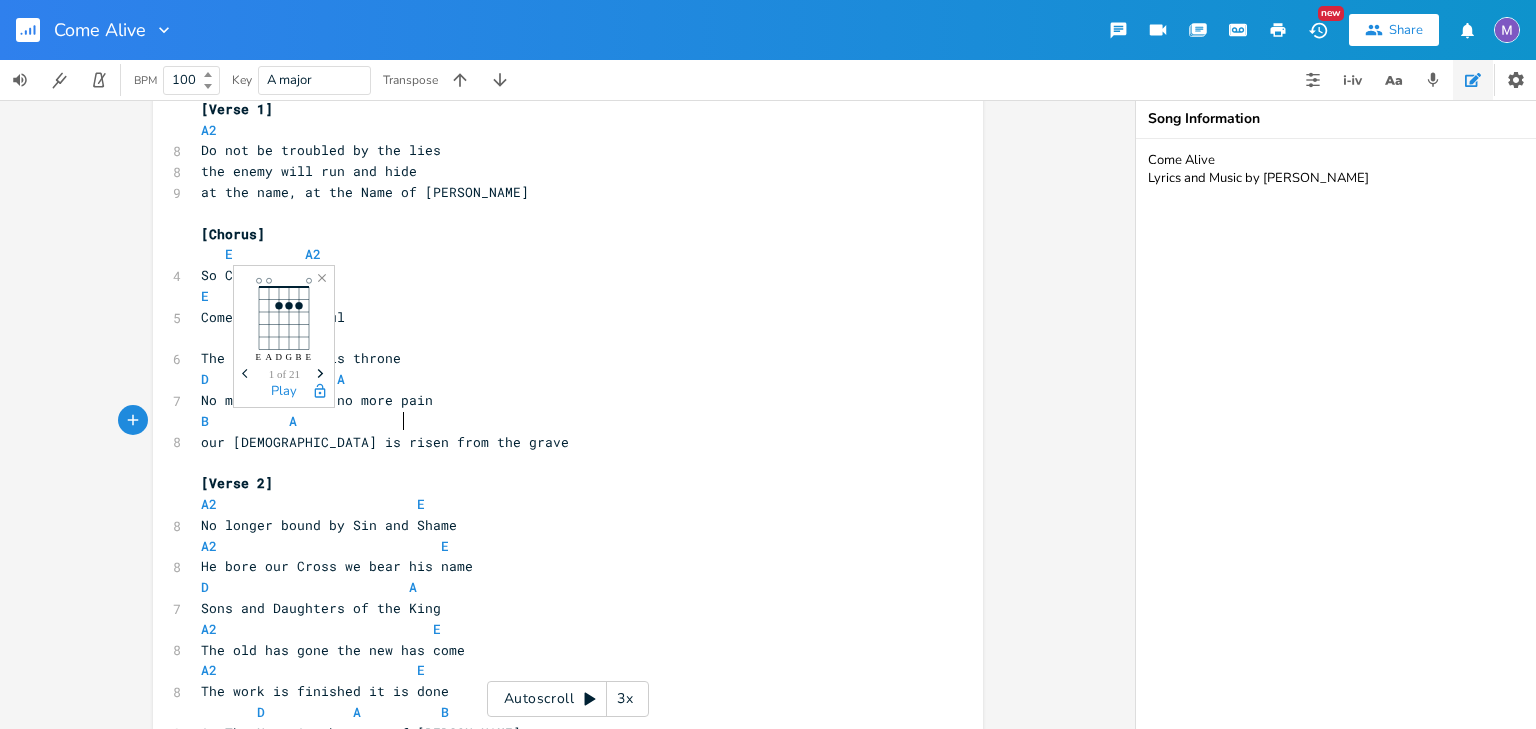 type on "A              E" 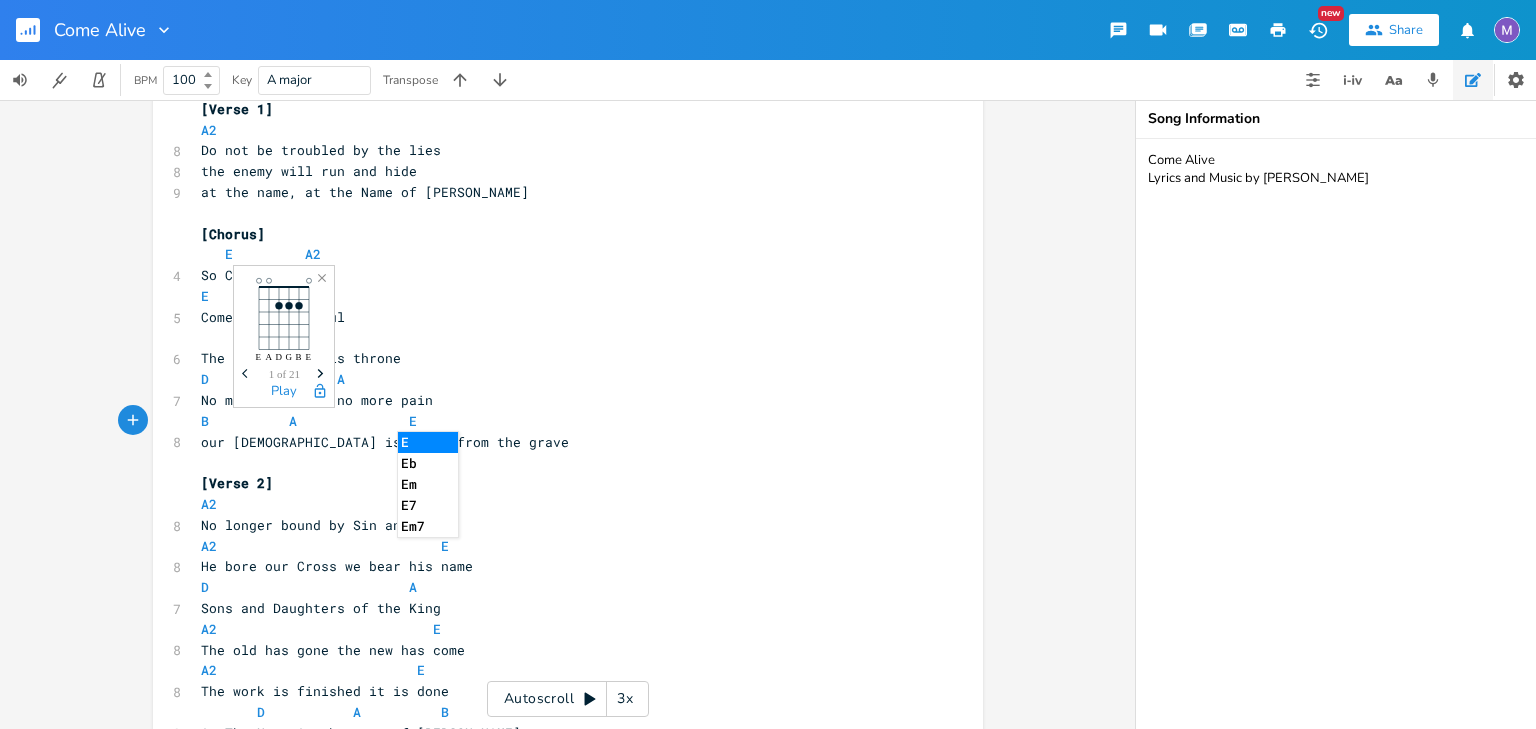 type 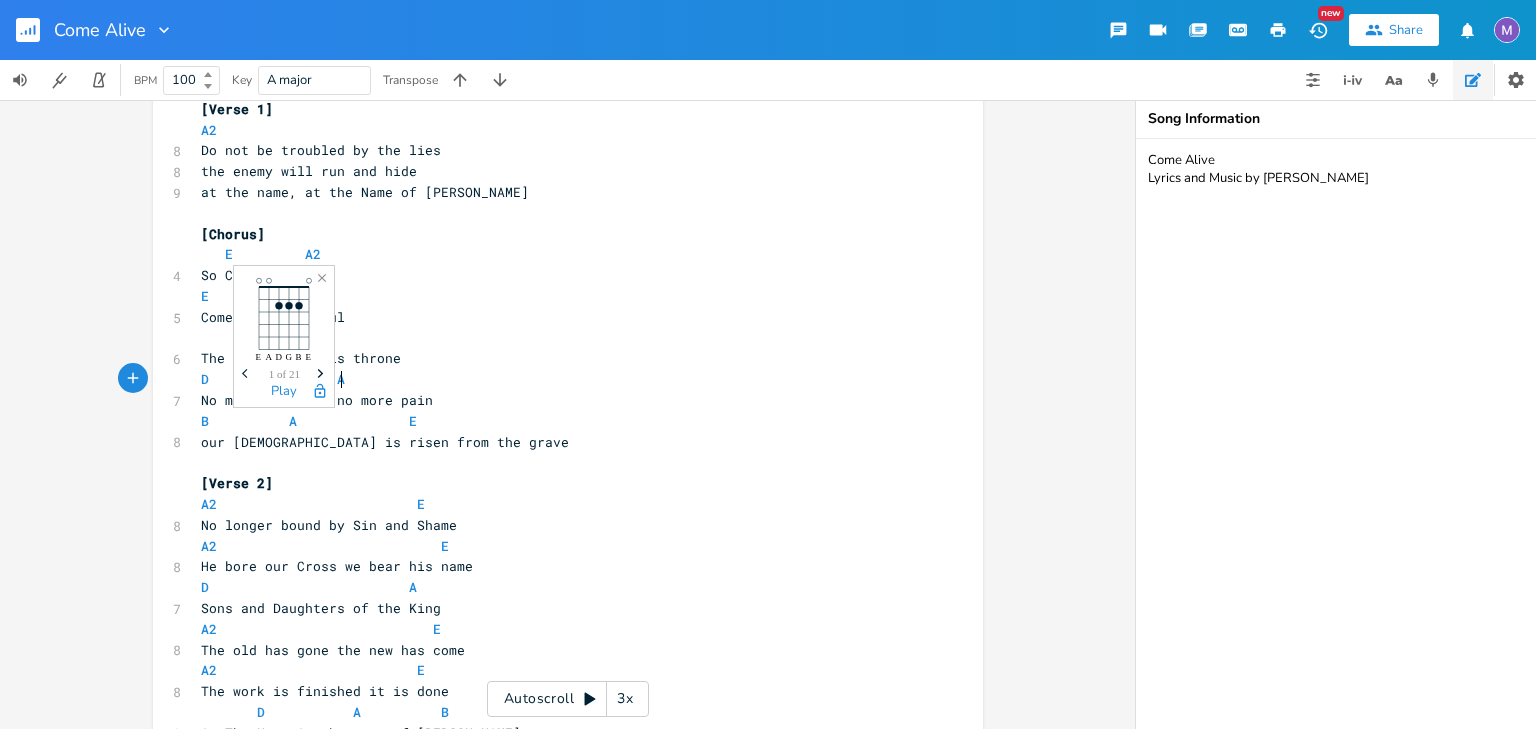 click on "D                  A" at bounding box center [558, 379] 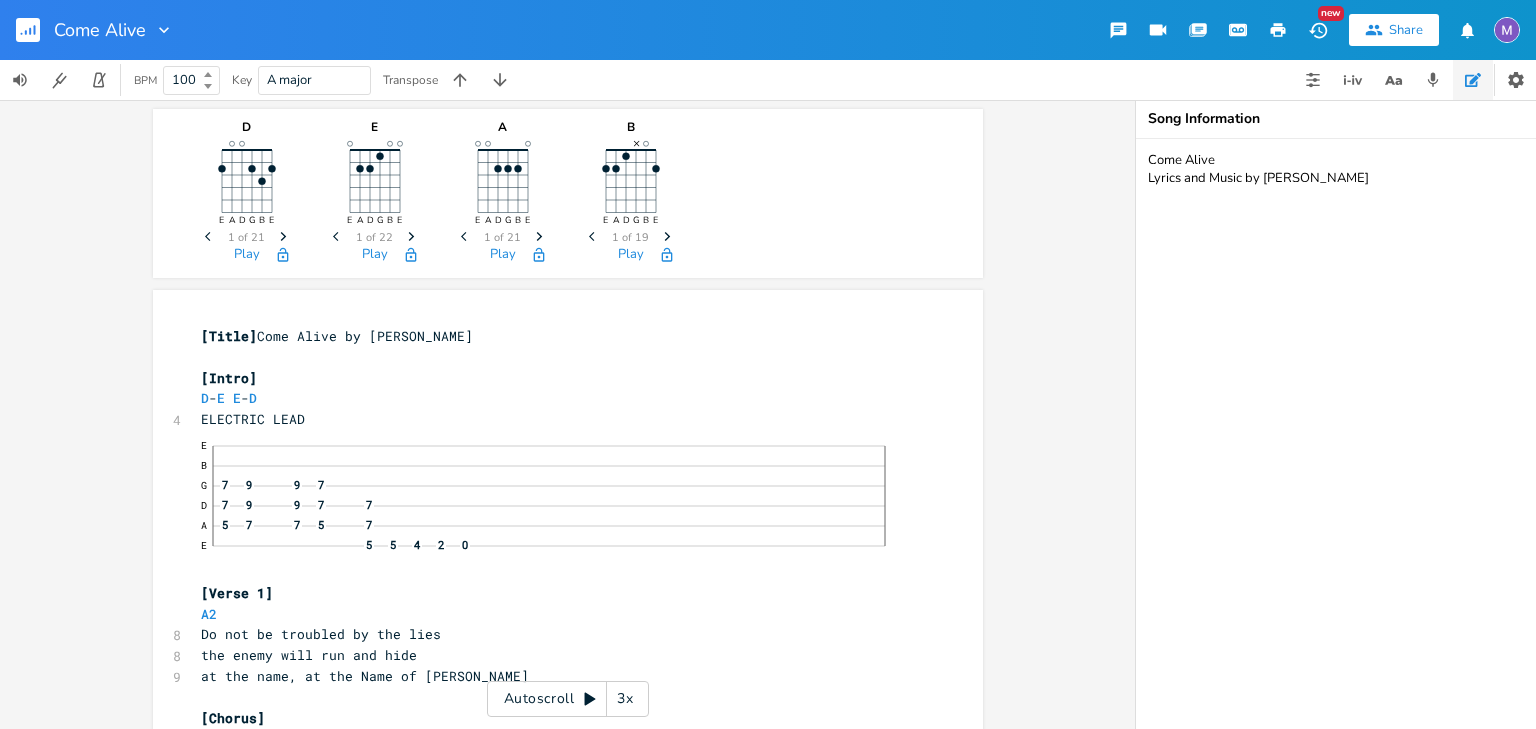 scroll, scrollTop: 0, scrollLeft: 0, axis: both 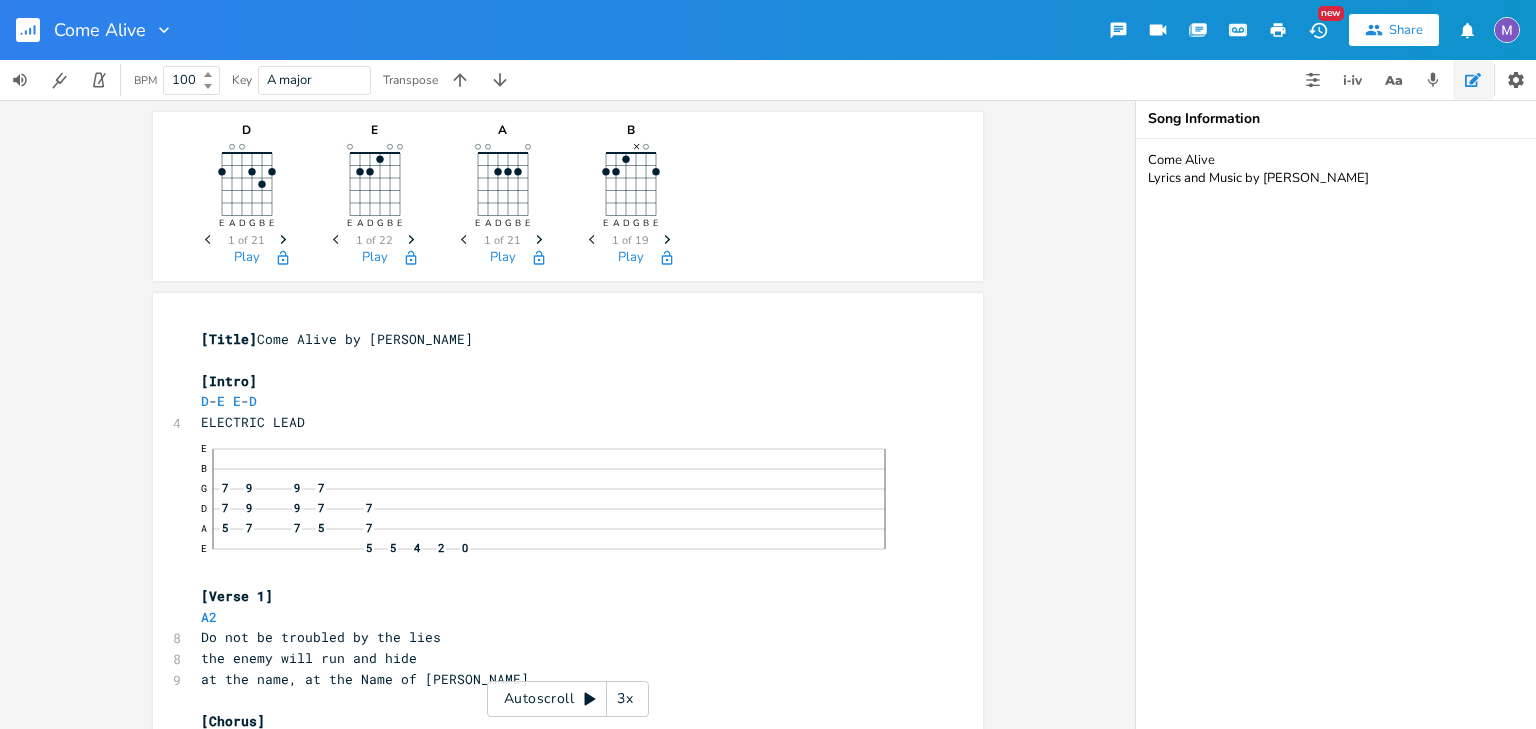 click on "Next" 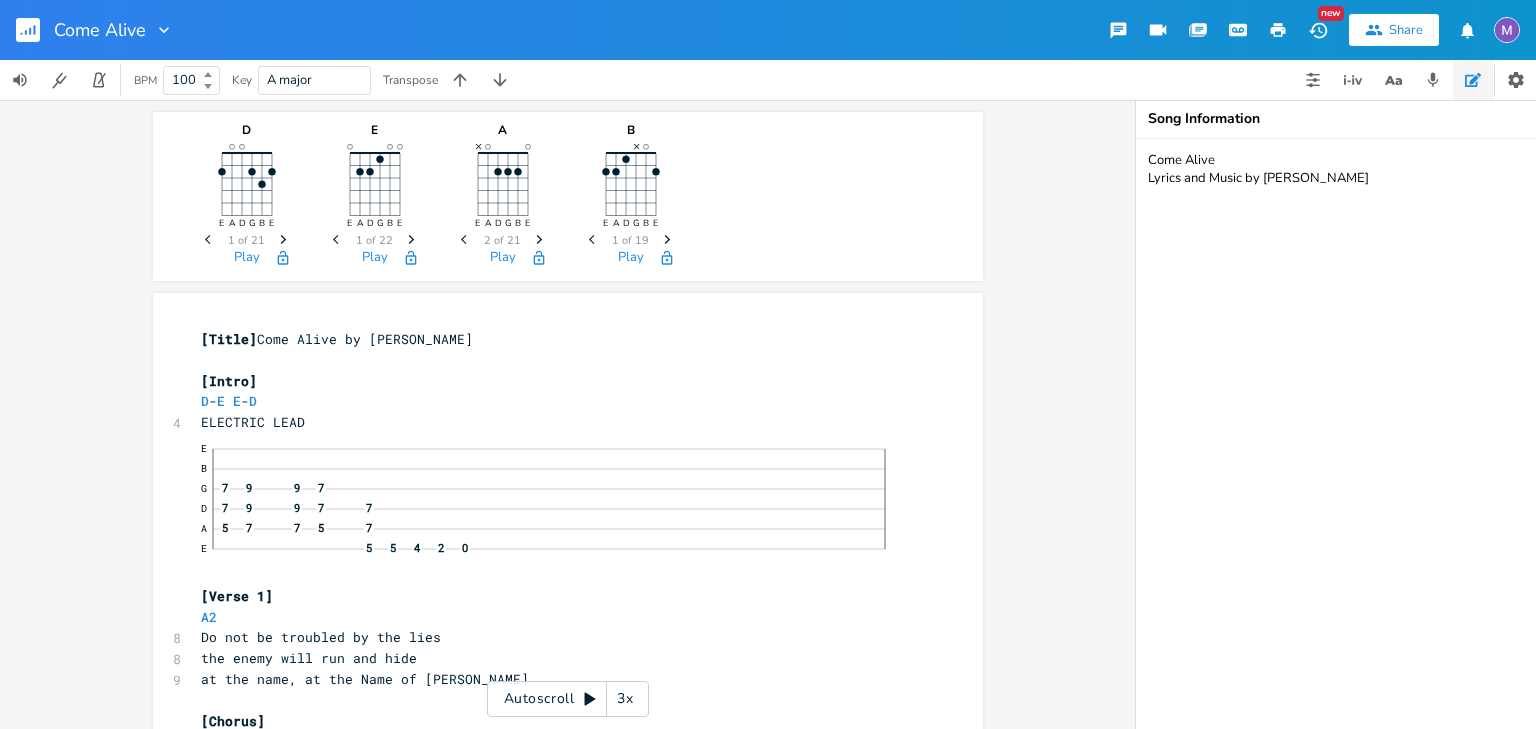 click on "Next" 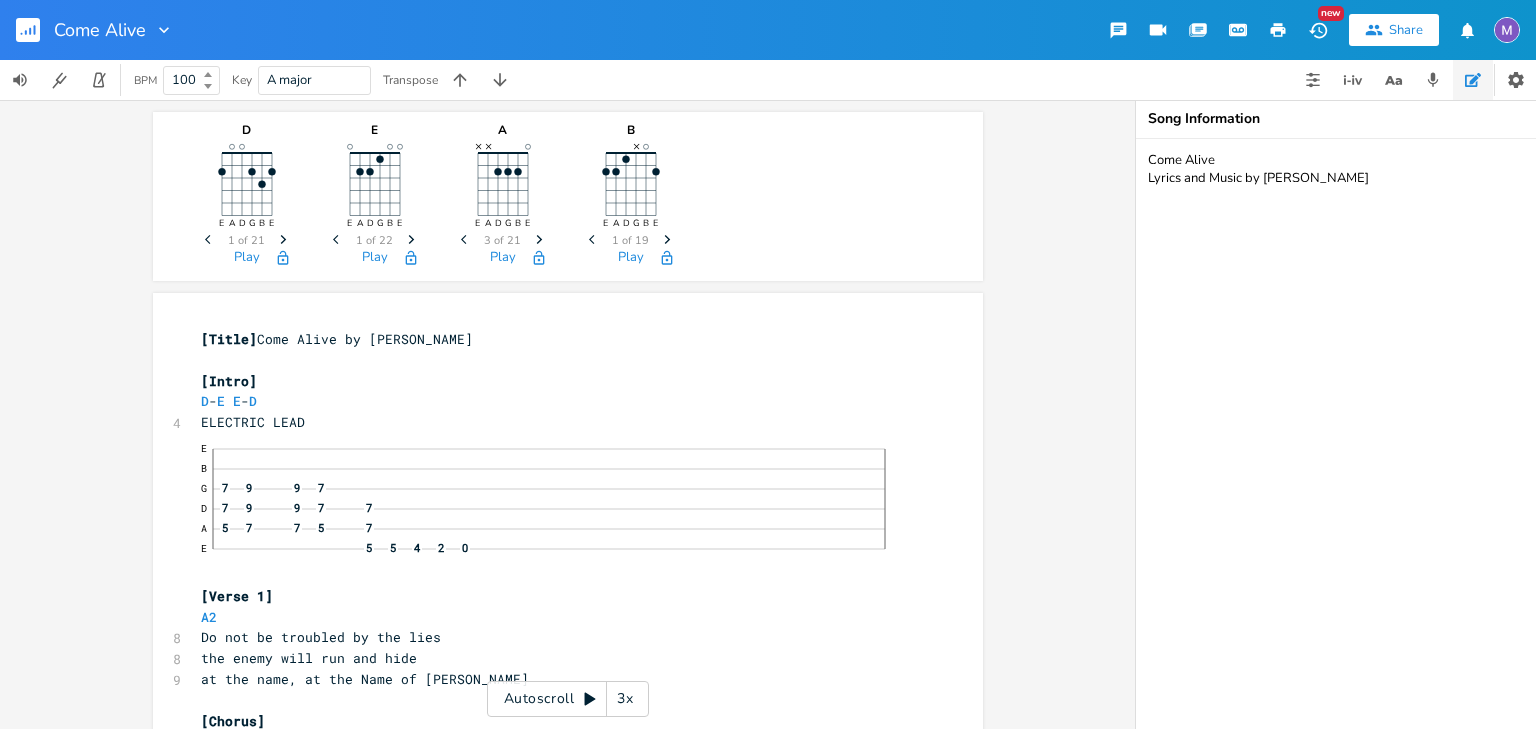 click on "Next" 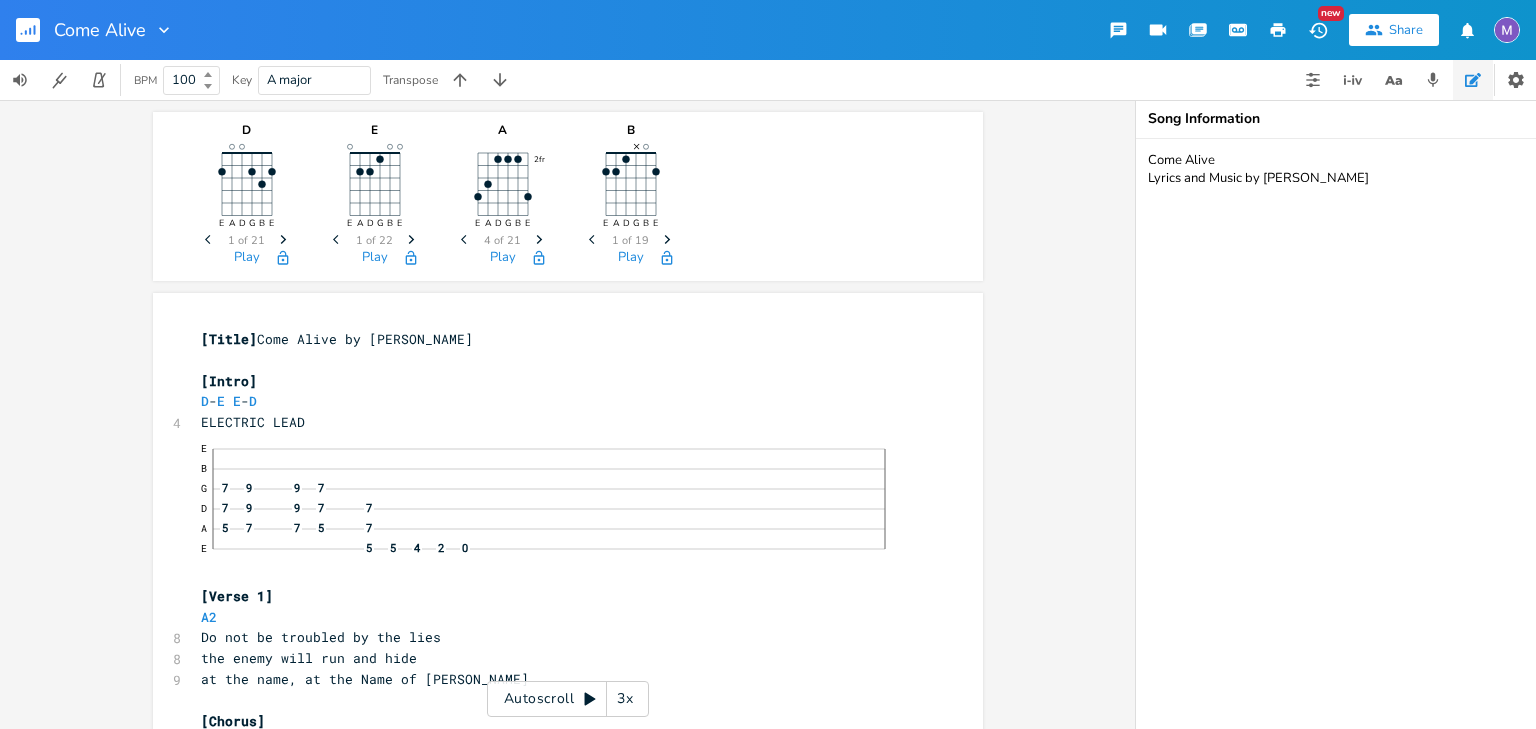 click on "Next" 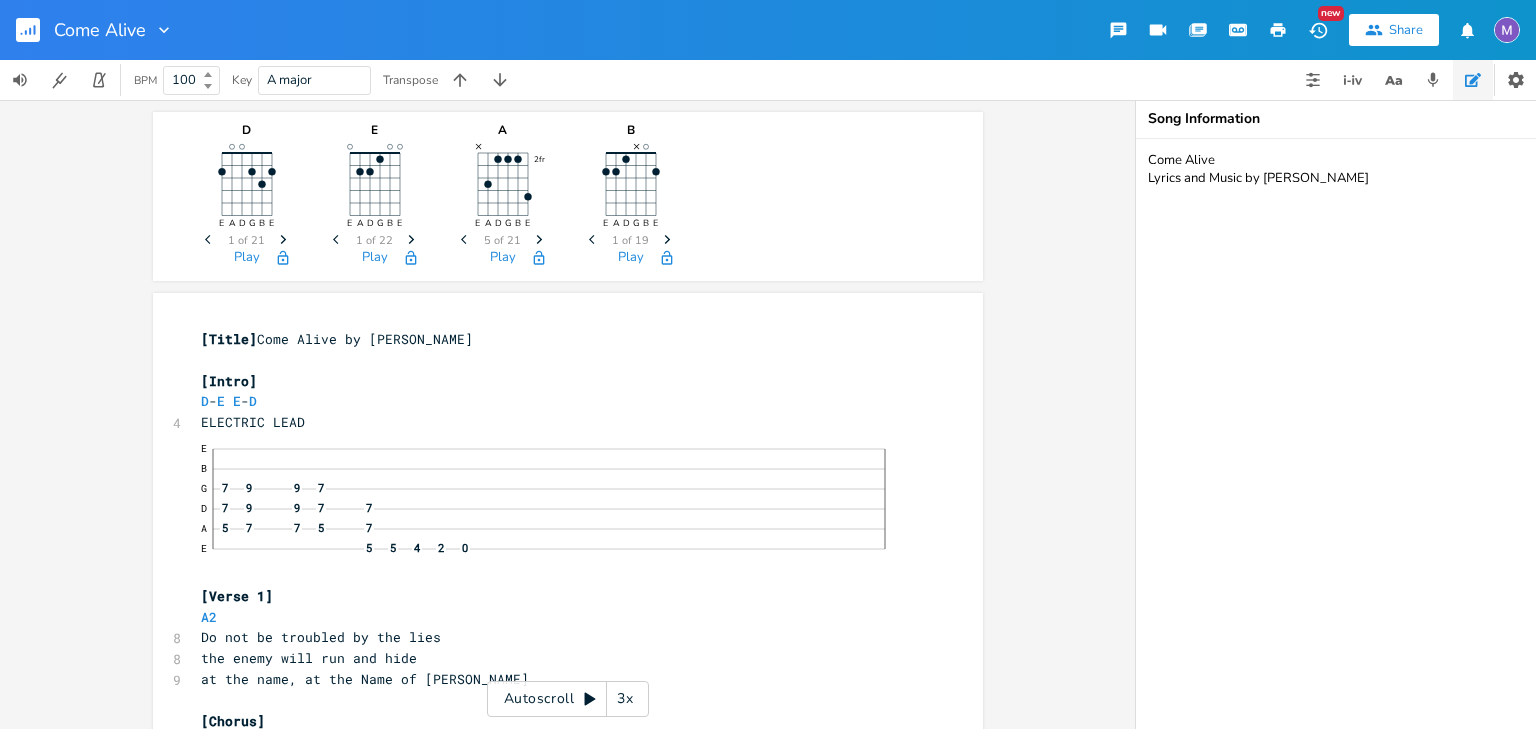 click on "Next" 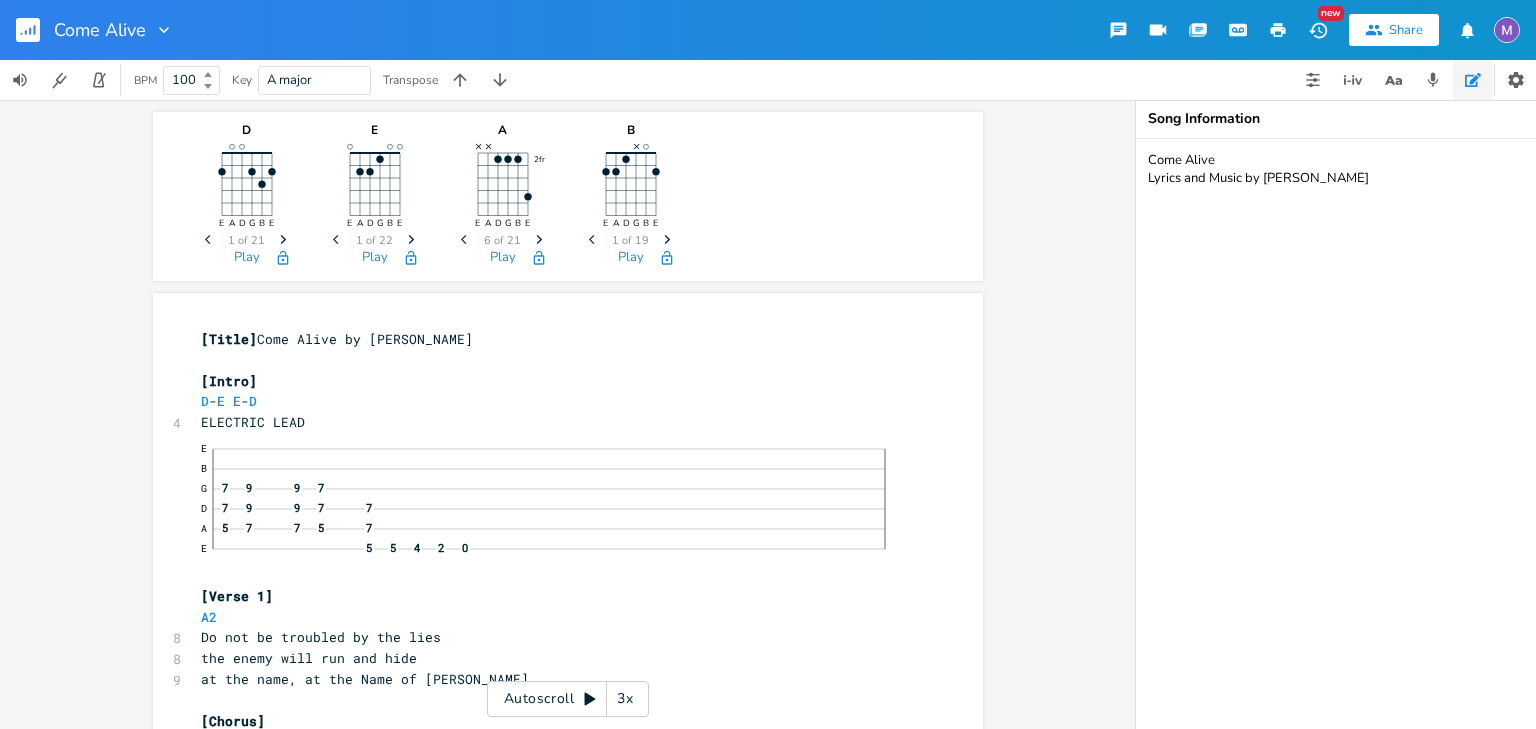 click on "Next" 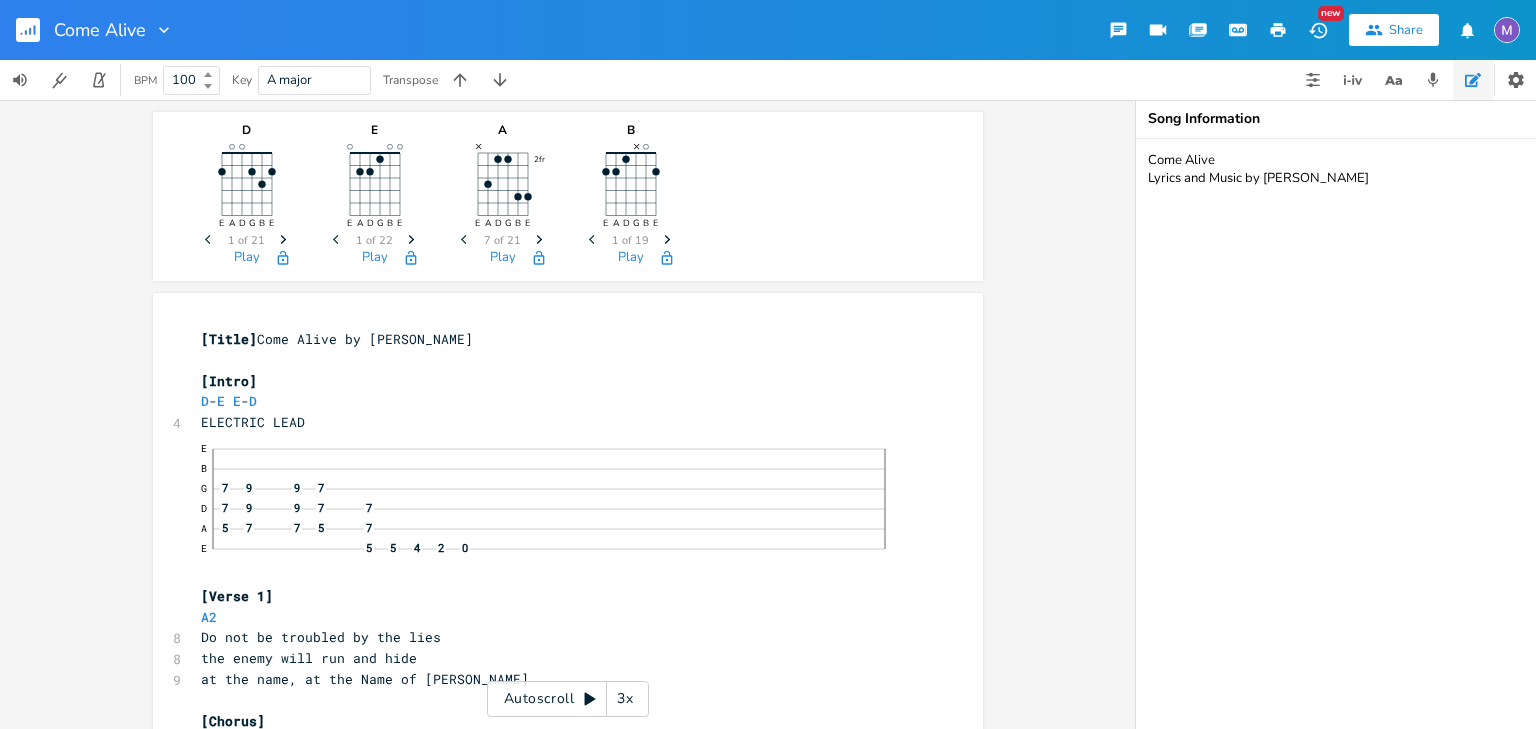 click 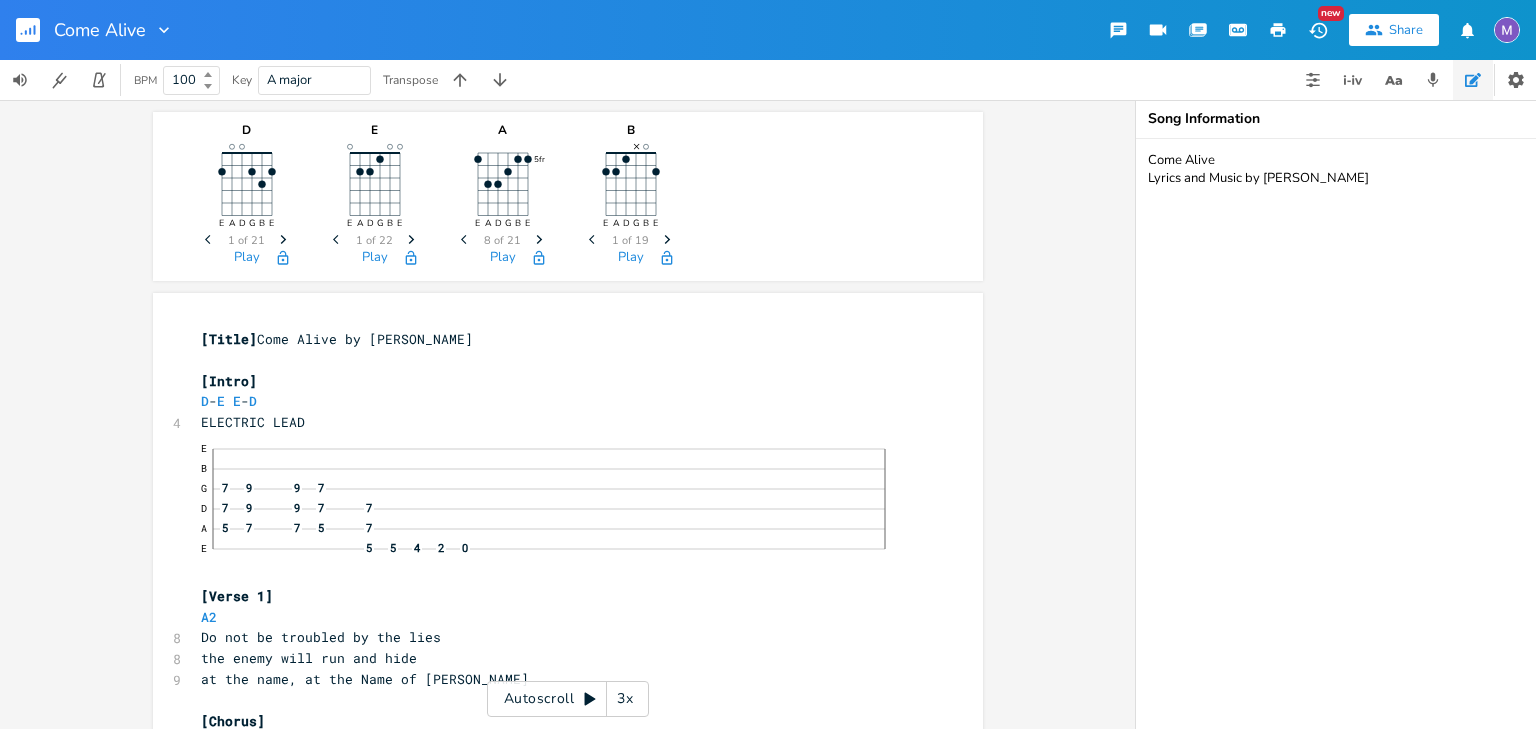 click 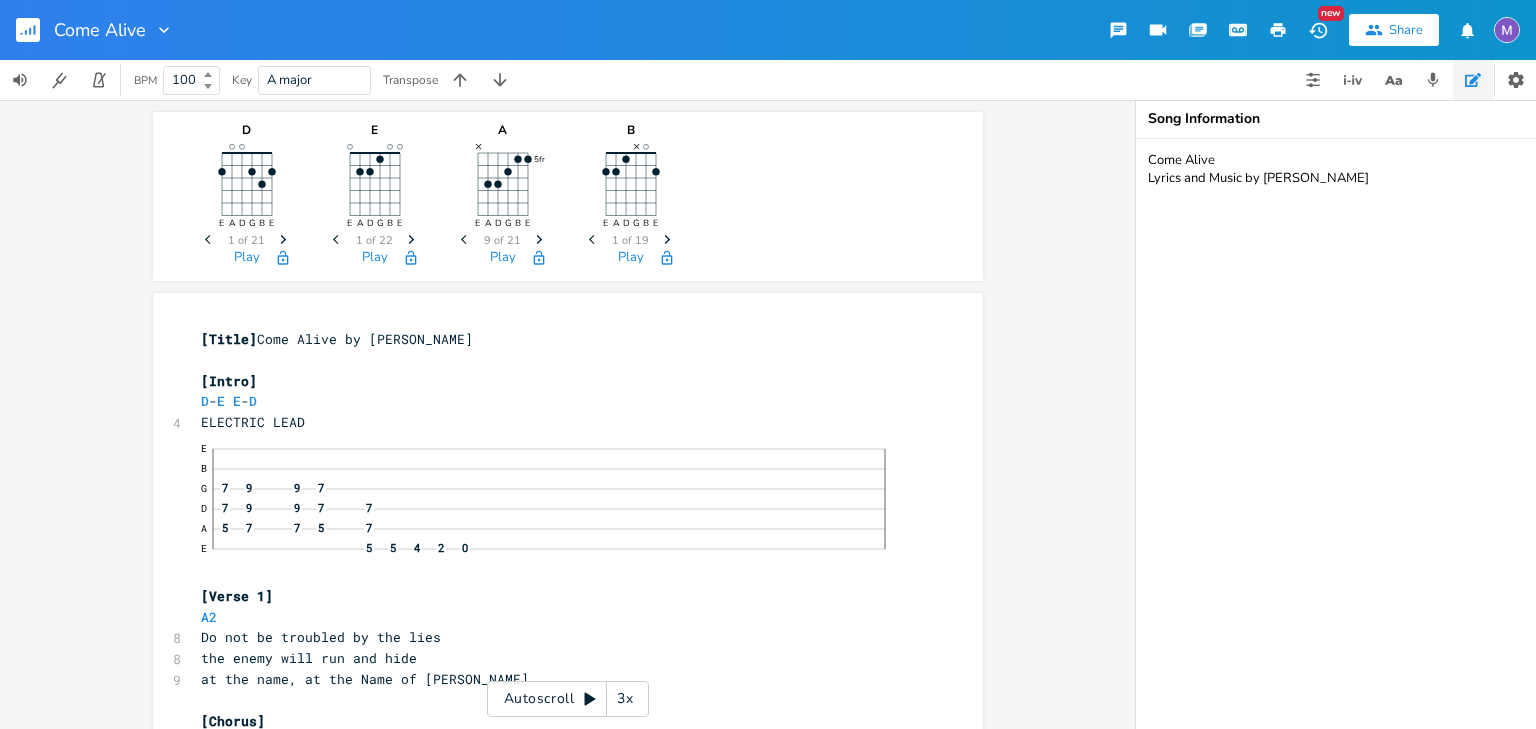 click 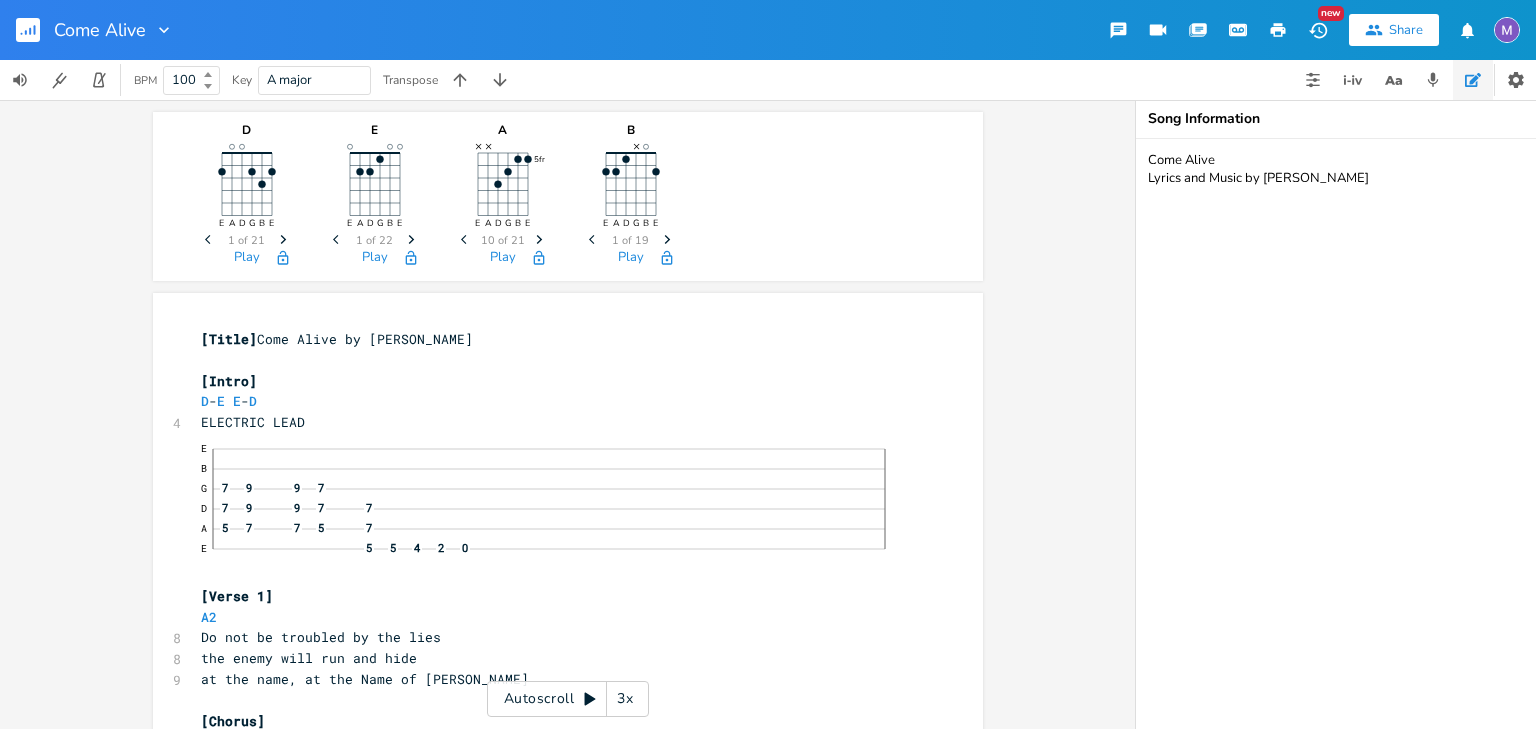 click 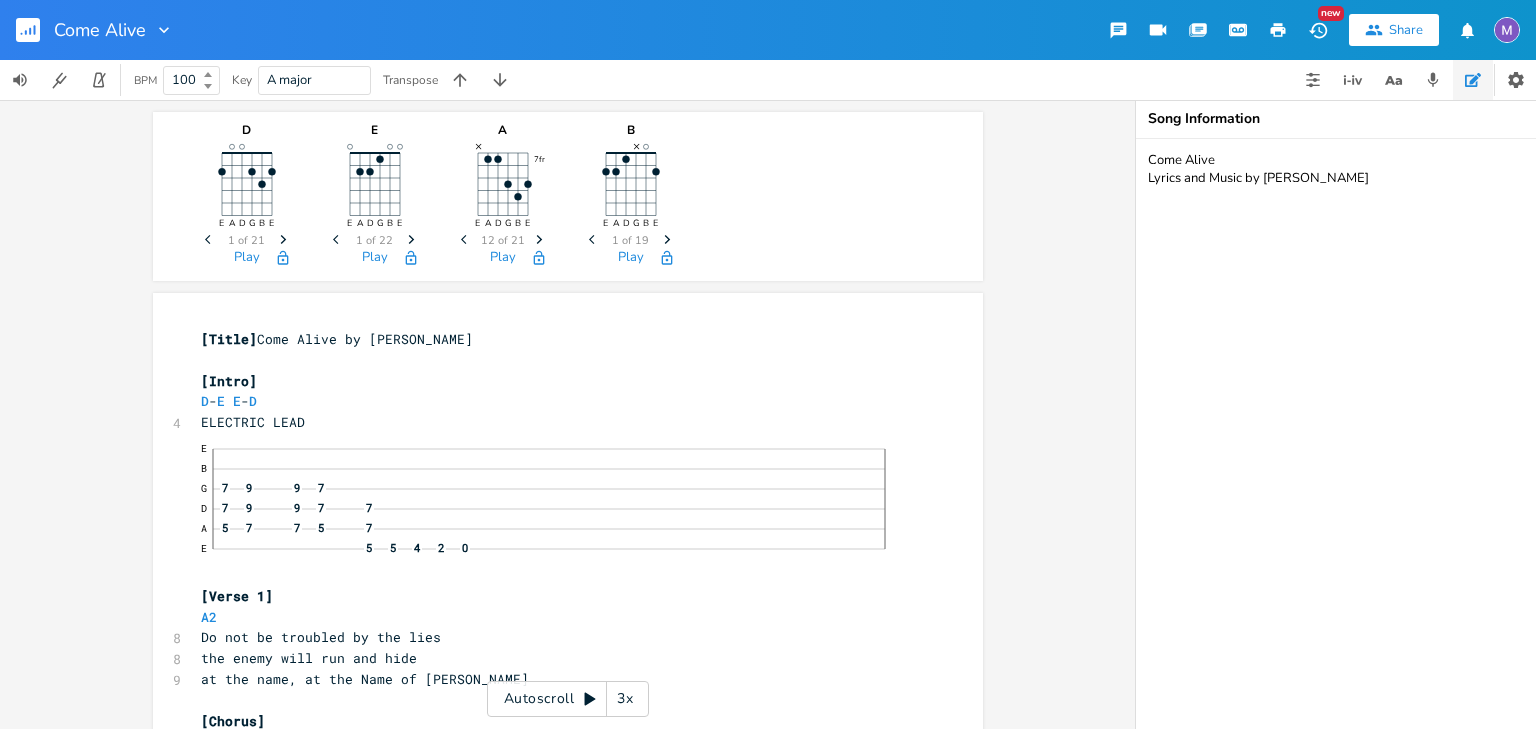 click 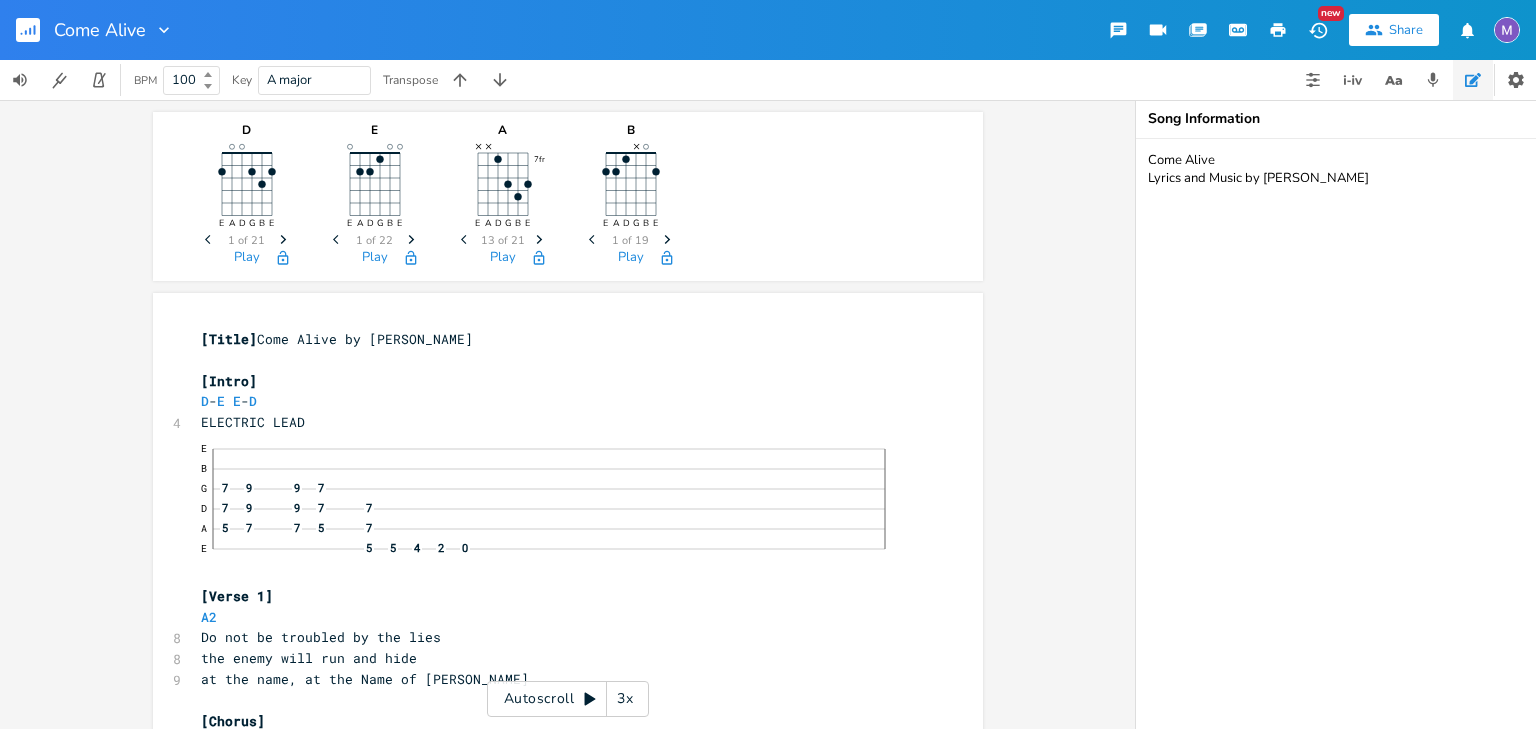 click 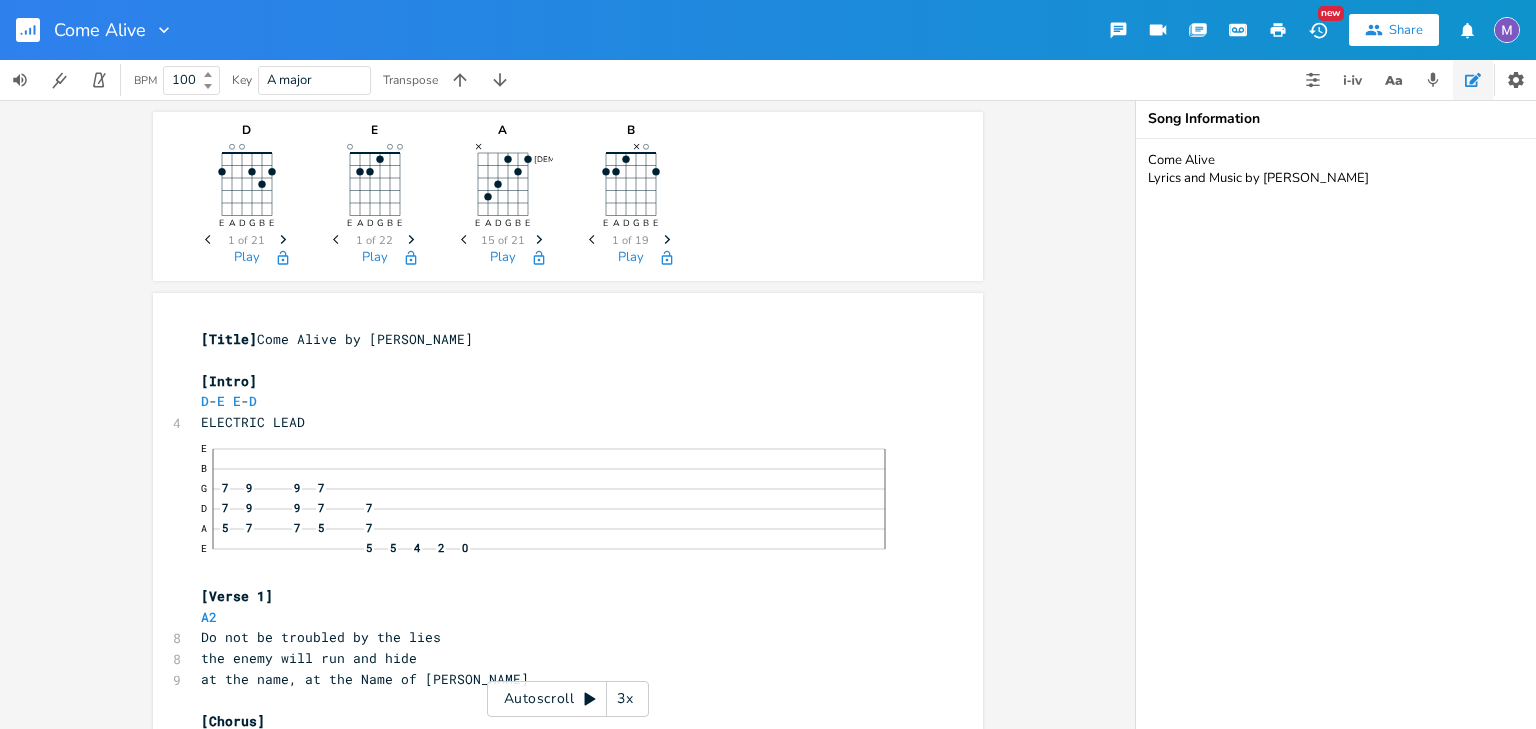 click 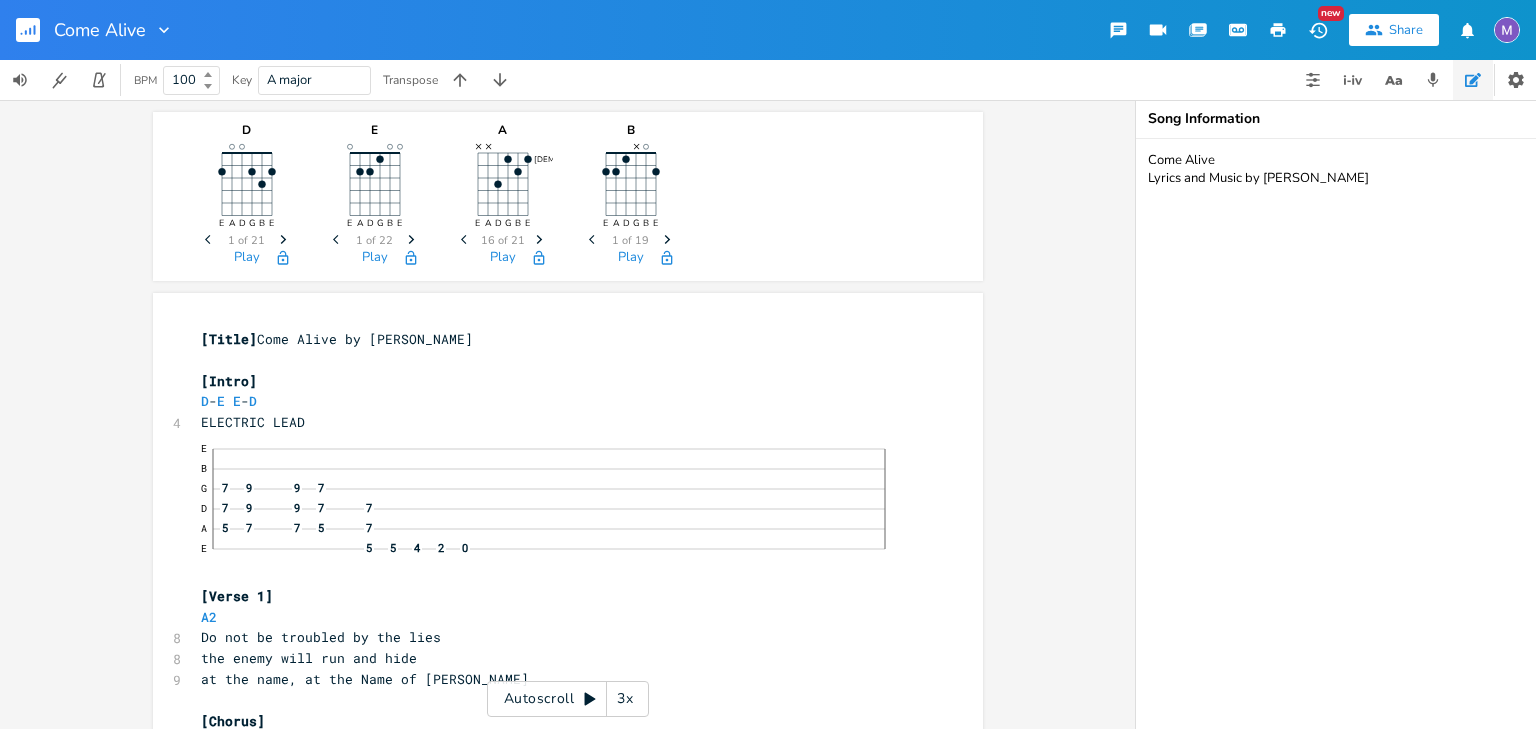 click 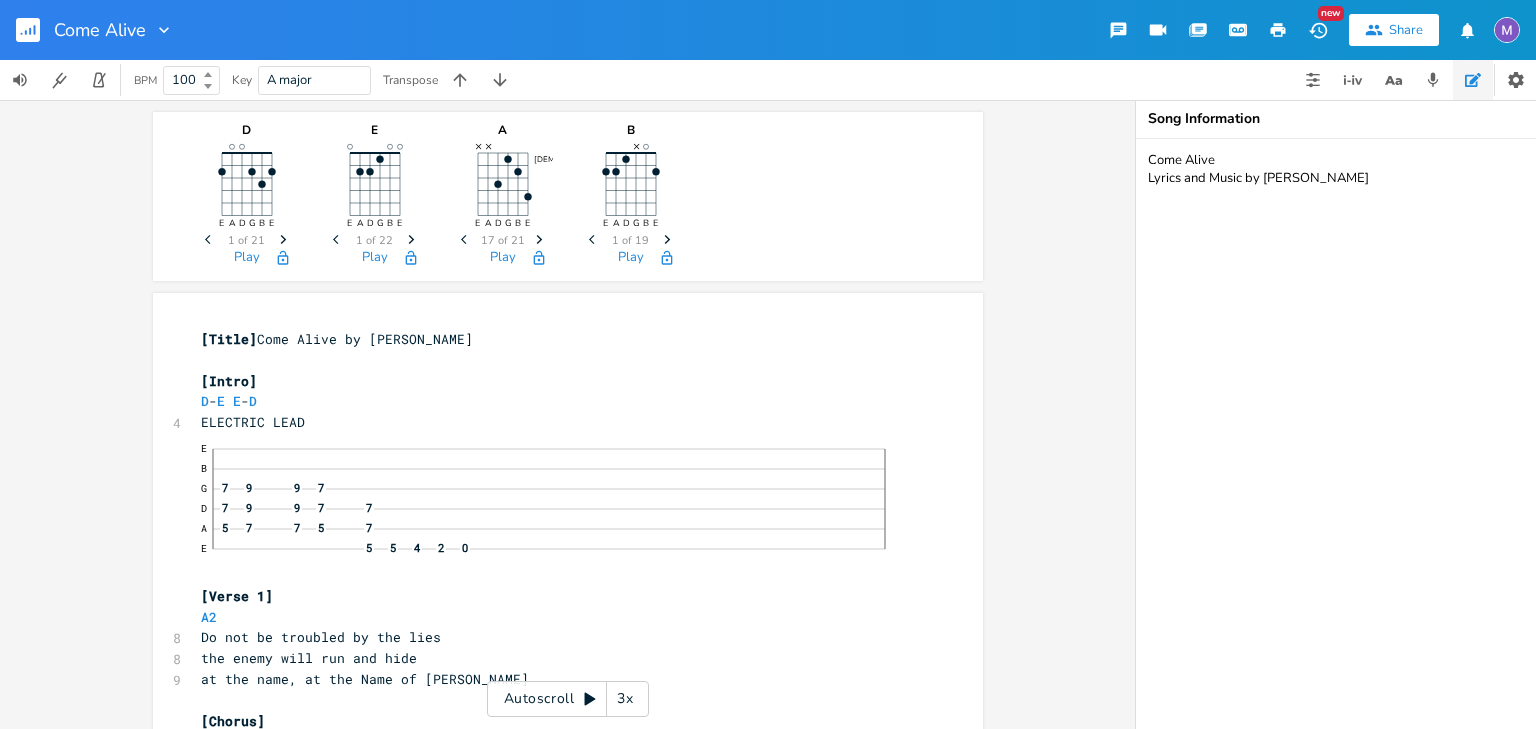 click 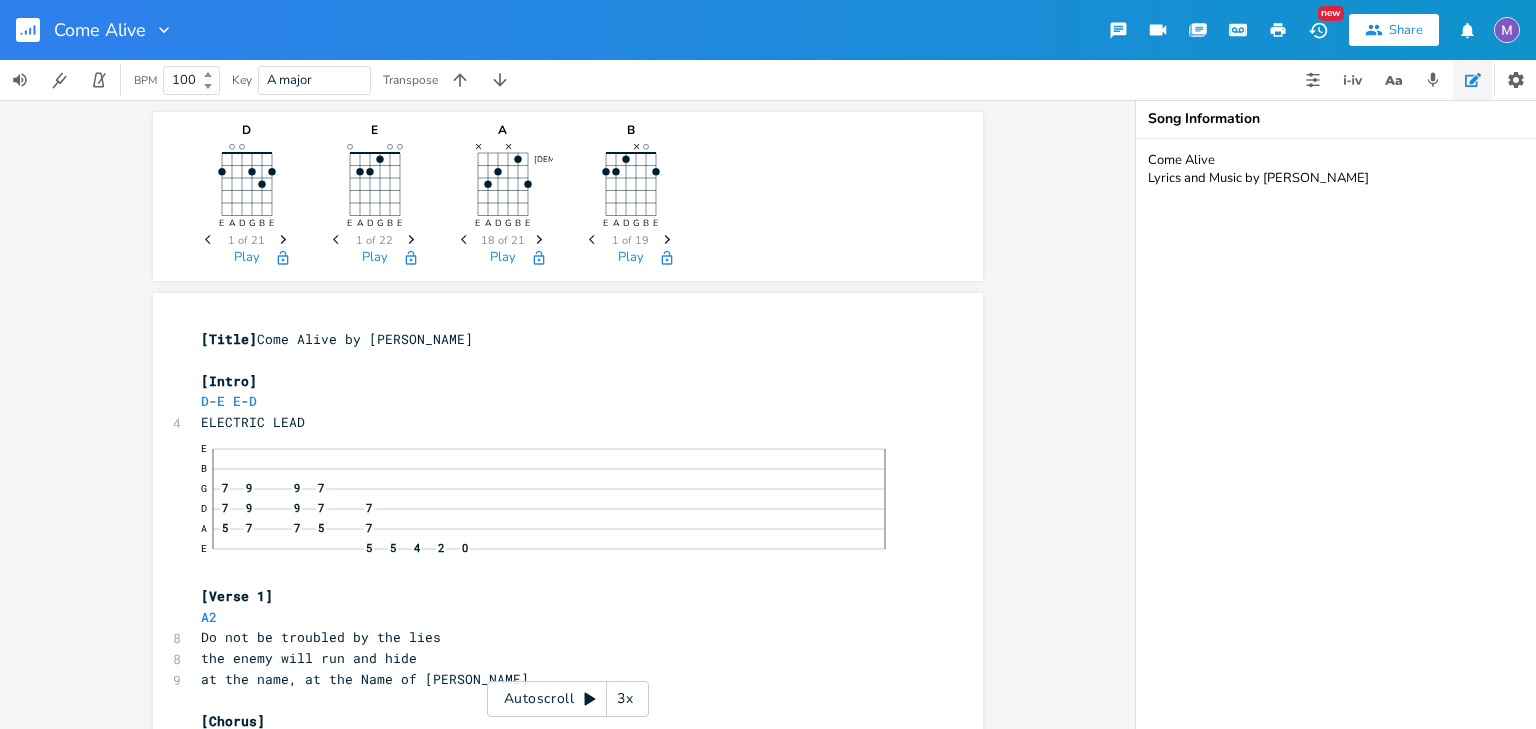 click 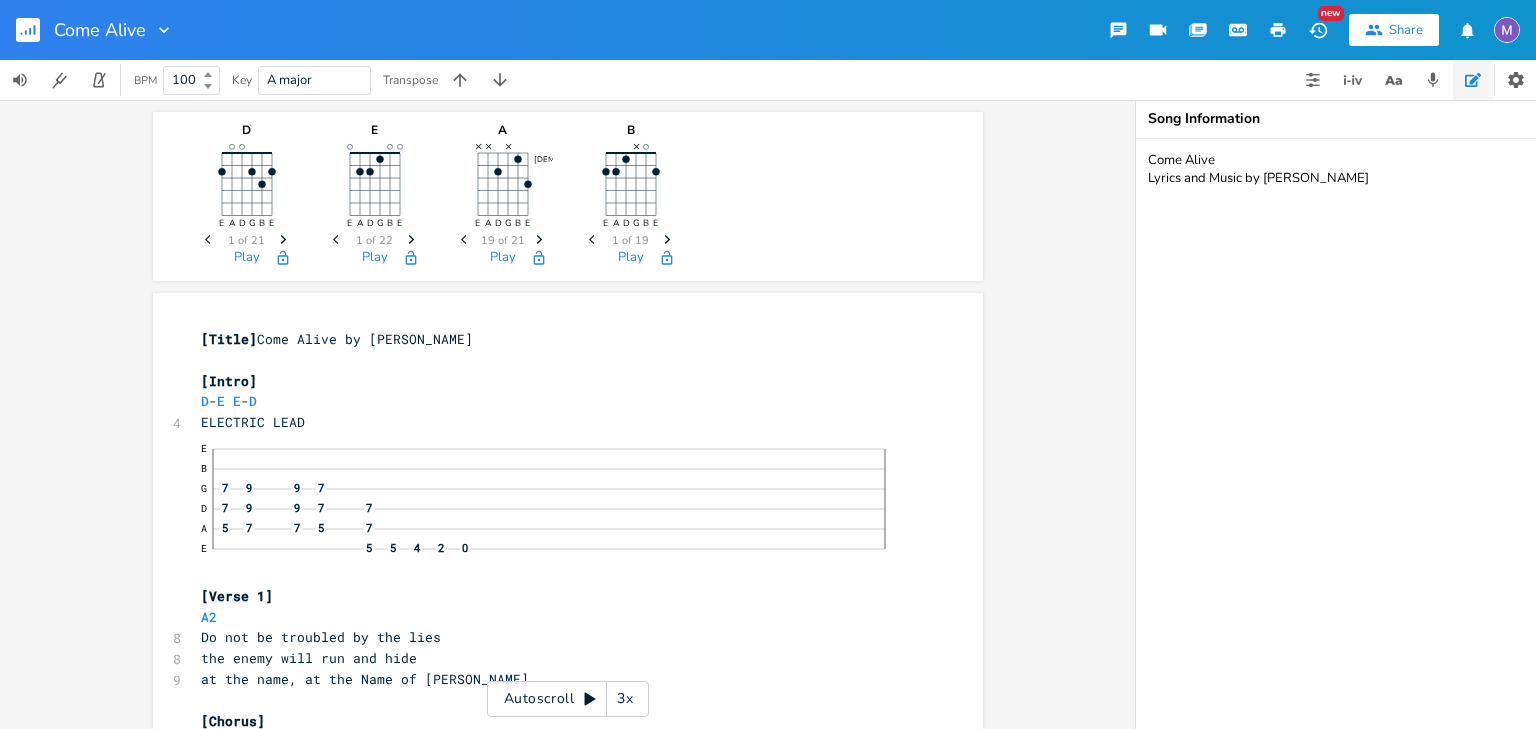 click 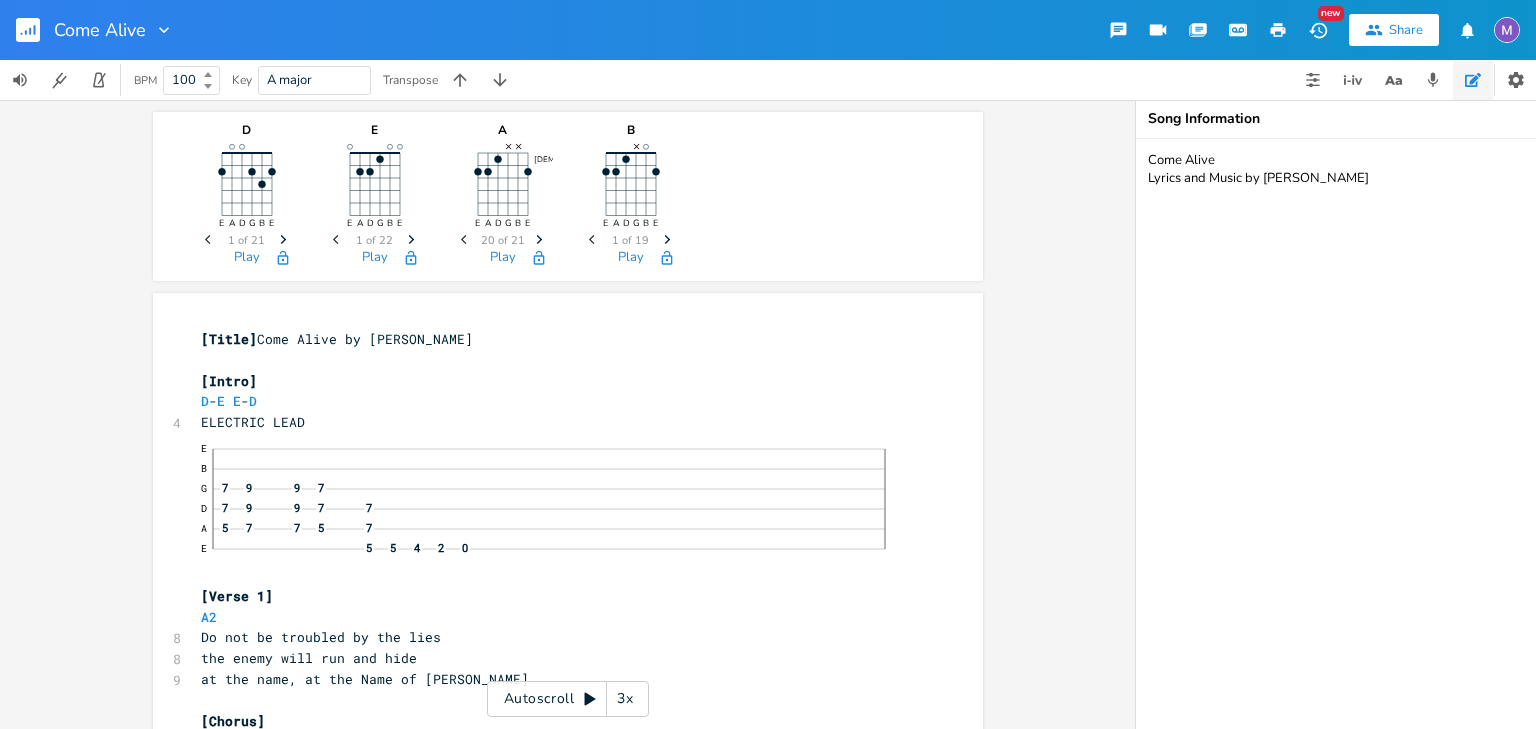 click 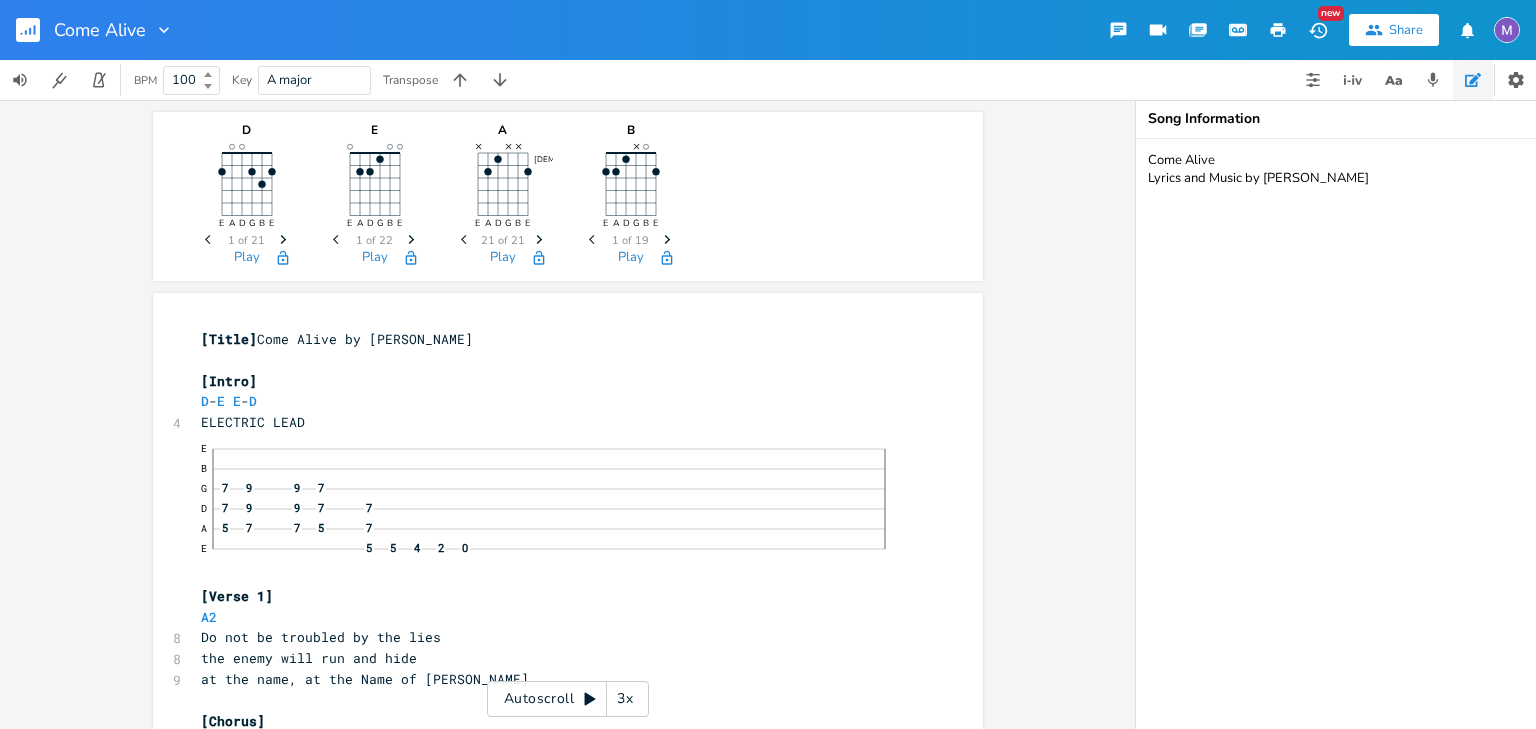click 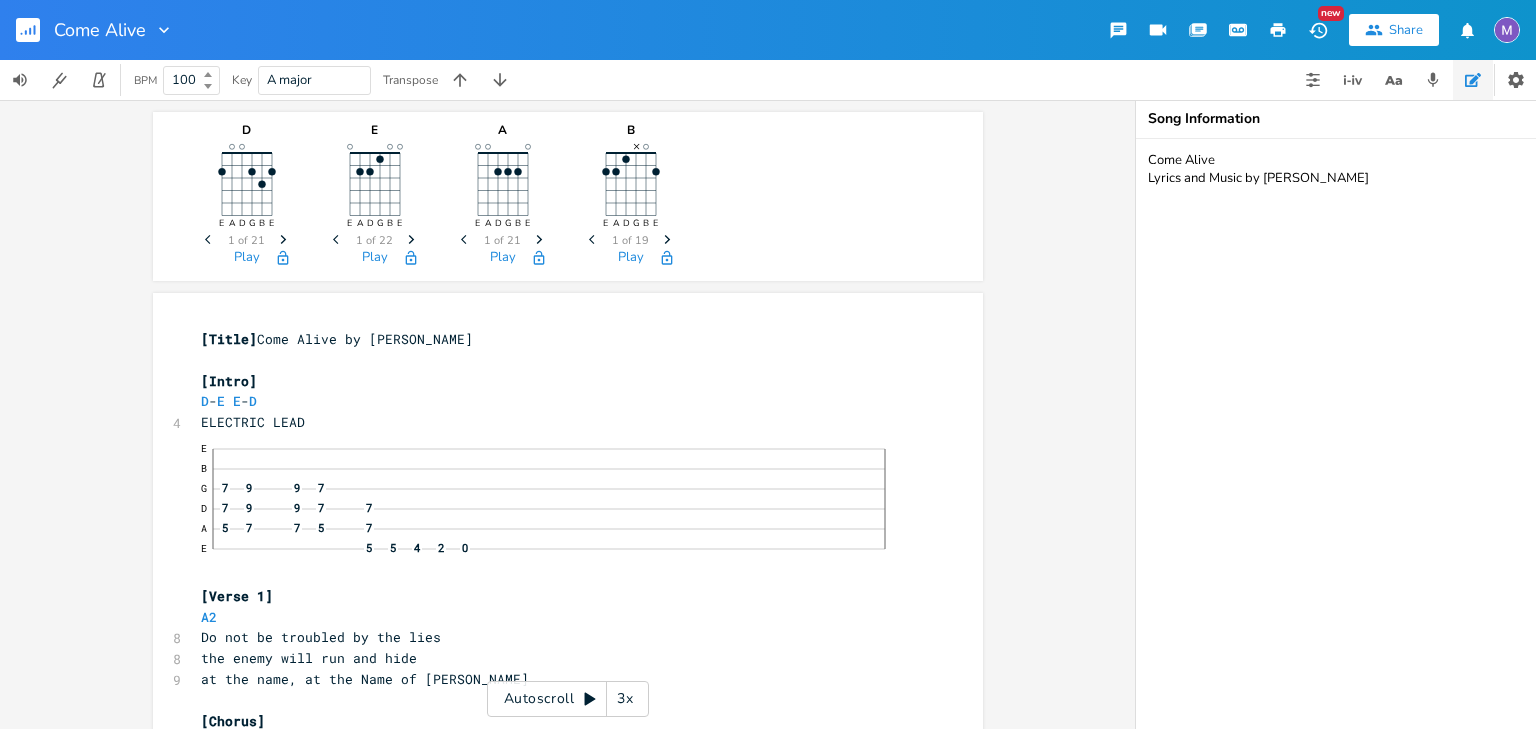 click at bounding box center (503, 128) 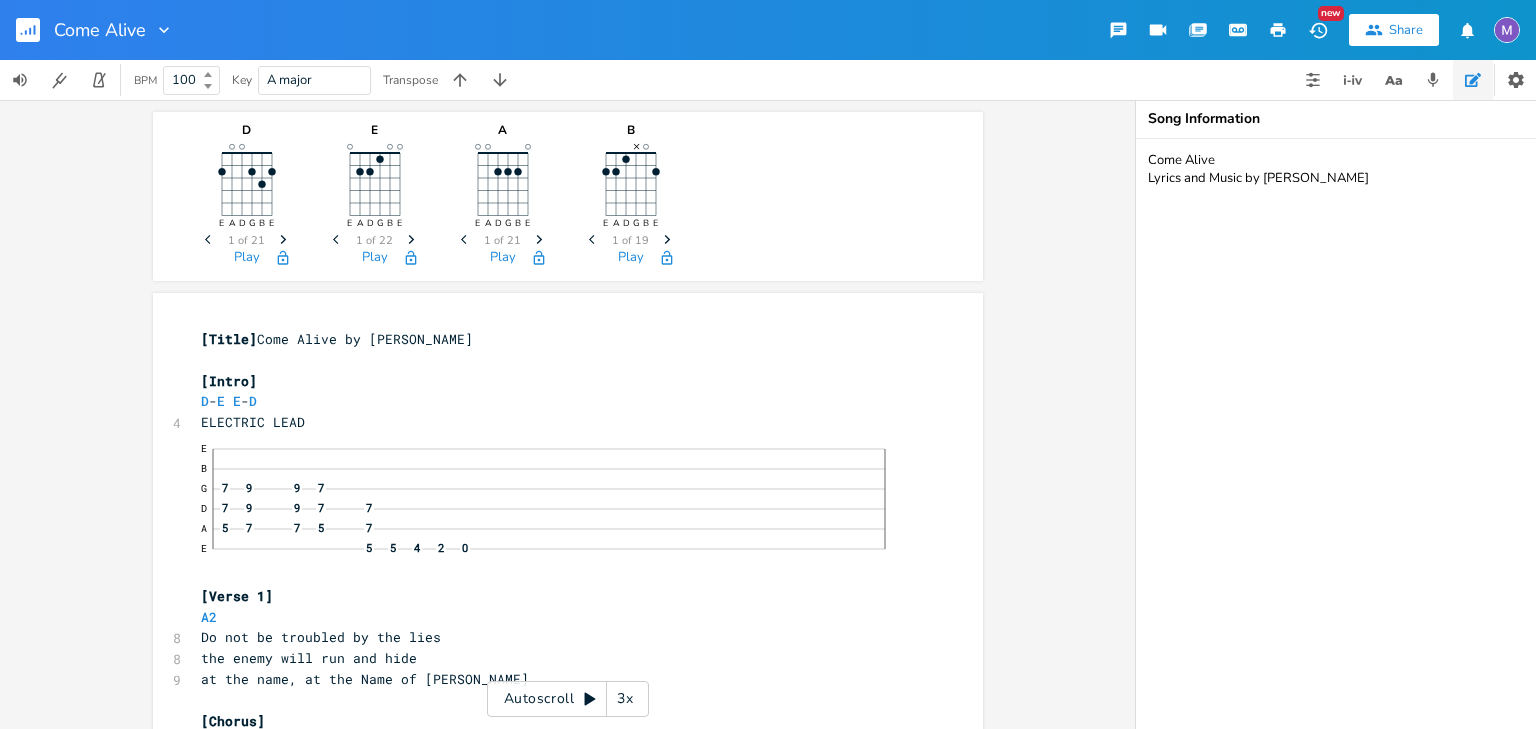 click 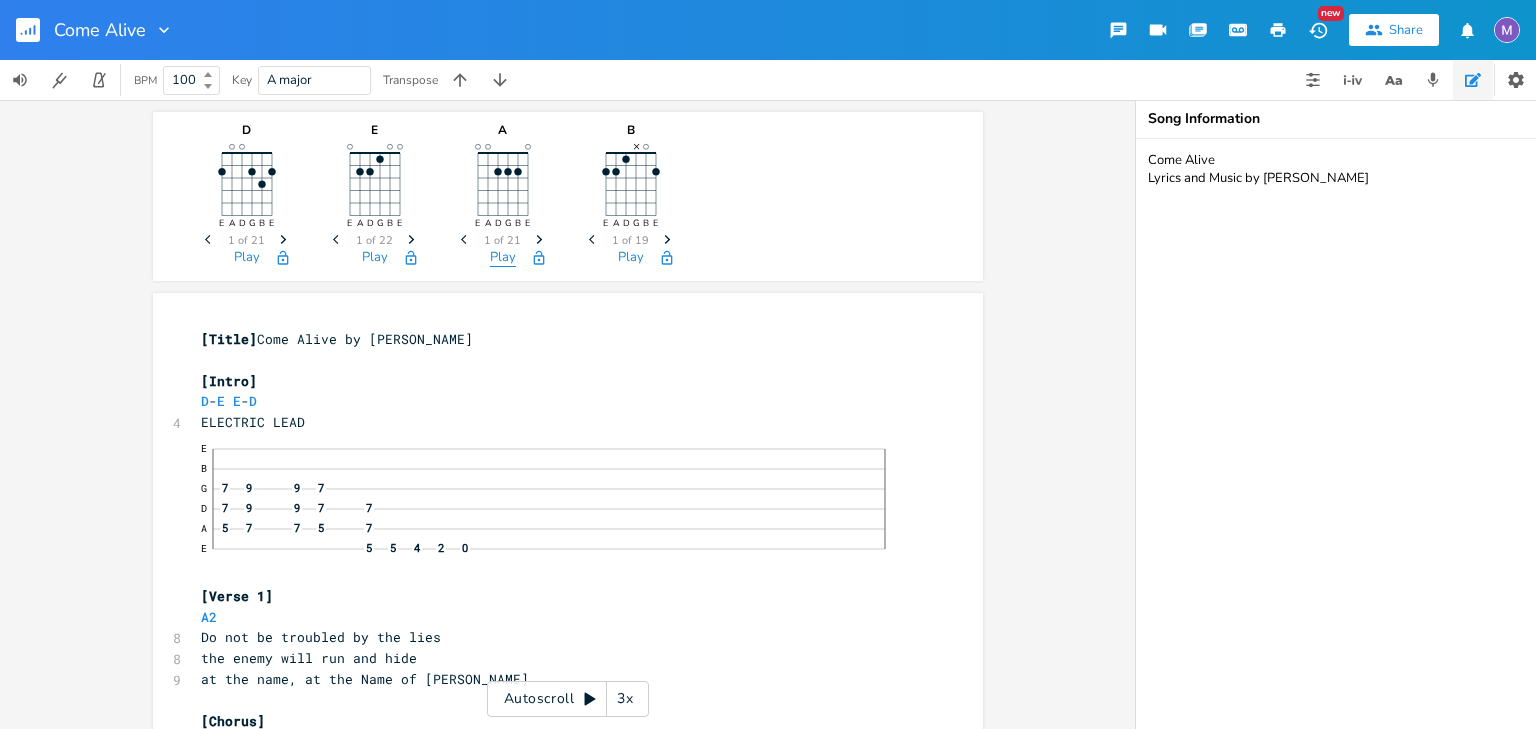 click on "Play" at bounding box center [503, 258] 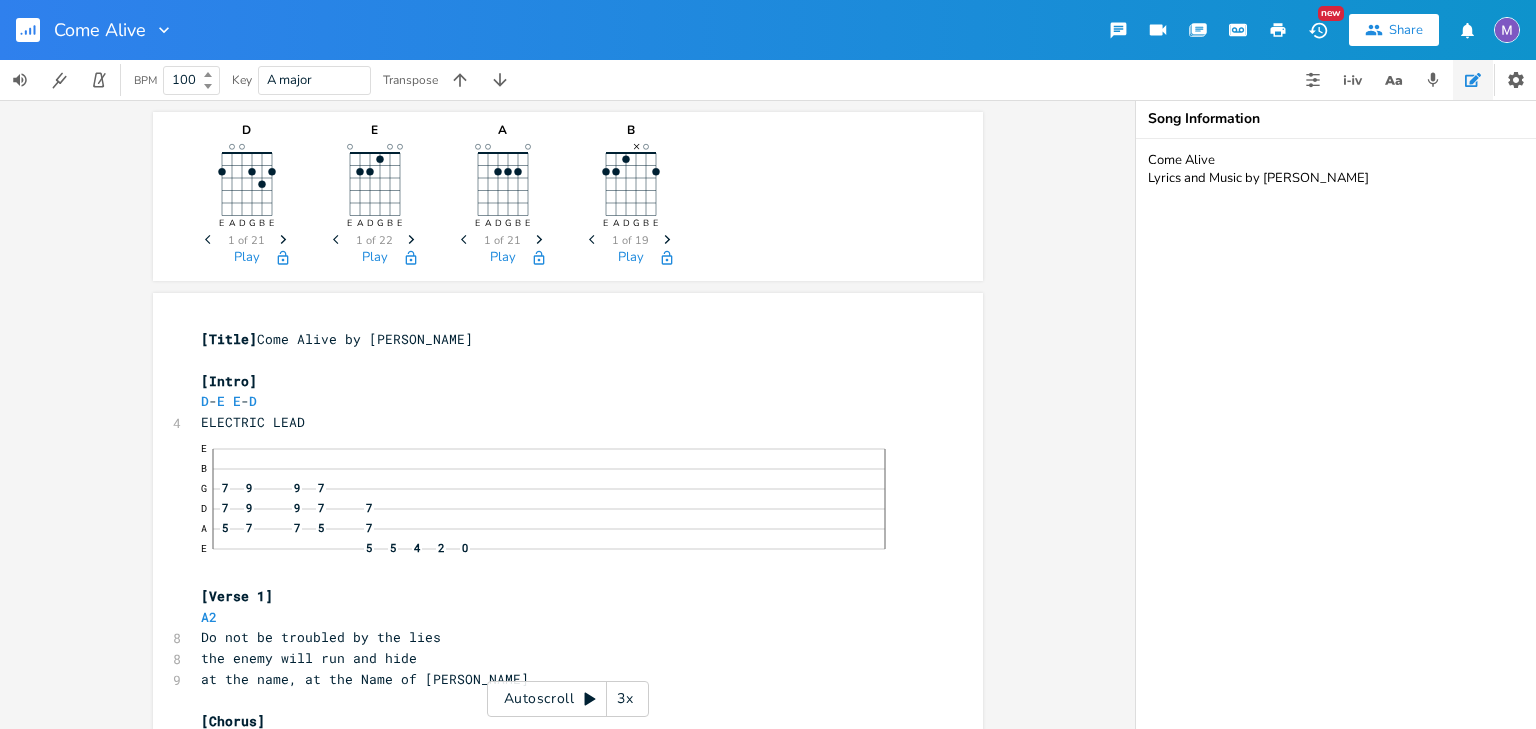 click on "E A D G B E ×" 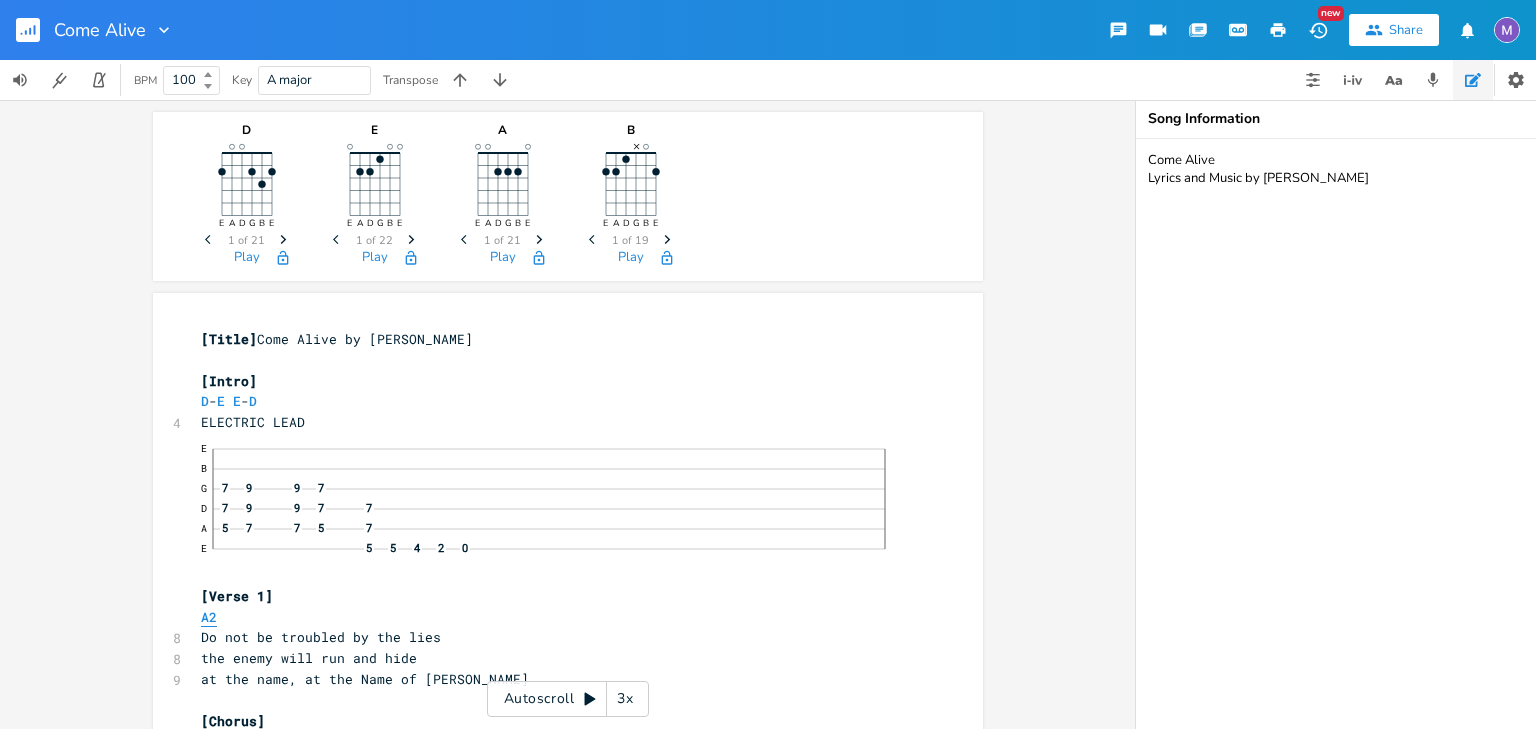 scroll, scrollTop: 0, scrollLeft: 0, axis: both 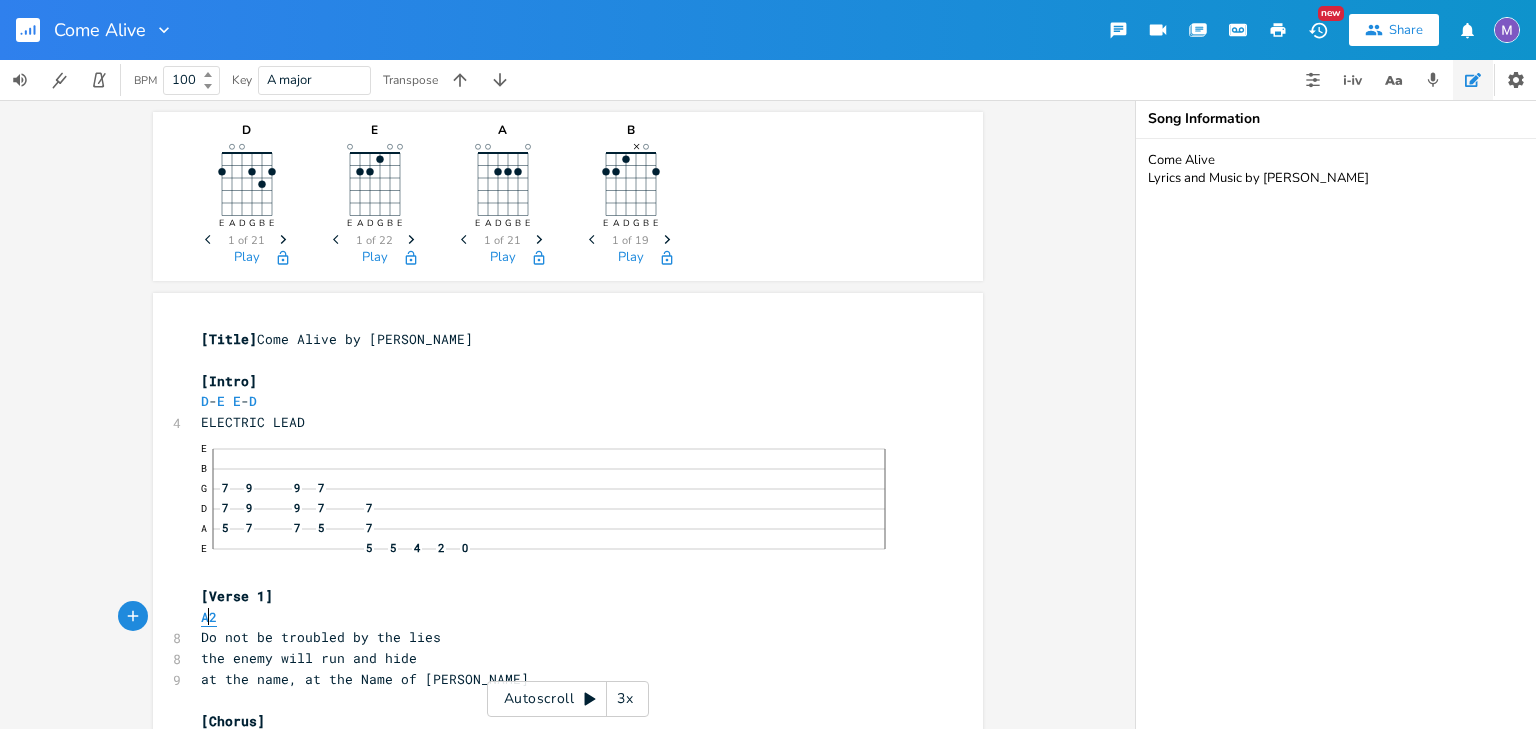 click on "A2" at bounding box center [209, 617] 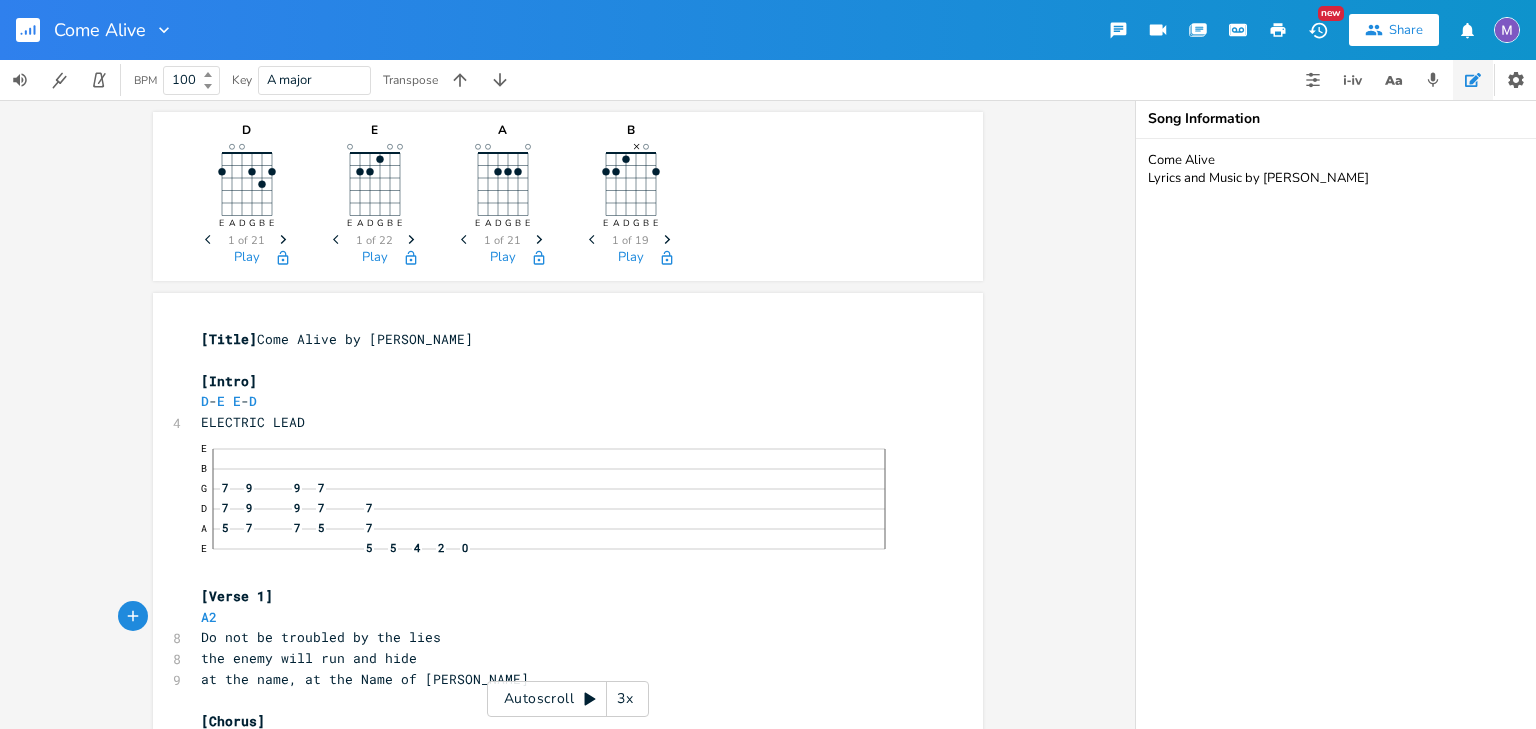 click on "D E A D G B E Previous 1 of 21 Next Play E E A D G B E Previous 1 of 22 Next Play A E A D G B E Previous 1 of 21 Next Play B E A D G B E × Previous 1 of 19 Next Play x   [Title]  Come Alive by [PERSON_NAME] ​ [Intro] D - E   E - D   4 ELECTRIC LEAD E B G 7 9 9 7 D 7 9 9 7 7 A 5 7 7 5 7 E 5 5 4 2 0 [Verse 1] A2 8 Do not be troubled by the lies 8 the enemy will run and hide 9 at the name, at the Name of [DEMOGRAPHIC_DATA] ​ [Chorus]     E           A2 4 So Come Alive E             A2 5 Come alive my Soul ​ 6 The king is on his throne D                  A 7 No more fear and no more pain B            A                E 8 our god is risen from the grave ​ [Verse 2] A2                           E 8 No longer bound by [PERSON_NAME] and Shame A2                              E 8 He bore our Cross we bear his name D                           A 7 Sons and Daughters of the King A2                             E 8 The old has gone the new has come A2 E 8 D" at bounding box center [567, 414] 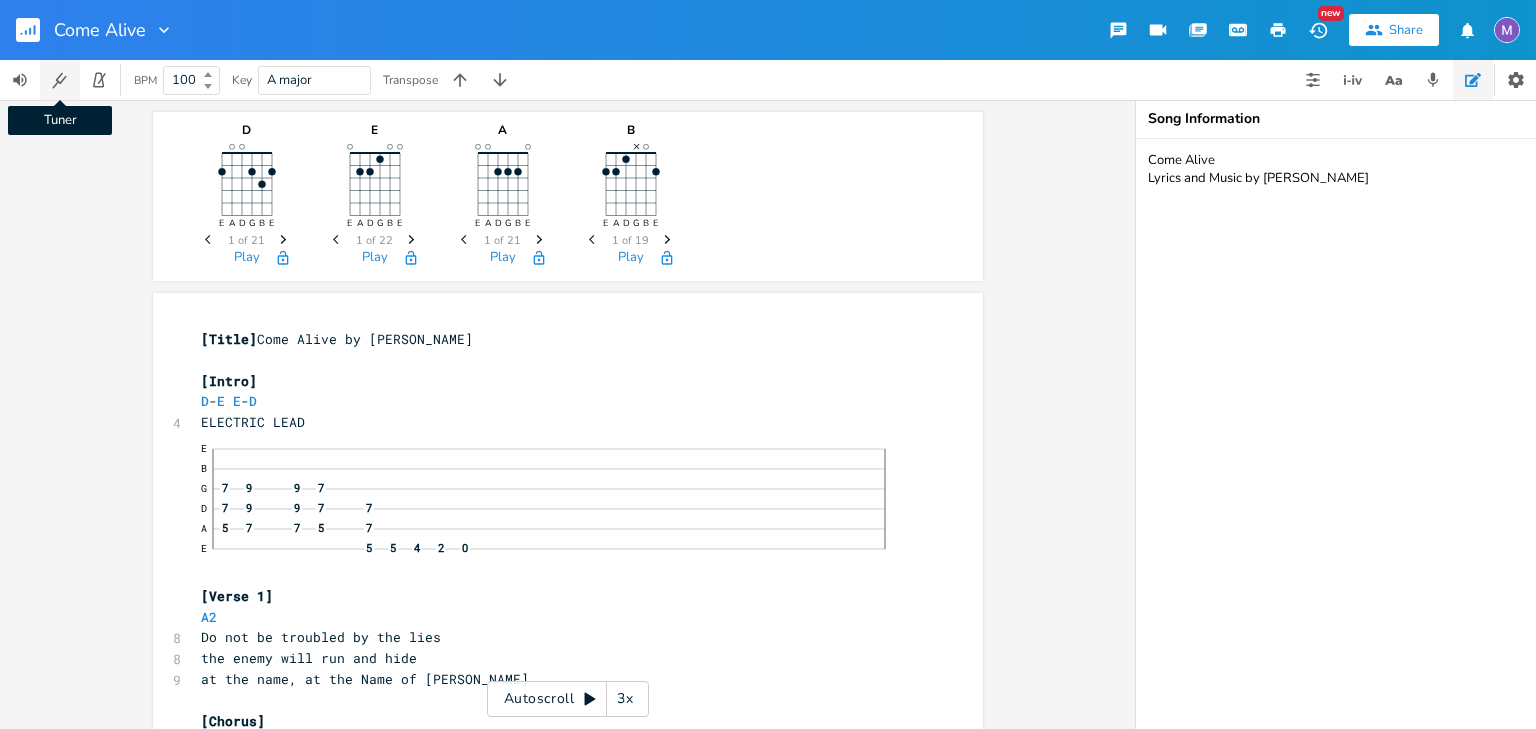 click on "Tuner" at bounding box center (60, 80) 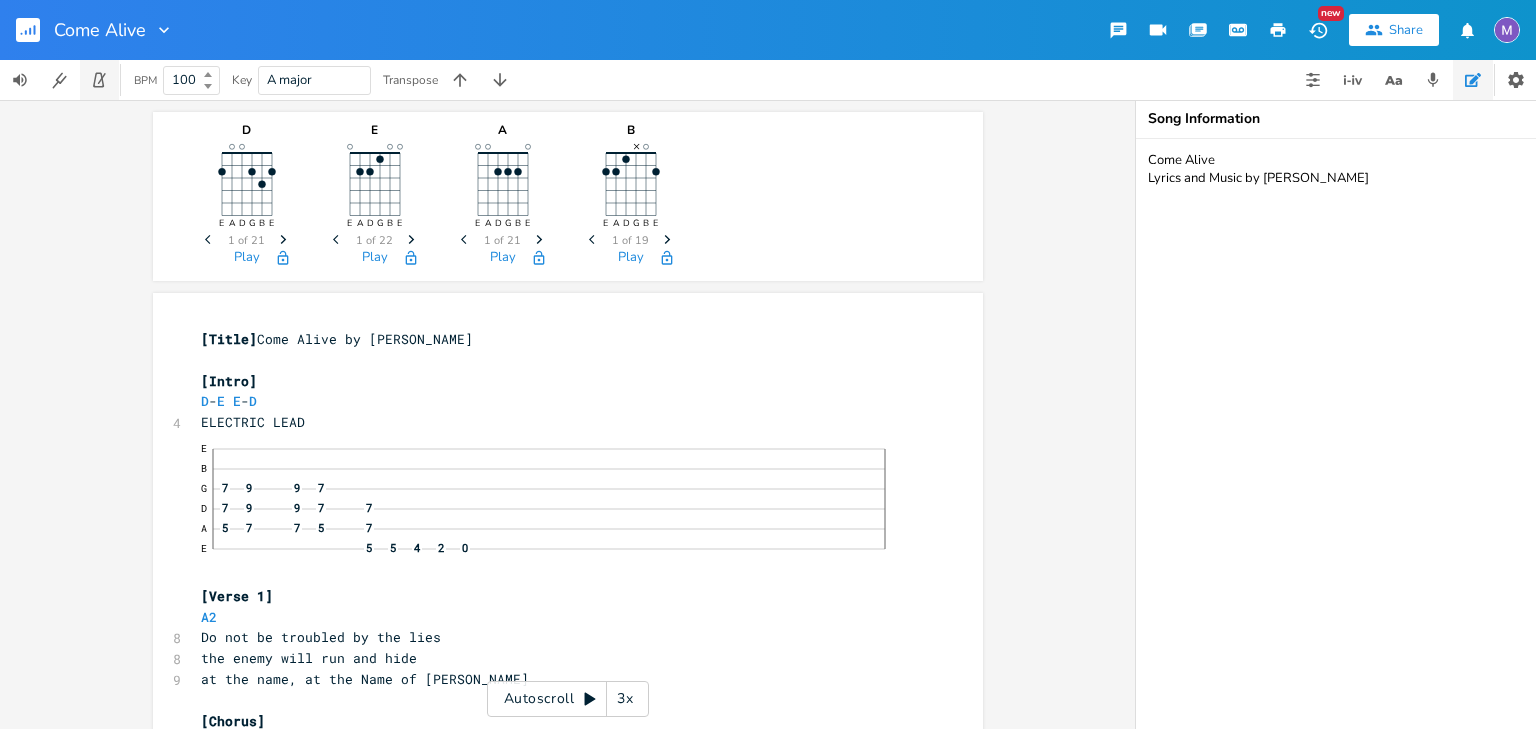 click 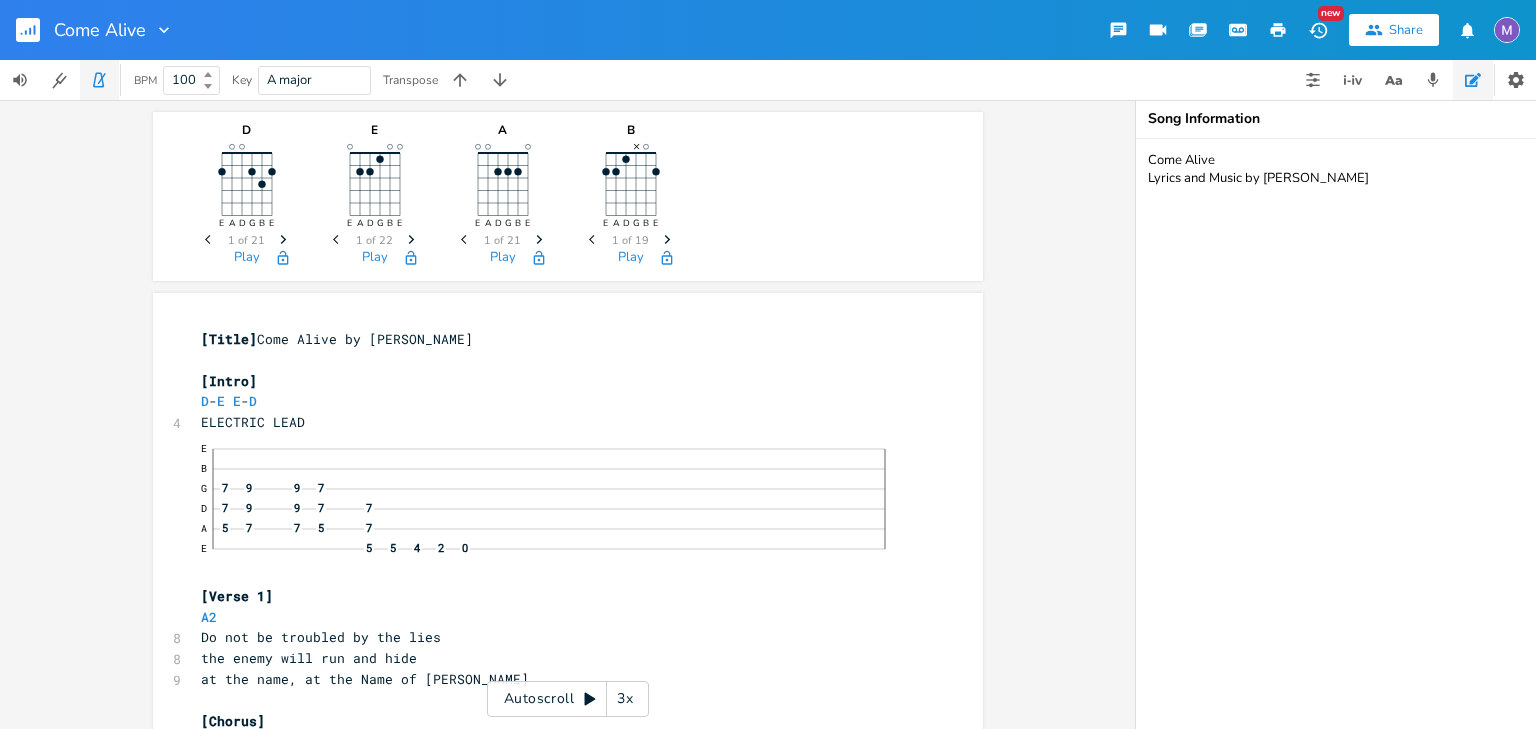 type 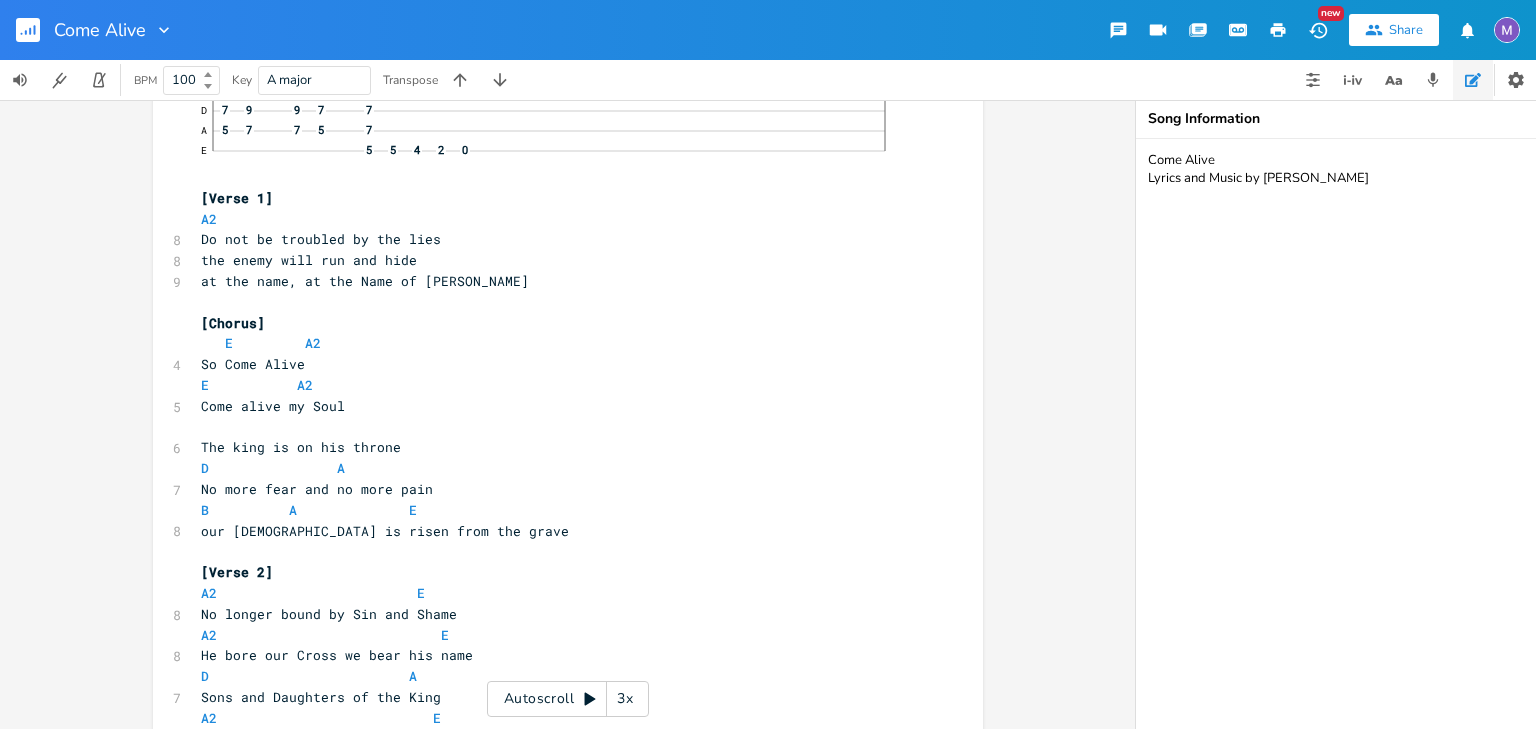 scroll, scrollTop: 413, scrollLeft: 0, axis: vertical 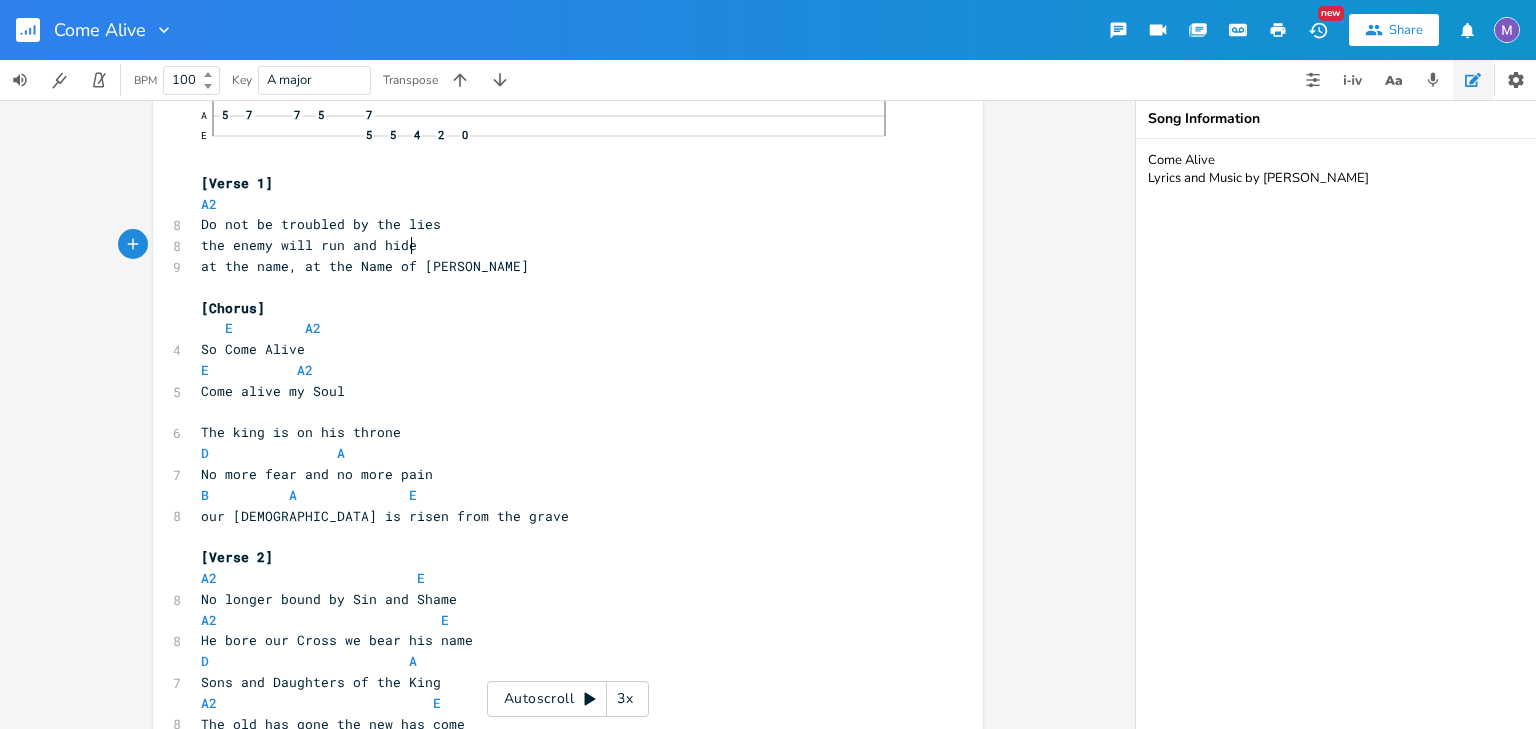click on "the enemy will run and hide" at bounding box center [558, 245] 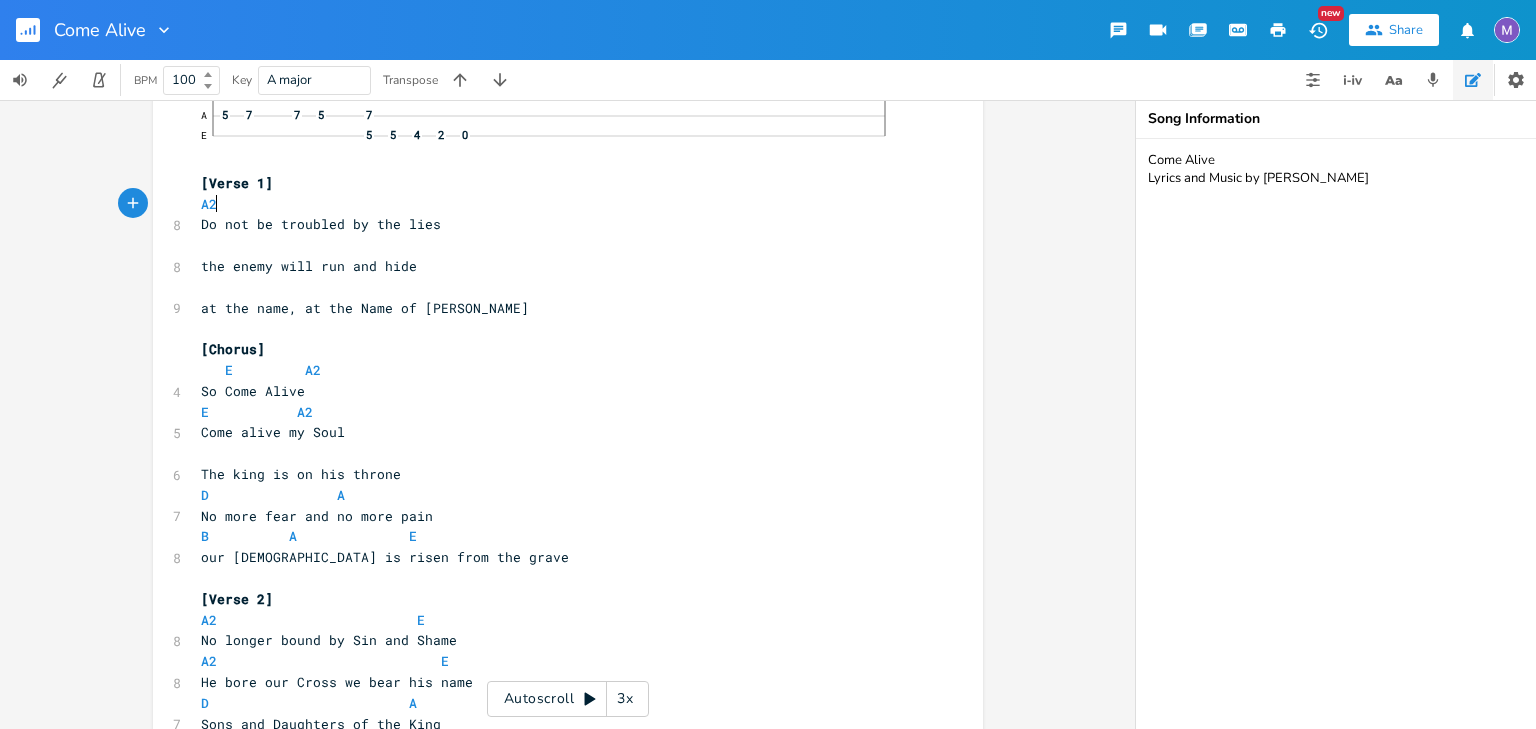 click on "A2" at bounding box center (558, 204) 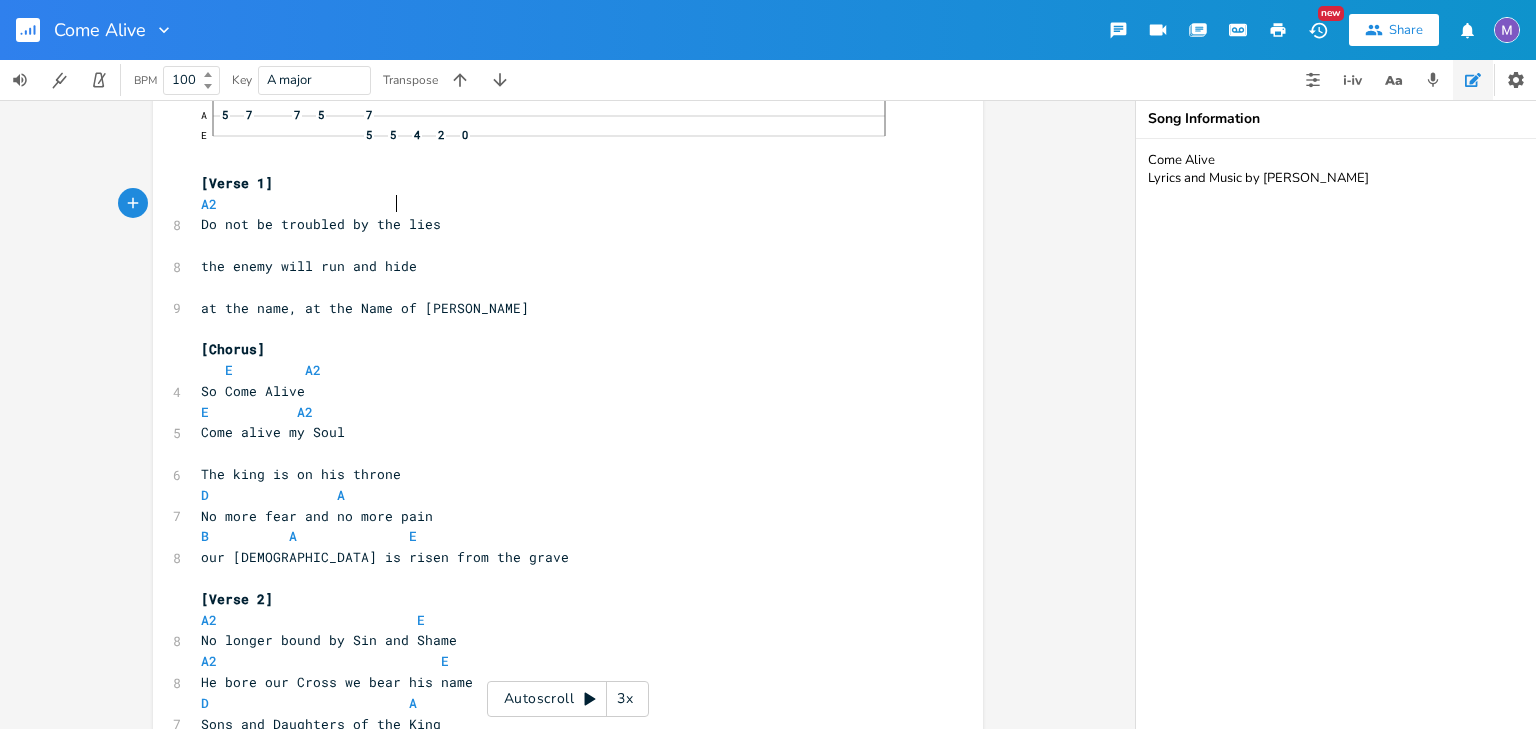 scroll, scrollTop: 0, scrollLeft: 81, axis: horizontal 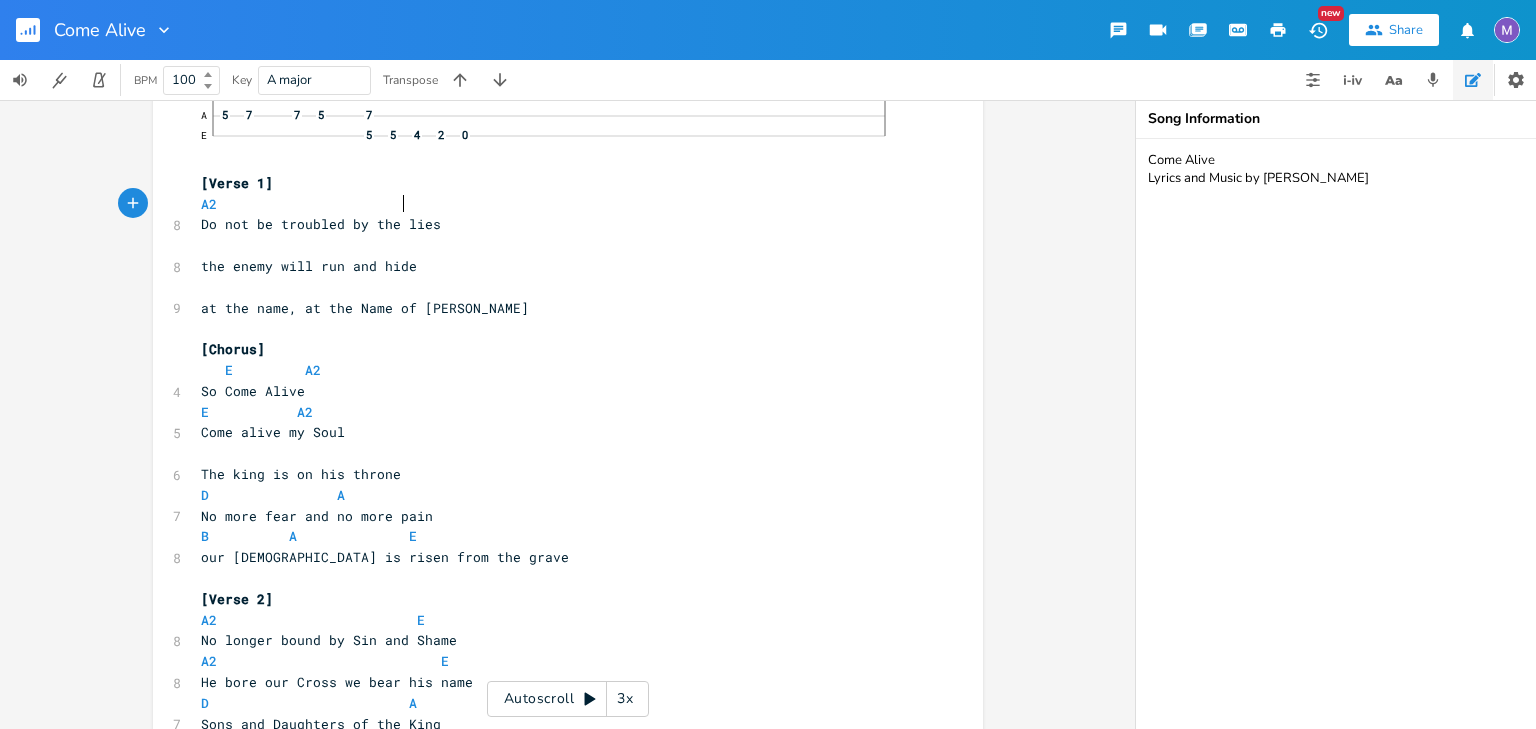 type on "E" 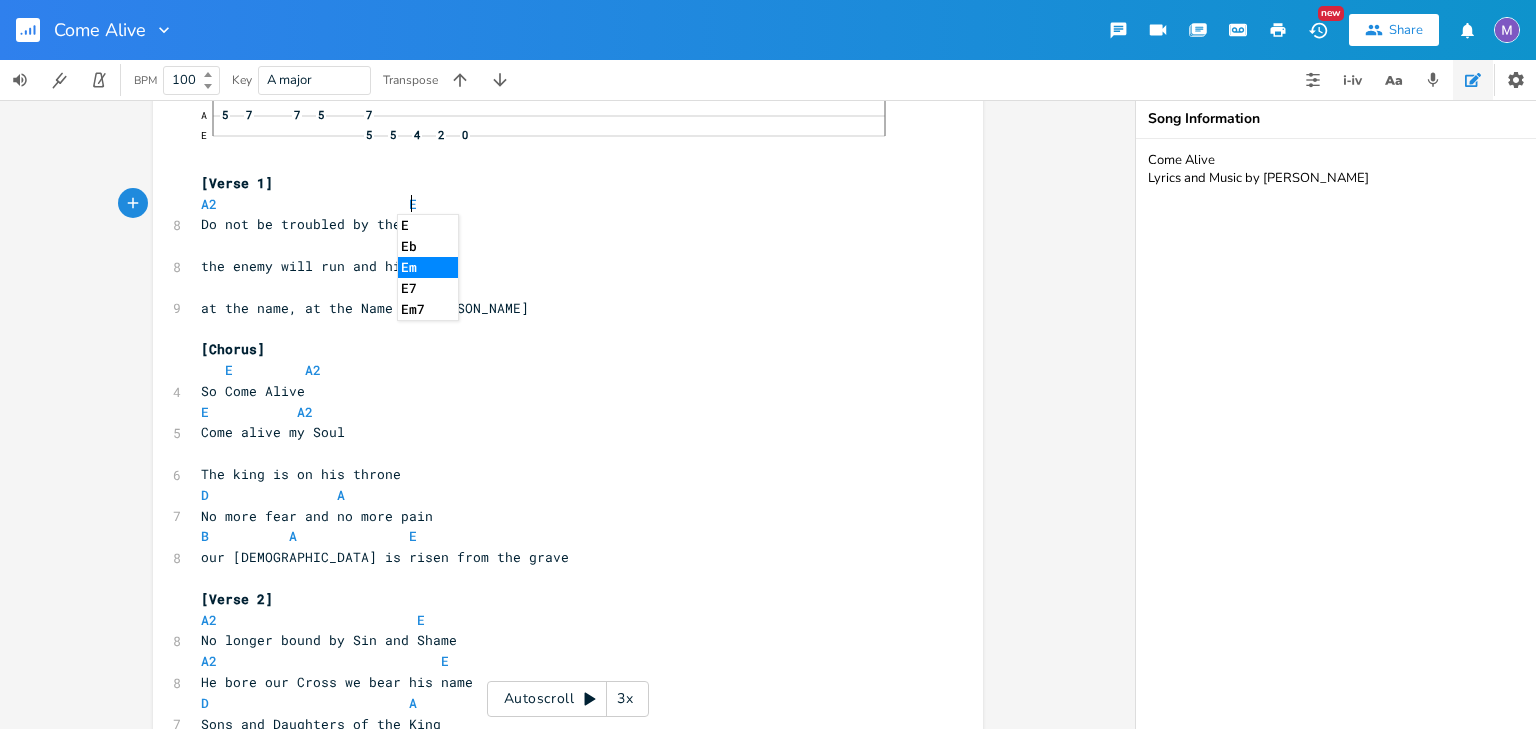 click on "​" at bounding box center (558, 245) 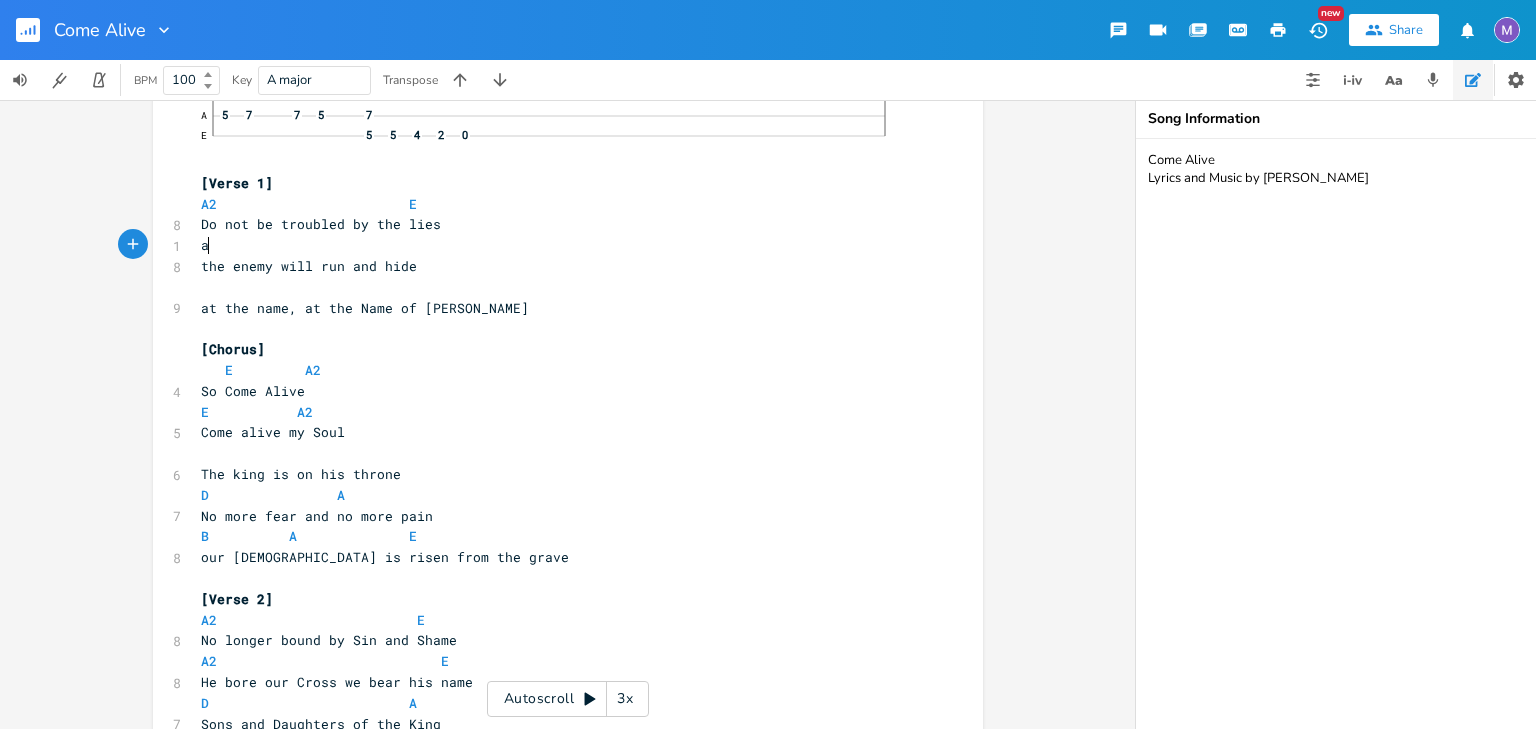 type on "a2" 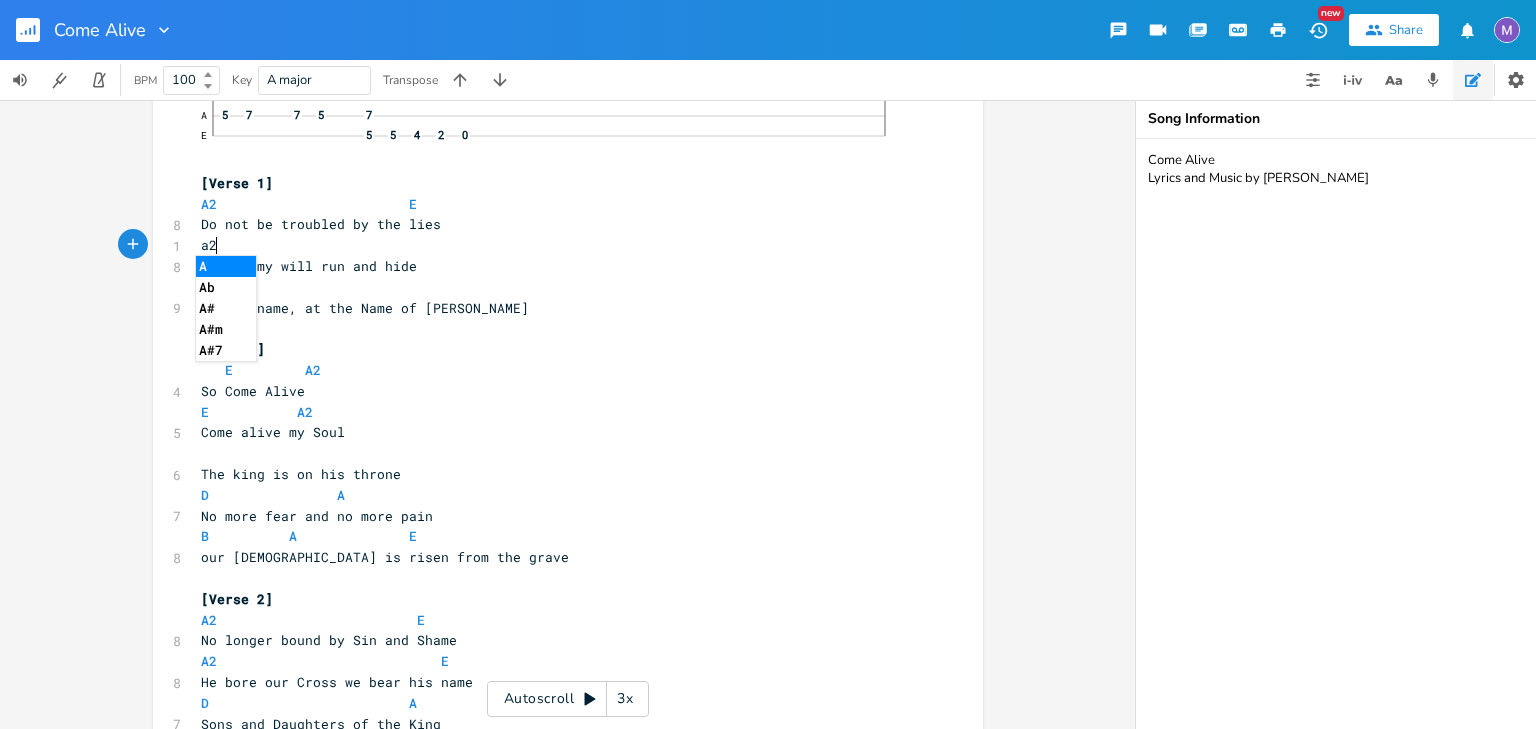 scroll, scrollTop: 0, scrollLeft: 13, axis: horizontal 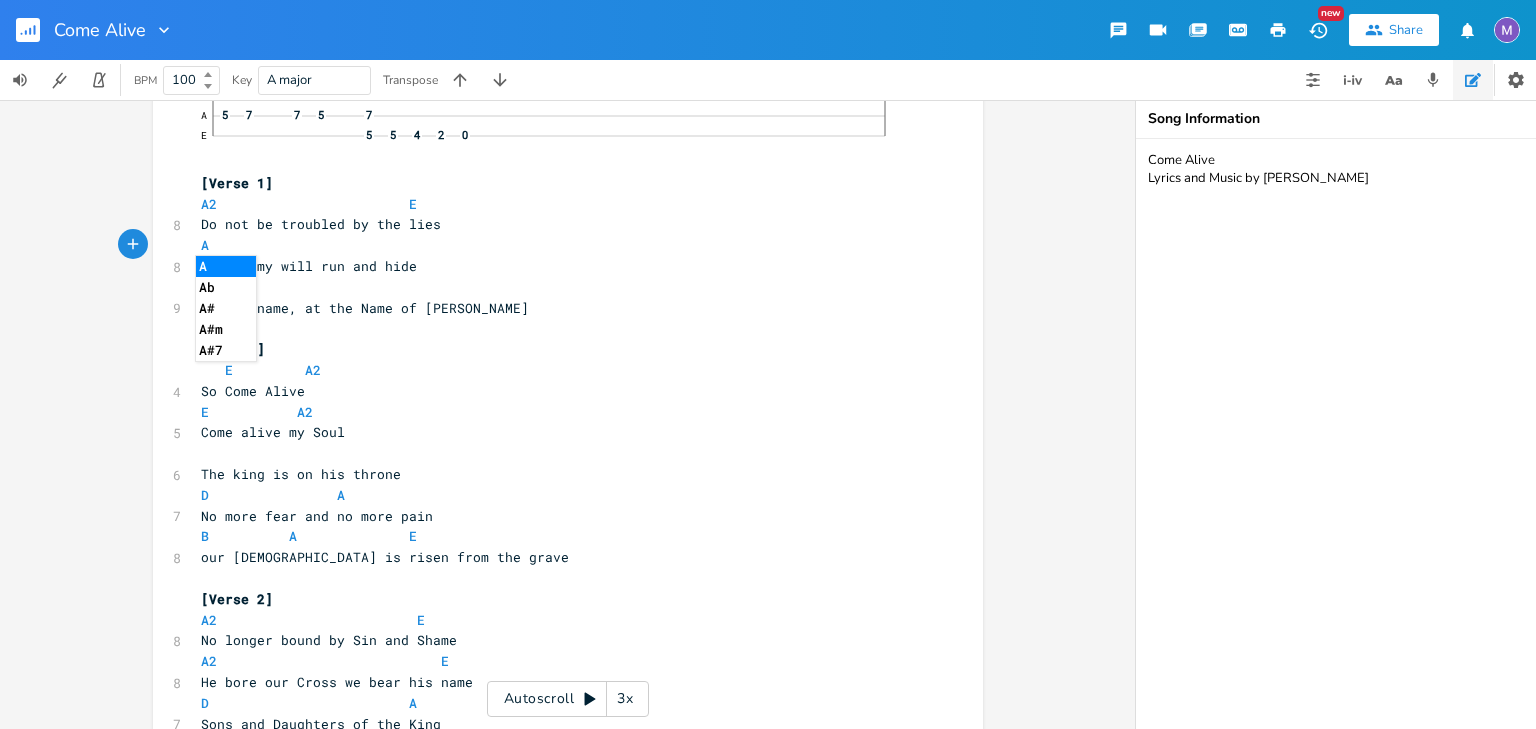 type on "A2" 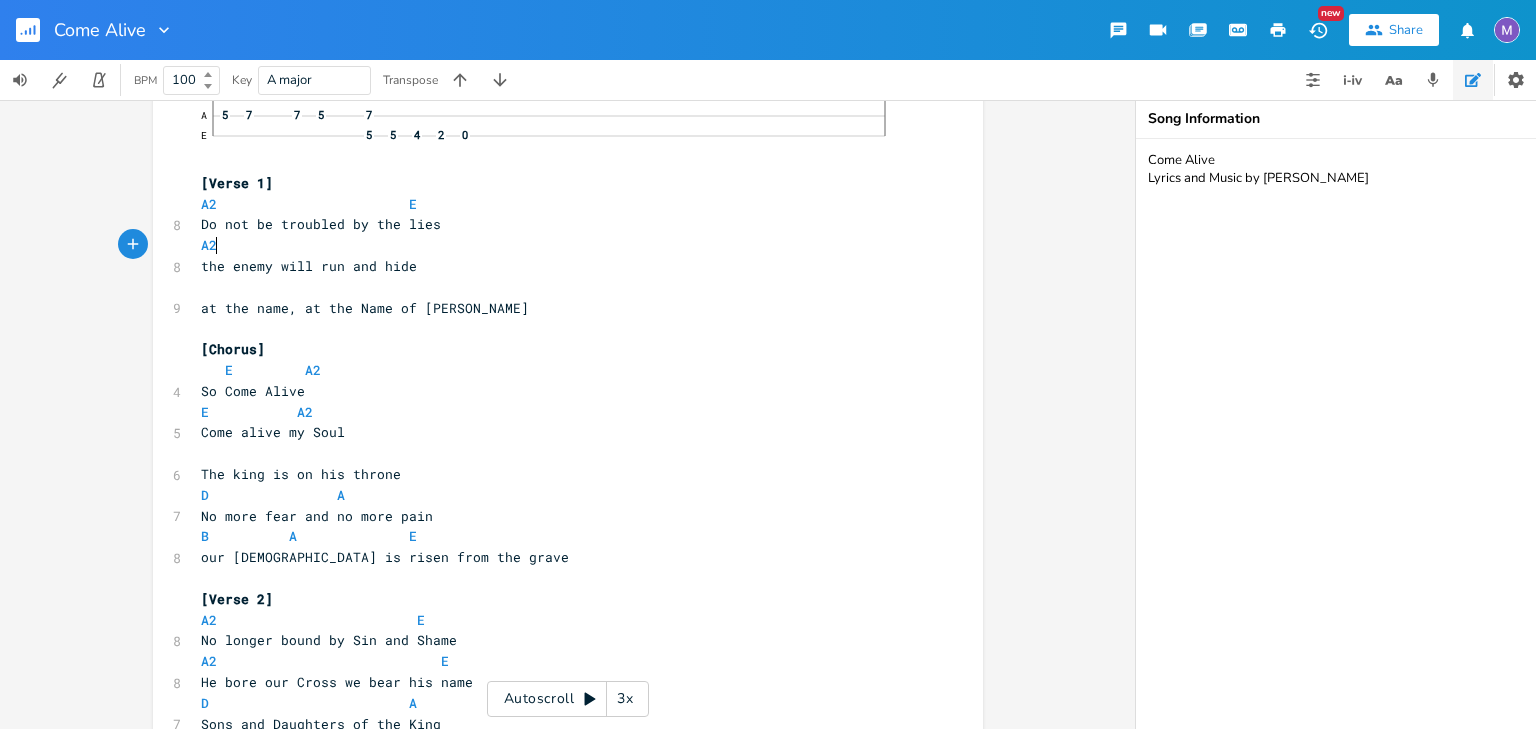 click on "the enemy will run and hide" at bounding box center [558, 266] 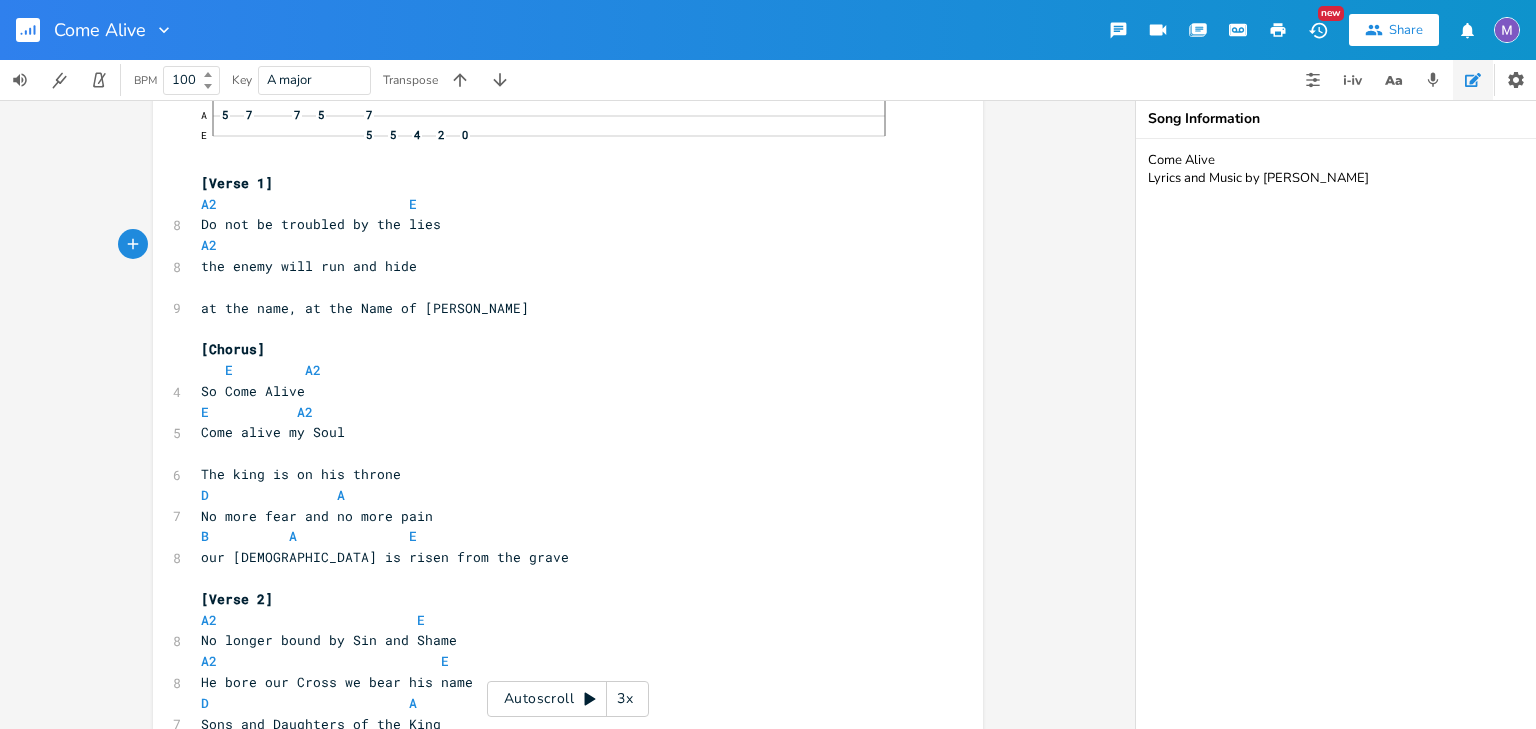 click on "the enemy will run and hide" at bounding box center (558, 266) 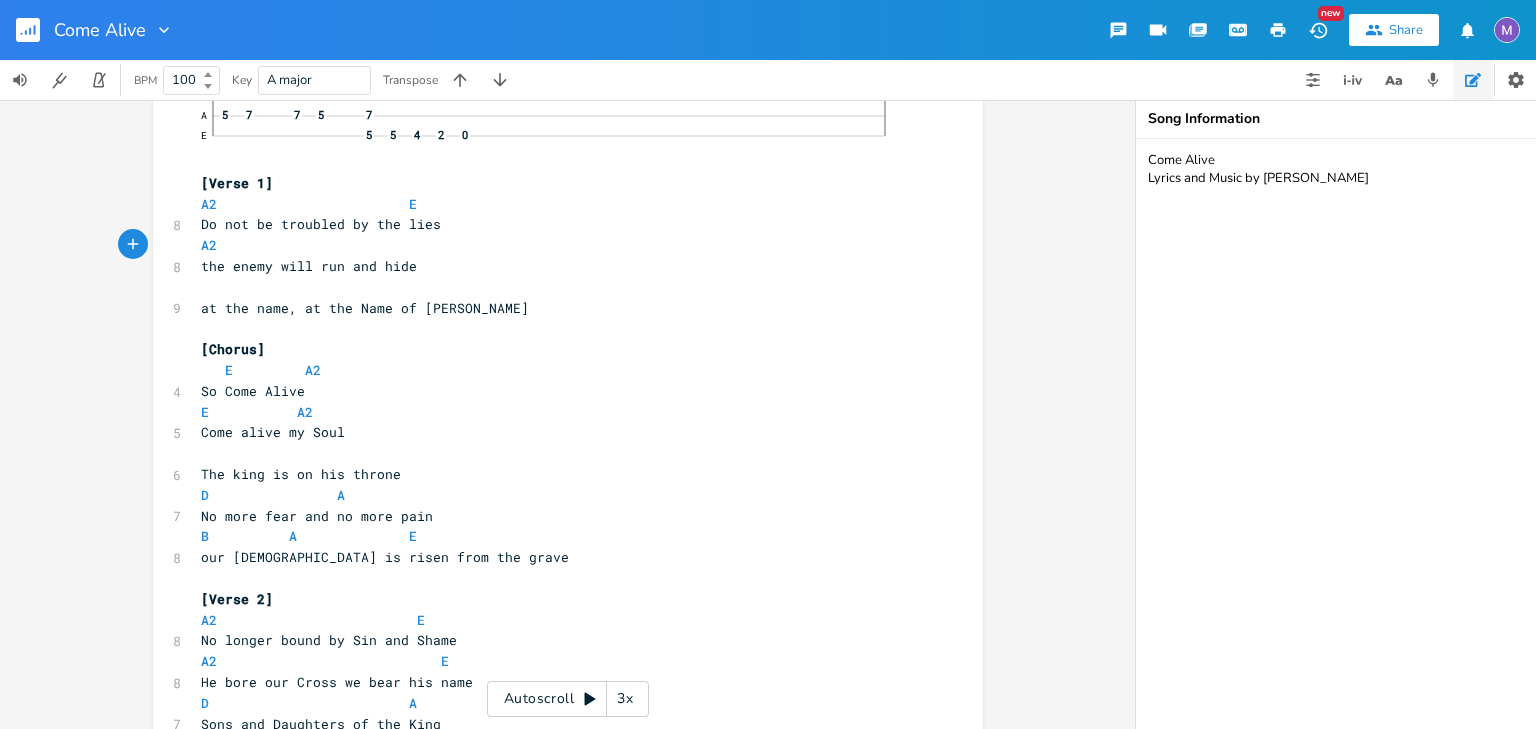 type on "E" 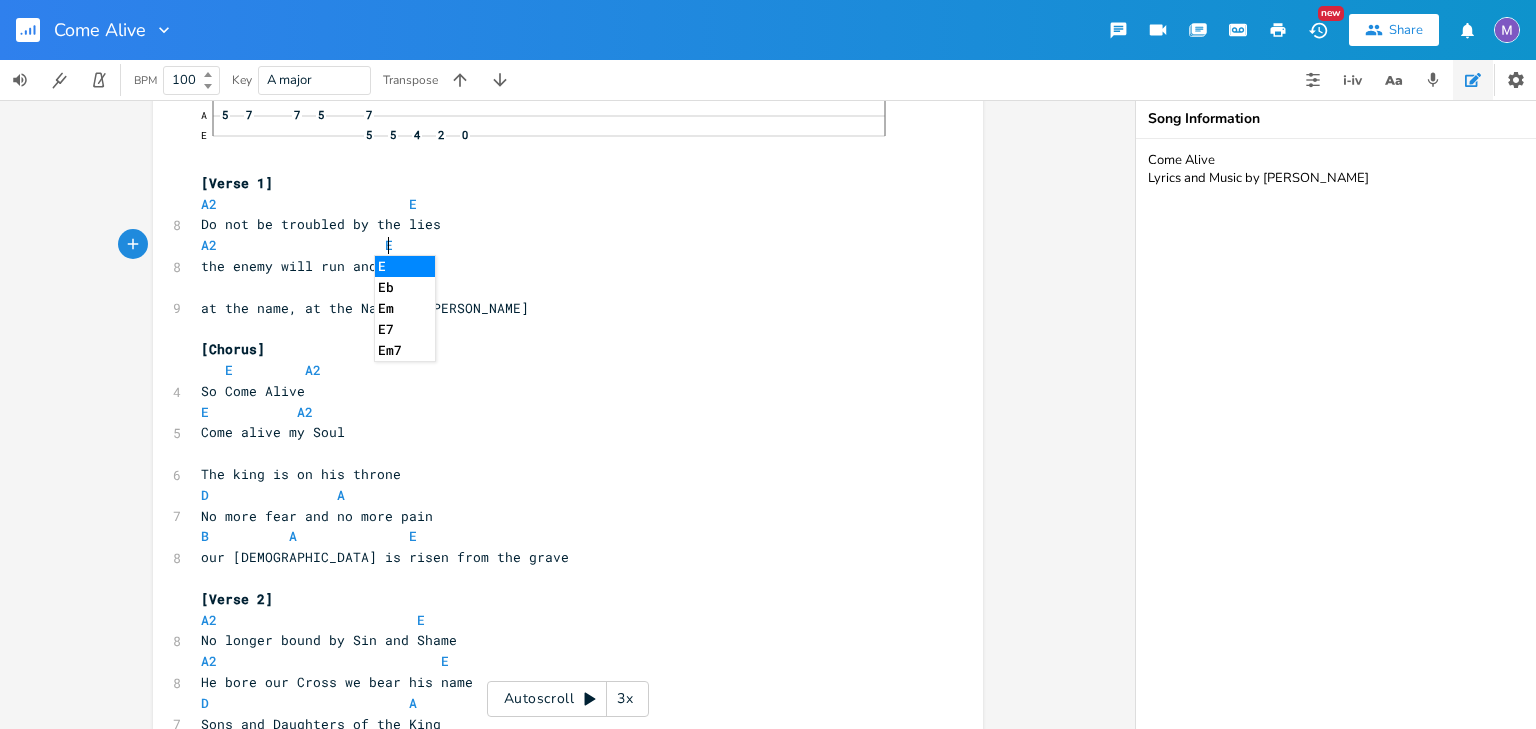 click on "the enemy will run and hide" at bounding box center (558, 266) 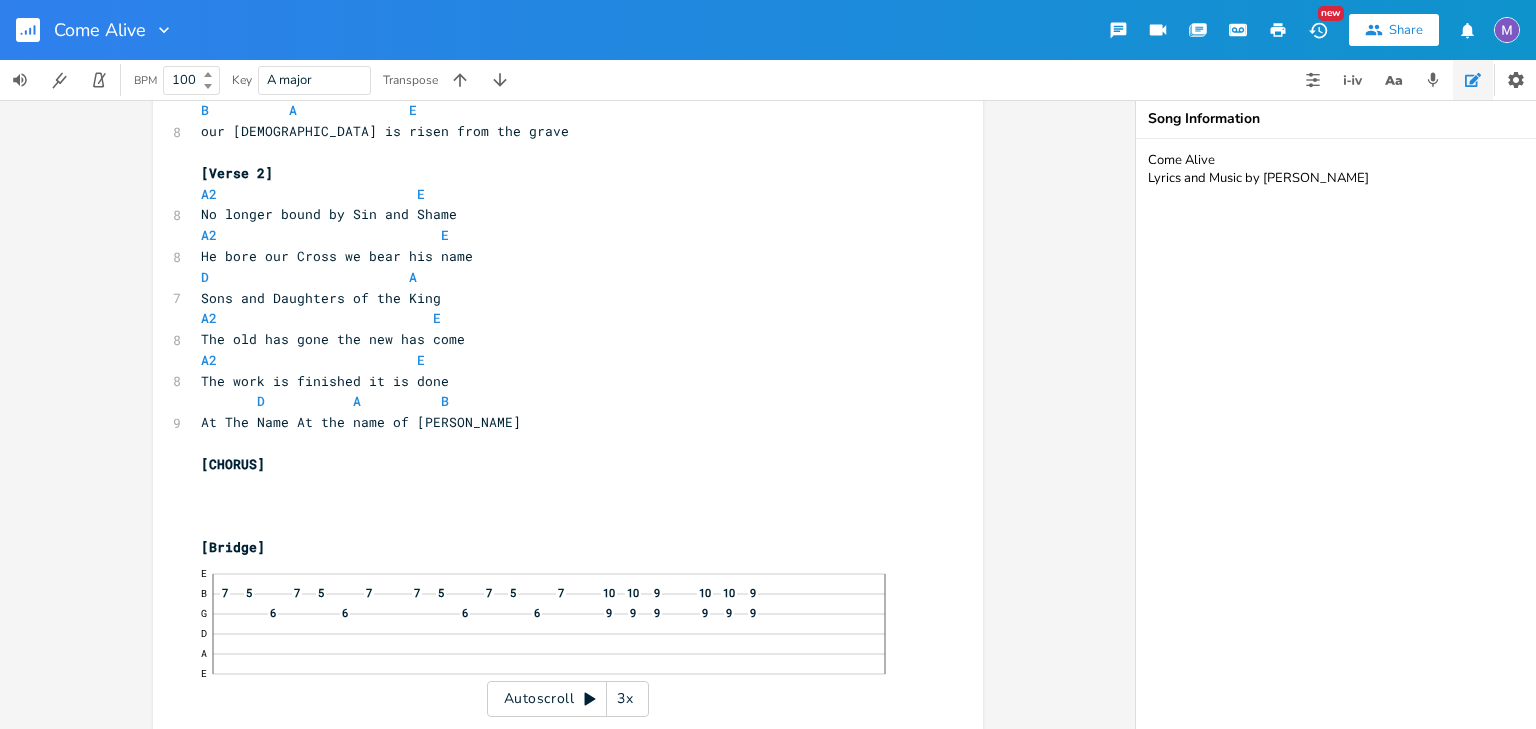 scroll, scrollTop: 860, scrollLeft: 0, axis: vertical 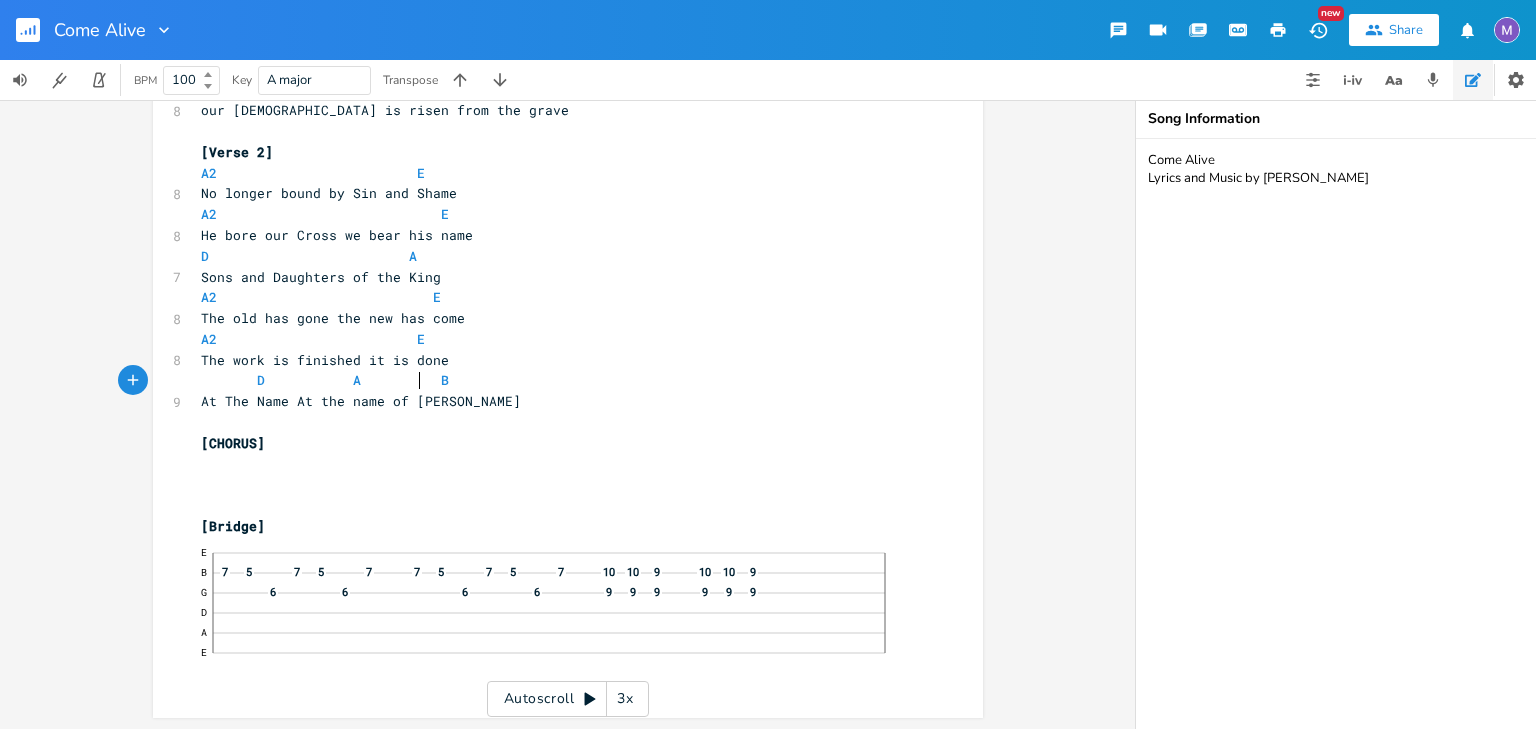 click on "D             A            B" at bounding box center [325, 380] 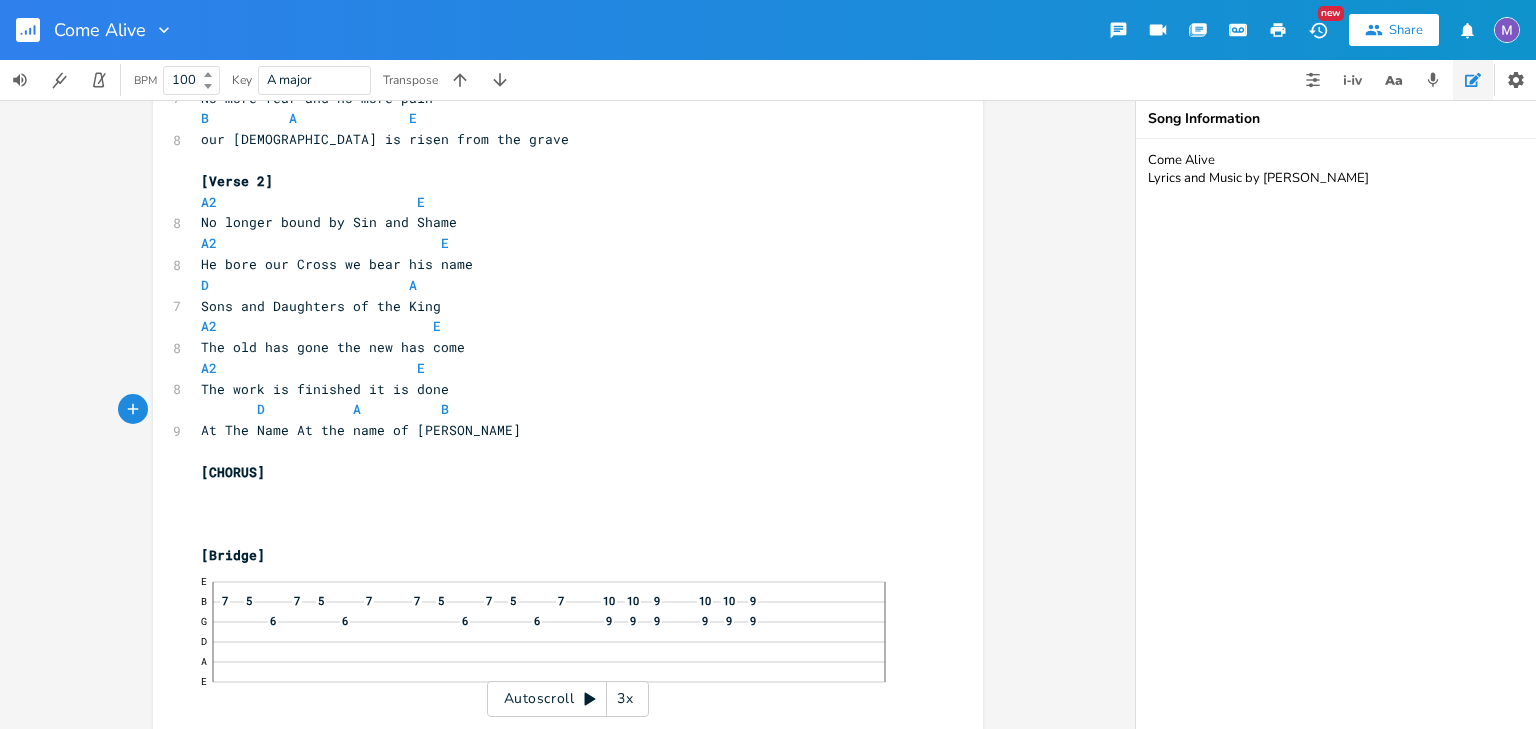 scroll, scrollTop: 506, scrollLeft: 0, axis: vertical 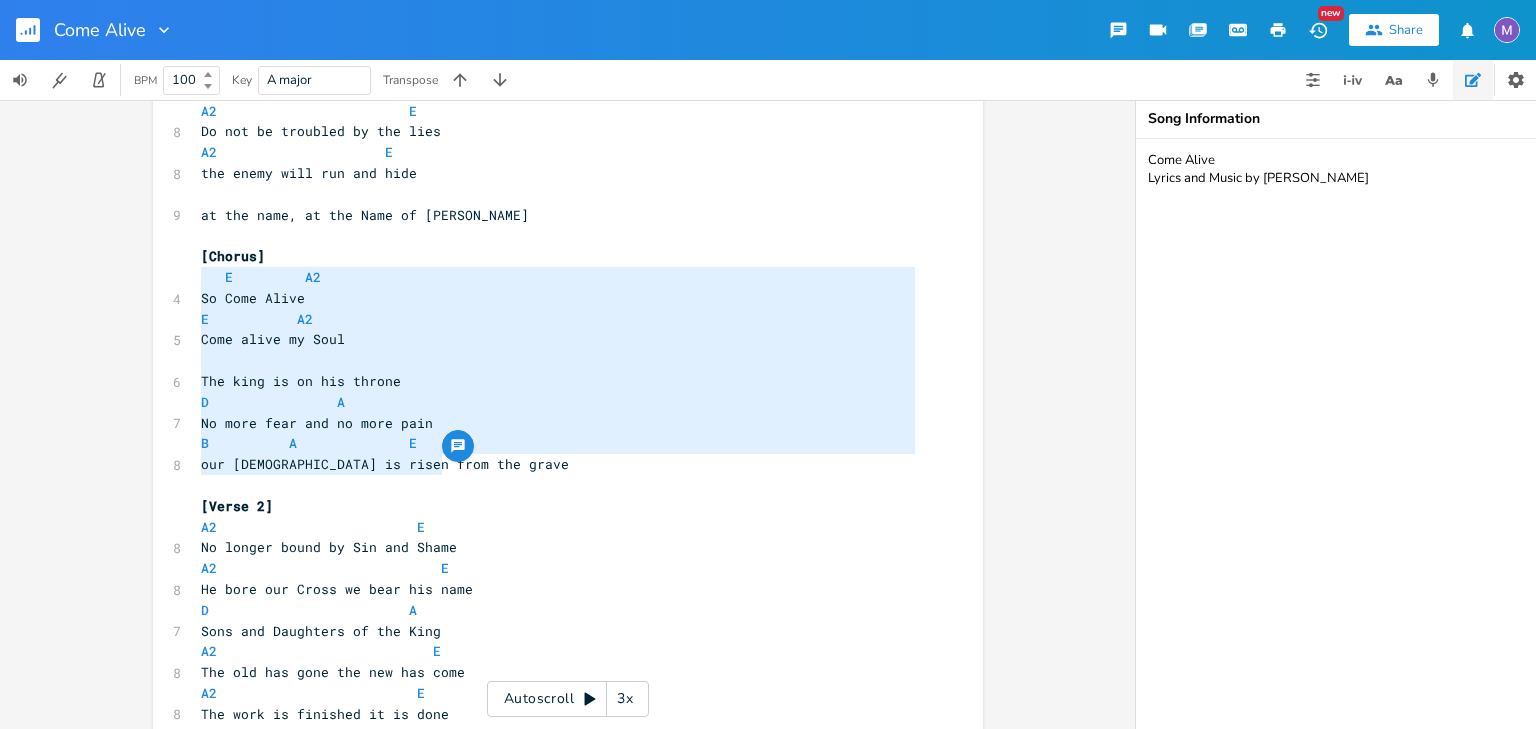 type on "[Chorus]
E         A2
So Come Alive
E           A2
Come alive my Soul
The king is on his throne
D                A
No more fear and no more pain
B          A              E
our [DEMOGRAPHIC_DATA] is risen from the grave" 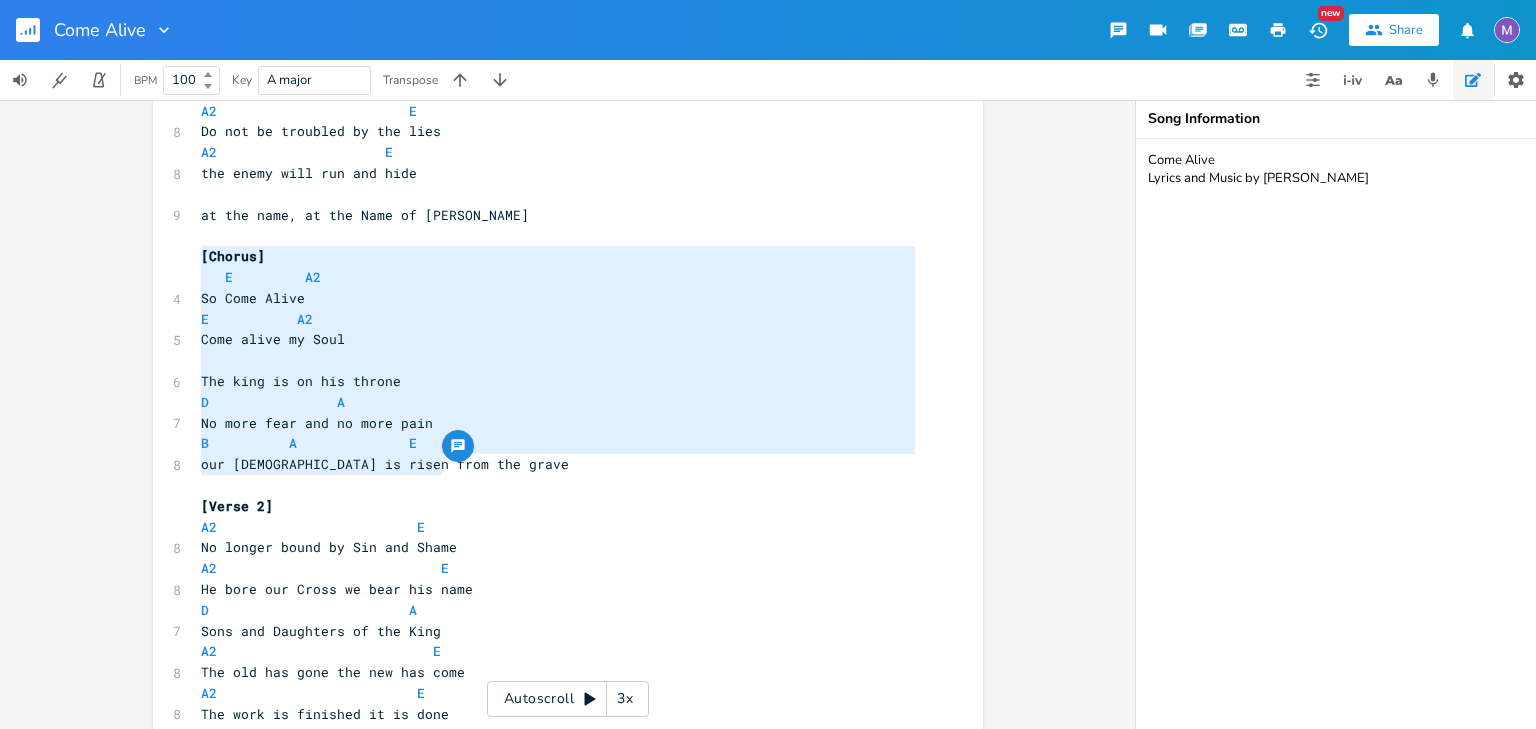 drag, startPoint x: 462, startPoint y: 464, endPoint x: 170, endPoint y: 252, distance: 360.84344 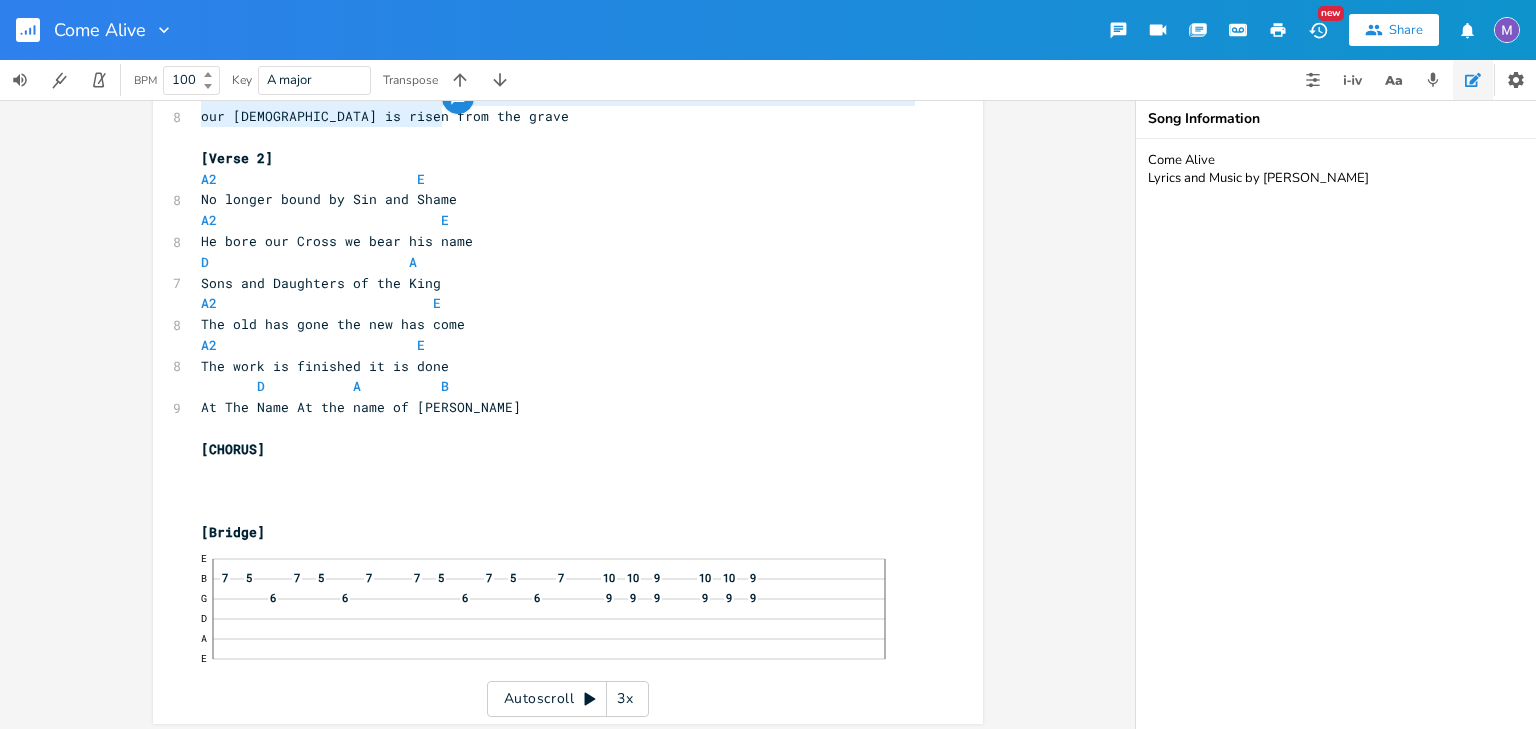 scroll, scrollTop: 860, scrollLeft: 0, axis: vertical 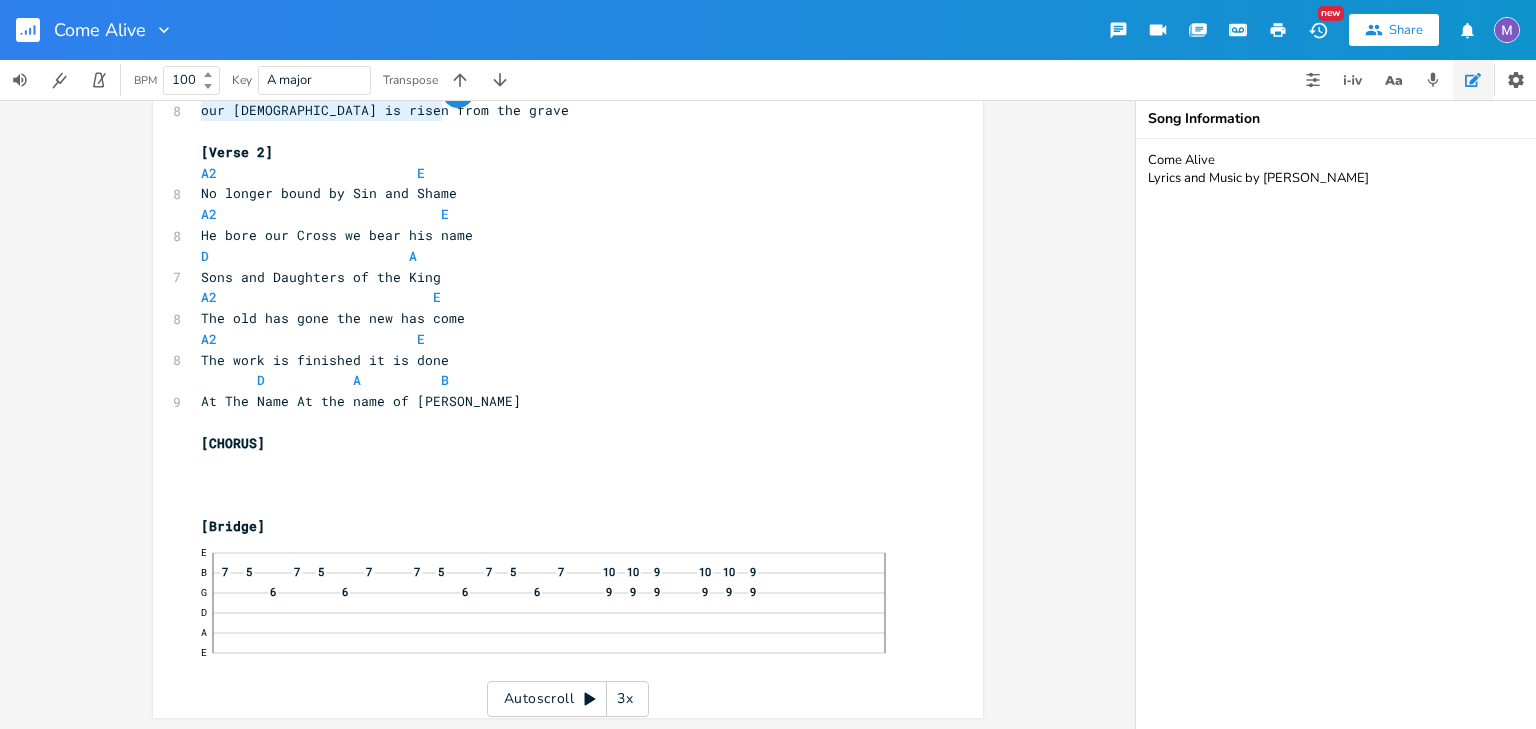 click on "​" at bounding box center (558, 464) 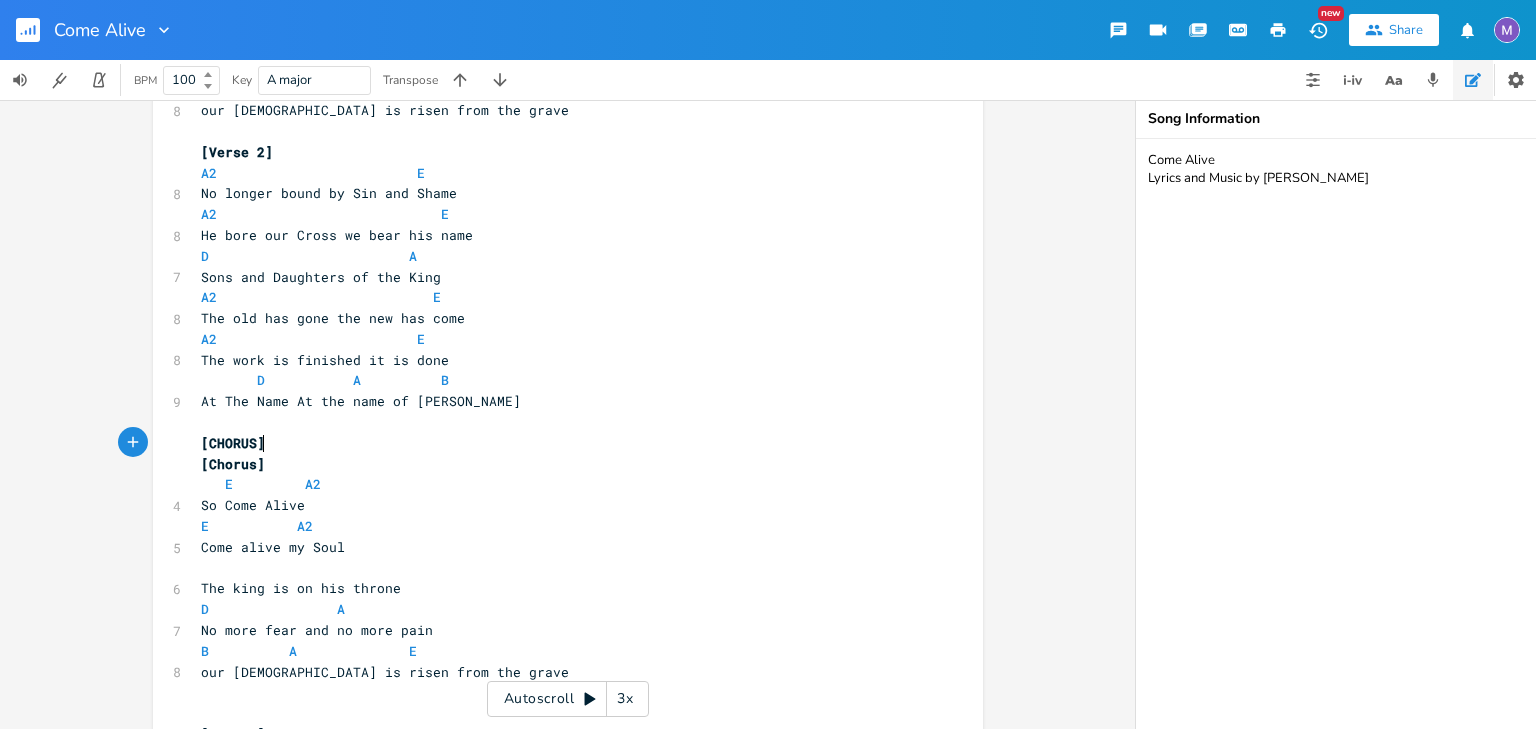 click on "[CHORUS]" at bounding box center (558, 443) 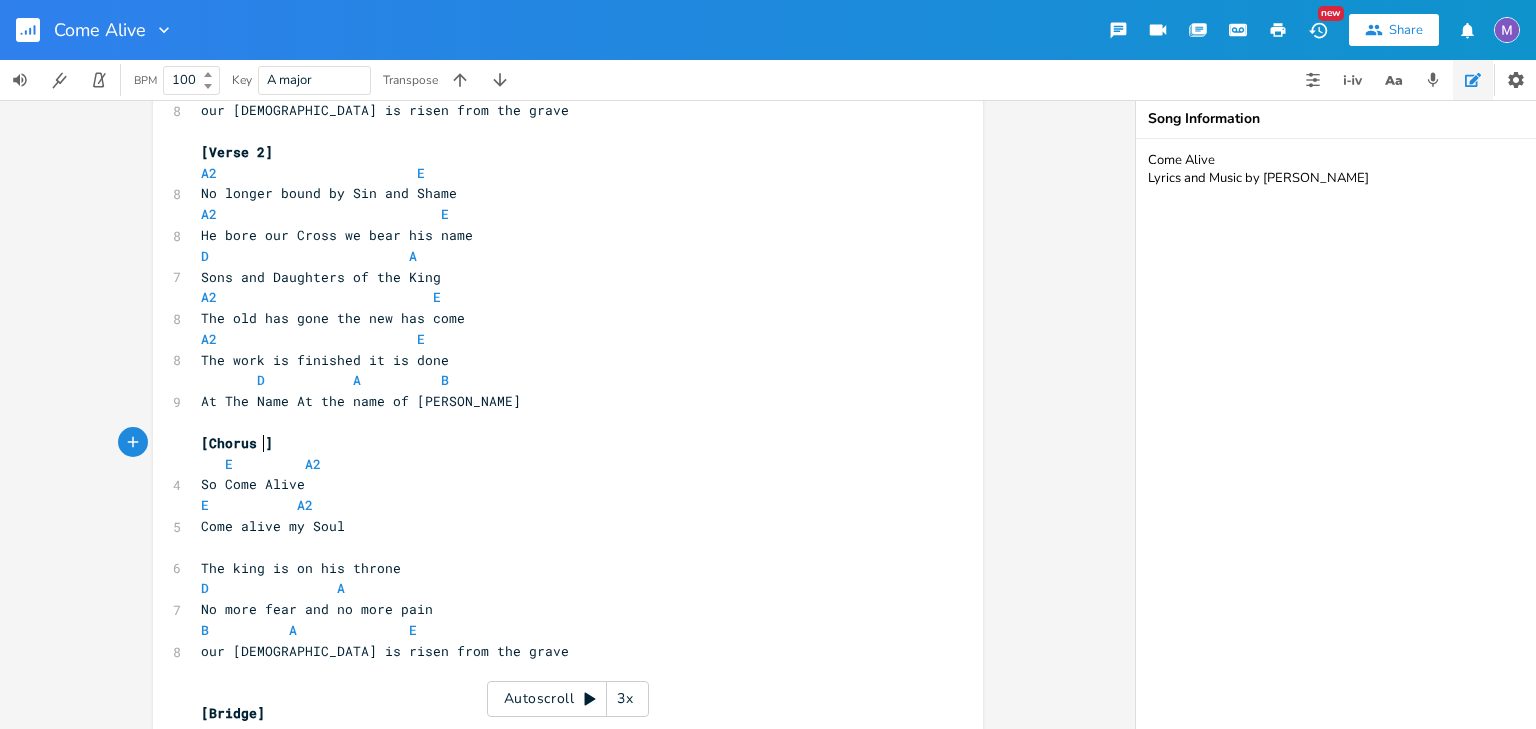 type on "2" 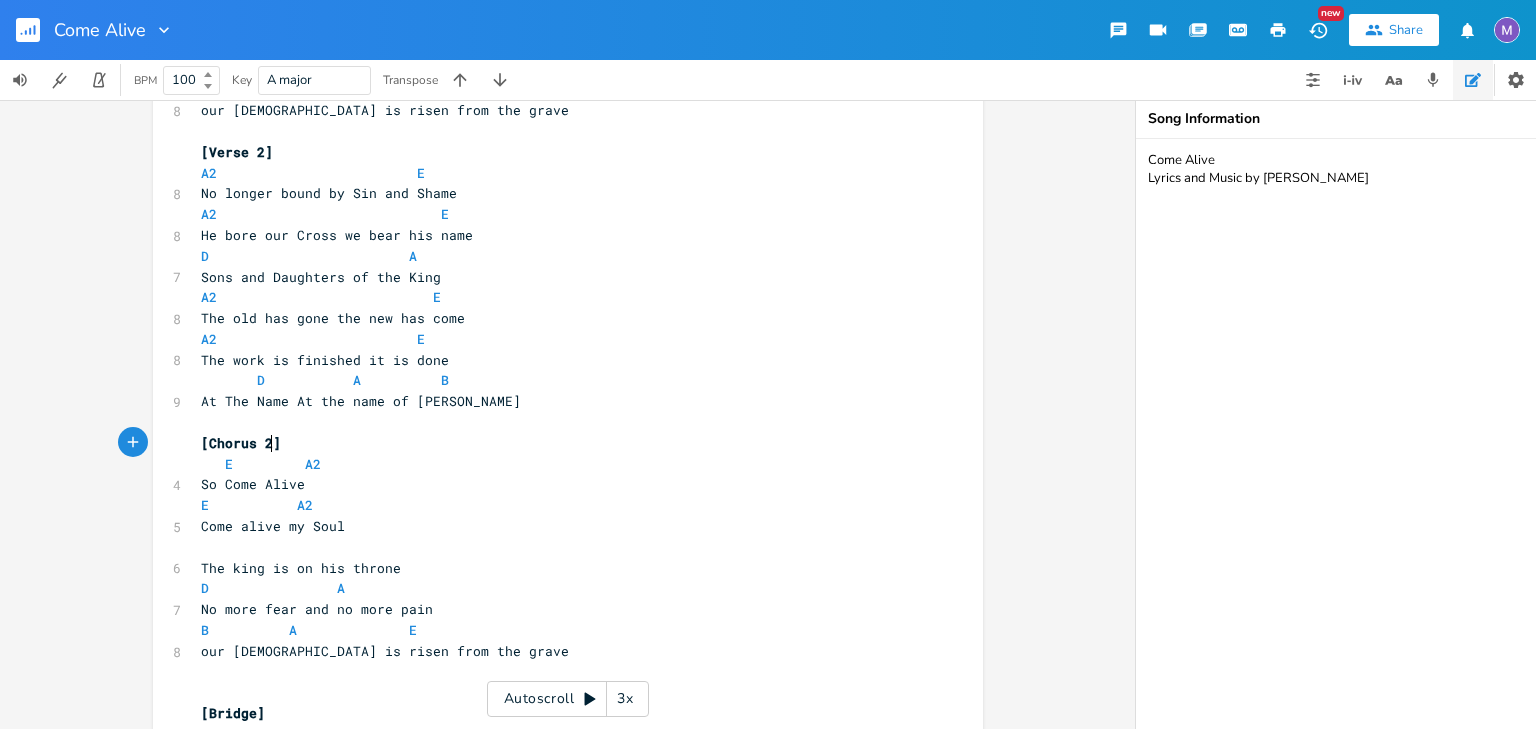 scroll, scrollTop: 0, scrollLeft: 10, axis: horizontal 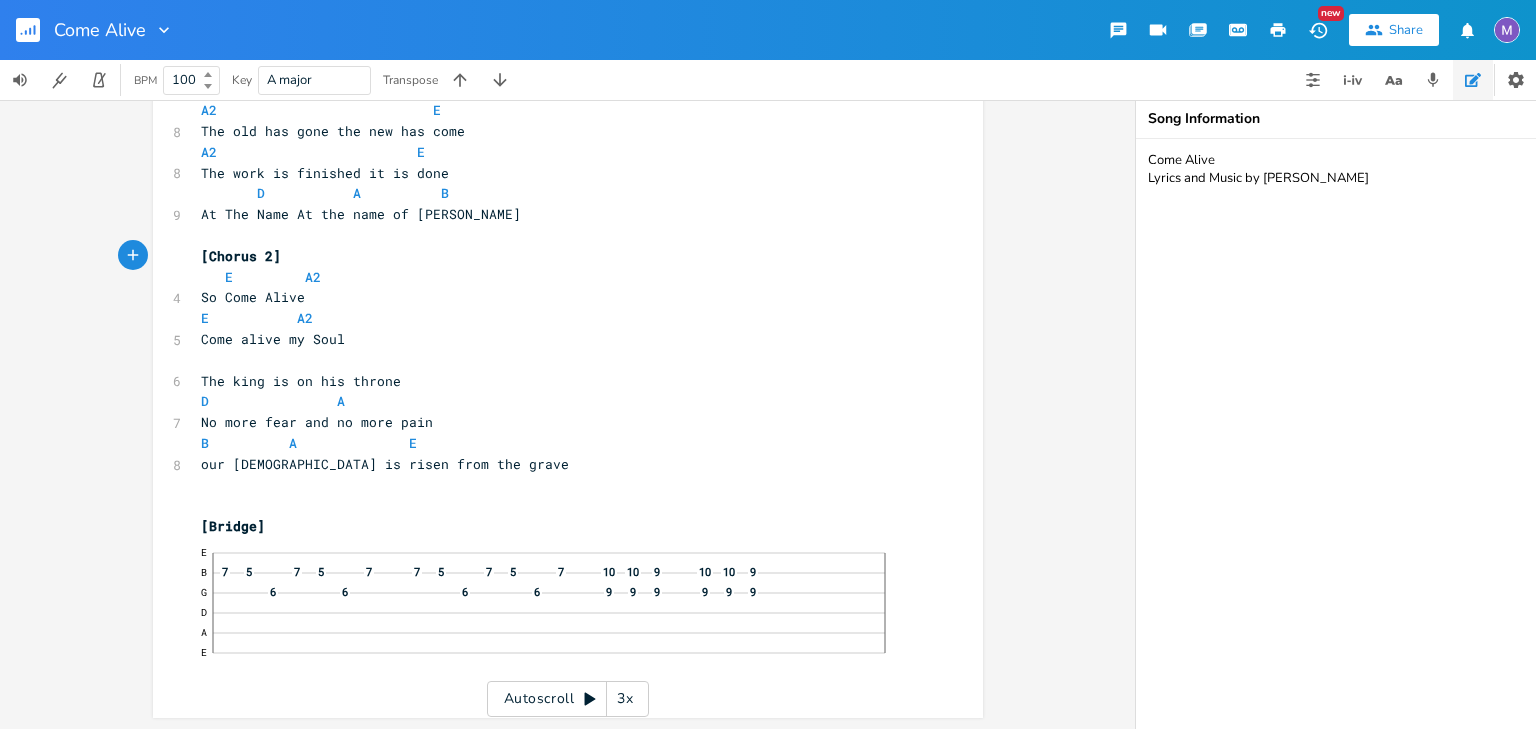 click on "x   [Title]  Come Alive by [PERSON_NAME] ​ [Intro] D - E   E - D   4 ELECTRIC LEAD E B G 7 9 9 7 D 7 9 9 7 7 A 5 7 7 5 7 E 5 5 4 2 0 [Verse 1] A2                          E 8 Do not be troubled by the lies A2                       E 8 the enemy will run and hide ​ 9 at the name, at the Name of [DEMOGRAPHIC_DATA] ​ [Chorus]     E           A2 4 So Come Alive E             A2 5 Come alive my Soul ​ 6 The king is on his throne D                  A 7 No more fear and no more pain B            A                E 8 our [DEMOGRAPHIC_DATA] is risen from the grave ​ [Verse 2] A2                           E 8 No longer bound by Sin and Shame A2                              E 8 He bore our Cross we bear his name D                           A 7 Sons and Daughters of the King A2                             E 8 The old has gone the new has come A2                           E 8 The work is finished it is done         D A B 9" at bounding box center [583, -14] 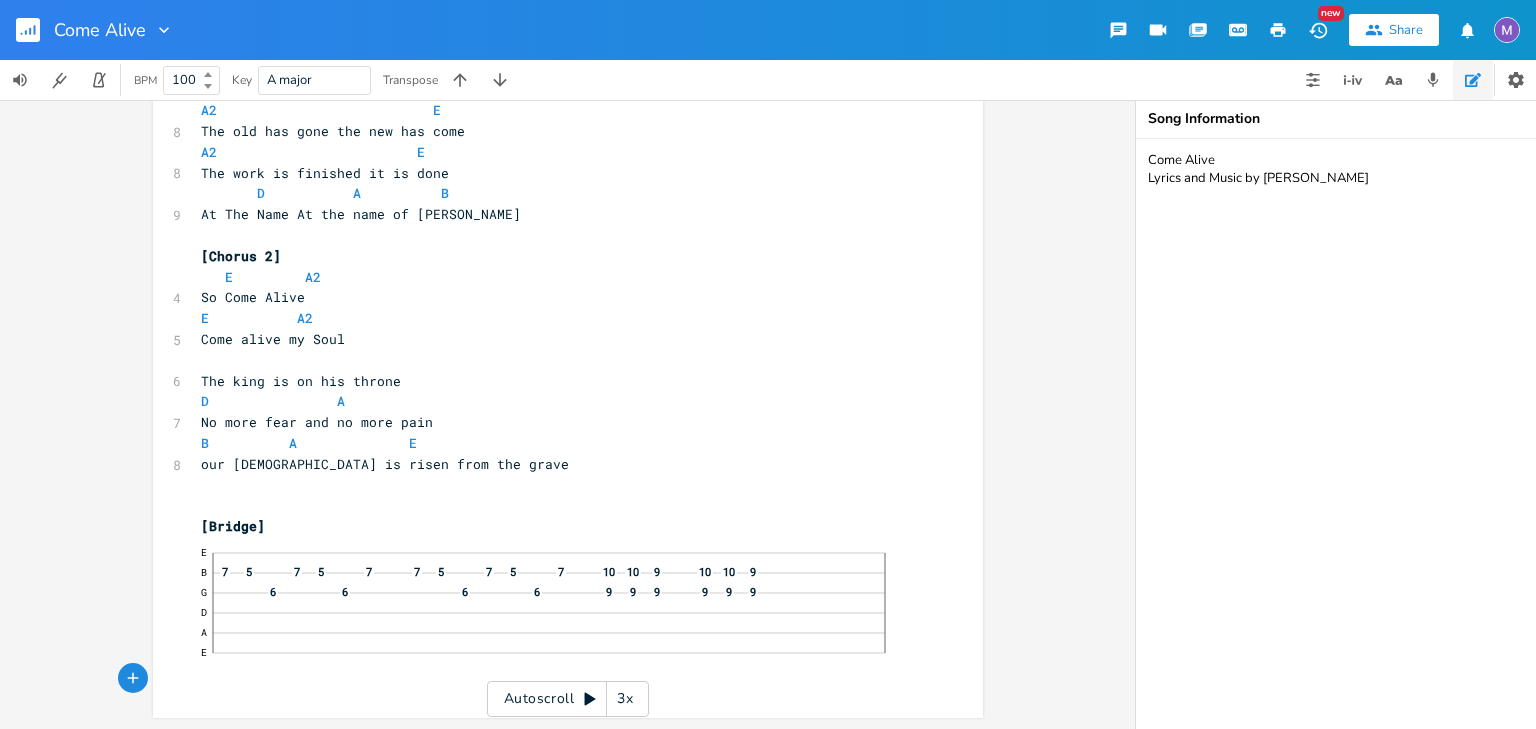 click on "E B 7 5 7 5 7 7 5 7 5 7 10 10 9 10 10 9 G 6 6 6 6 9 9 9 9 9 9 D A E" at bounding box center [558, 603] 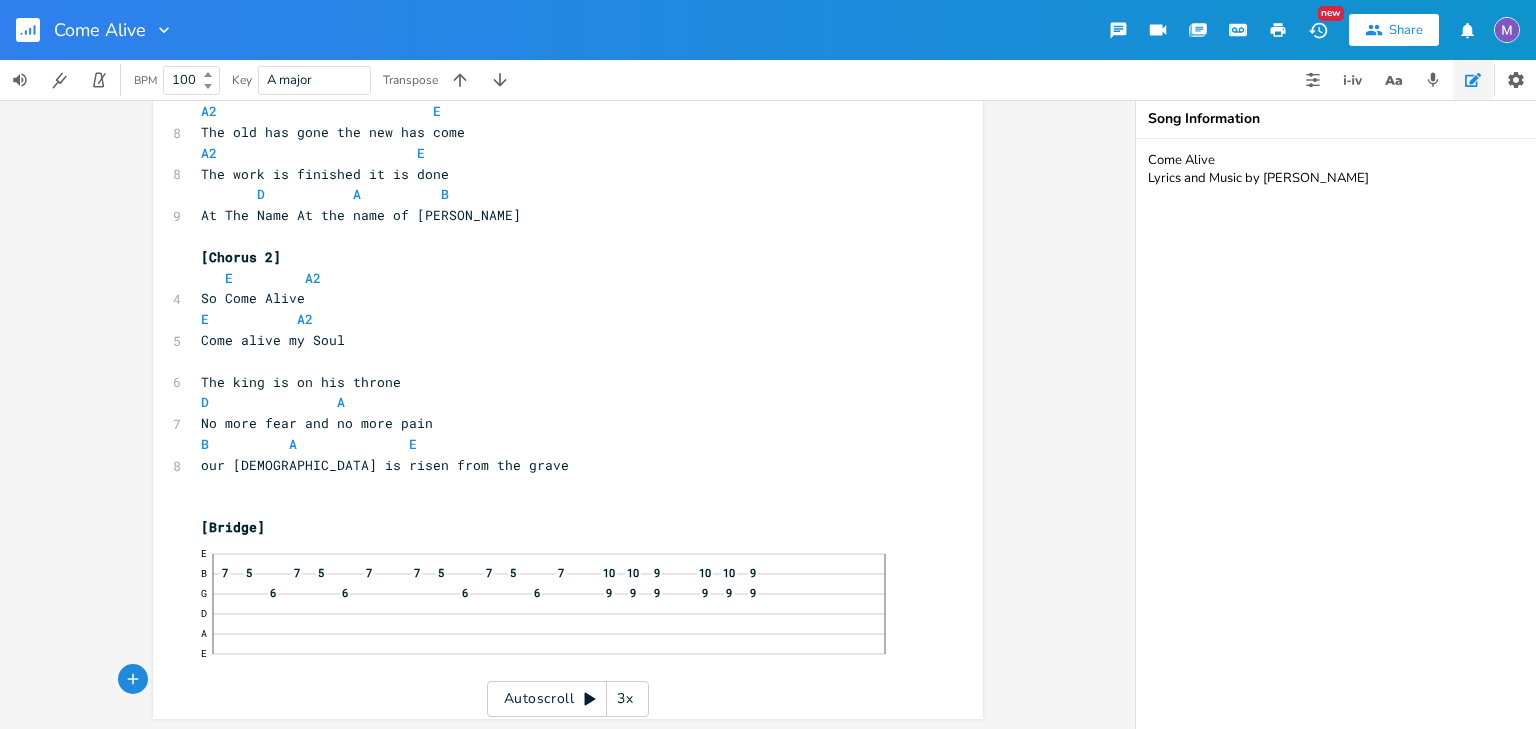 scroll, scrollTop: 1047, scrollLeft: 0, axis: vertical 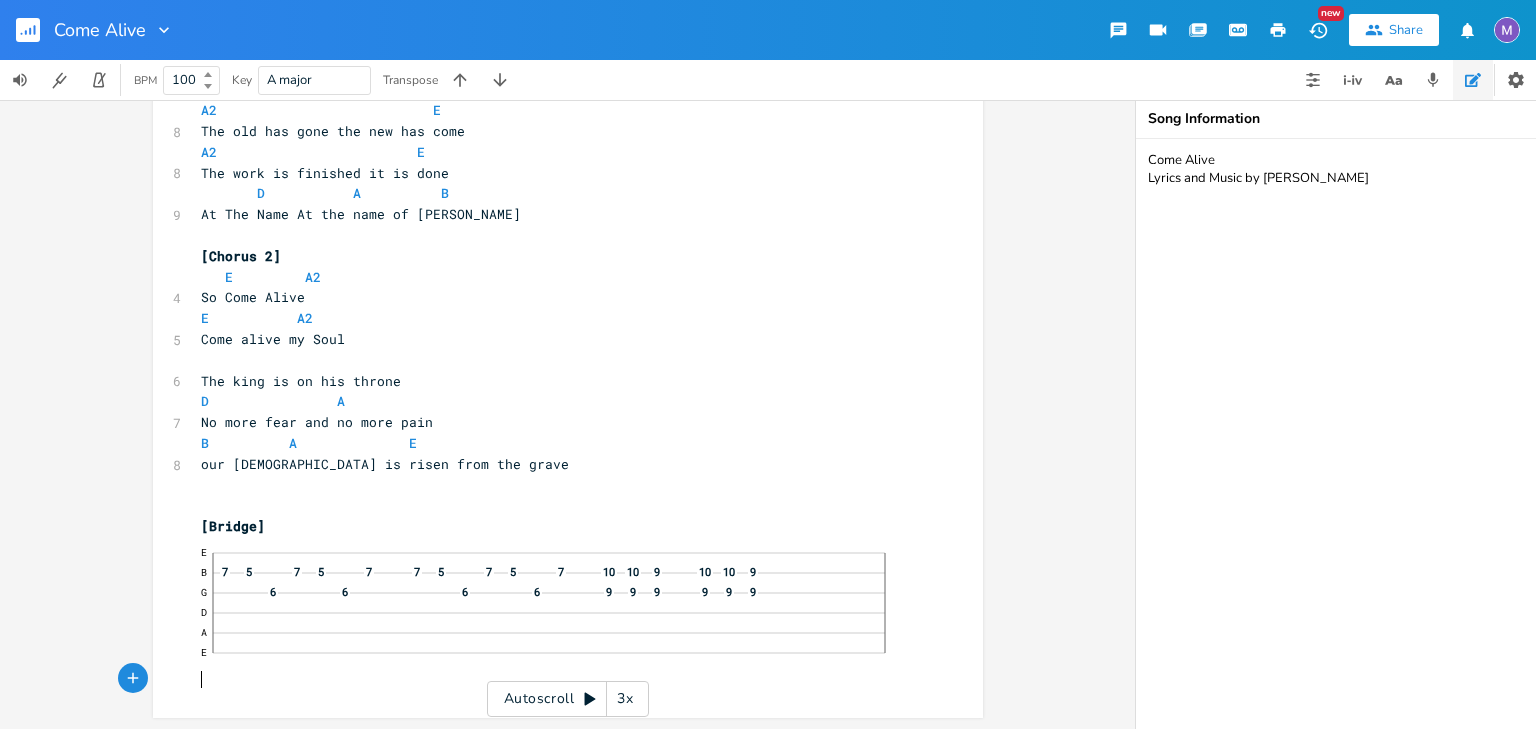 click on "E B 7 5 7 5 7 7 5 7 5 7 10 10 9 10 10 9 G 6 6 6 6 9 9 9 9 9 9 D A E" at bounding box center [558, 613] 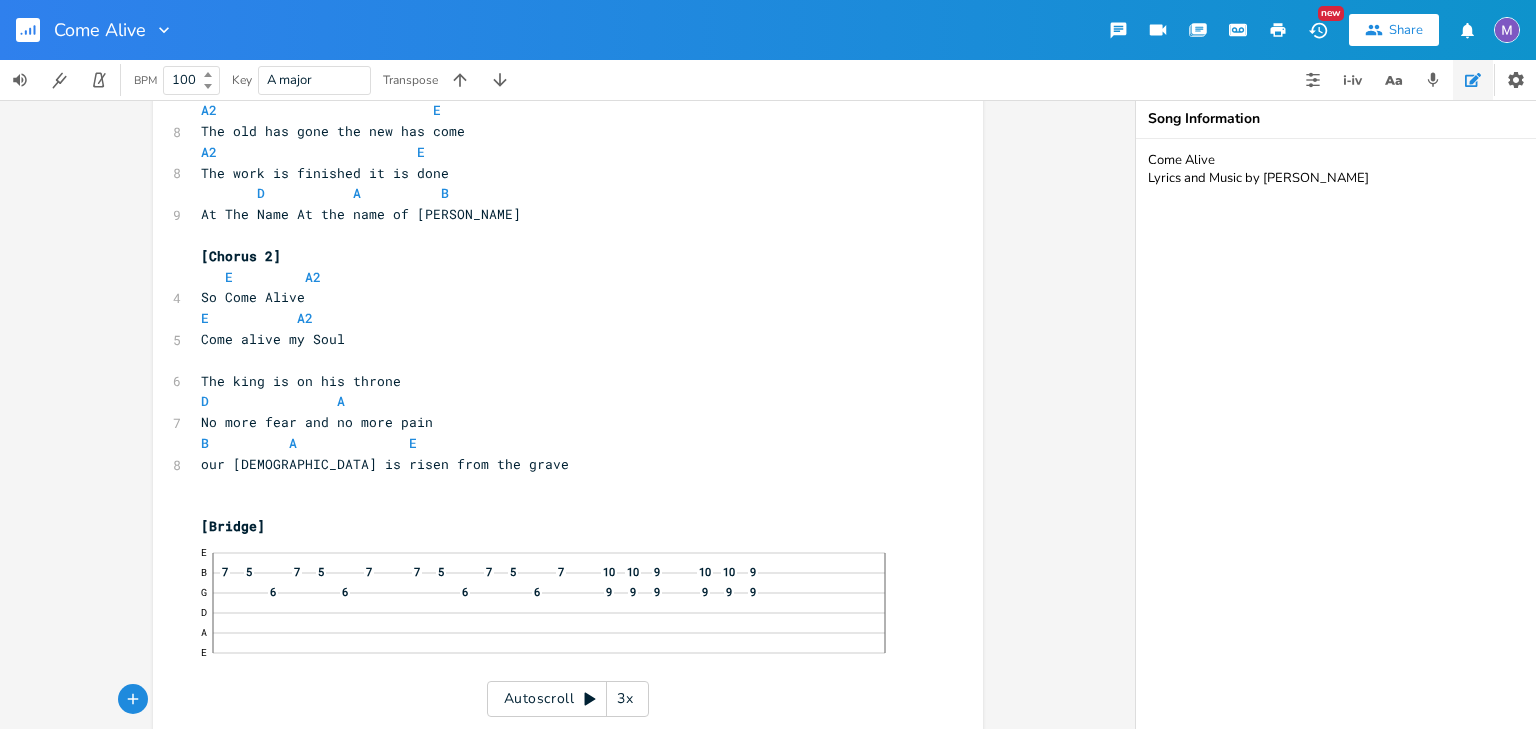 type on "a" 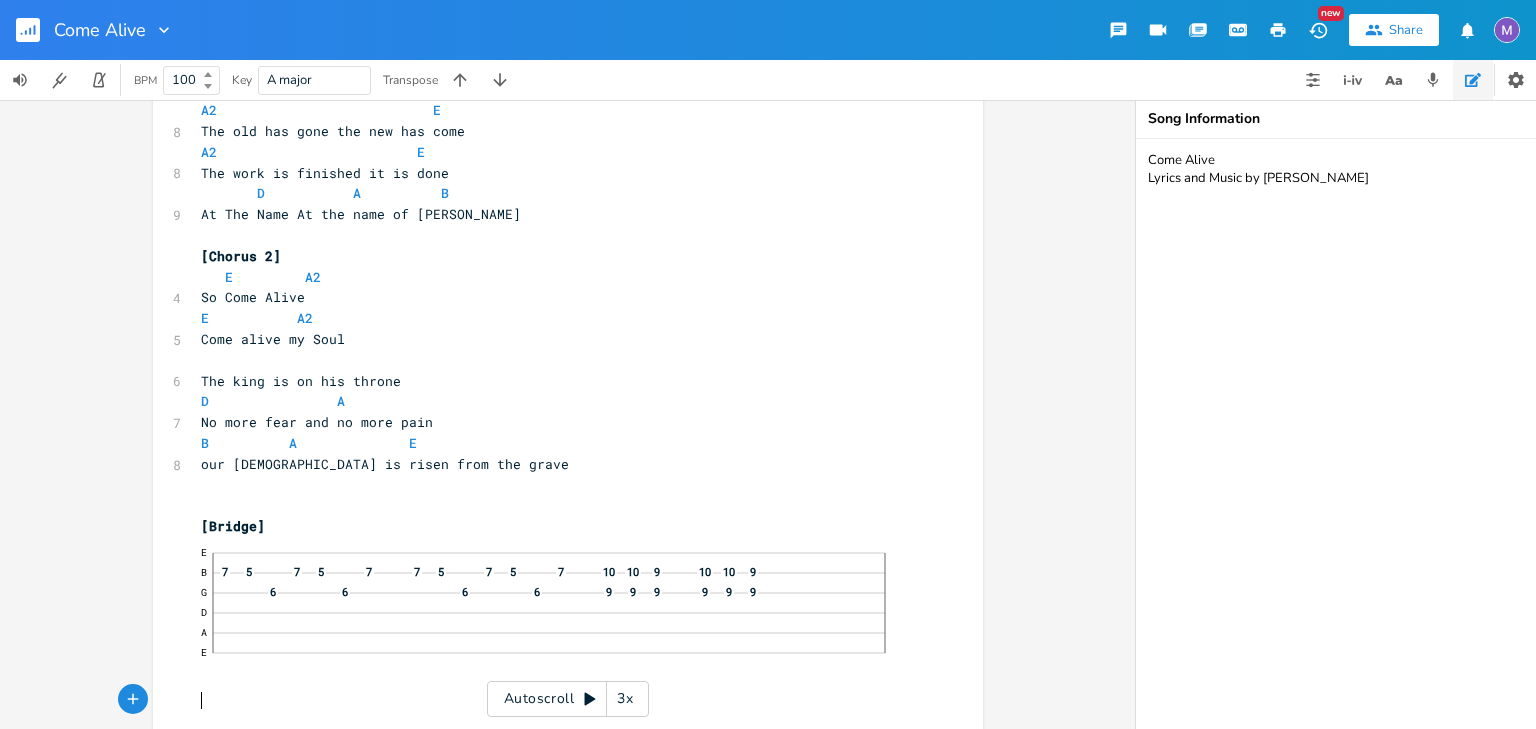scroll, scrollTop: 0, scrollLeft: 8, axis: horizontal 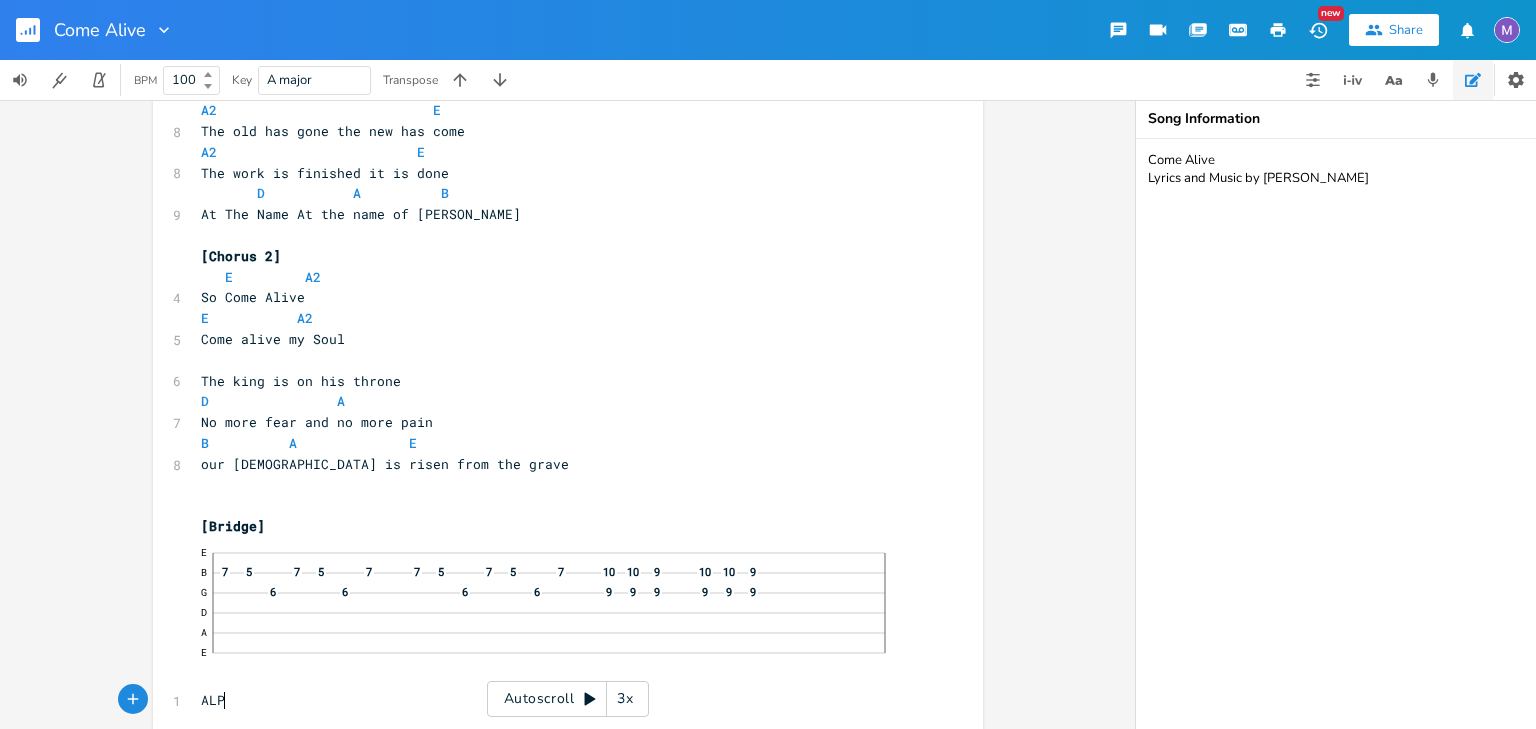type on "ALPH" 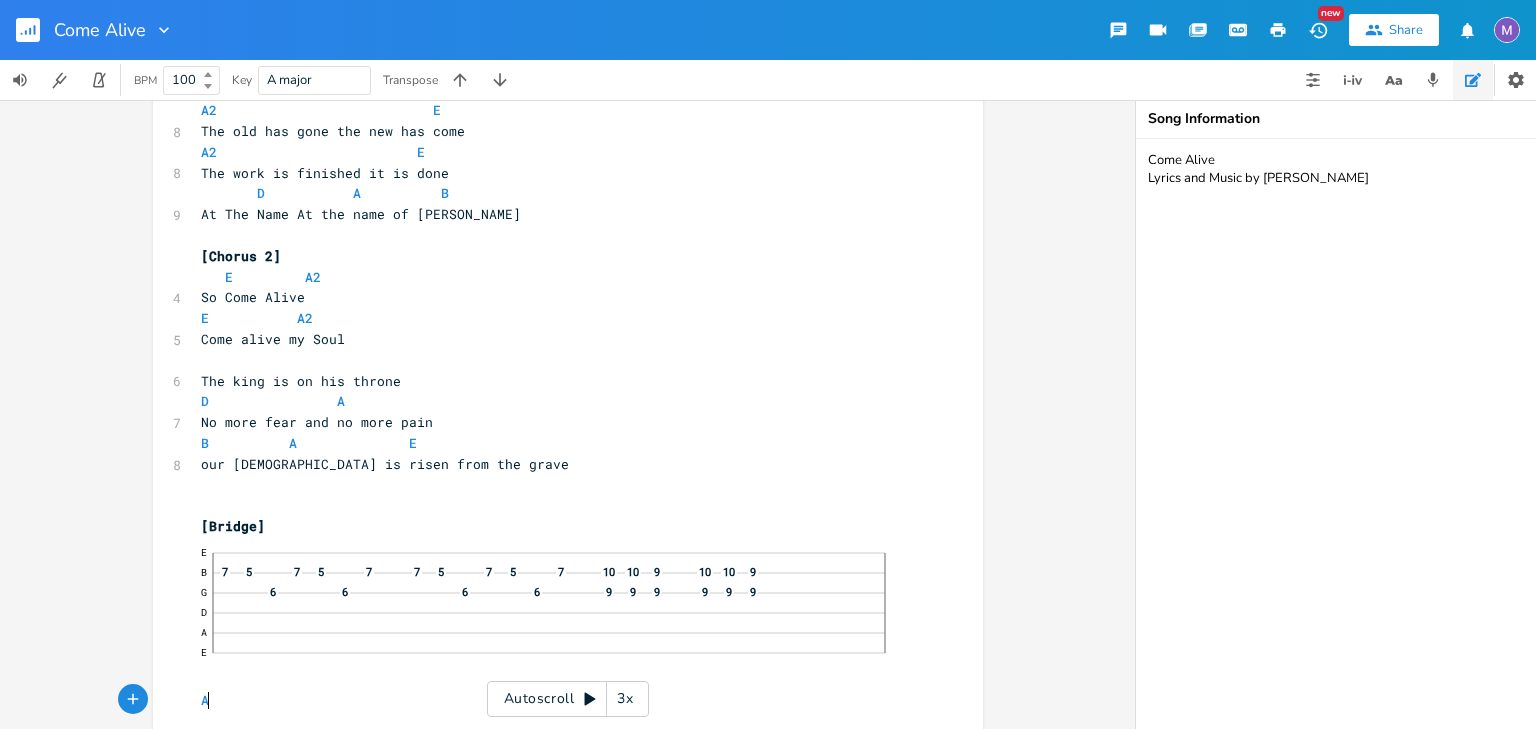 type on "l" 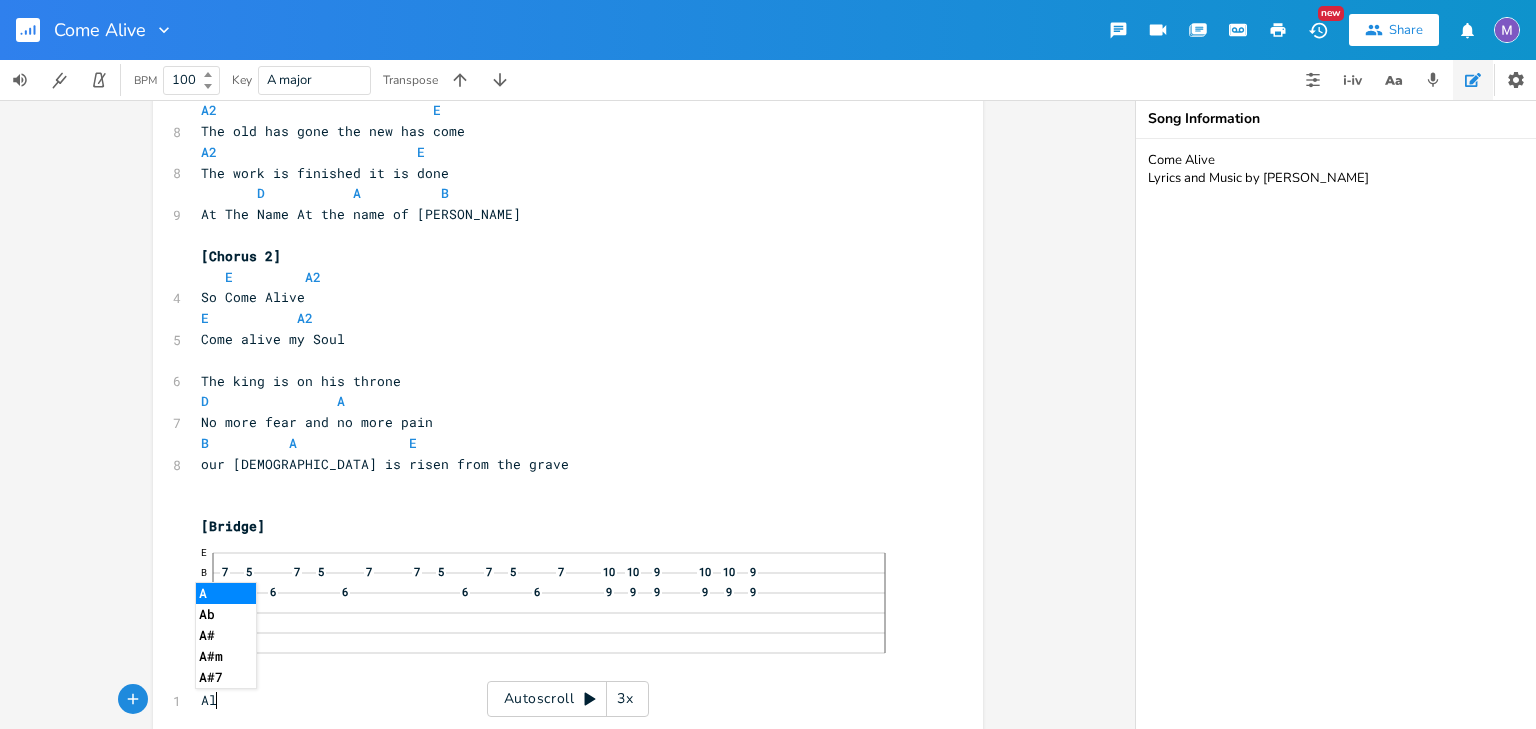 scroll, scrollTop: 0, scrollLeft: 4, axis: horizontal 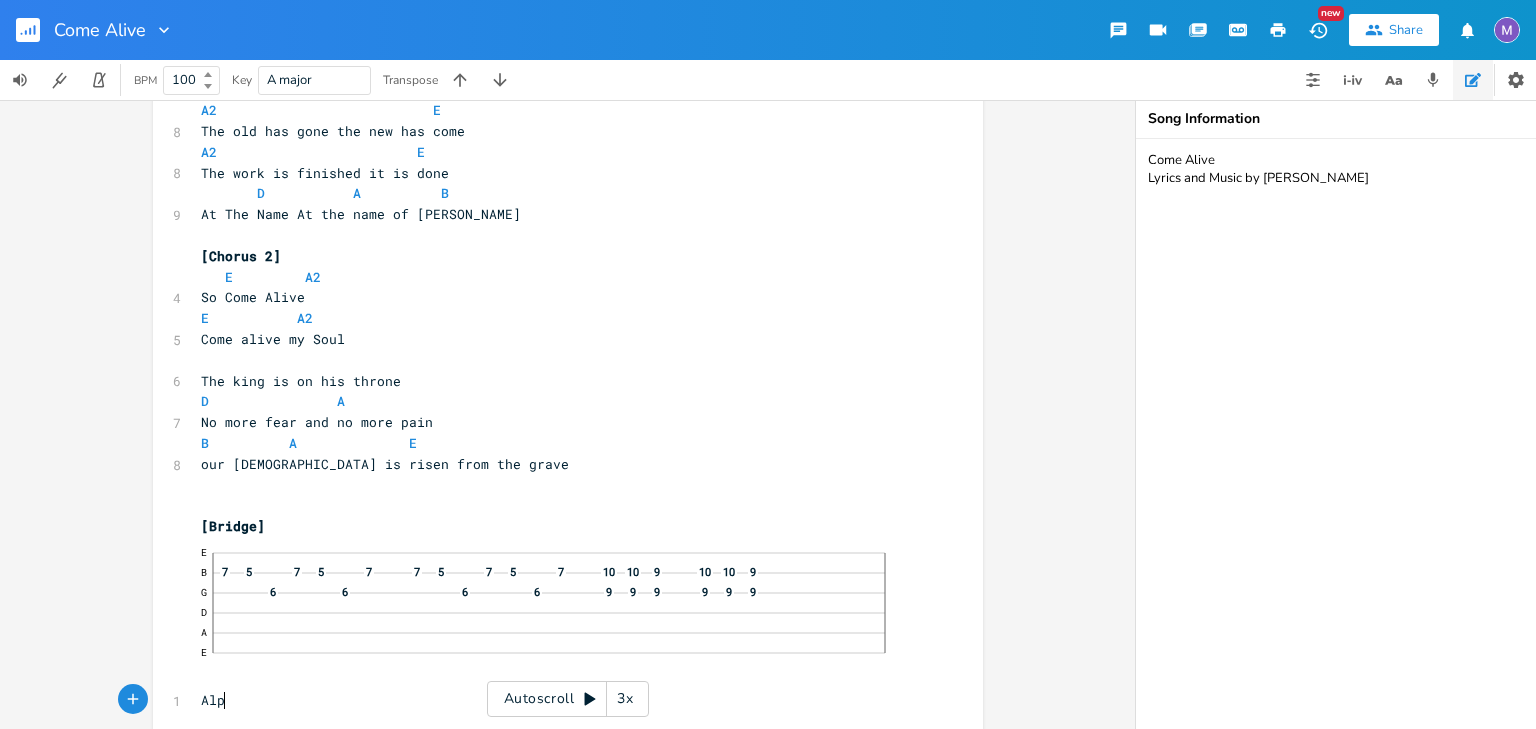 type on "lpa" 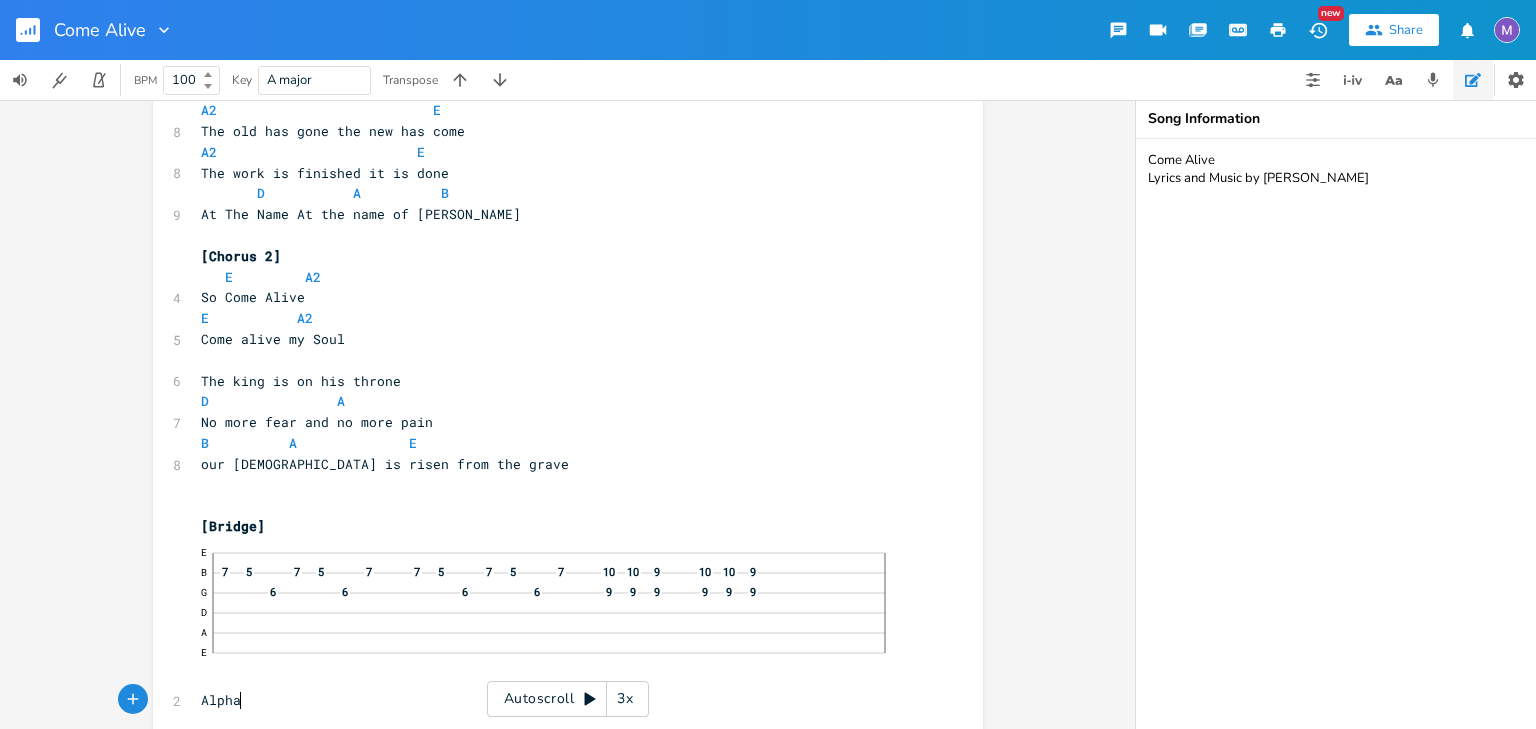scroll, scrollTop: 0, scrollLeft: 16, axis: horizontal 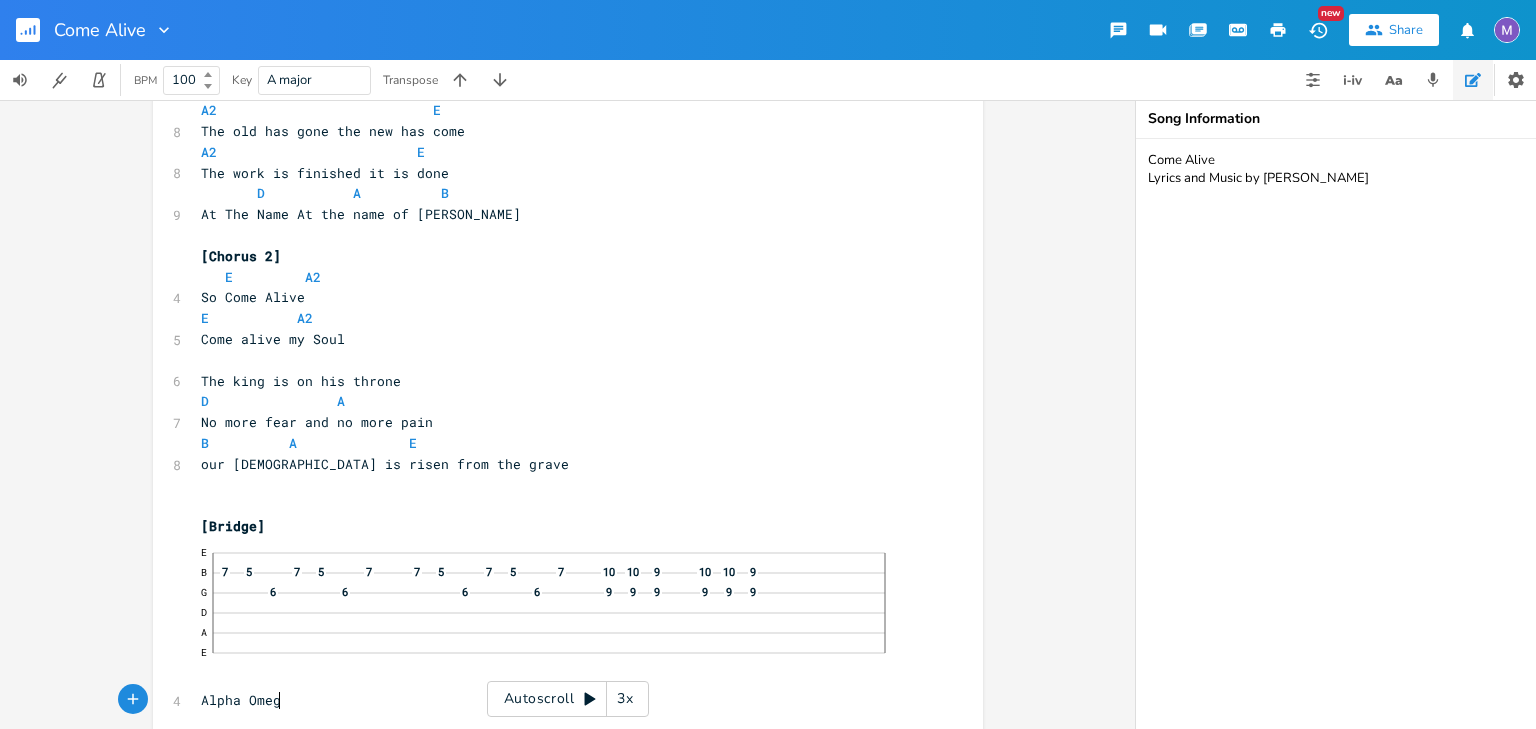 type on "ha Omega" 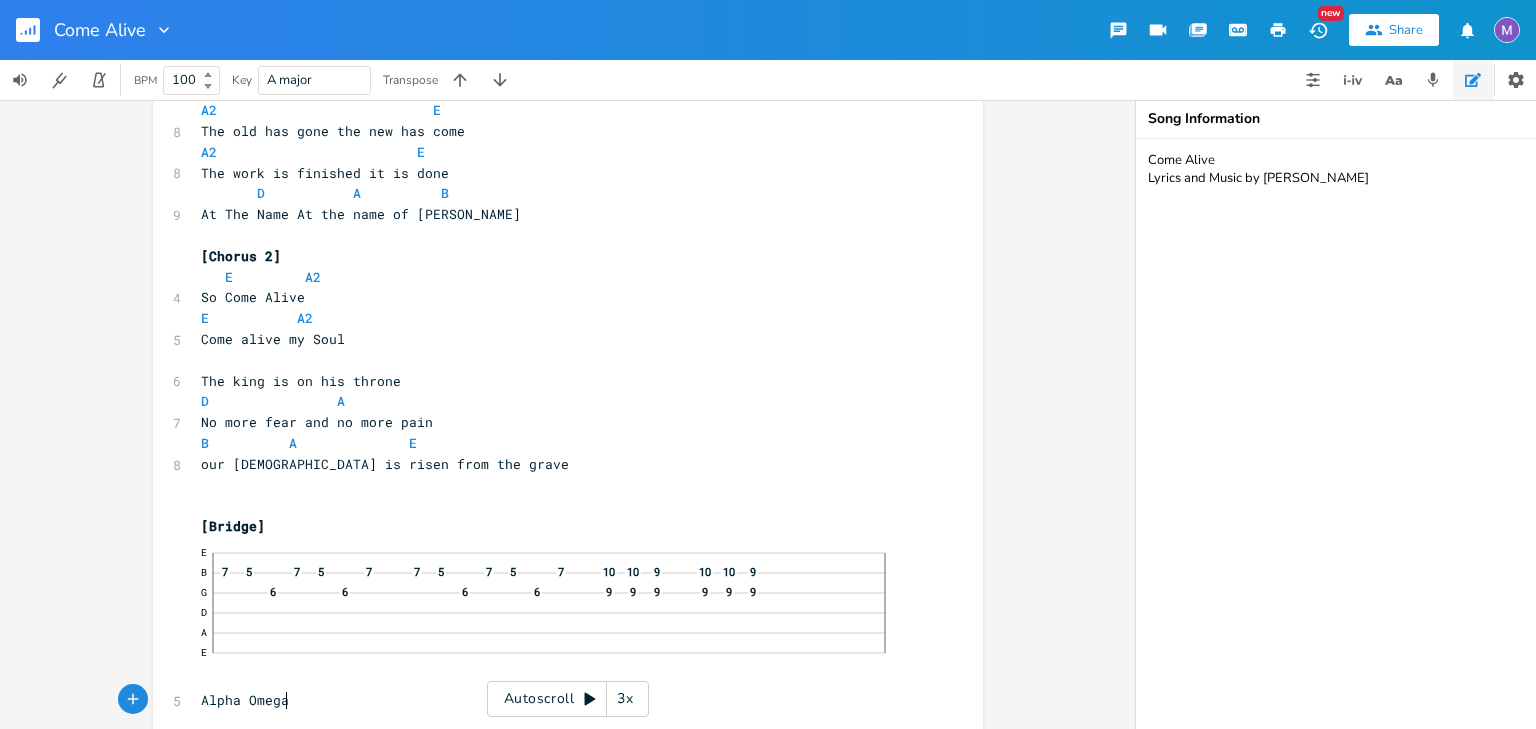 scroll, scrollTop: 0, scrollLeft: 60, axis: horizontal 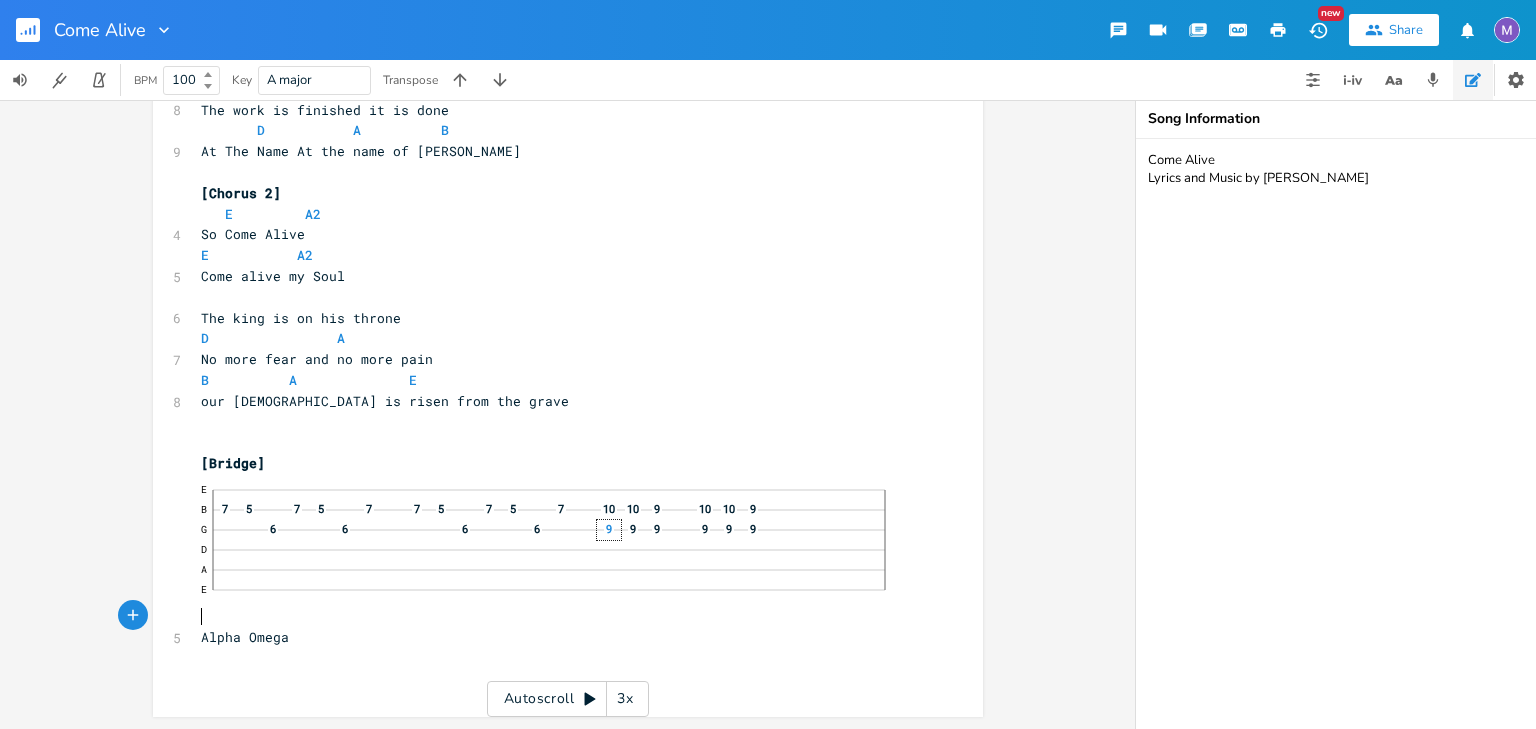 click on "[Bridge]" at bounding box center [558, 463] 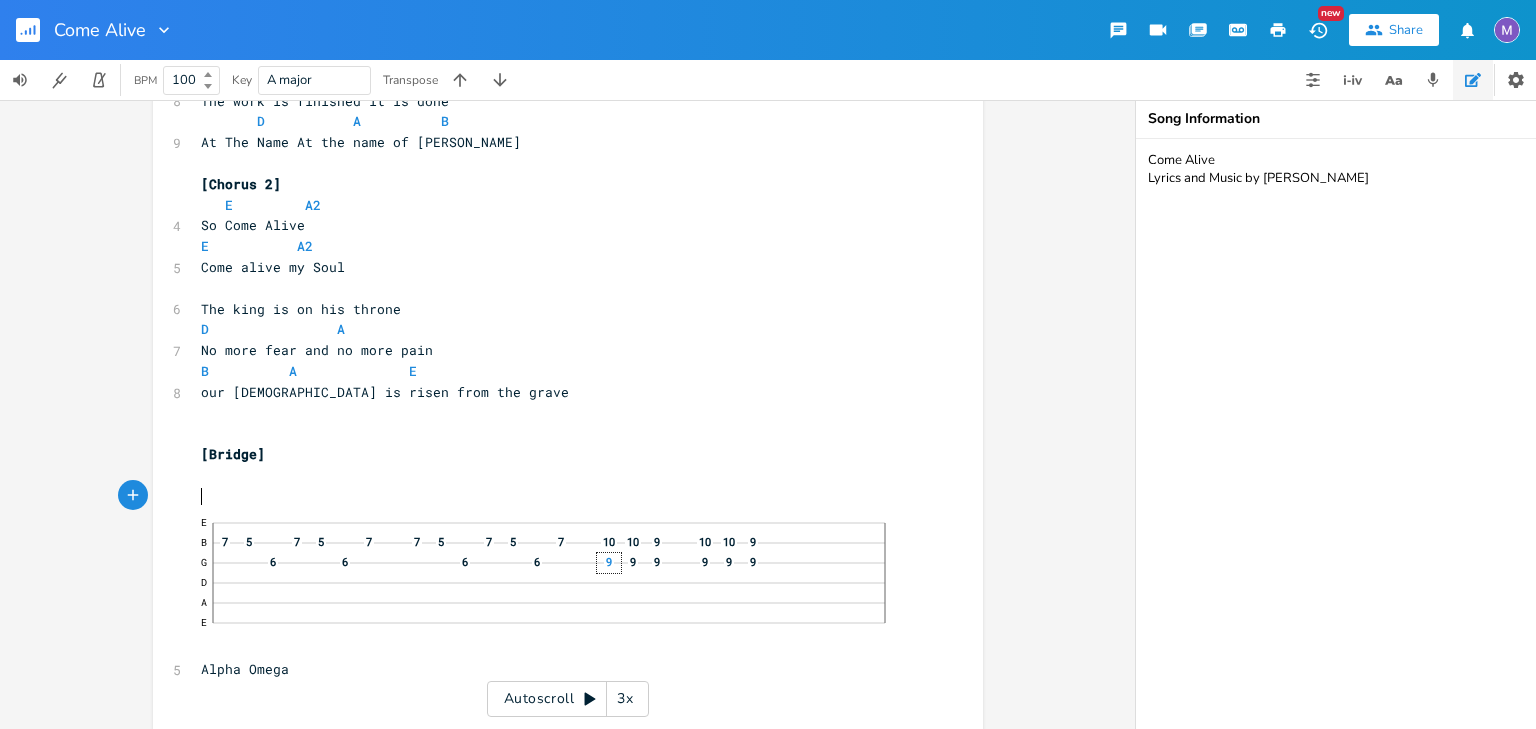 scroll, scrollTop: 1120, scrollLeft: 0, axis: vertical 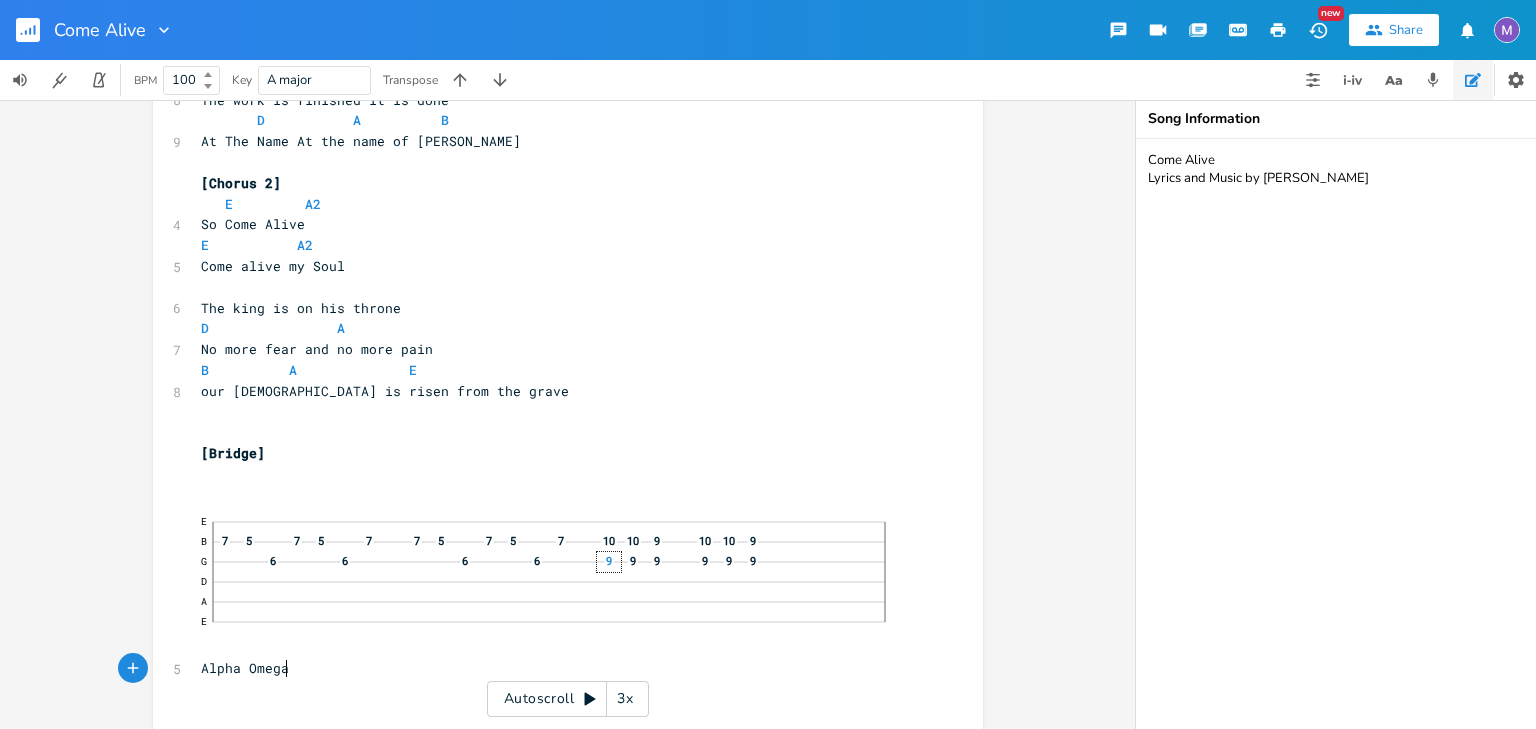 click on "Alpha Omega" at bounding box center (558, 668) 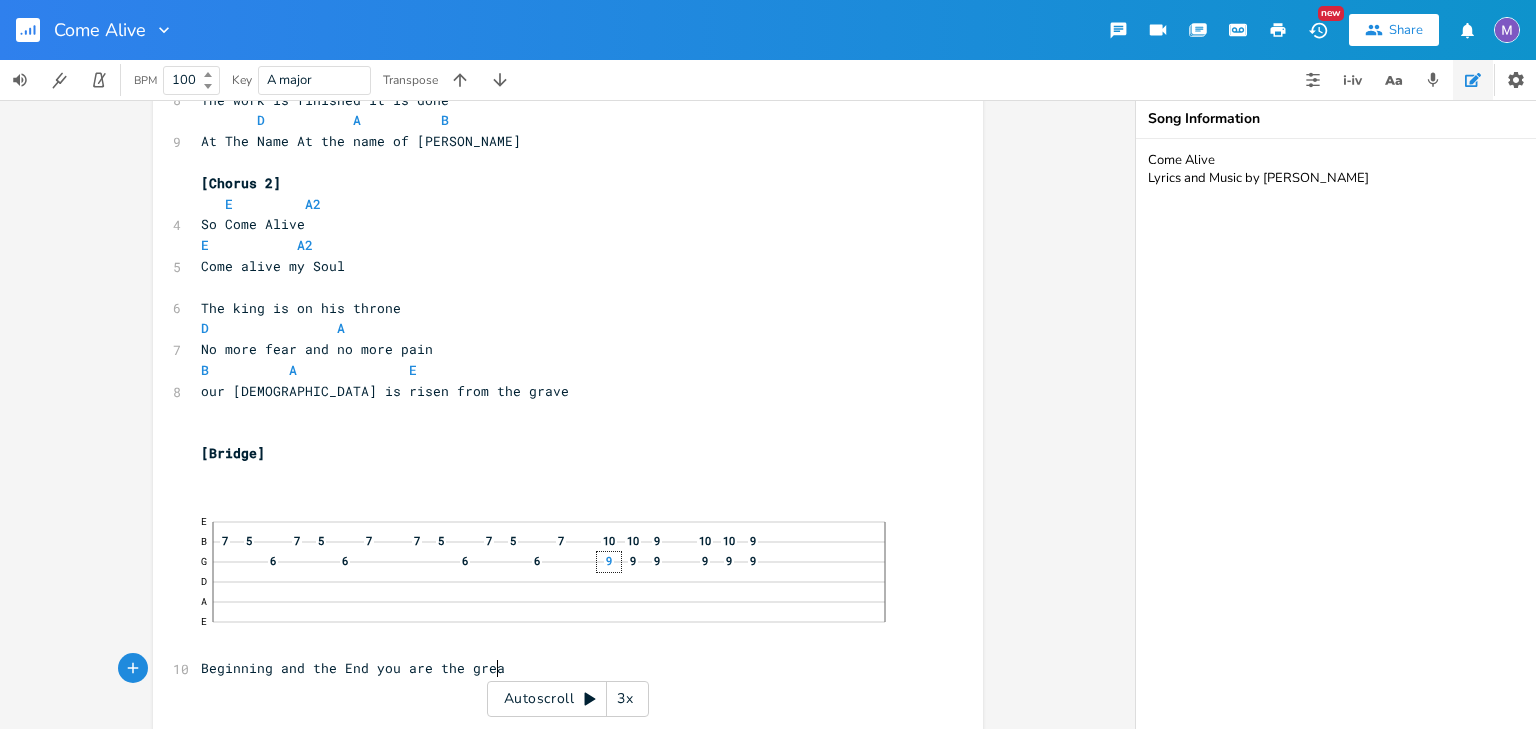 type on "Beginning and the End you are the great" 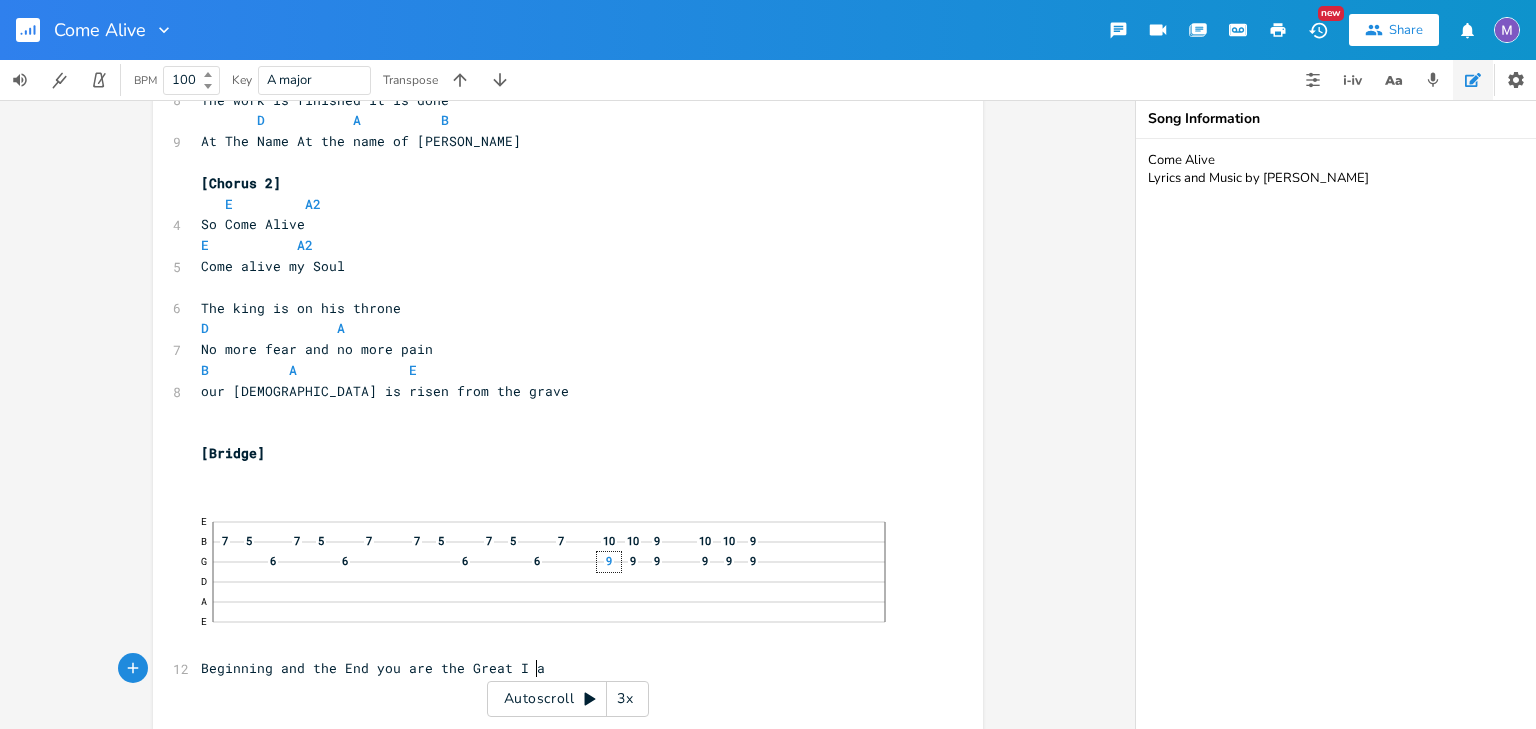 type on "Great I am" 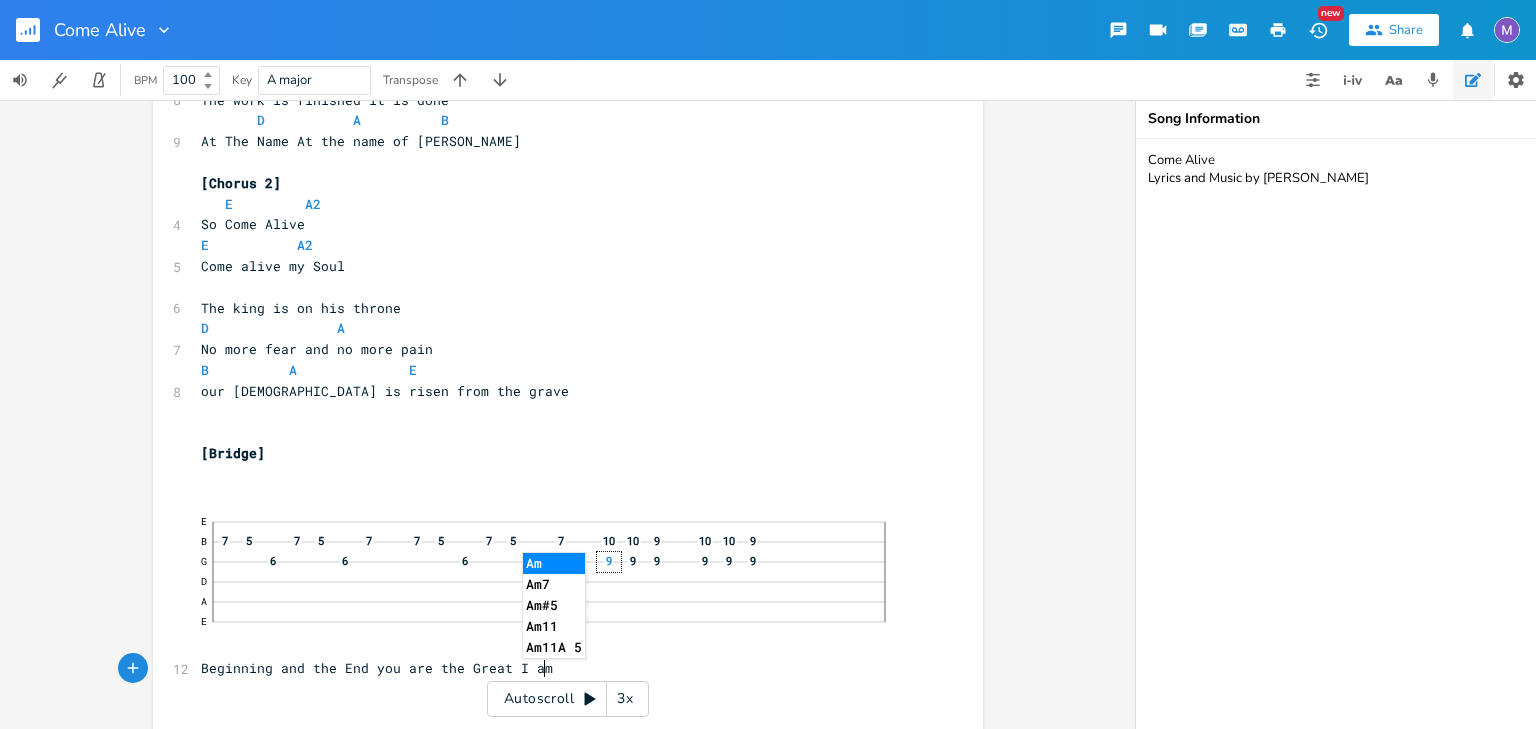click on "E B 7 5 7 5 7 7 5 7 5 7 10 10 9 10 10 9 G 6 6 6 6 9 9 9 9 9 9 D A E" at bounding box center [558, 582] 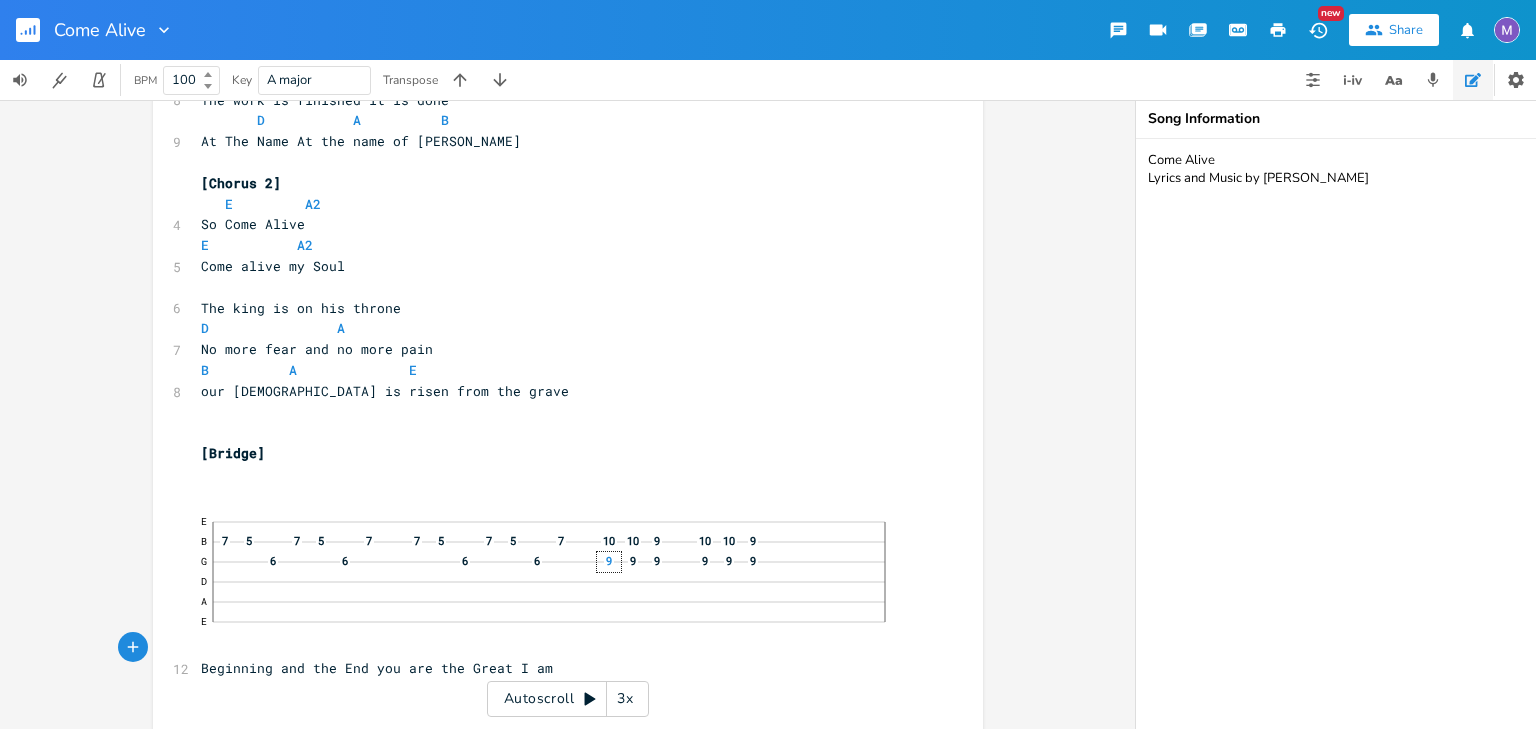 type on "E" 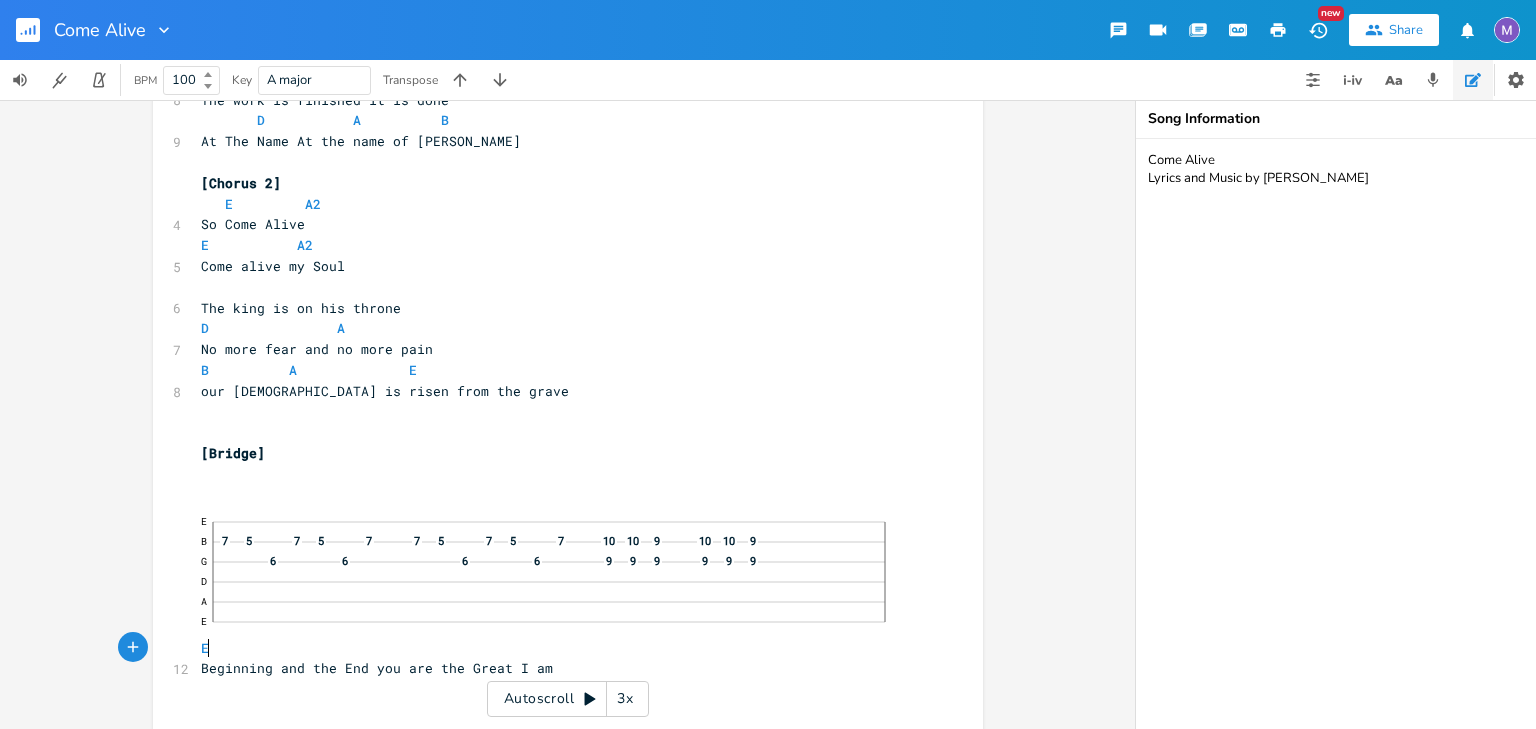scroll, scrollTop: 0, scrollLeft: 8, axis: horizontal 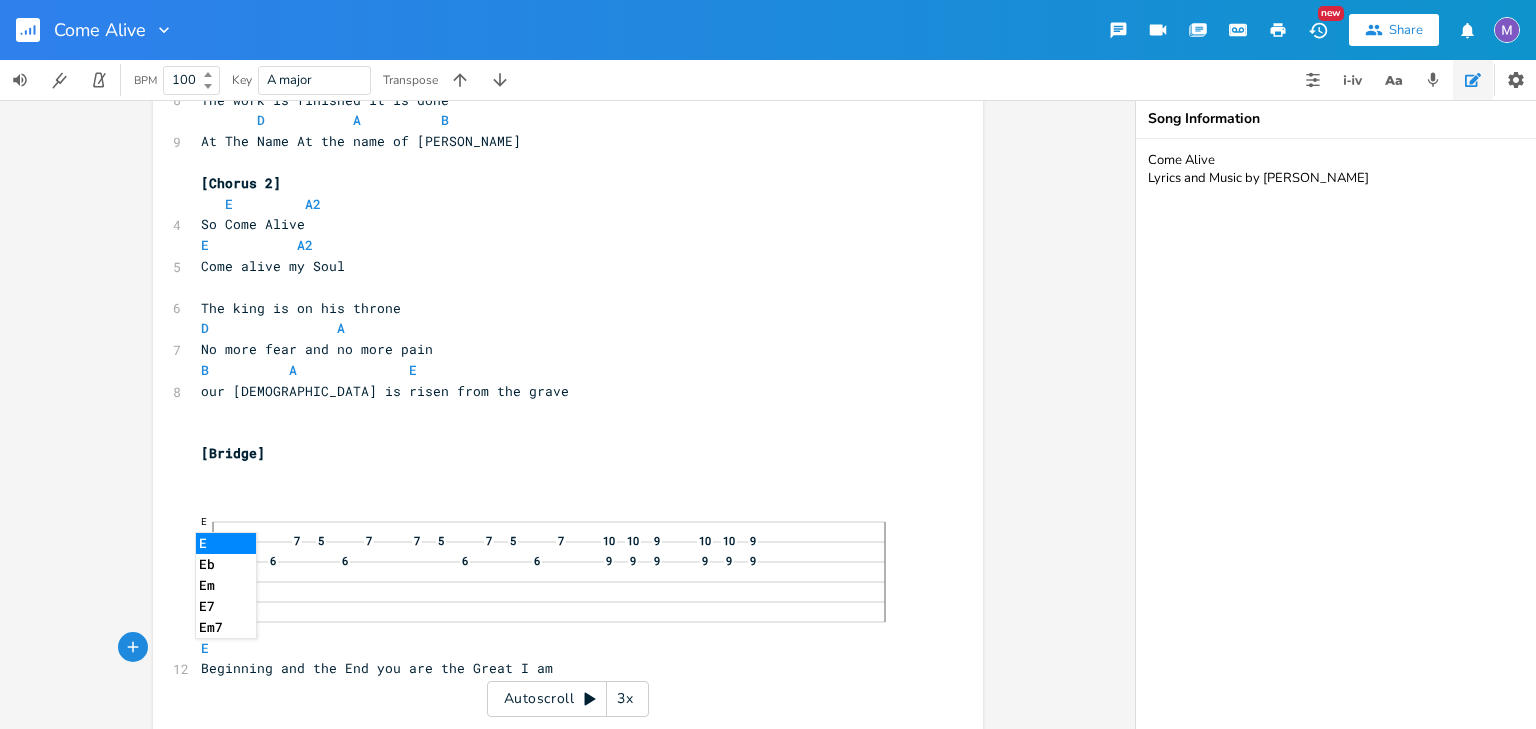 type 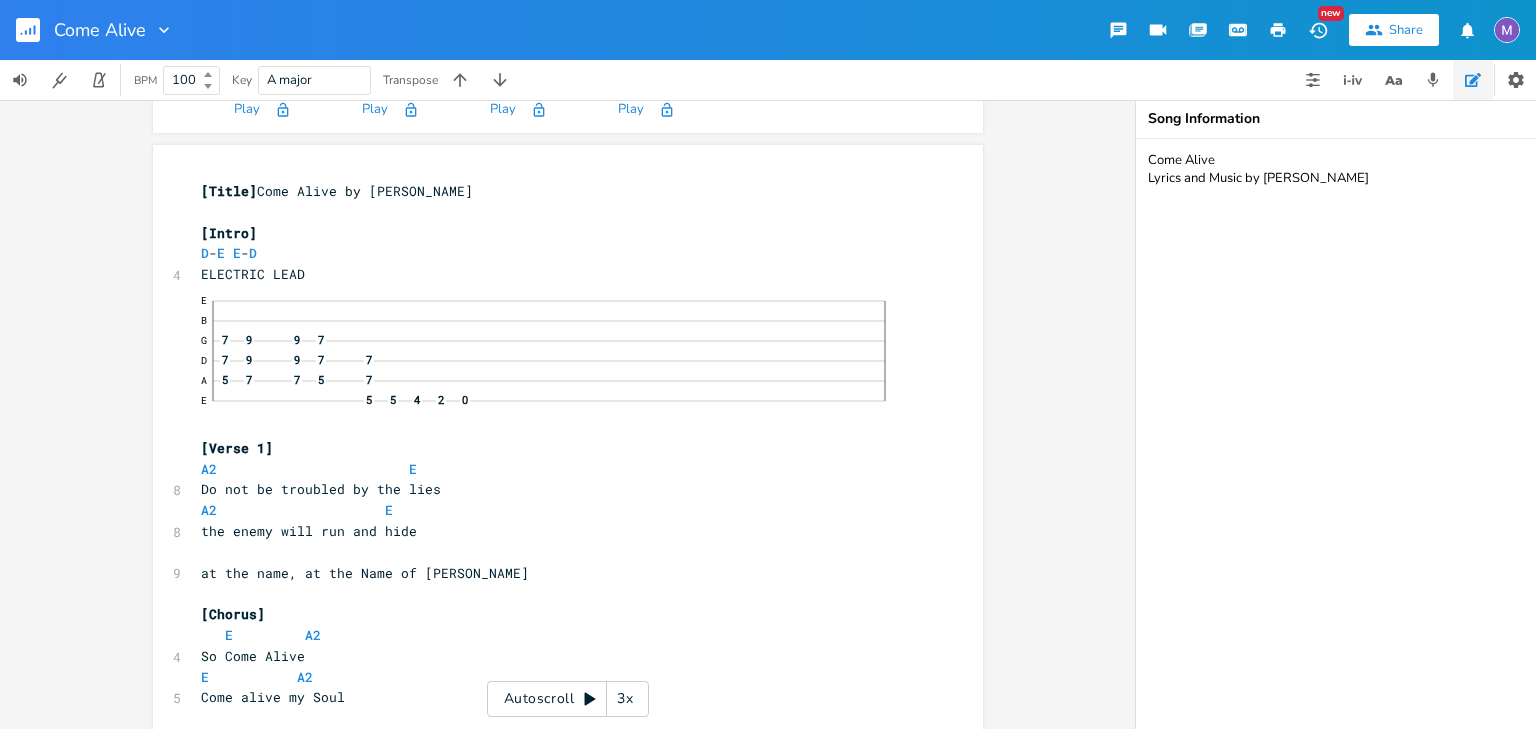scroll, scrollTop: 0, scrollLeft: 0, axis: both 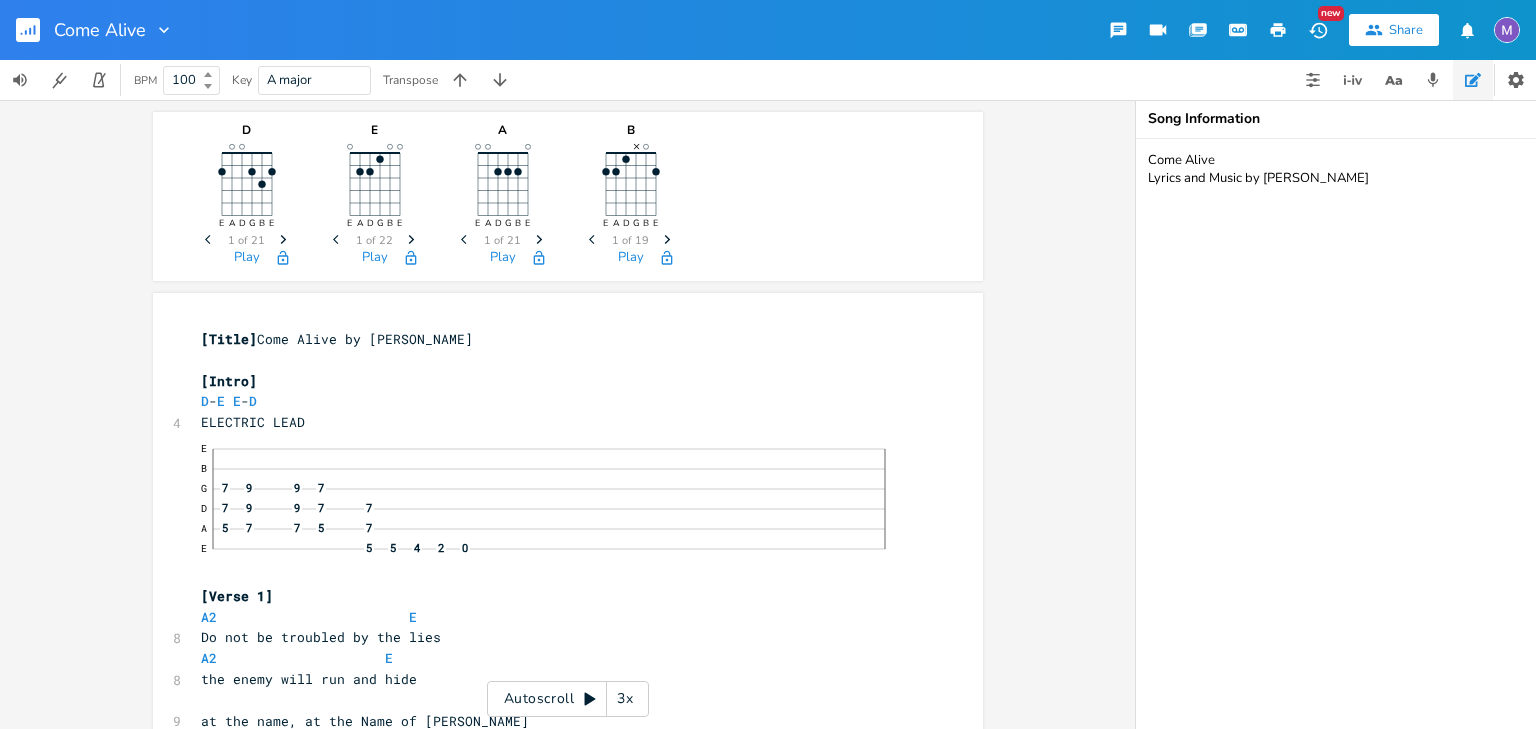 click on "Come Alive
Lyrics and Music by [PERSON_NAME]" at bounding box center (1336, 434) 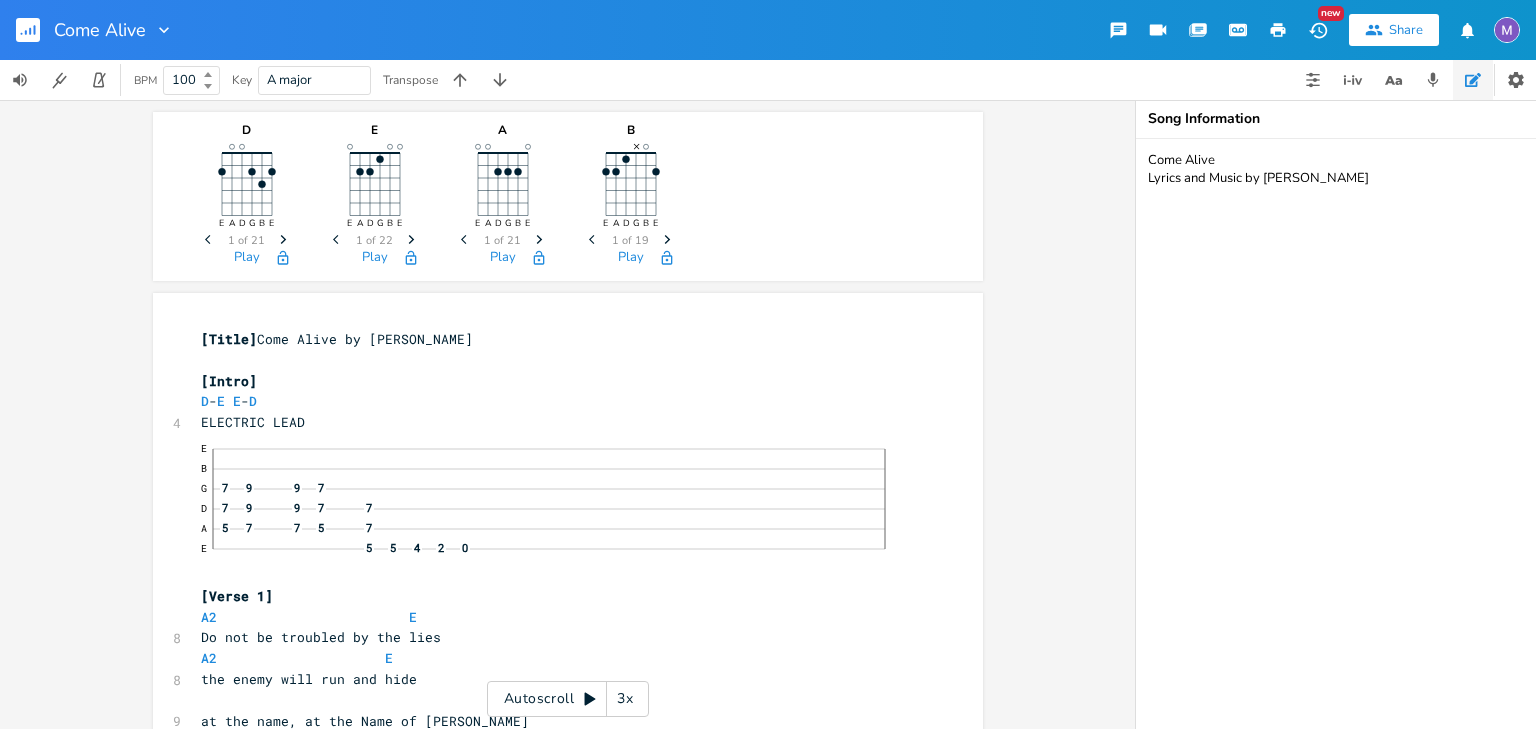 click on "Come Alive
Lyrics and Music by [PERSON_NAME]" at bounding box center (1336, 434) 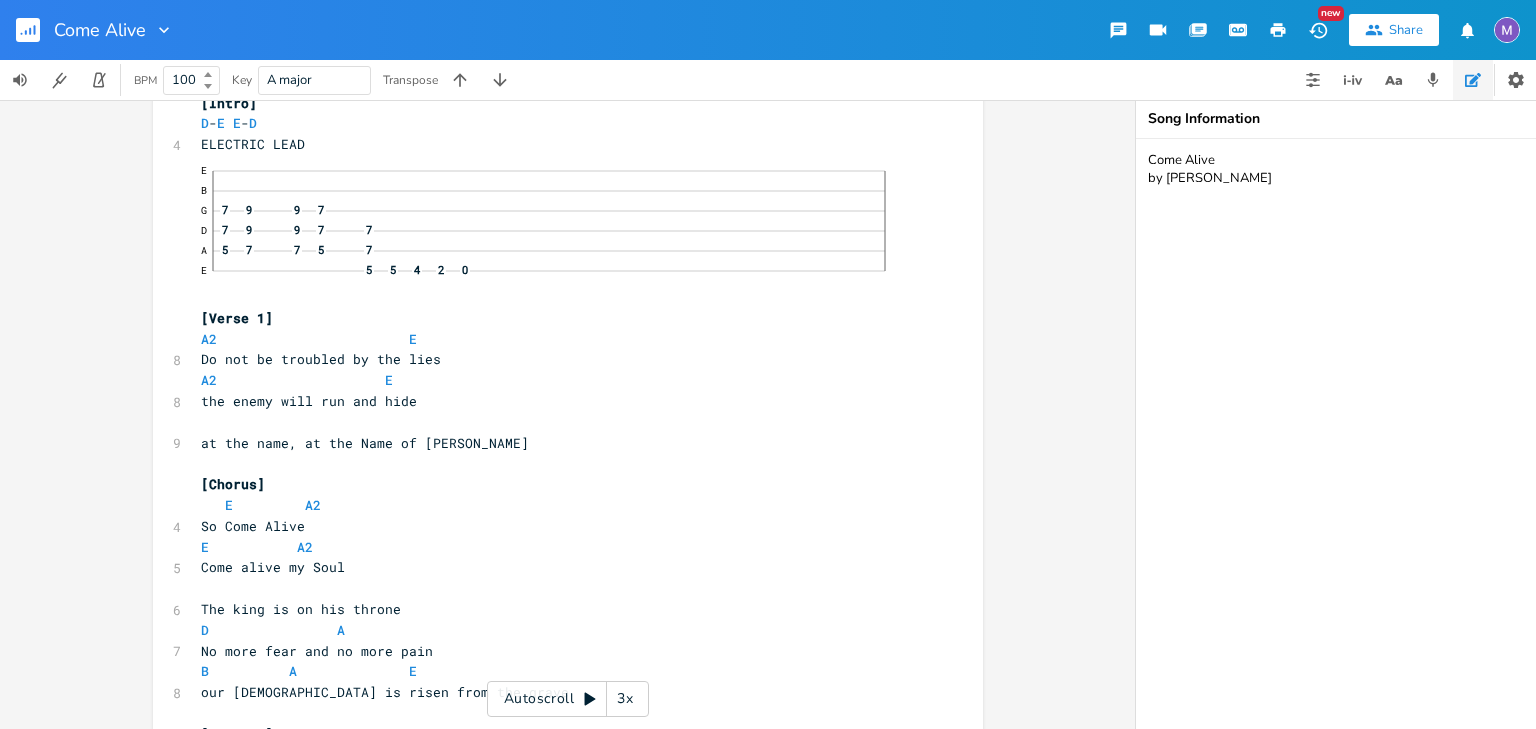 scroll, scrollTop: 279, scrollLeft: 0, axis: vertical 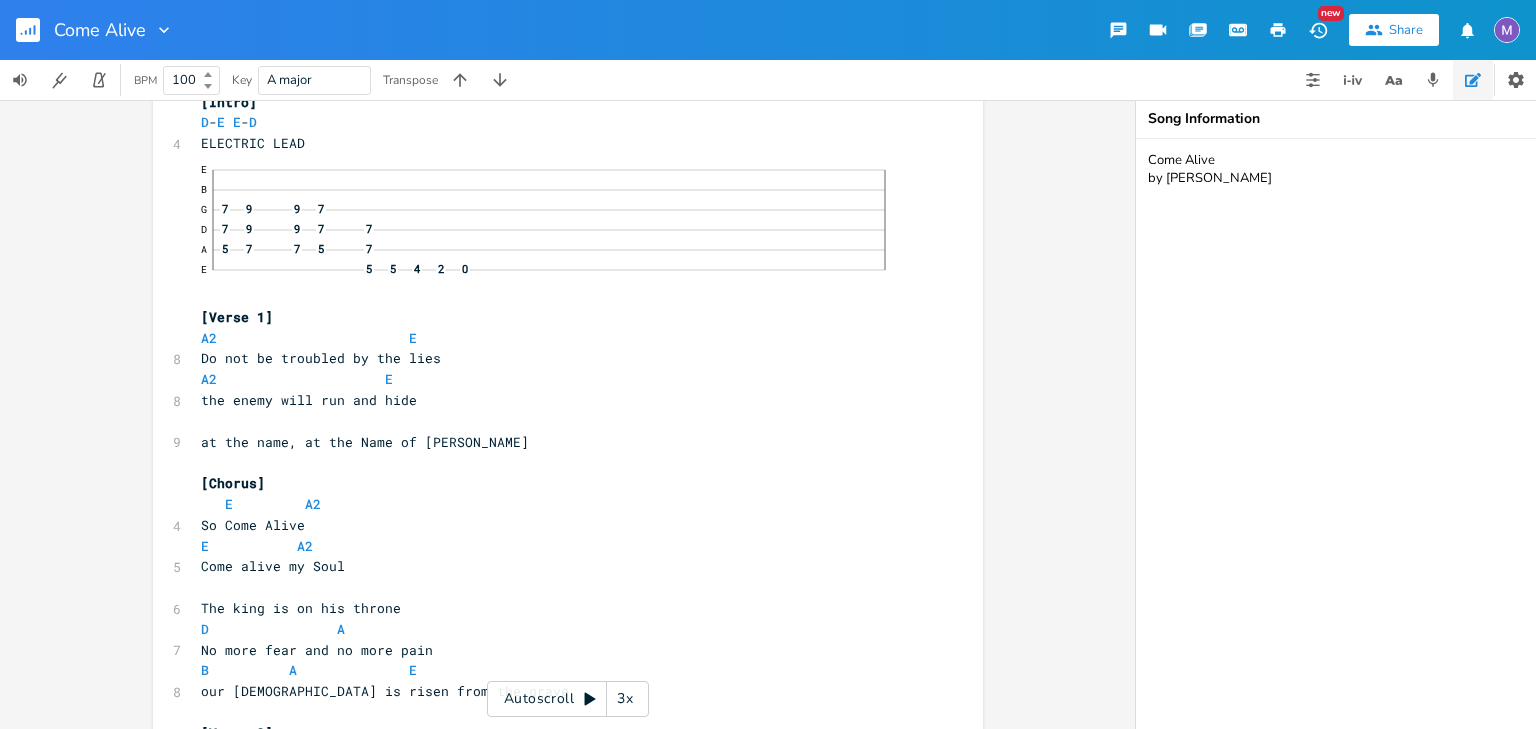 type on "Come Alive
by [PERSON_NAME]" 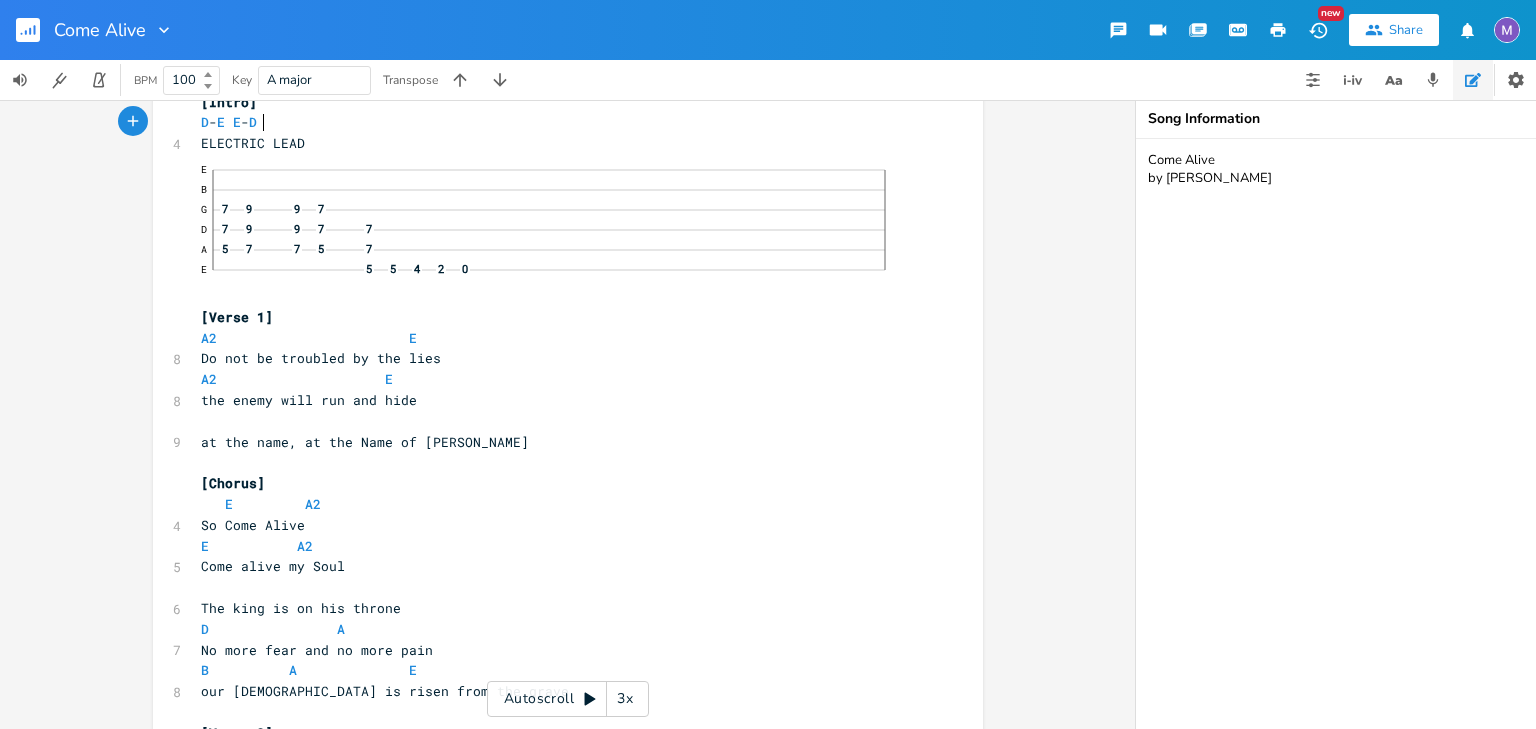 click on "D - E   E - D" at bounding box center (558, 122) 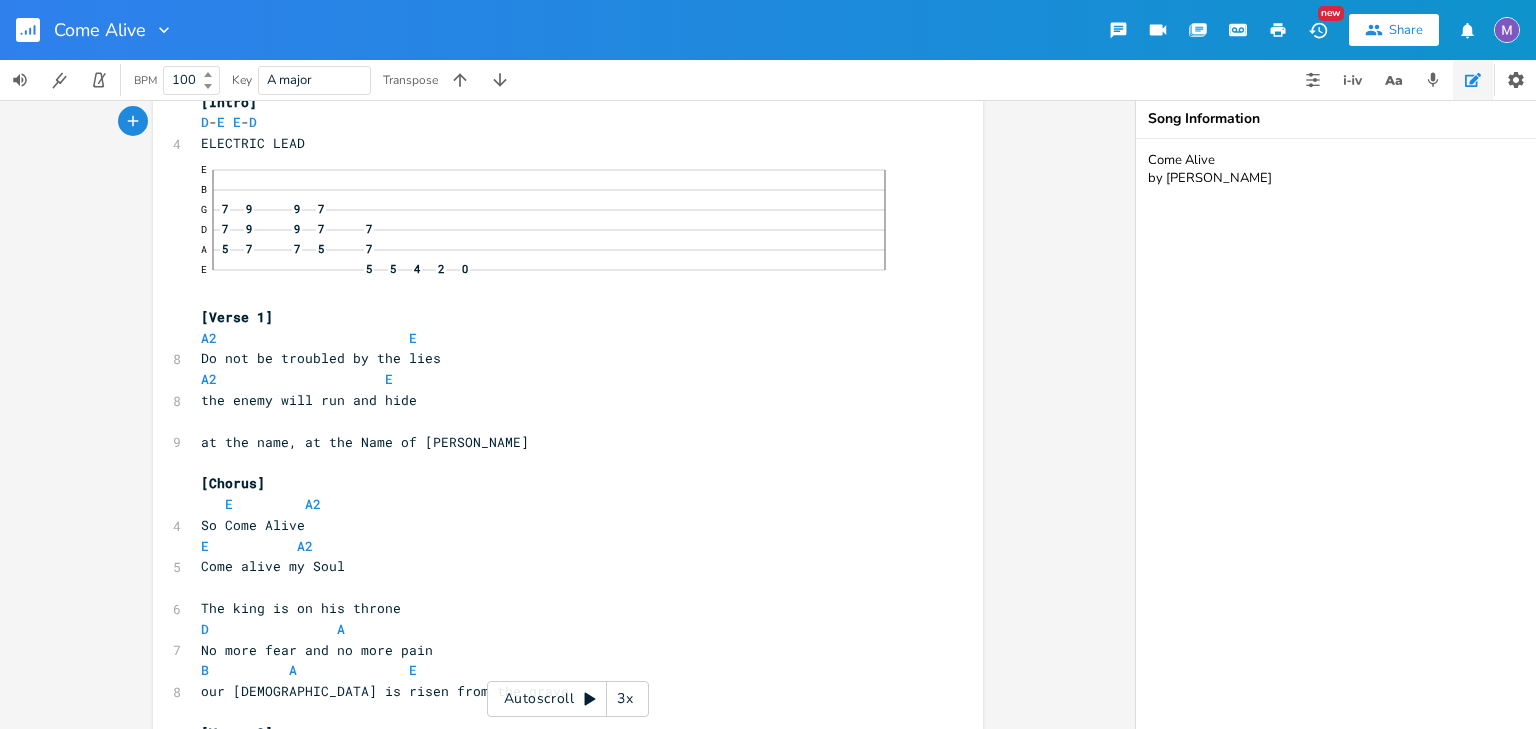 type on "A" 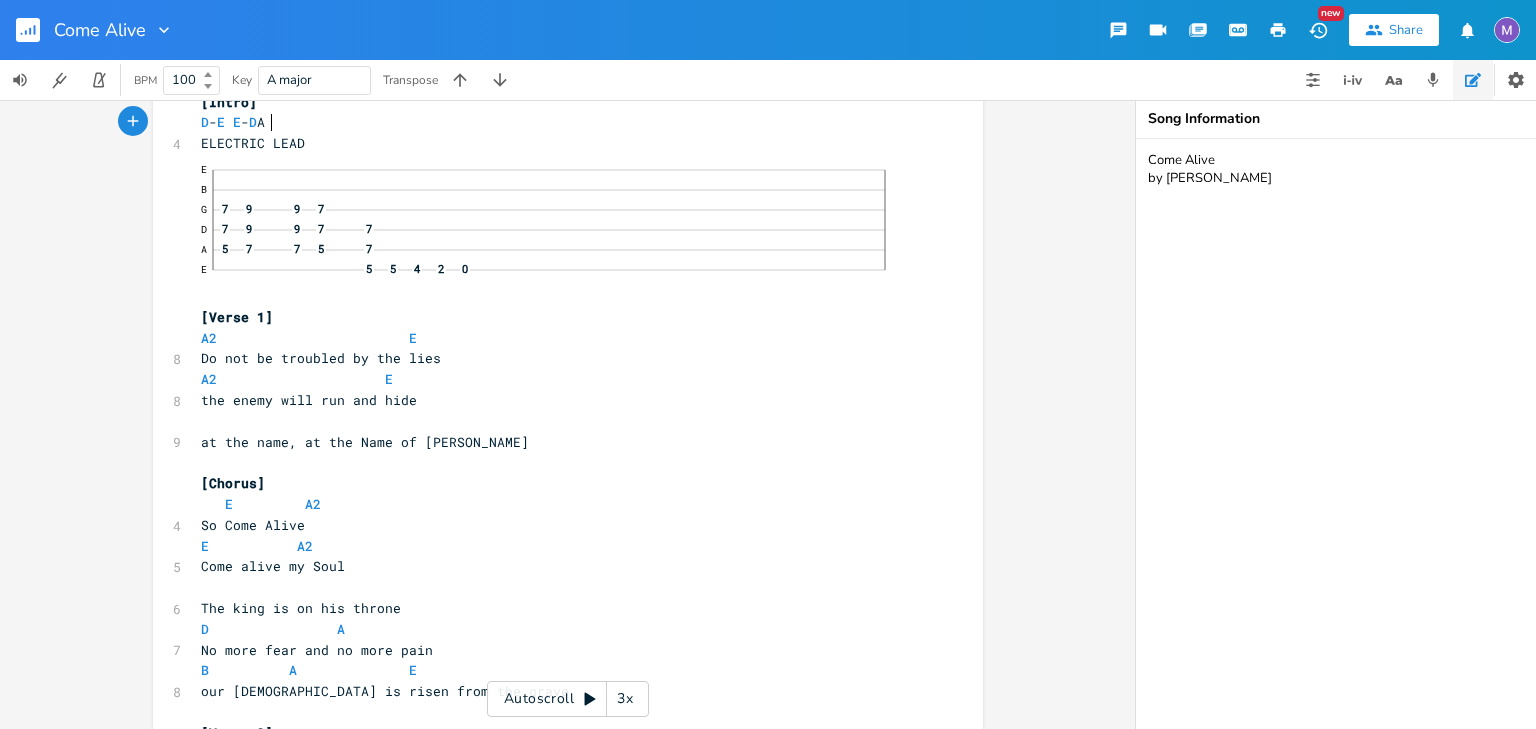 scroll, scrollTop: 0, scrollLeft: 8, axis: horizontal 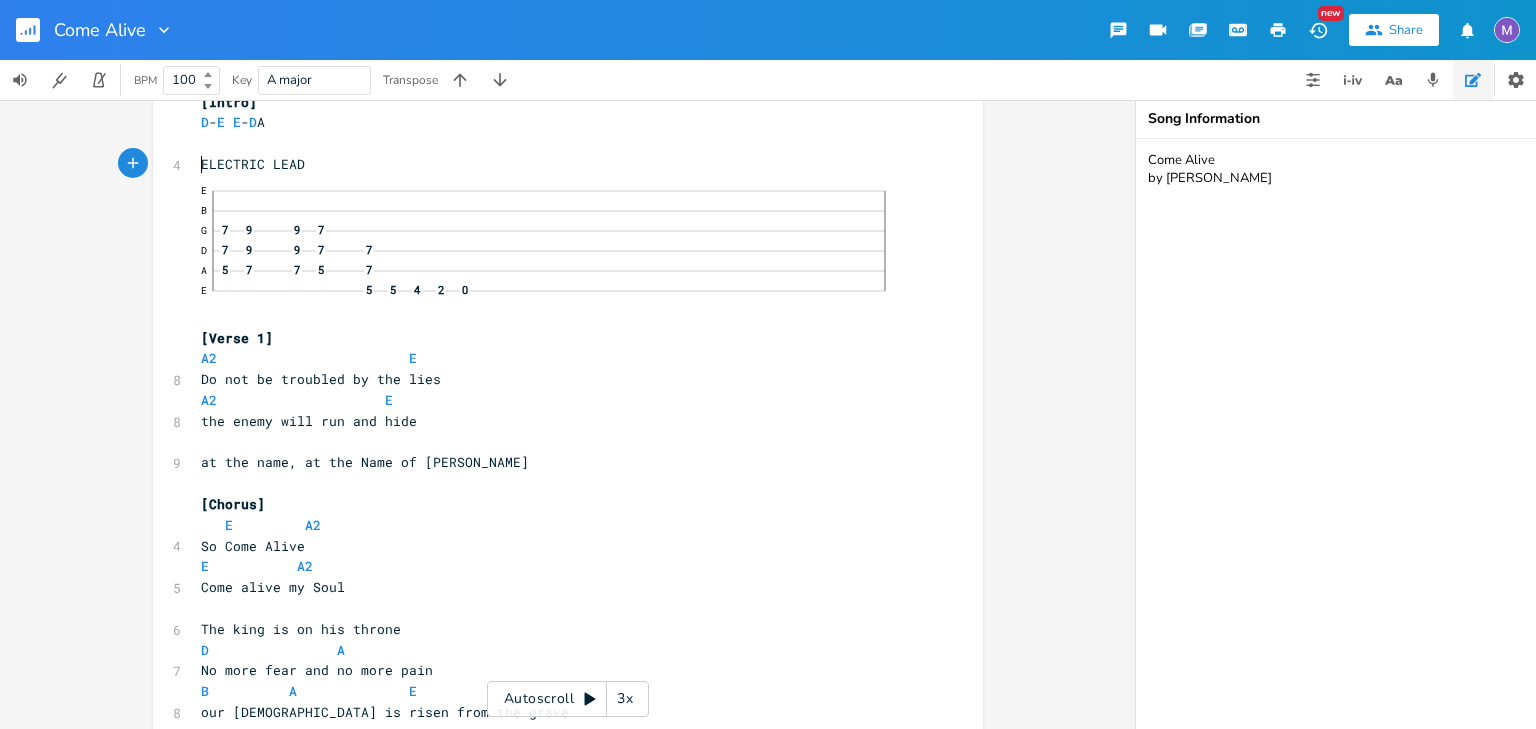 type on "[" 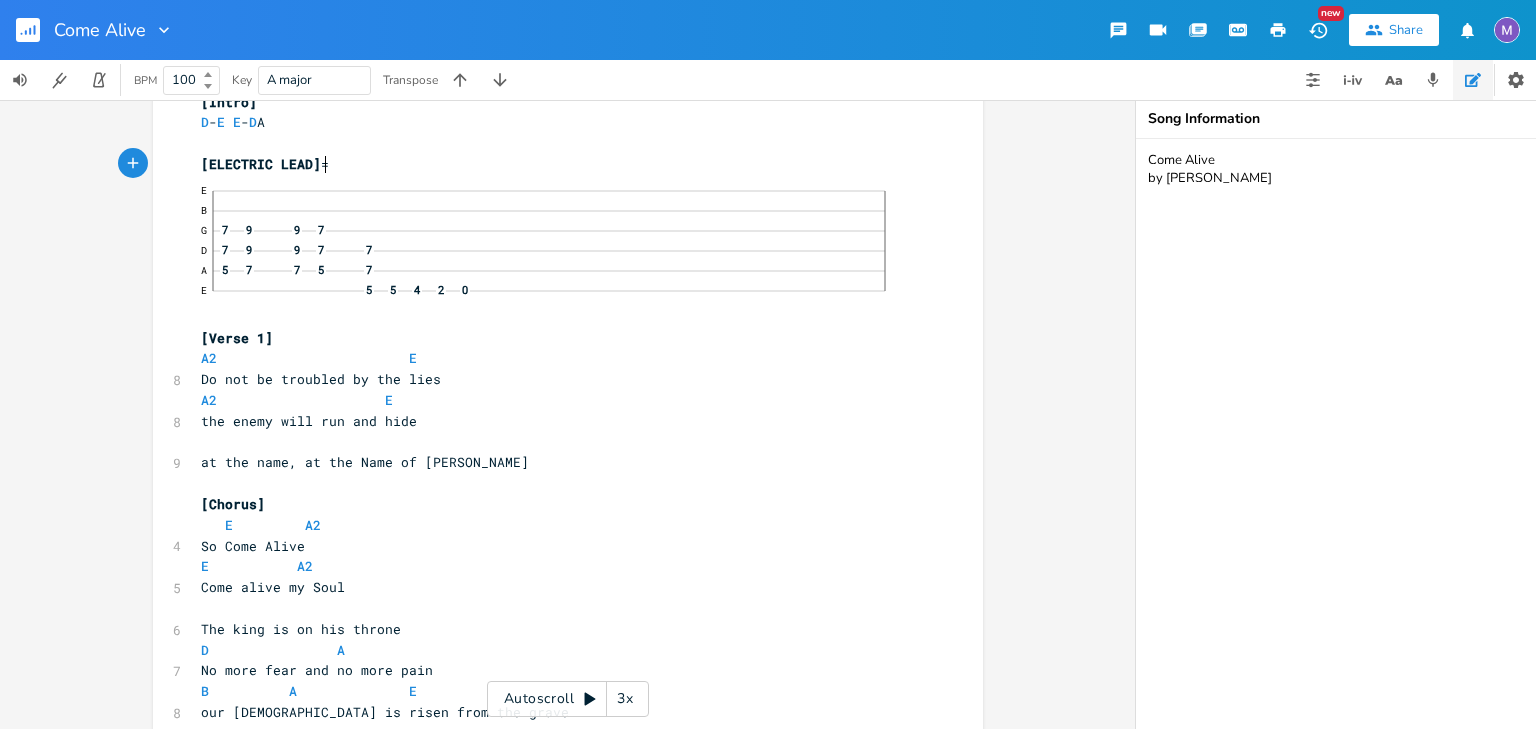type on "]==" 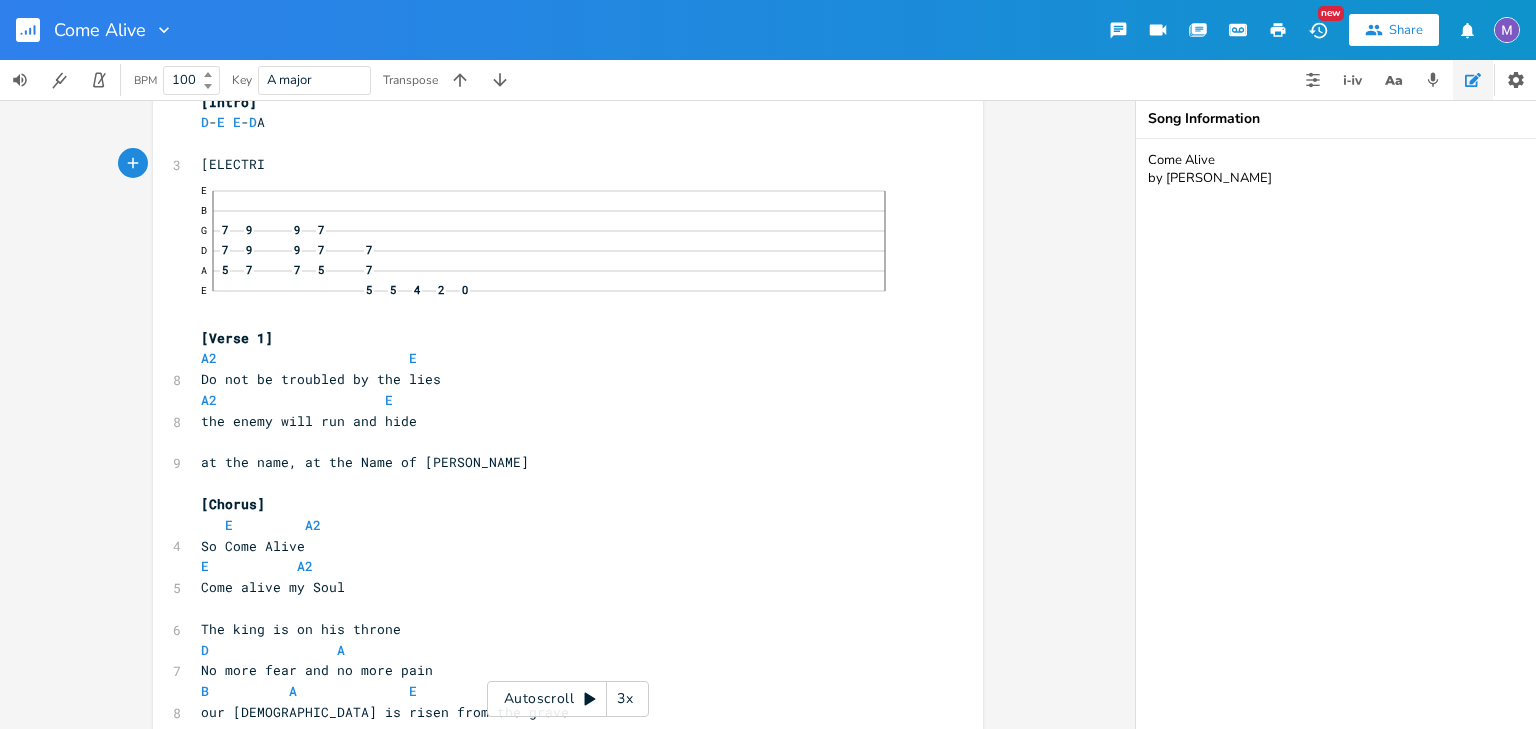 type on "c" 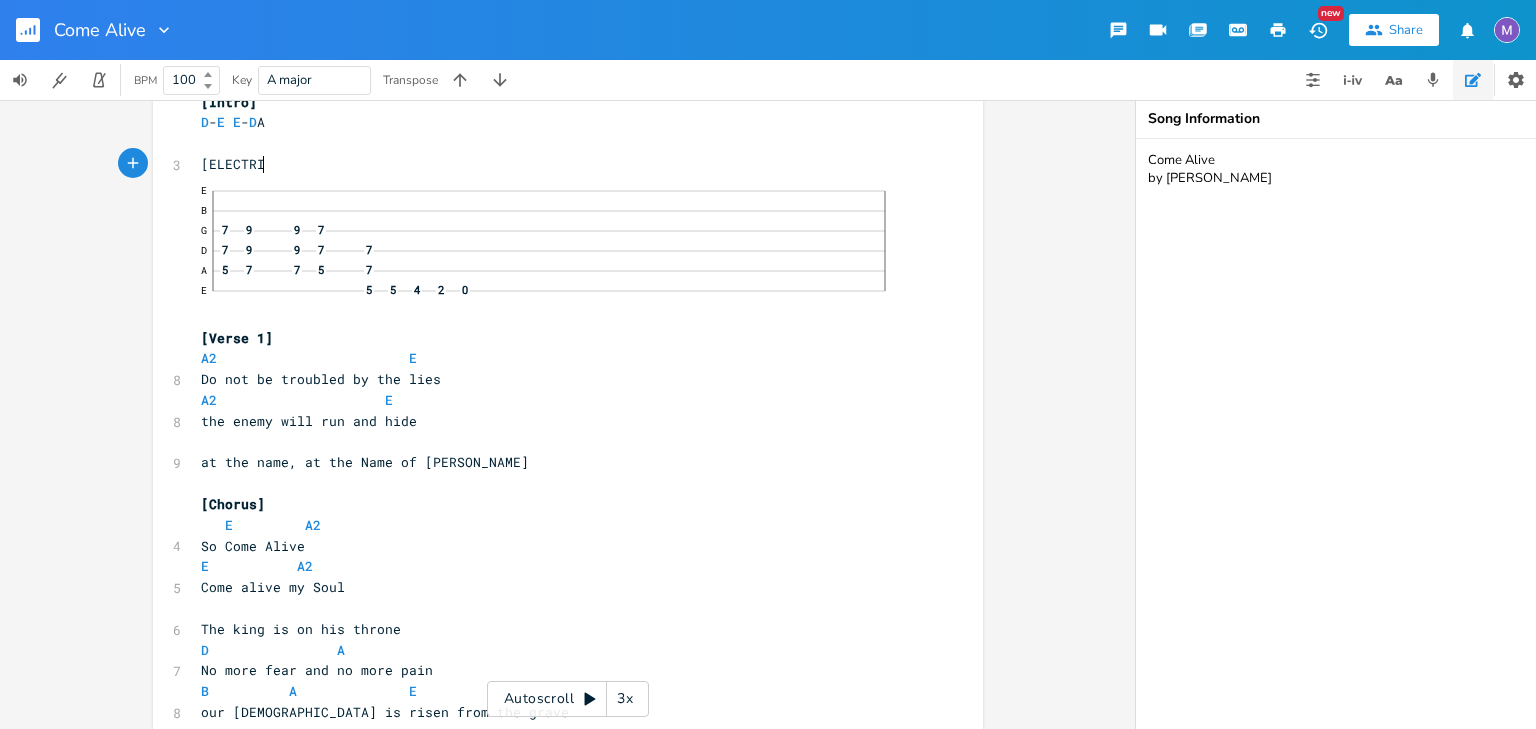 type on "c" 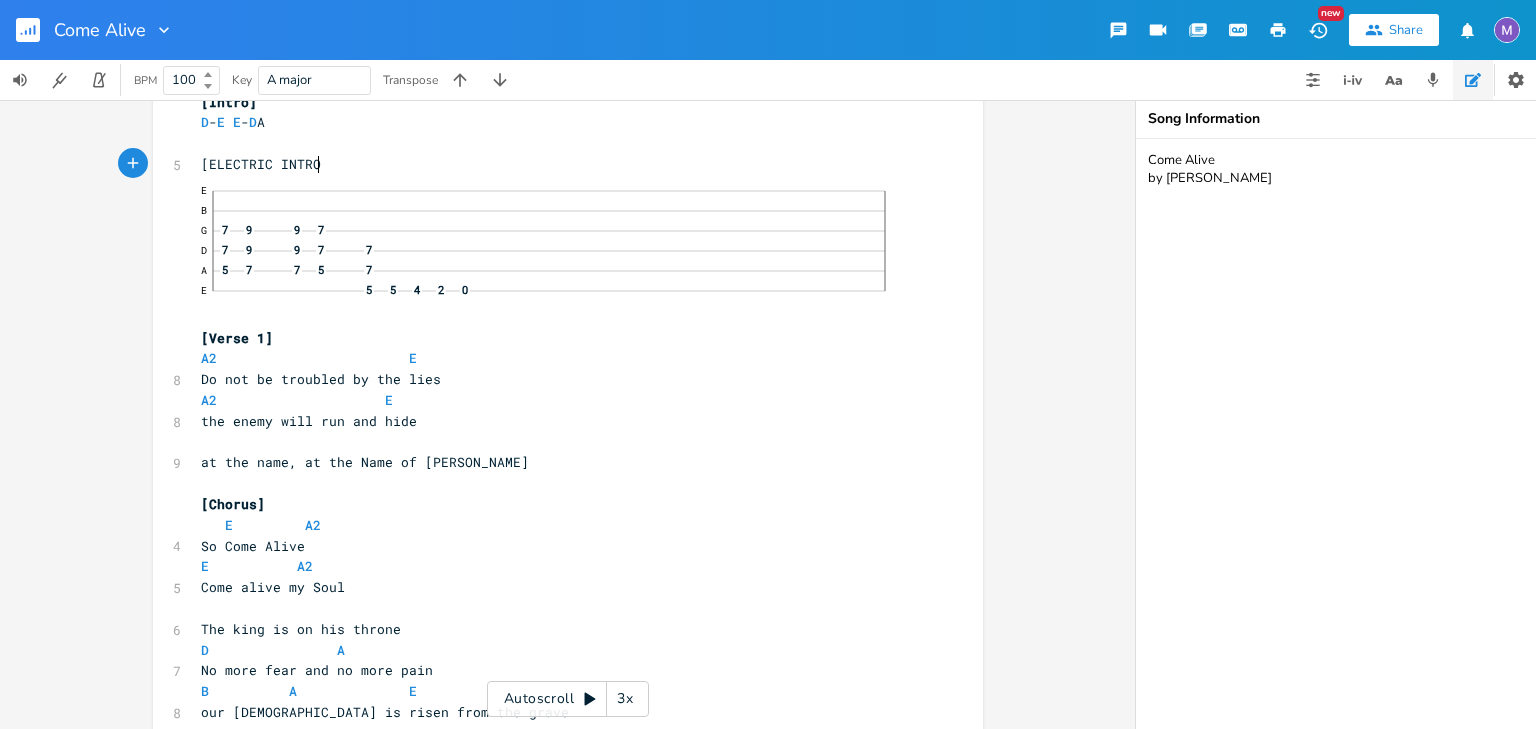 type on "C INTROL" 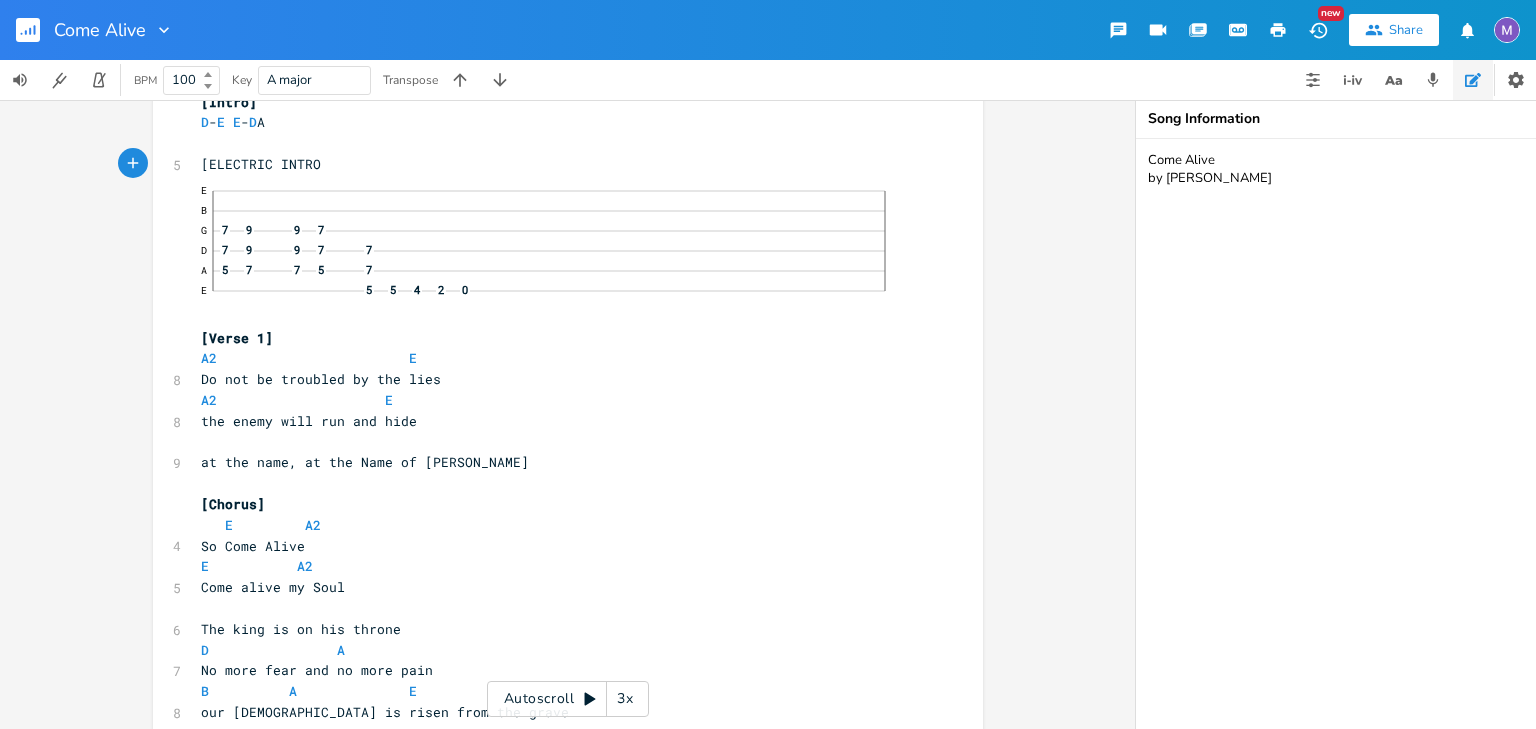 scroll, scrollTop: 0, scrollLeft: 4, axis: horizontal 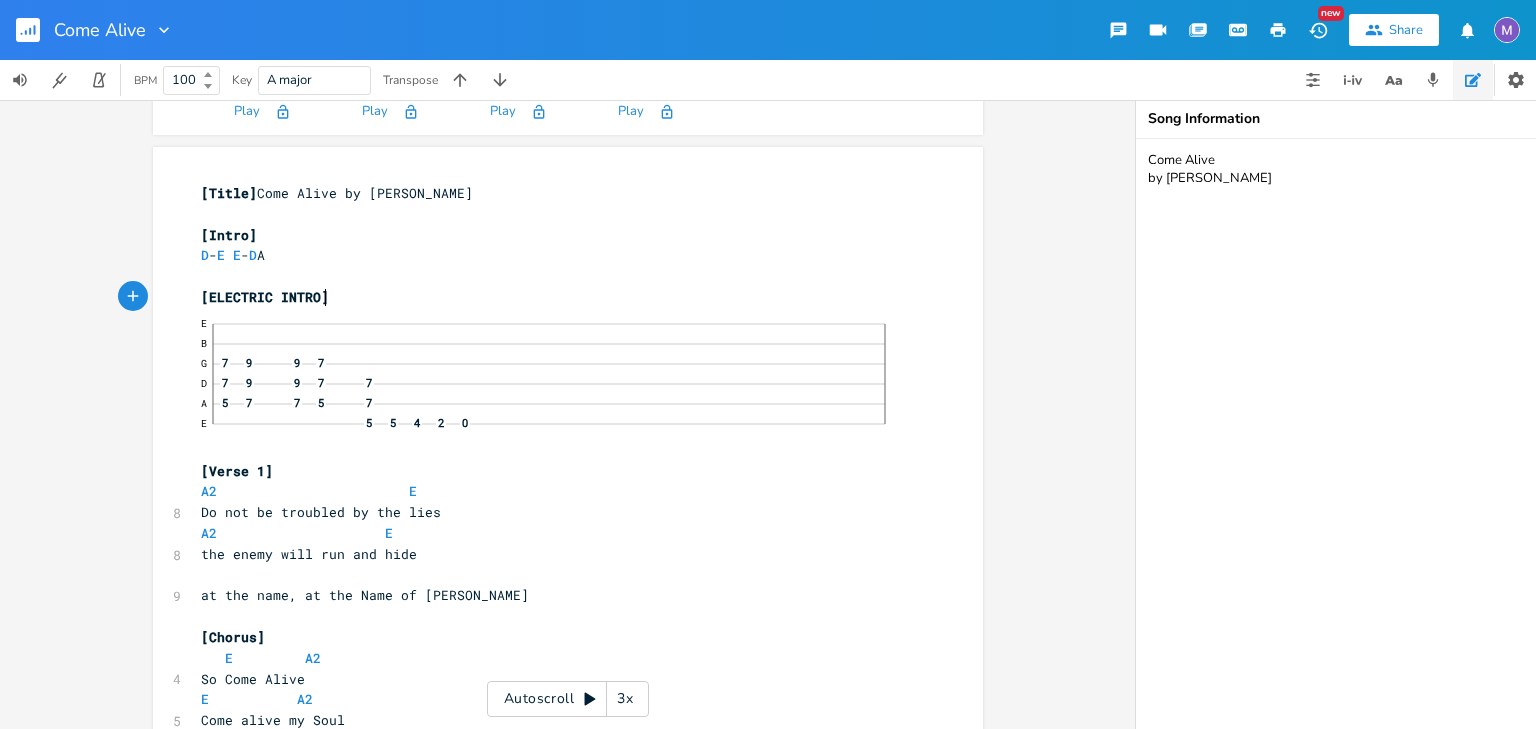 type on "]" 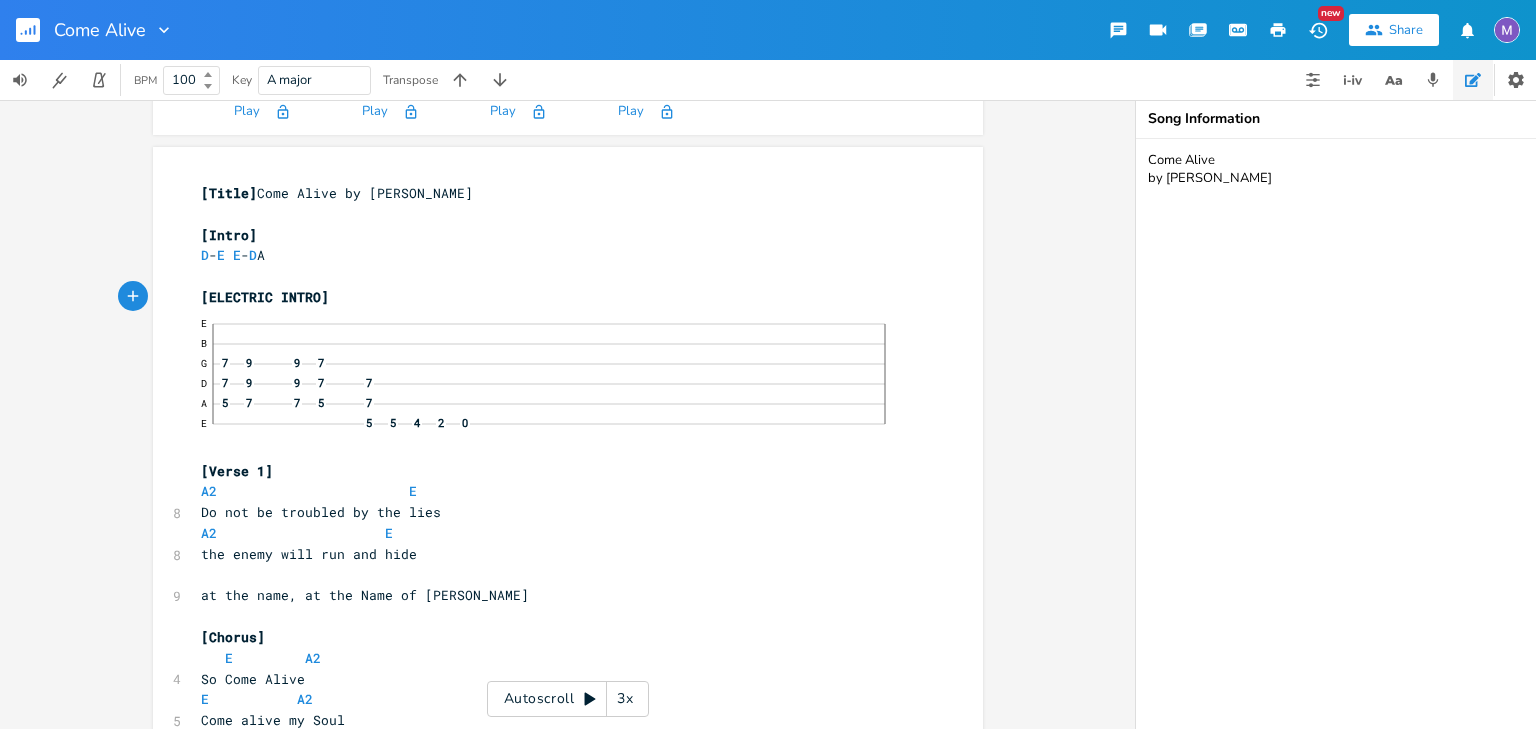 click on "E B G 7 9 9 7 D 7 9 9 7 7 A 5 7 7 5 7 E 5 5 4 2 0" at bounding box center [558, 374] 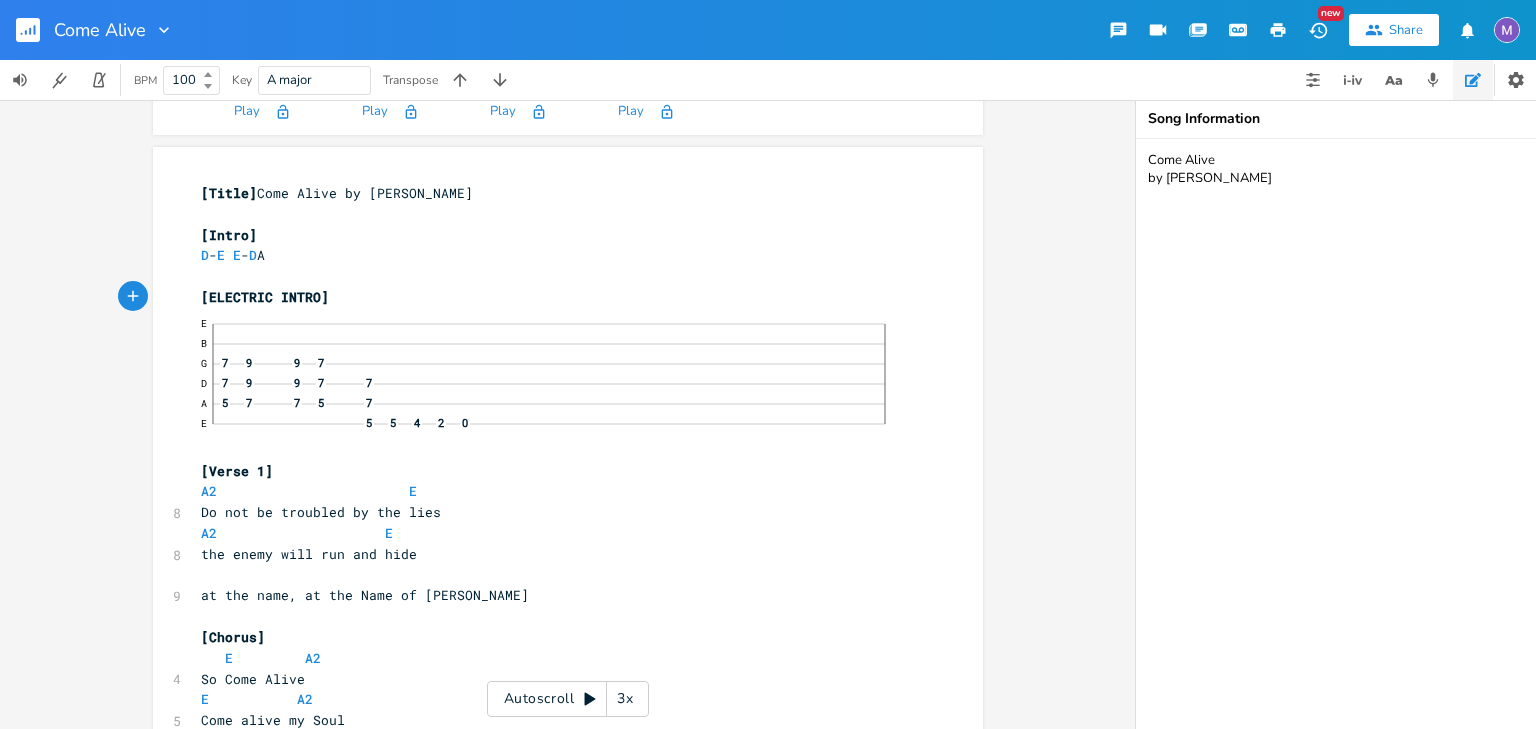 click on "[ELECTRIC INTRO]" at bounding box center (558, 297) 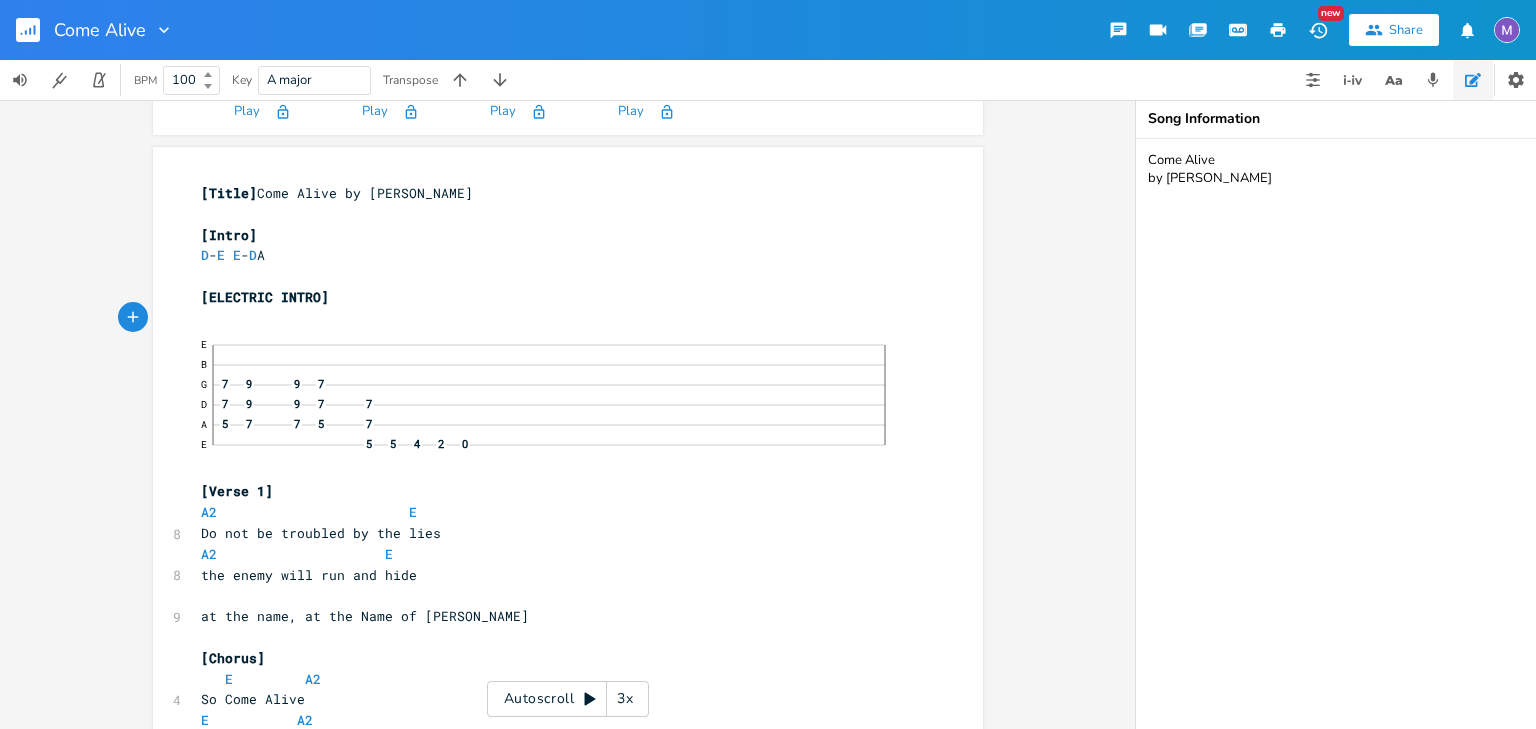 type on "S" 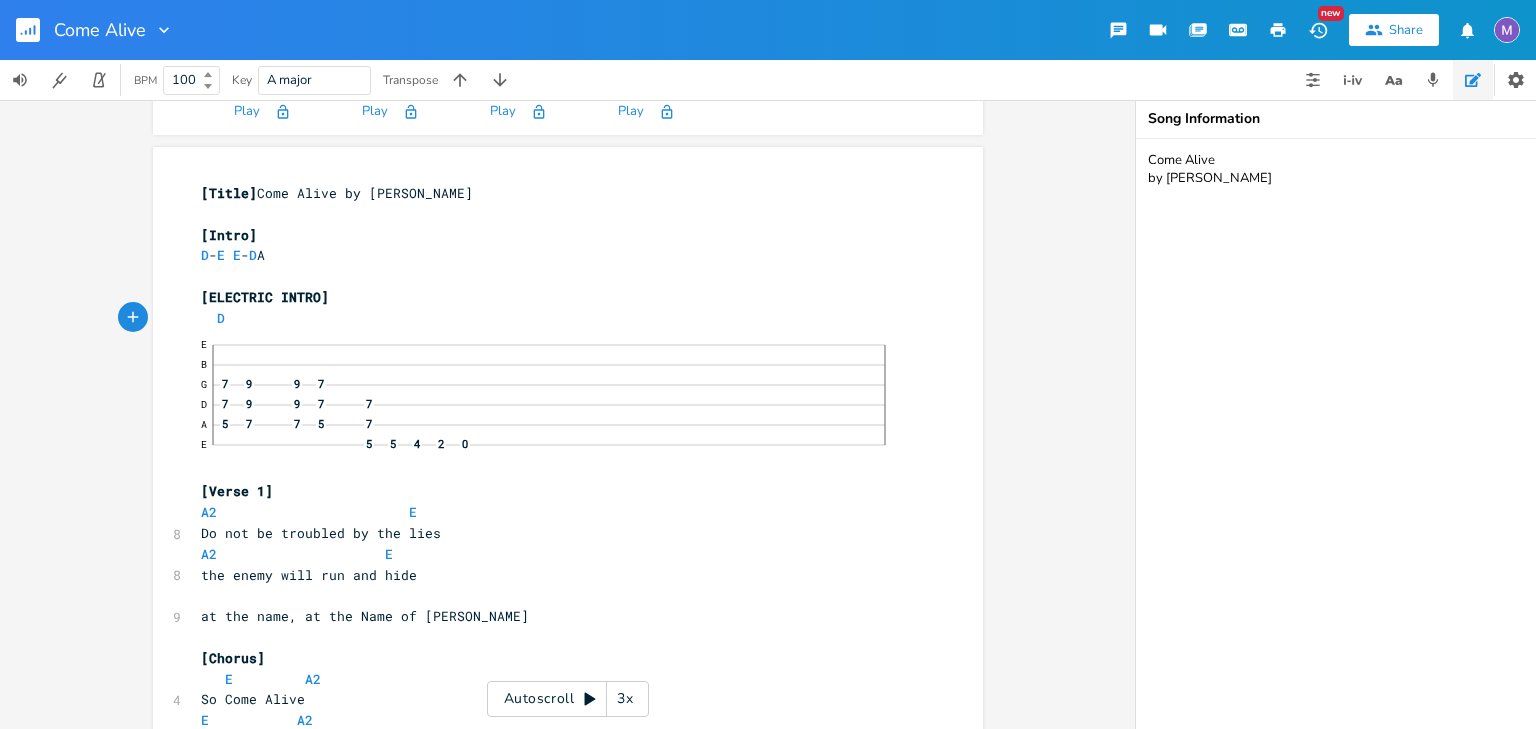 type on "D  E" 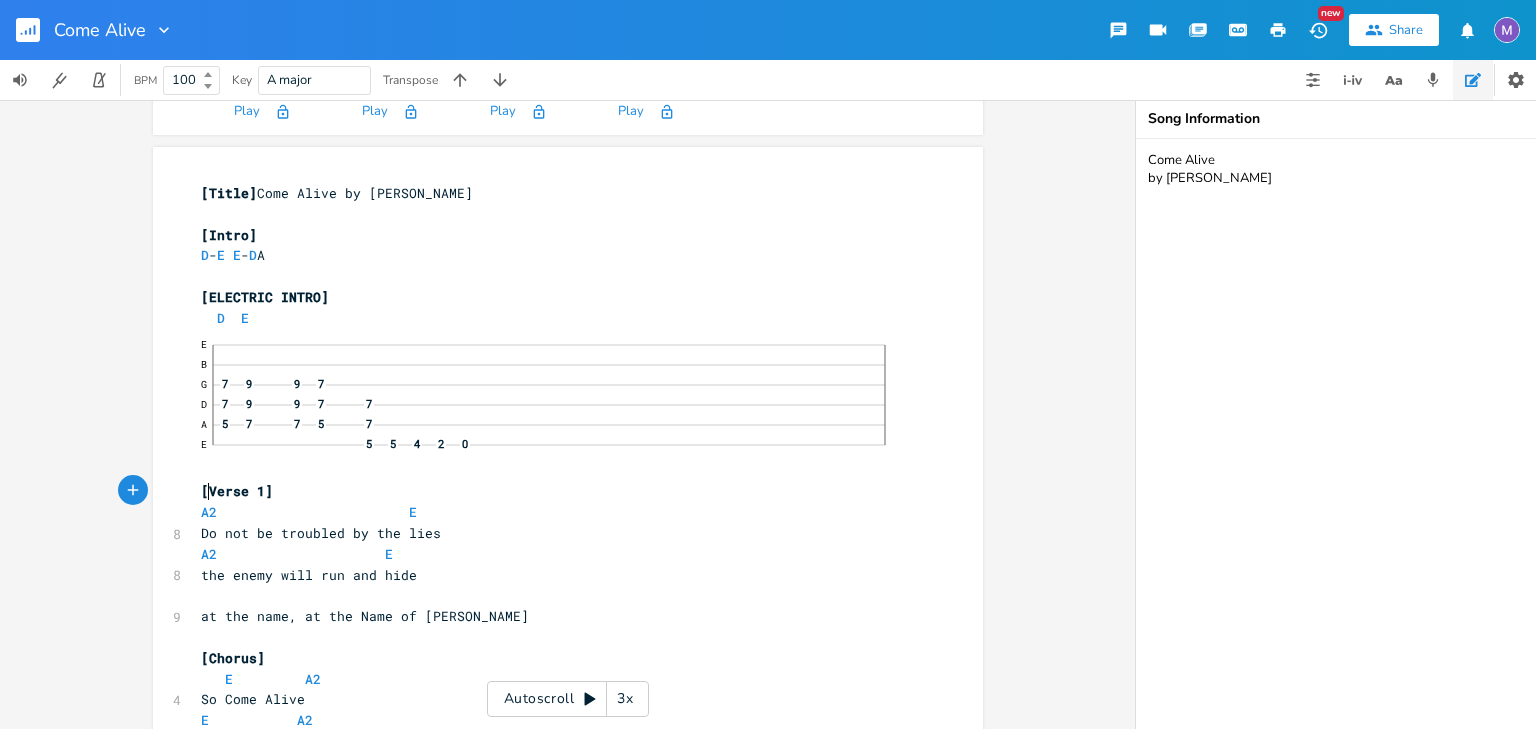 click on "D    E" at bounding box center (558, 318) 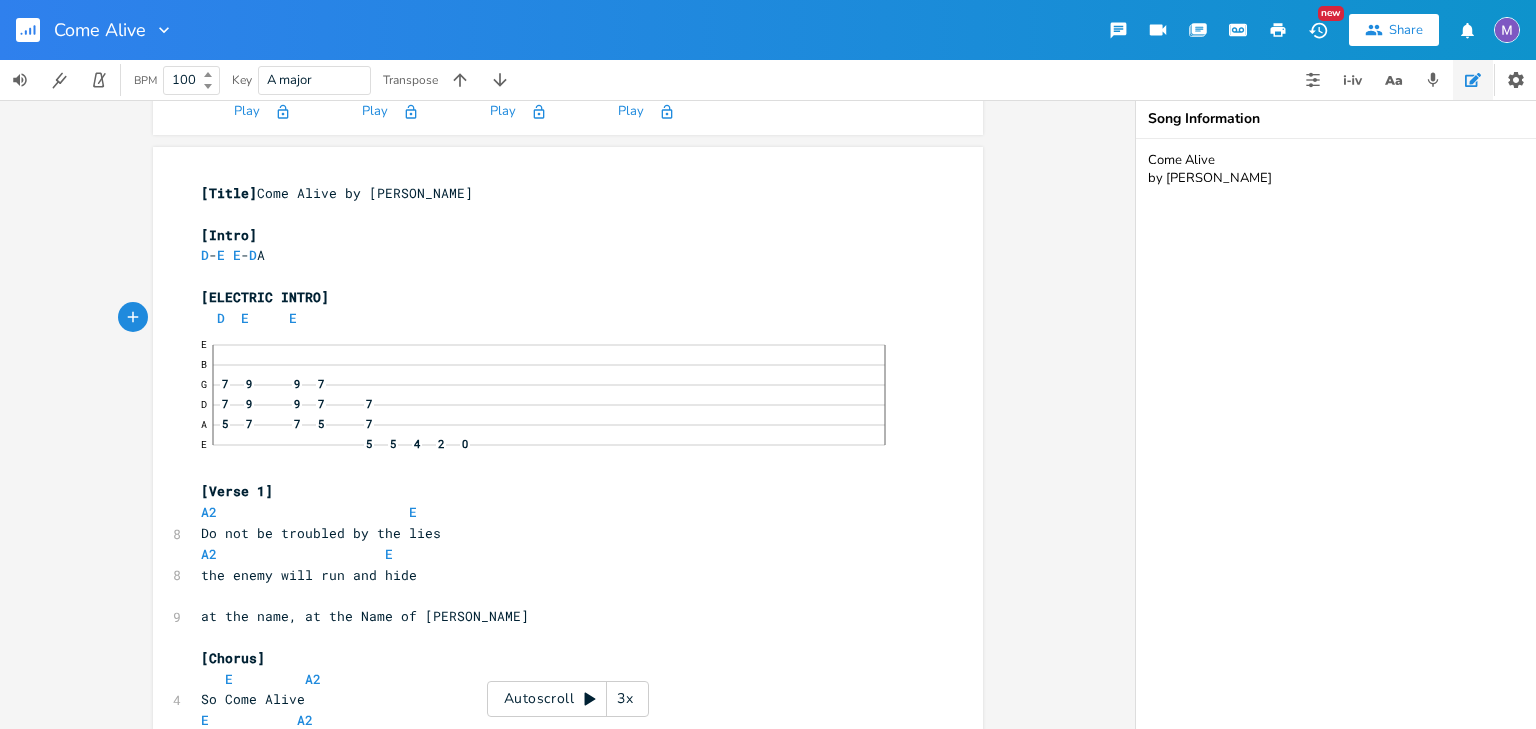 scroll, scrollTop: 0, scrollLeft: 22, axis: horizontal 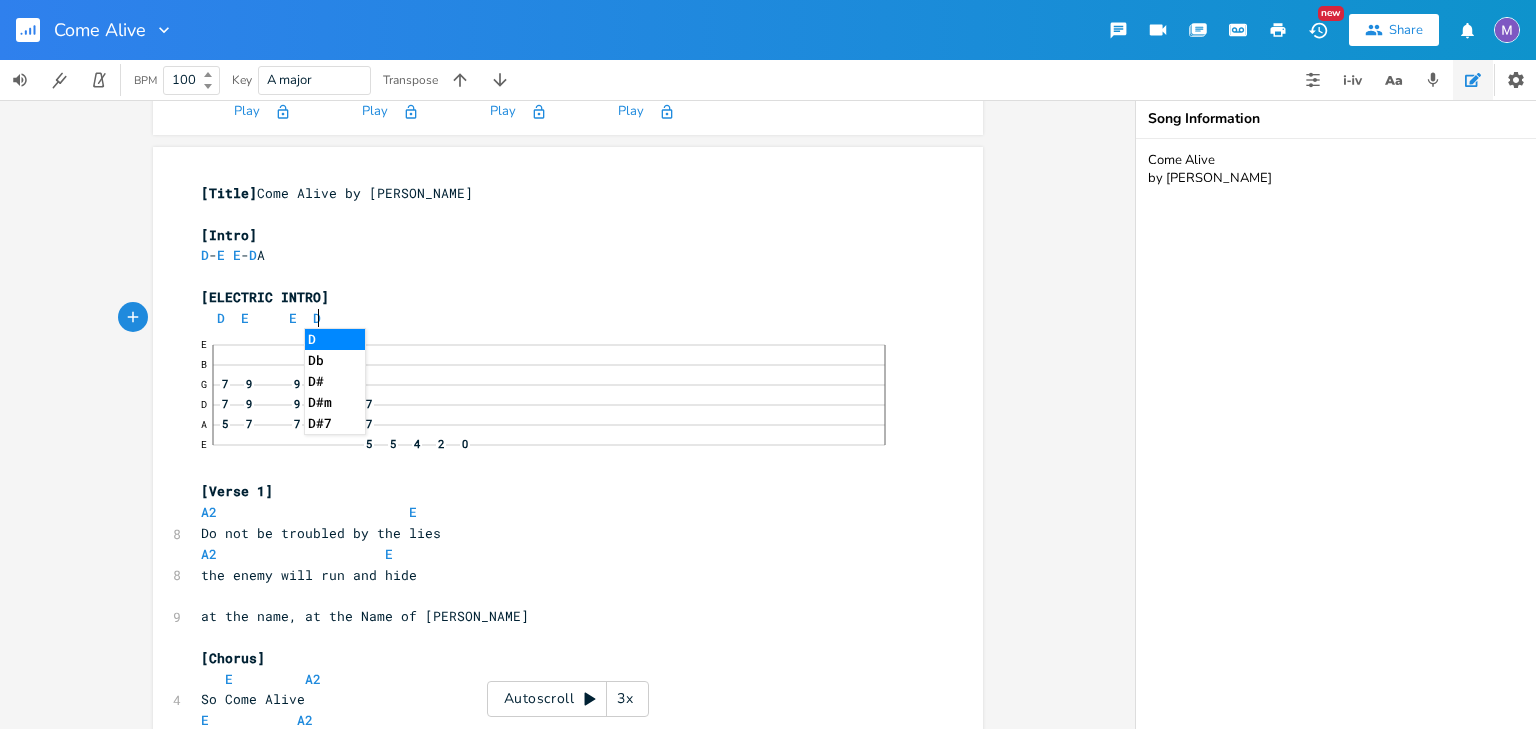 type on "E  D=" 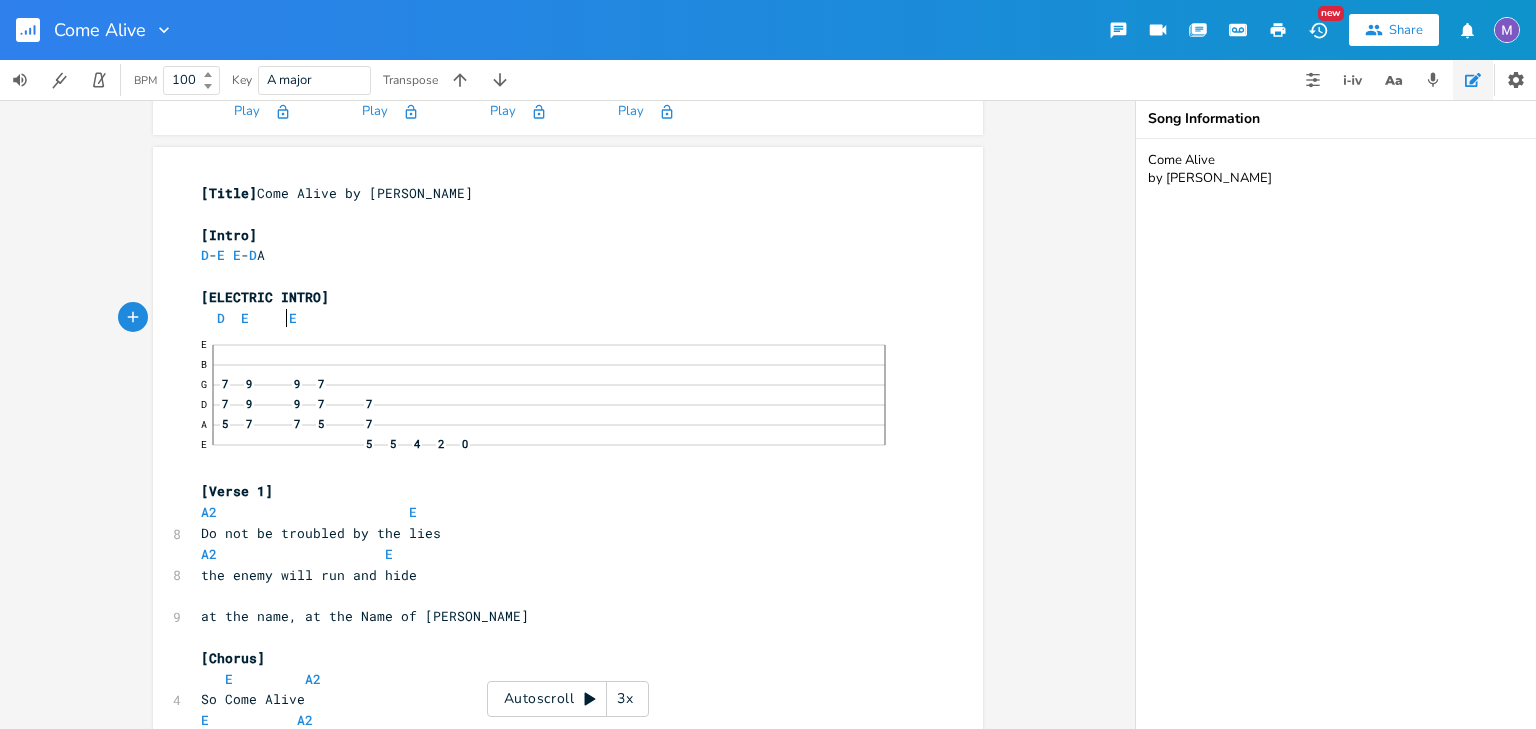 scroll, scrollTop: 0, scrollLeft: 3, axis: horizontal 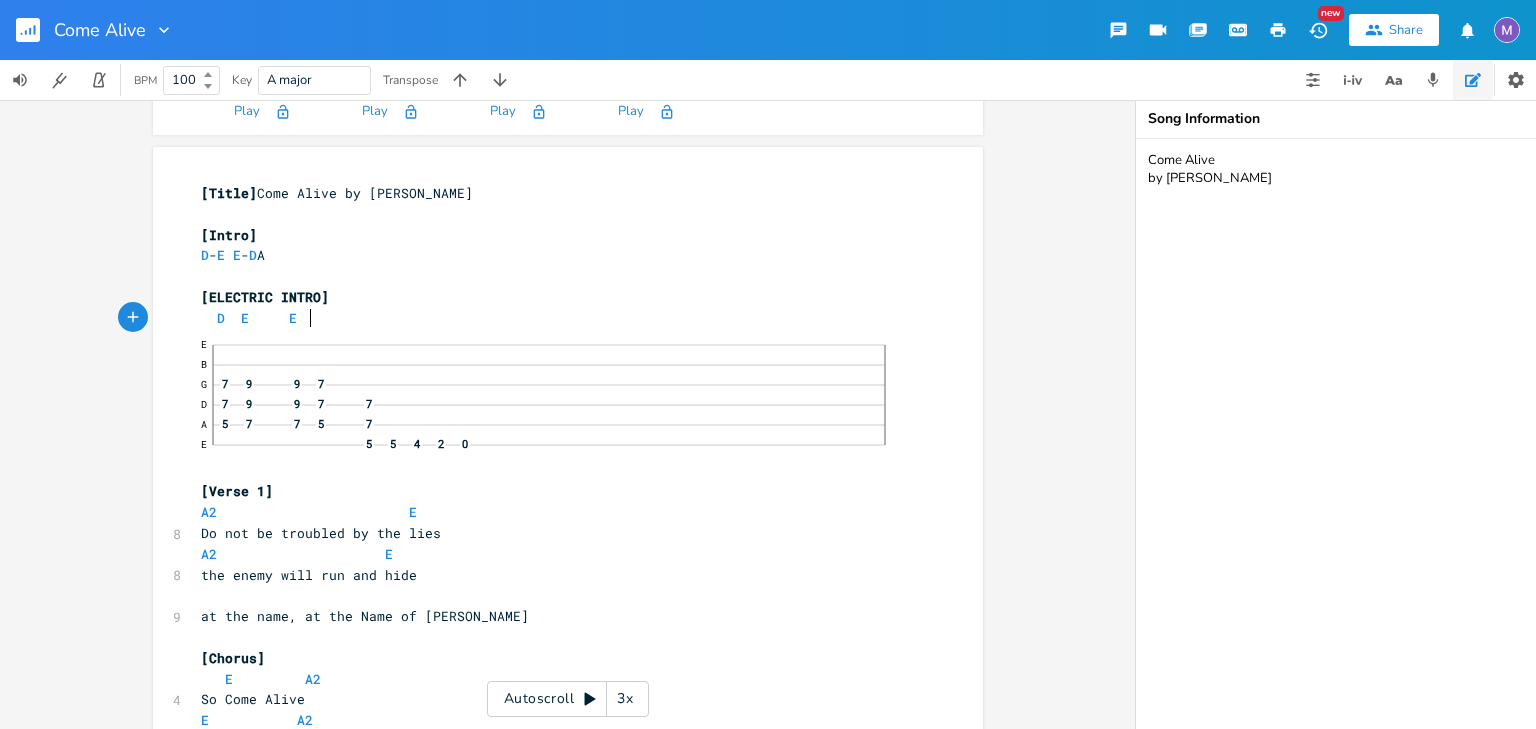 type on "E" 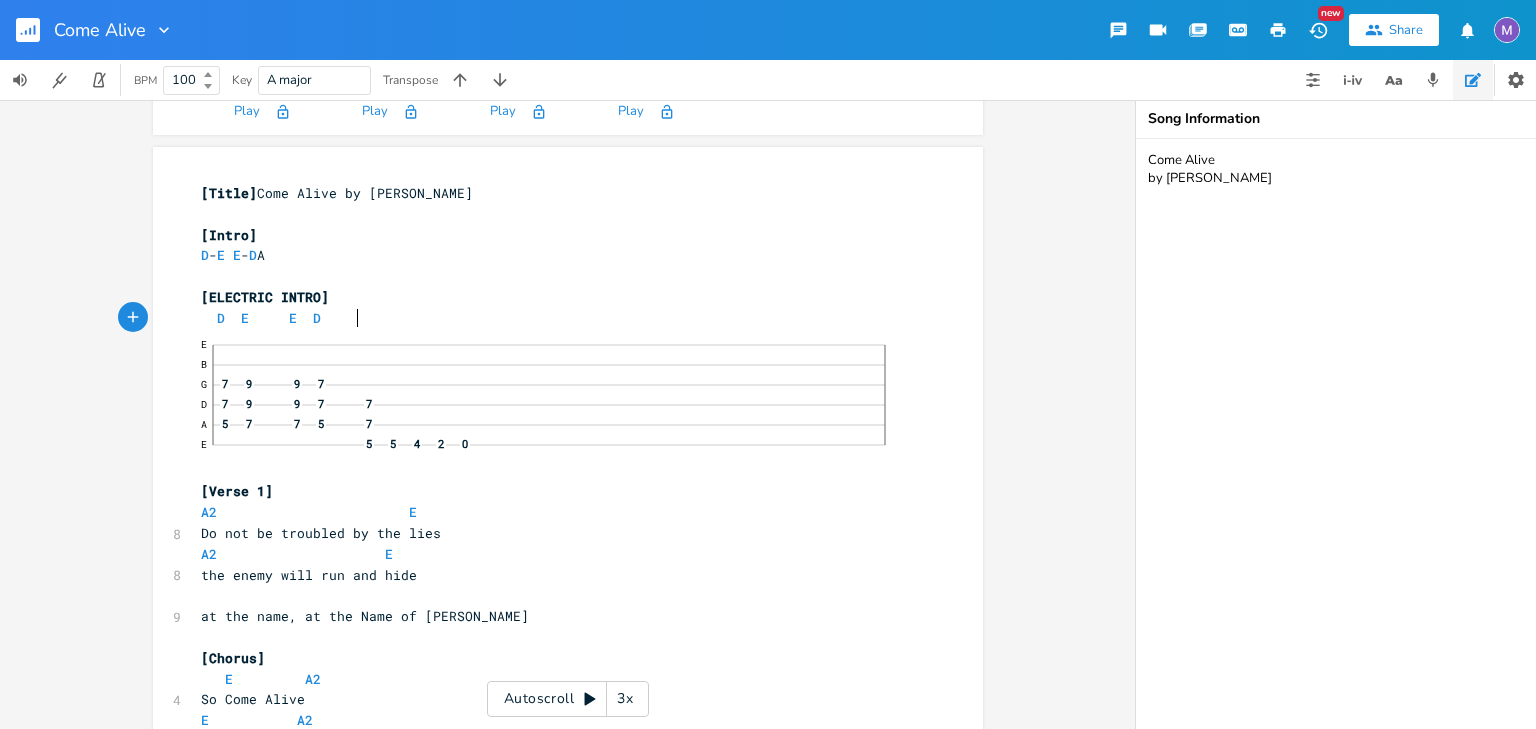 scroll, scrollTop: 0, scrollLeft: 25, axis: horizontal 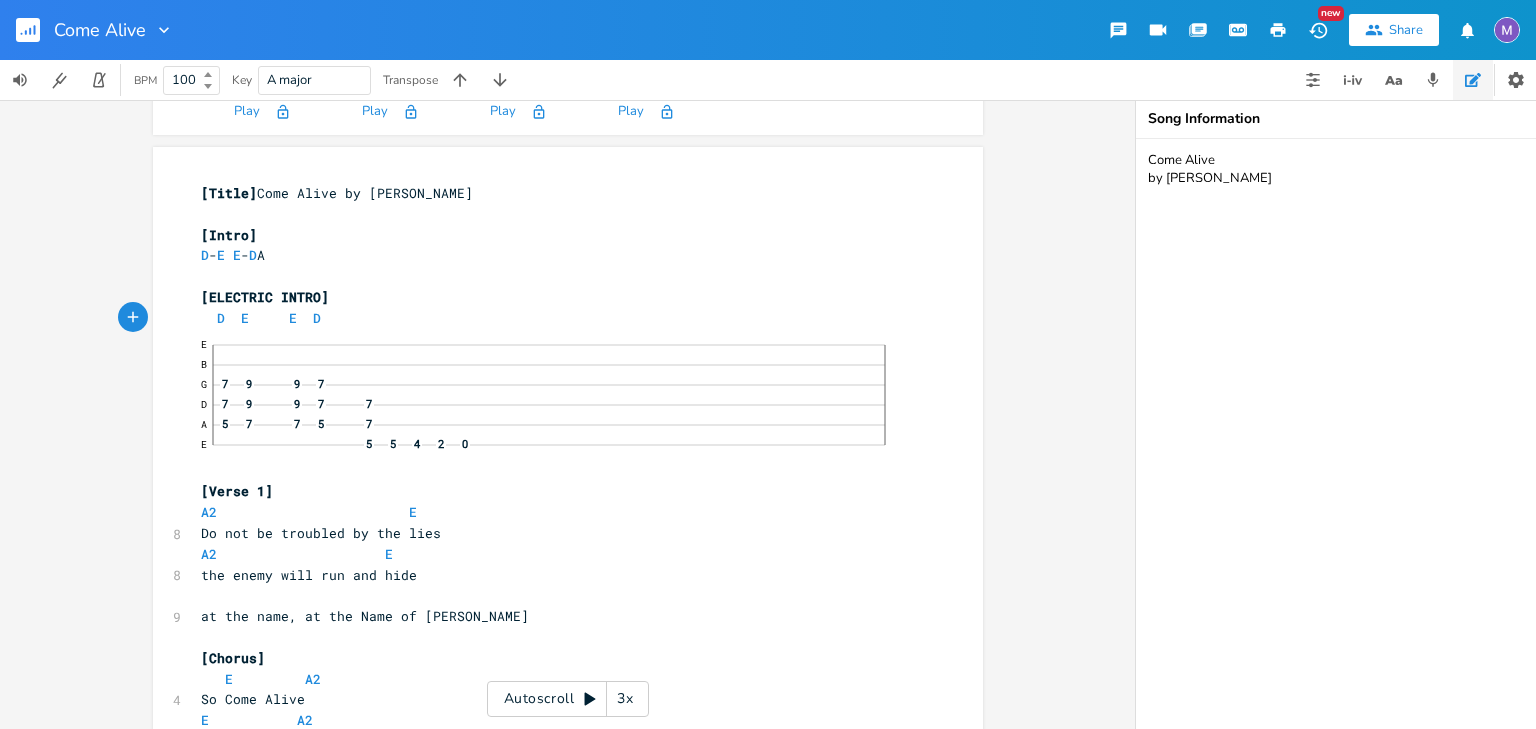 type on "D     A" 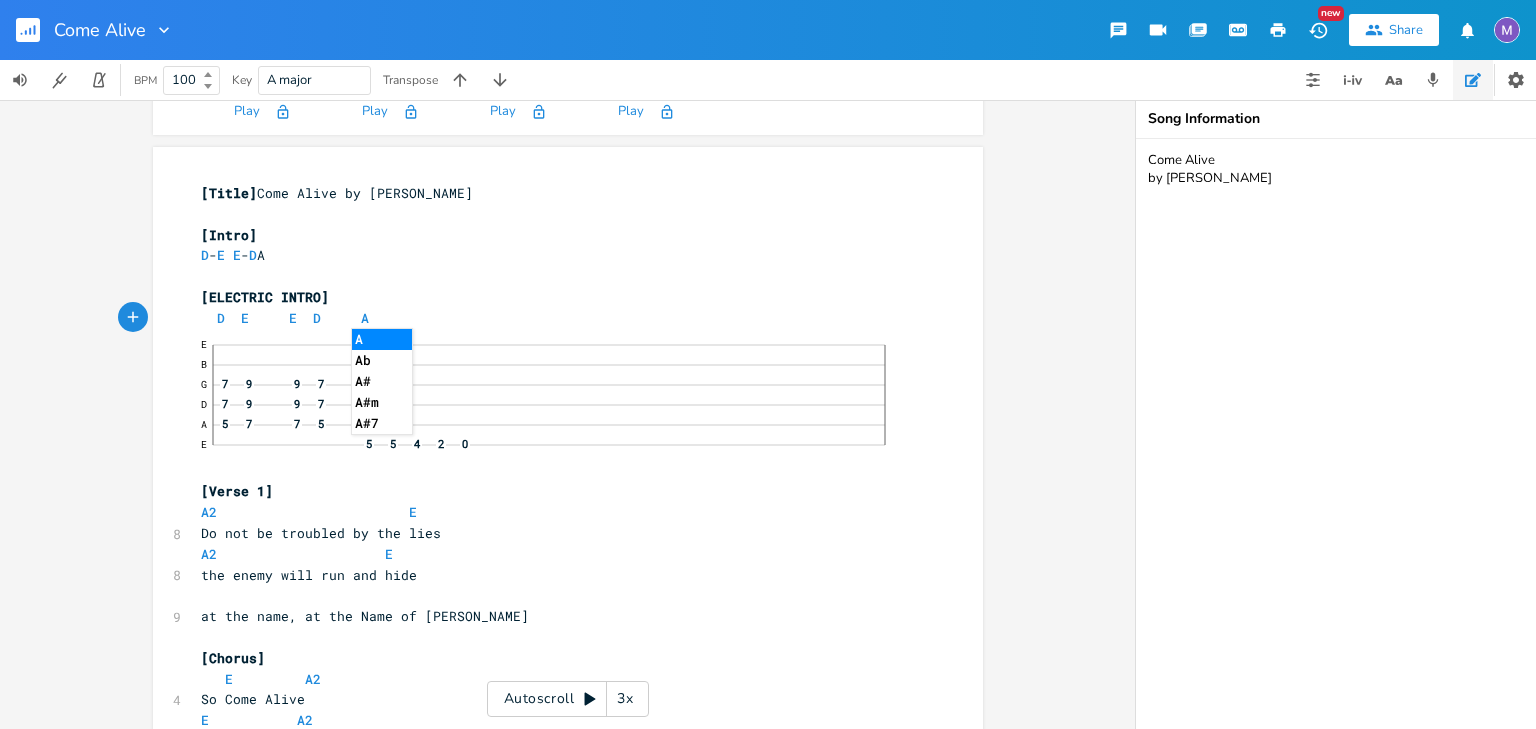 click on "D - E   E - D  A" at bounding box center (558, 255) 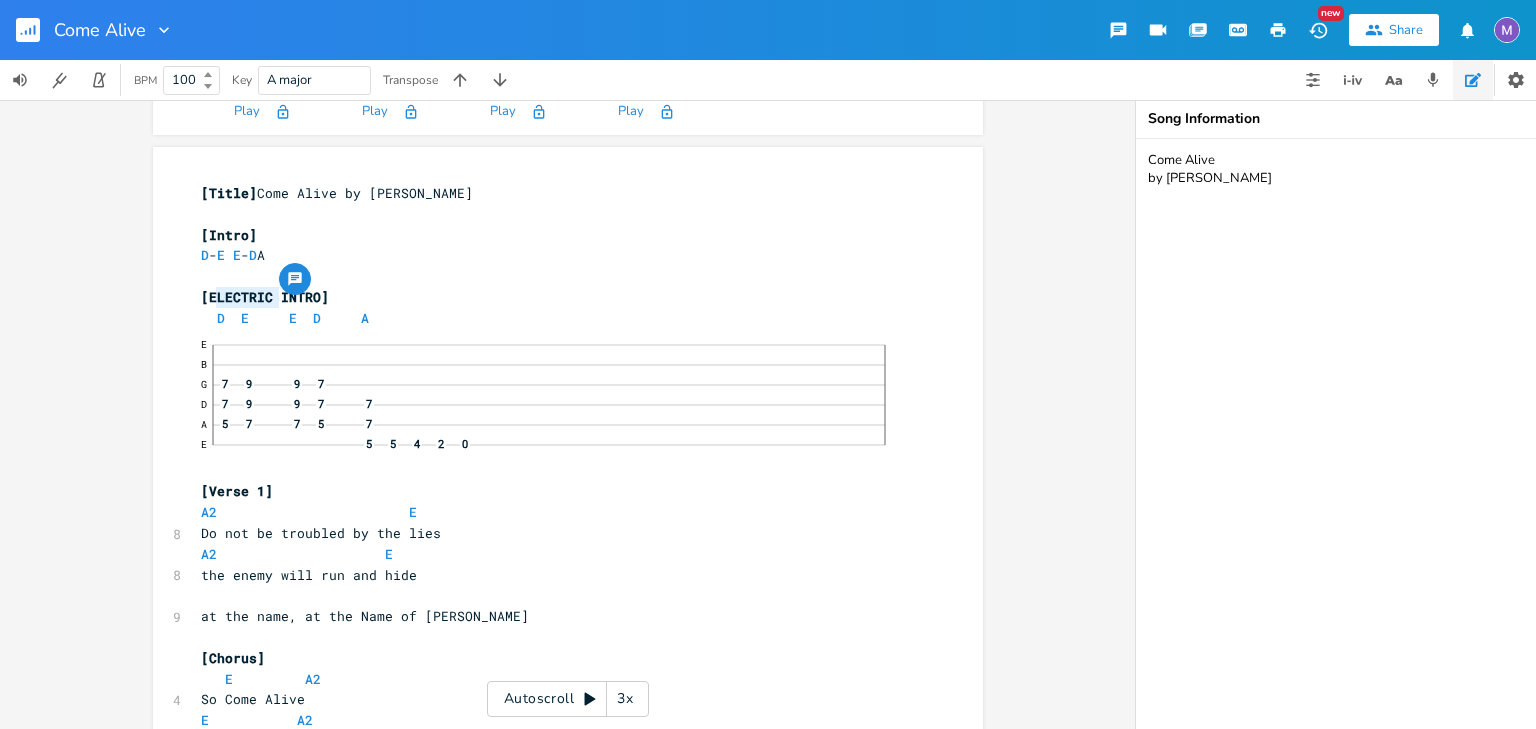 type on "ELECTRIC" 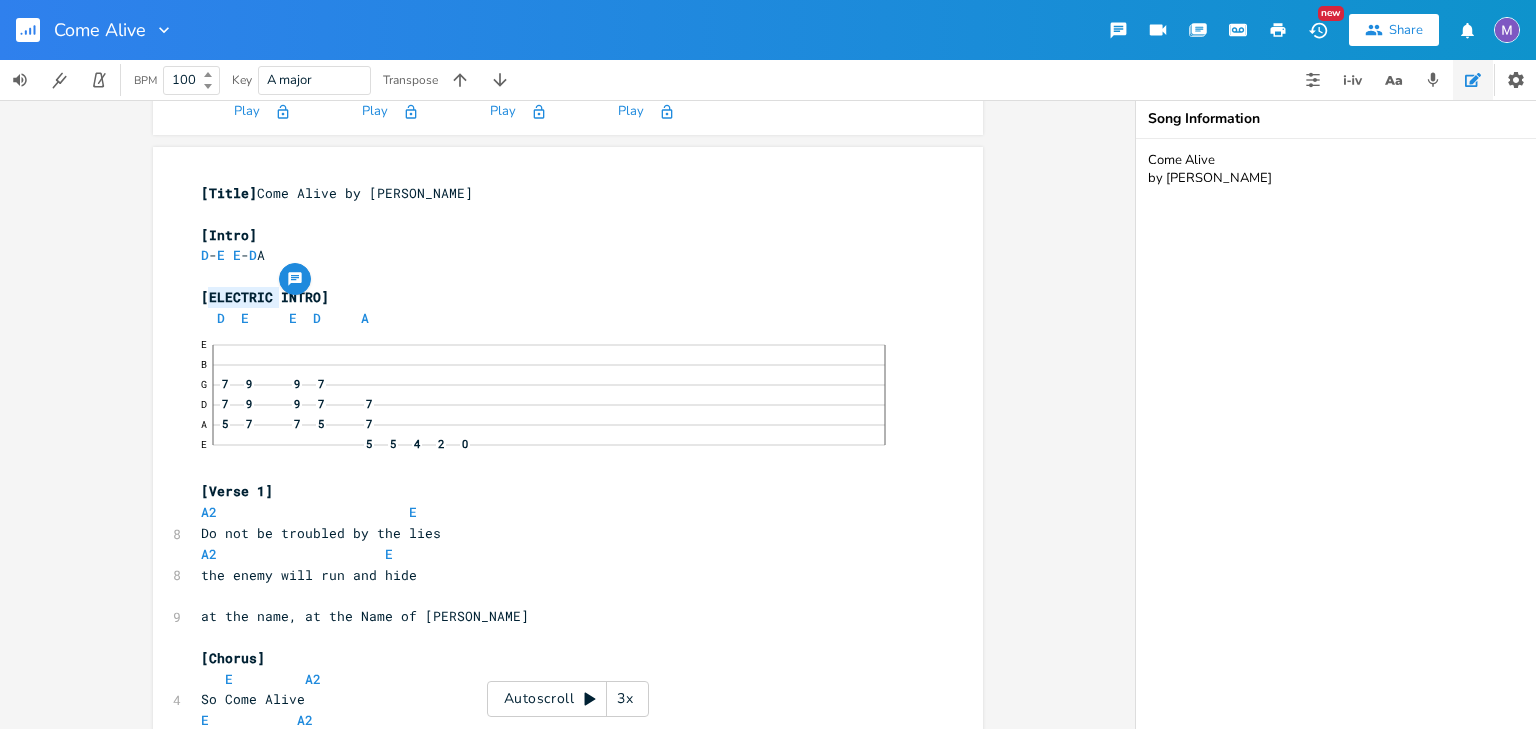 drag, startPoint x: 270, startPoint y: 299, endPoint x: 204, endPoint y: 292, distance: 66.37017 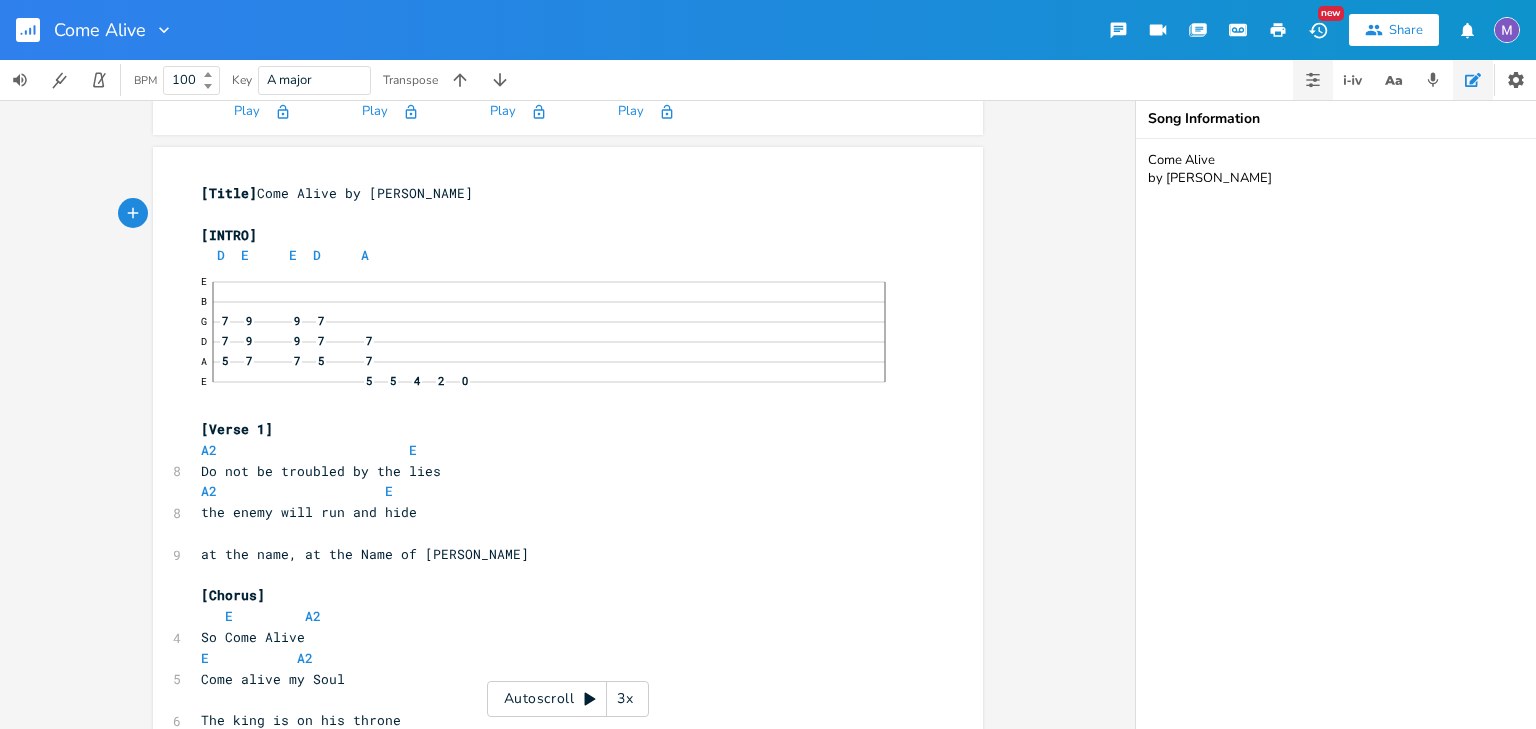 click at bounding box center (1313, 80) 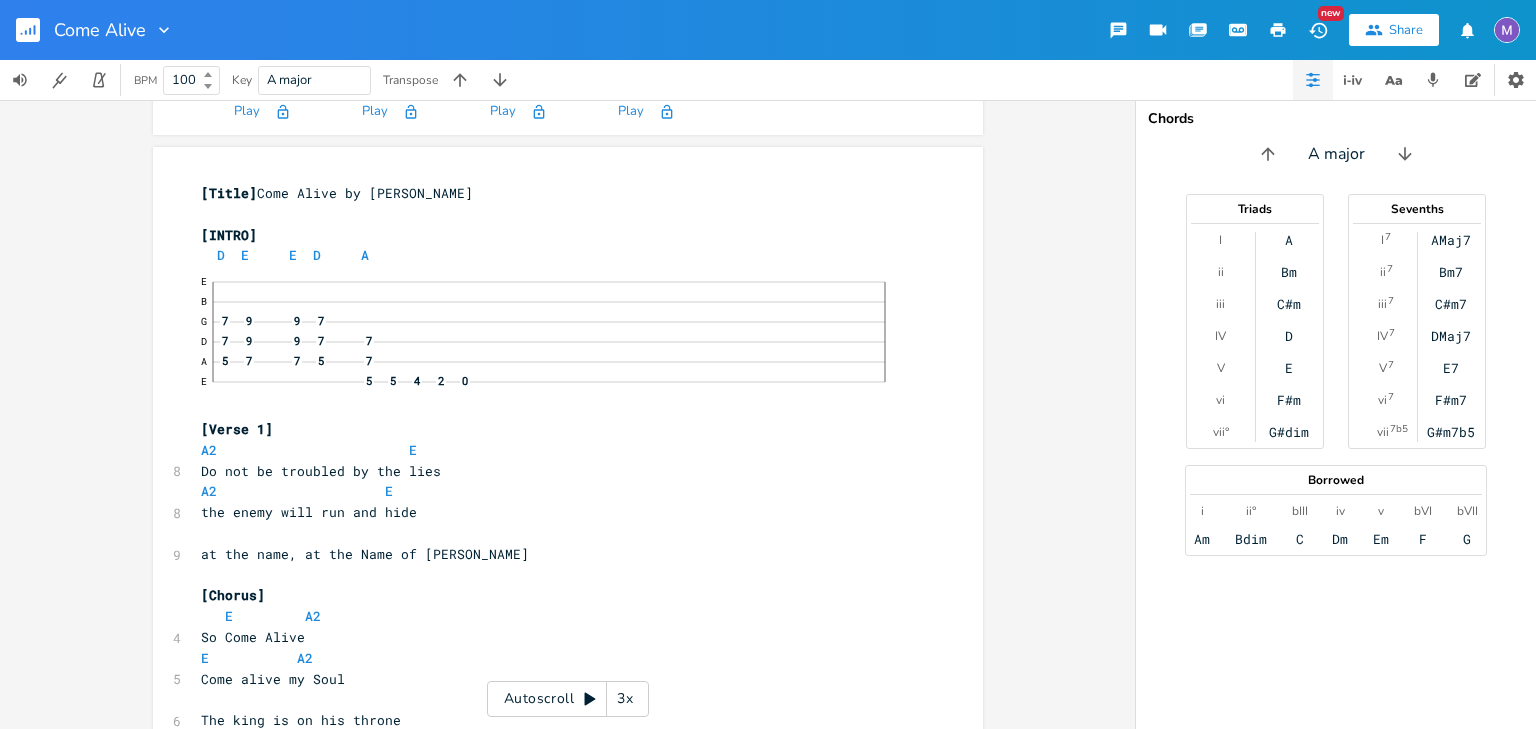 click at bounding box center [1313, 80] 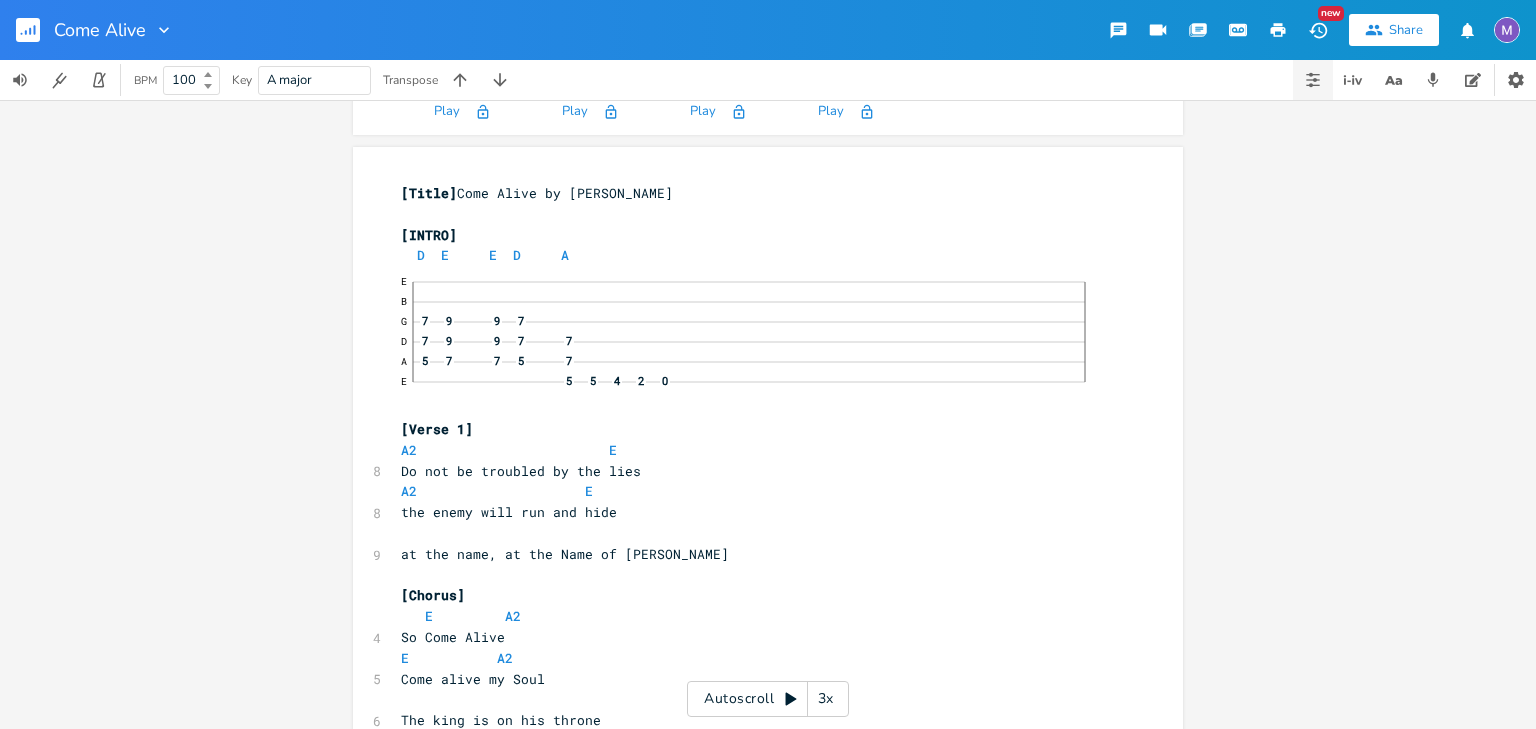 click at bounding box center [1313, 80] 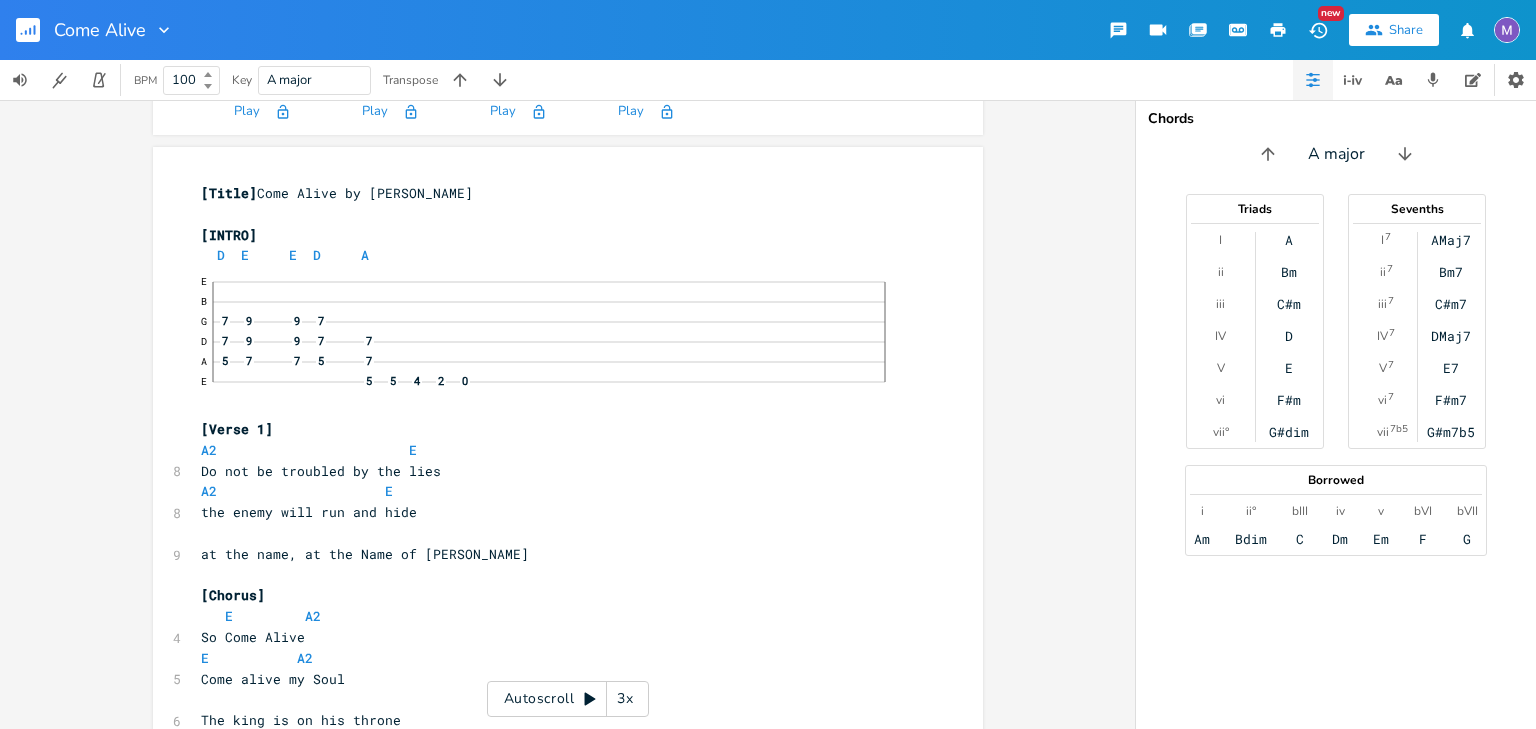 click at bounding box center (1313, 80) 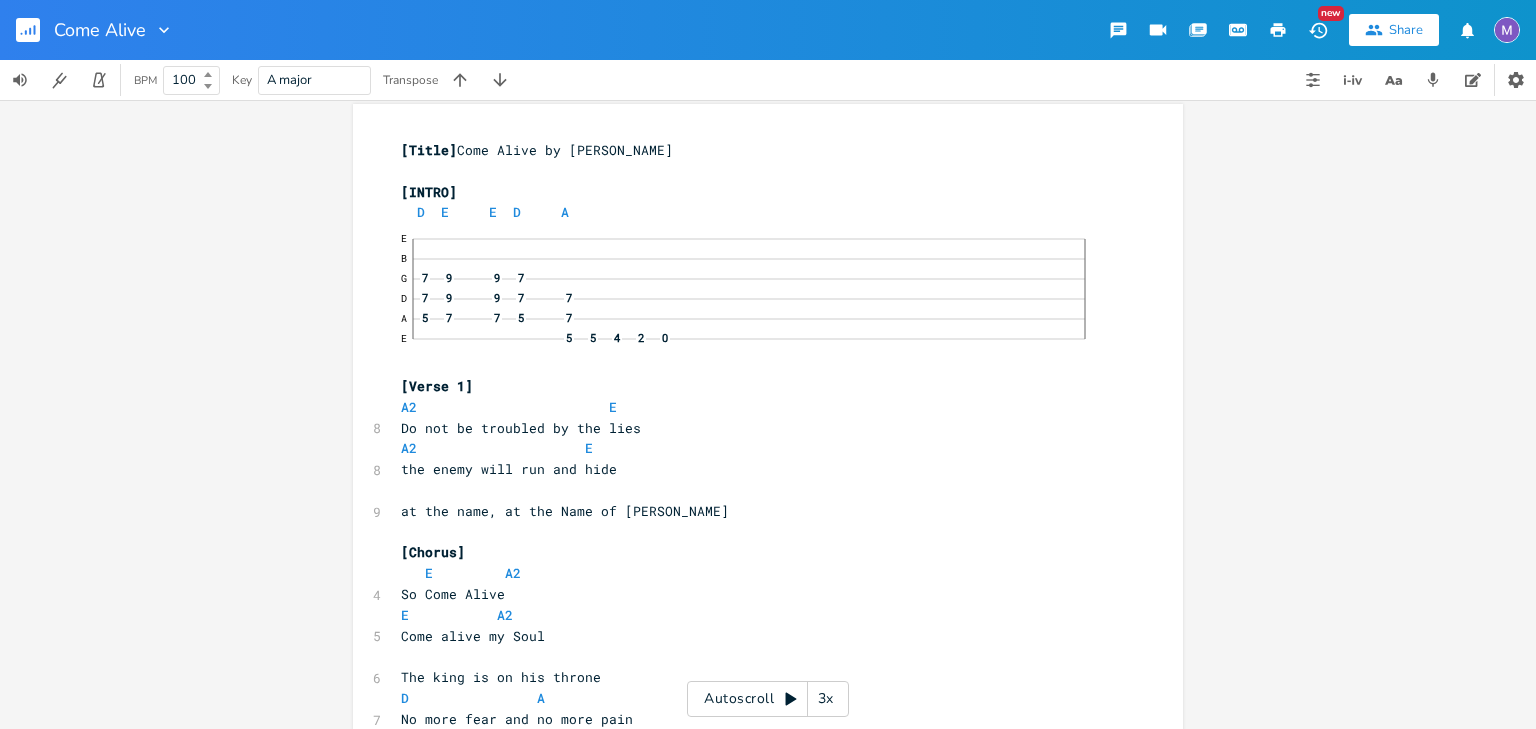 scroll, scrollTop: 185, scrollLeft: 0, axis: vertical 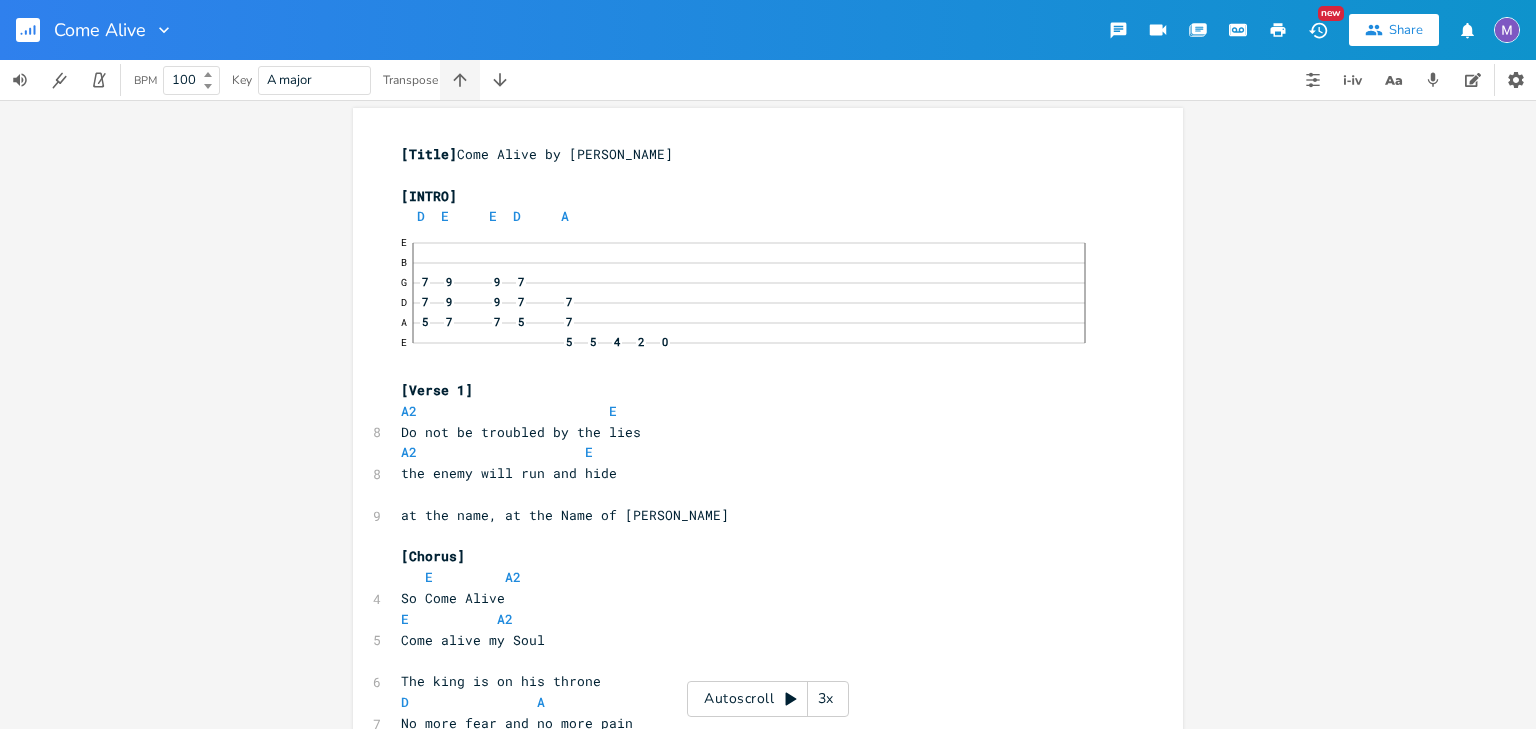 click 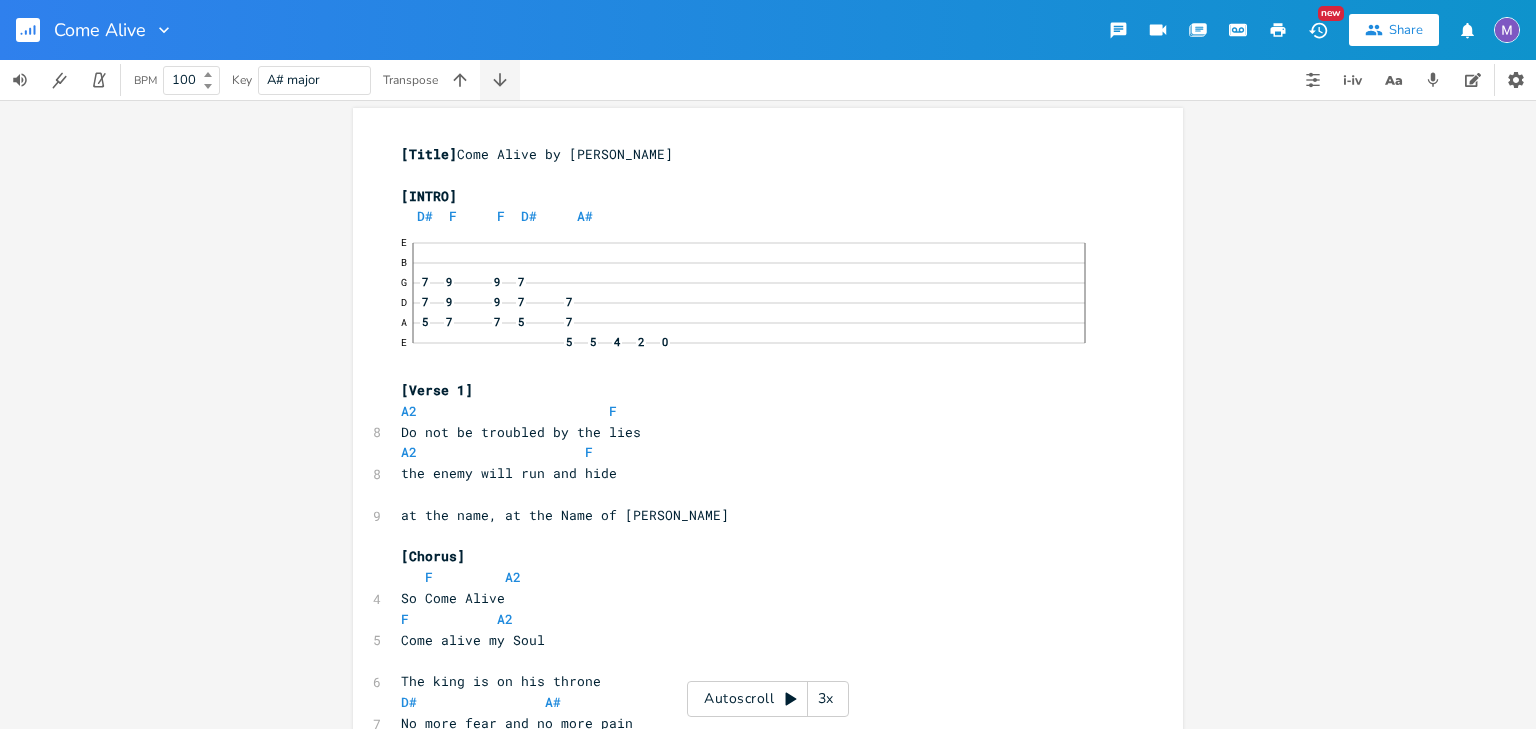 click 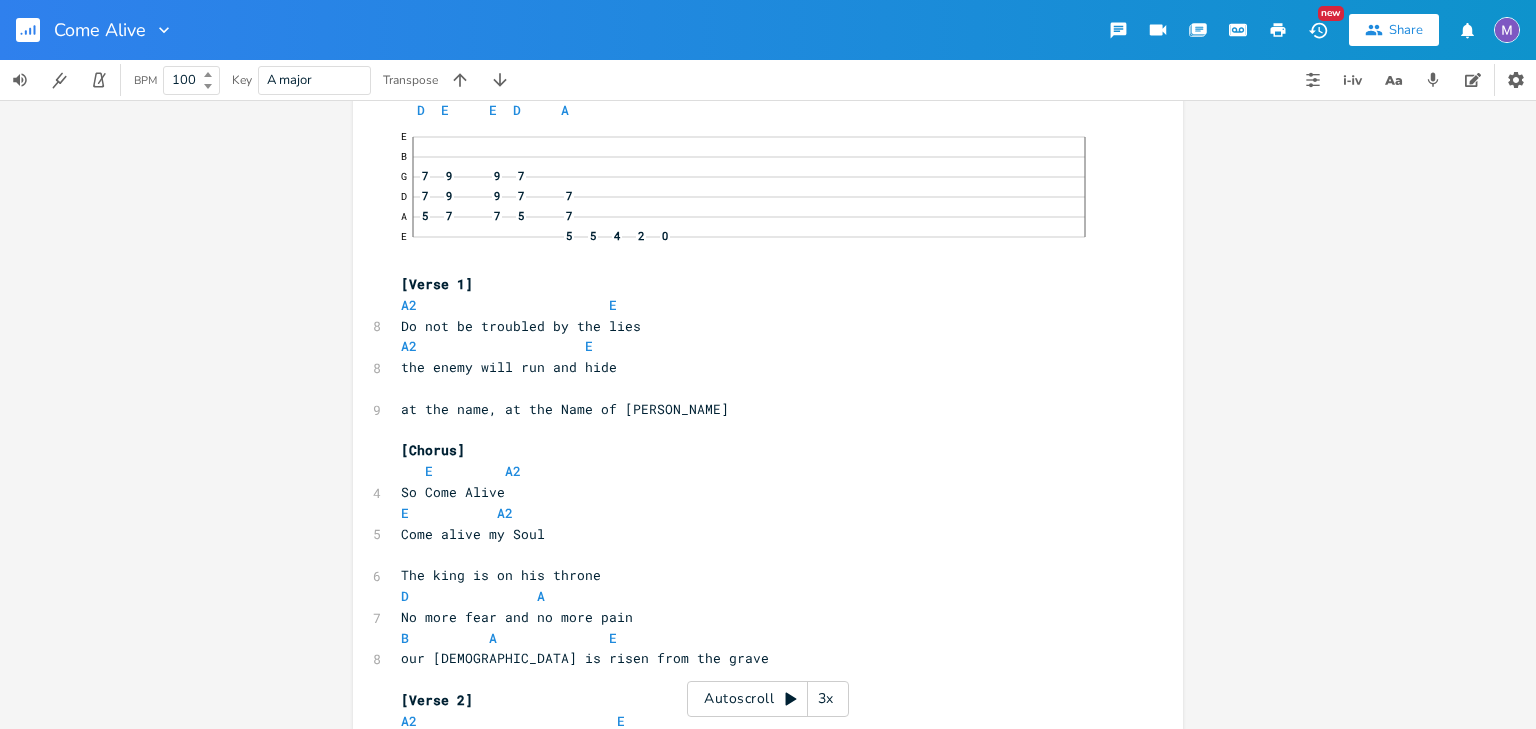 scroll, scrollTop: 0, scrollLeft: 0, axis: both 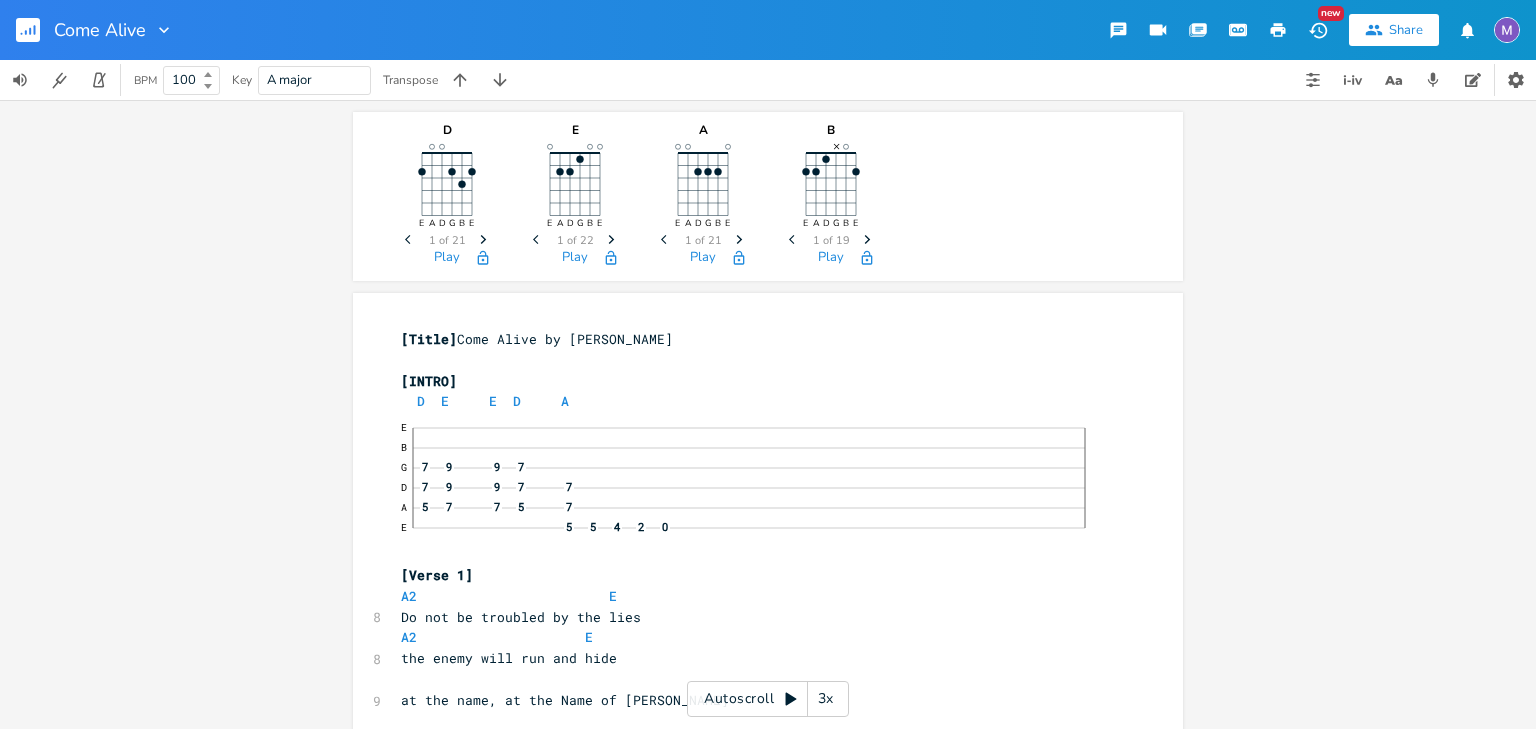 click on "[Title]  Come Alive by [PERSON_NAME]" at bounding box center [537, 339] 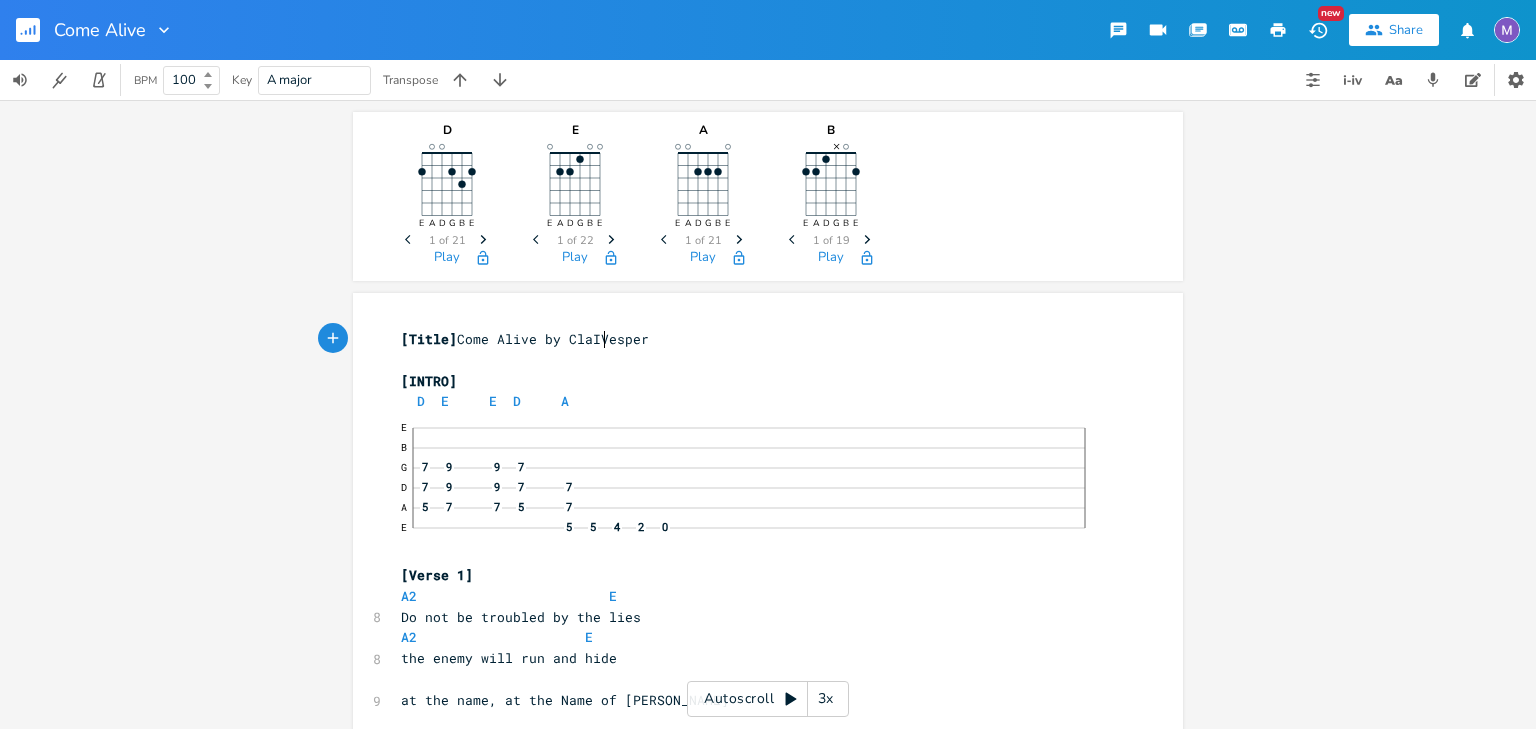 type on "IR" 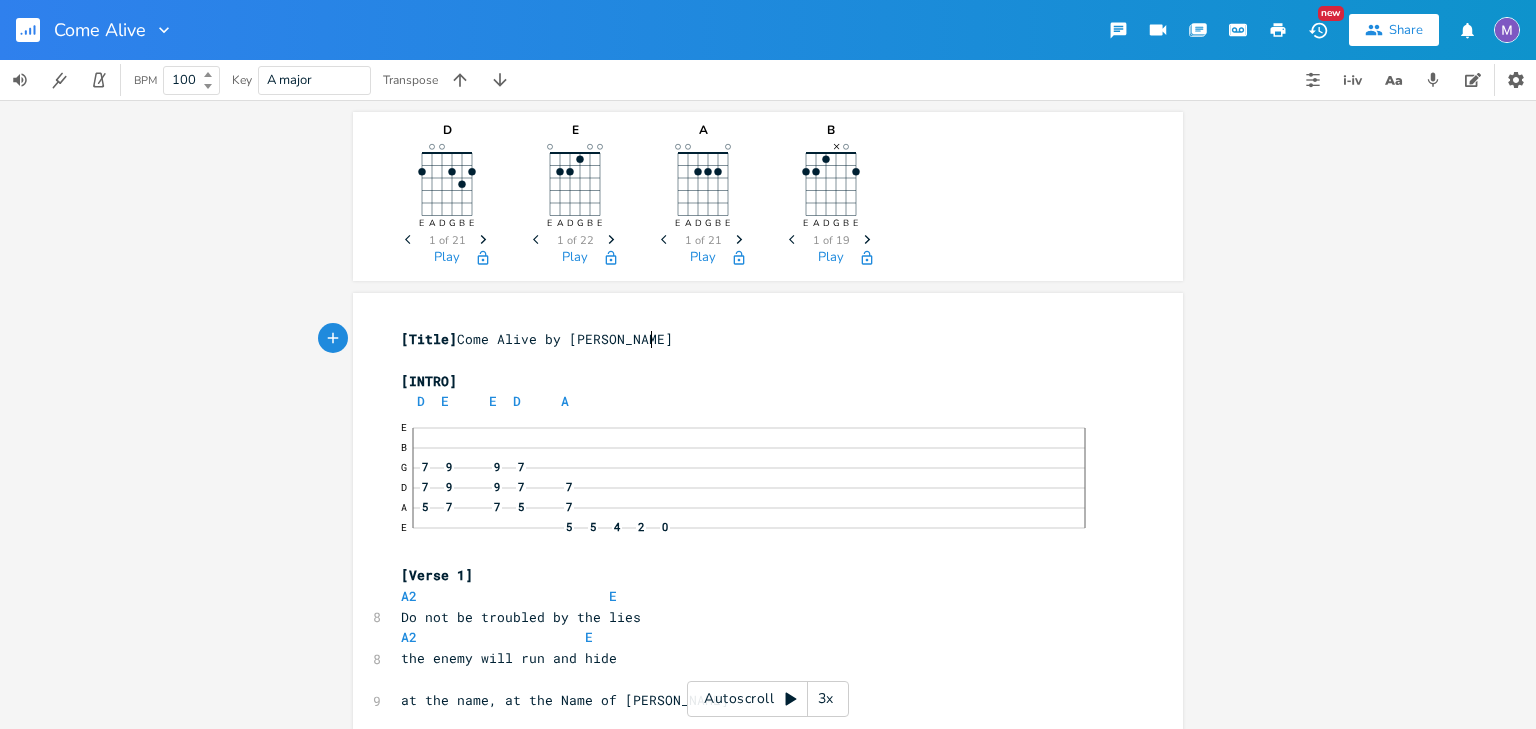 scroll, scrollTop: 0, scrollLeft: 51, axis: horizontal 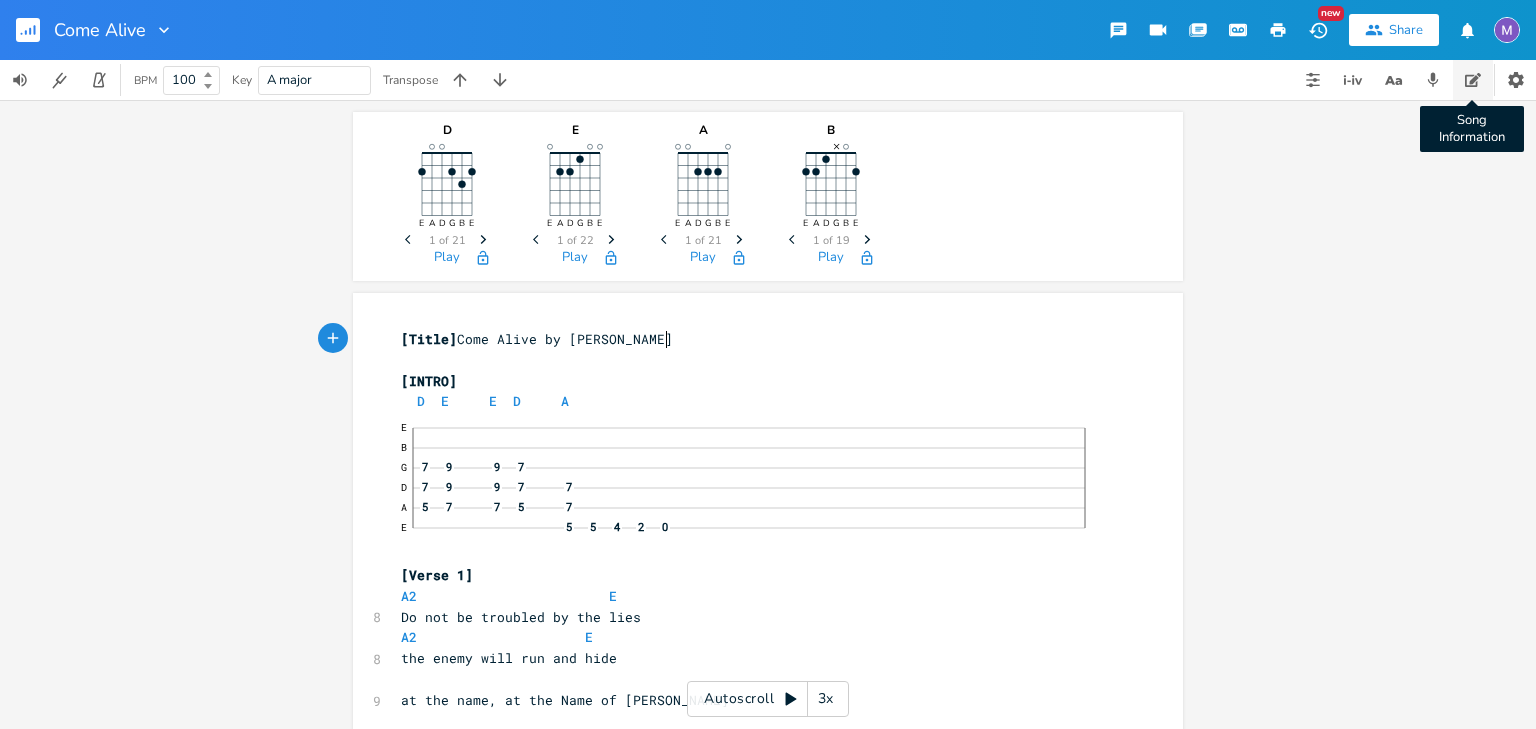 type on "ir Vesper" 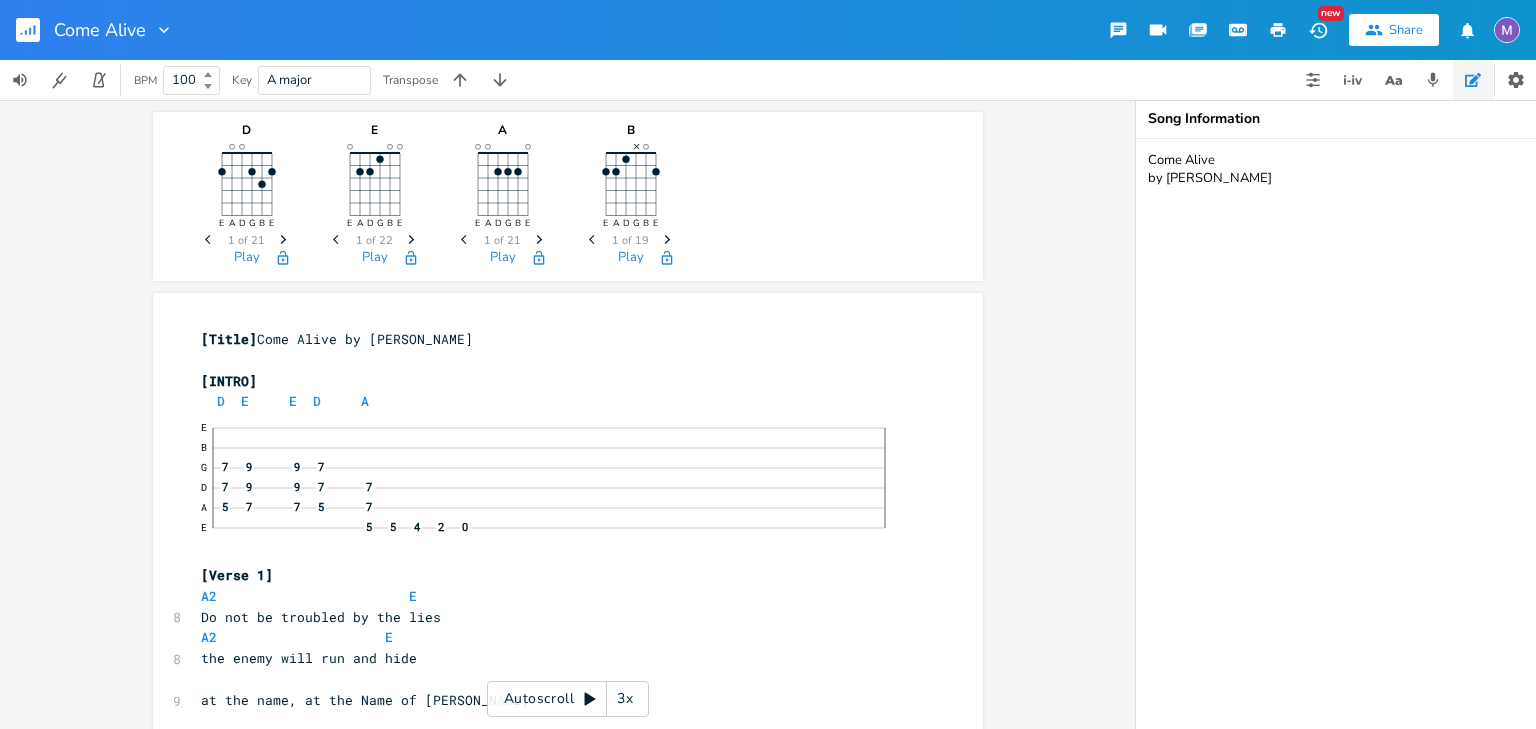 click on "Come Alive
by [PERSON_NAME]" at bounding box center [1336, 434] 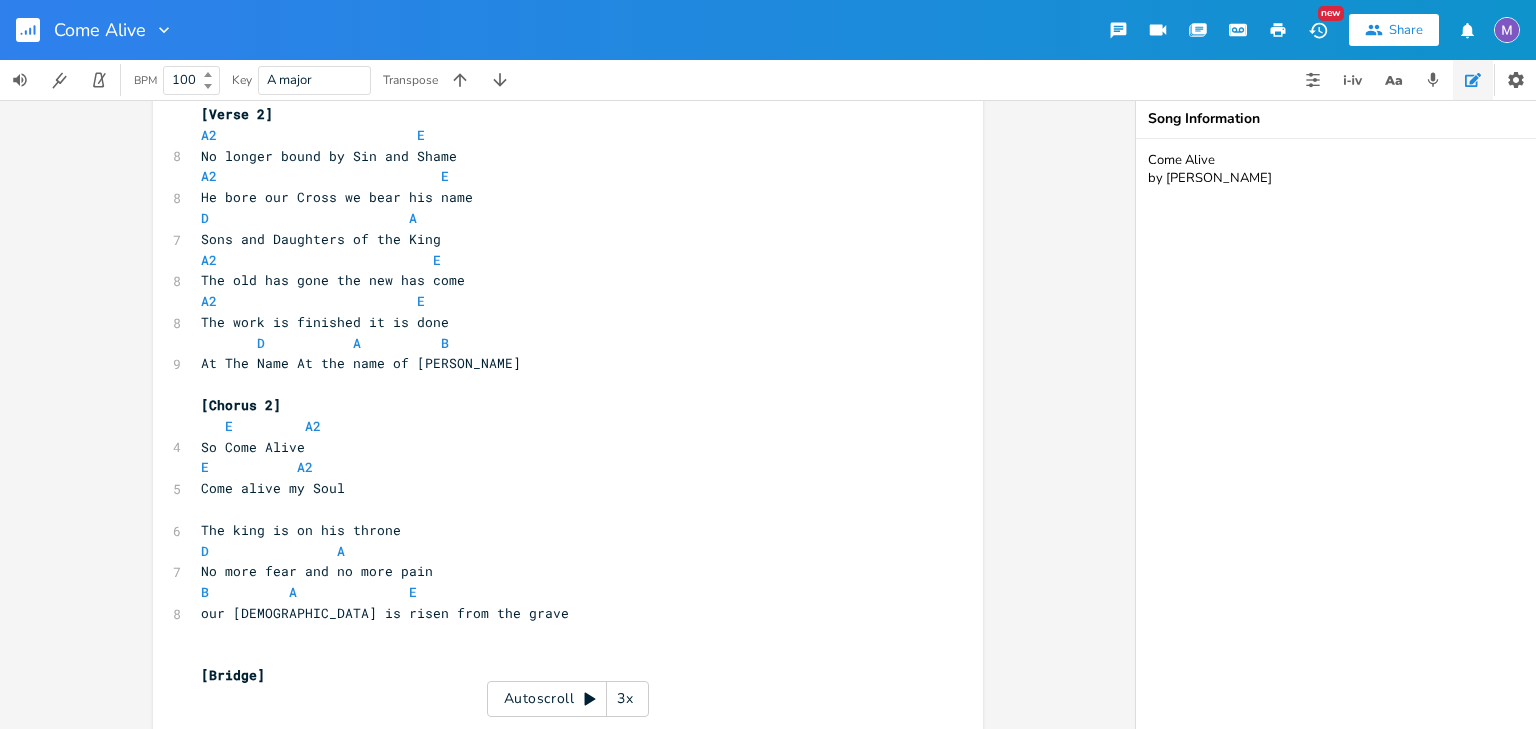 scroll, scrollTop: 1172, scrollLeft: 0, axis: vertical 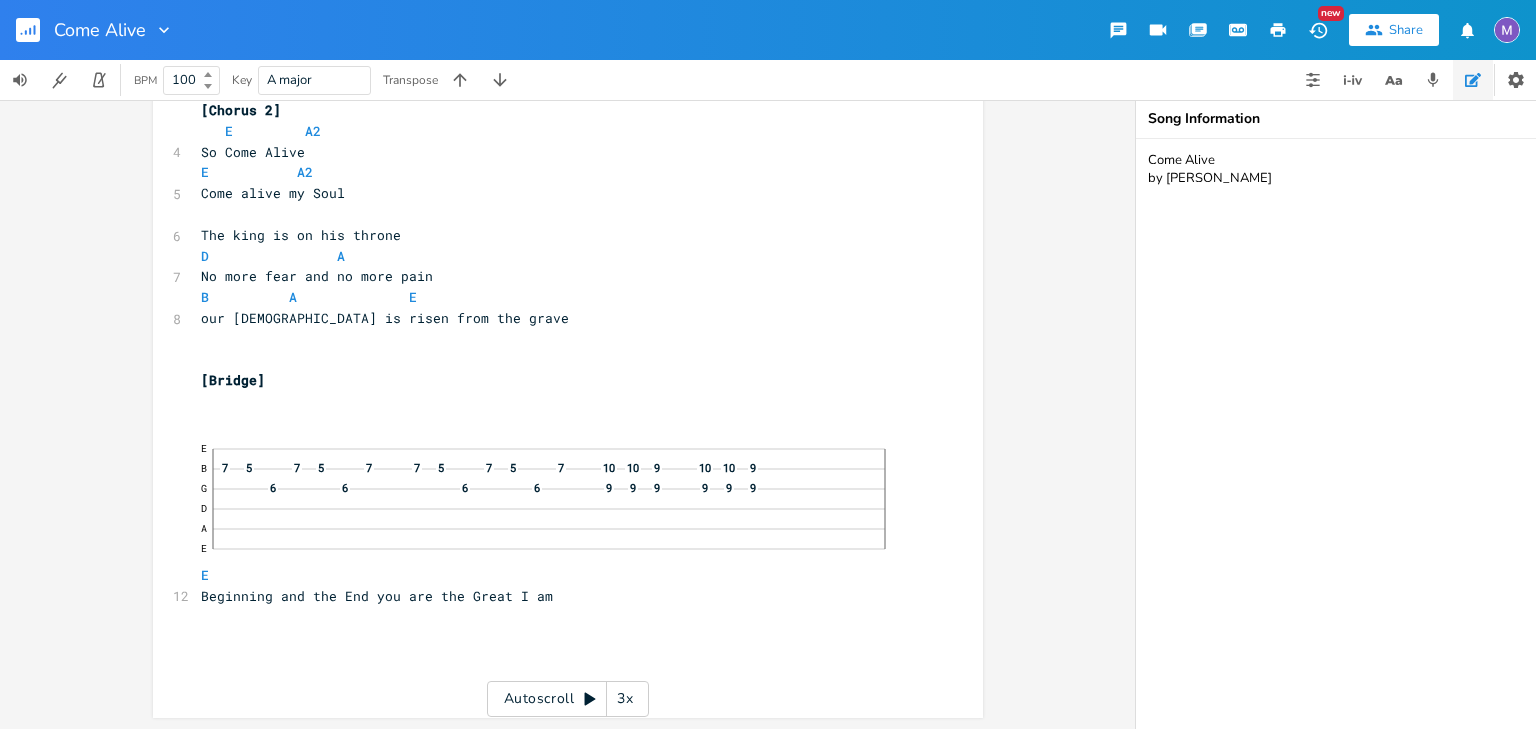 type on "Come Alive
by [PERSON_NAME]" 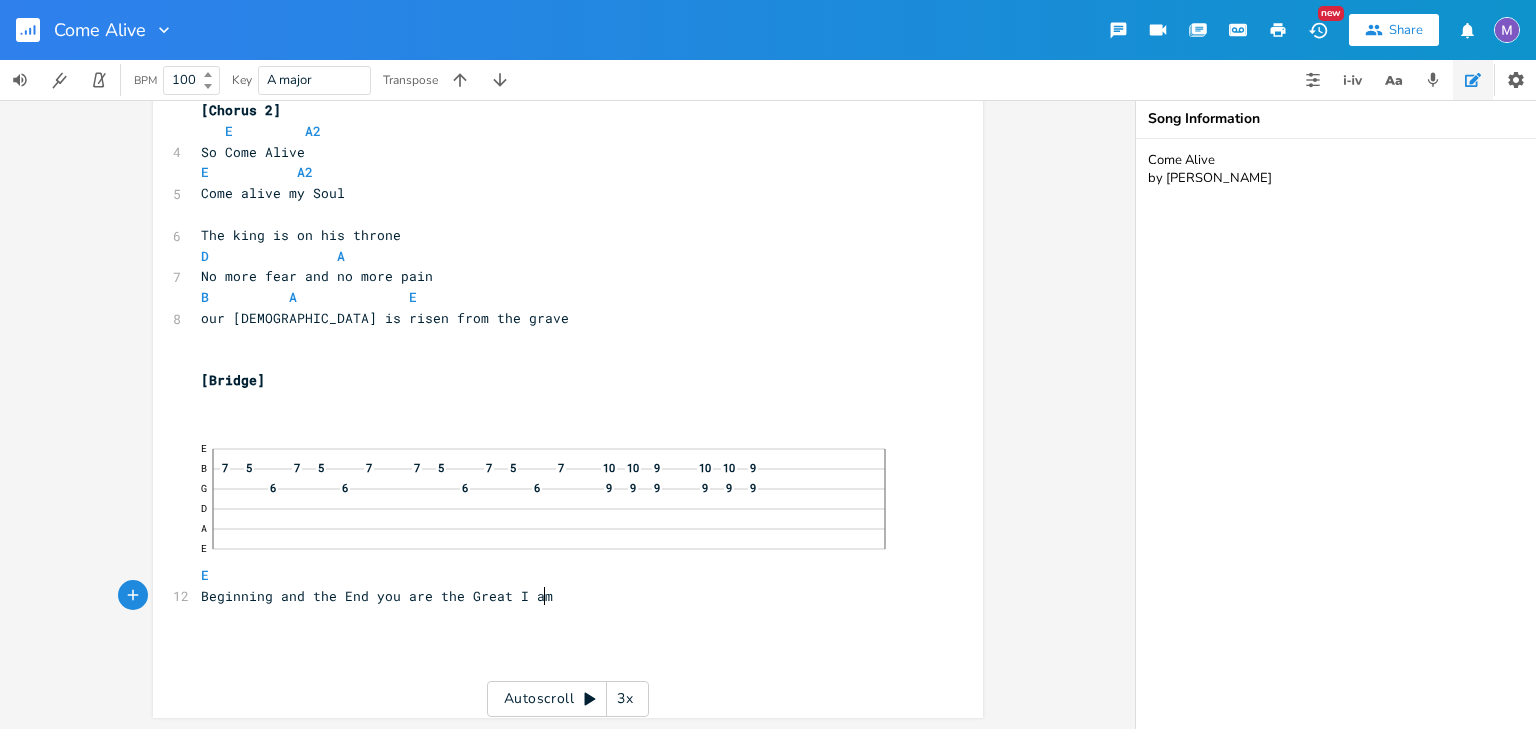 click on "Beginning and the End you are the Great I am" at bounding box center (558, 596) 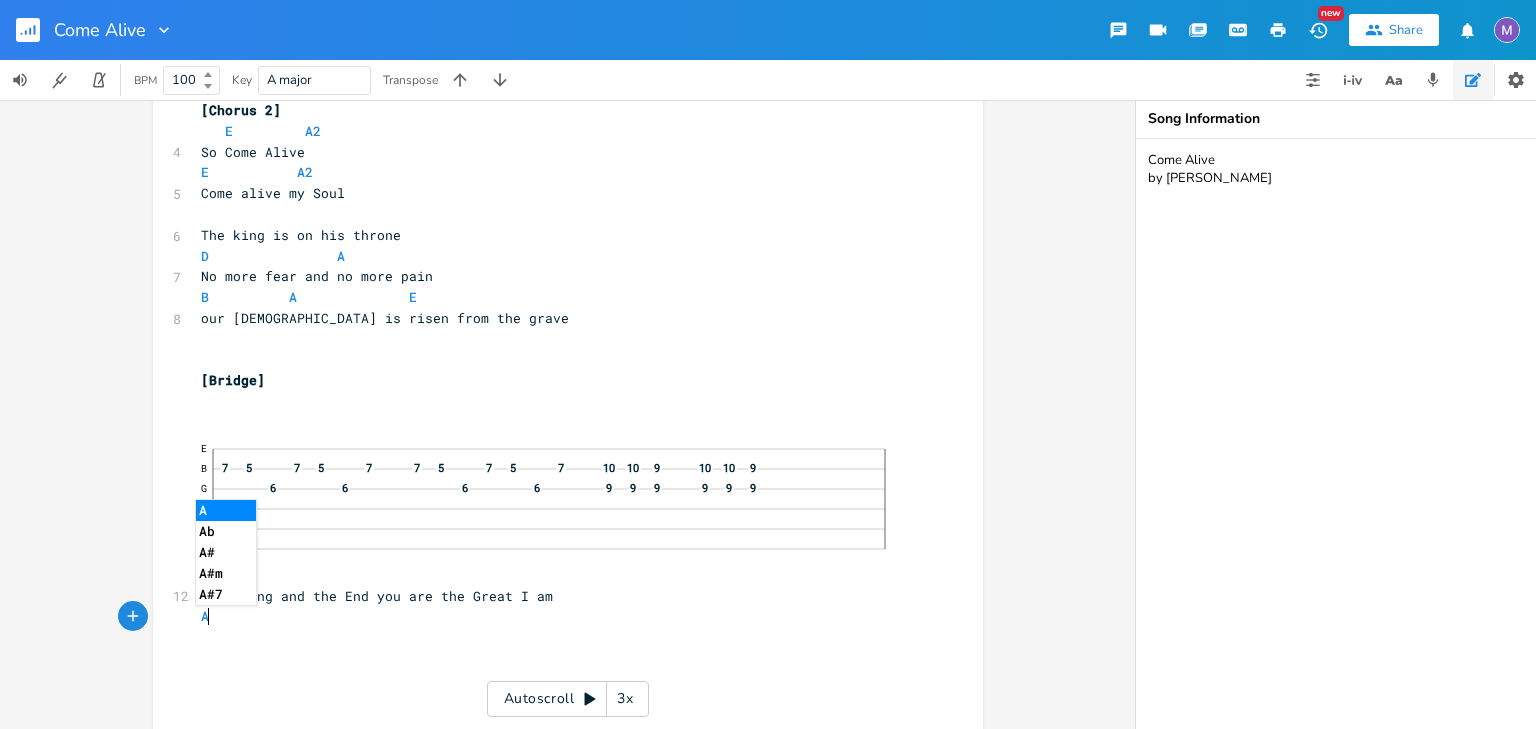 type on "A2" 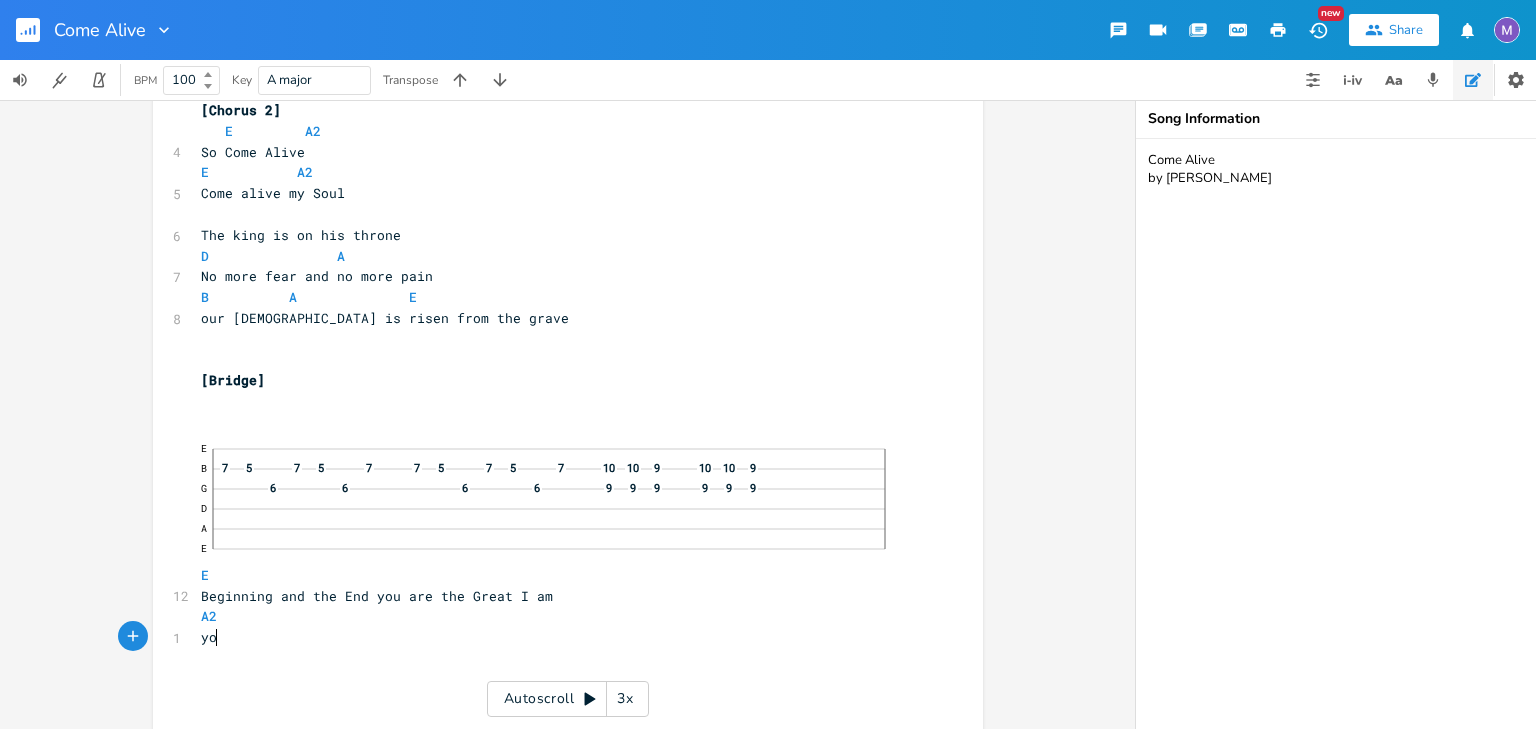 type on "you" 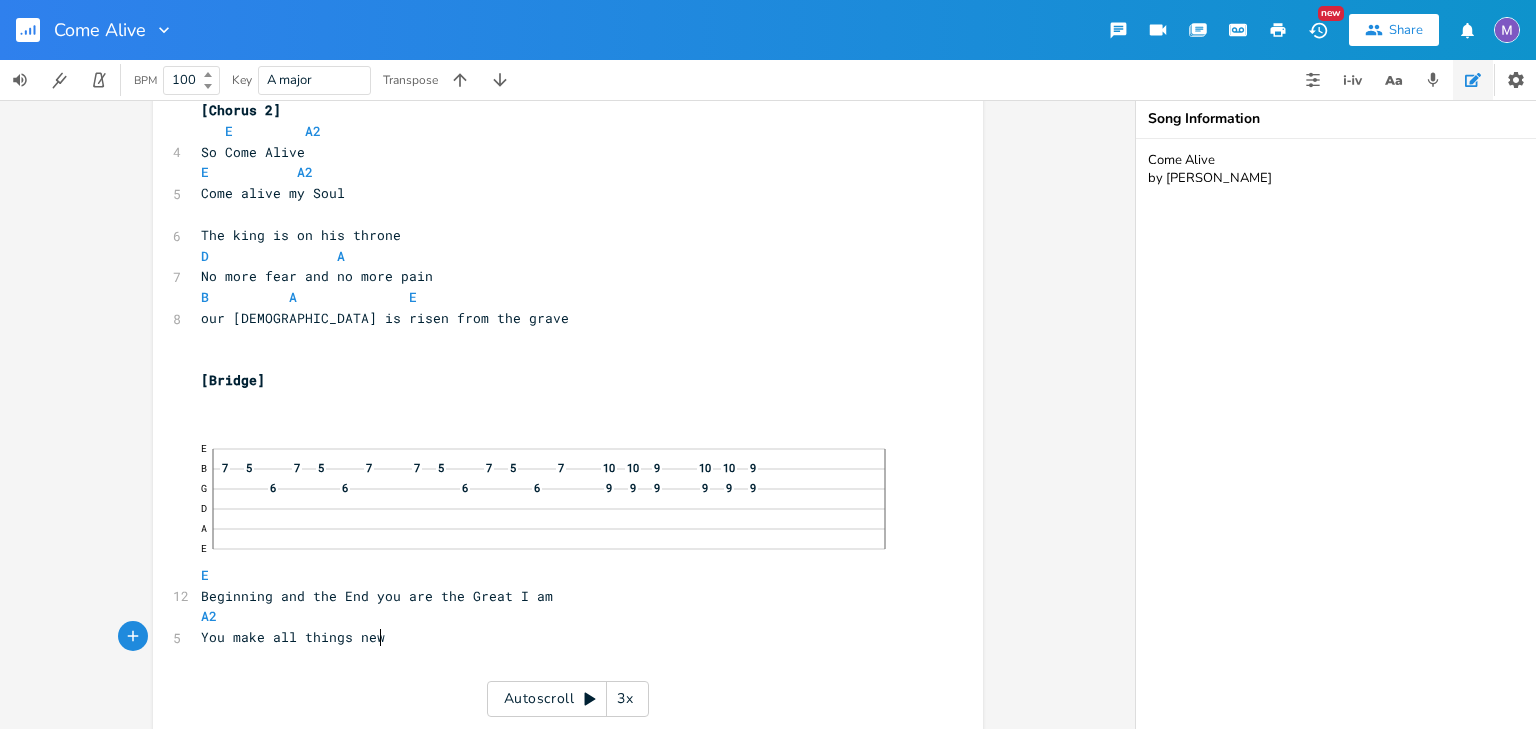 scroll, scrollTop: 0, scrollLeft: 144, axis: horizontal 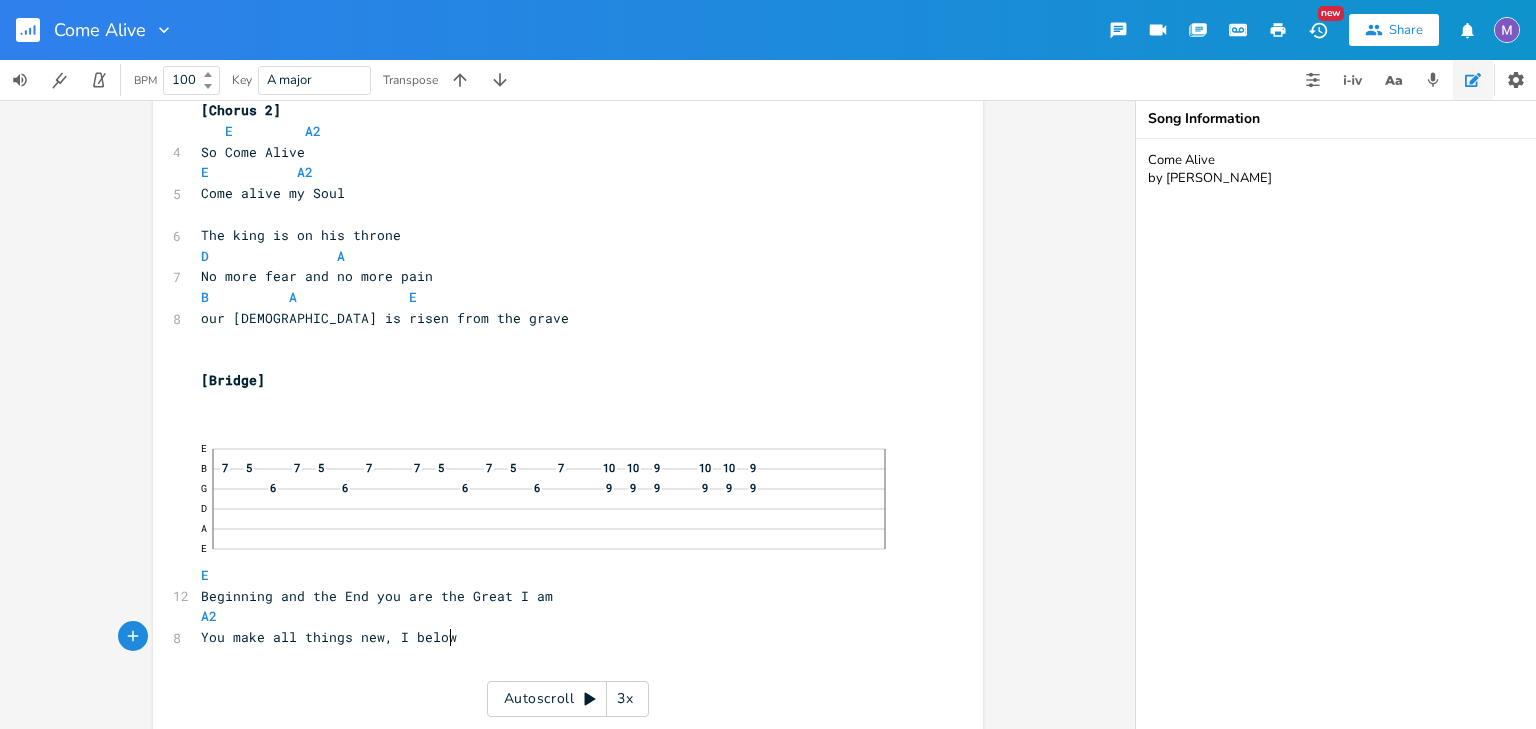 type on "You make all things new, I below" 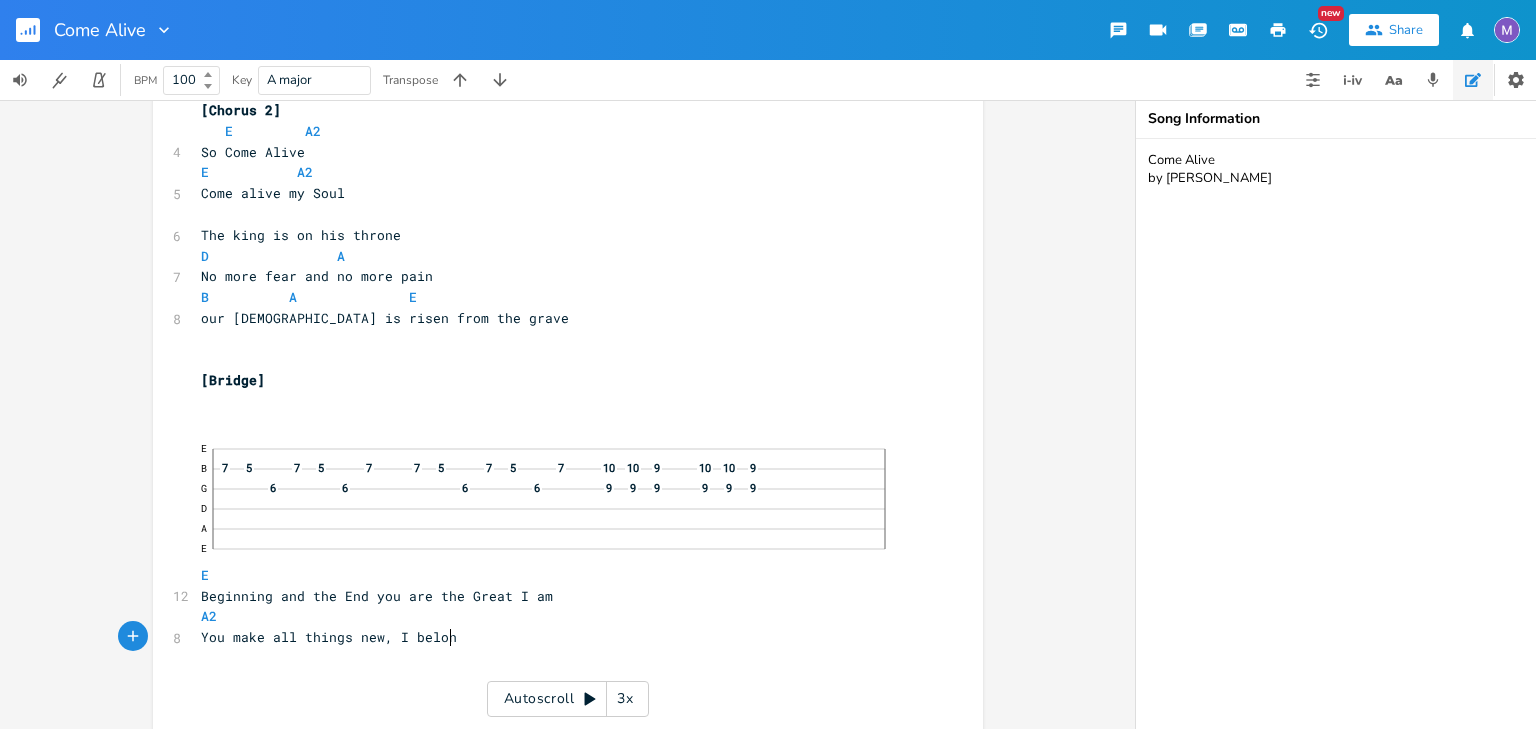 scroll, scrollTop: 0, scrollLeft: 17, axis: horizontal 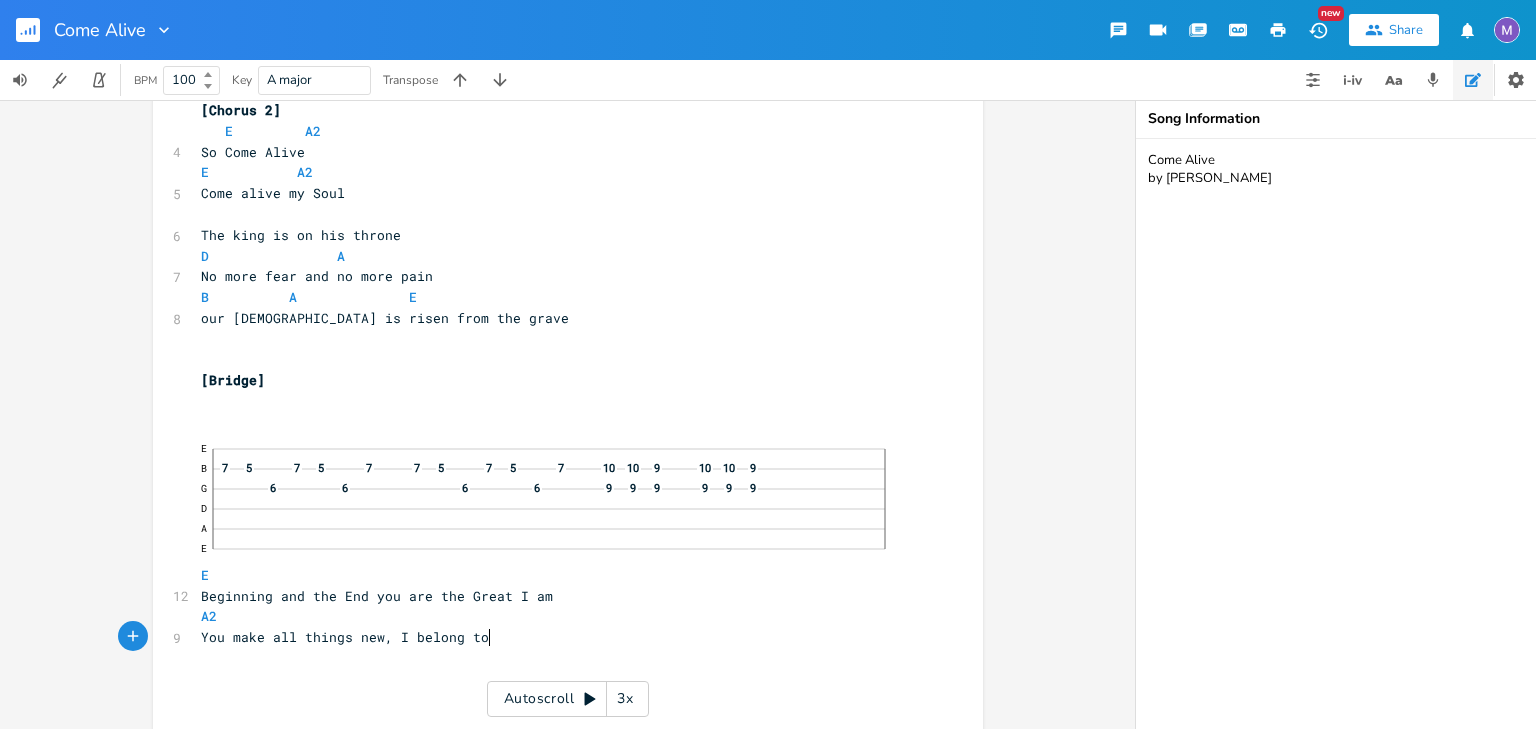 type on "ng to you" 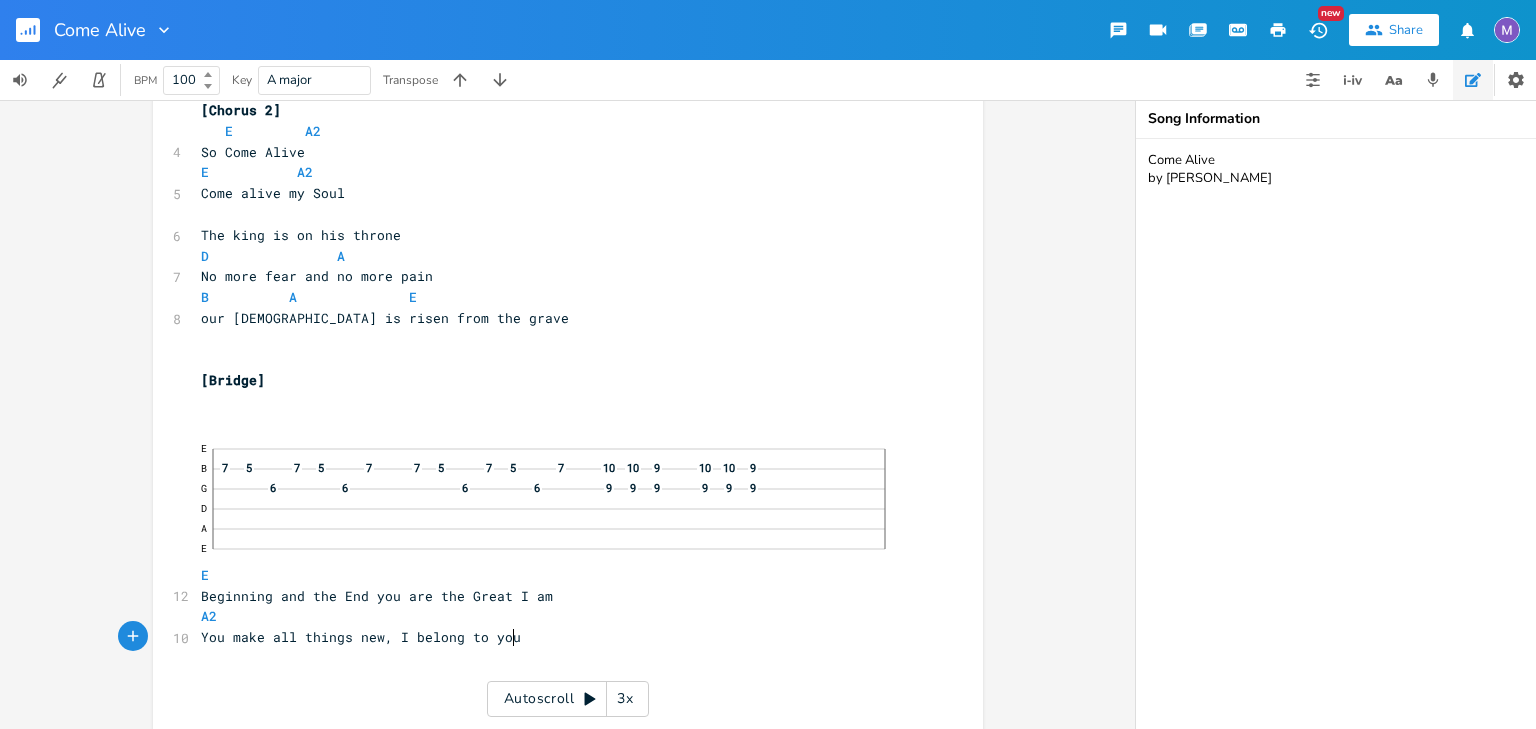 scroll, scrollTop: 0, scrollLeft: 54, axis: horizontal 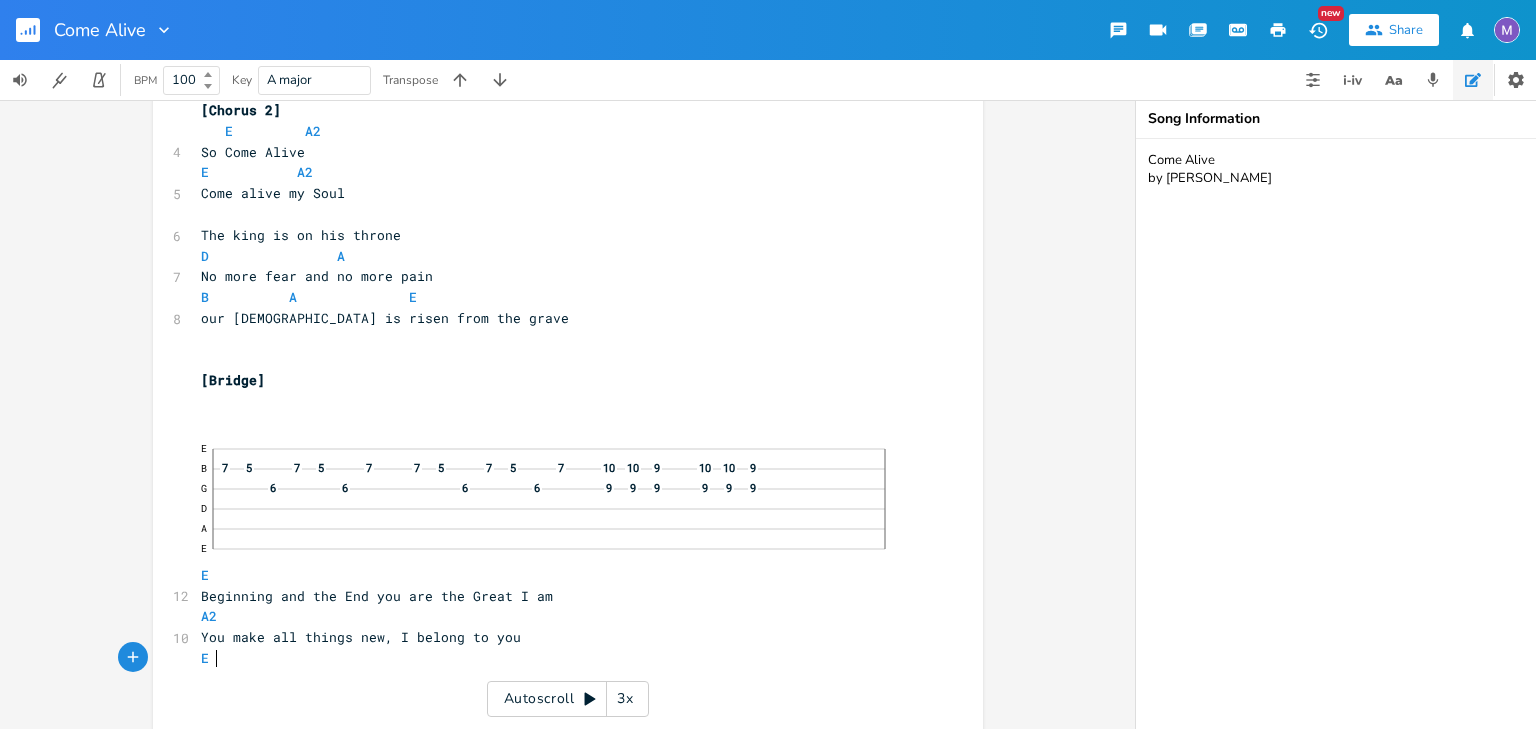 type on "E M" 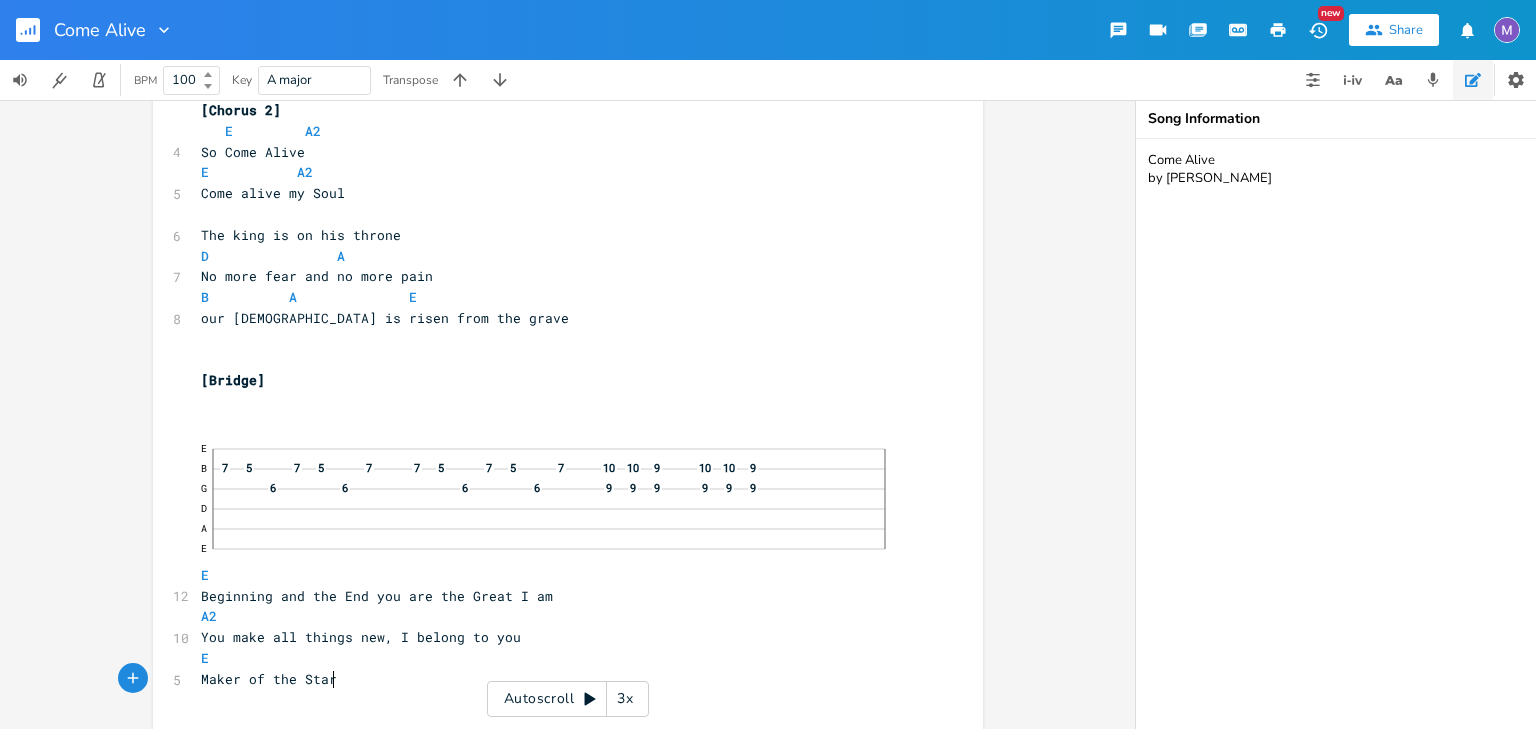 type on "Maker of the Start" 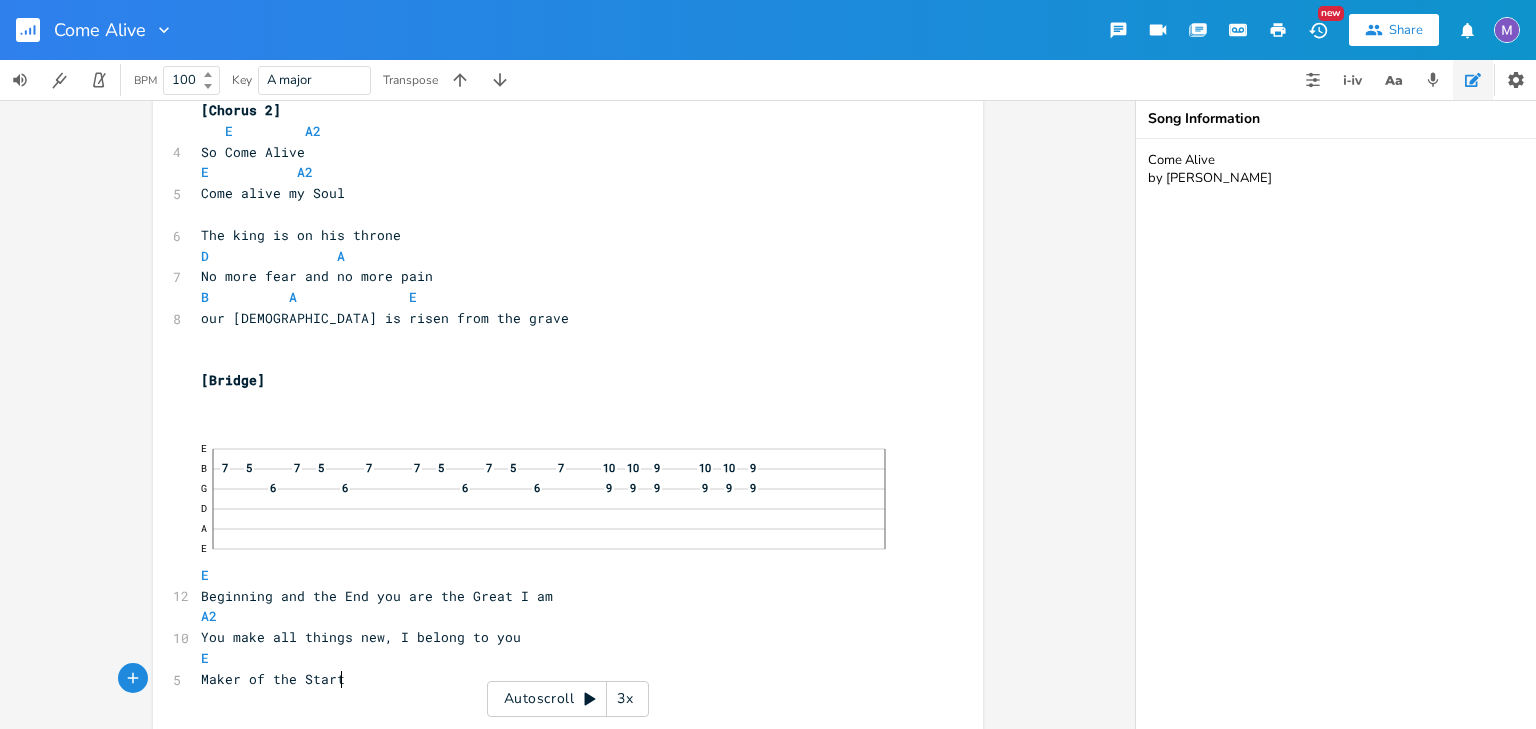 type on "s" 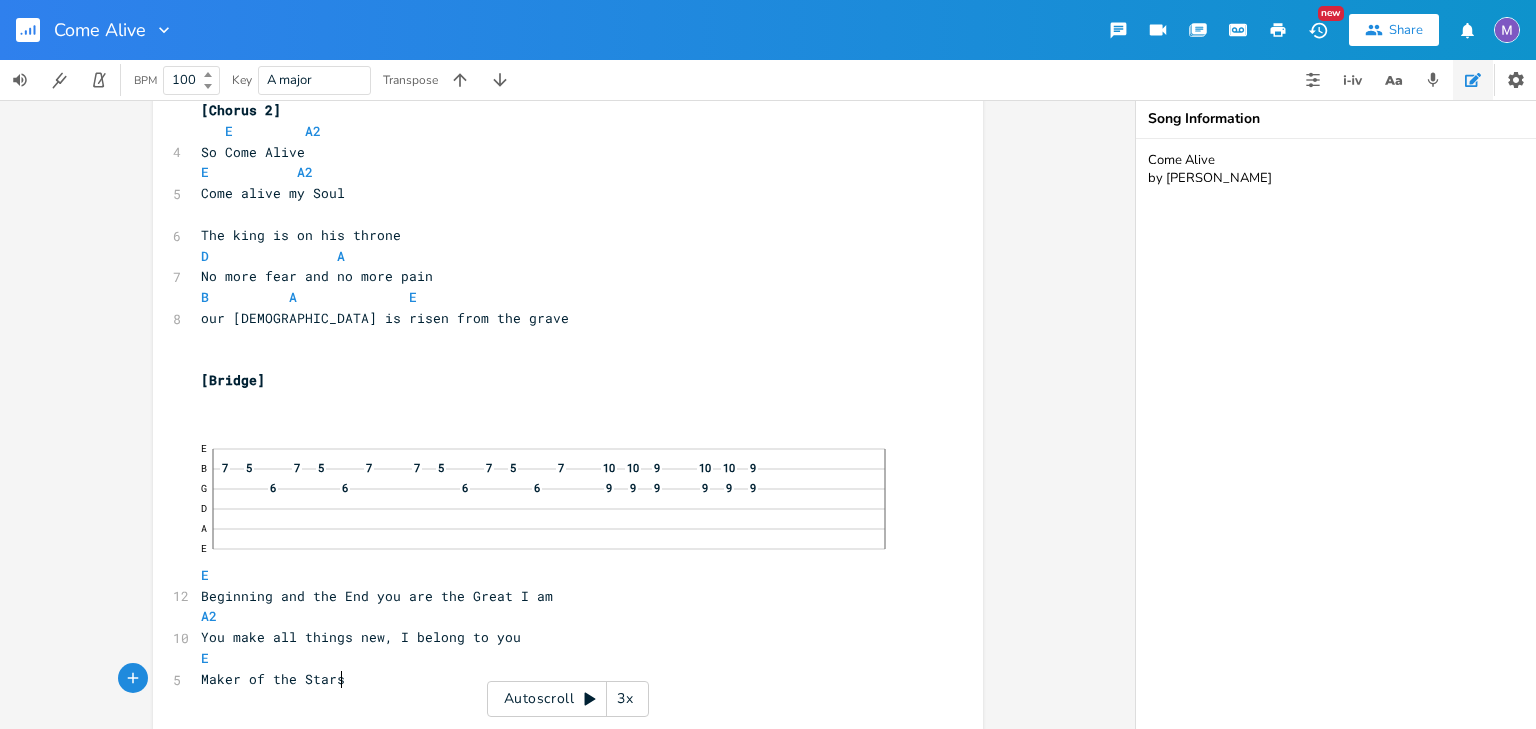 scroll, scrollTop: 0, scrollLeft: 6, axis: horizontal 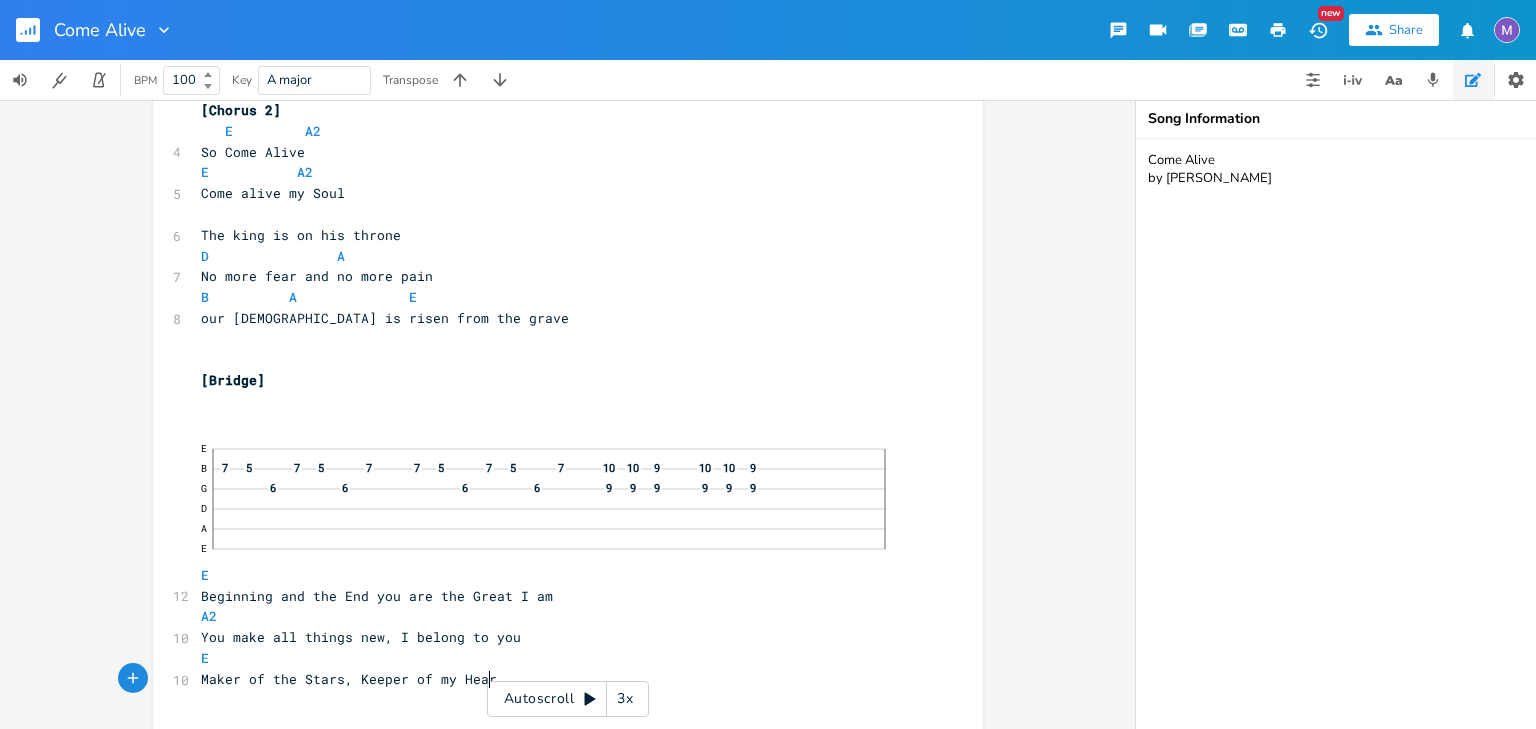 type on ", Keeper of my Heart" 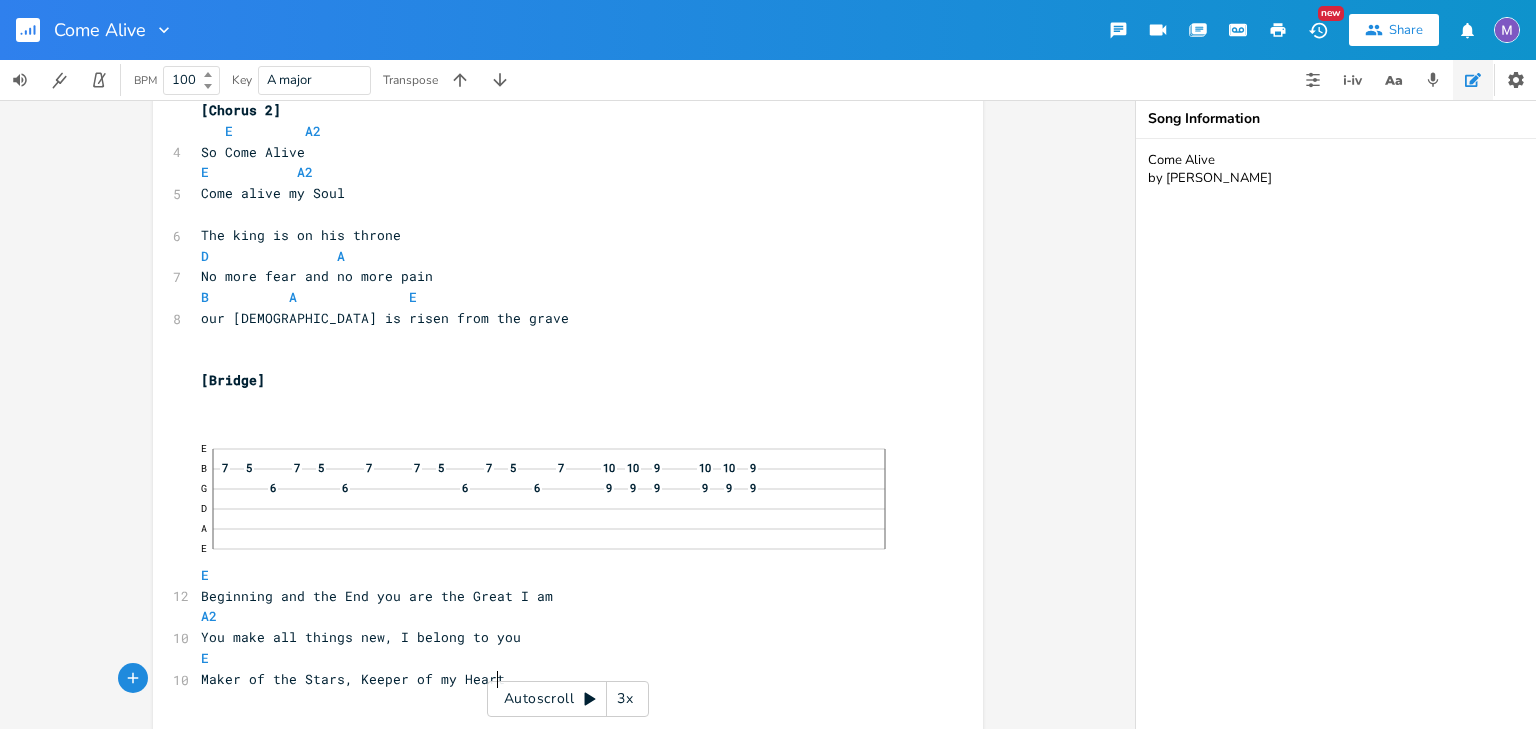 scroll, scrollTop: 0, scrollLeft: 121, axis: horizontal 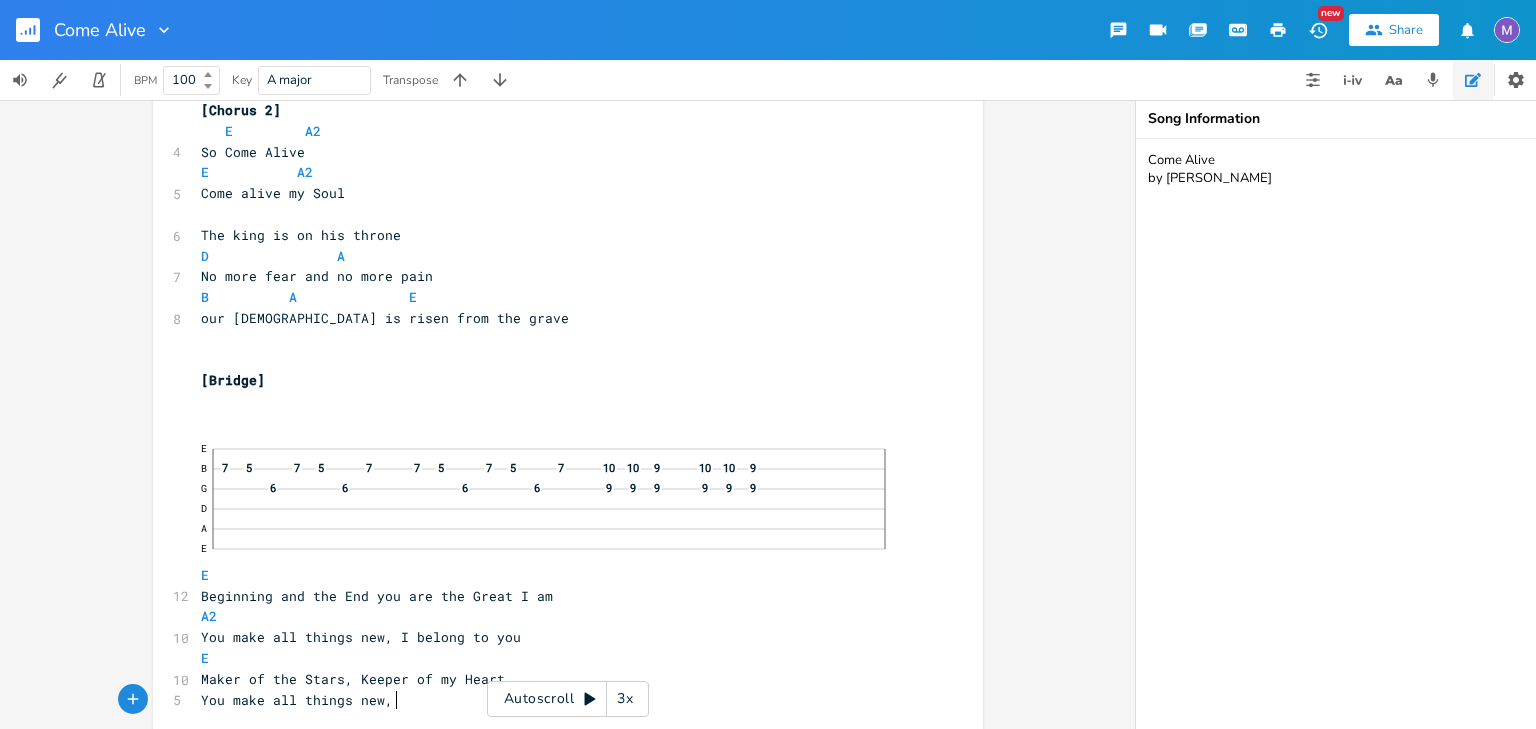 type on "You make all things new, i" 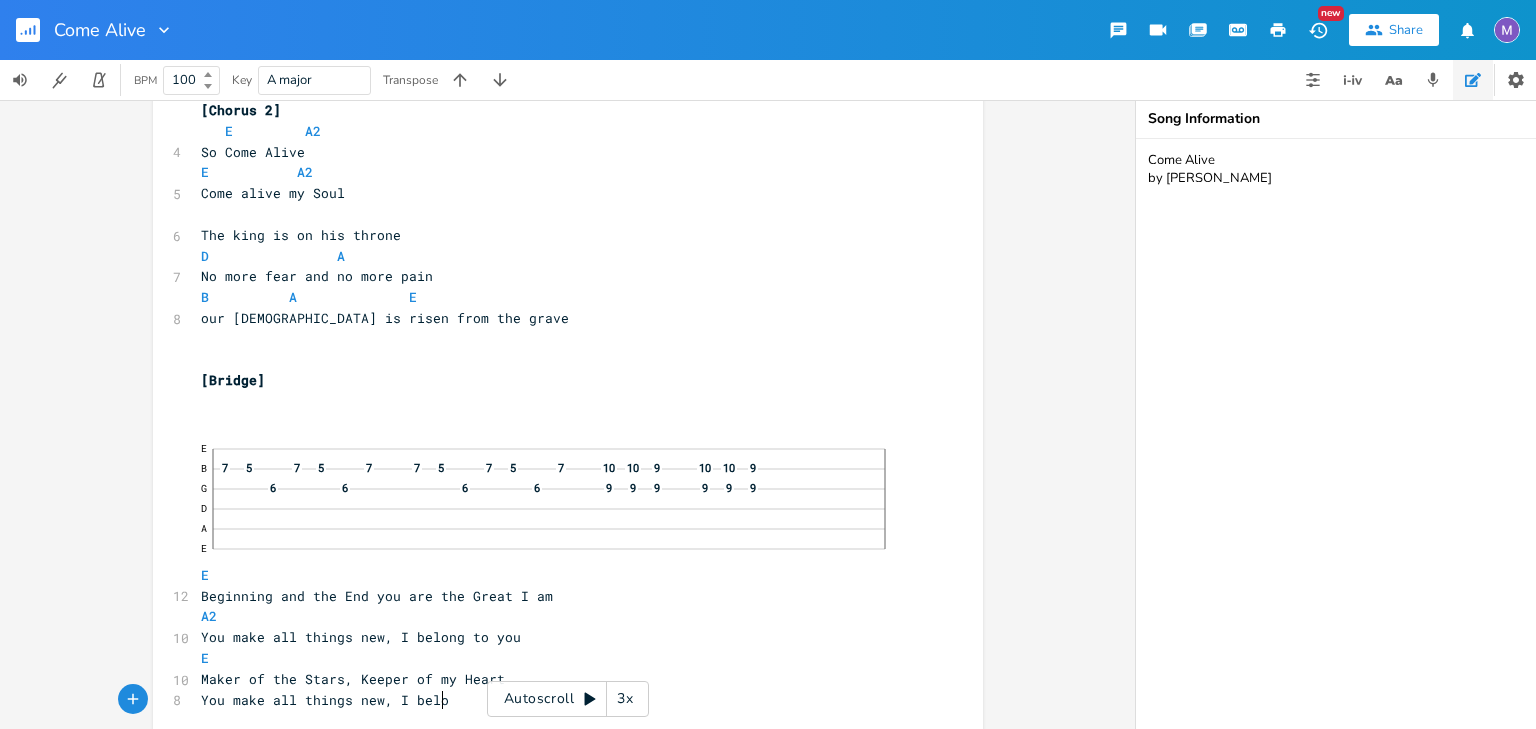 type on "I below" 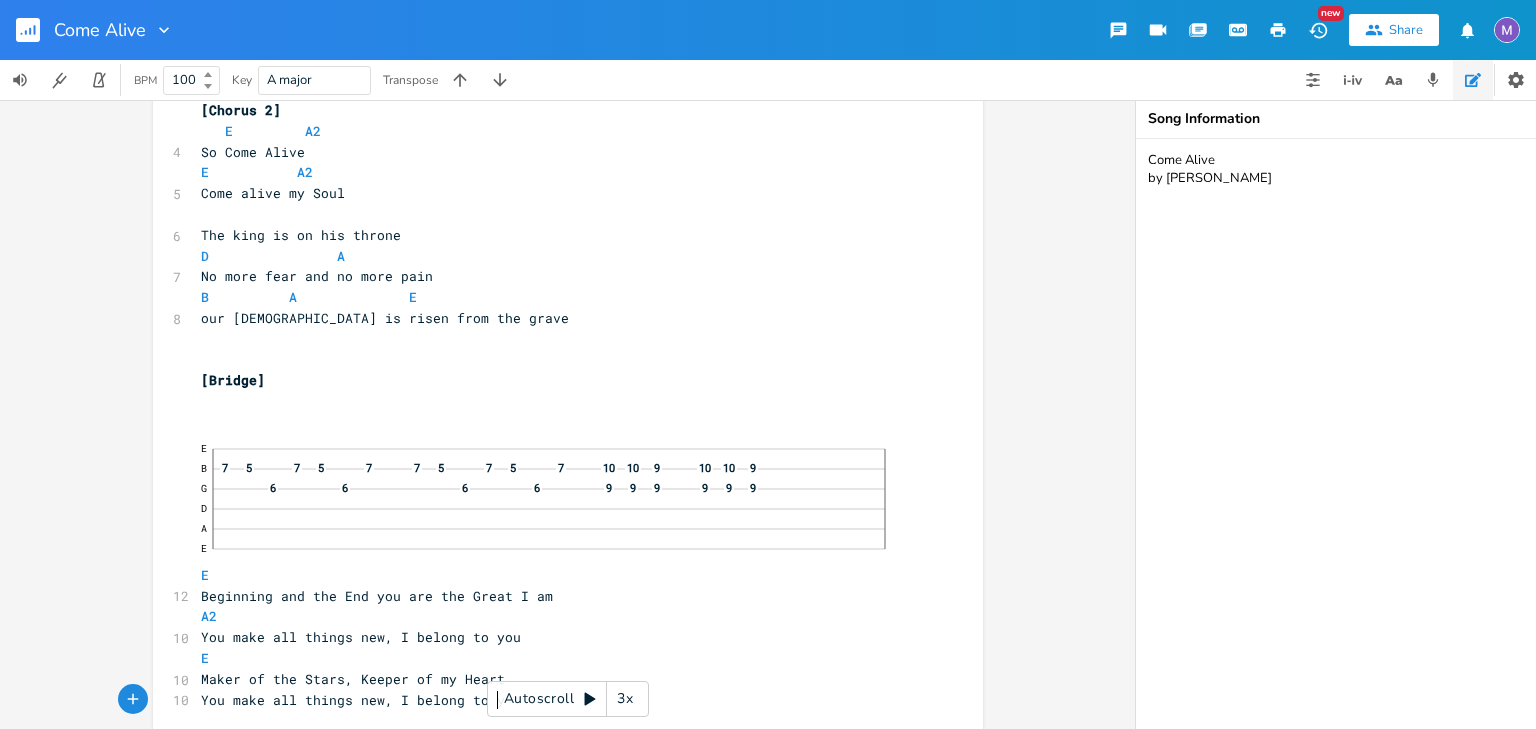 type on "ng to you" 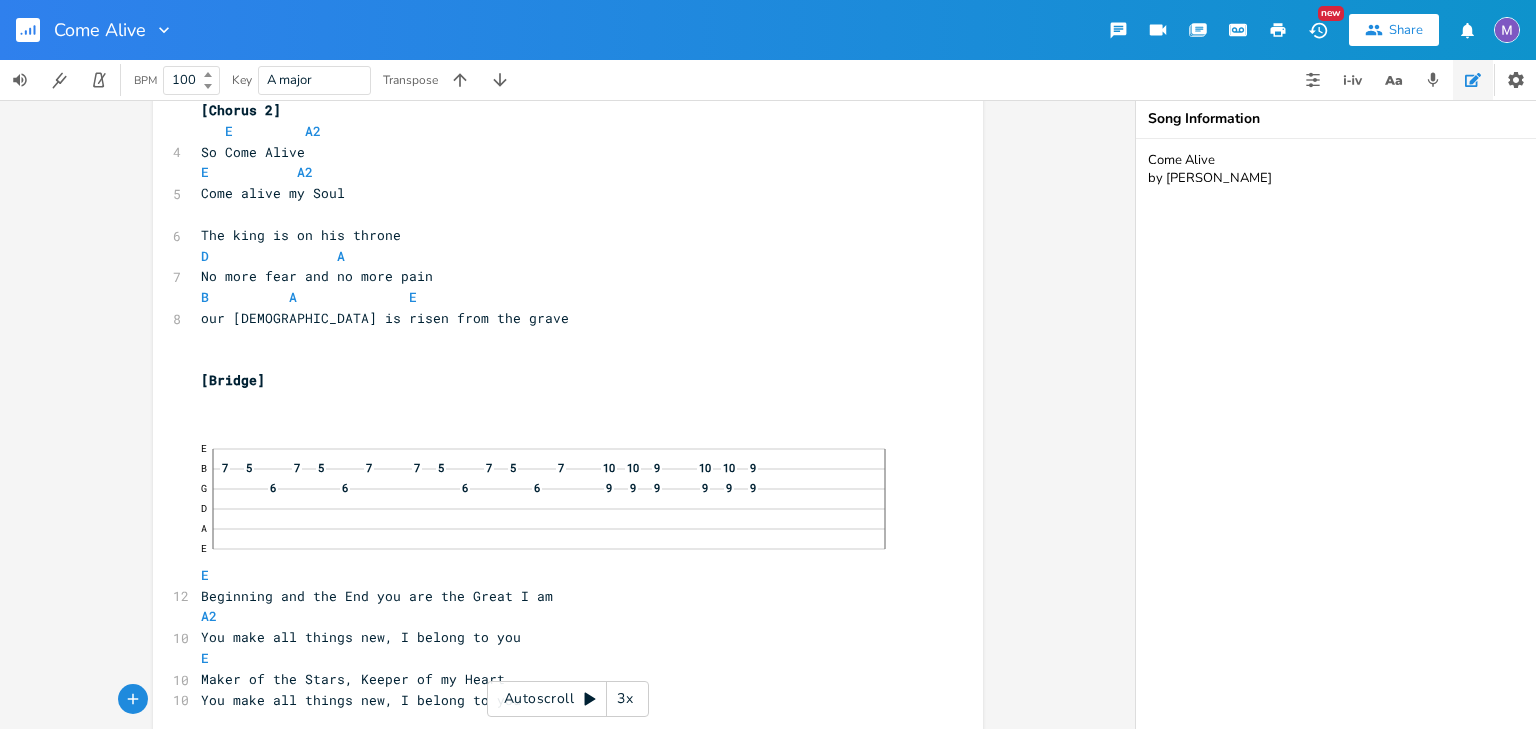 click on "Maker of the Stars, Keeper of my Heart" at bounding box center [558, 679] 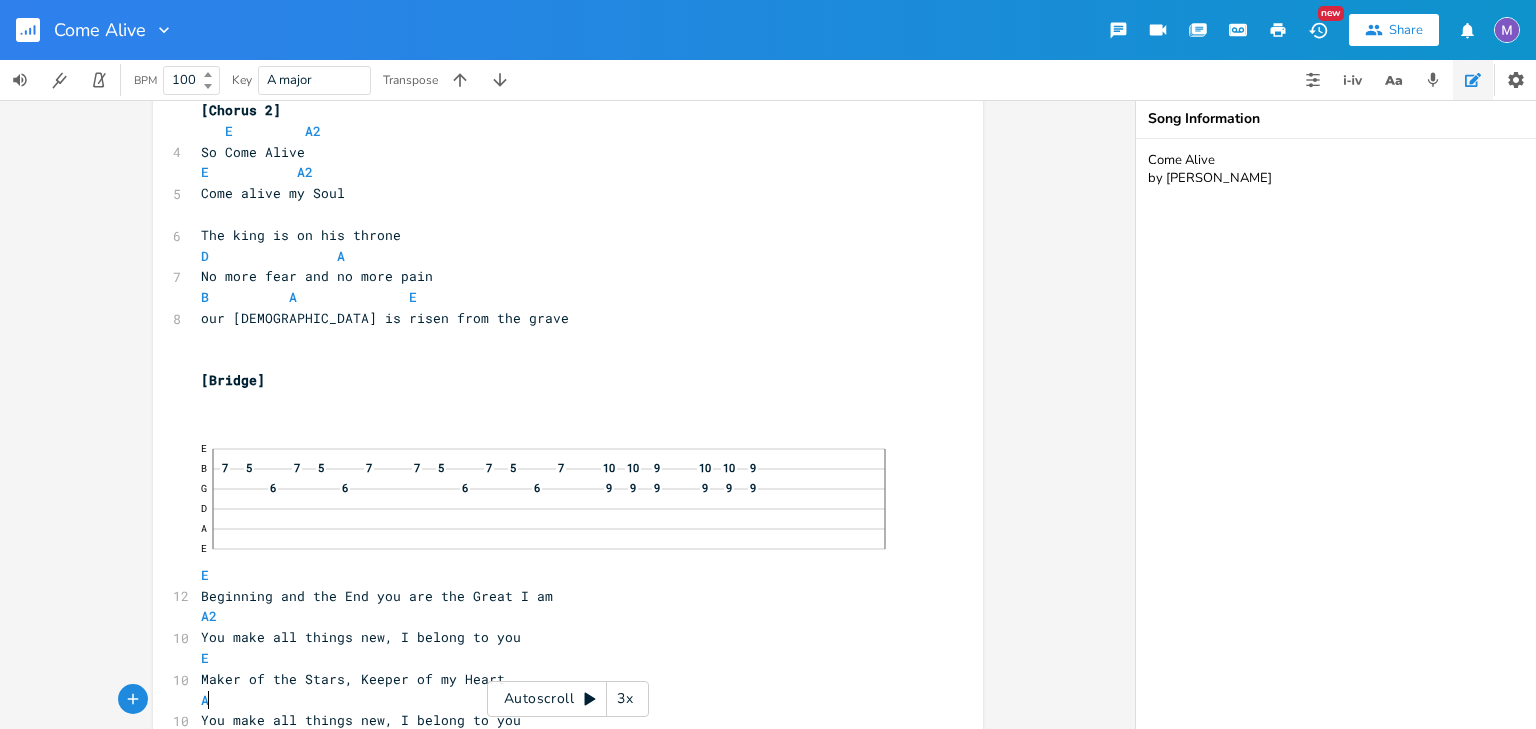 type on "A2" 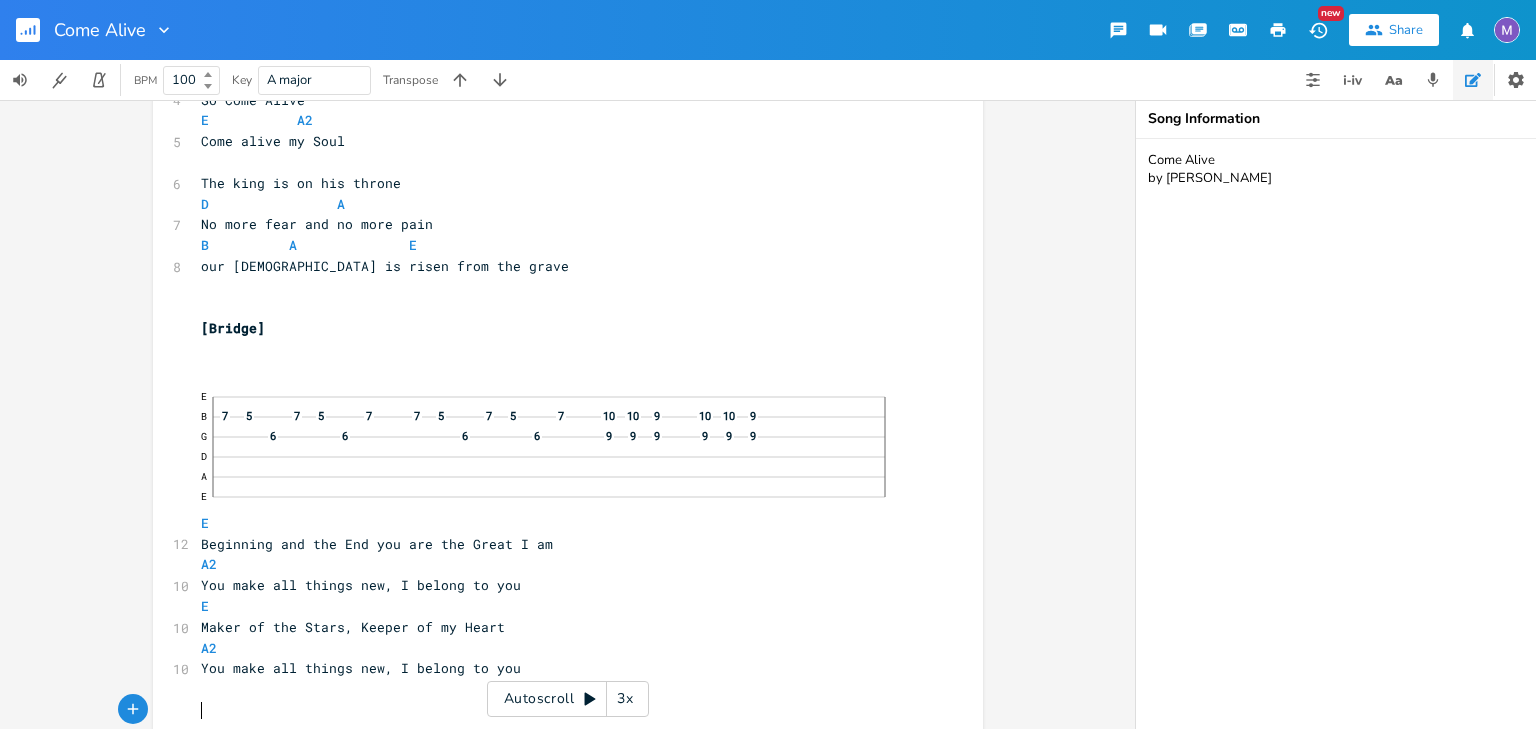 scroll, scrollTop: 1286, scrollLeft: 0, axis: vertical 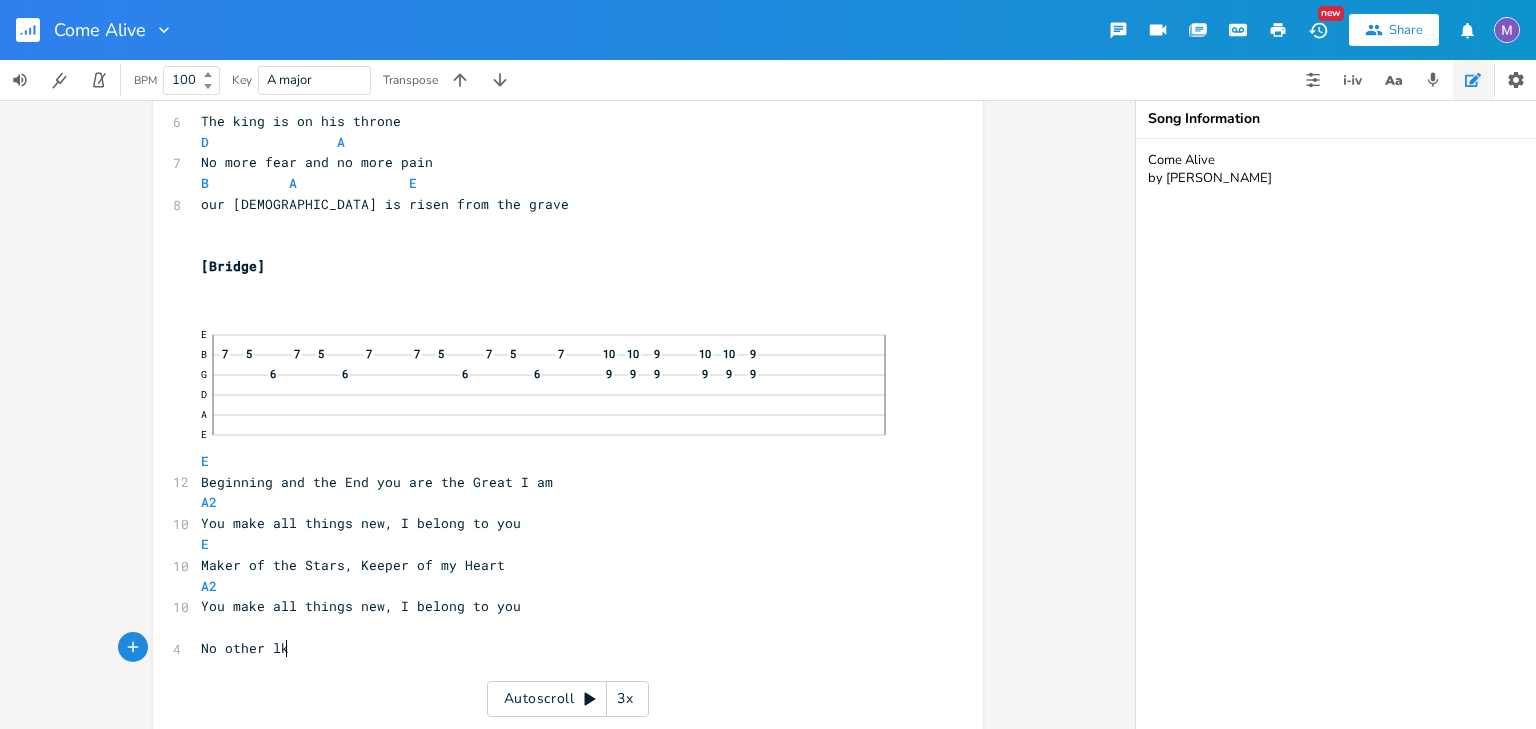 type on "No other lko" 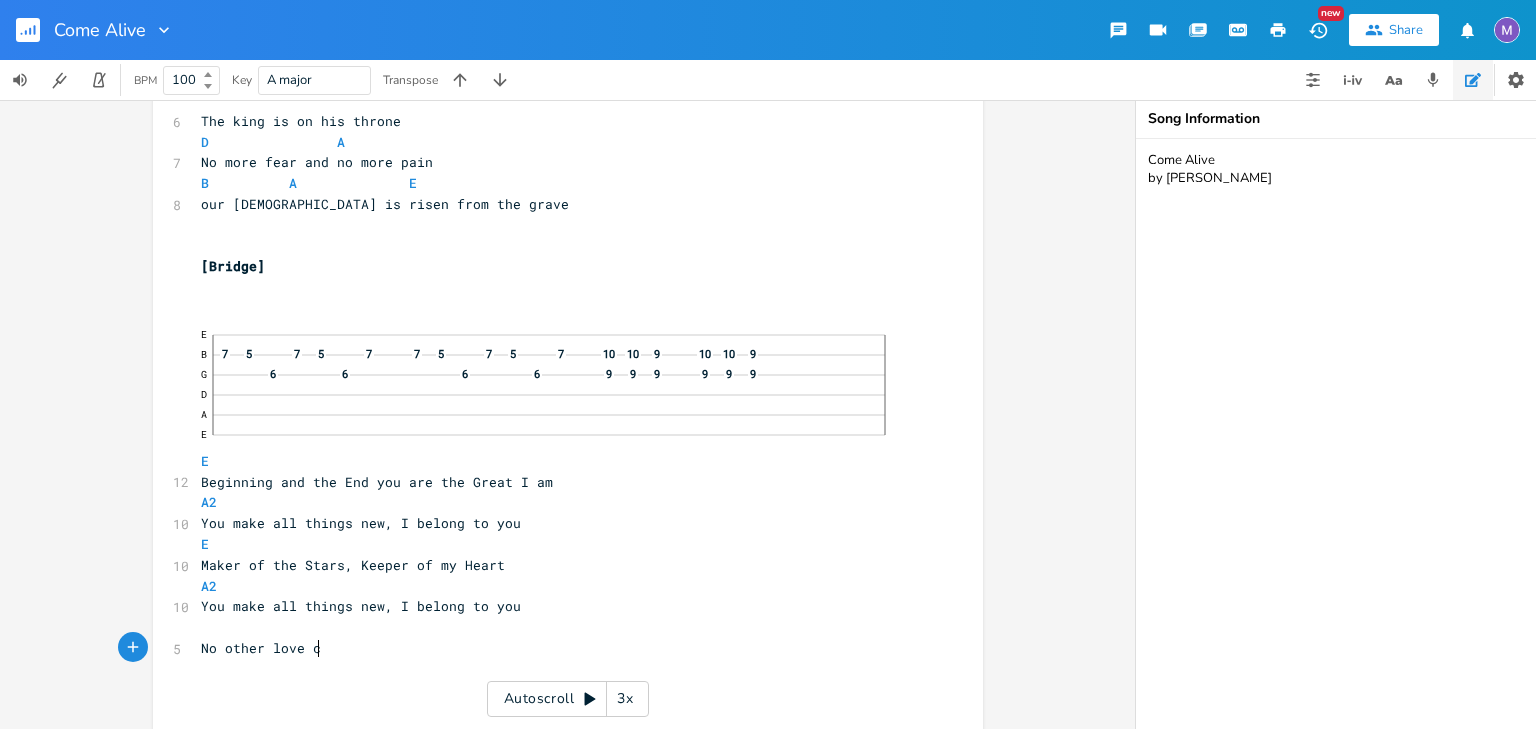 scroll, scrollTop: 0, scrollLeft: 36, axis: horizontal 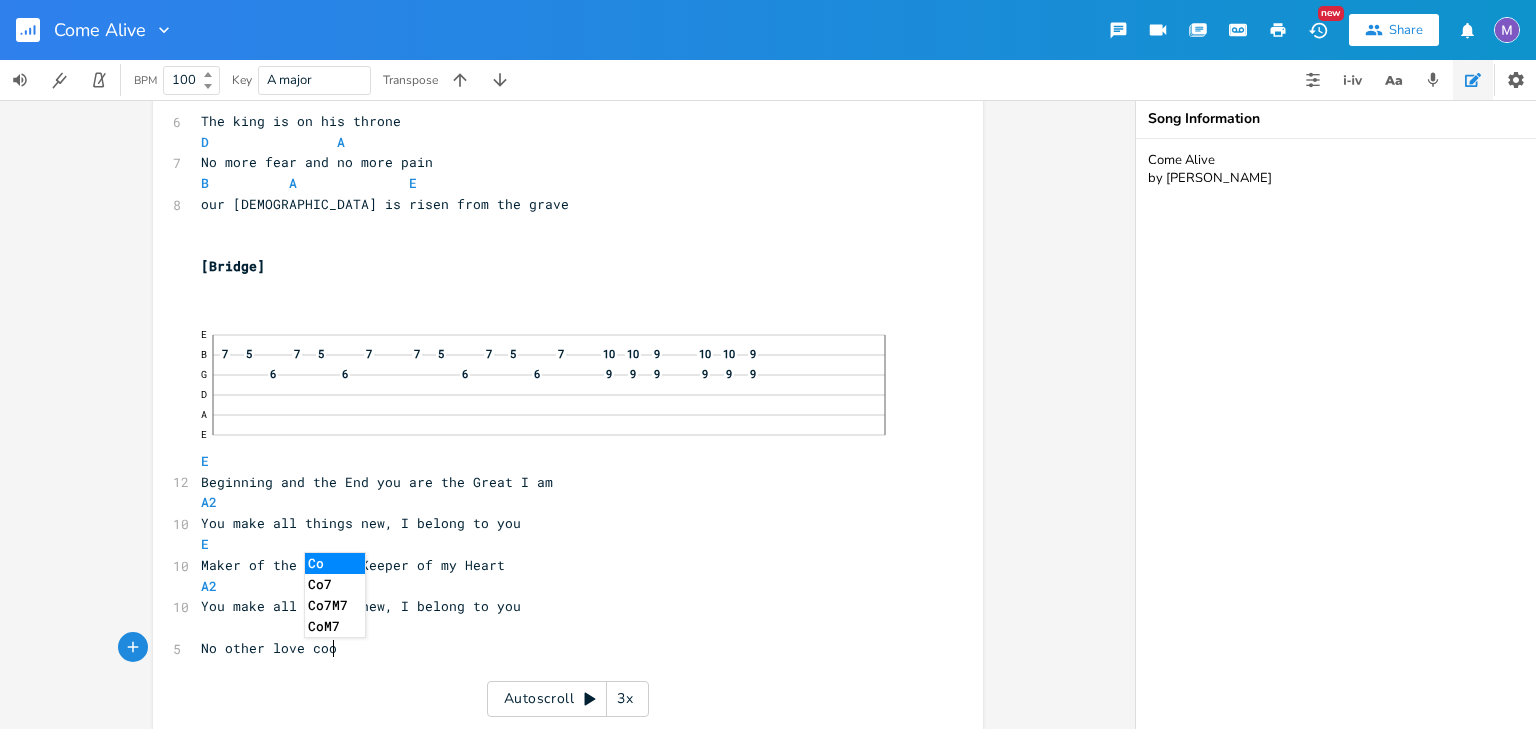 type on "ove coomp" 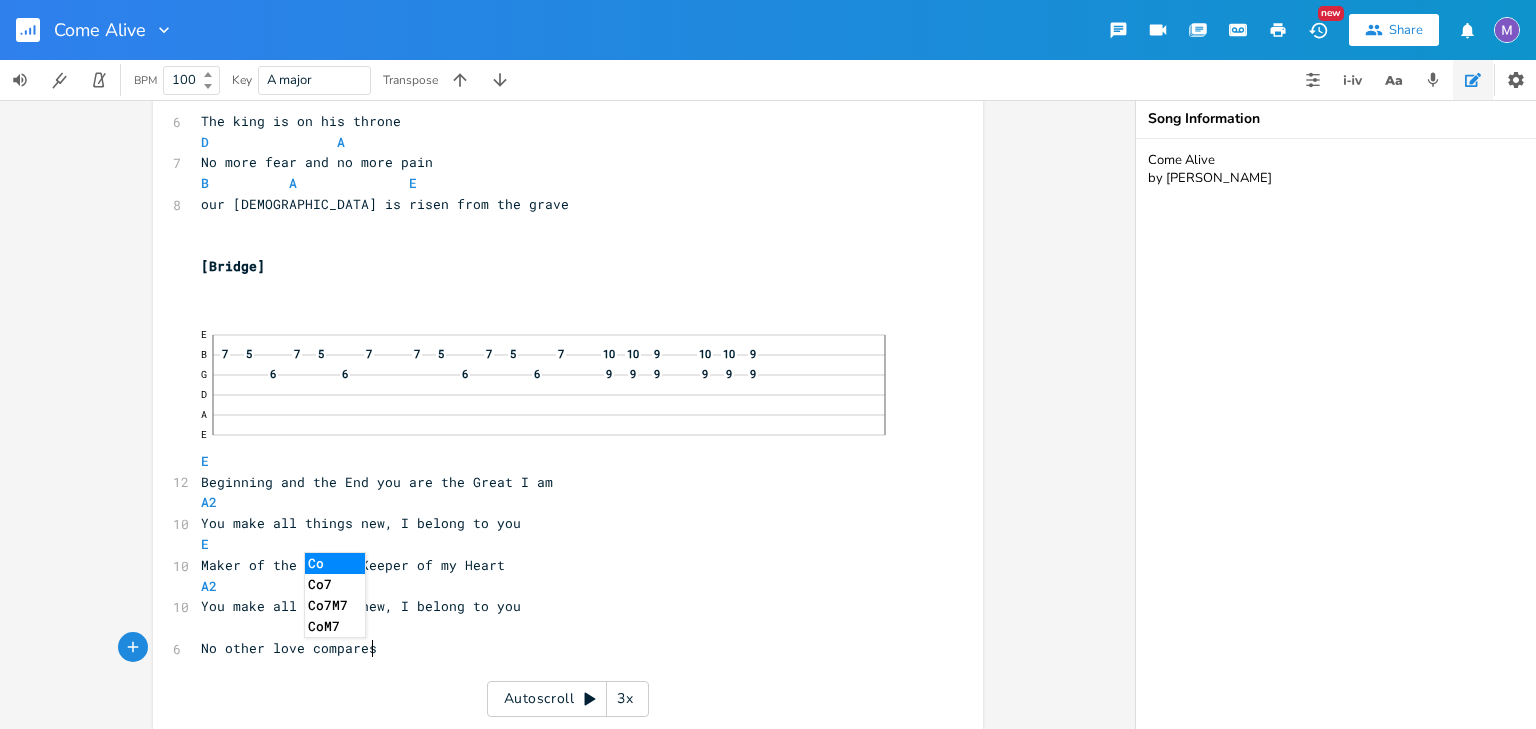 scroll, scrollTop: 0, scrollLeft: 46, axis: horizontal 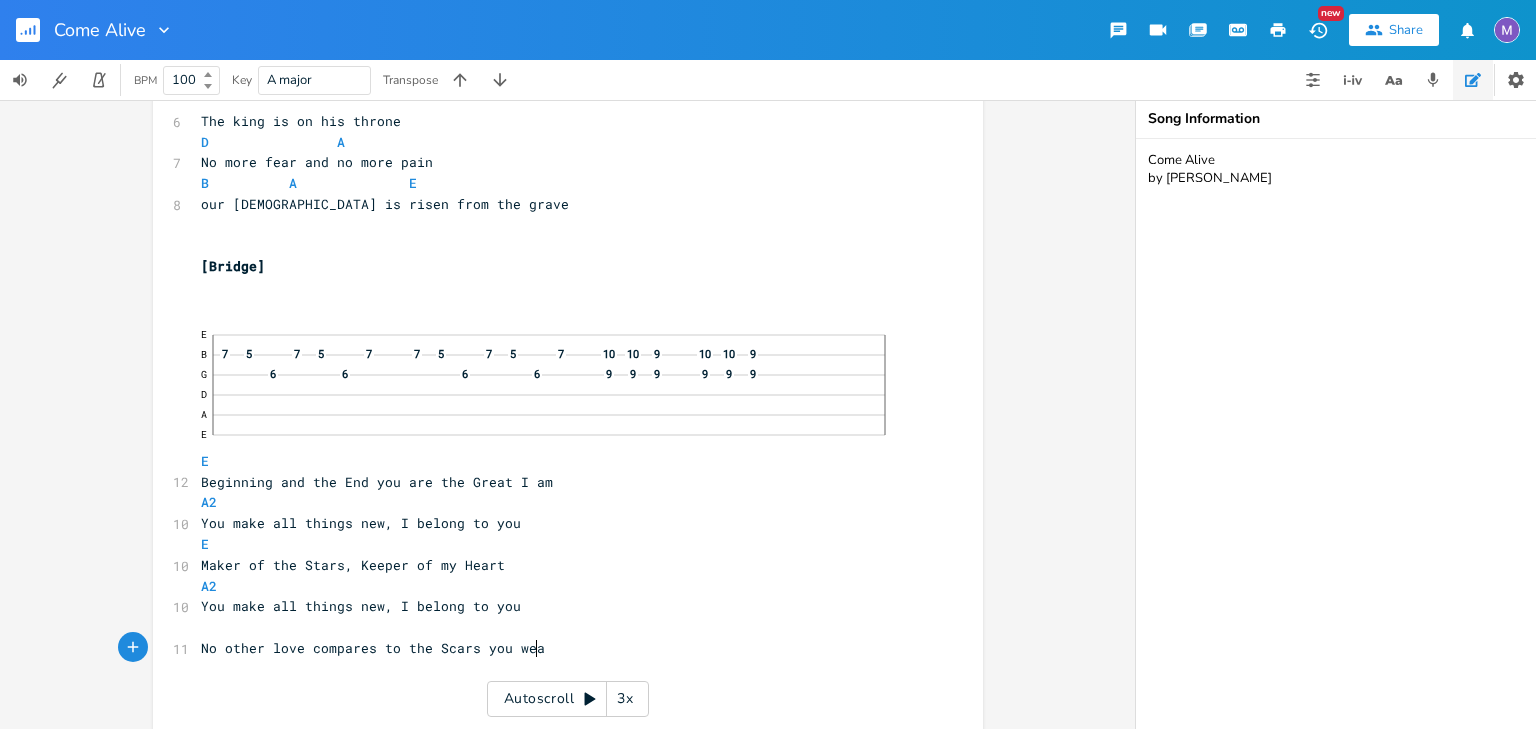 type on "mpares to the Scars you wear" 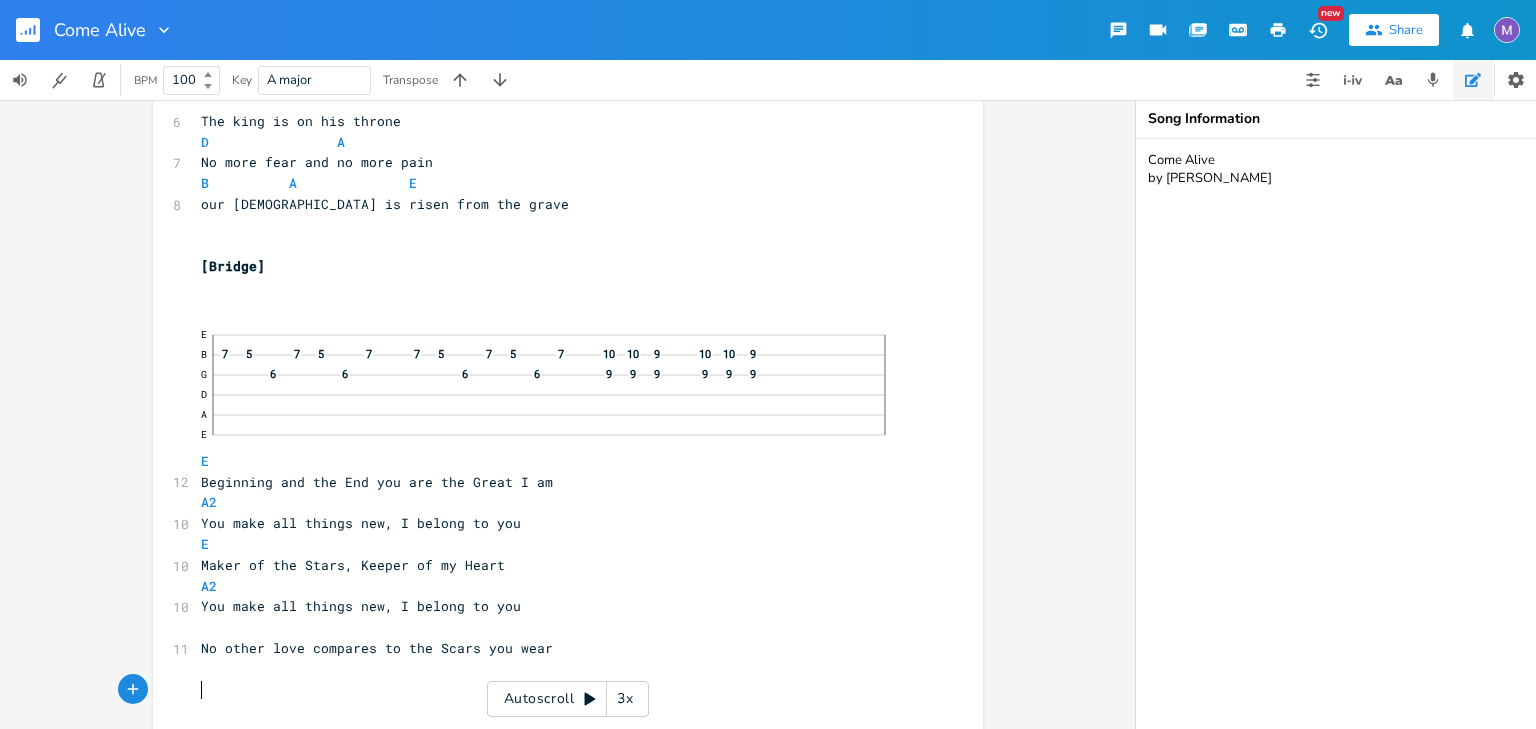 scroll, scrollTop: 0, scrollLeft: 0, axis: both 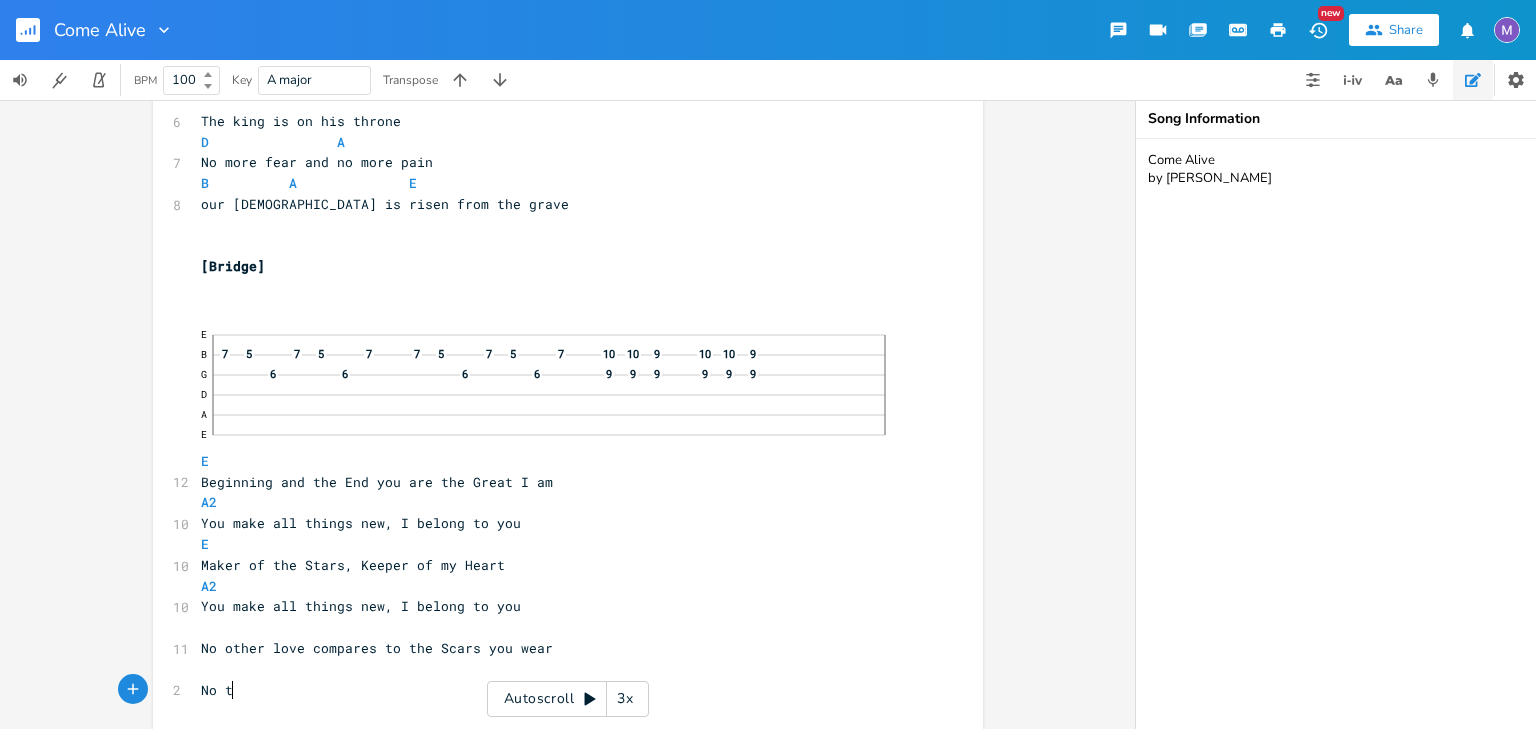type on "No to" 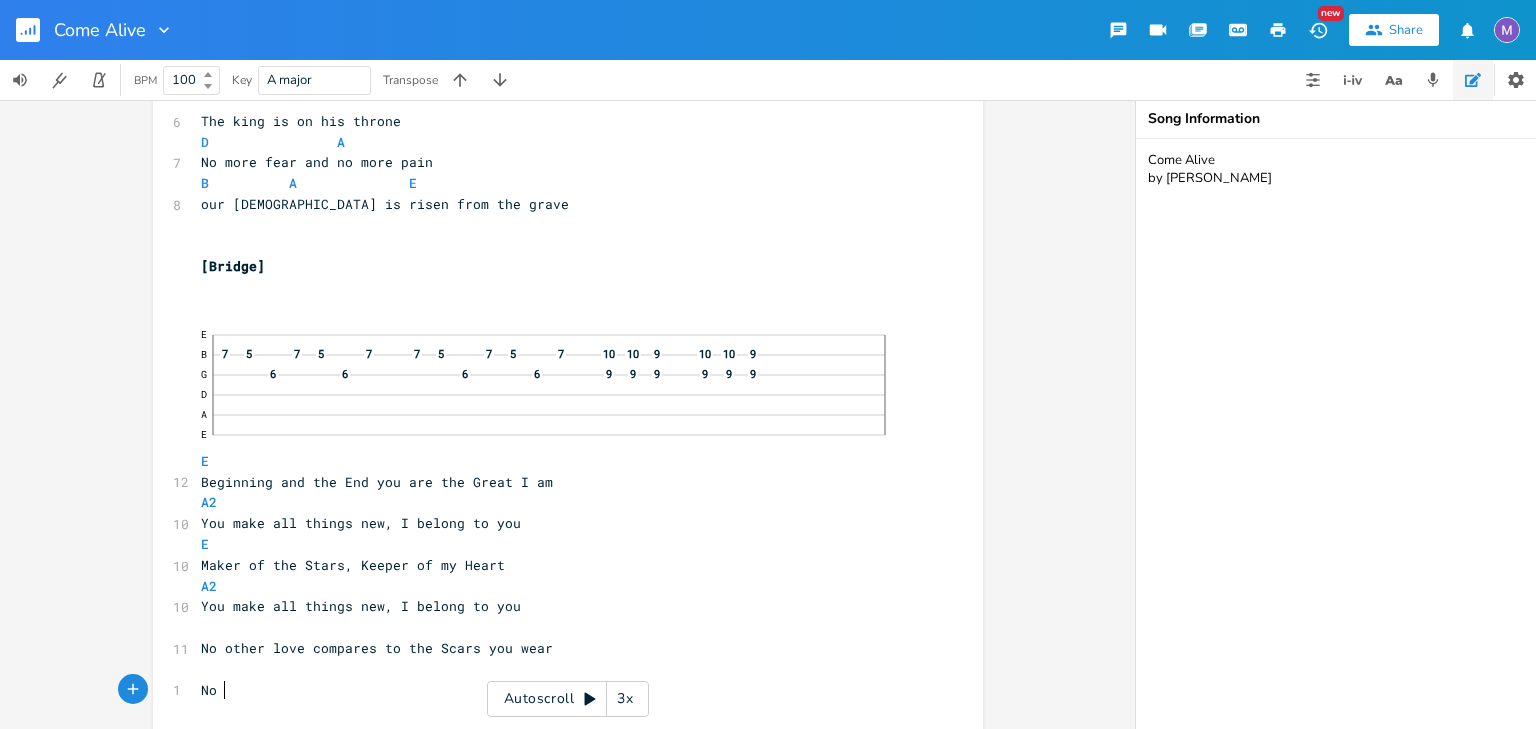 scroll, scrollTop: 0, scrollLeft: 7, axis: horizontal 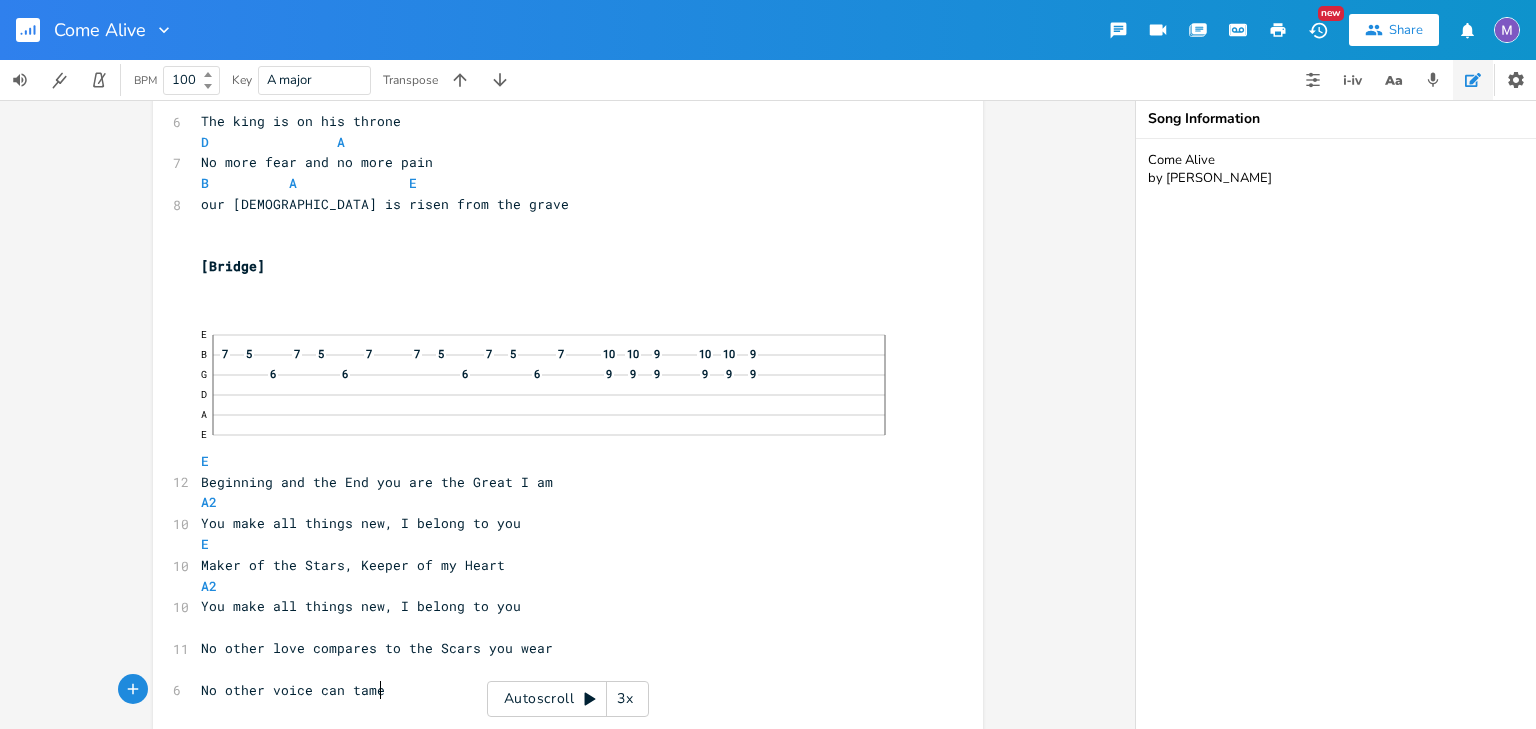 type on "other voice can tame" 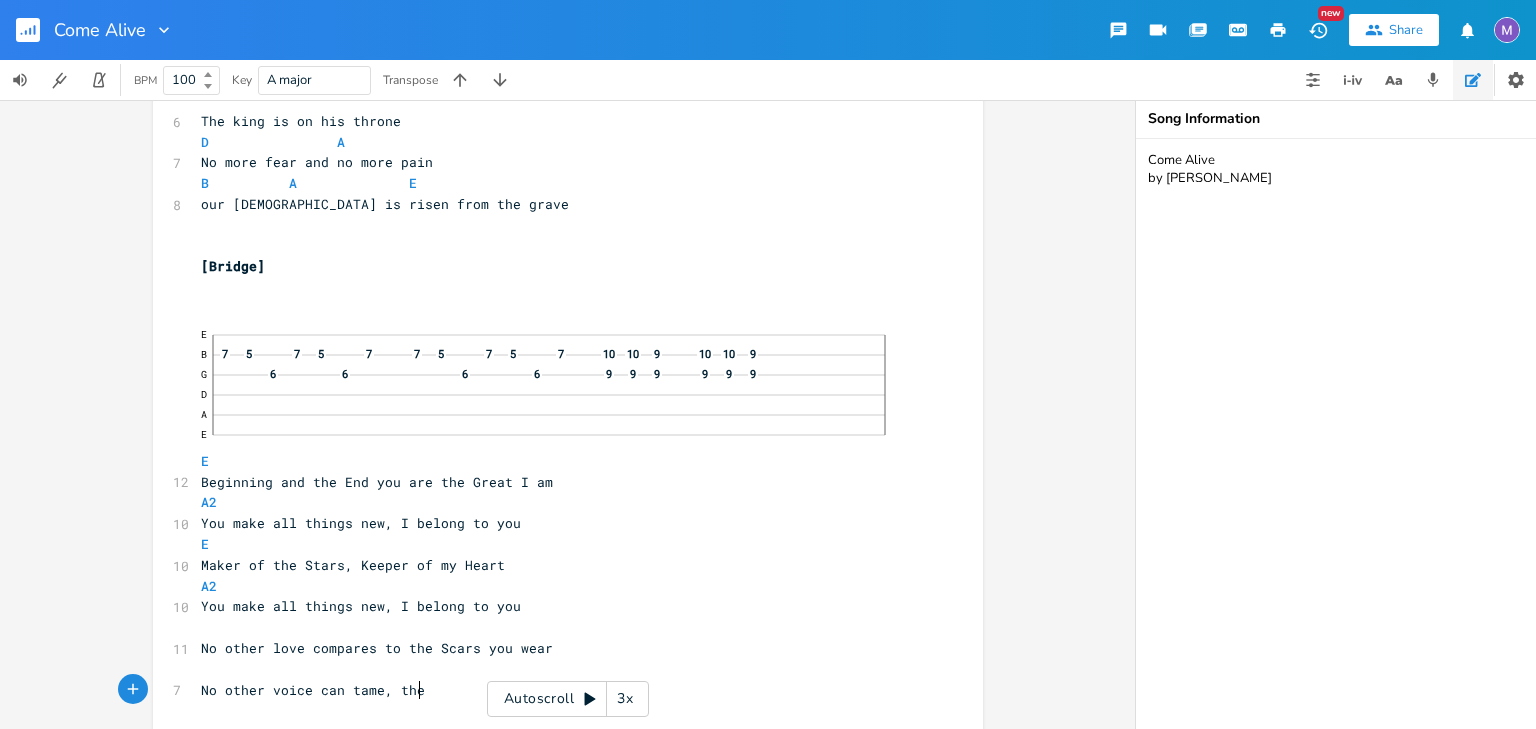 scroll, scrollTop: 0, scrollLeft: 27, axis: horizontal 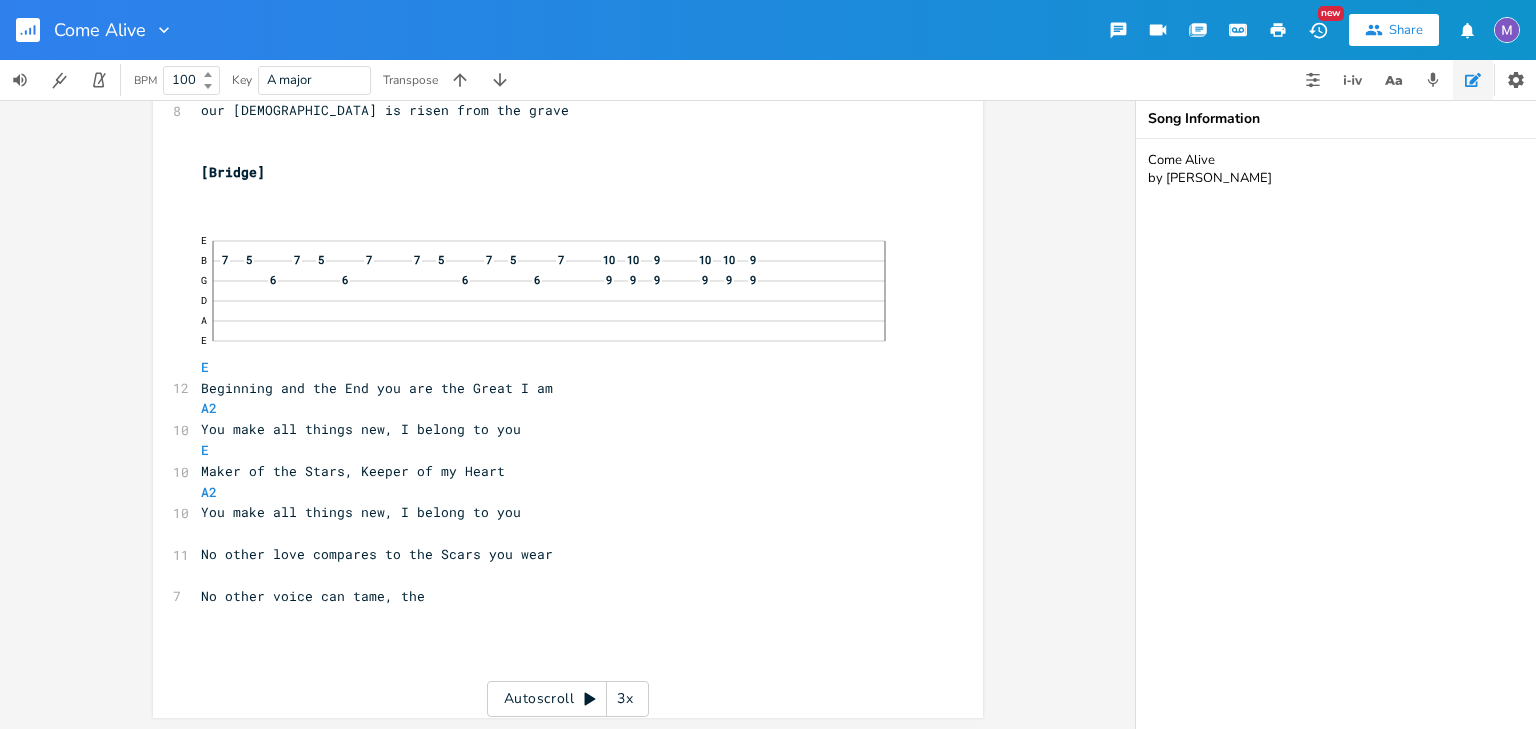 click on "No other voice can tame, the" at bounding box center [558, 596] 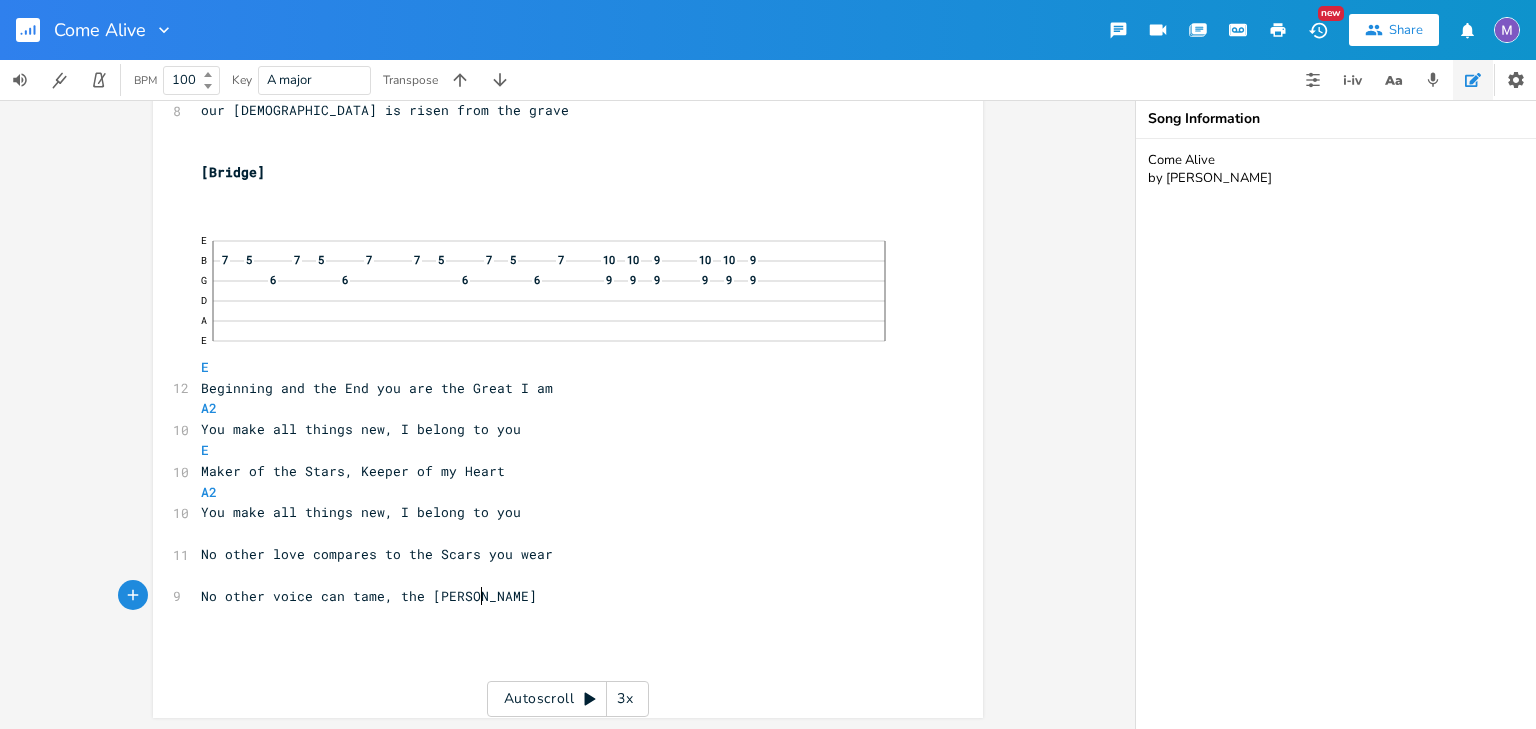 scroll, scrollTop: 0, scrollLeft: 46, axis: horizontal 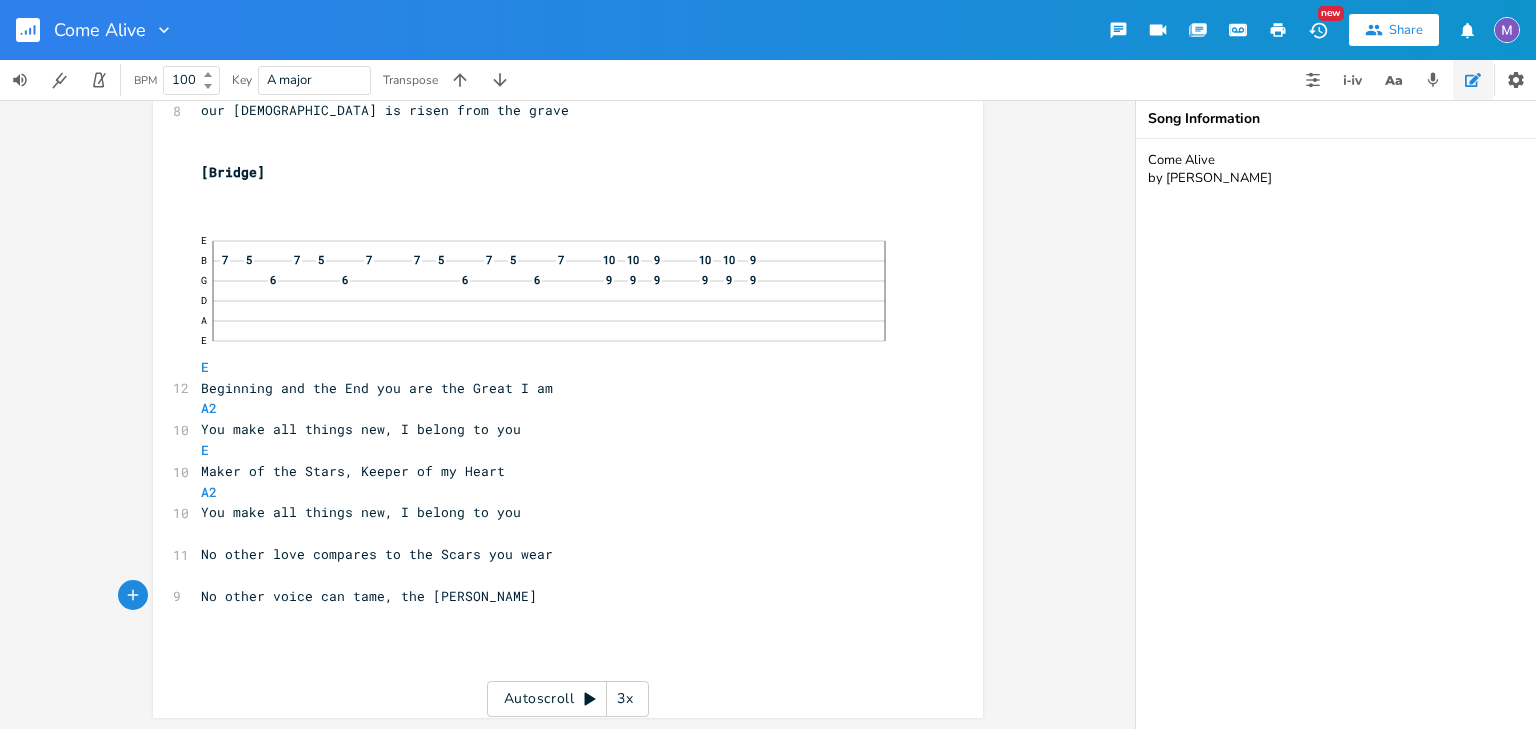 type on "[PERSON_NAME] i" 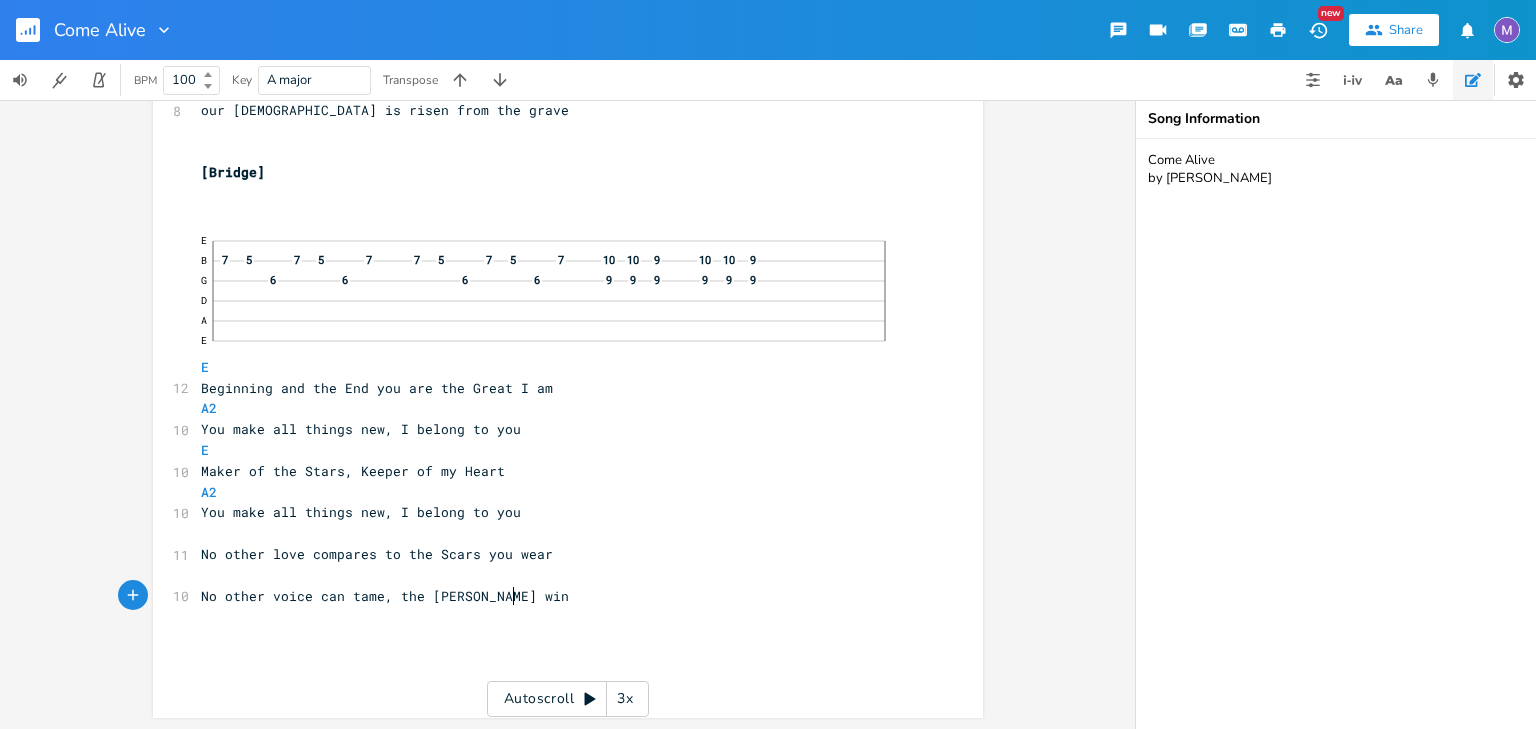 type on "wing" 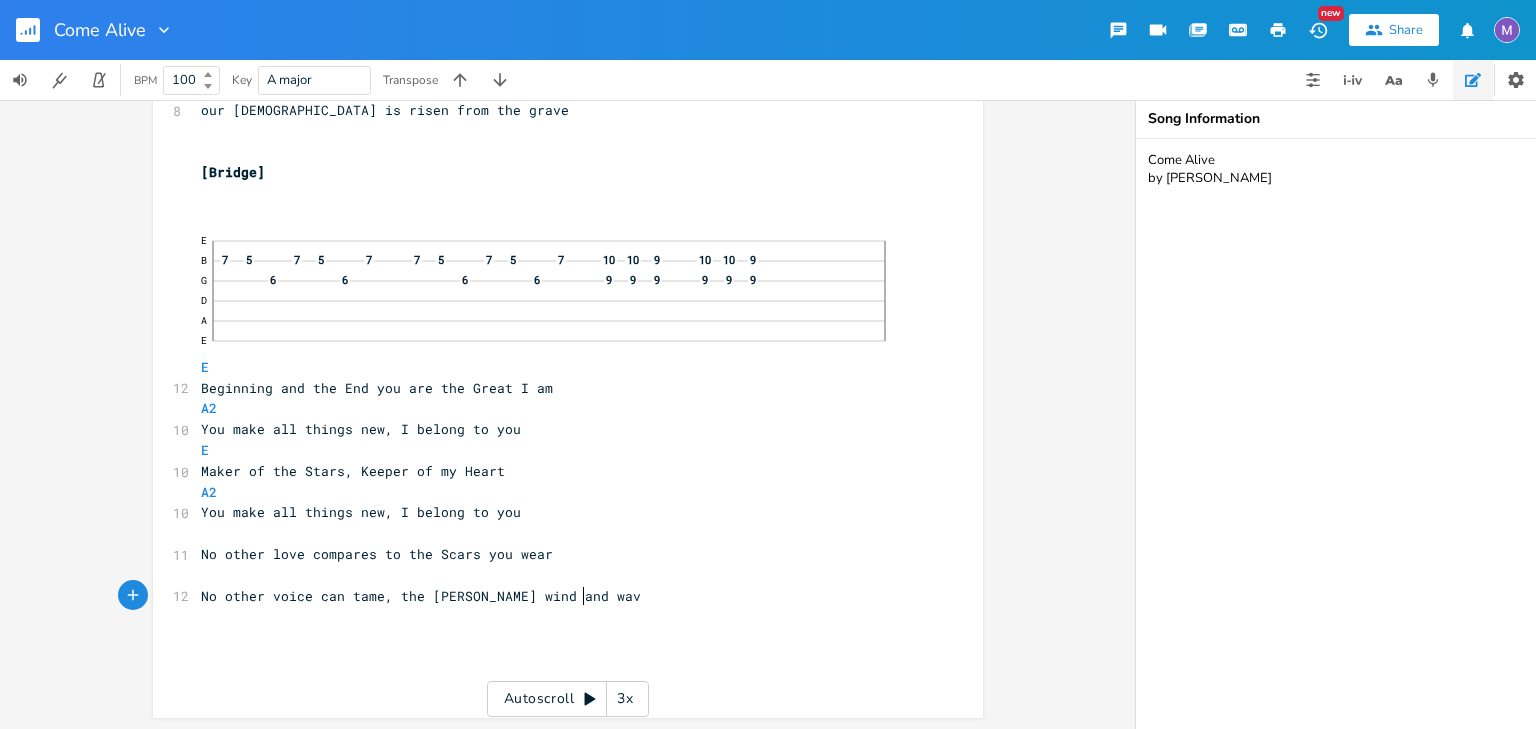 type on "d and waves" 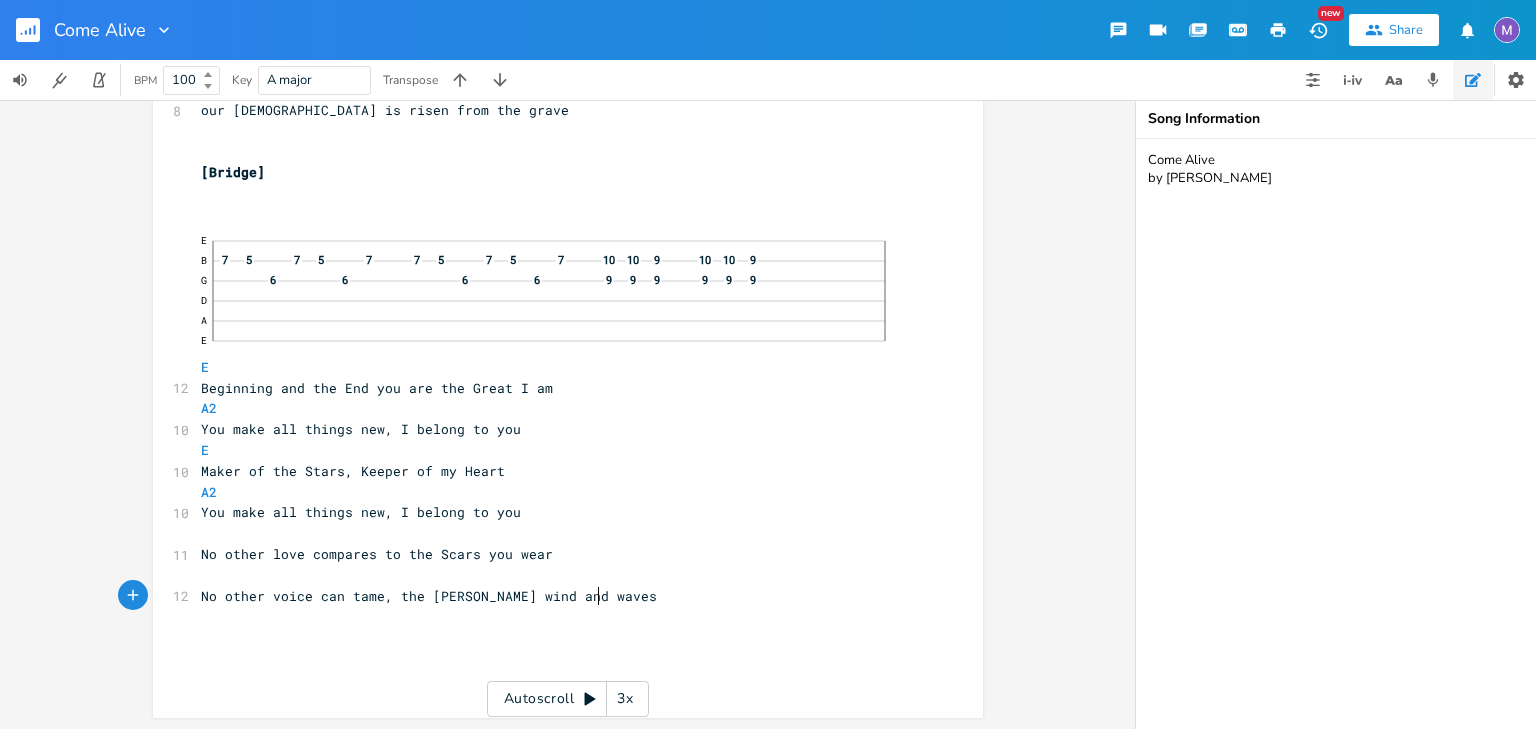 scroll, scrollTop: 0, scrollLeft: 73, axis: horizontal 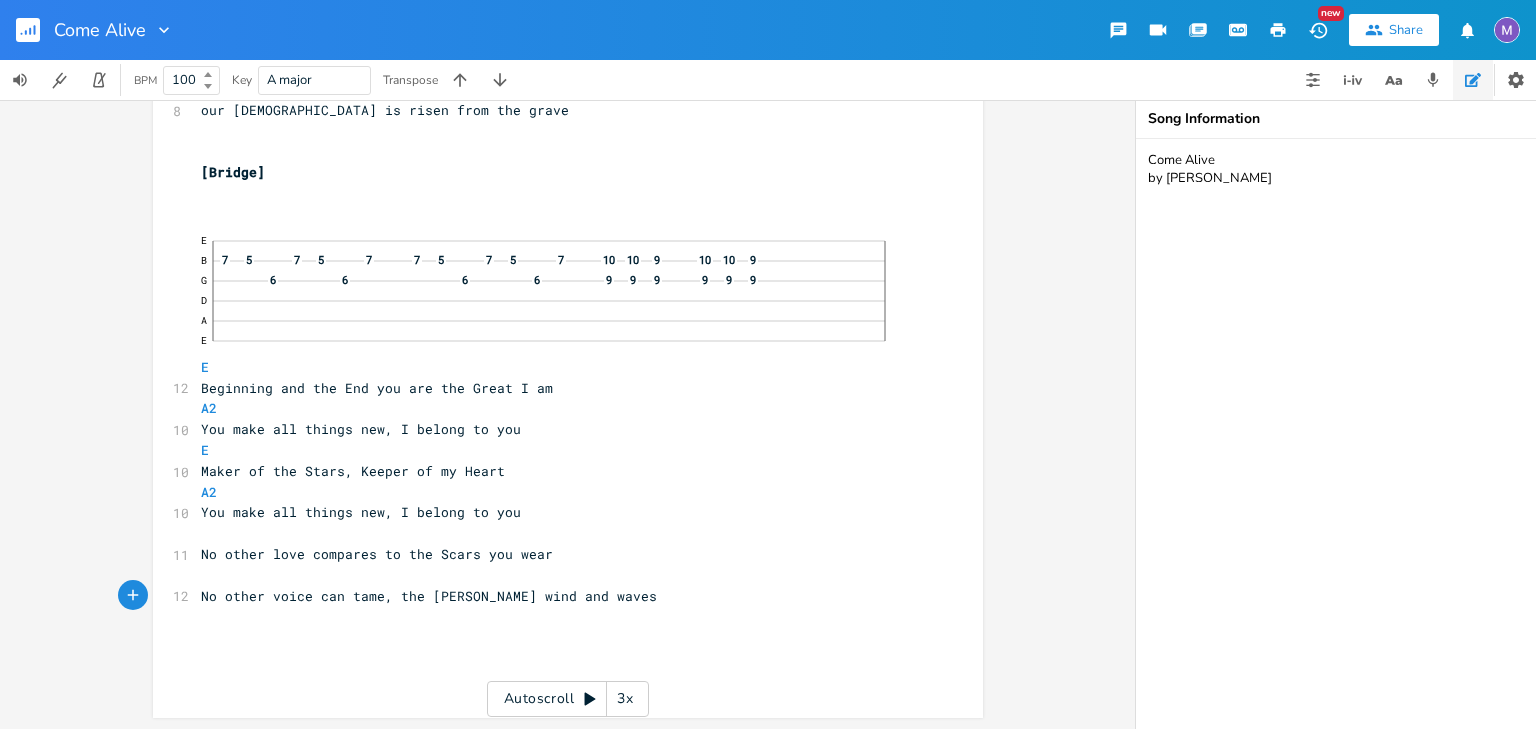 click on "​" at bounding box center (558, 533) 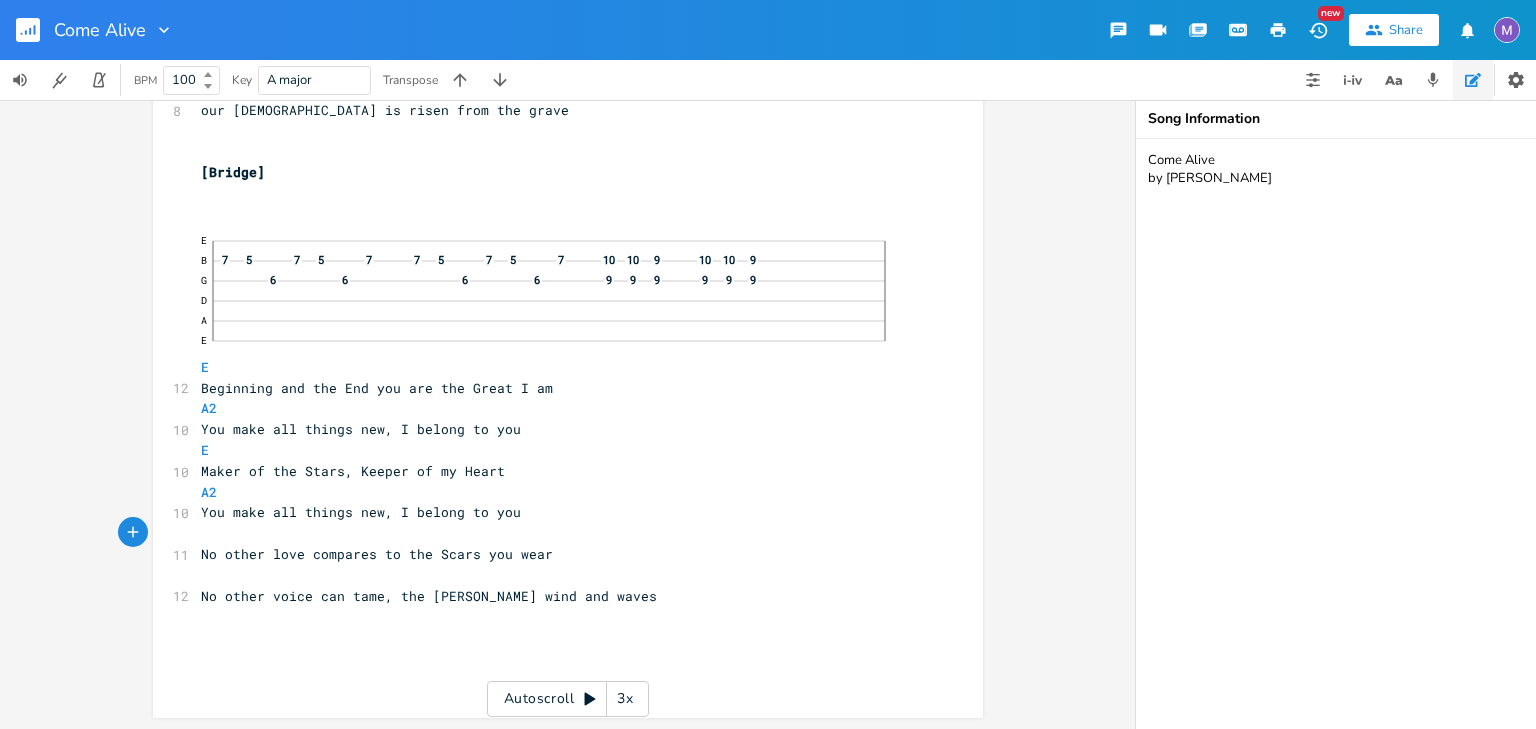 type on "E" 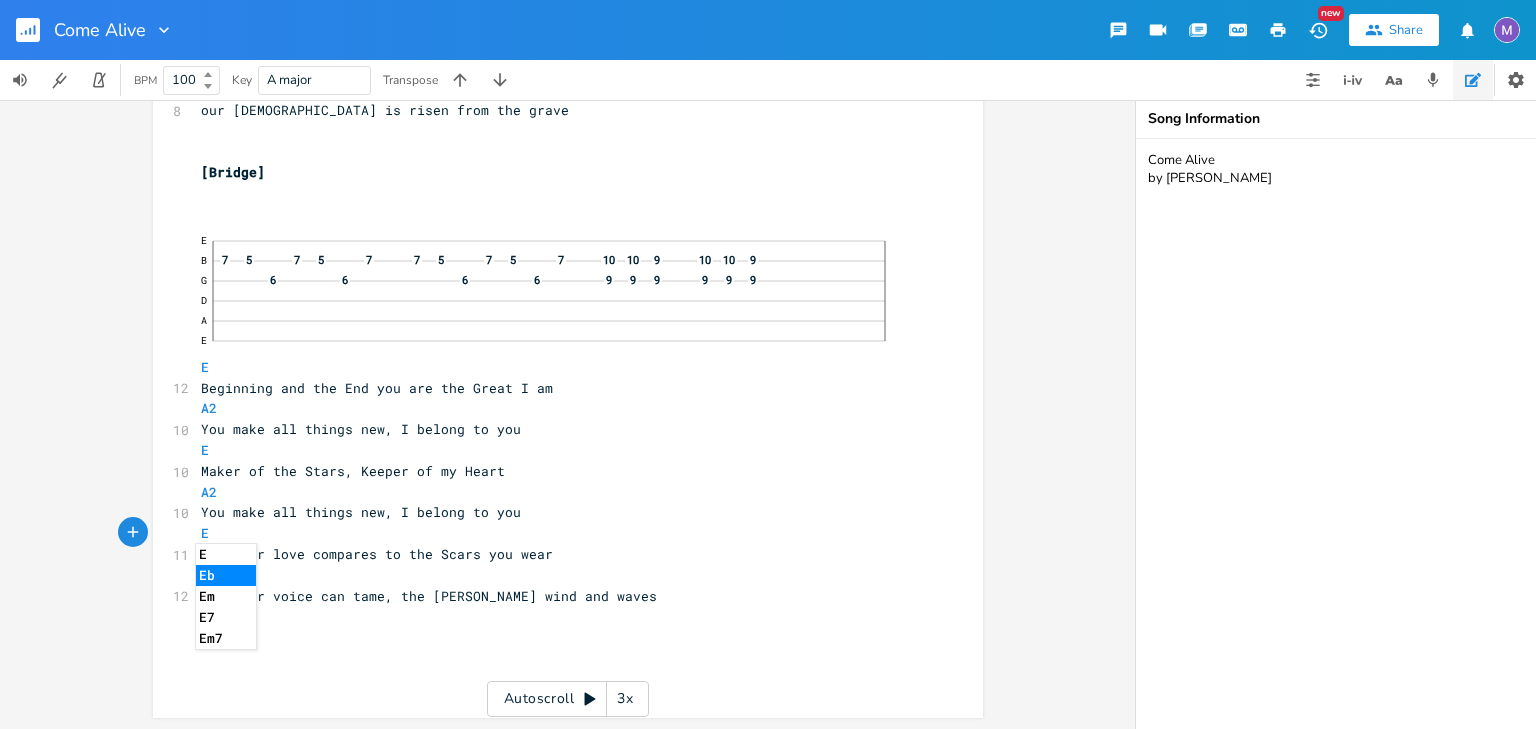 click on "​" at bounding box center [558, 679] 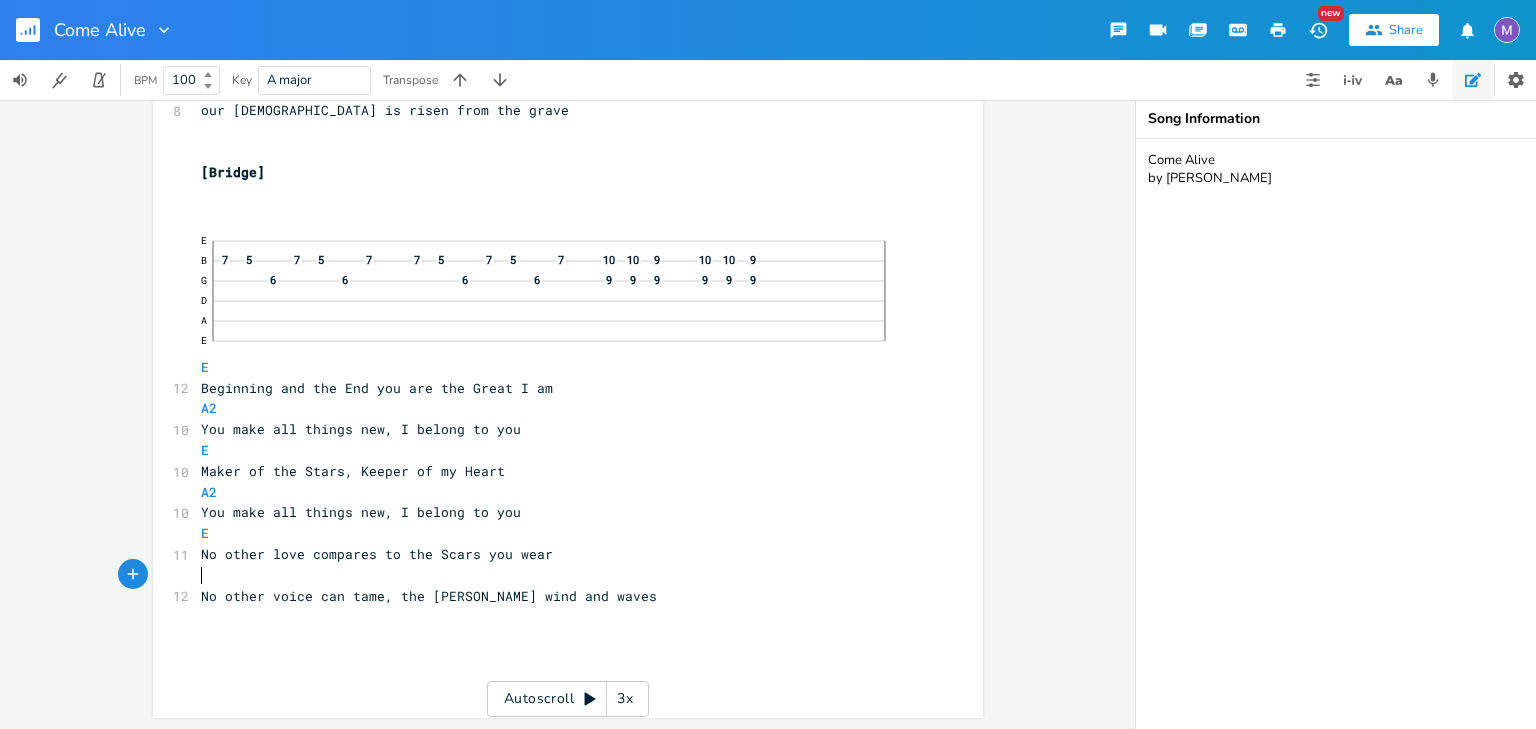 click on "​" at bounding box center [558, 575] 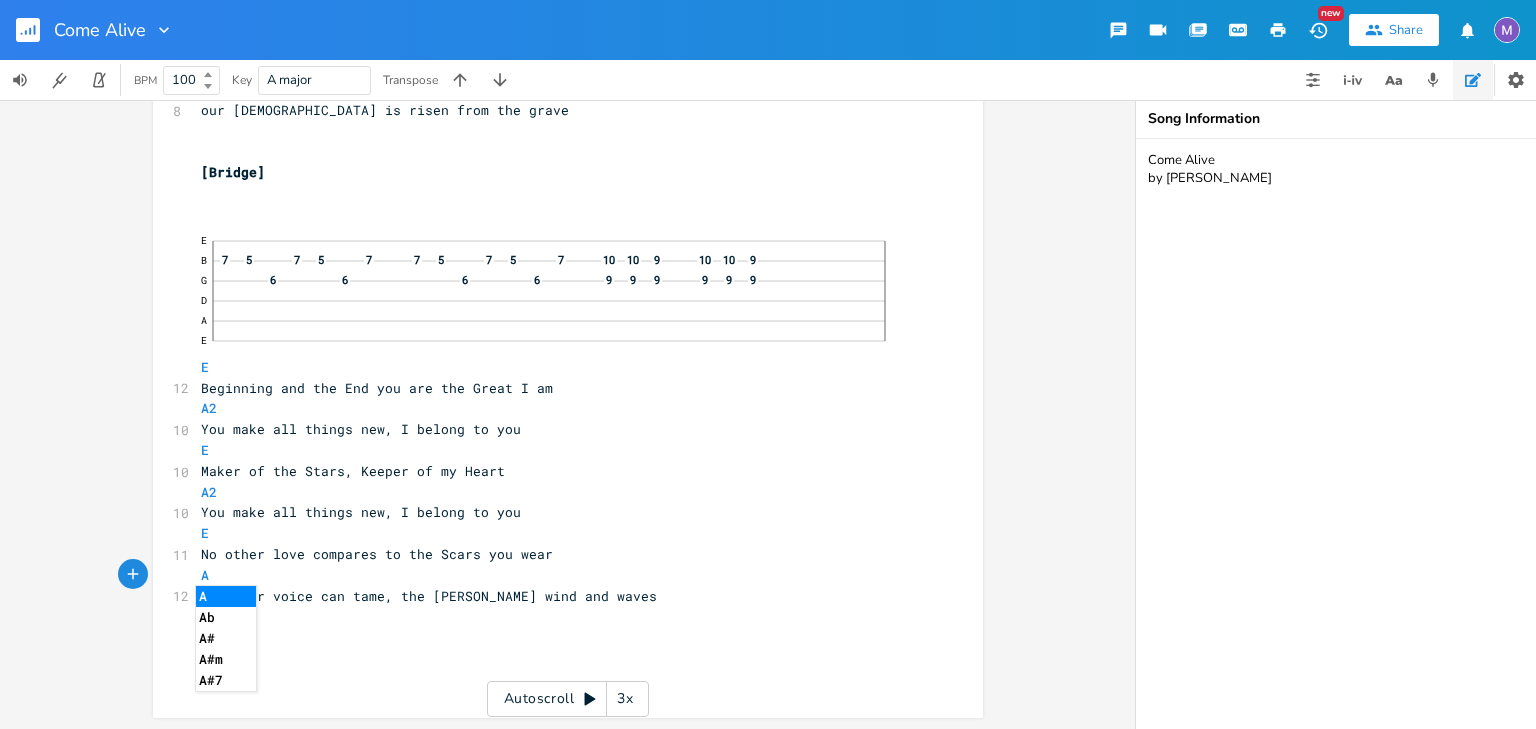 type on "A2" 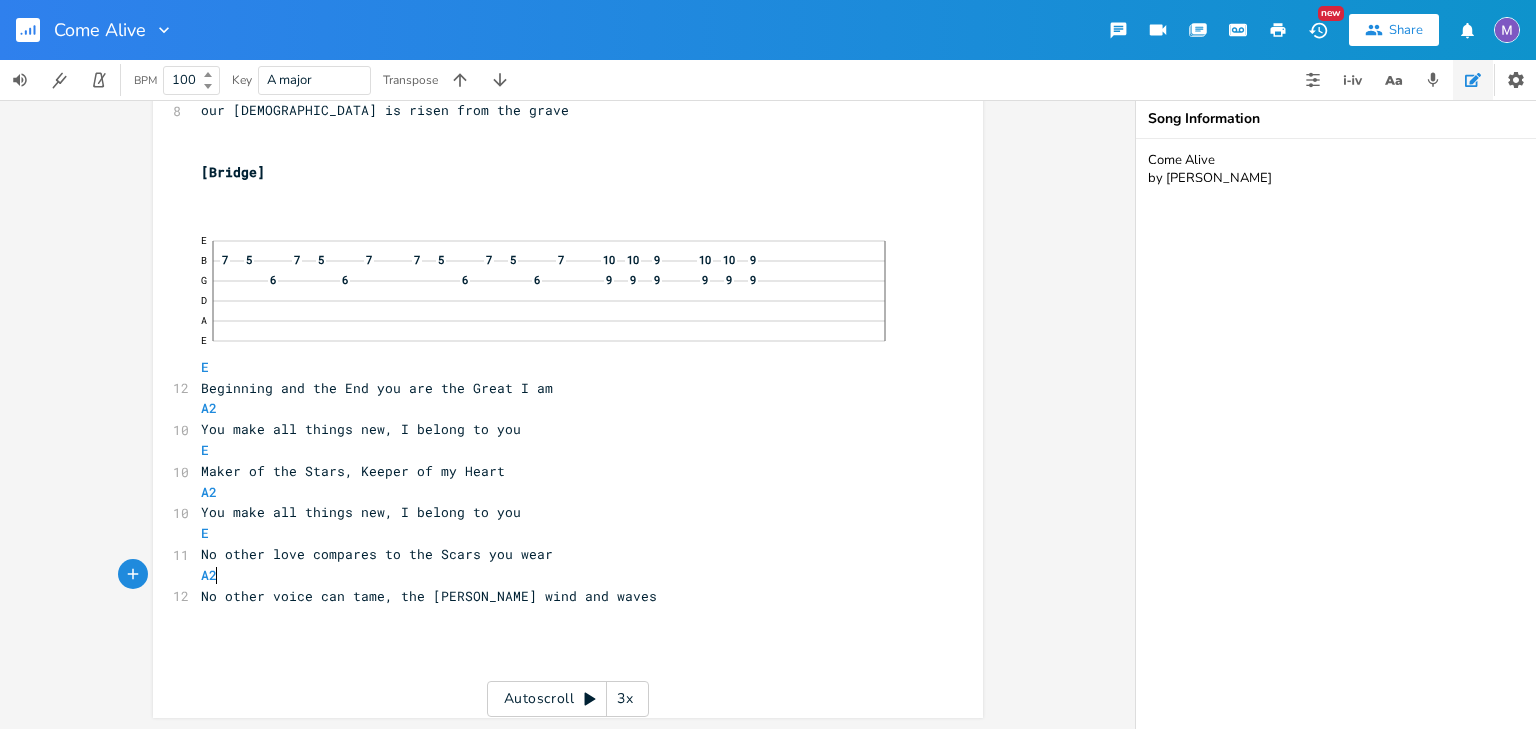type 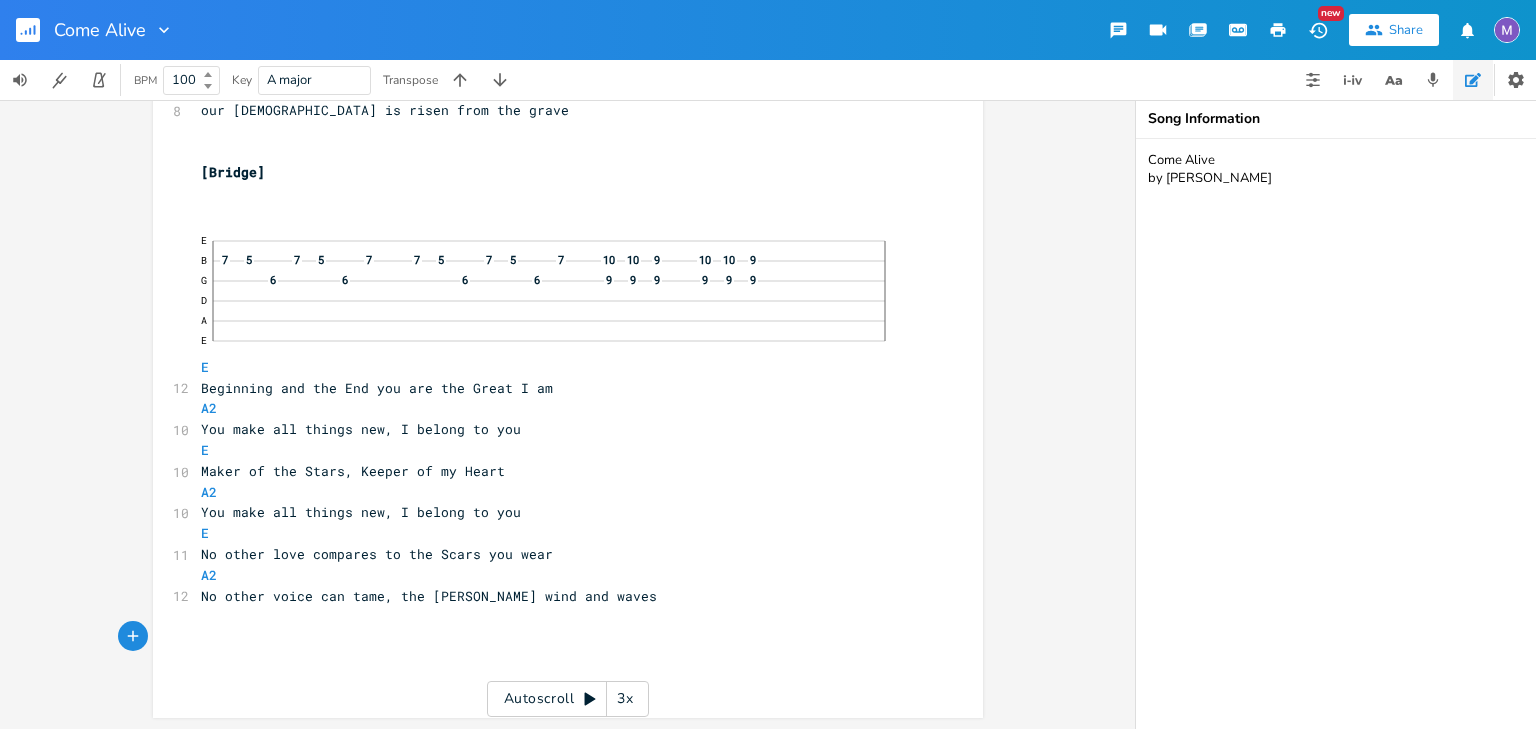click 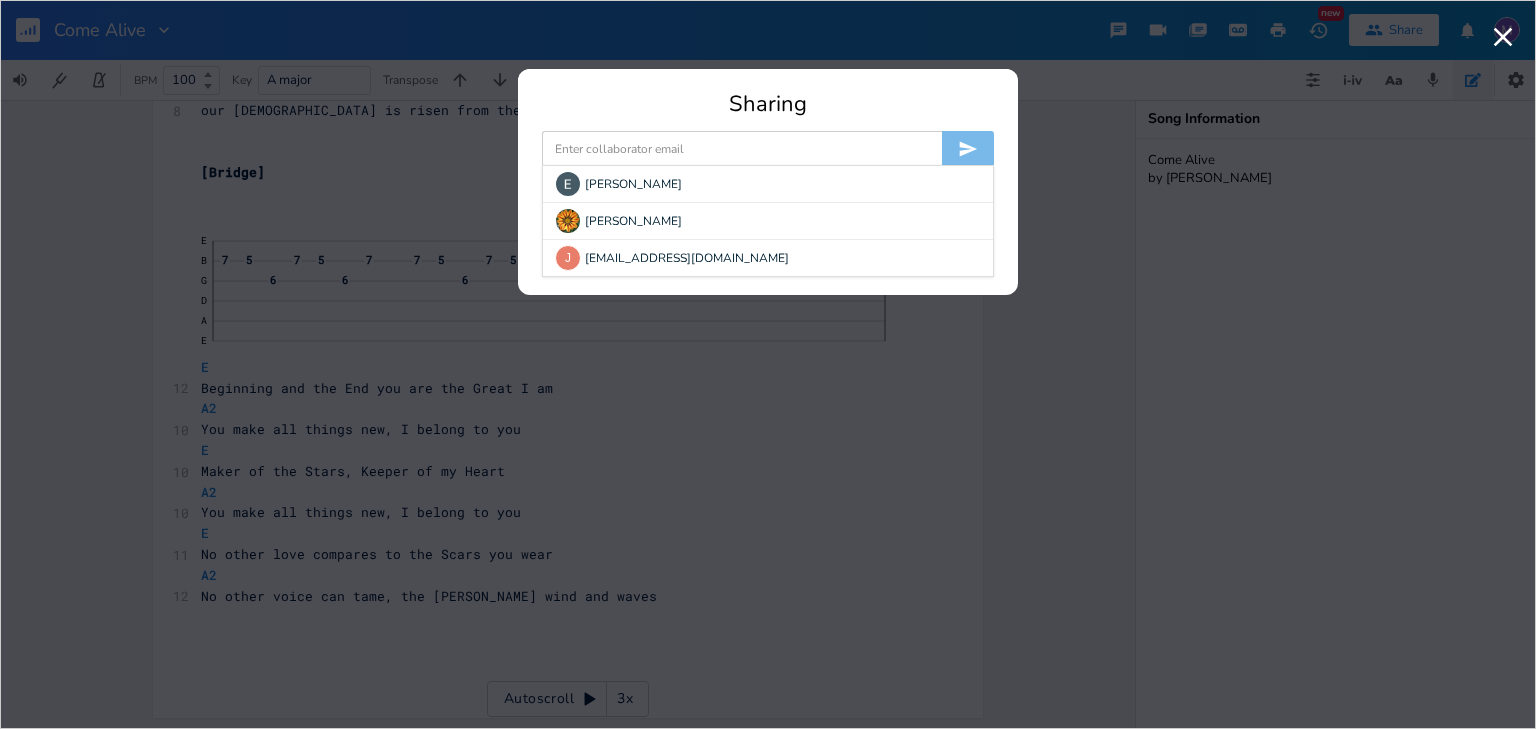 drag, startPoint x: 658, startPoint y: 157, endPoint x: 639, endPoint y: 151, distance: 19.924858 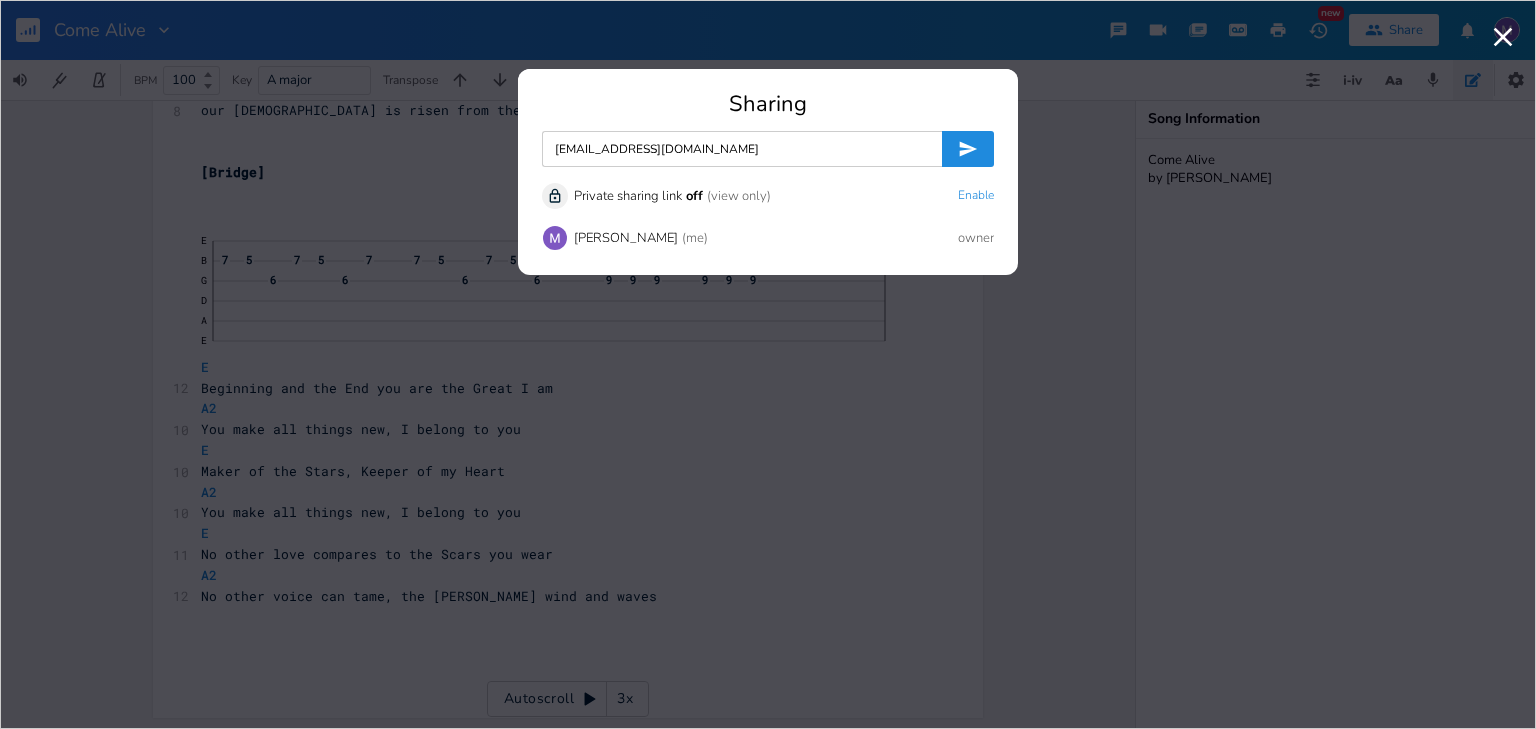 type on "[EMAIL_ADDRESS][DOMAIN_NAME]" 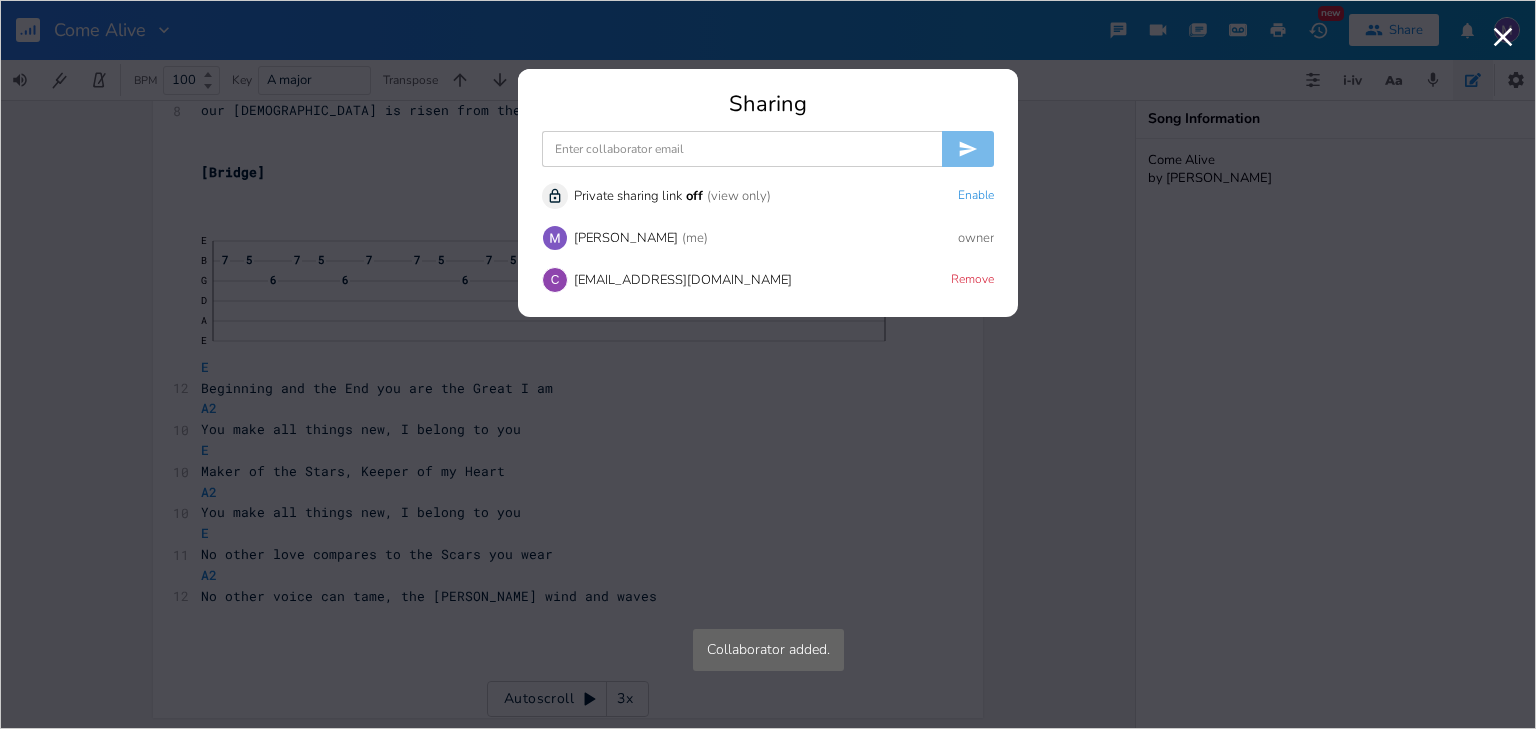 click at bounding box center (742, 149) 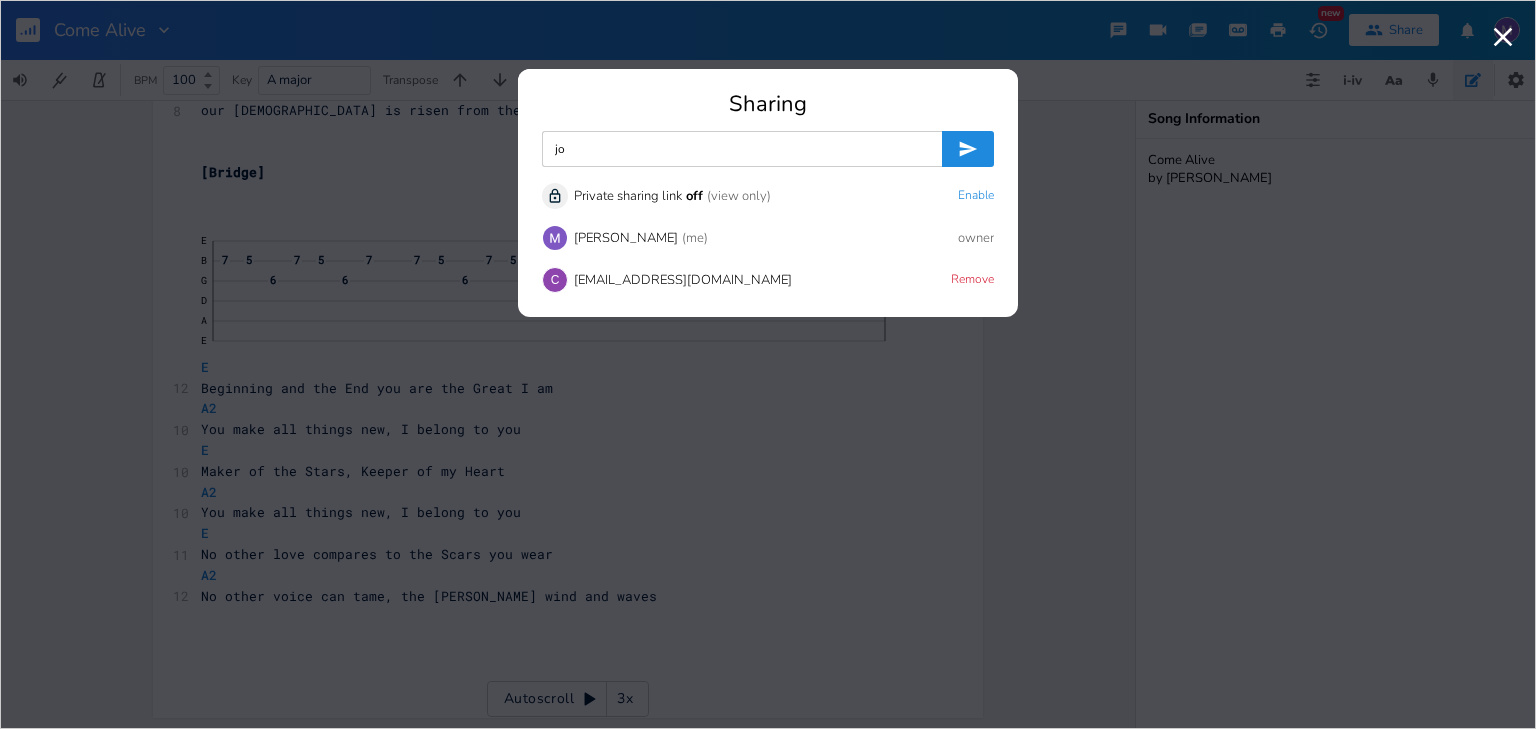 click on "jo" at bounding box center [742, 149] 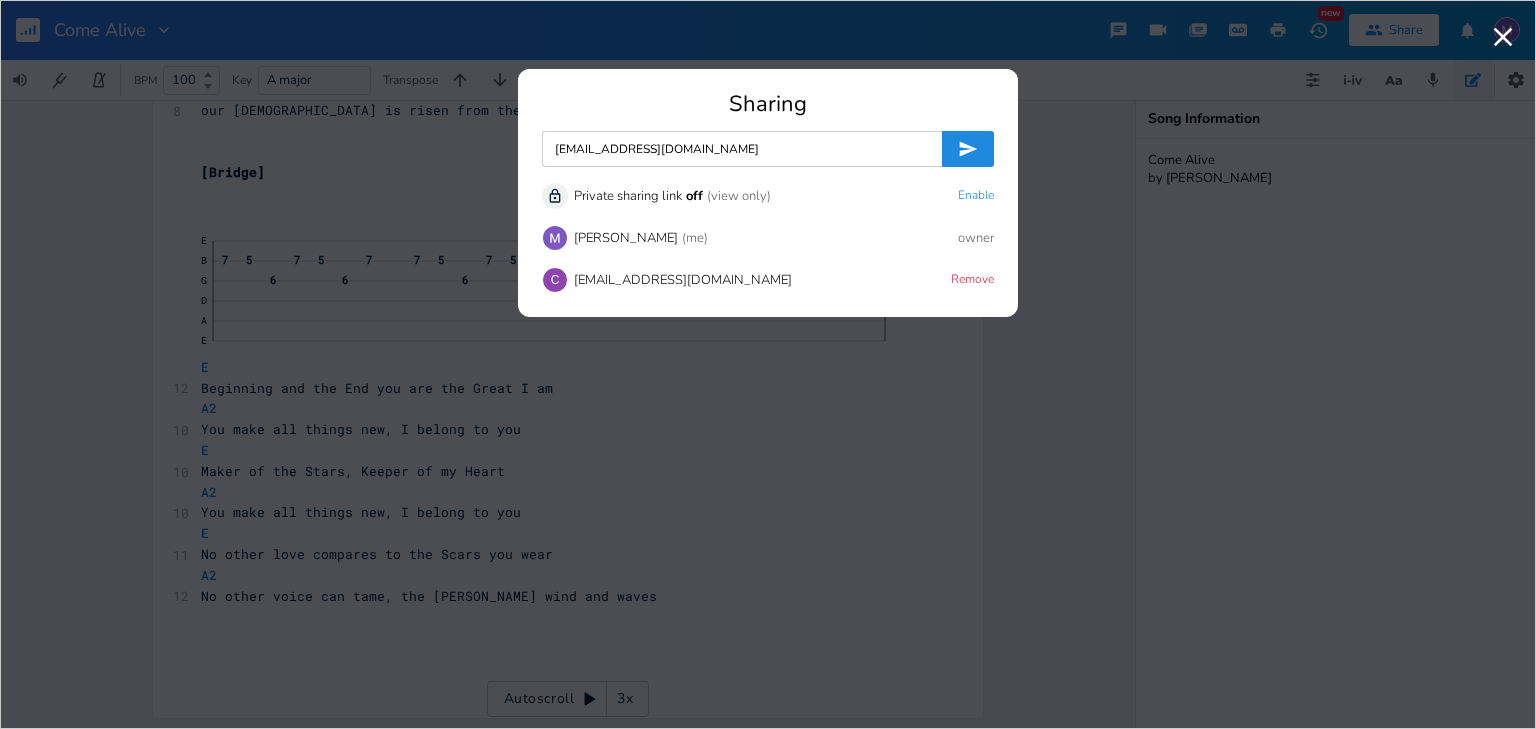 type on "[EMAIL_ADDRESS][DOMAIN_NAME]" 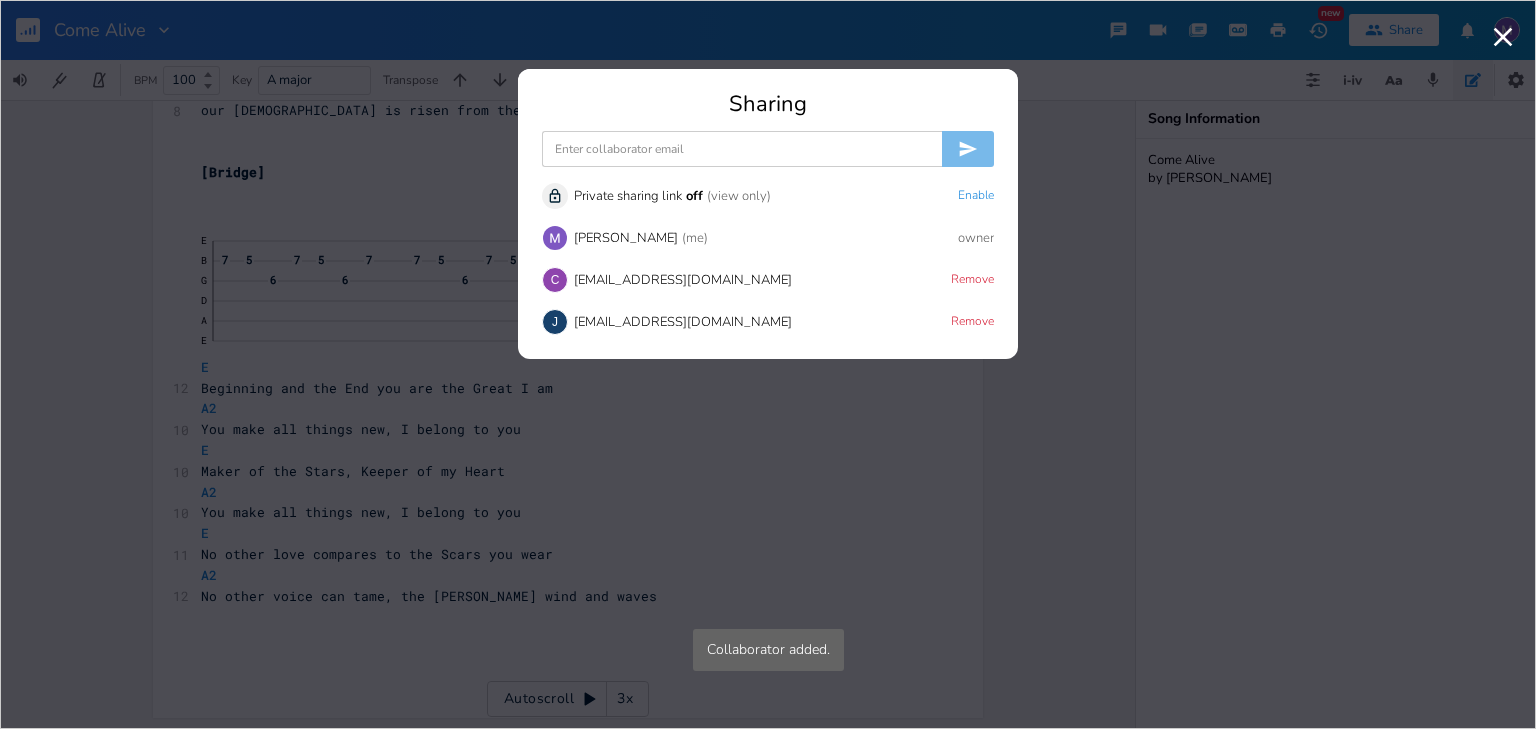 click at bounding box center (742, 149) 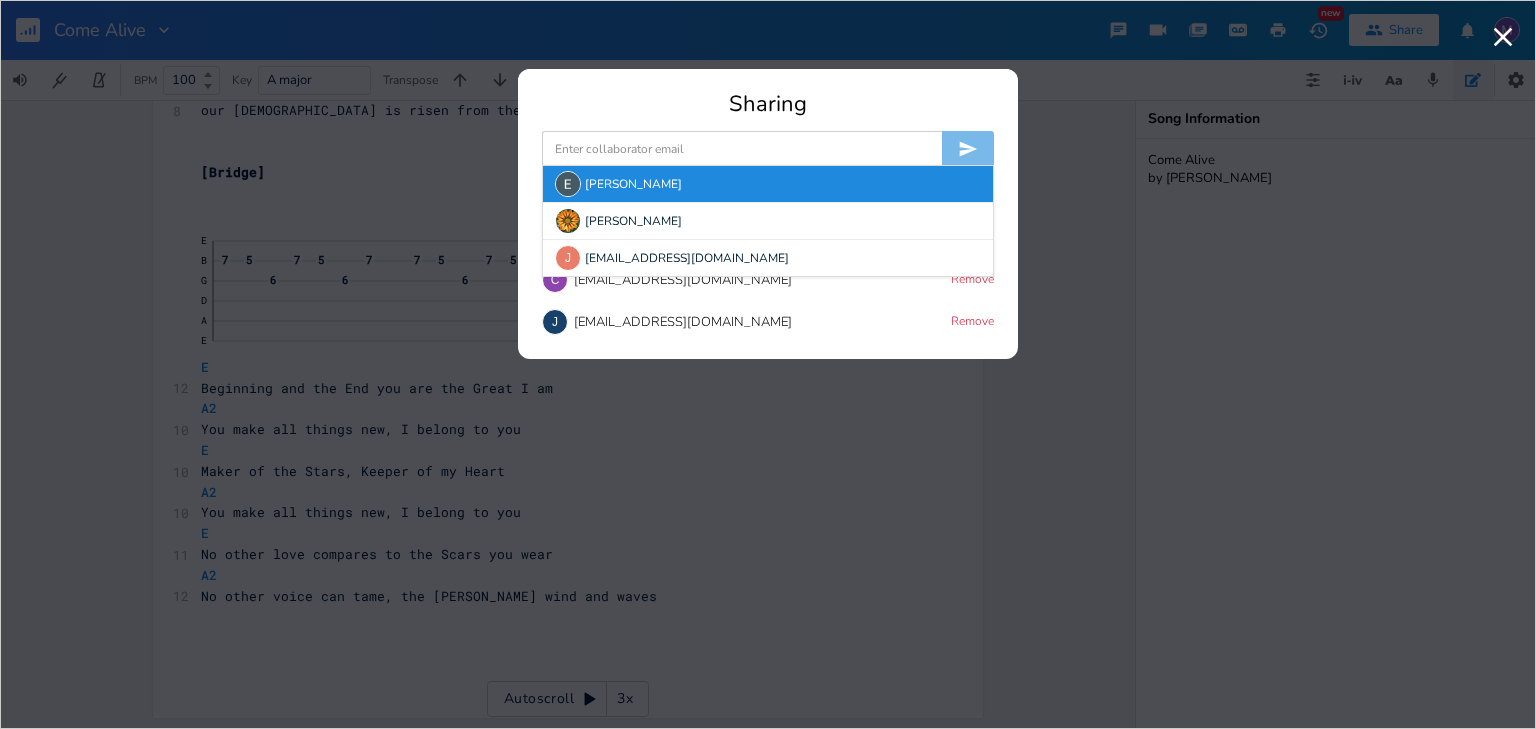 click on "[PERSON_NAME]" at bounding box center [768, 184] 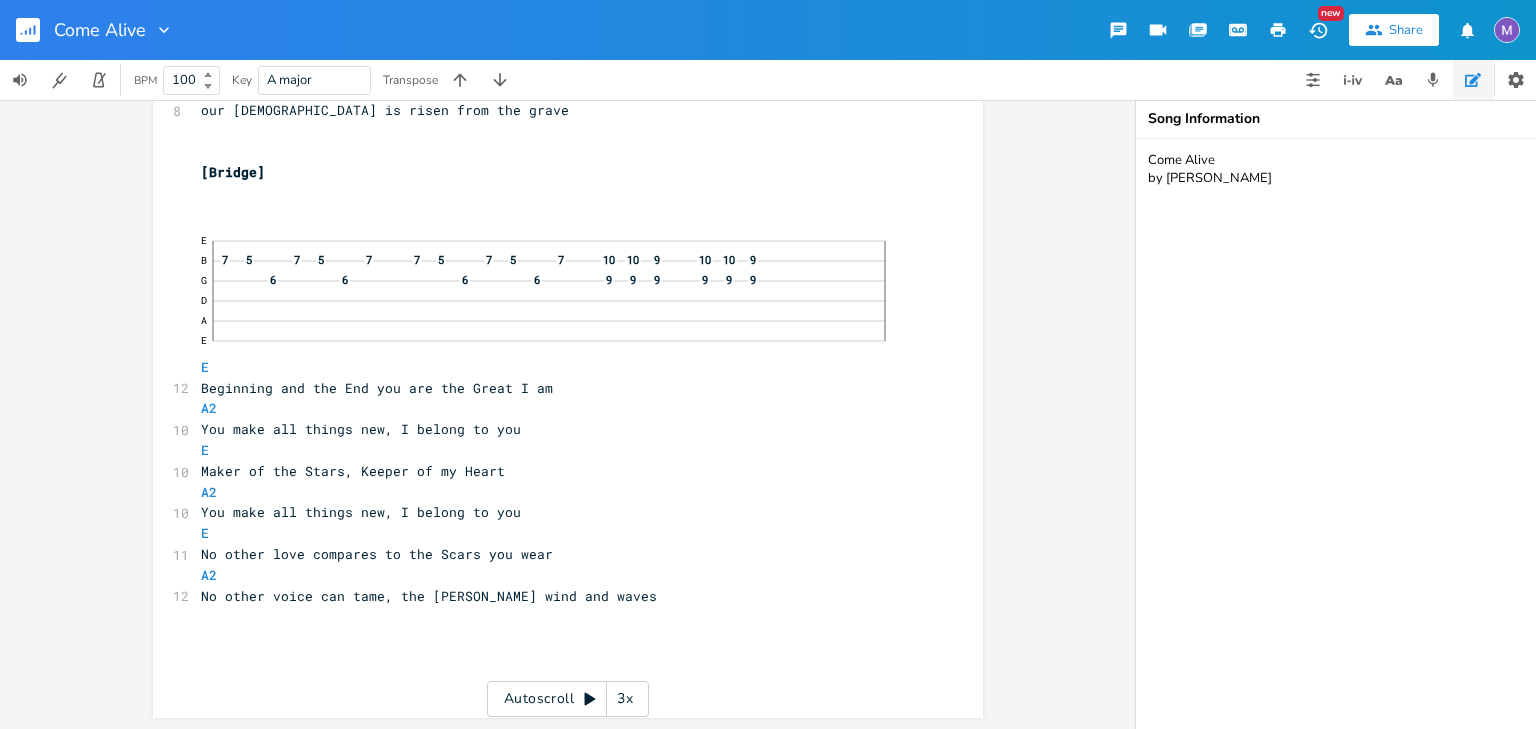 drag, startPoint x: 1200, startPoint y: 420, endPoint x: 1097, endPoint y: 482, distance: 120.22063 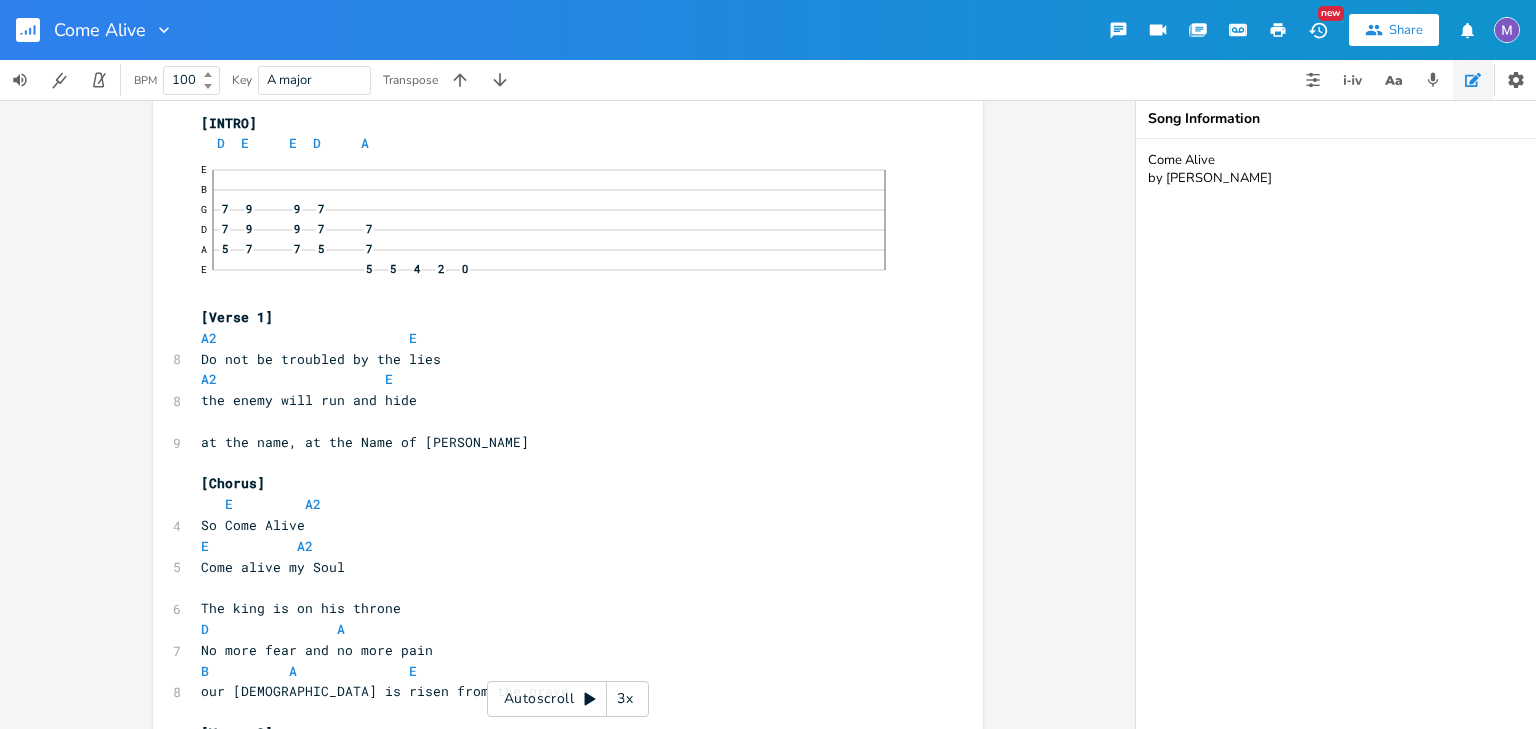 scroll, scrollTop: 0, scrollLeft: 0, axis: both 